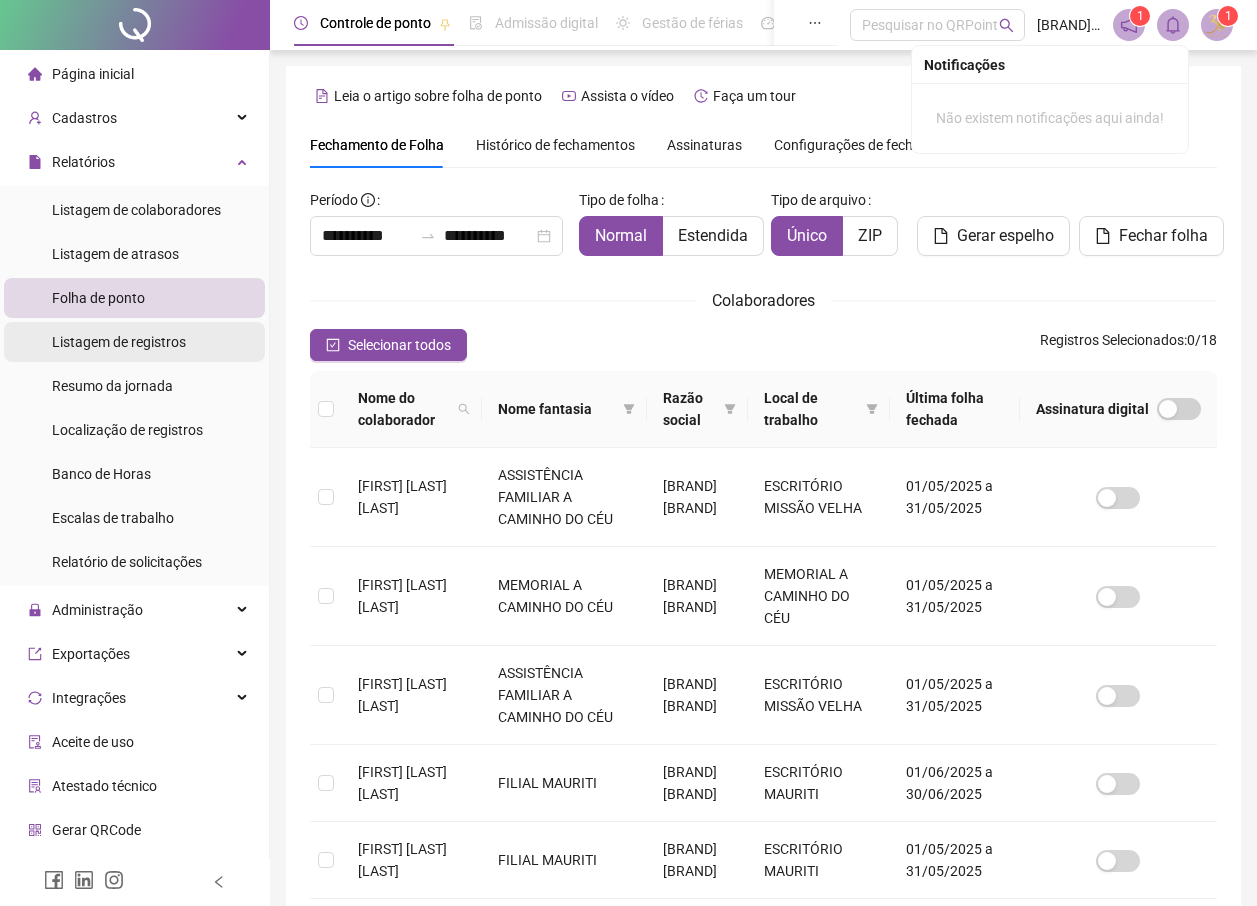 scroll, scrollTop: 0, scrollLeft: 0, axis: both 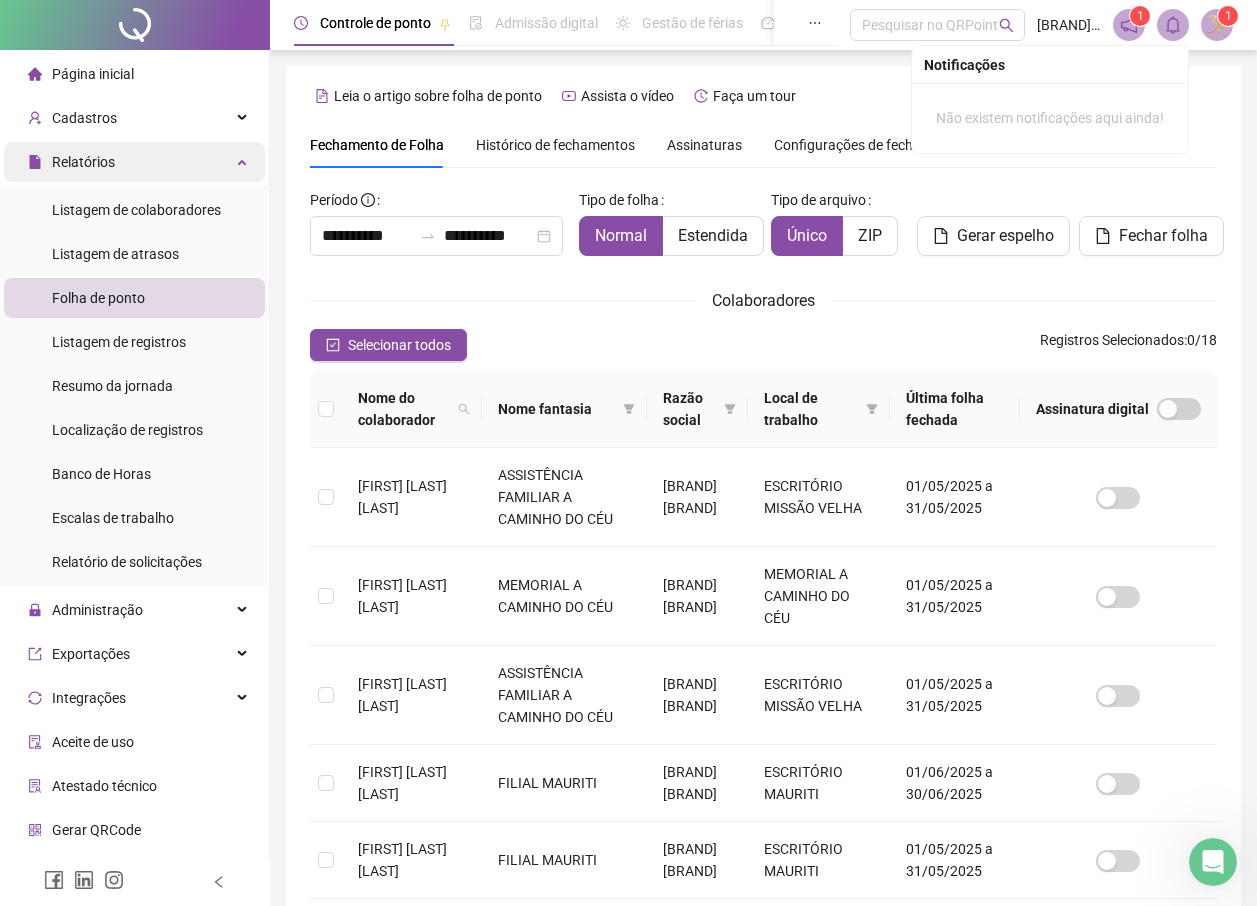click on "Relatórios" at bounding box center [134, 162] 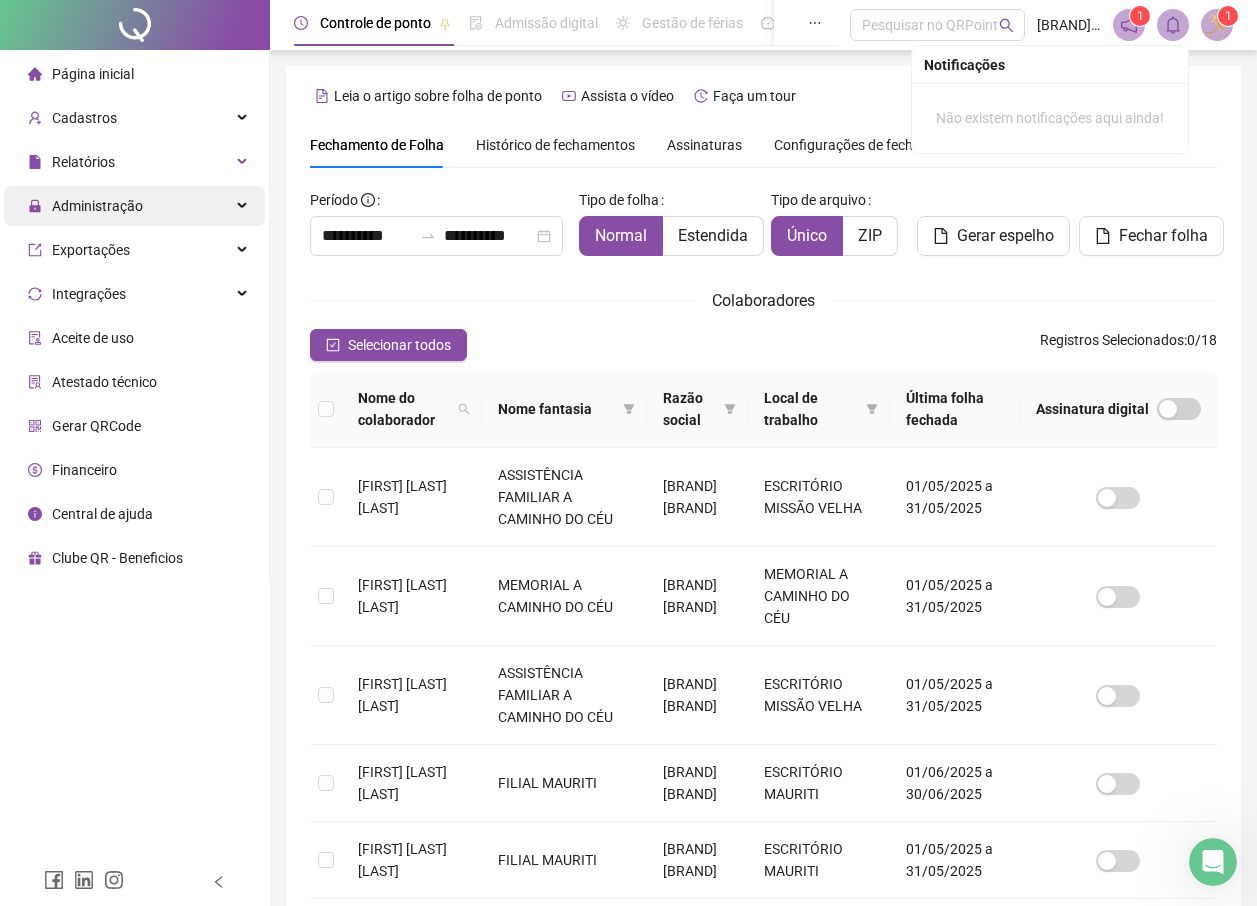 click on "Administração" at bounding box center (97, 206) 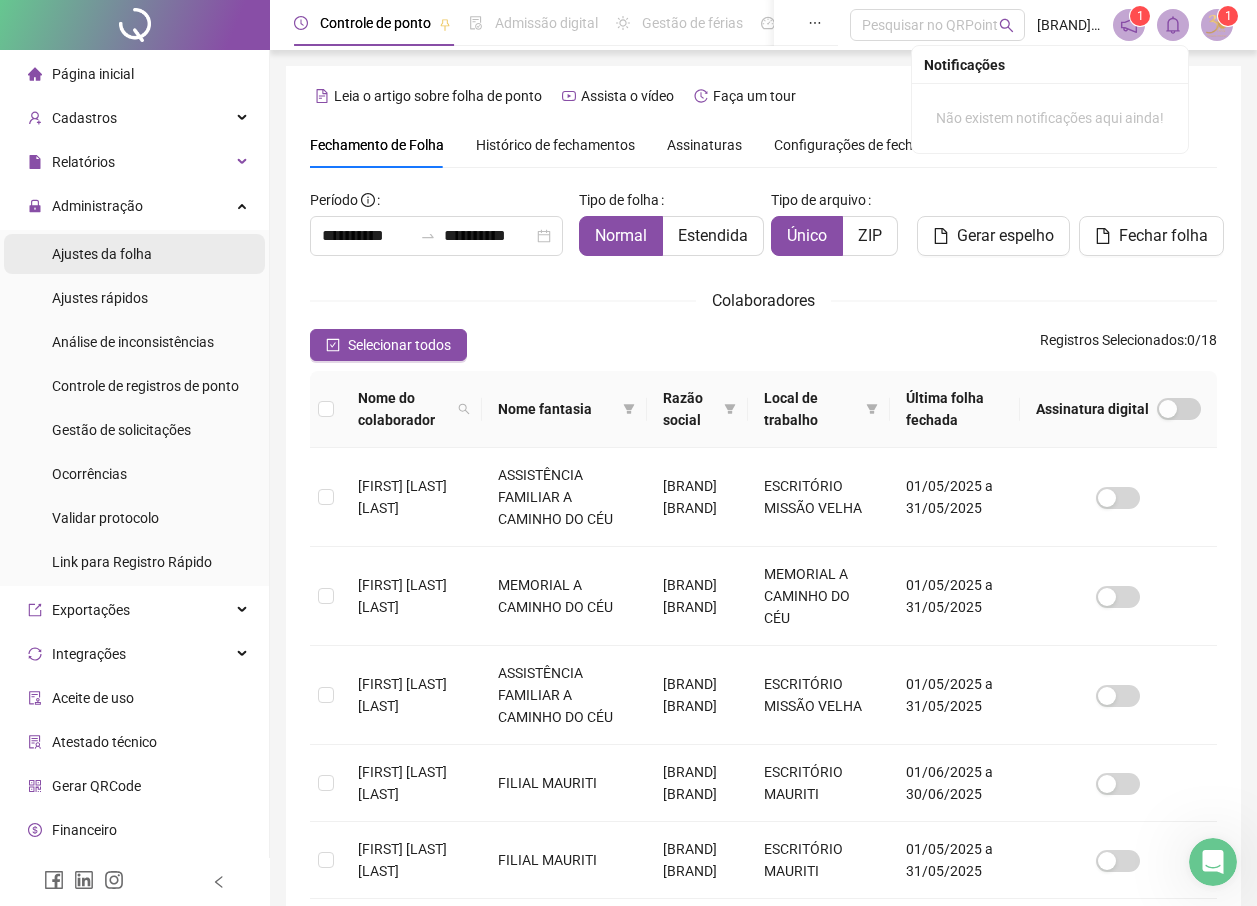 click on "Ajustes da folha" at bounding box center (102, 254) 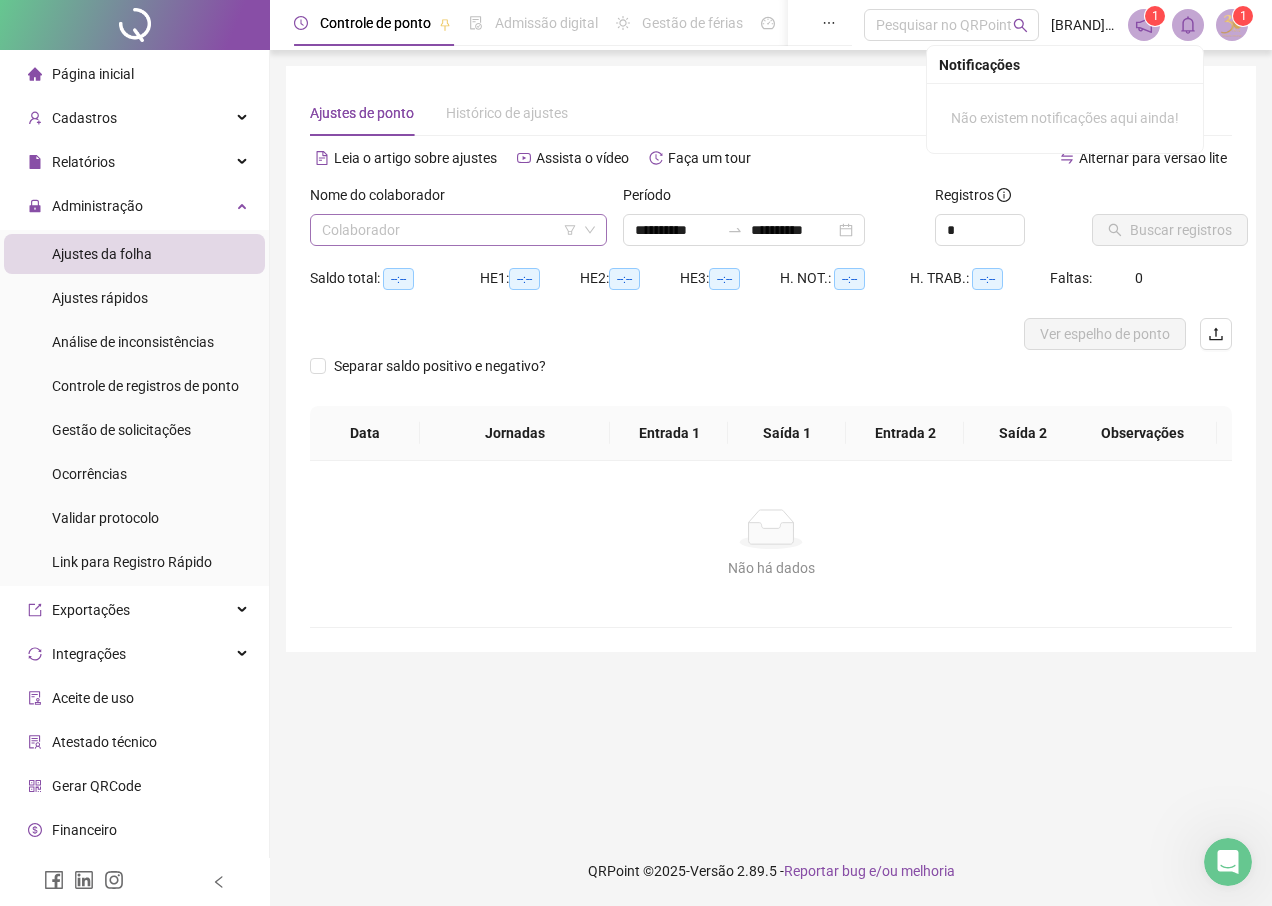 click at bounding box center (449, 230) 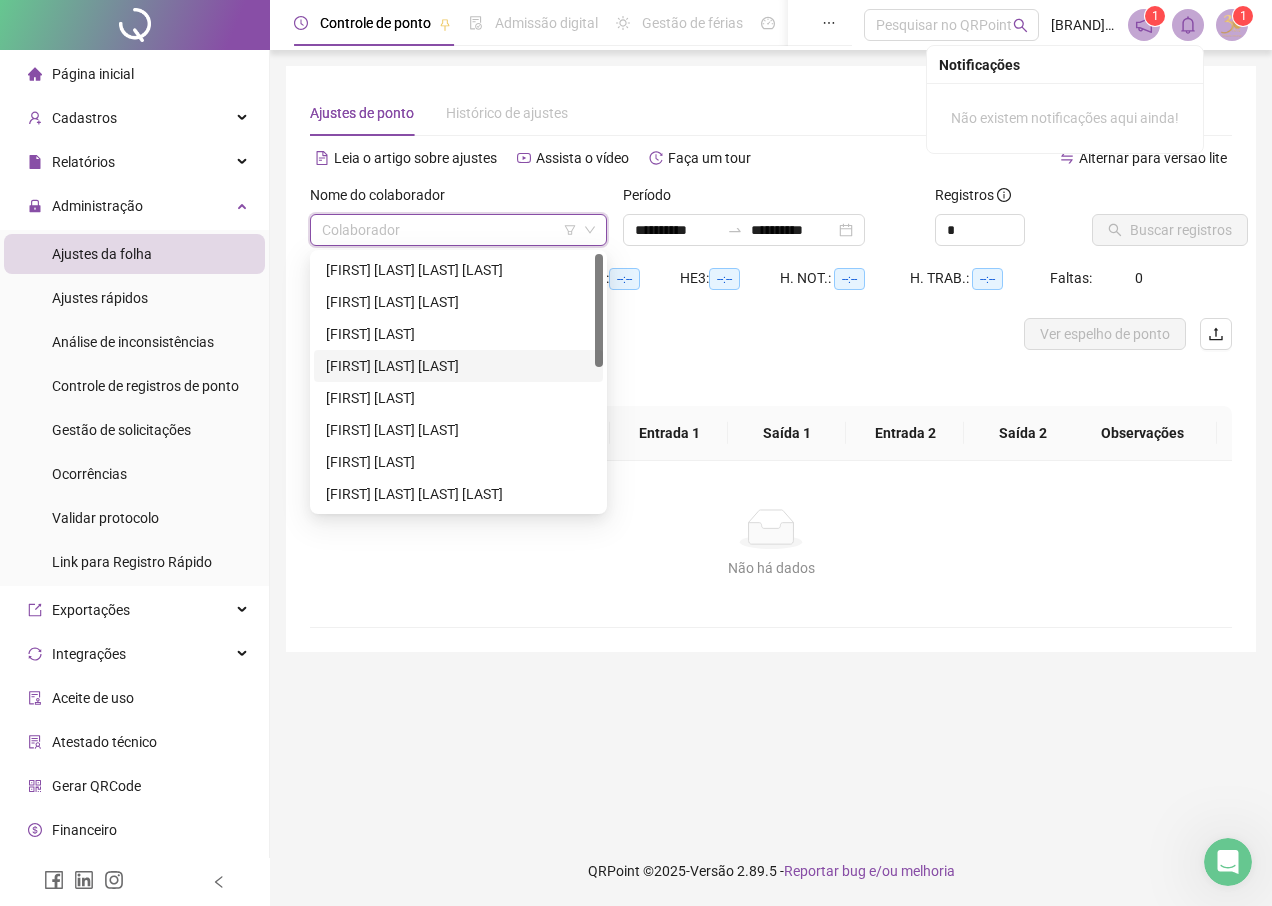 click on "[FIRST] [LAST] [LAST]" at bounding box center [458, 366] 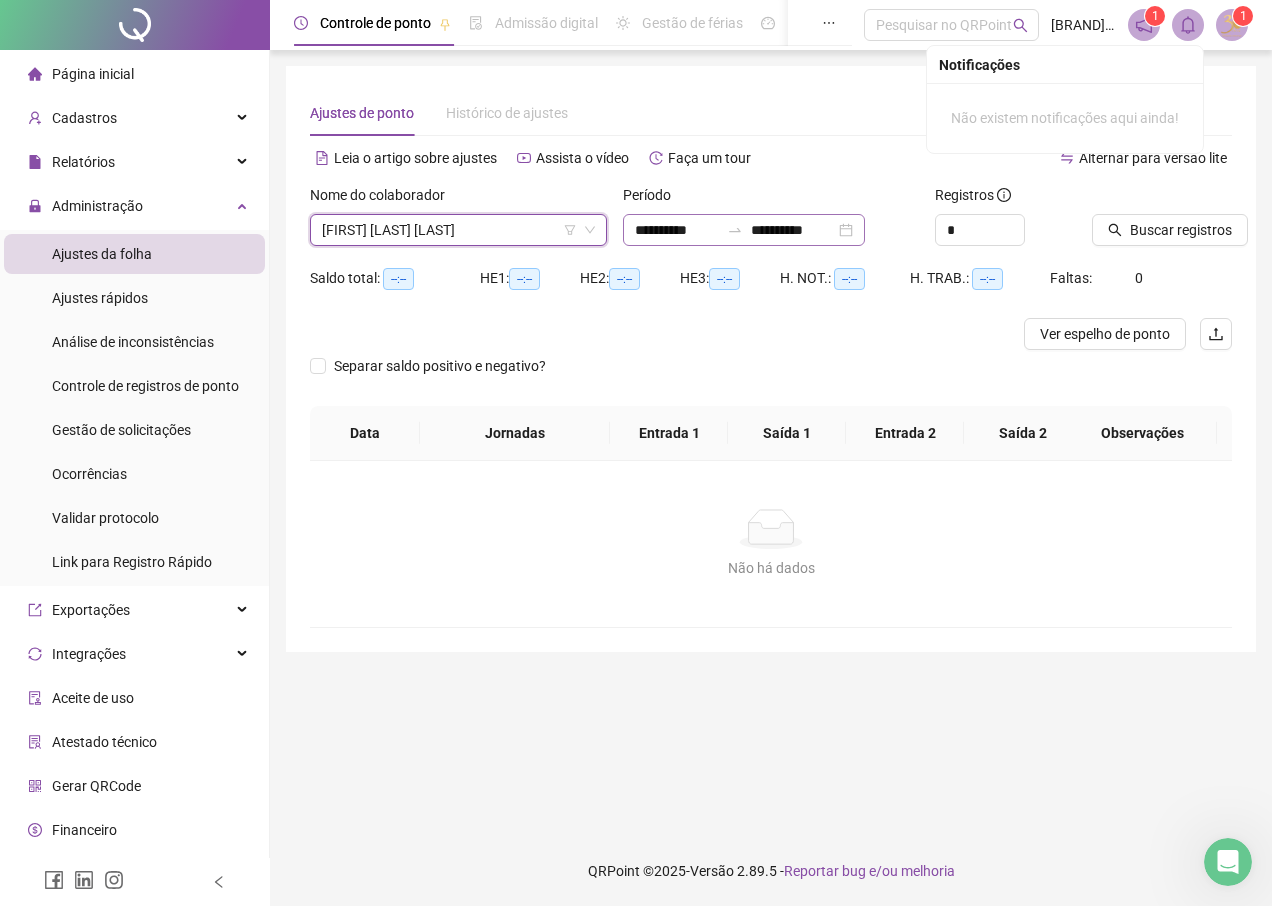 click on "**********" at bounding box center [744, 230] 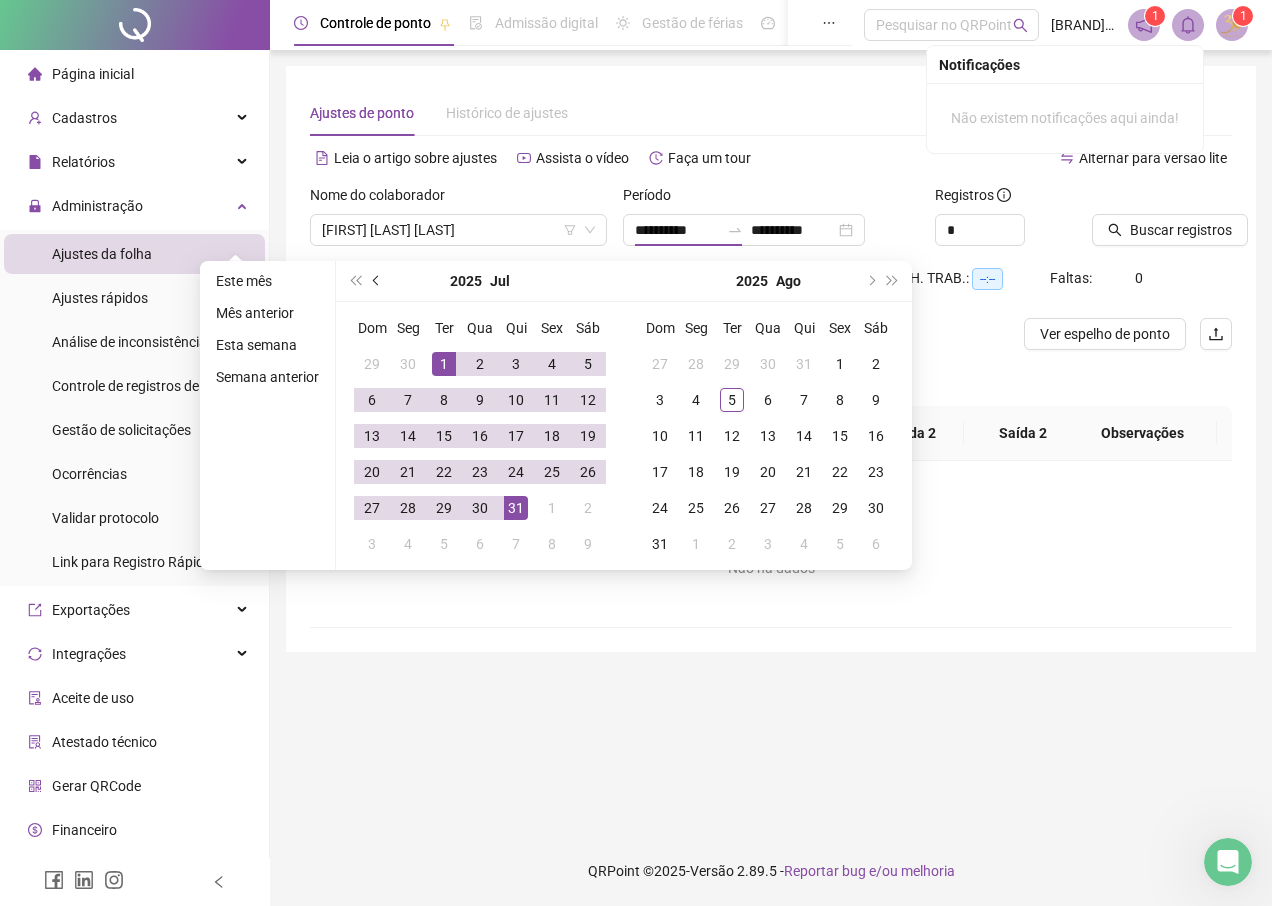 click at bounding box center (377, 281) 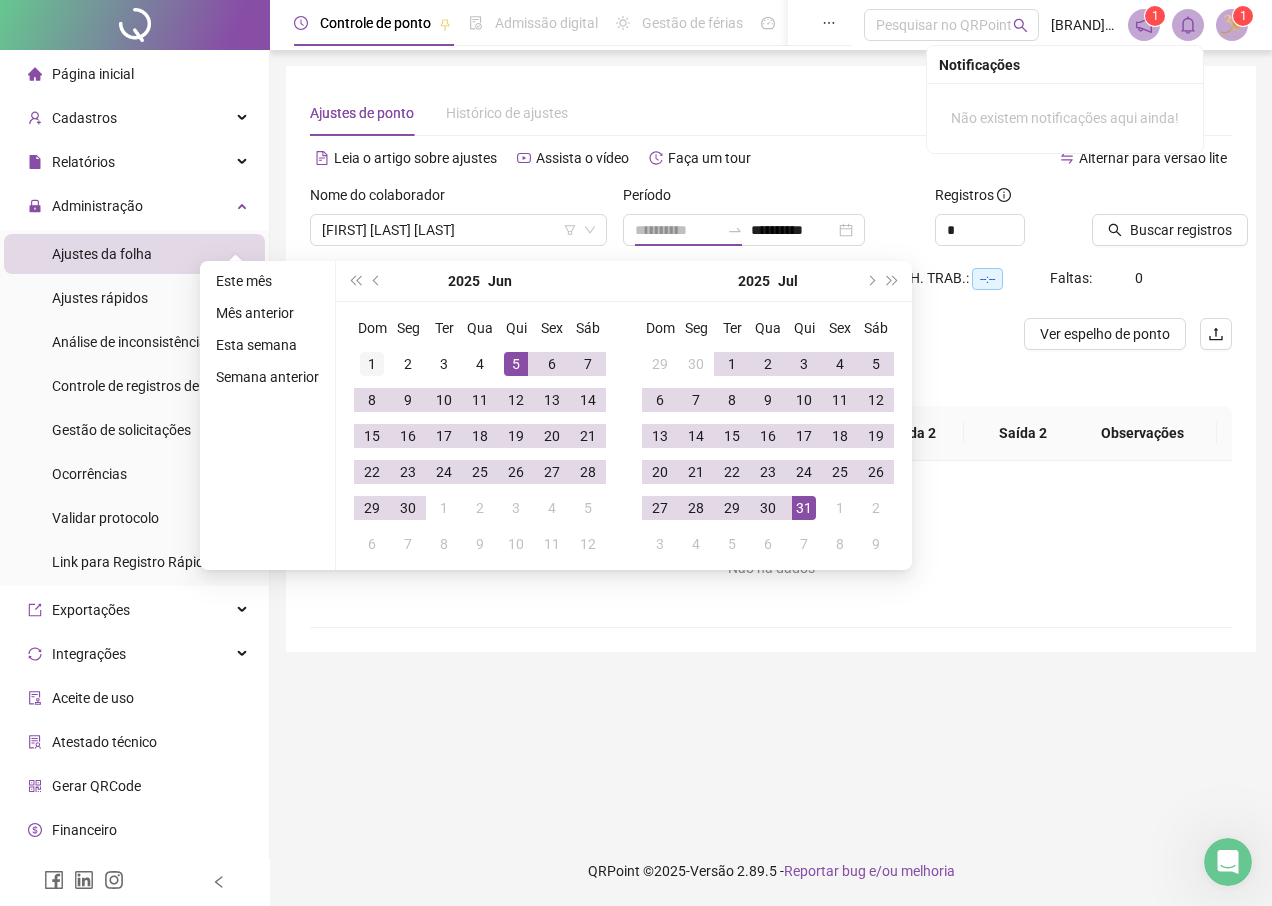 type on "**********" 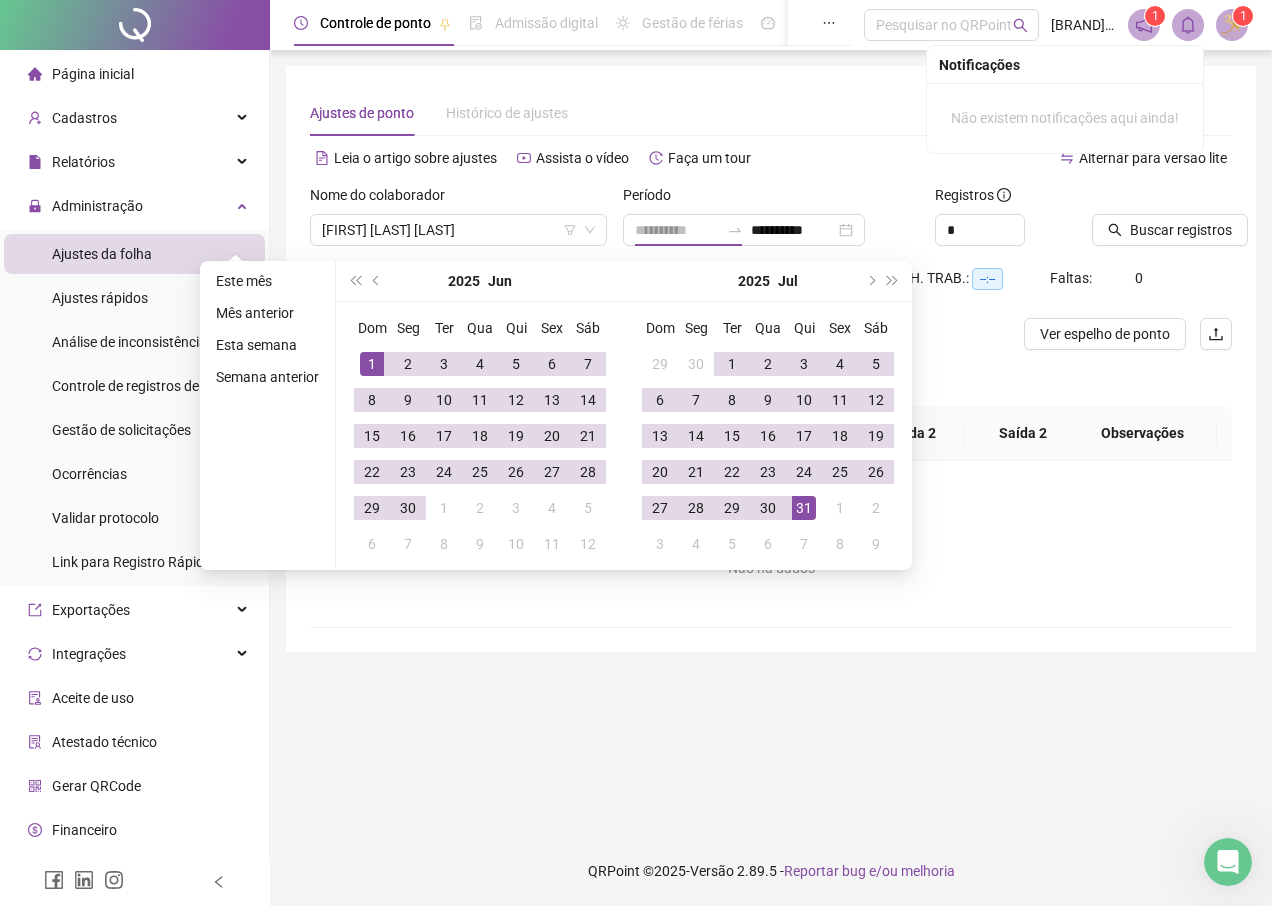 click on "1" at bounding box center (372, 364) 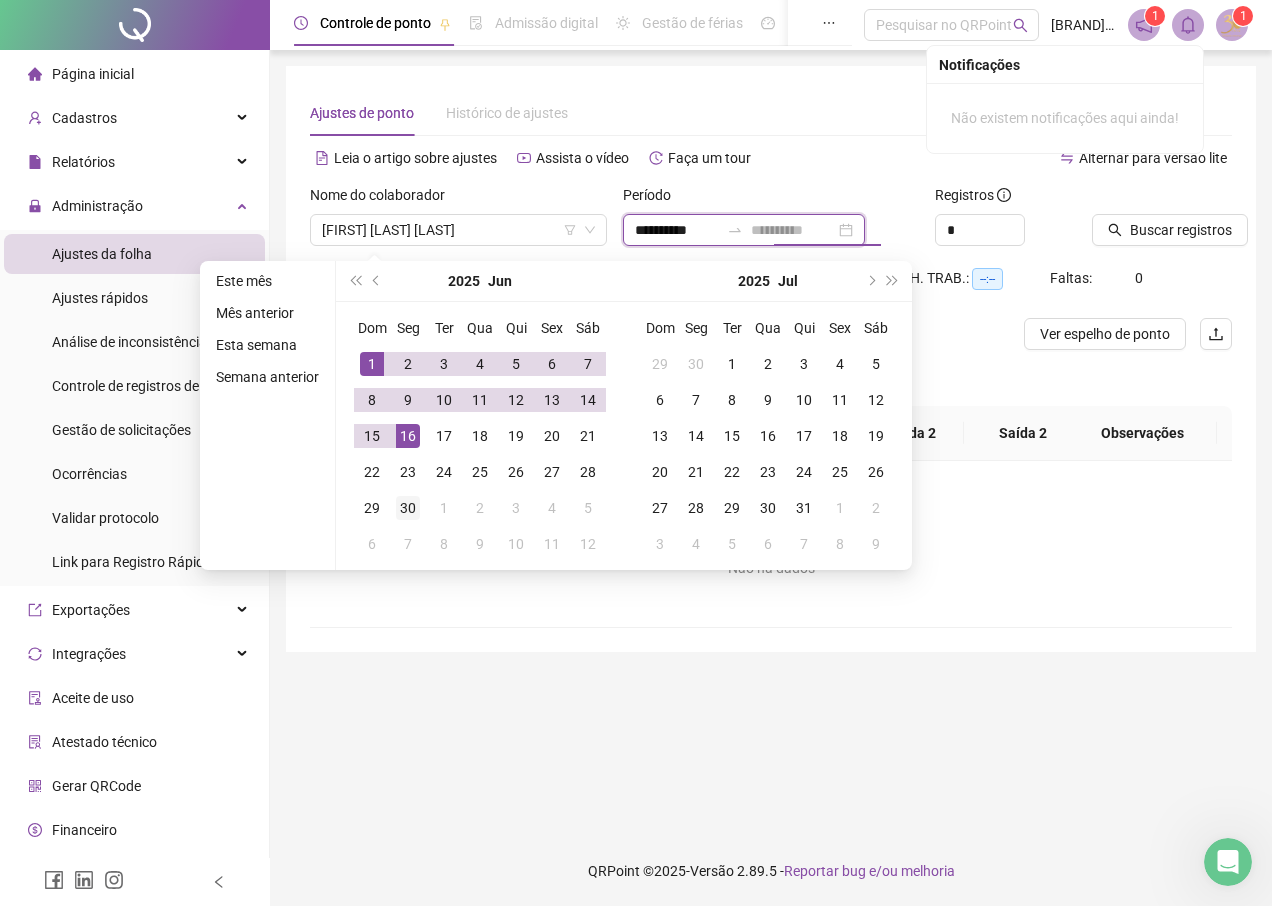 type on "**********" 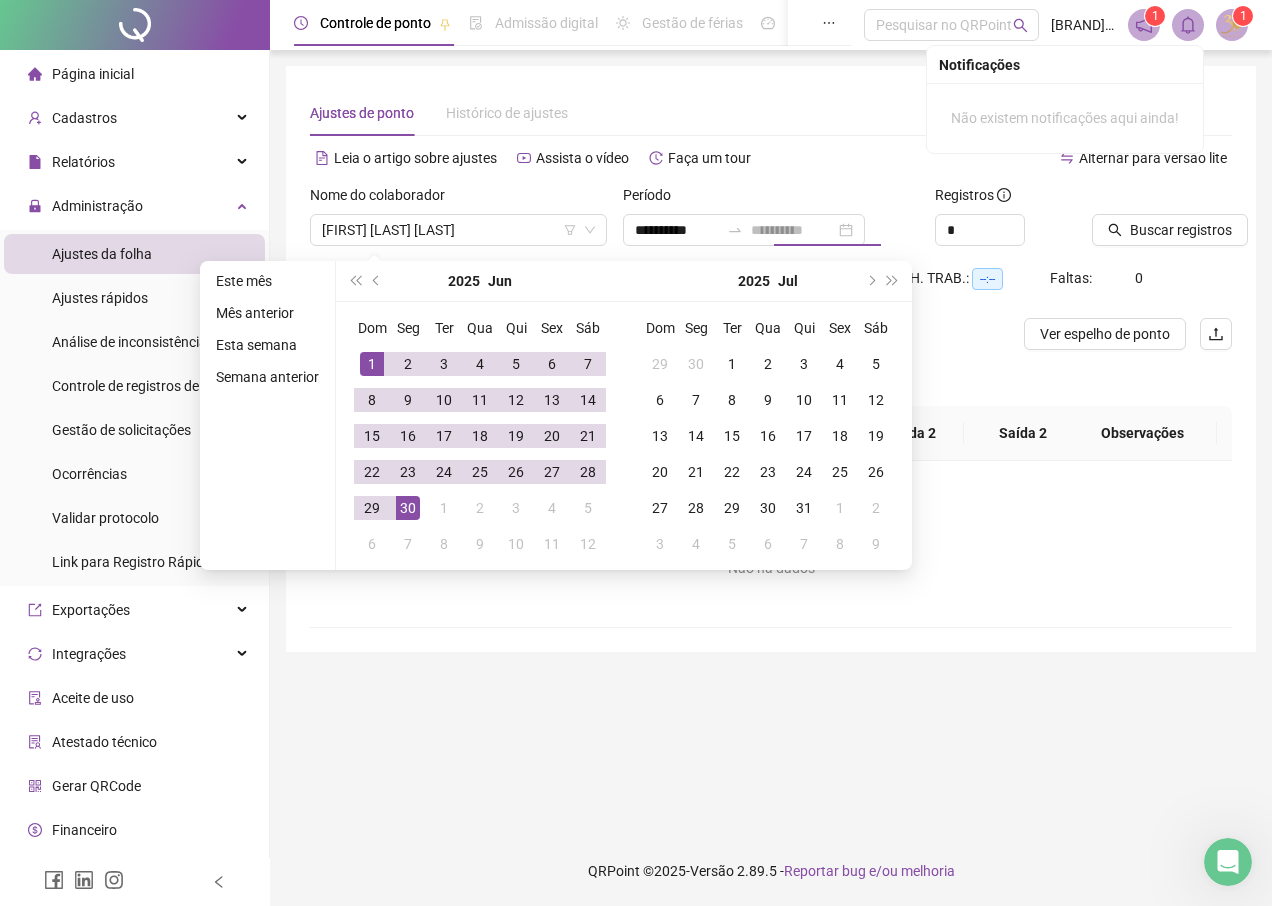 click on "30" at bounding box center (408, 508) 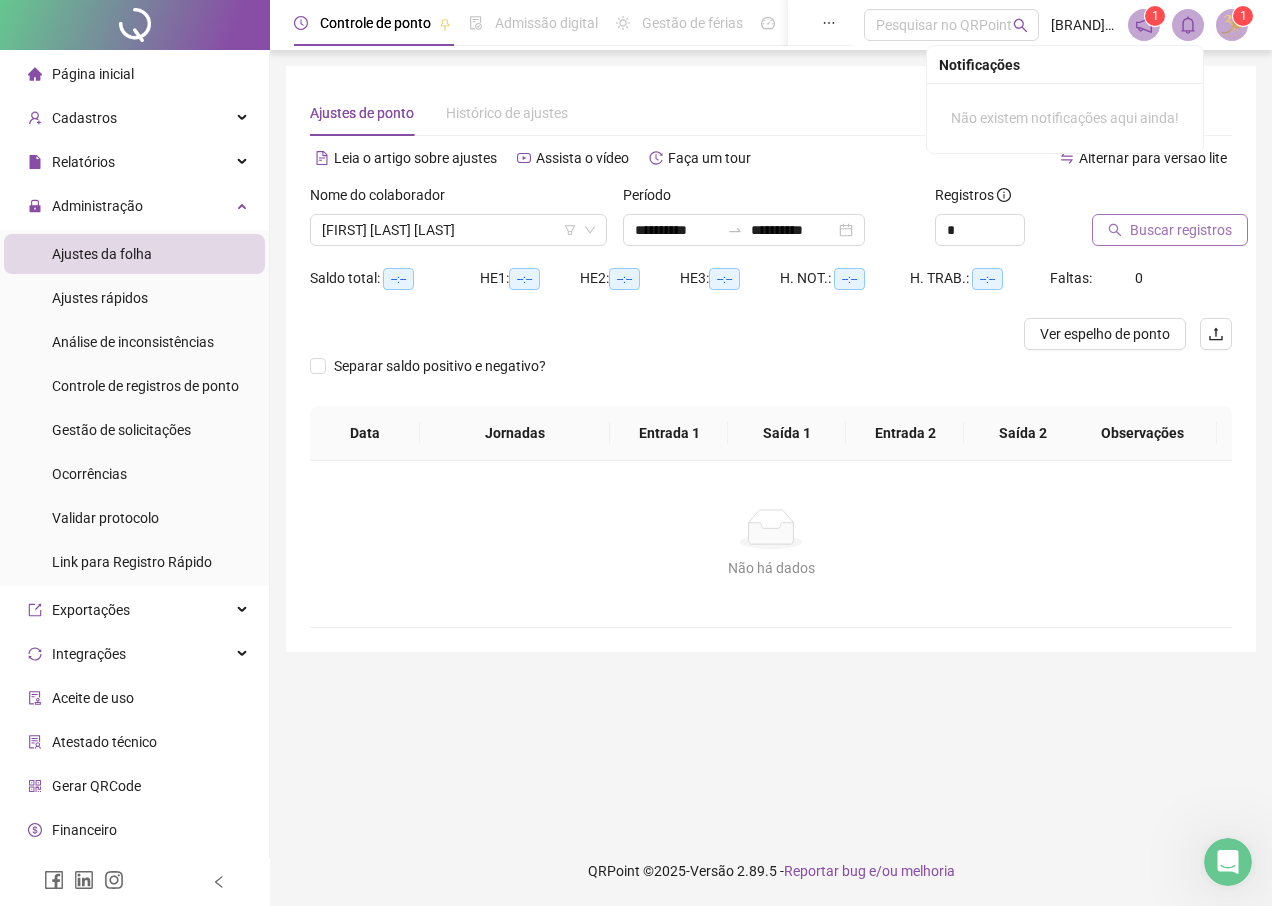 click 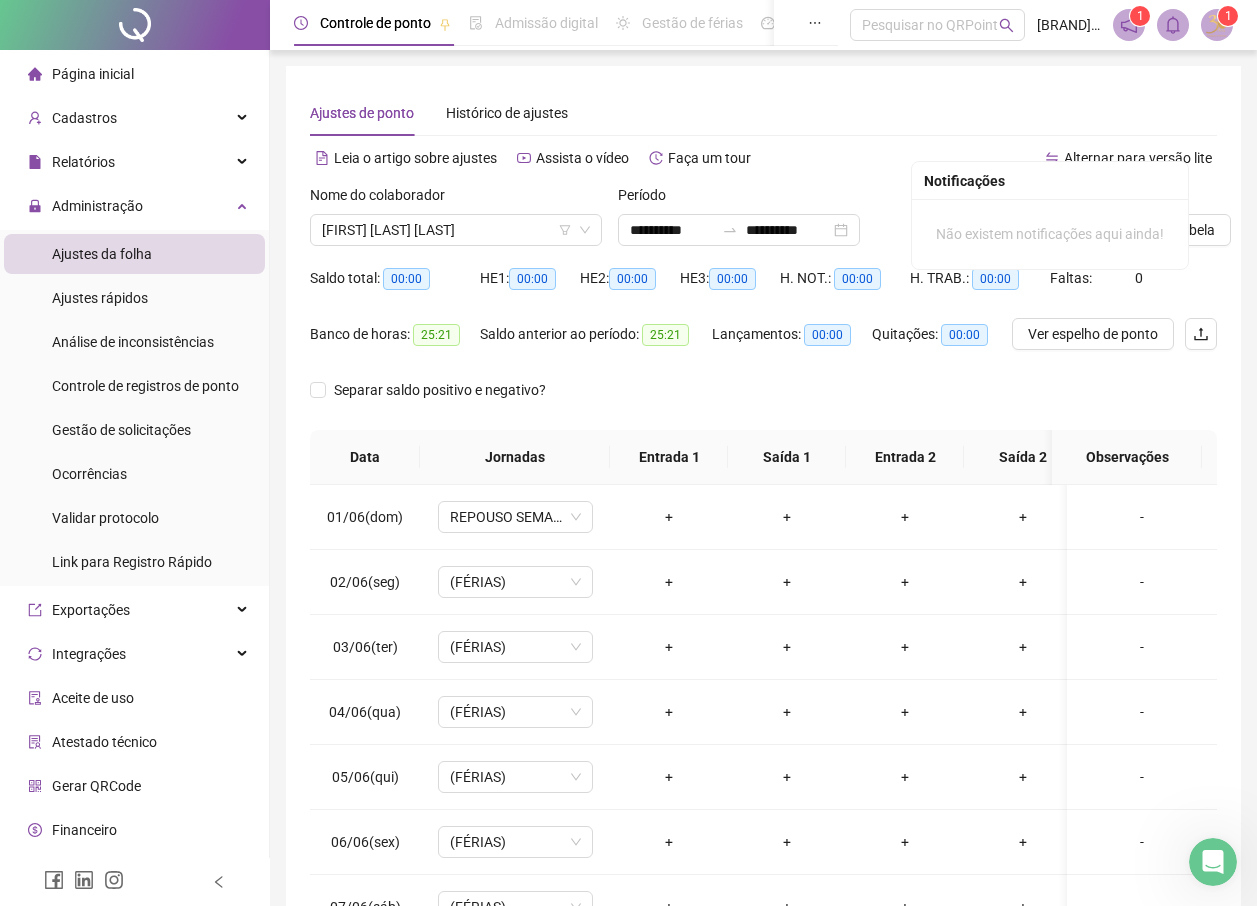 scroll, scrollTop: 116, scrollLeft: 0, axis: vertical 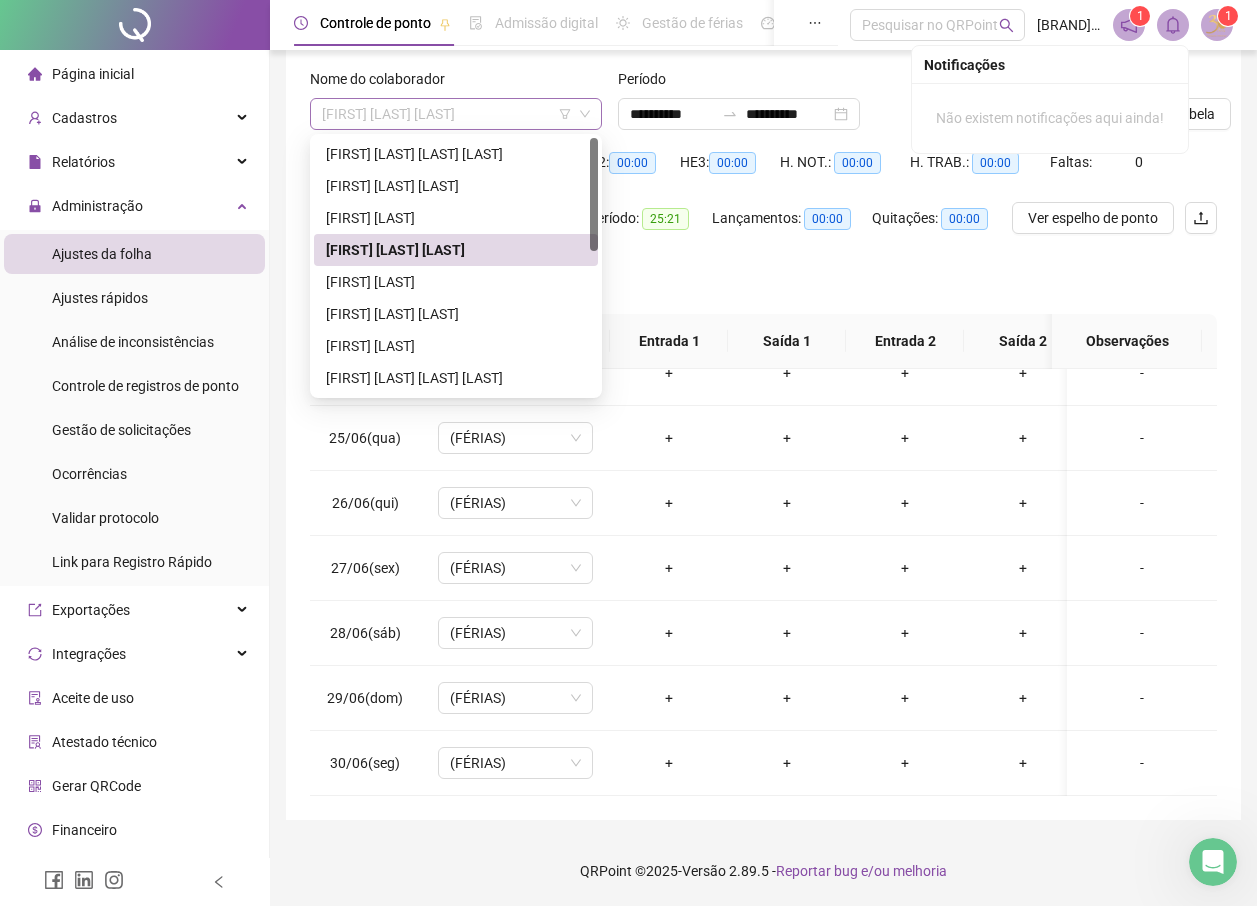 click on "[FIRST] [LAST] [LAST]" at bounding box center [456, 114] 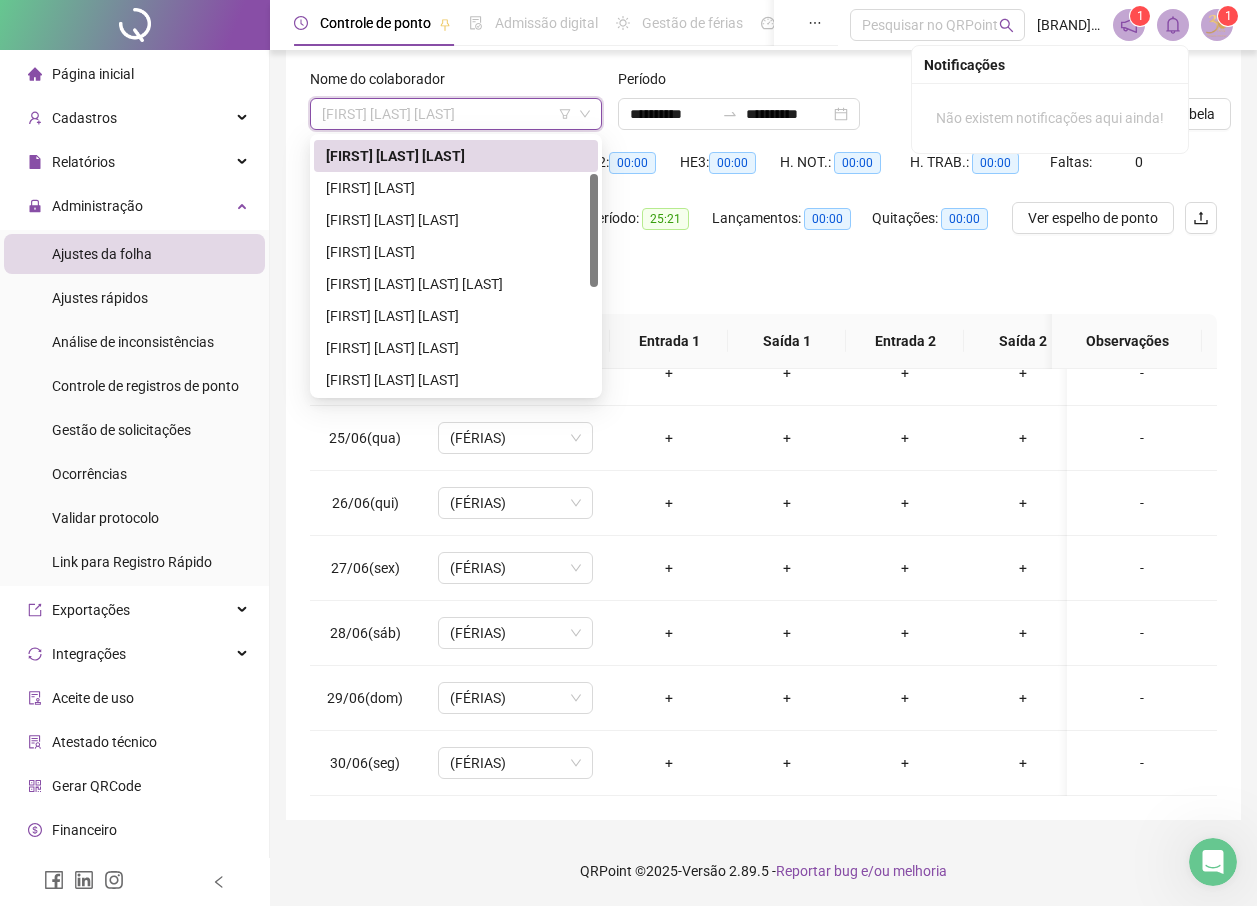 scroll, scrollTop: 94, scrollLeft: 0, axis: vertical 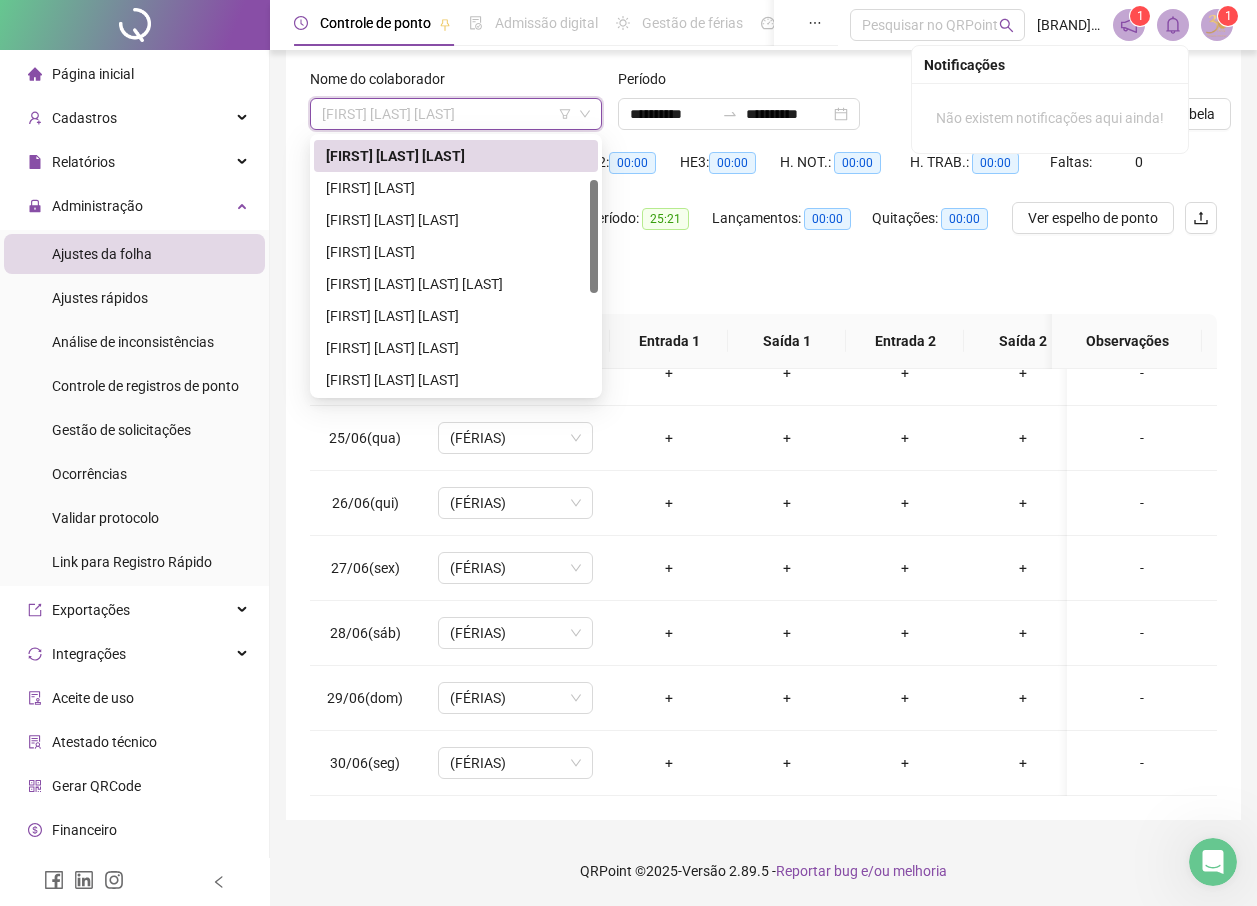 drag, startPoint x: 590, startPoint y: 185, endPoint x: 593, endPoint y: 227, distance: 42.107006 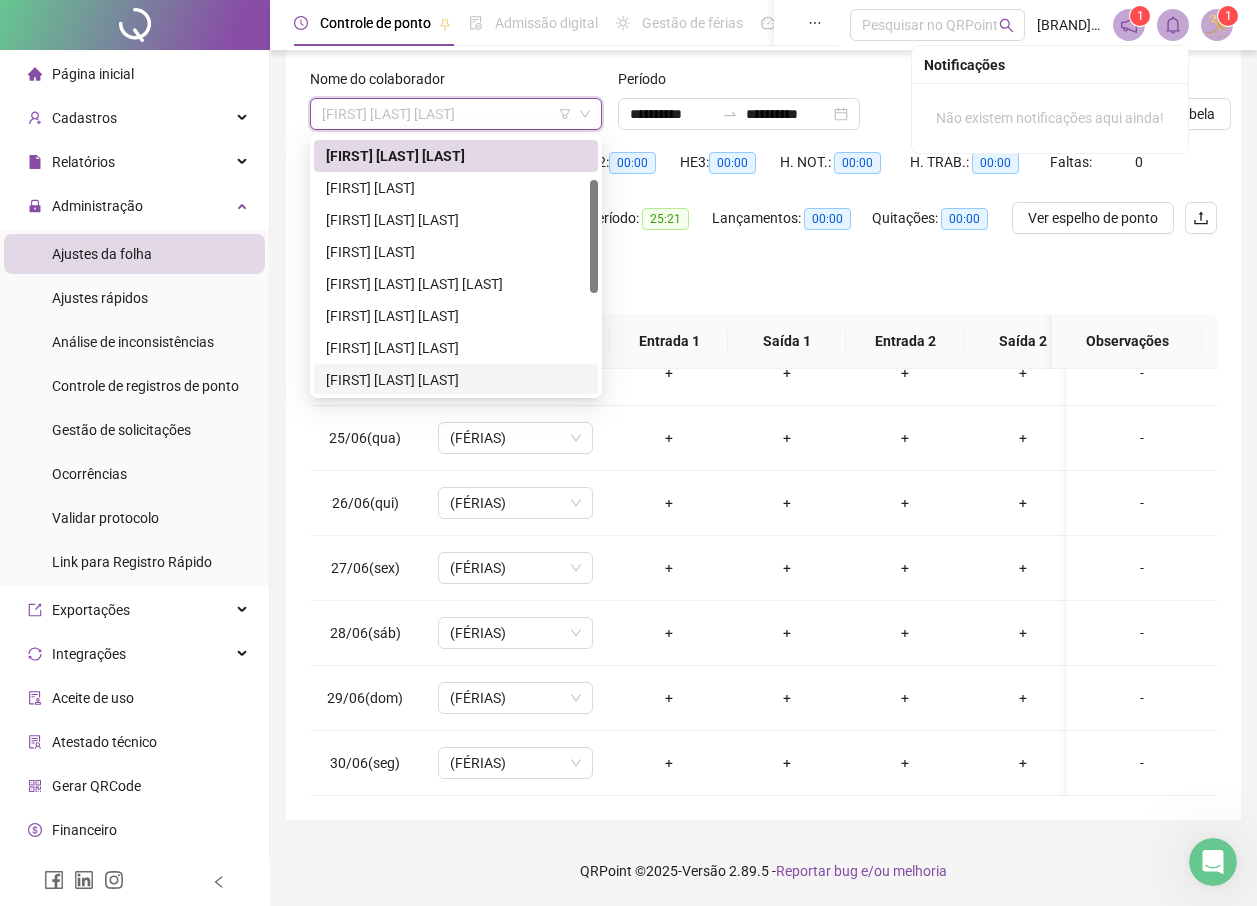 click on "[FIRST] [LAST] [LAST]" at bounding box center [456, 380] 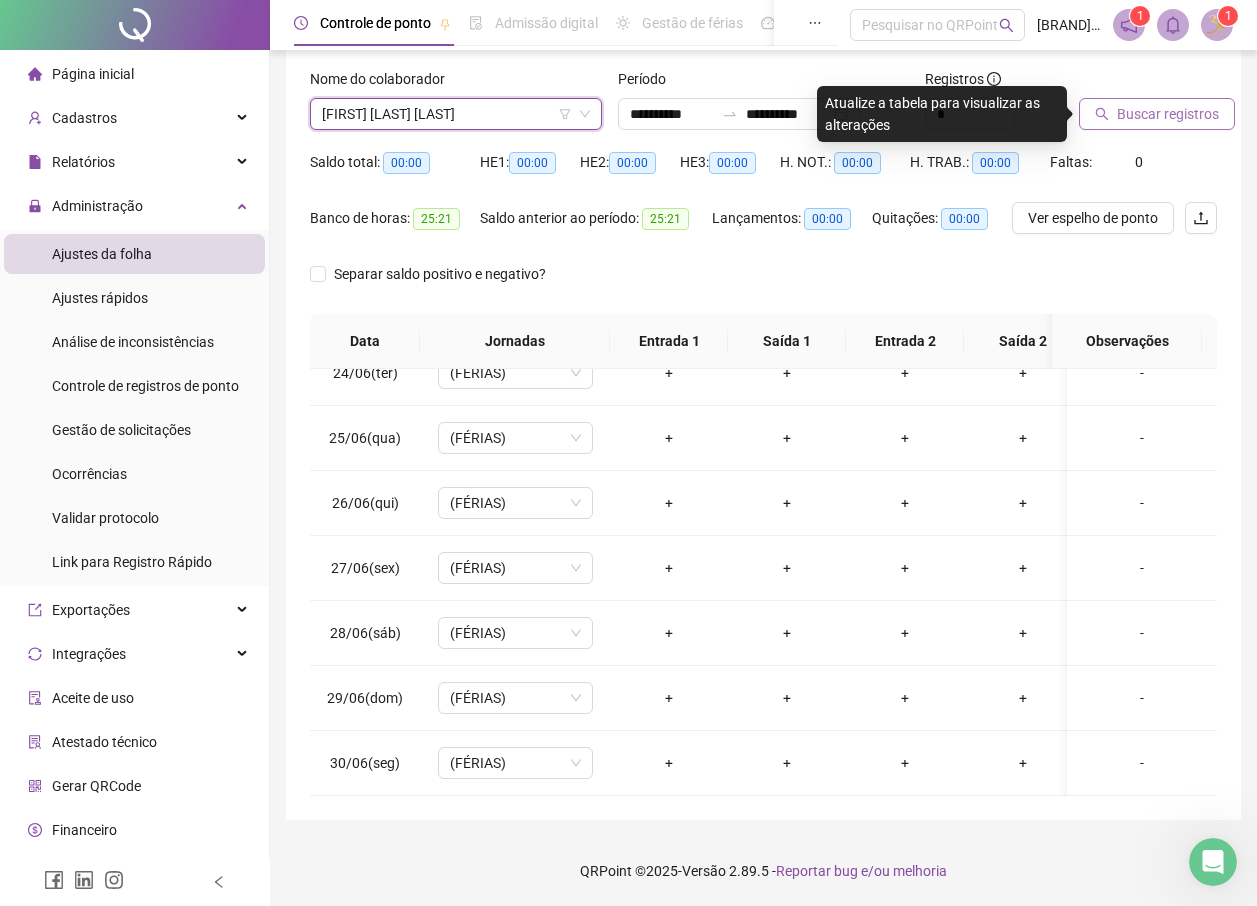 click on "Buscar registros" at bounding box center [1157, 114] 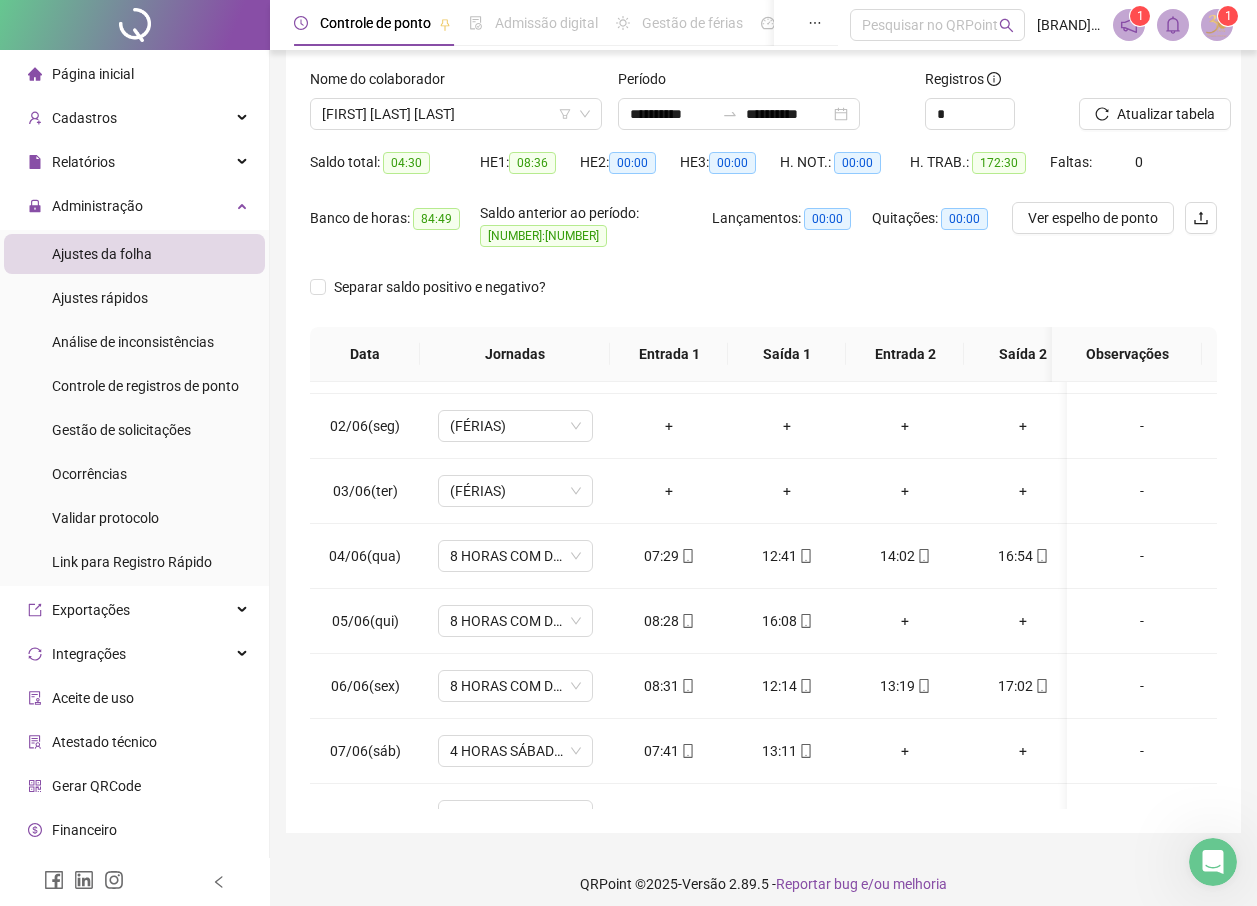 scroll, scrollTop: 0, scrollLeft: 0, axis: both 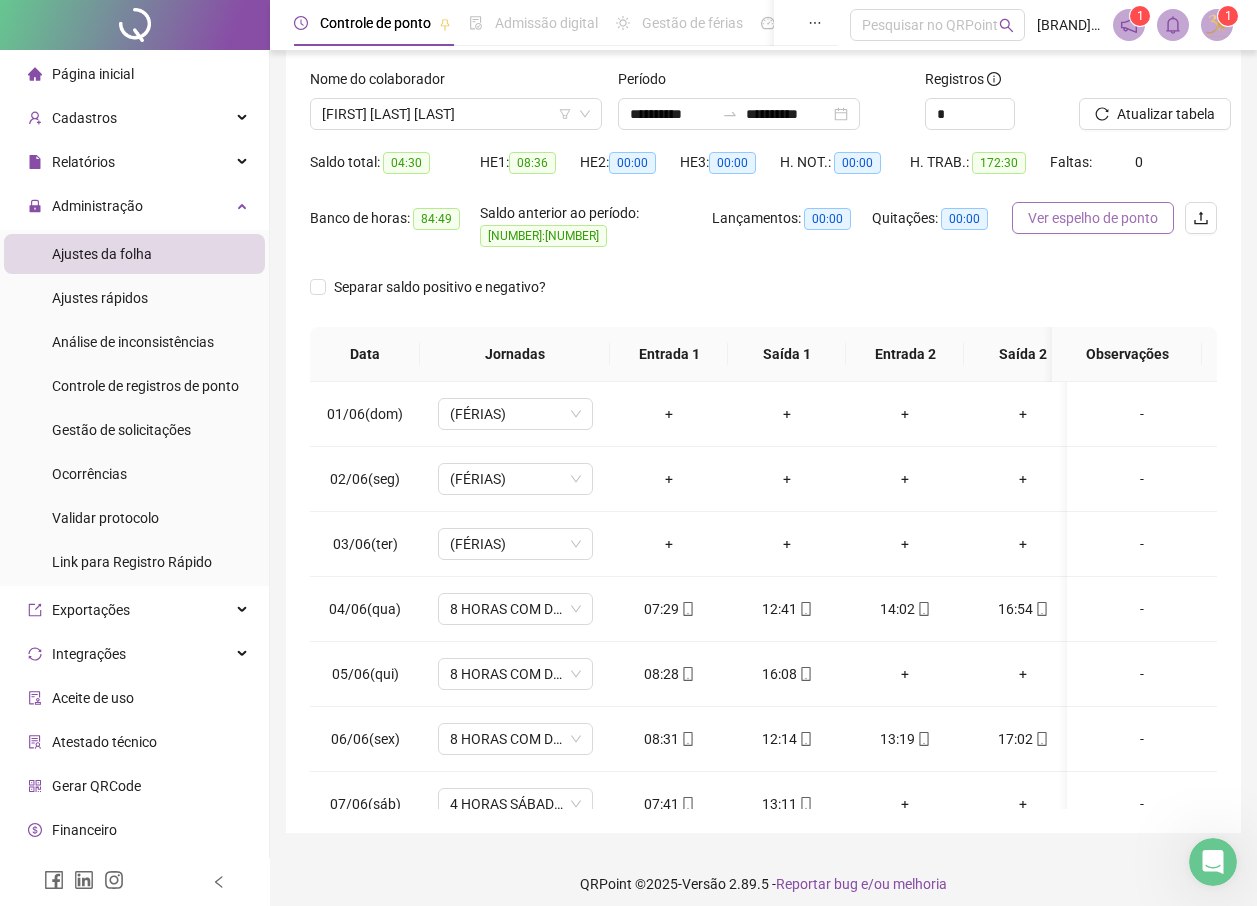 click on "Ver espelho de ponto" at bounding box center [1093, 218] 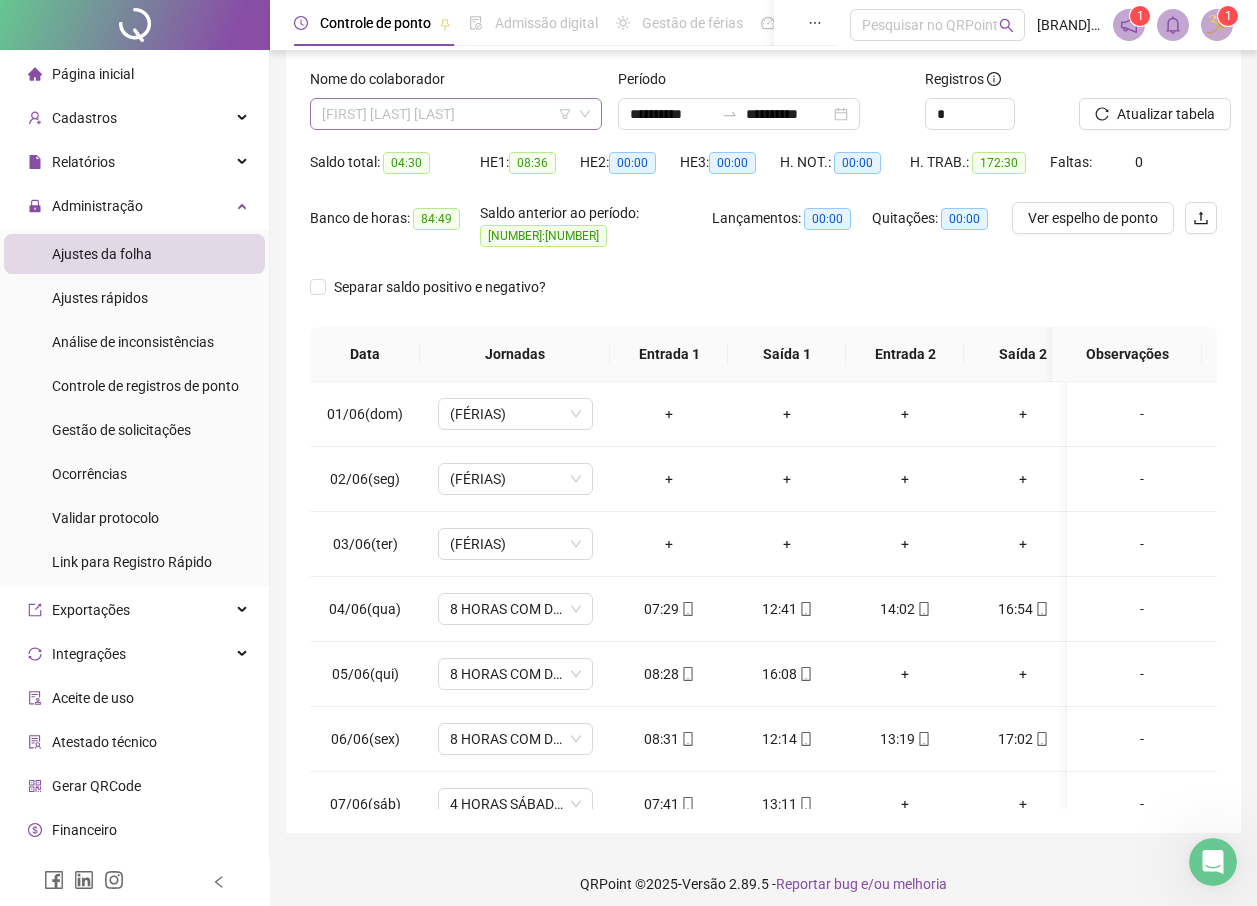click on "[FIRST] [LAST] [LAST]" at bounding box center [456, 114] 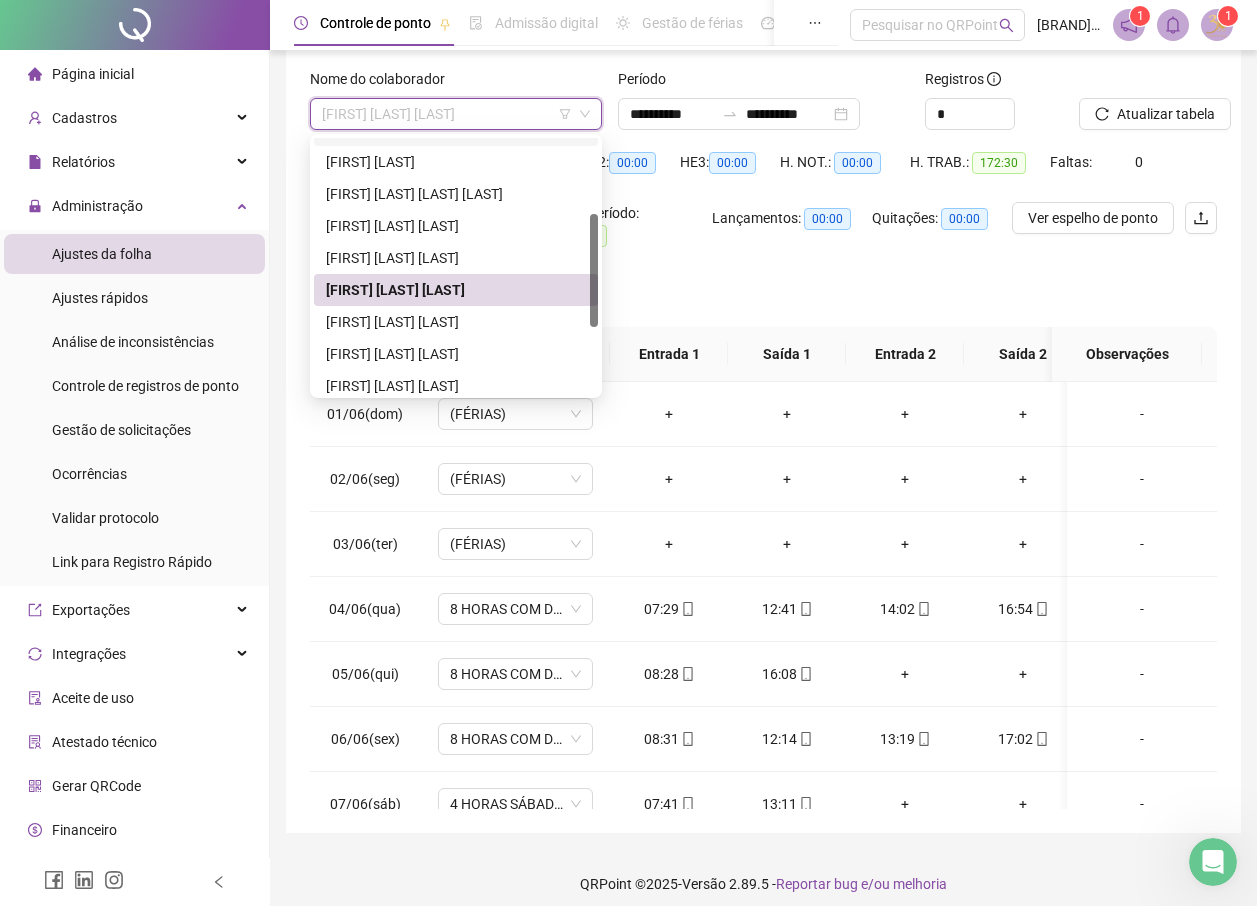 scroll, scrollTop: 215, scrollLeft: 0, axis: vertical 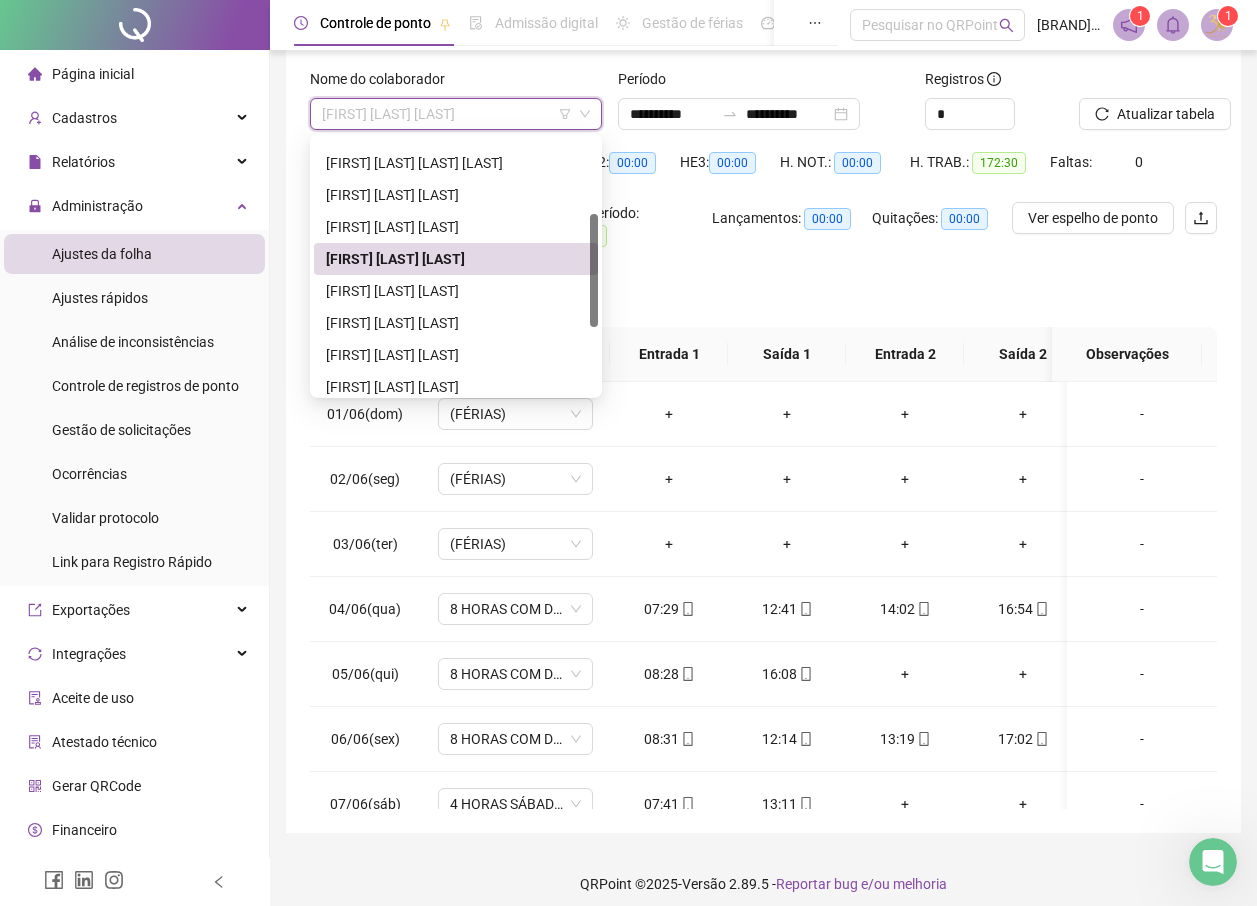 drag, startPoint x: 593, startPoint y: 222, endPoint x: 593, endPoint y: 275, distance: 53 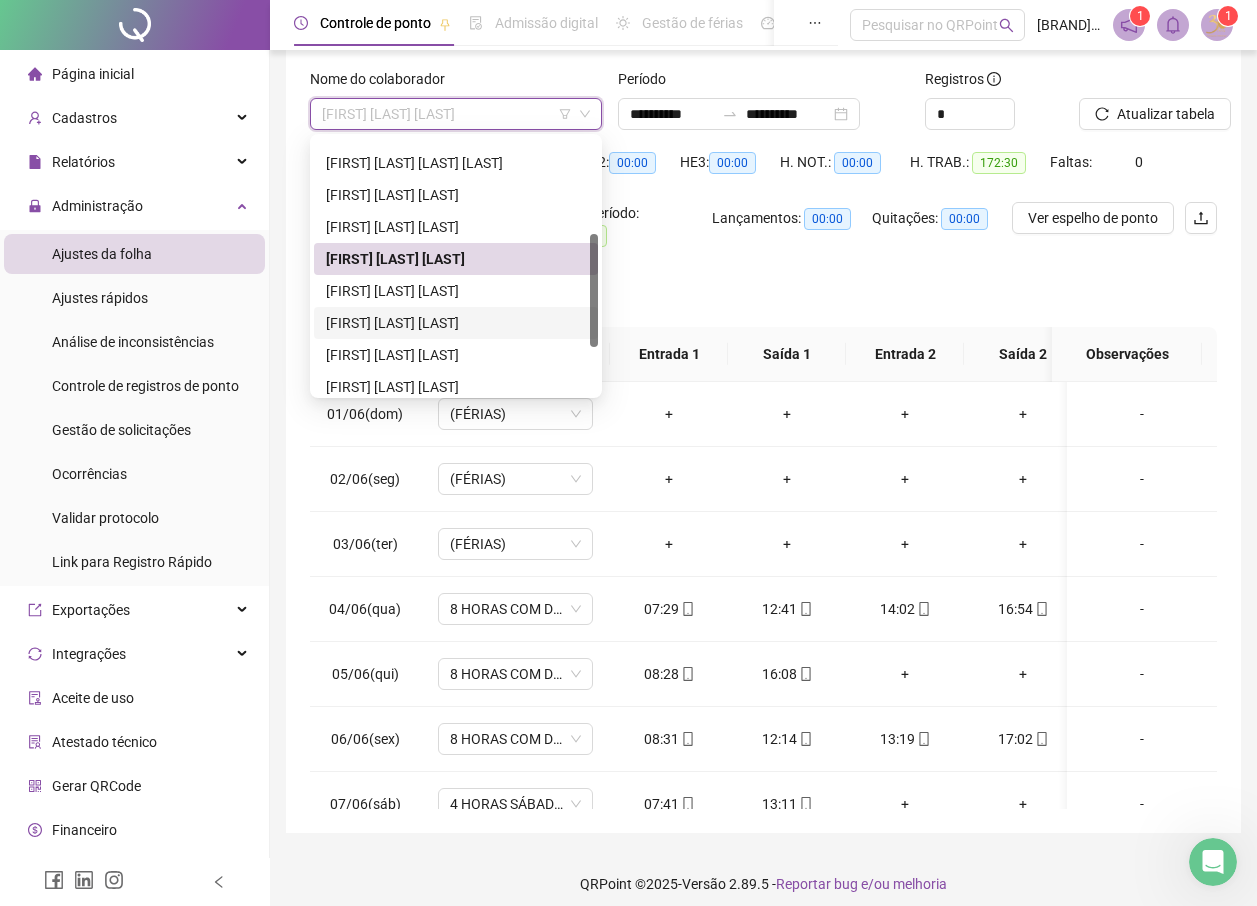 click on "[FIRST] [LAST] [LAST]" at bounding box center [456, 323] 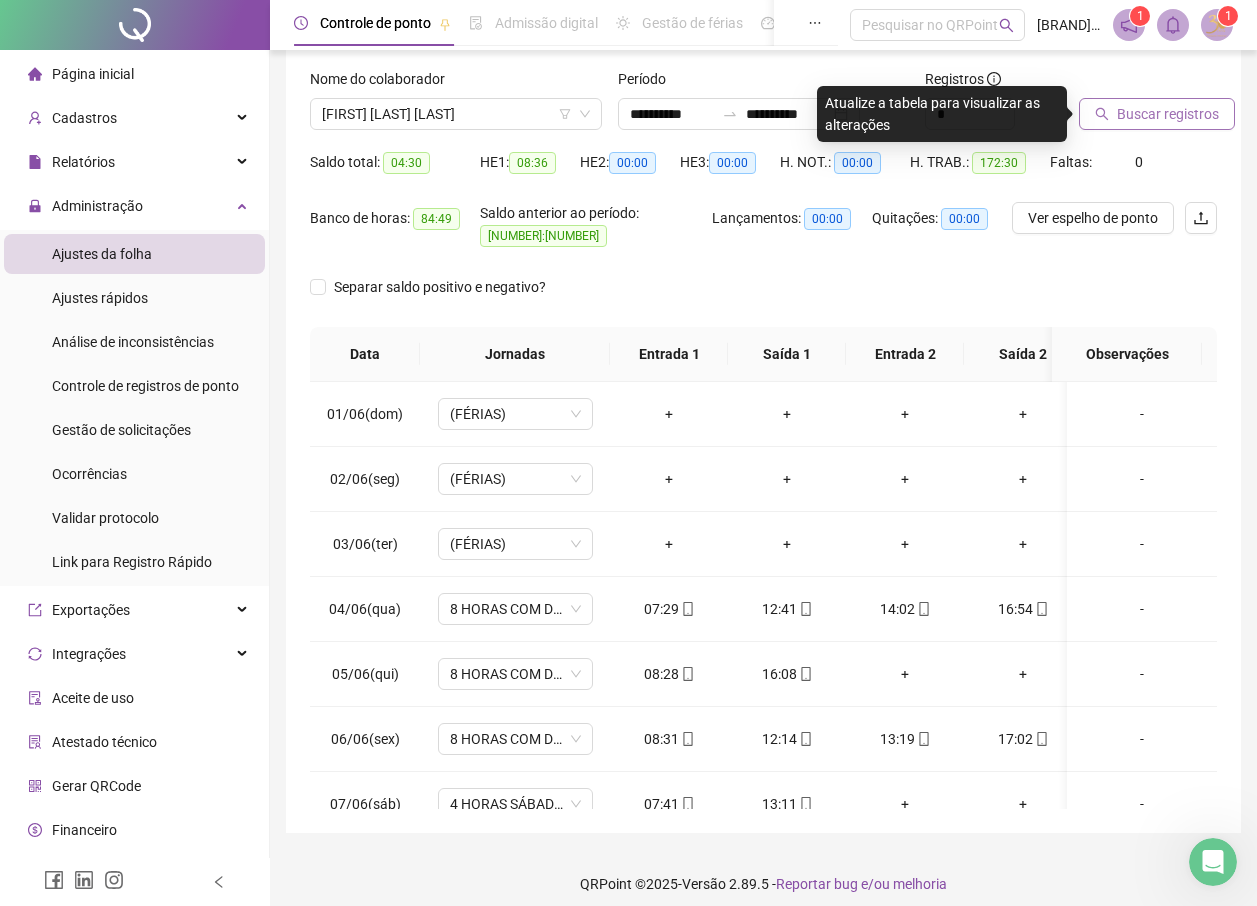 click on "Buscar registros" at bounding box center (1168, 114) 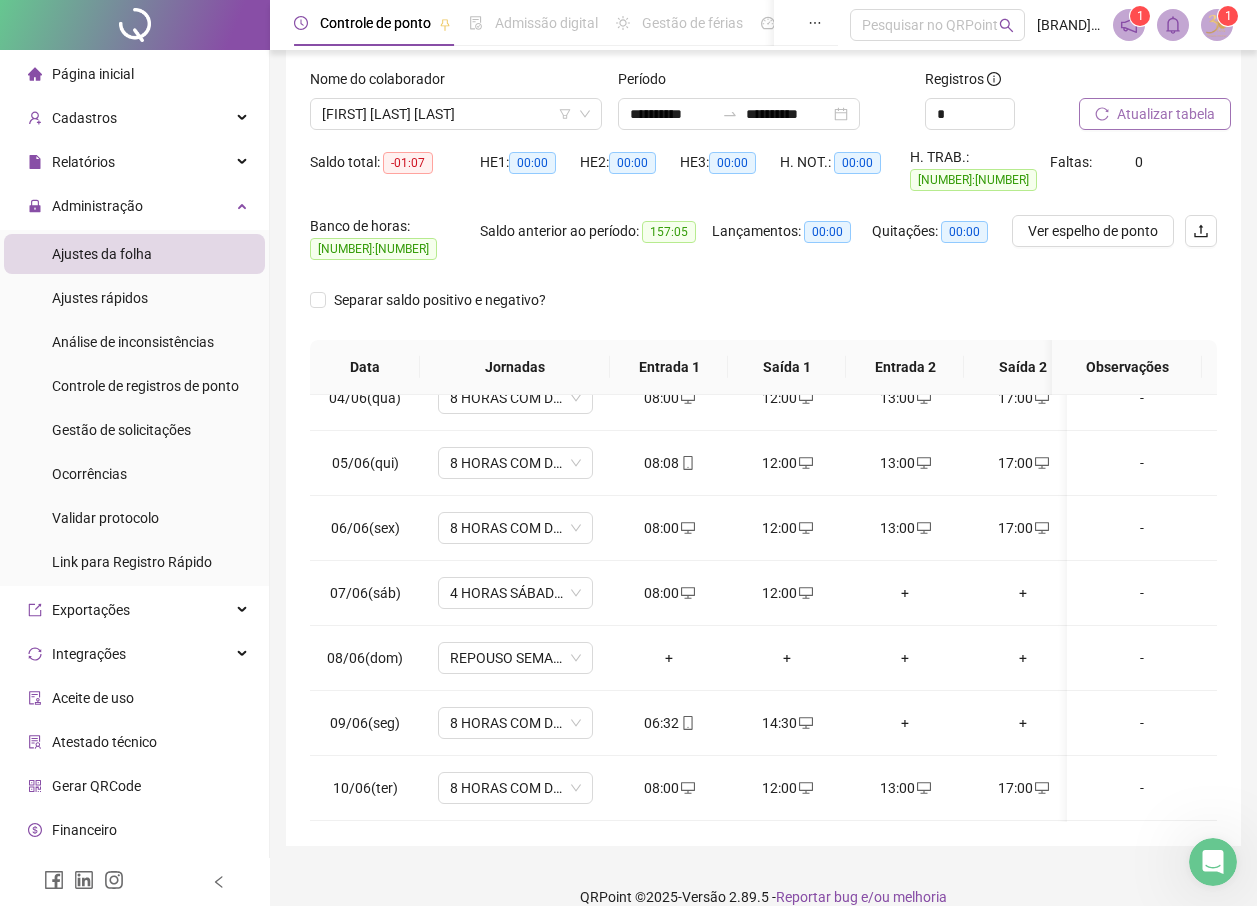 scroll, scrollTop: 0, scrollLeft: 0, axis: both 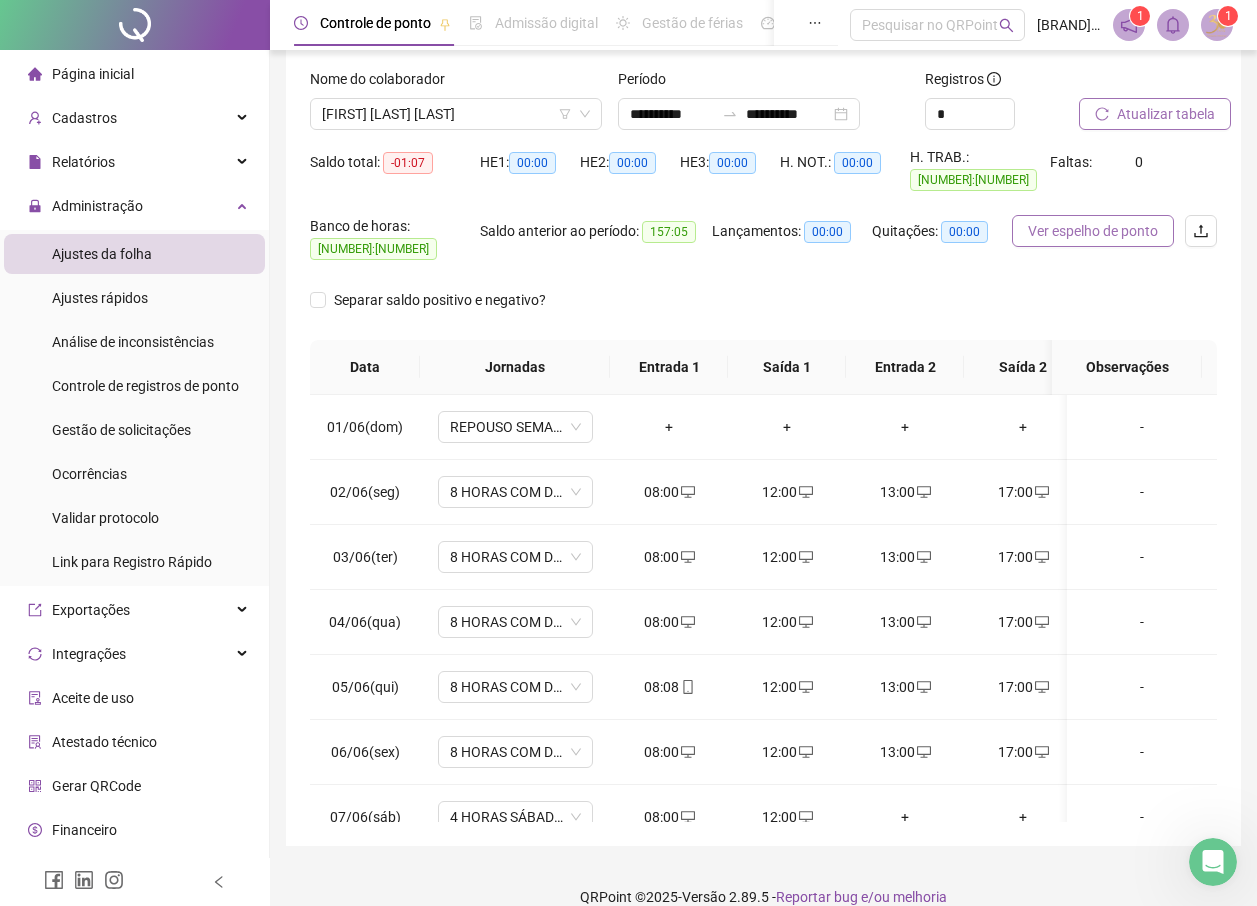 click on "Ver espelho de ponto" at bounding box center [1093, 231] 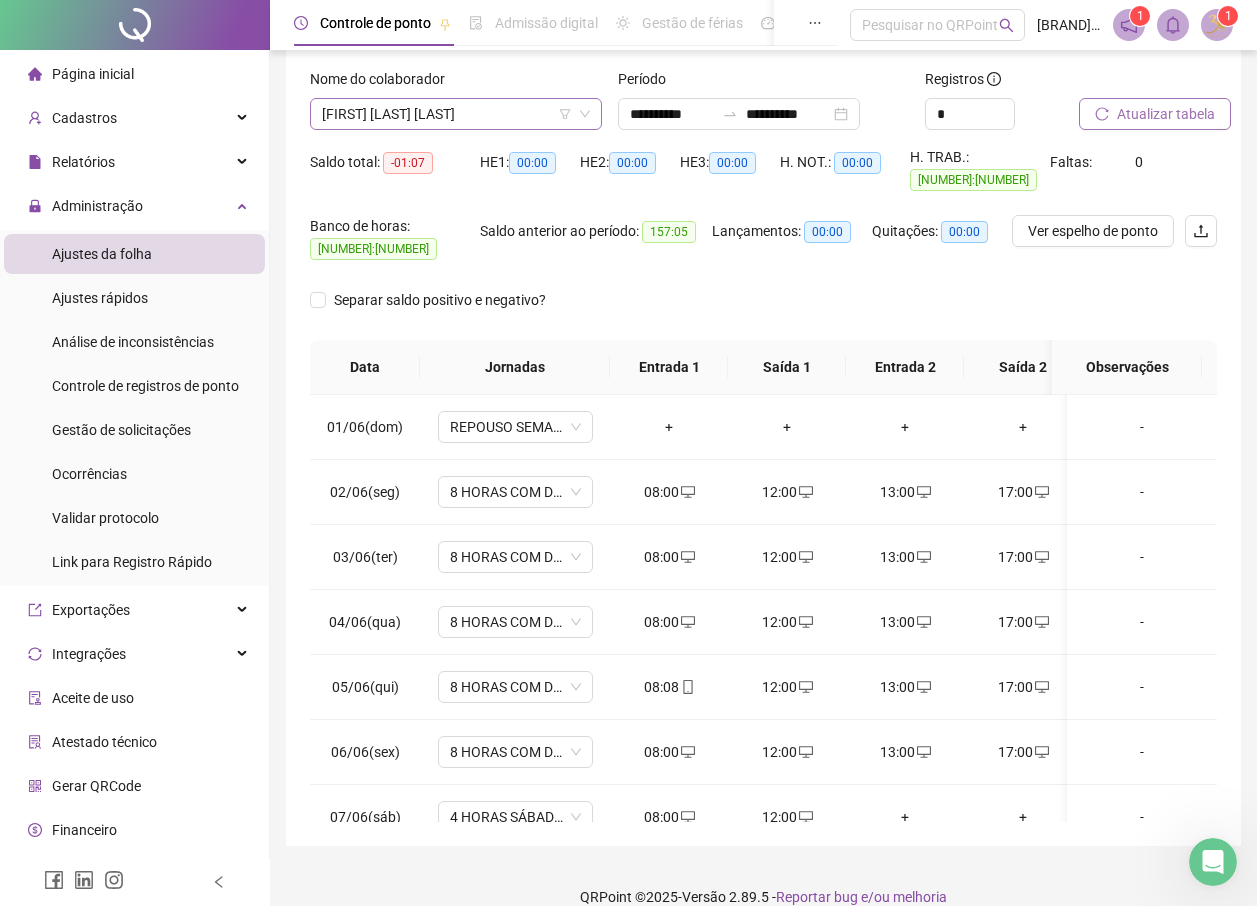 click on "[FIRST] [LAST] [LAST]" at bounding box center (456, 114) 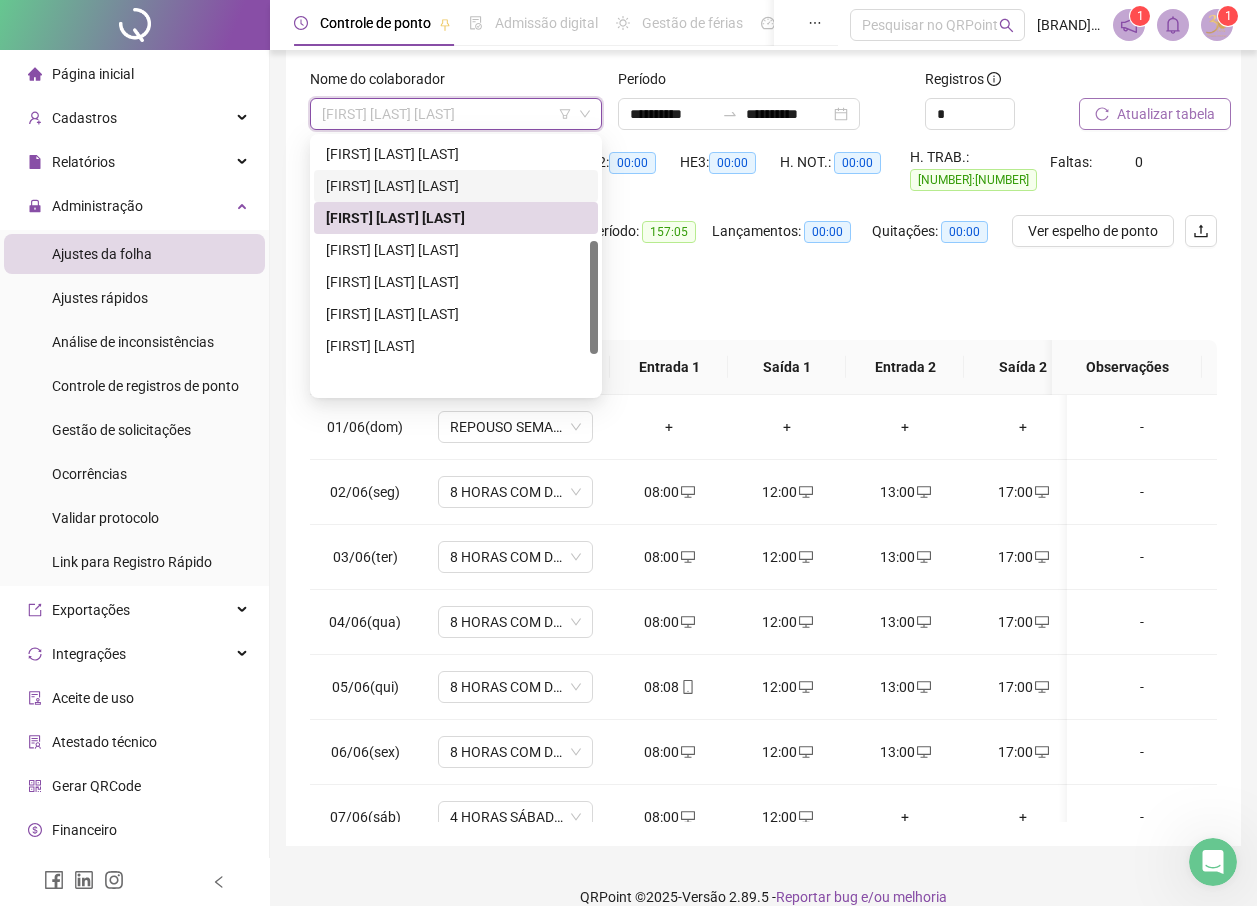 scroll, scrollTop: 320, scrollLeft: 0, axis: vertical 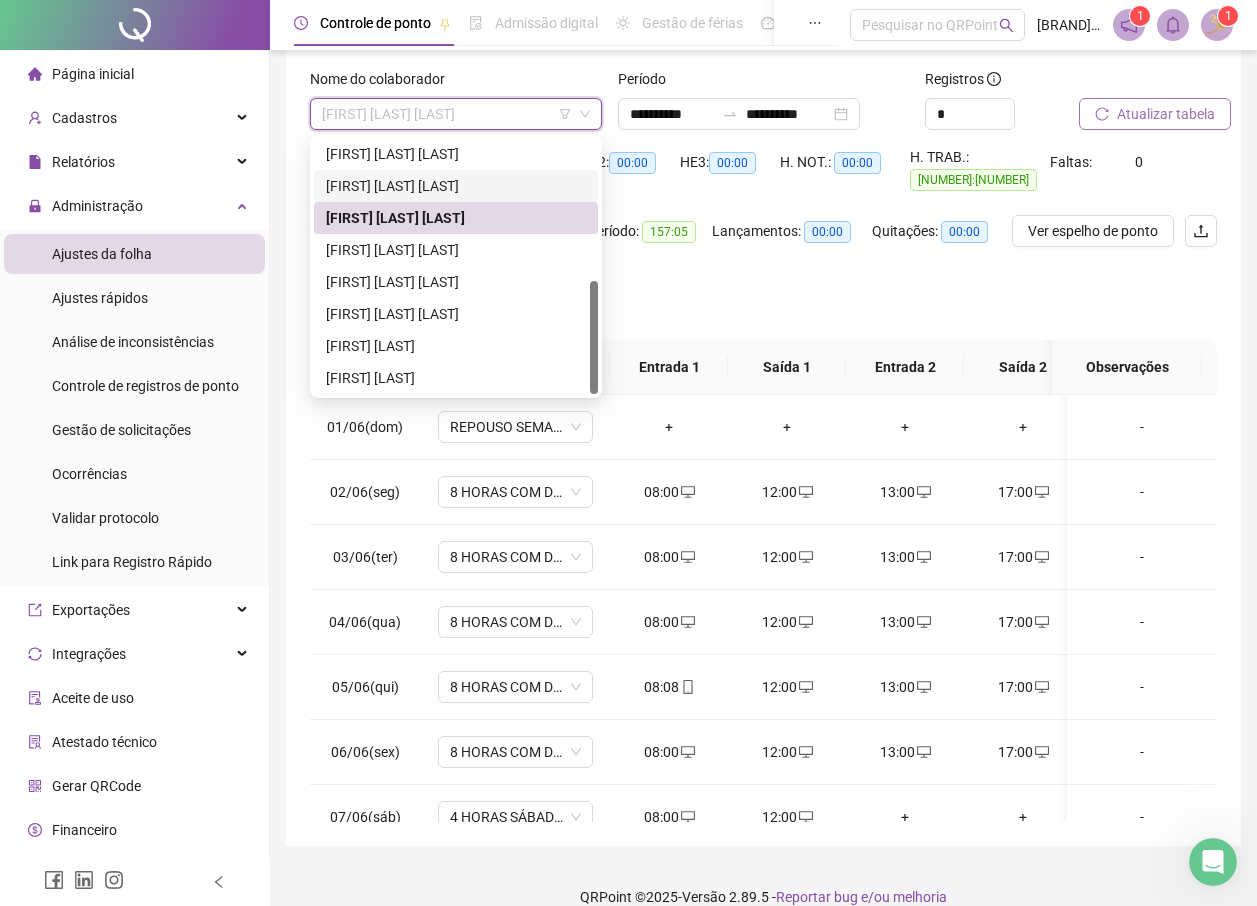 drag, startPoint x: 596, startPoint y: 288, endPoint x: 593, endPoint y: 347, distance: 59.07622 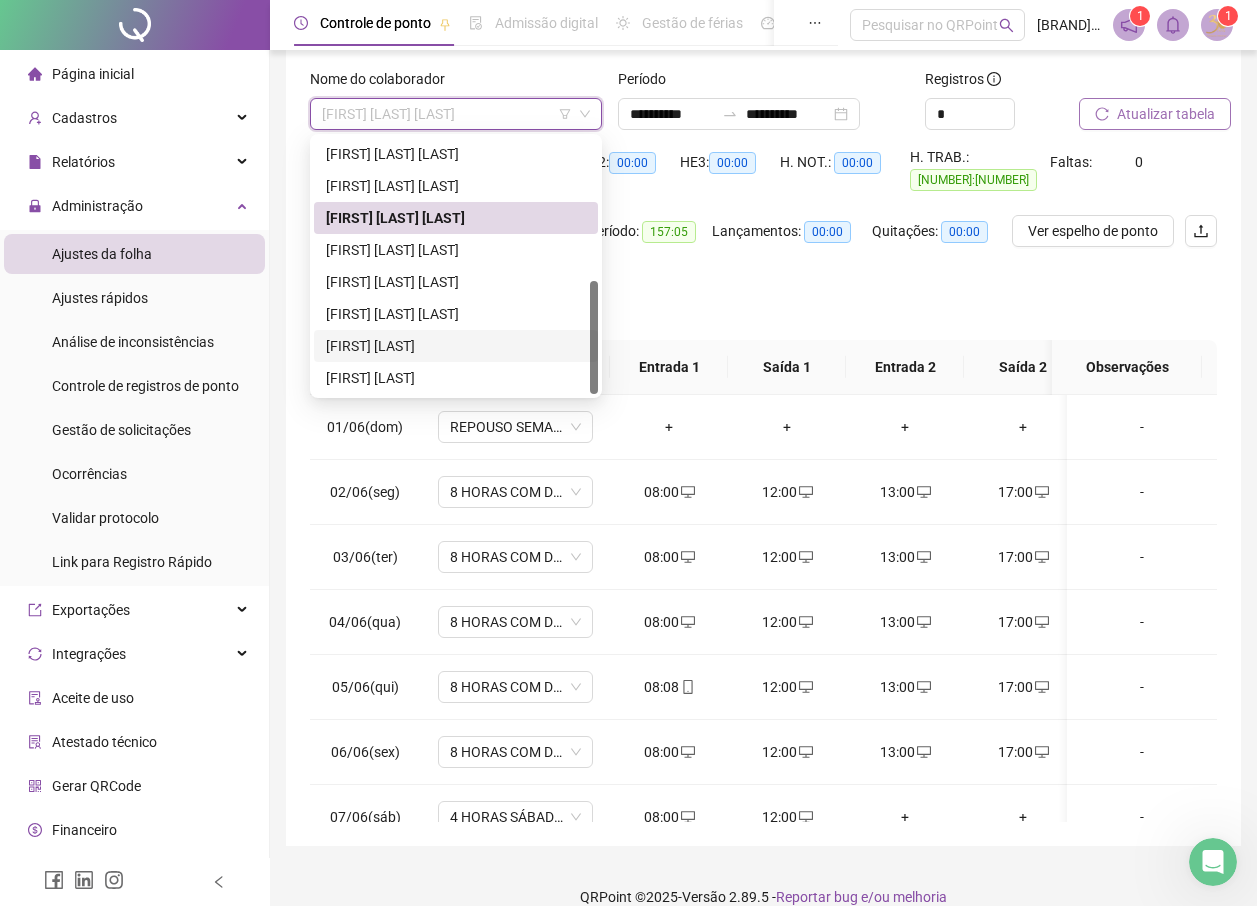 click on "[FIRST] [LAST]" at bounding box center (456, 346) 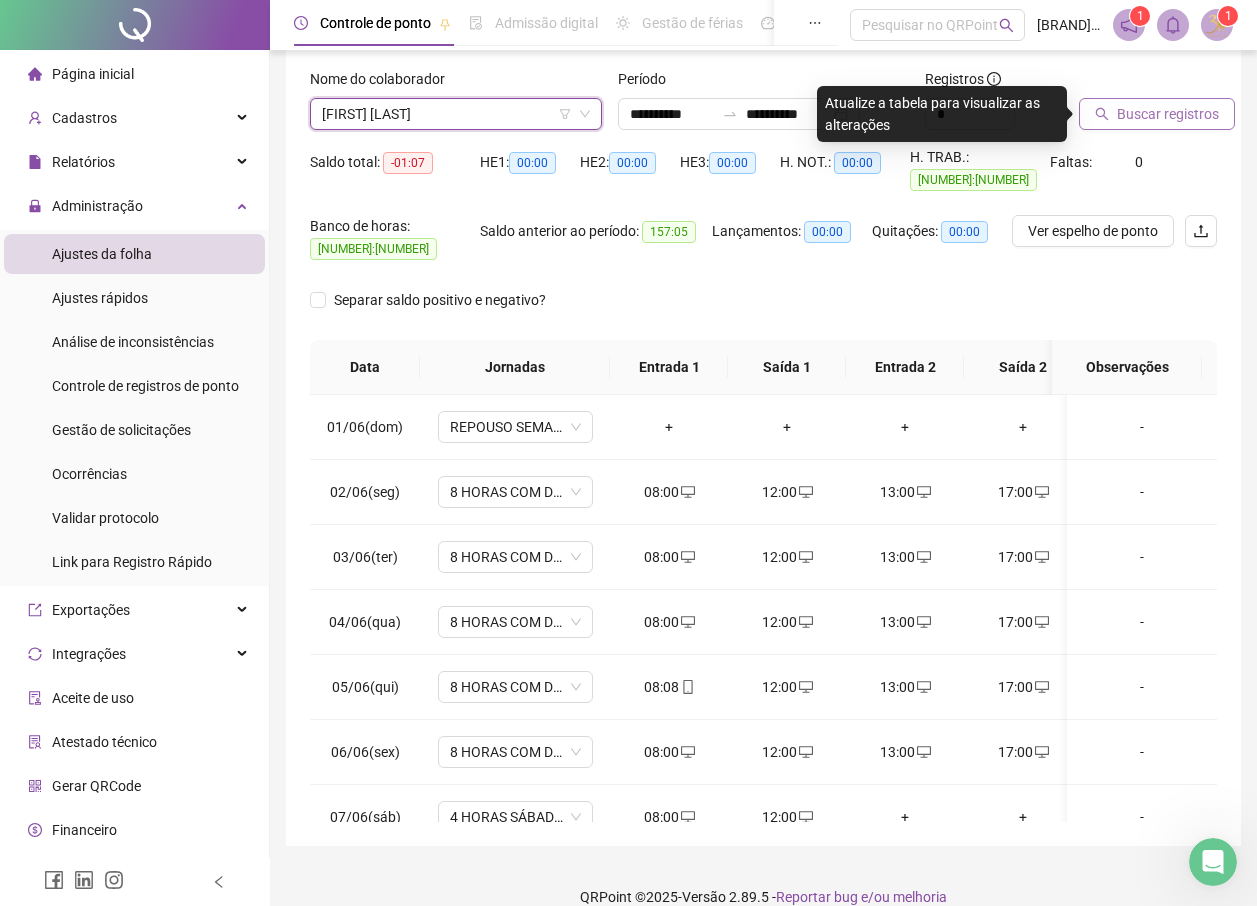click on "Buscar registros" at bounding box center [1157, 114] 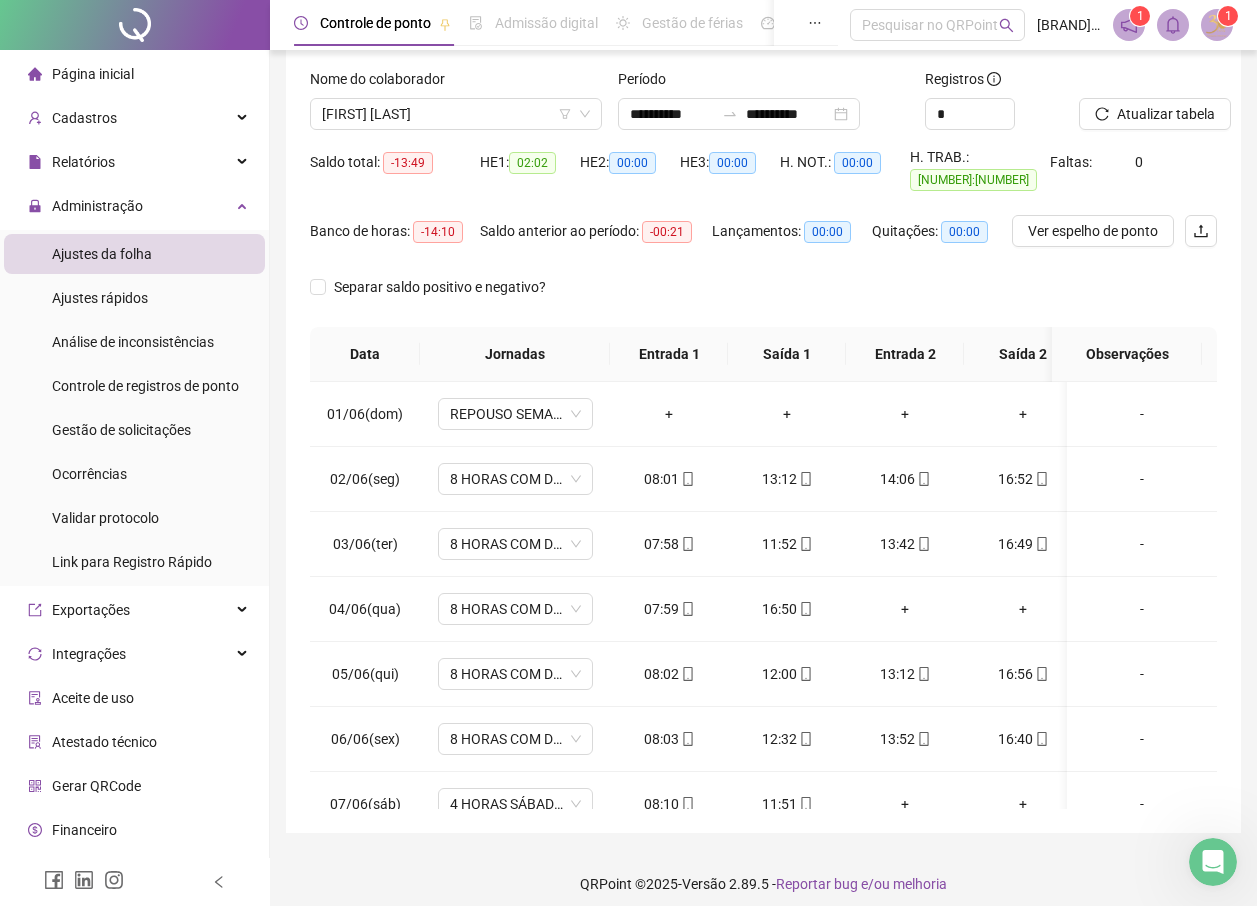 click on "Ver espelho de ponto" at bounding box center [1093, 231] 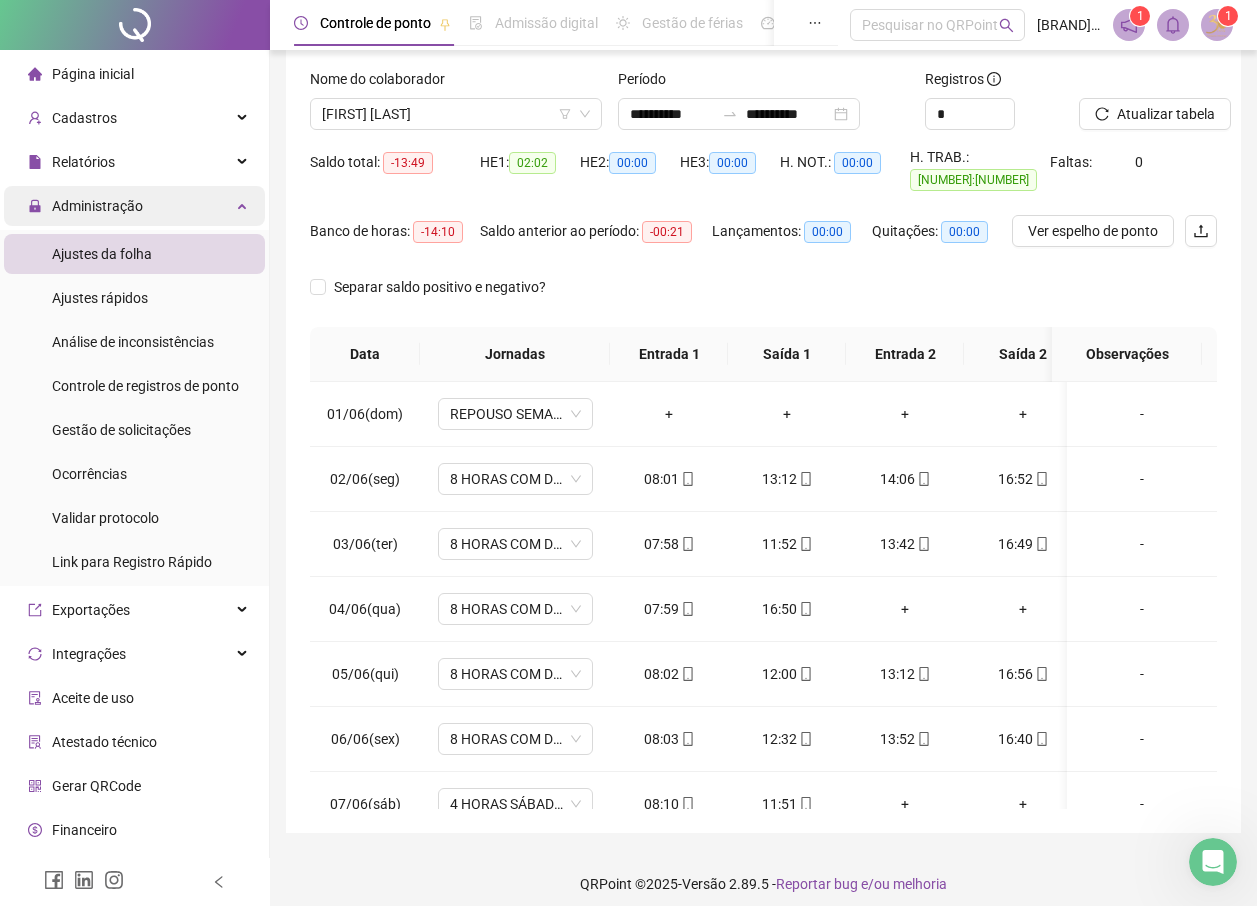 click on "Administração" at bounding box center (134, 206) 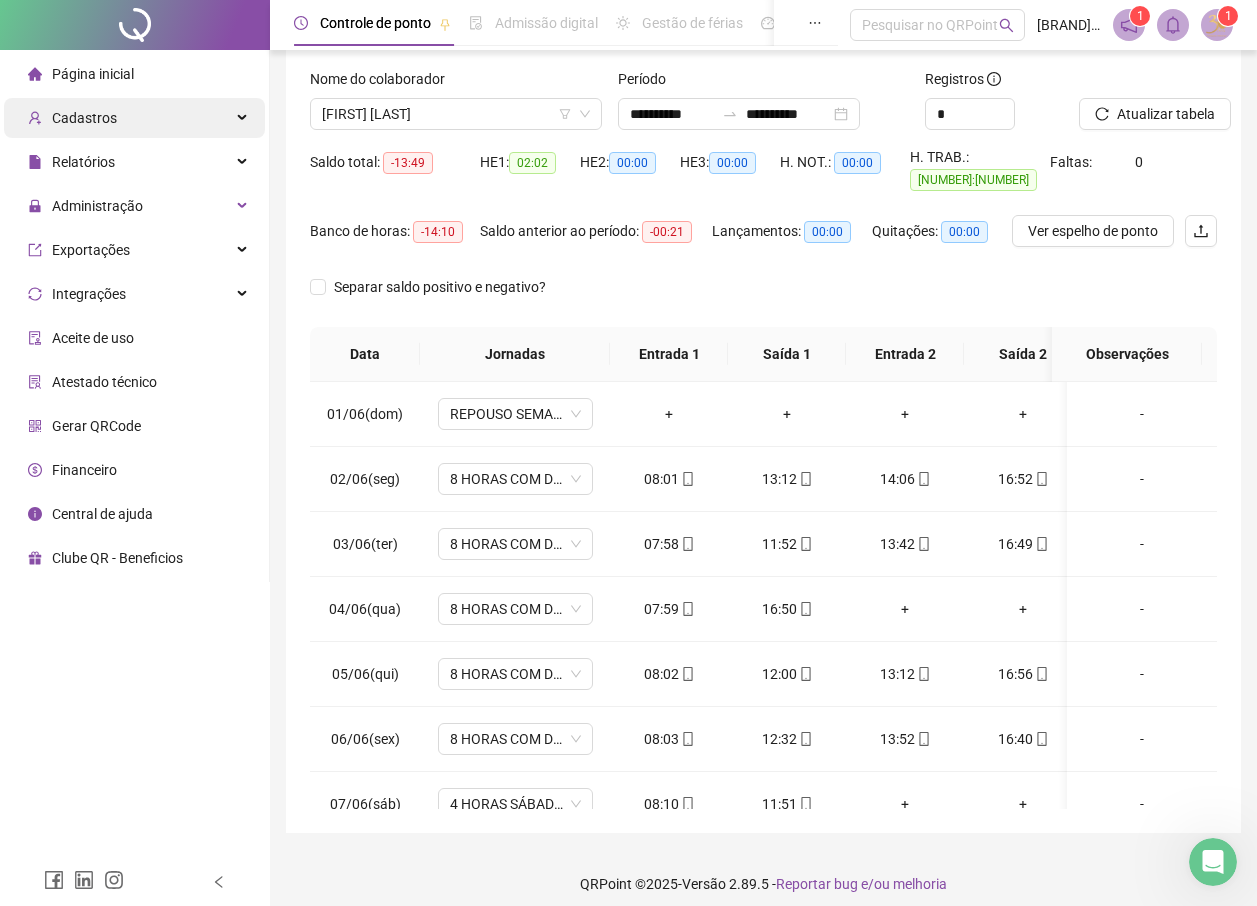 click on "Cadastros" at bounding box center (134, 118) 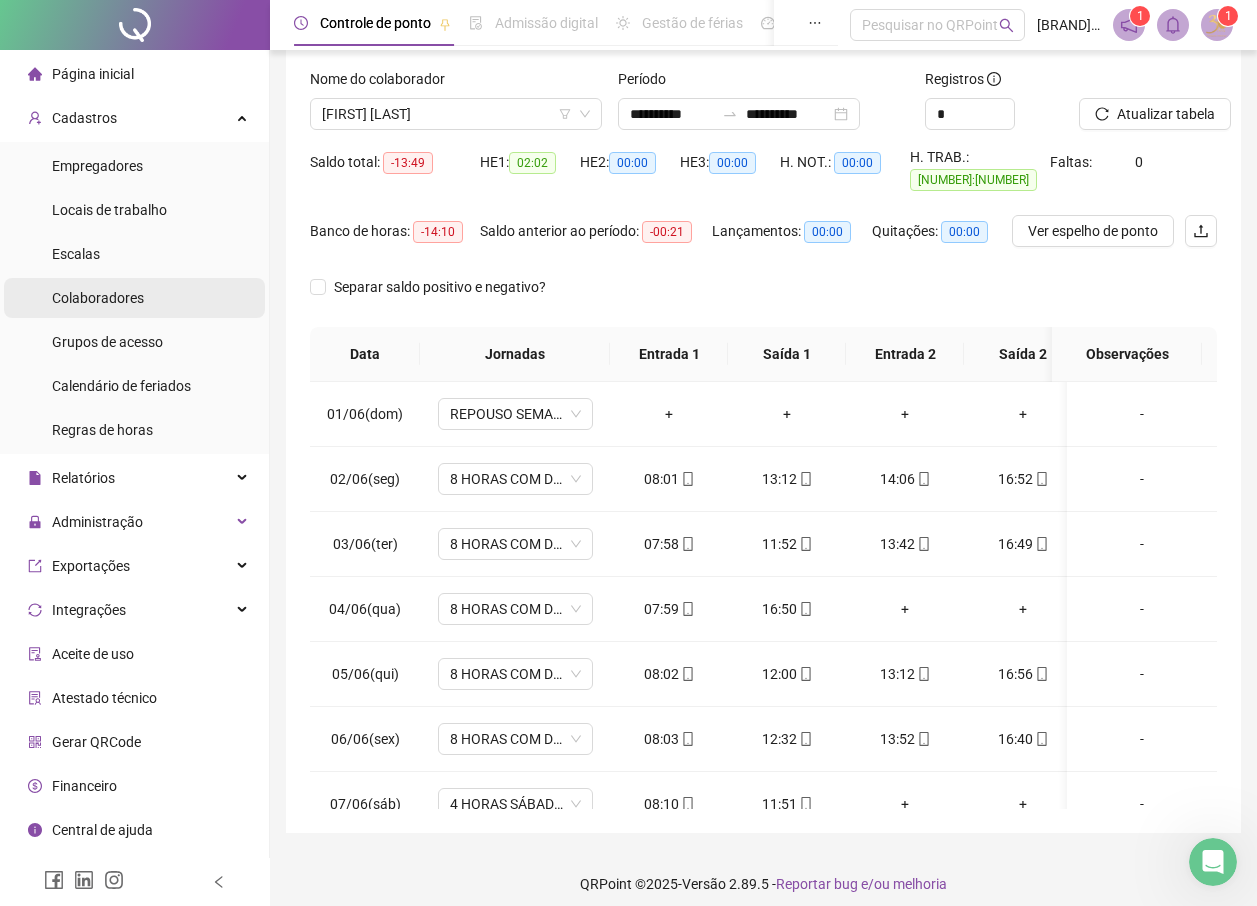click on "Colaboradores" at bounding box center (98, 298) 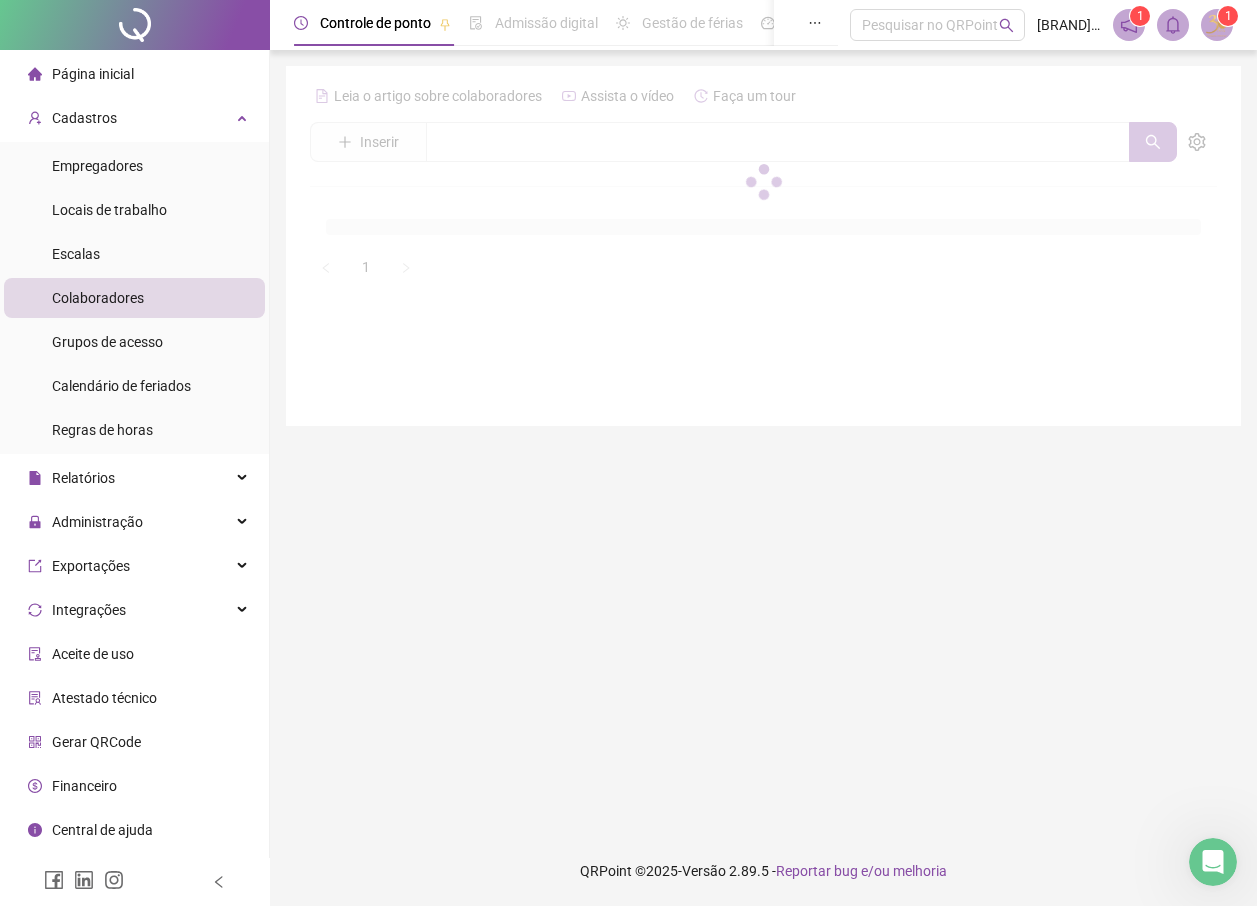 scroll, scrollTop: 0, scrollLeft: 0, axis: both 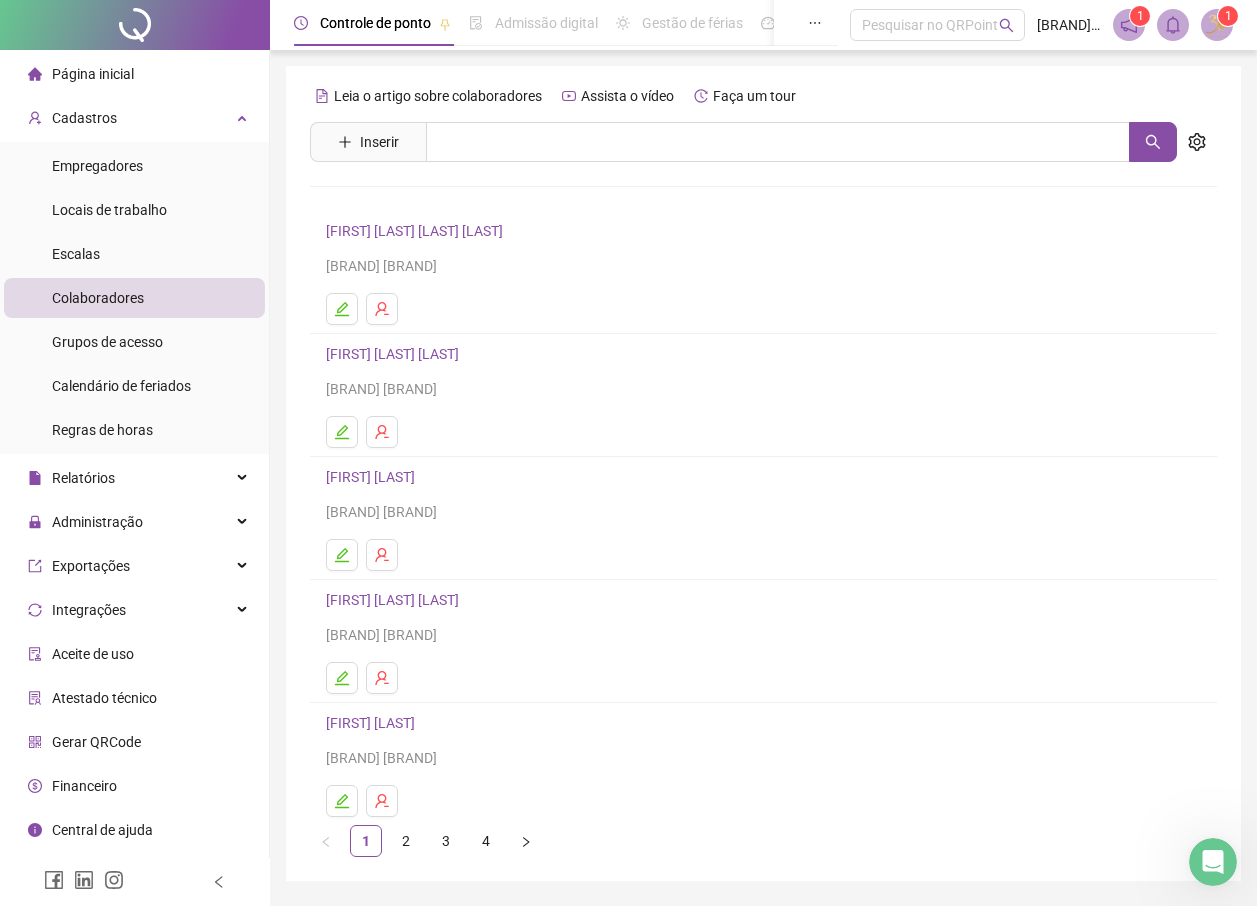 click on "[FIRST] [LAST] [LAST]" at bounding box center [395, 600] 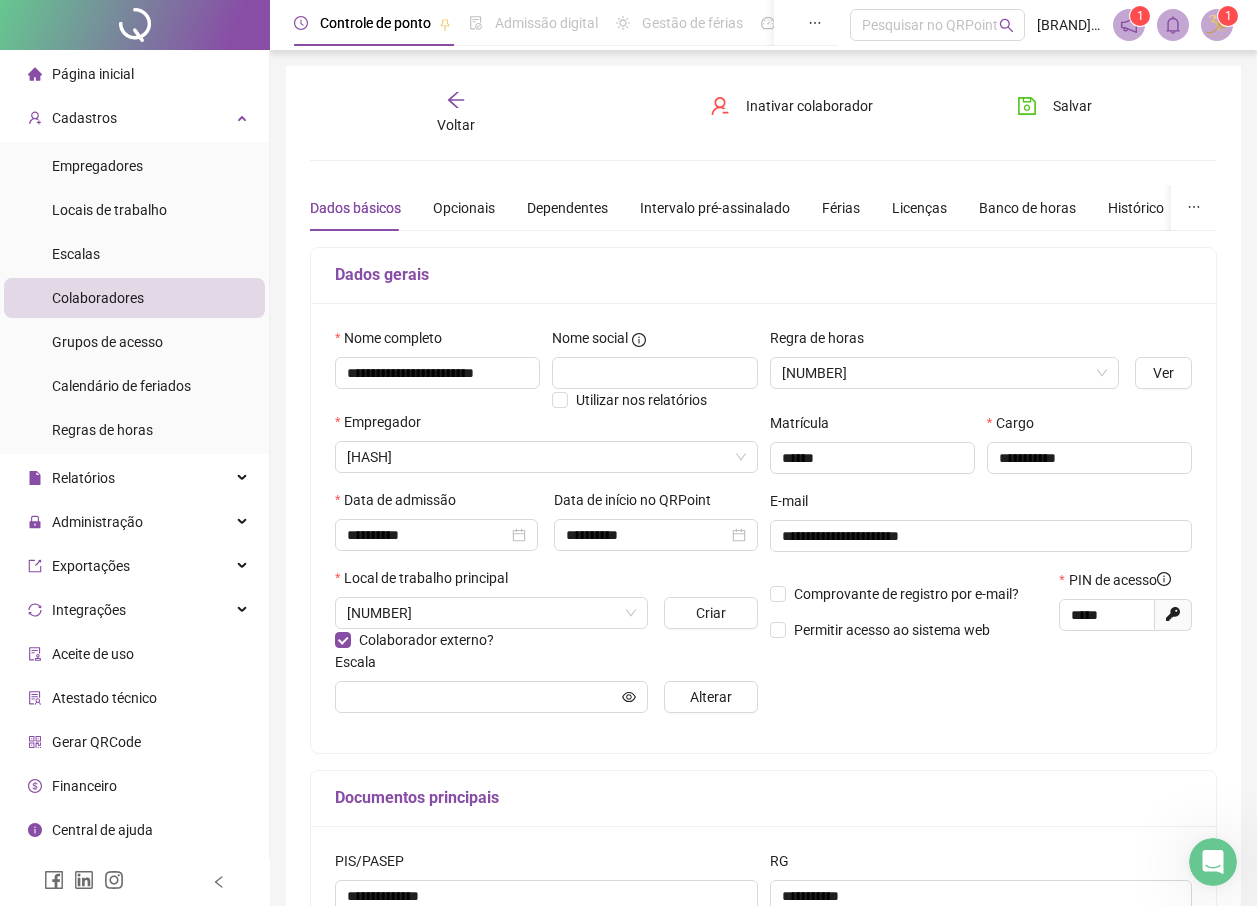 type on "**********" 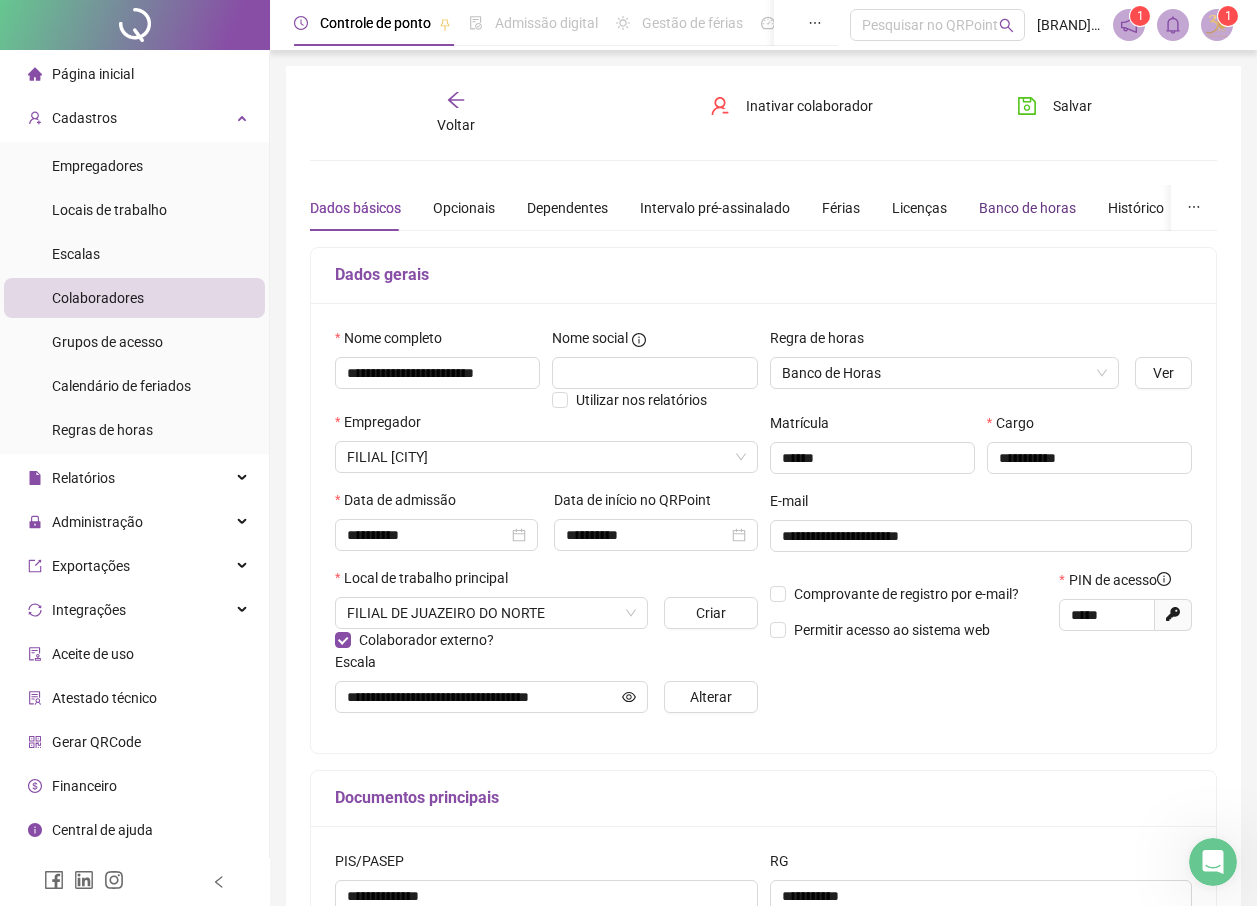 click on "Banco de horas" at bounding box center (1027, 208) 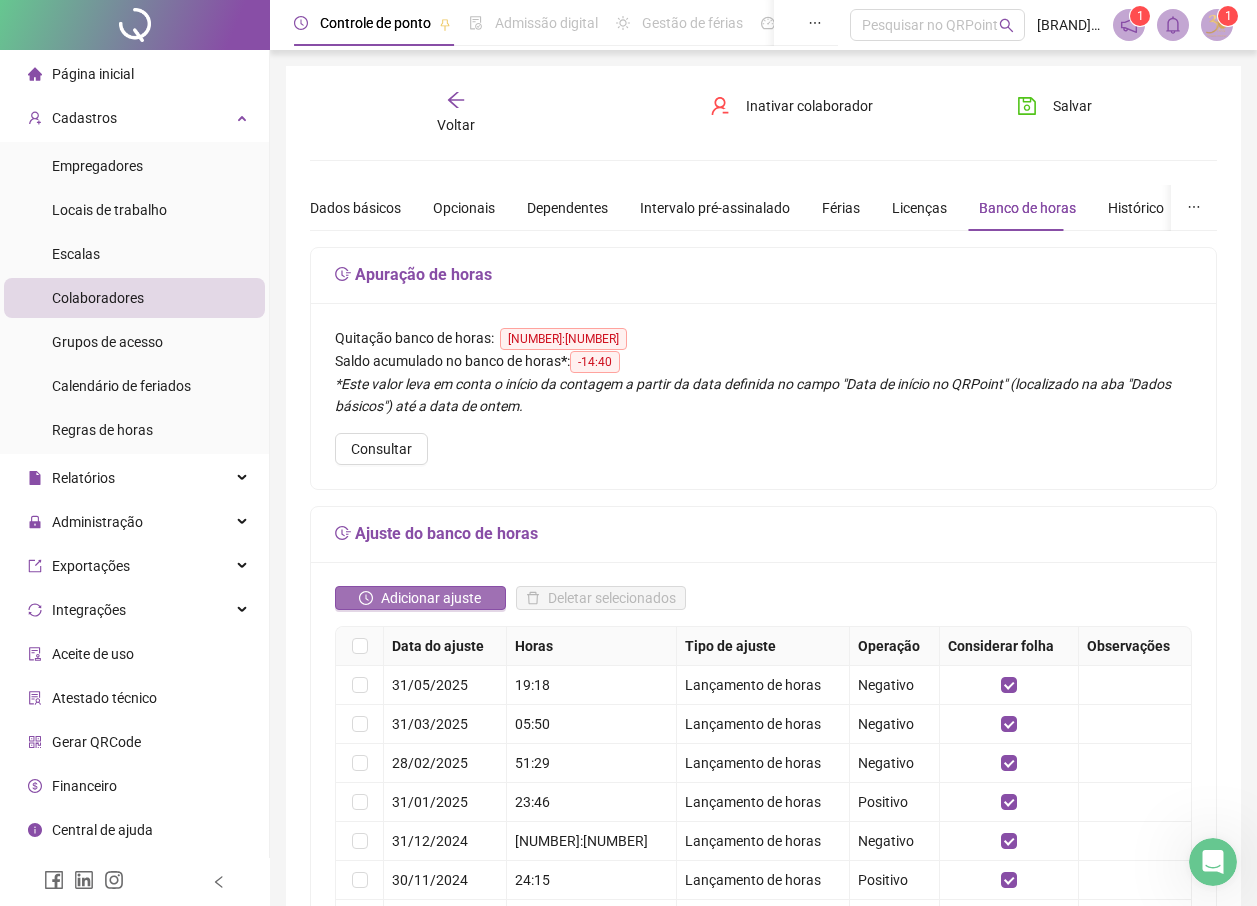 click on "Adicionar ajuste" at bounding box center [431, 598] 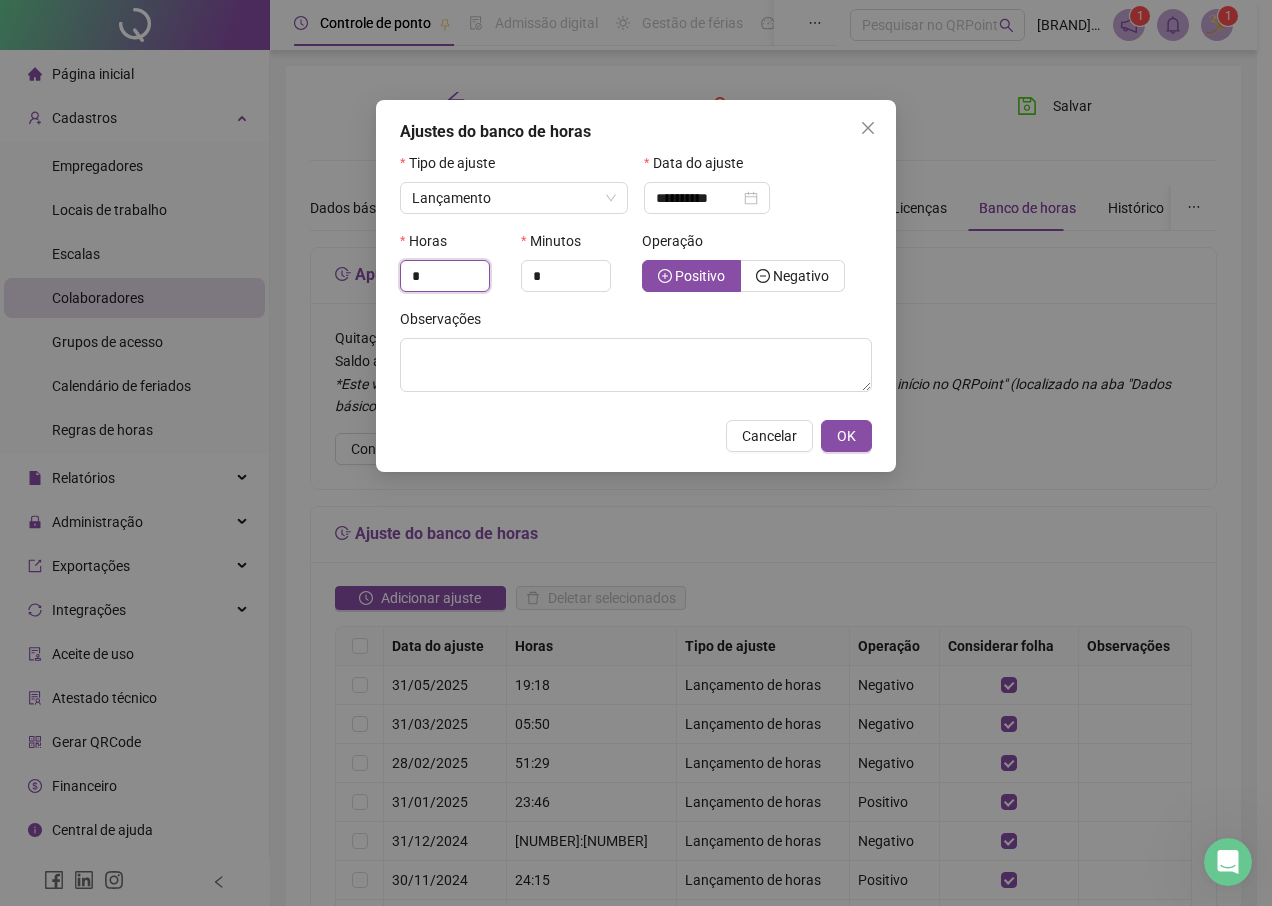 drag, startPoint x: 432, startPoint y: 272, endPoint x: 378, endPoint y: 280, distance: 54.589375 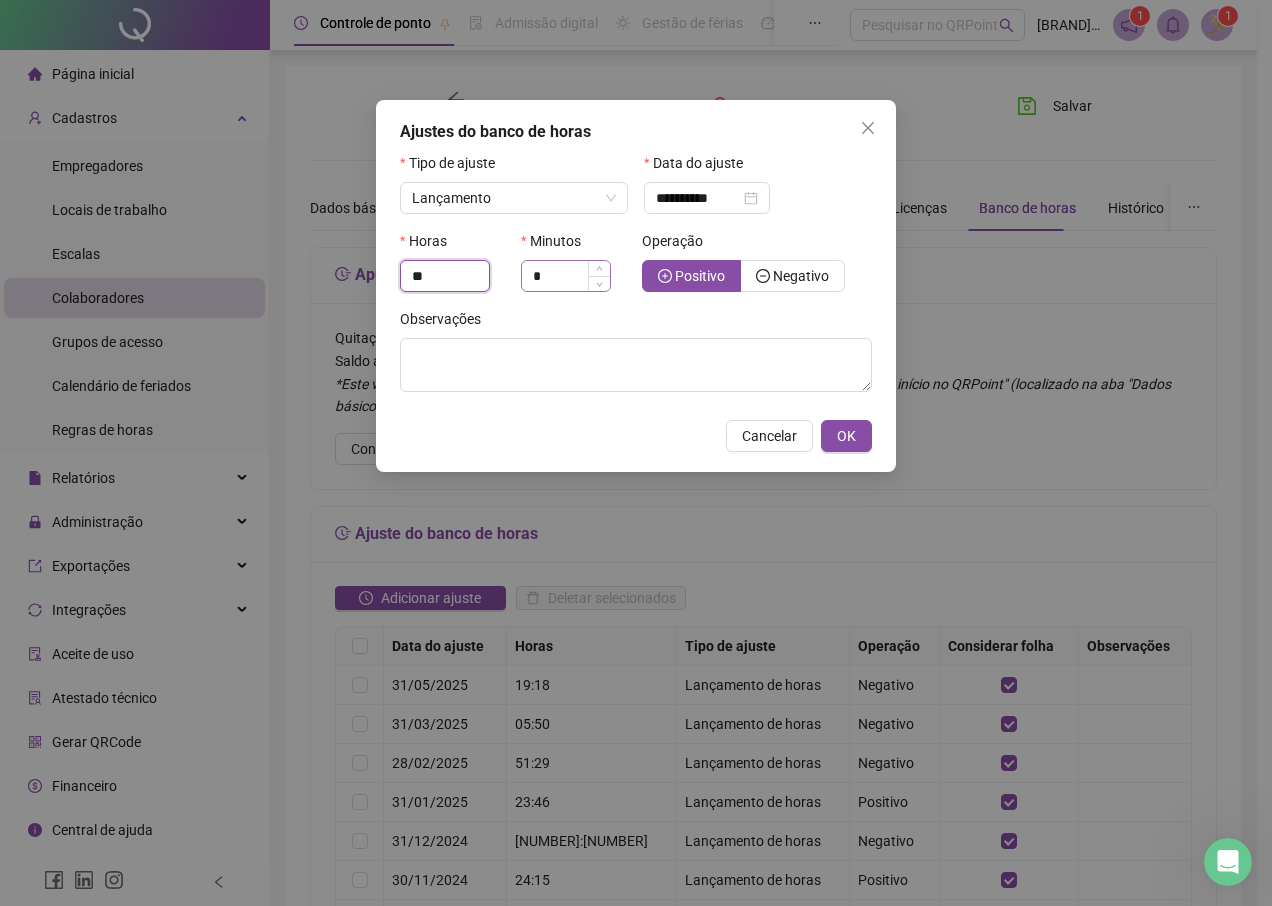 type on "**" 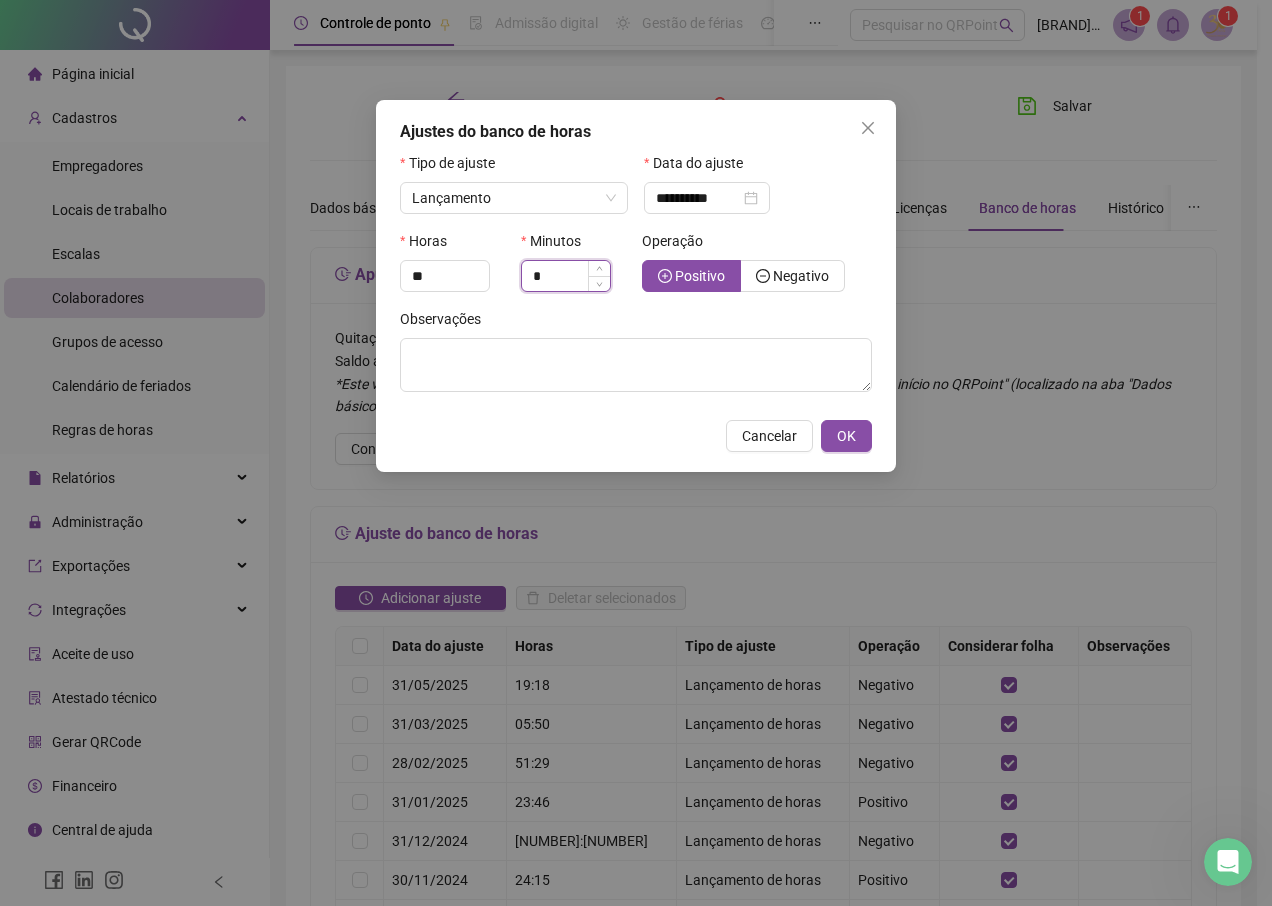 click on "*" at bounding box center (566, 276) 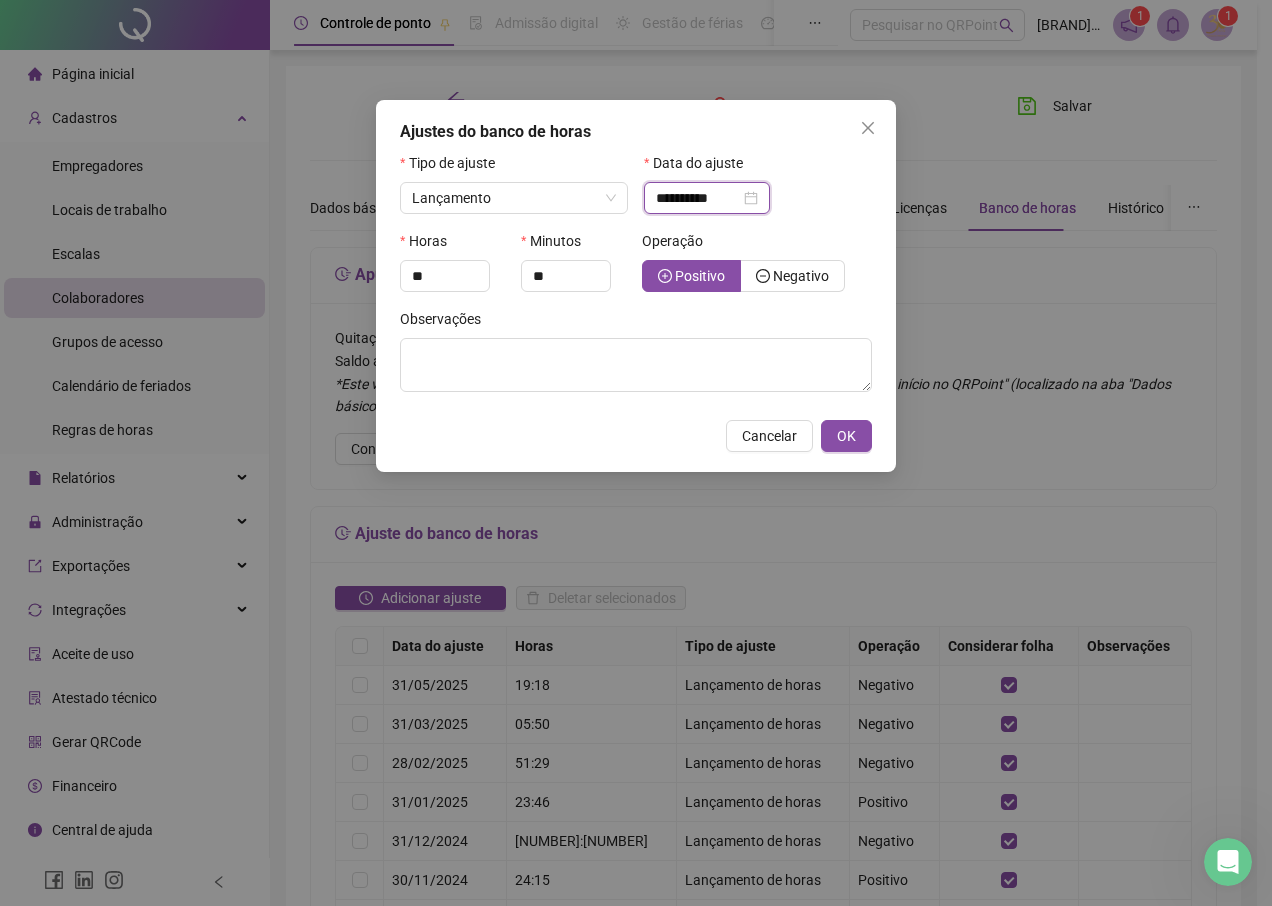 type on "*" 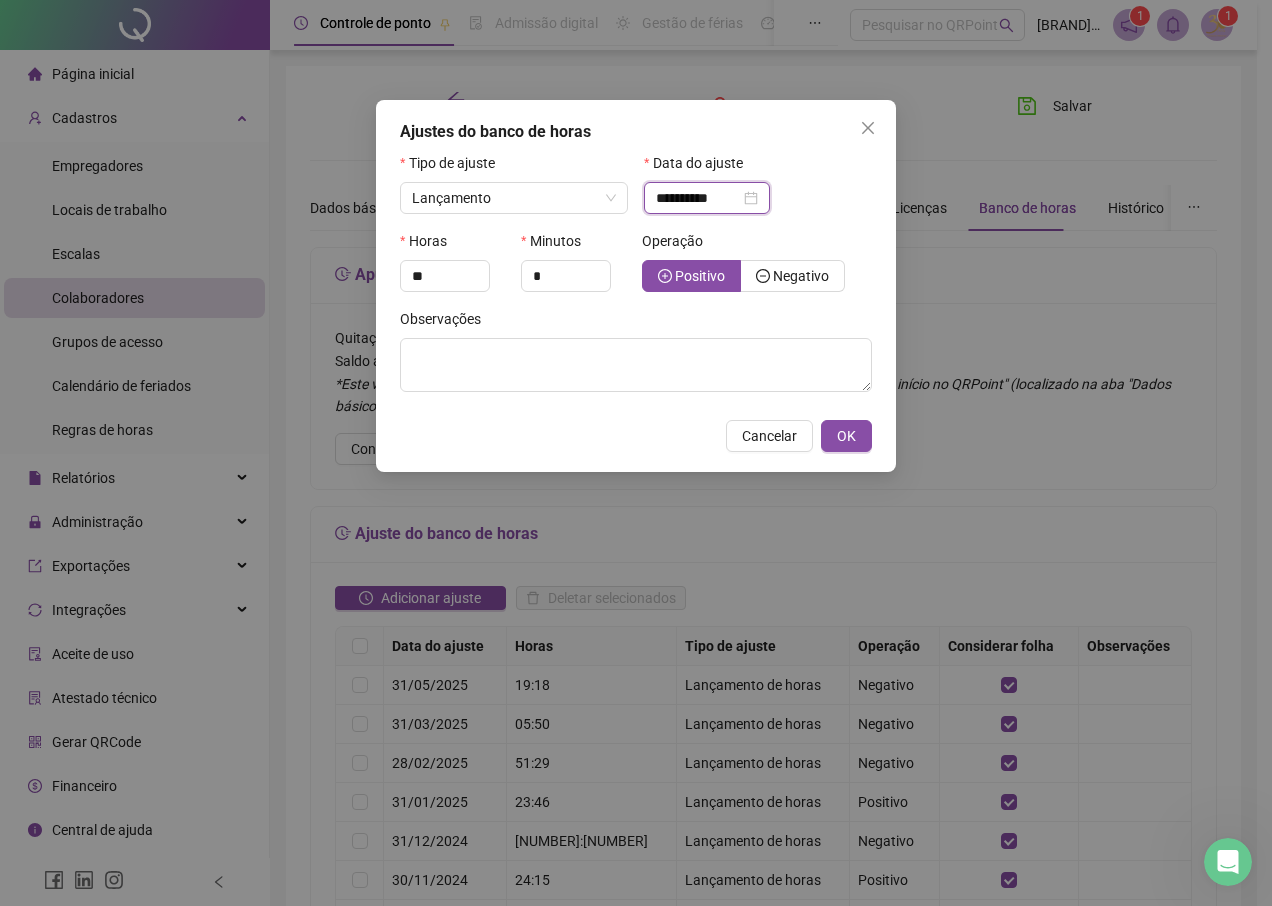 click on "**********" at bounding box center [698, 198] 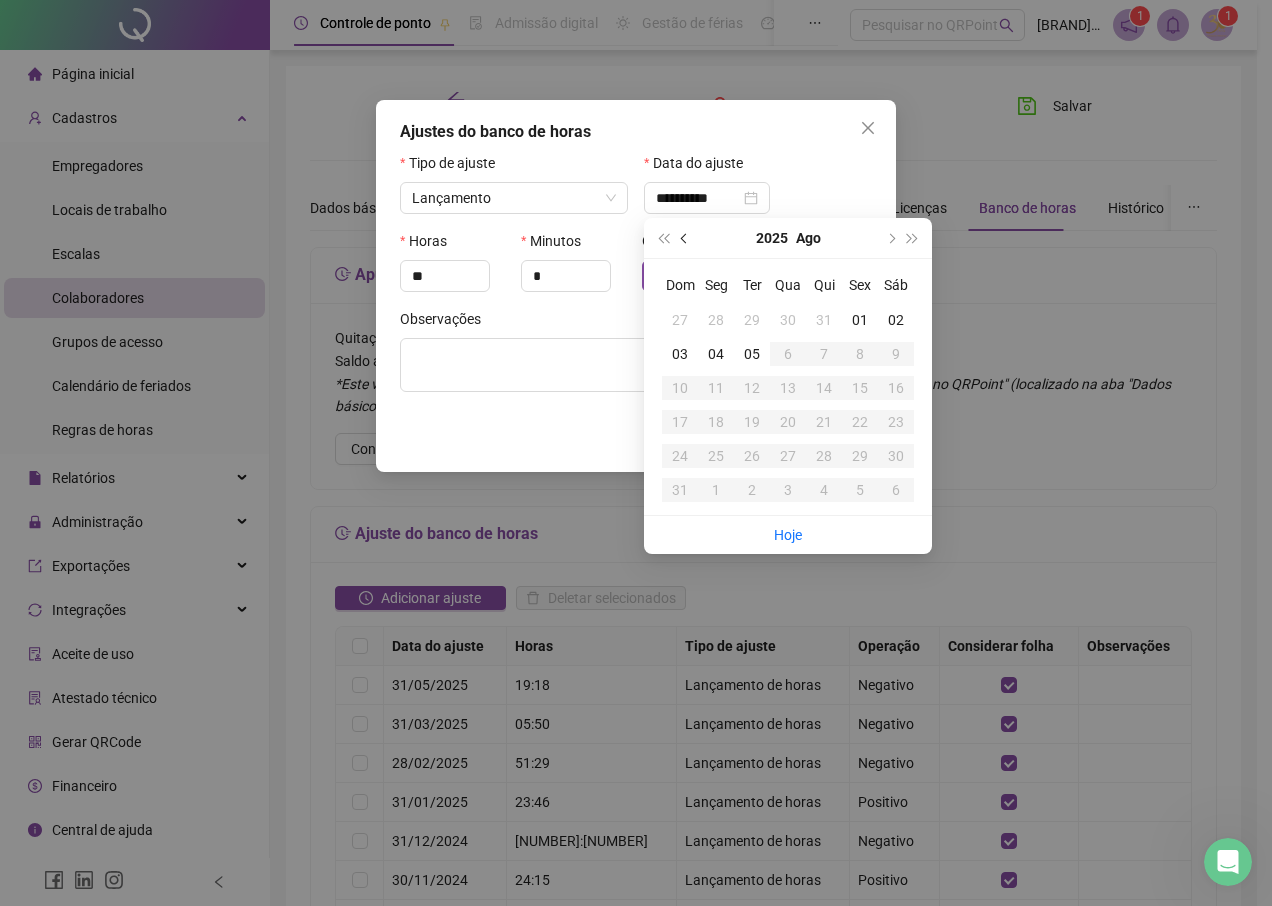 click at bounding box center [685, 238] 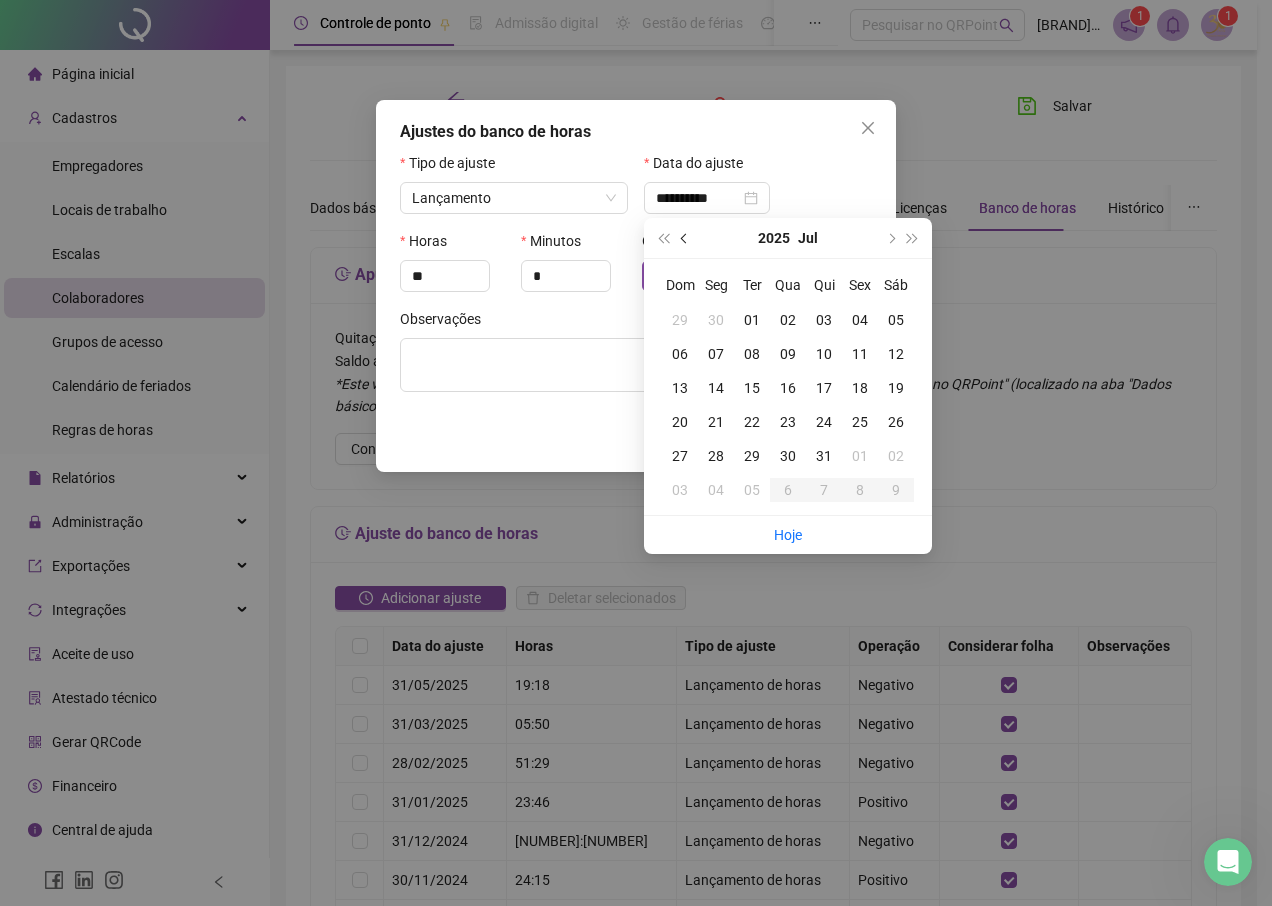 click at bounding box center (685, 238) 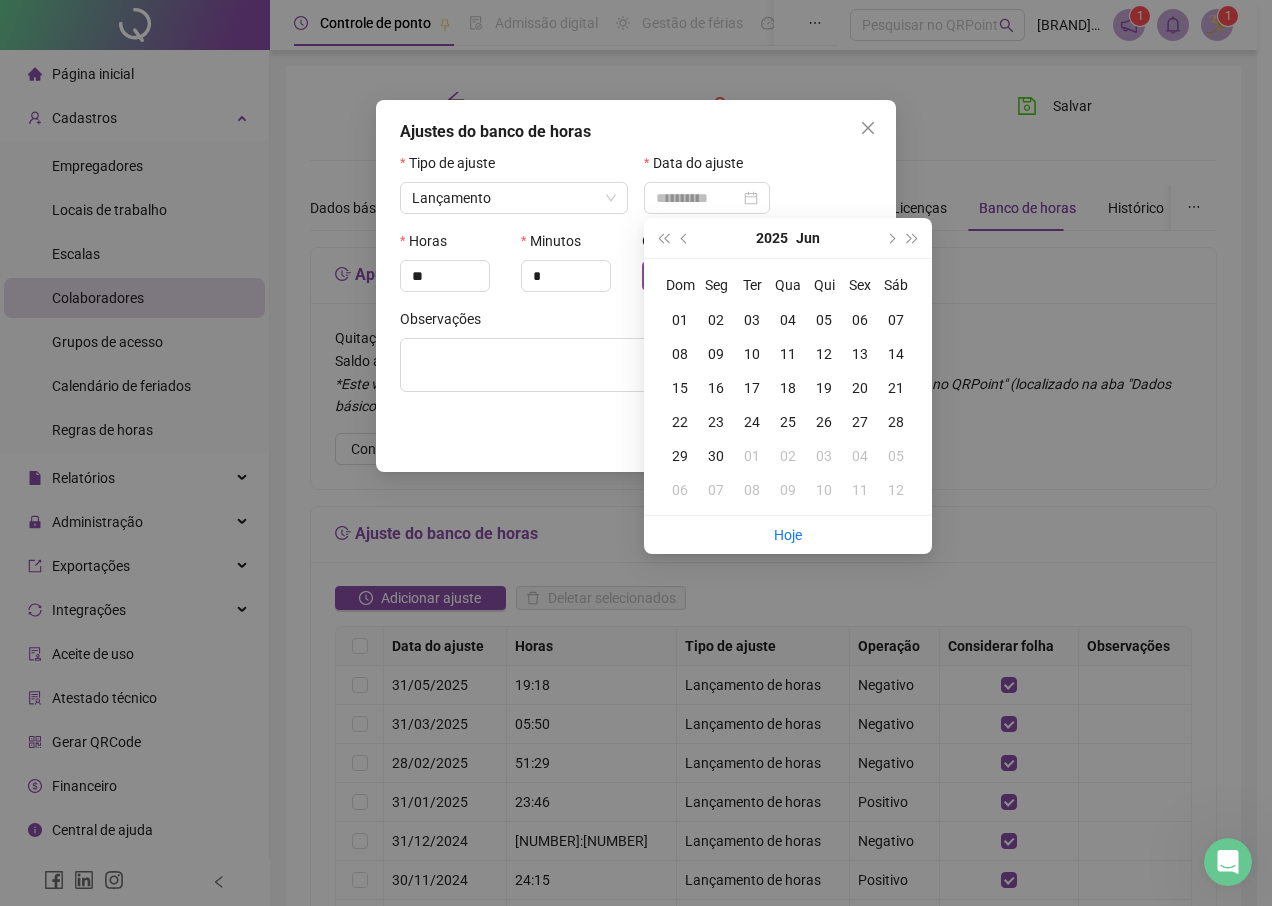 type on "**********" 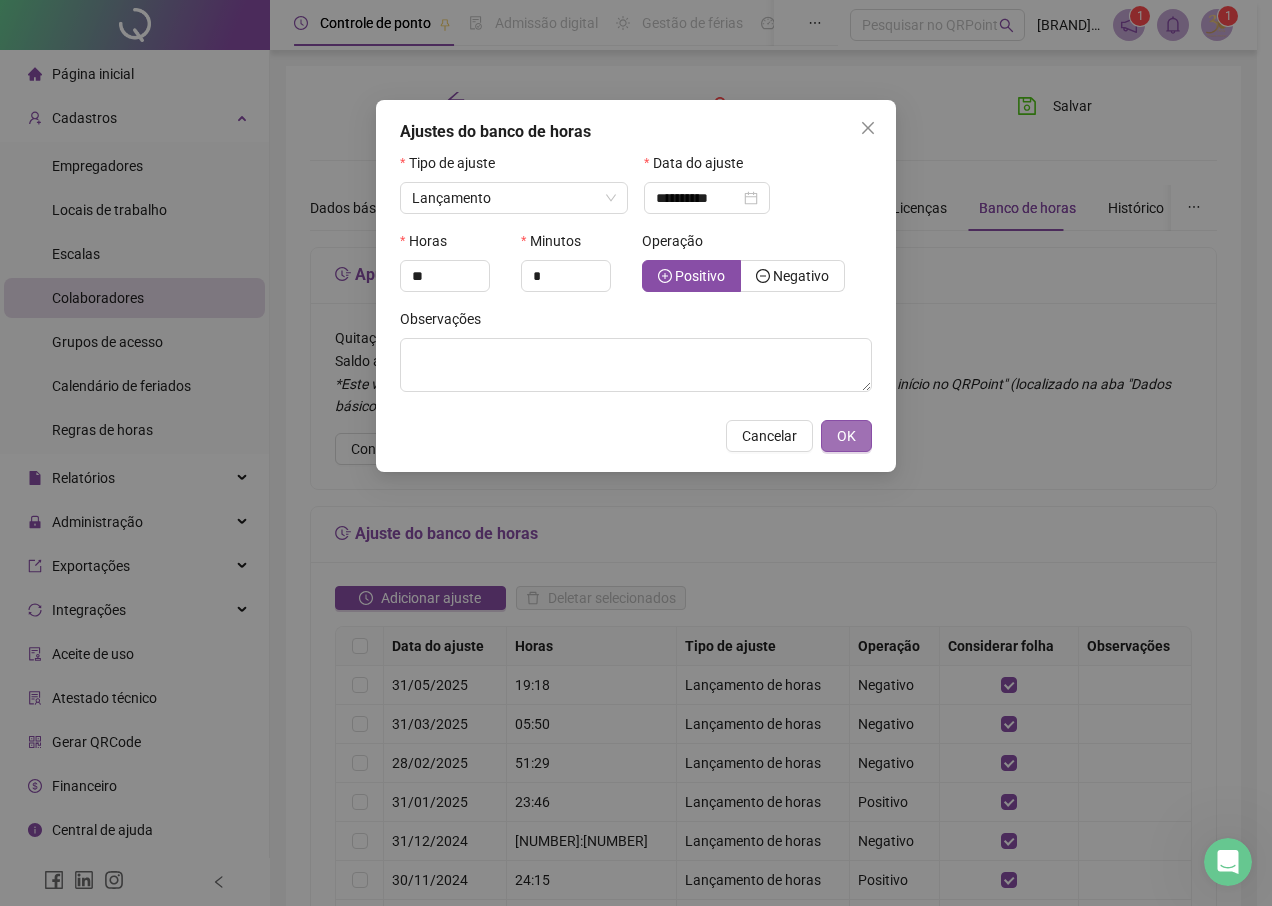 click on "OK" at bounding box center [846, 436] 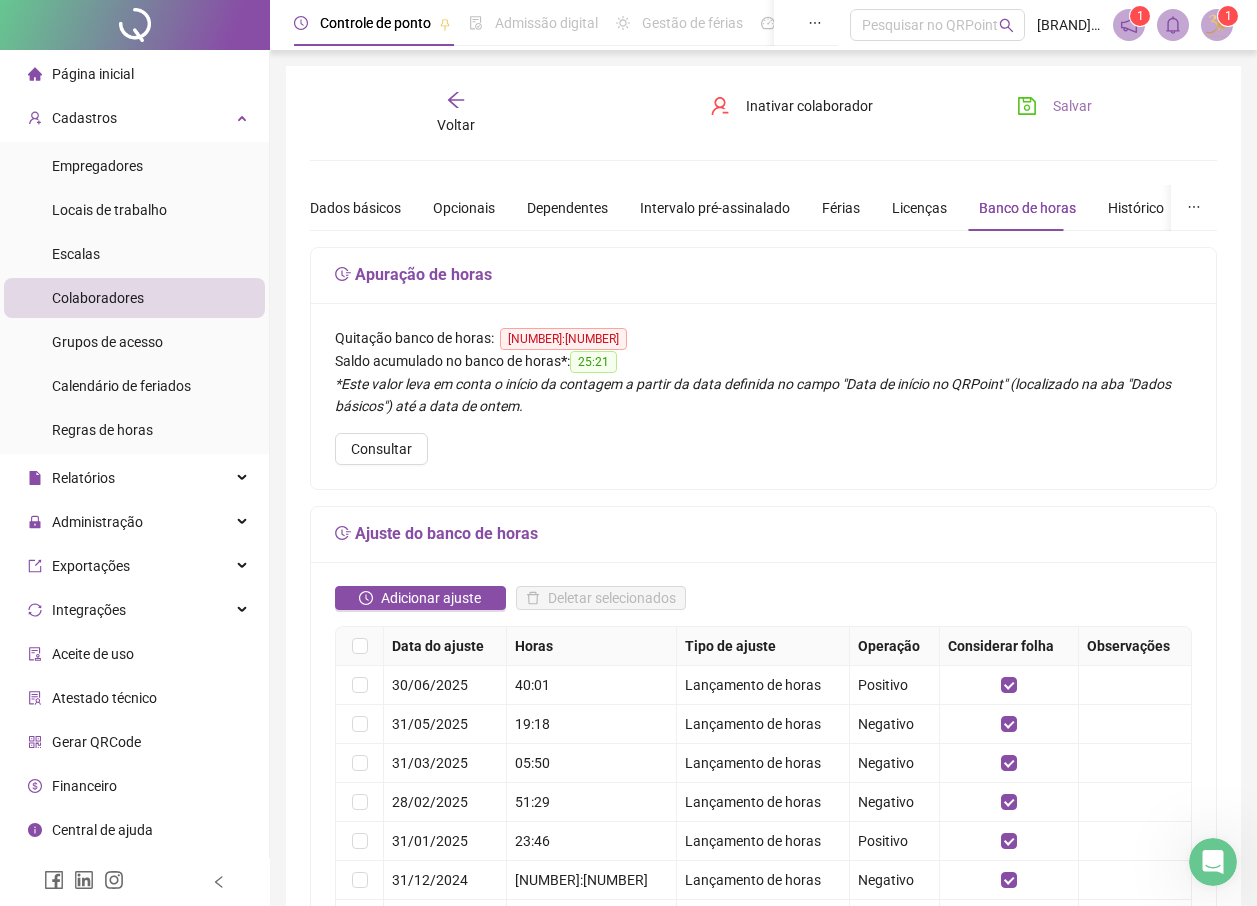 click on "Salvar" at bounding box center [1054, 106] 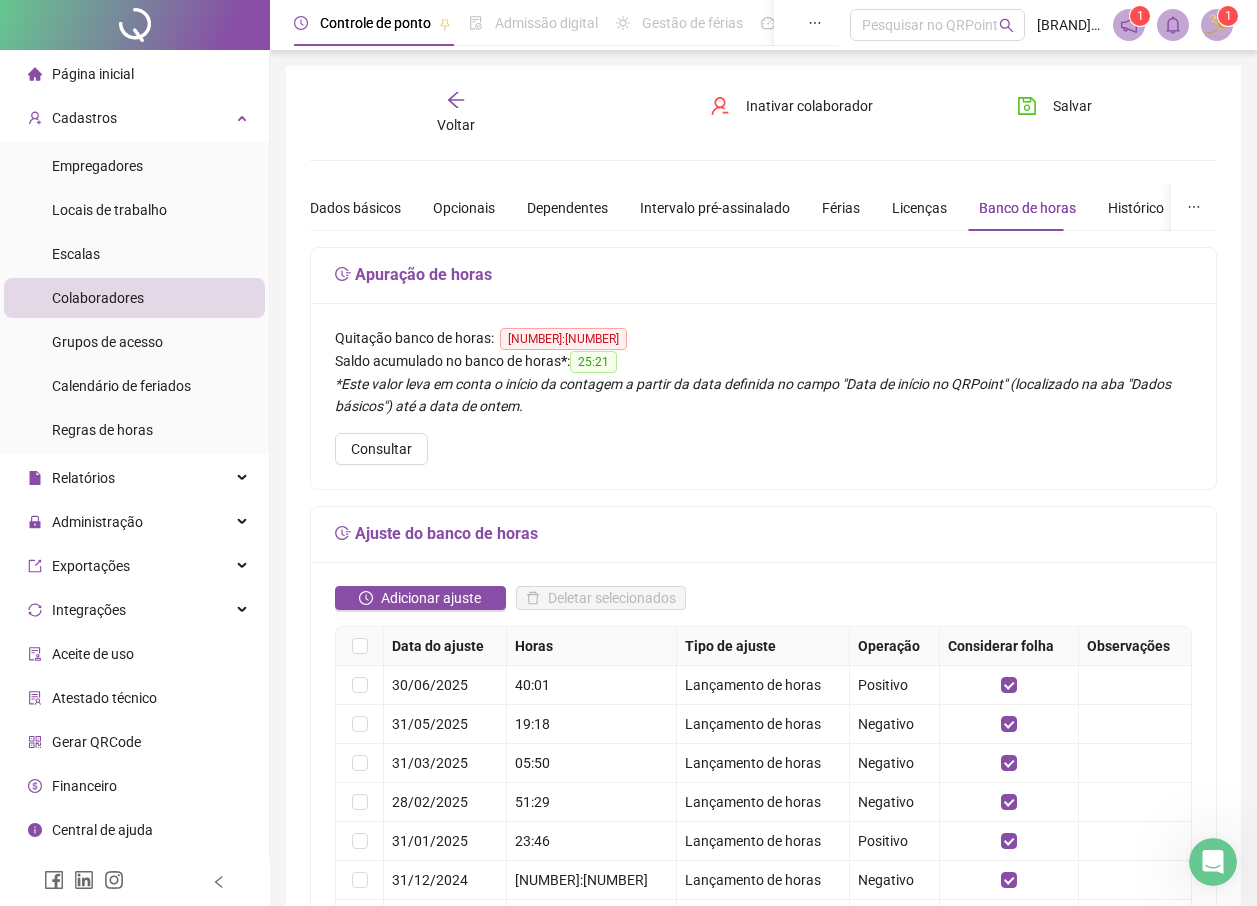 click 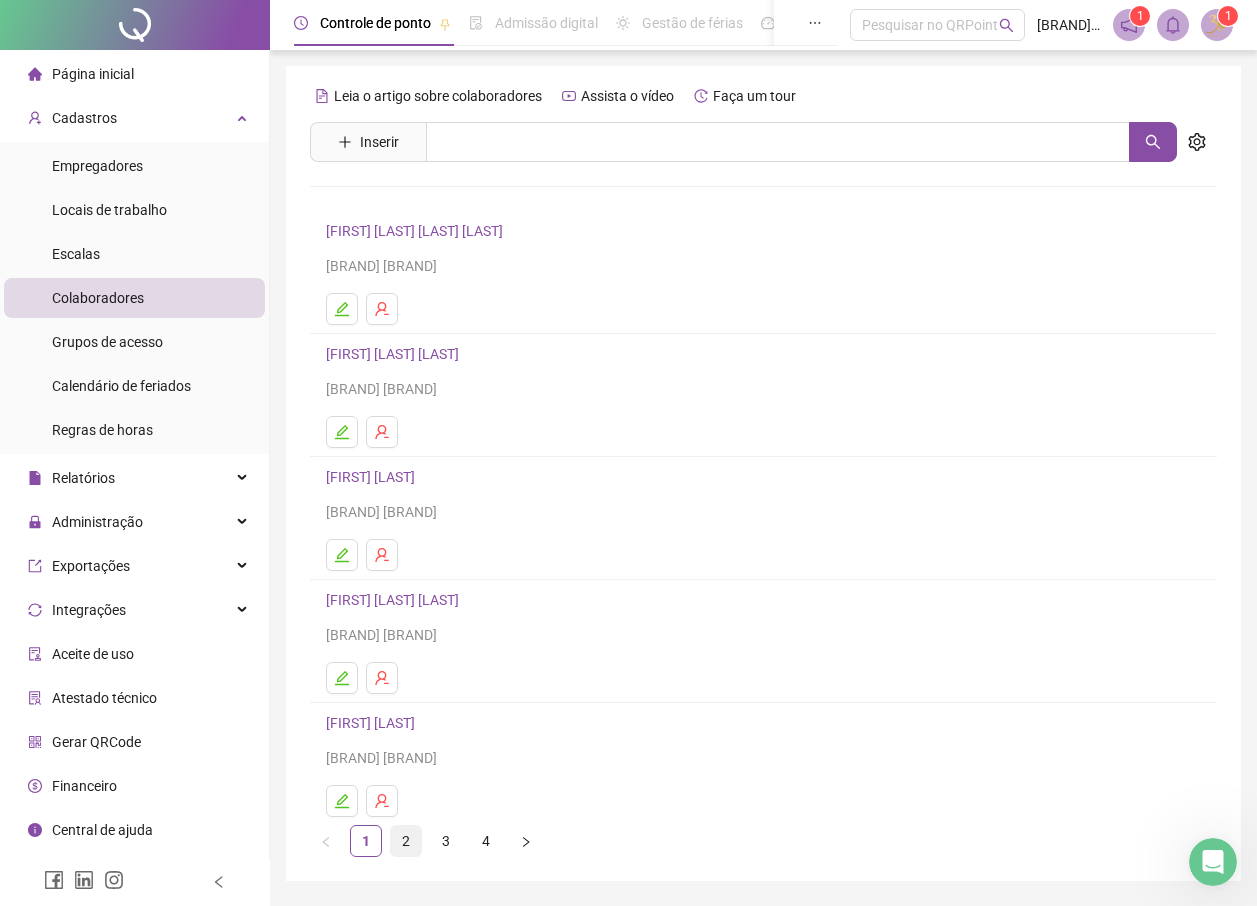 click on "2" at bounding box center (406, 841) 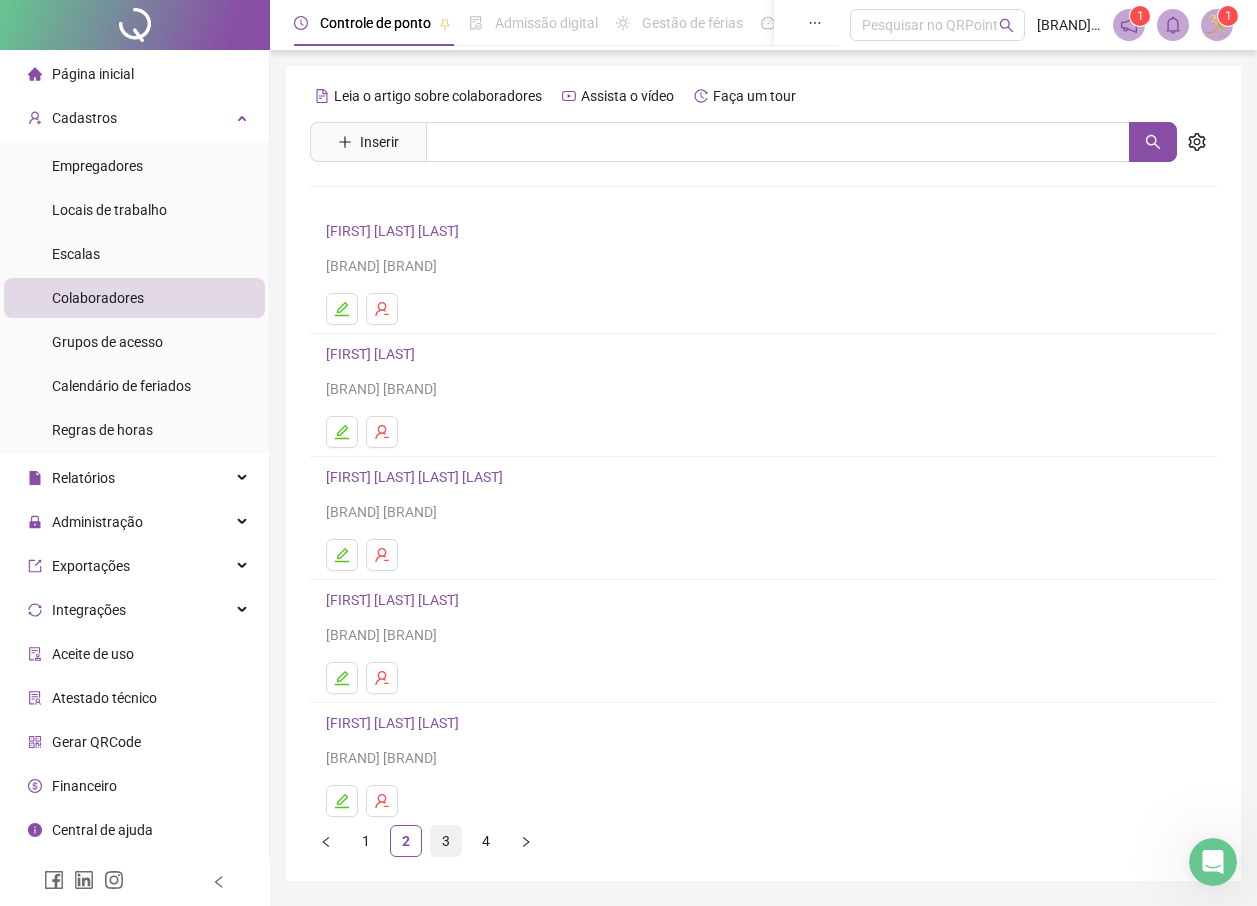 click on "3" at bounding box center [446, 841] 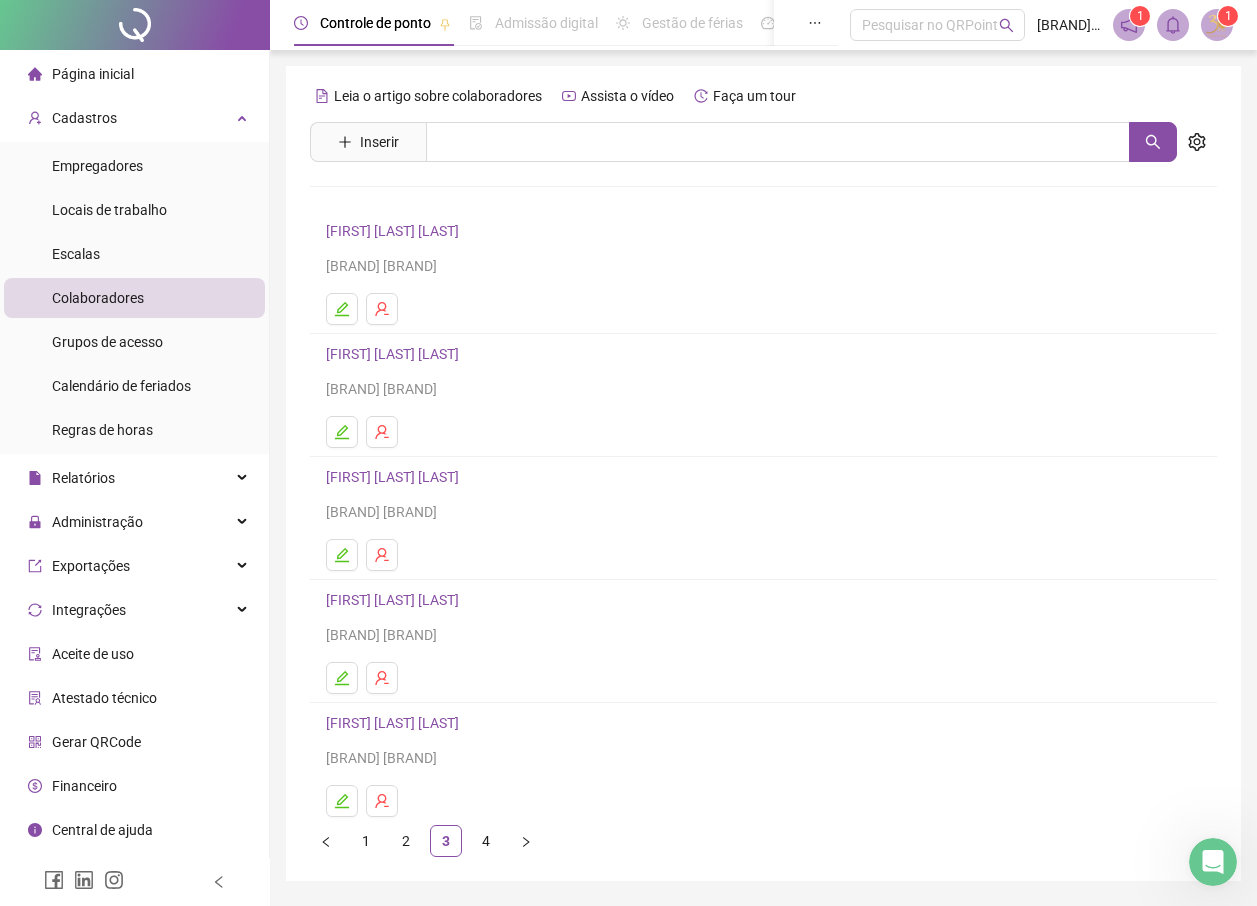click on "[FIRST] [LAST] [LAST]" at bounding box center (395, 231) 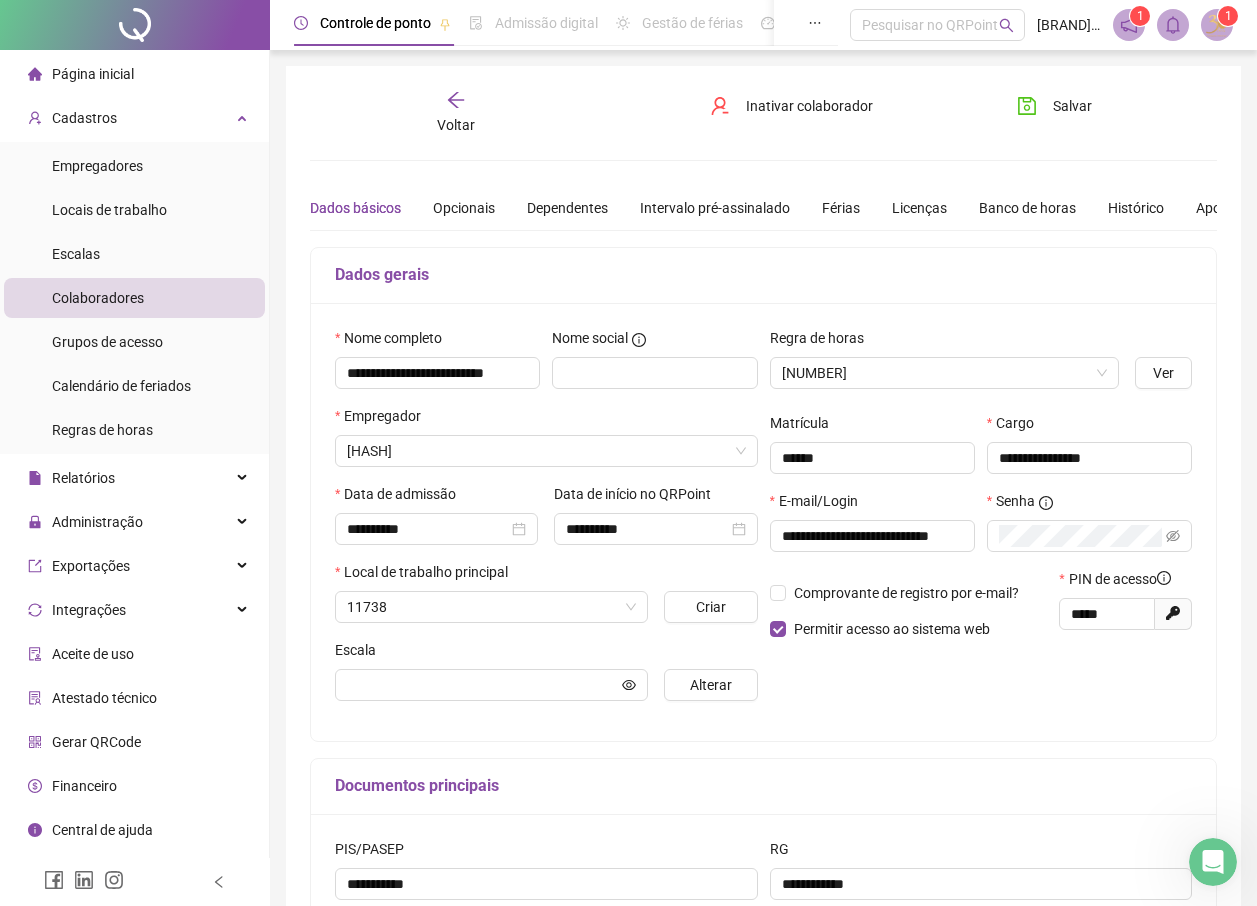 type on "**********" 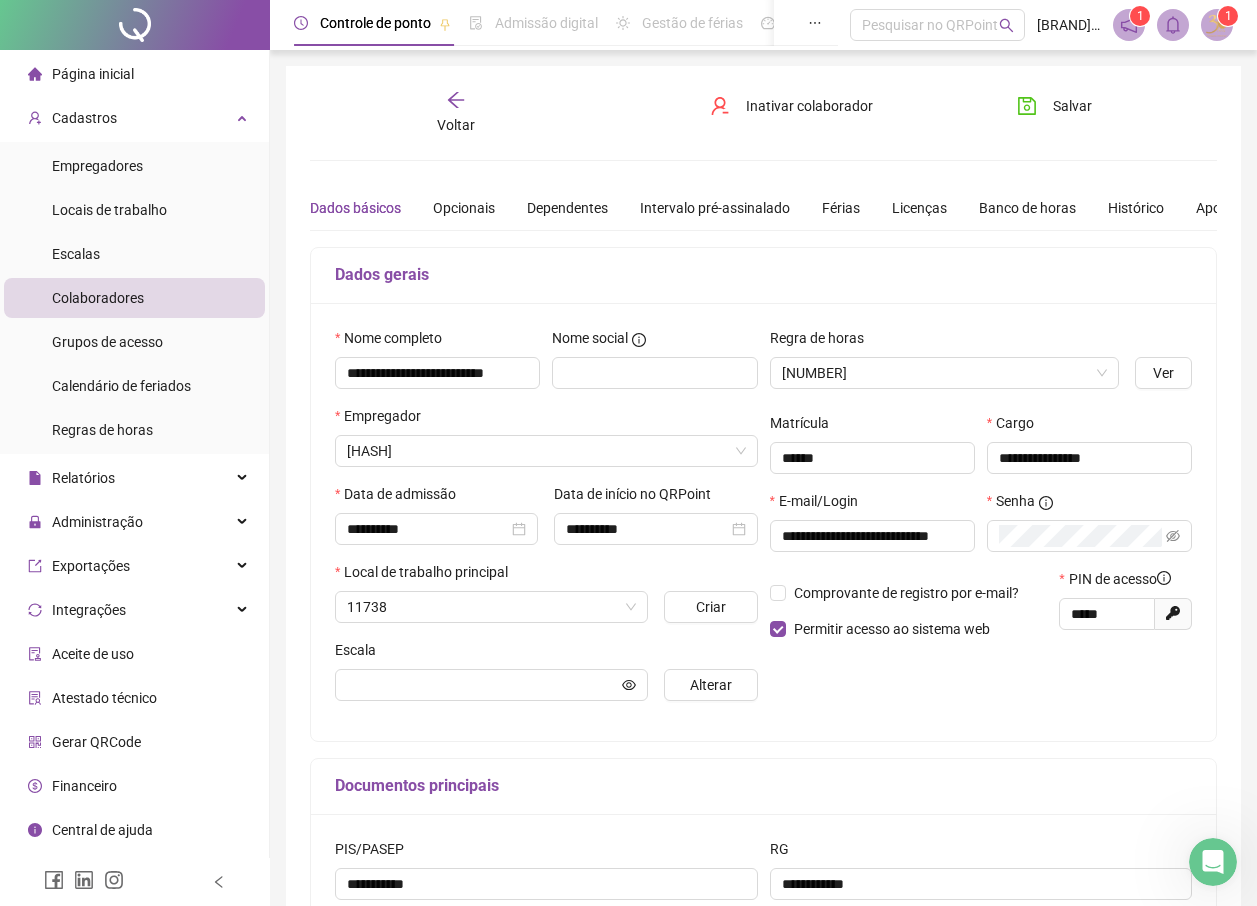 type on "**********" 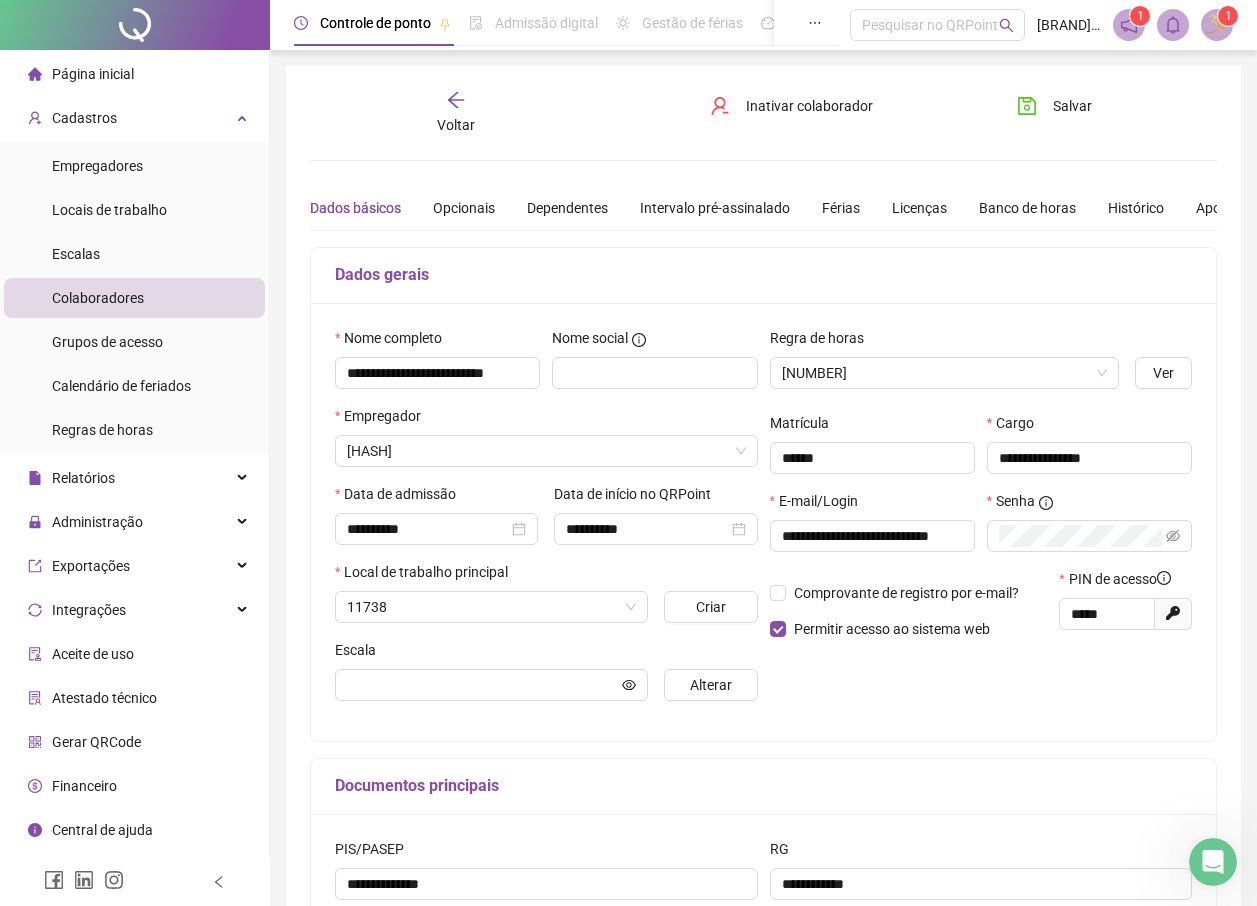 type on "**********" 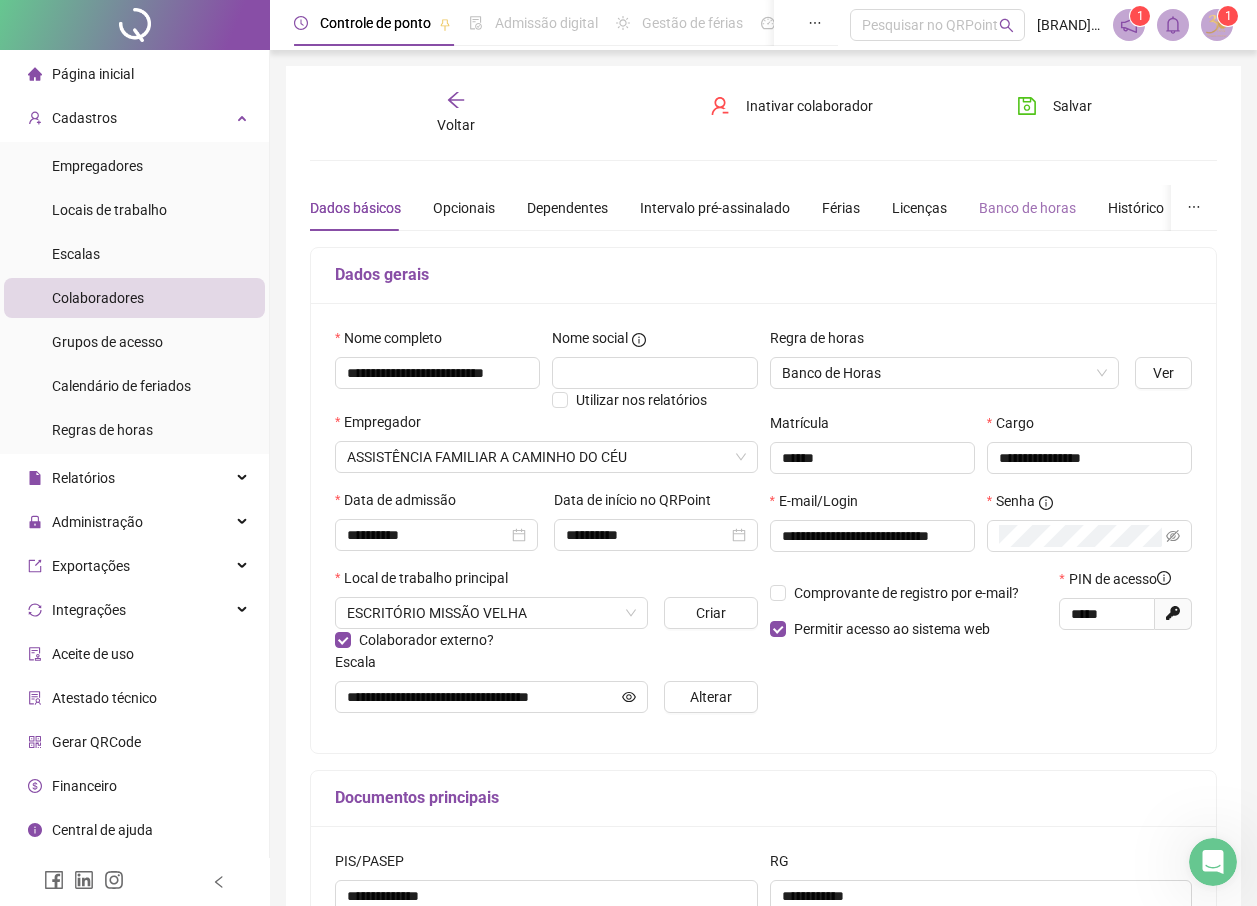 click on "Banco de horas" at bounding box center [1027, 208] 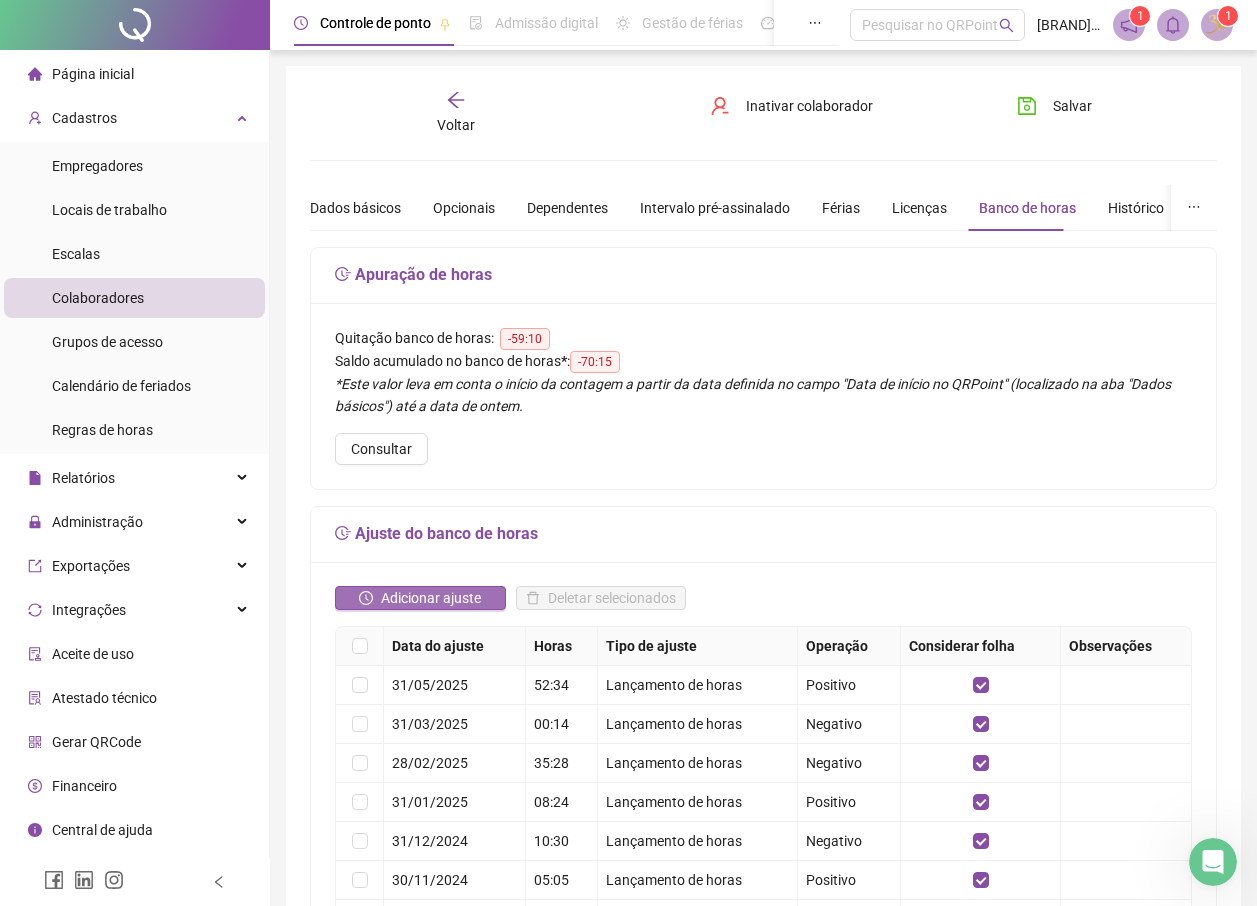 click on "Adicionar ajuste" at bounding box center (431, 598) 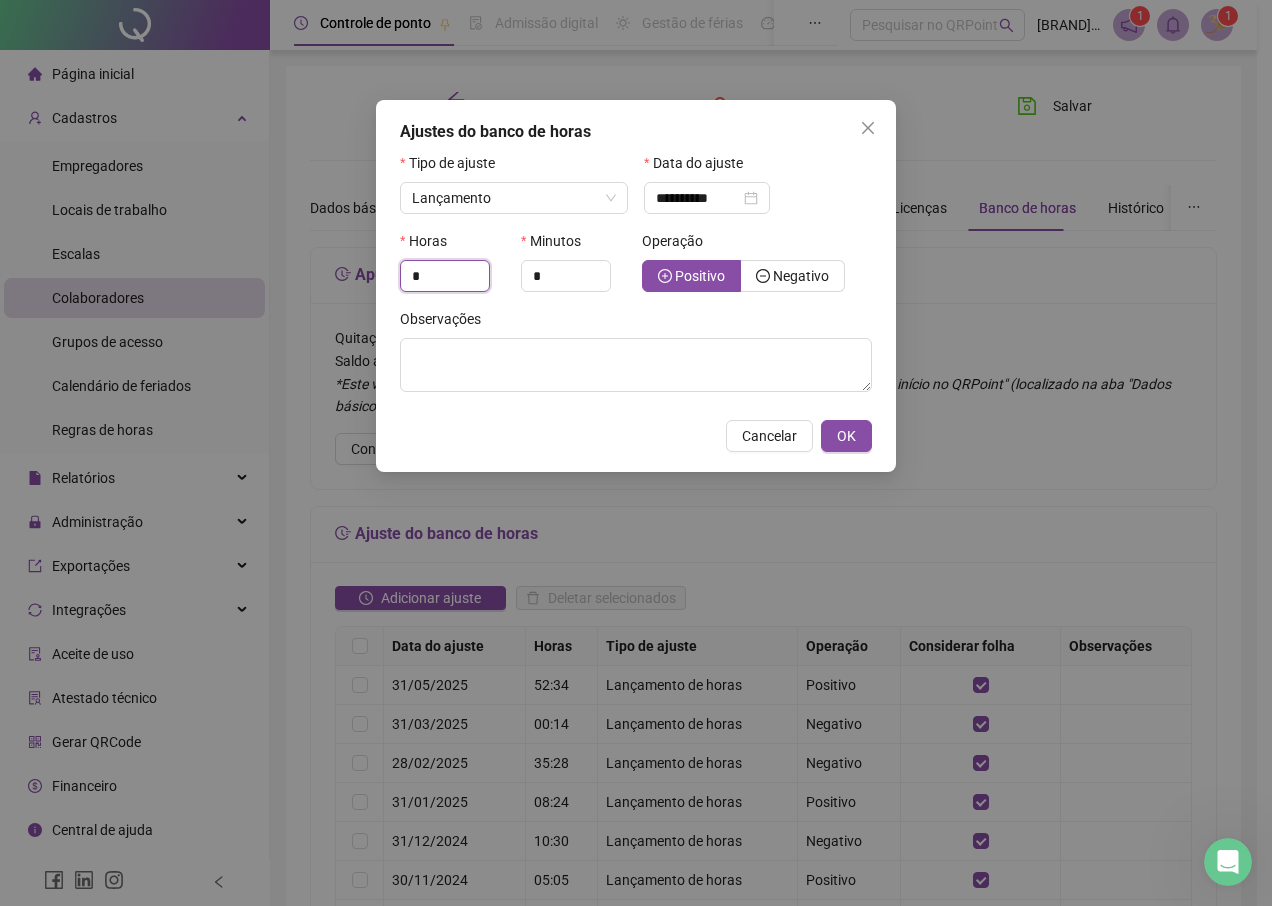 drag, startPoint x: 441, startPoint y: 285, endPoint x: 332, endPoint y: 275, distance: 109.457756 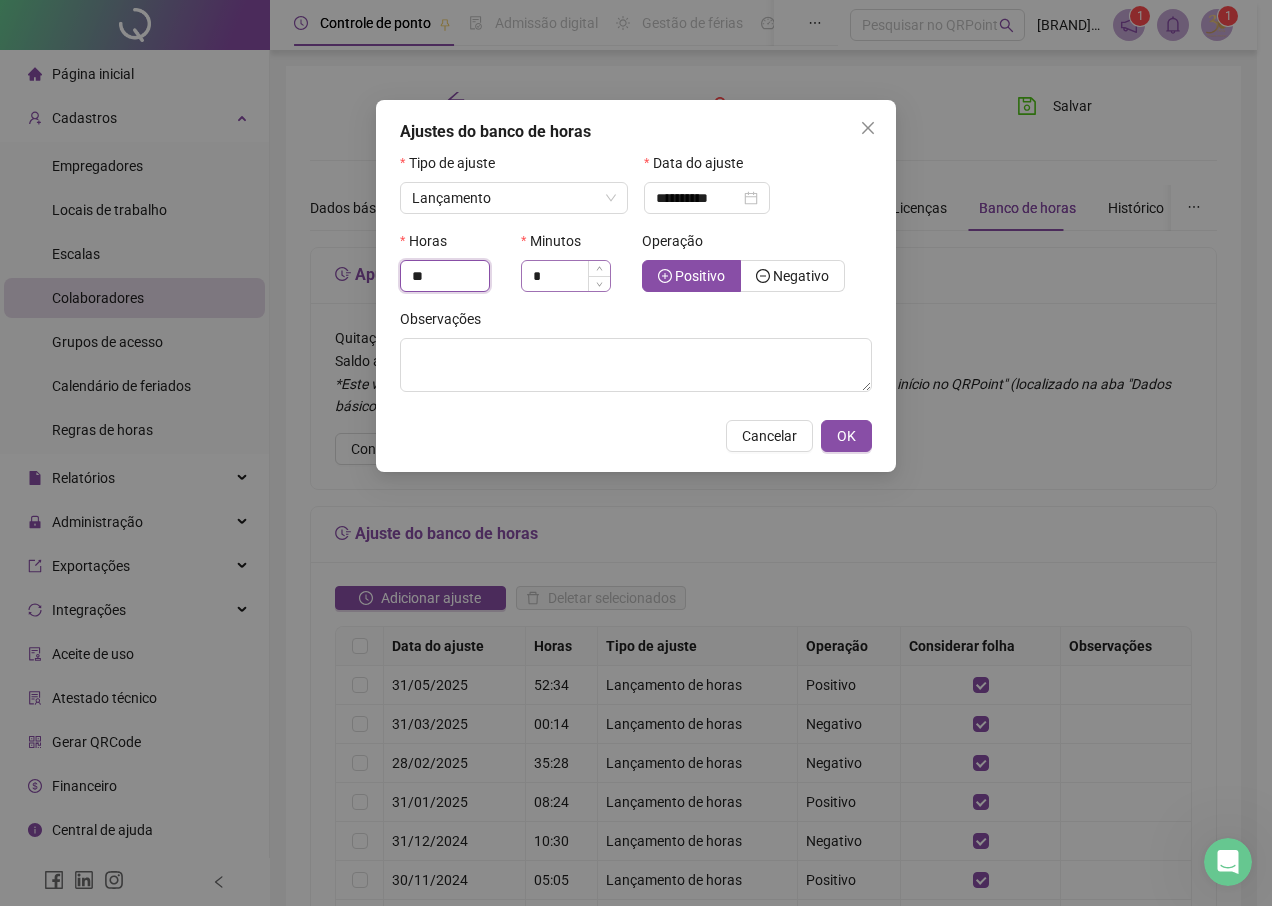 type on "**" 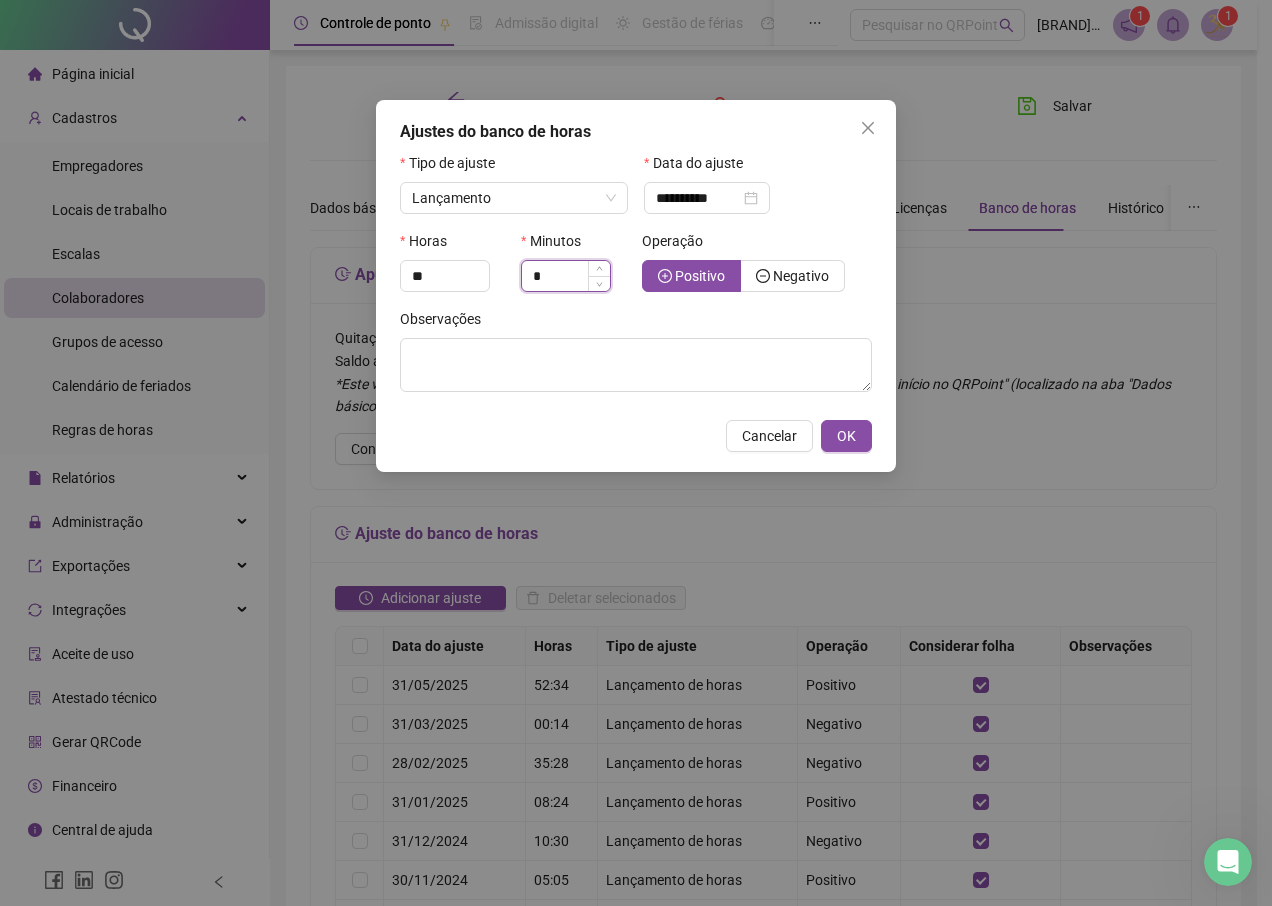 click on "*" at bounding box center (566, 276) 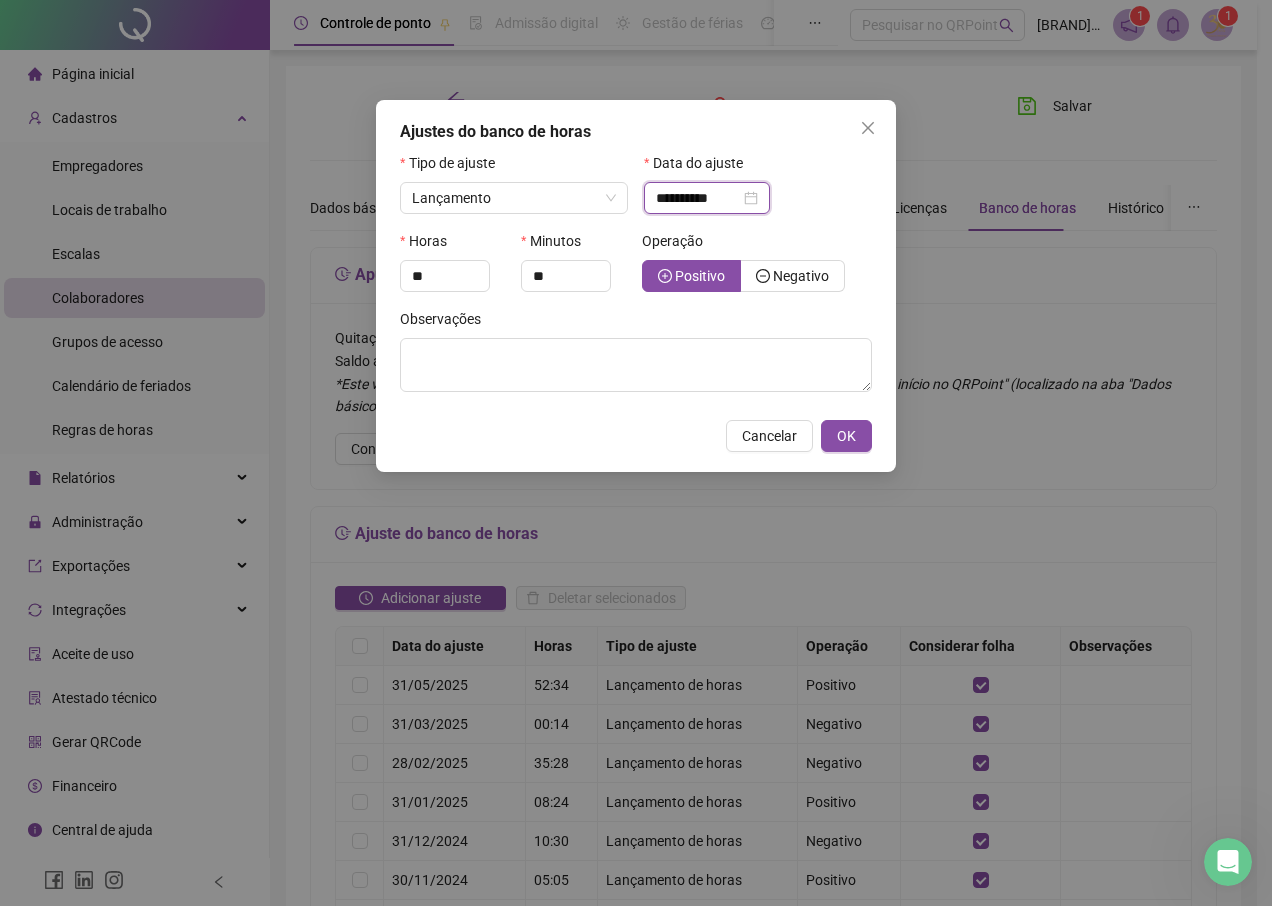 type on "*" 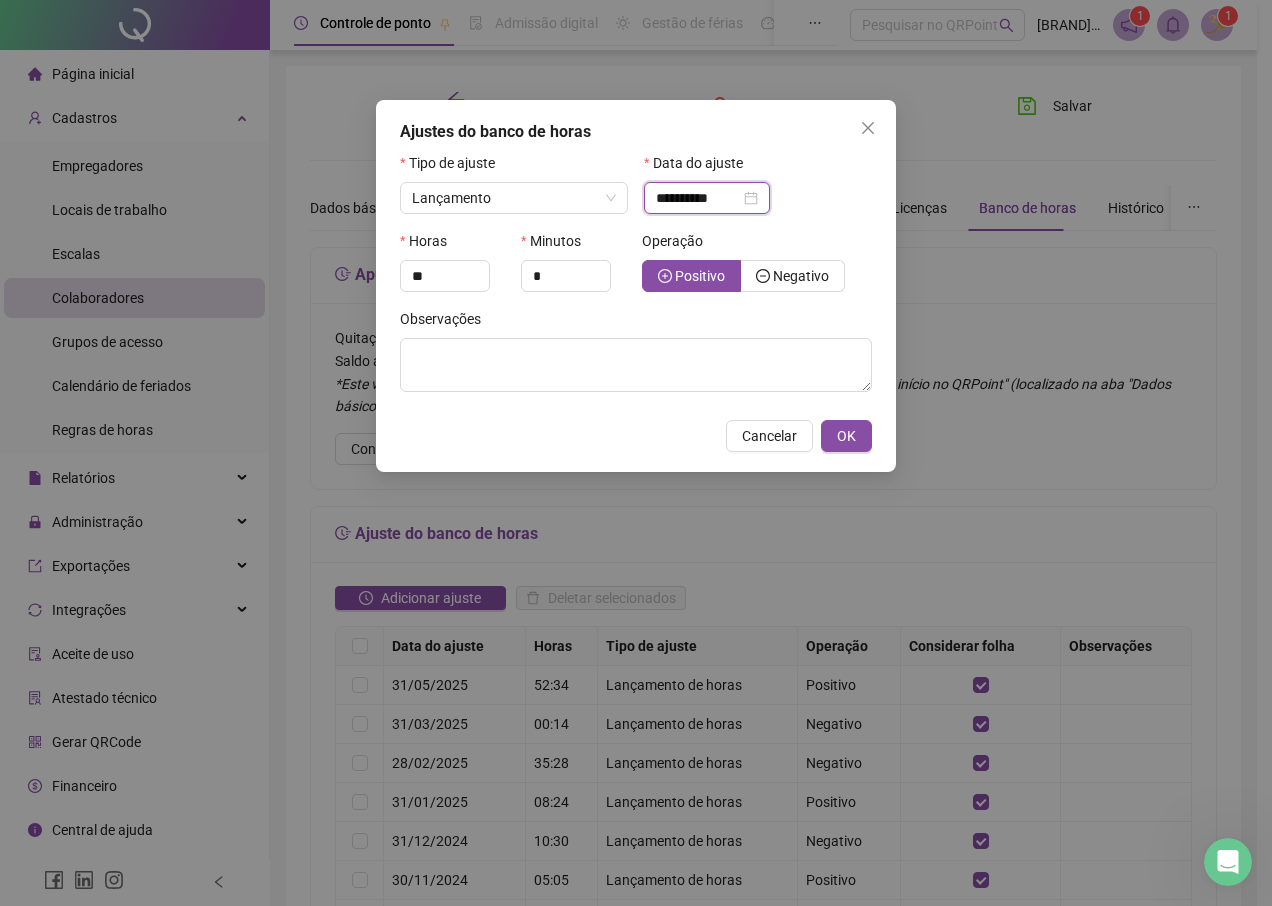 click on "**********" at bounding box center (698, 198) 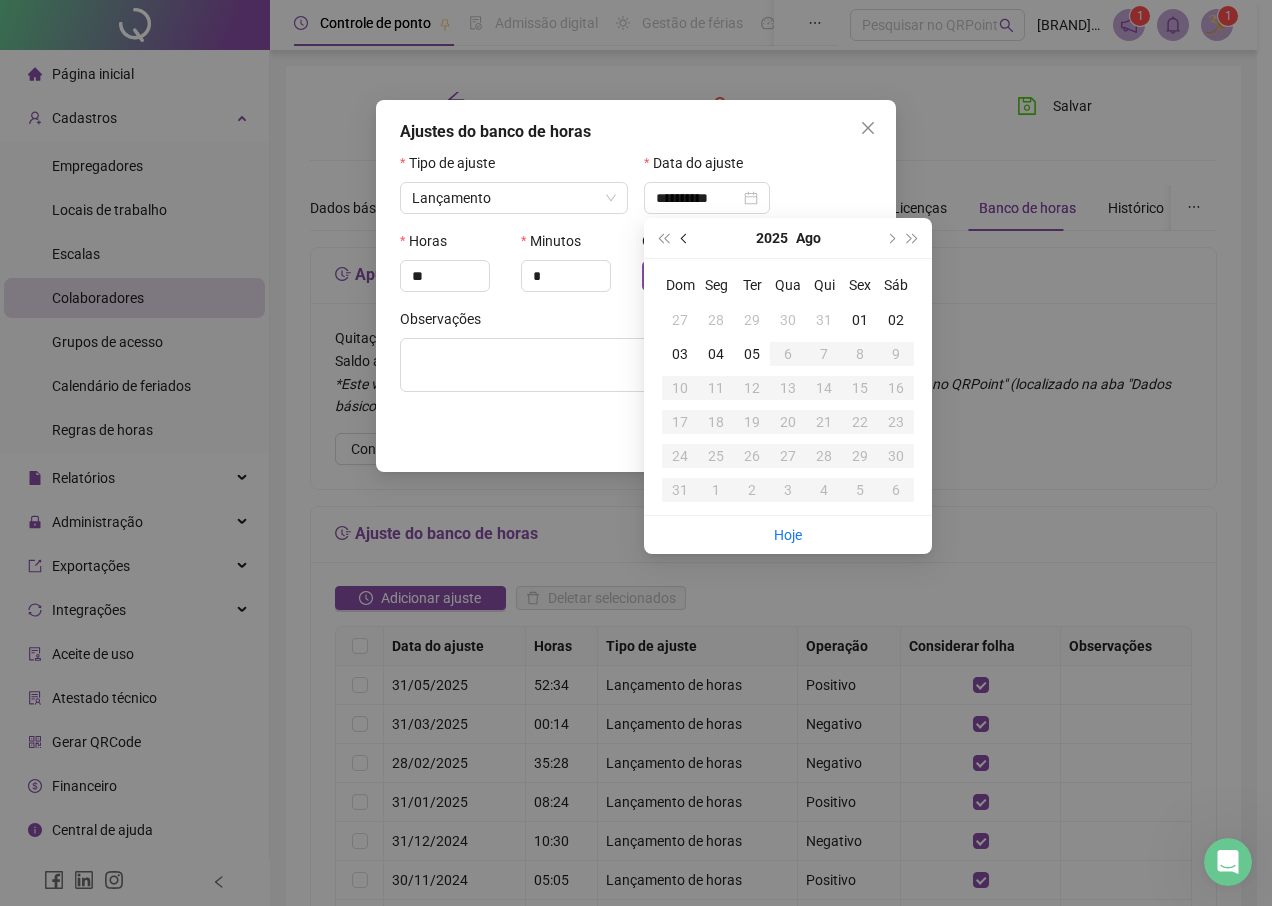 click at bounding box center (686, 238) 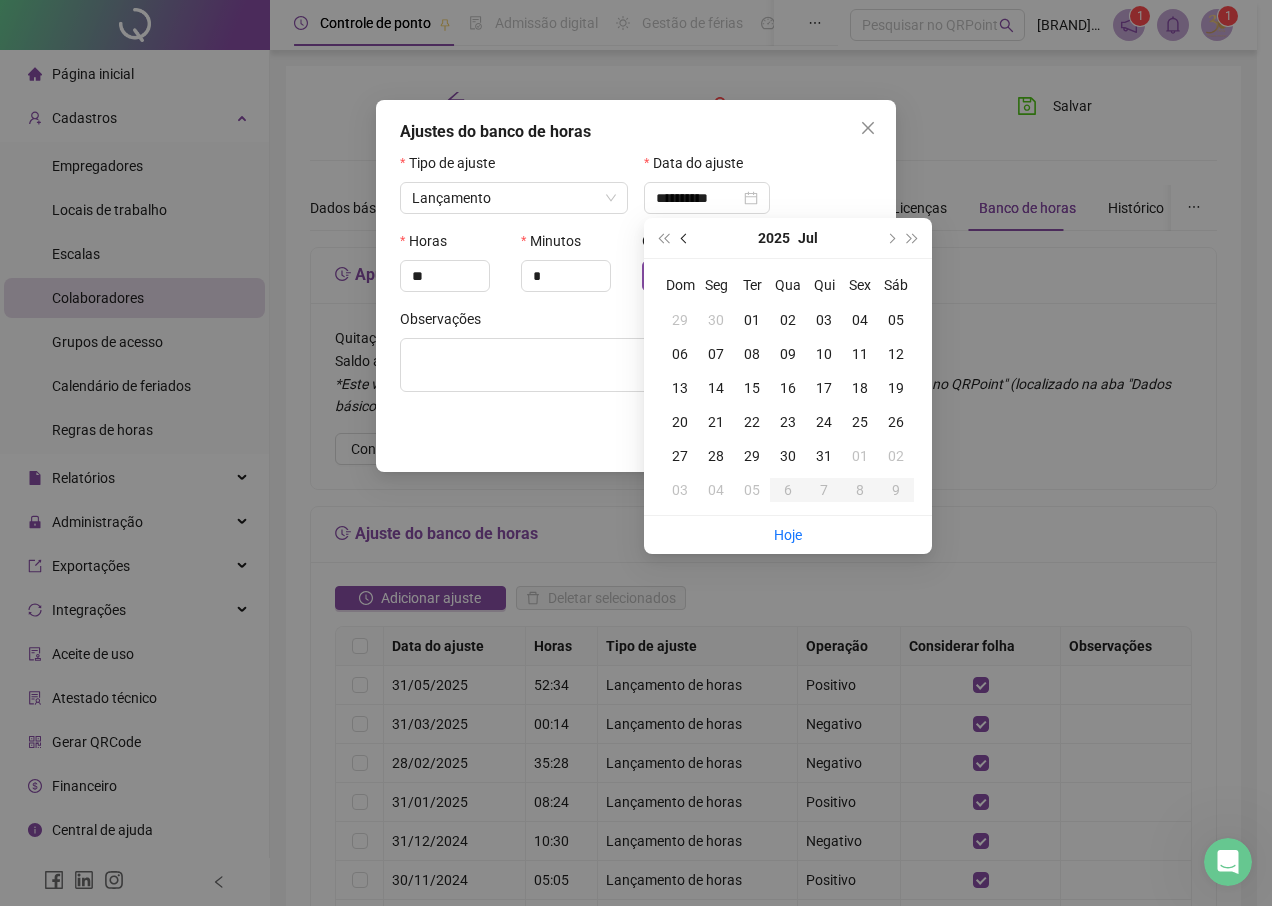 click at bounding box center [686, 238] 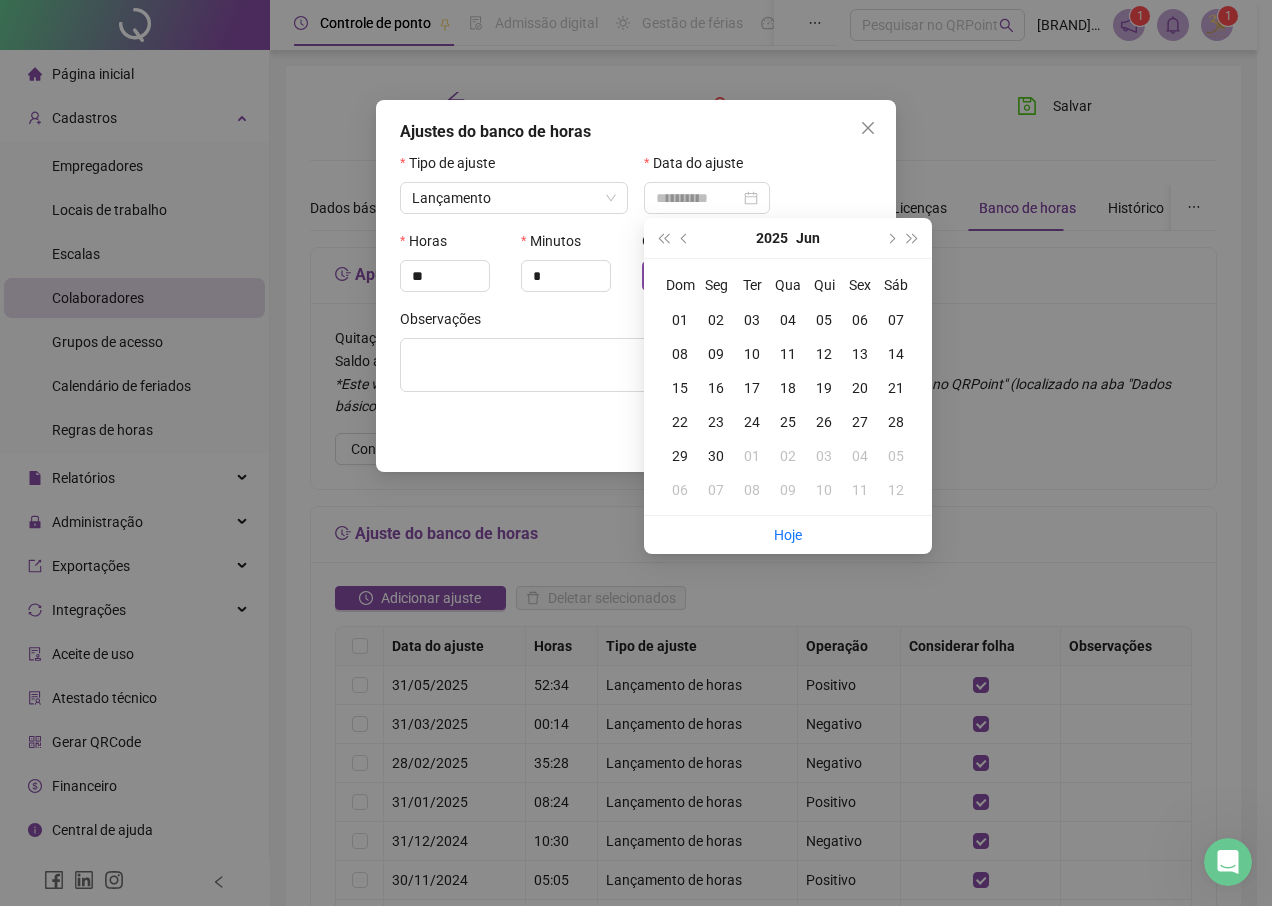 type on "**********" 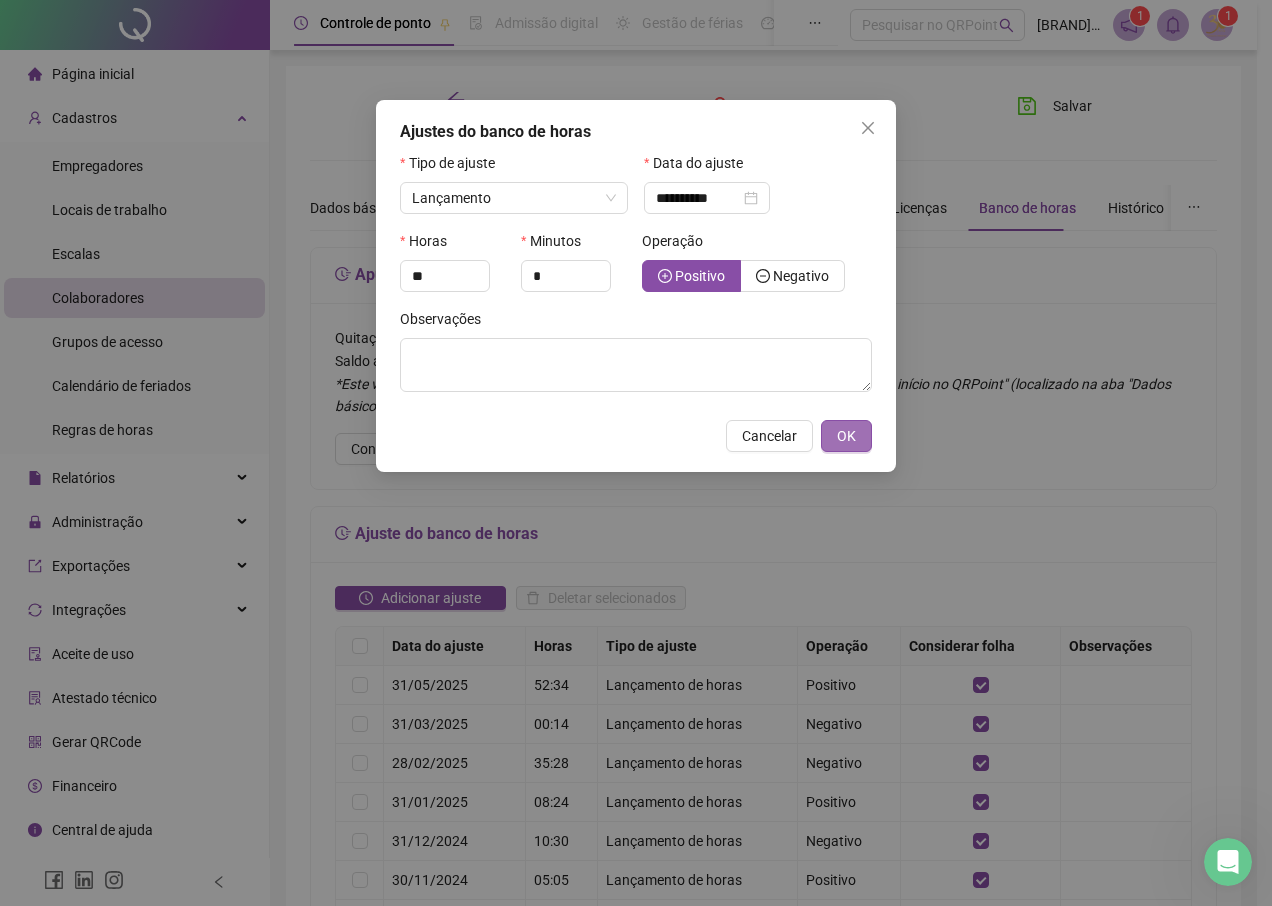 click on "OK" at bounding box center (846, 436) 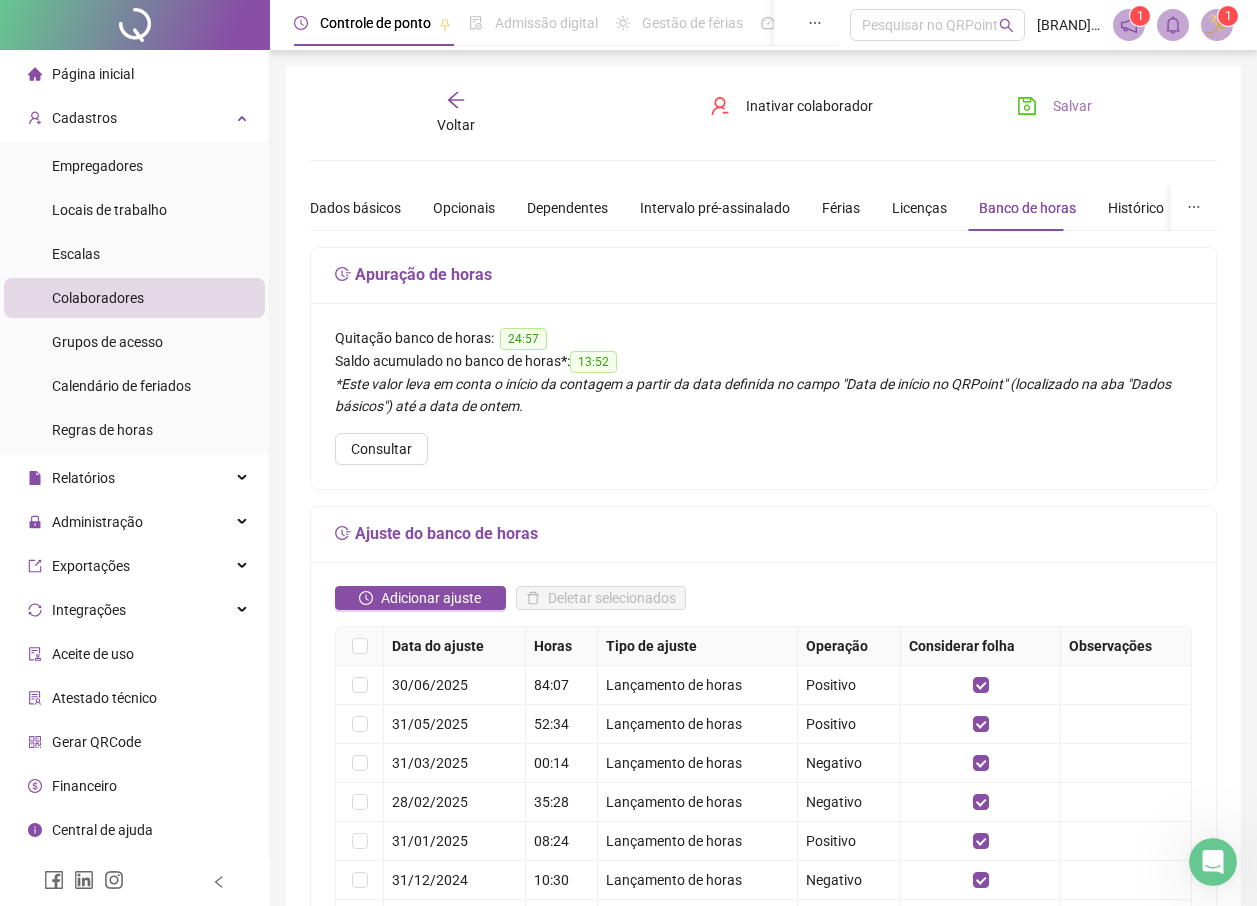 click on "Salvar" at bounding box center [1072, 106] 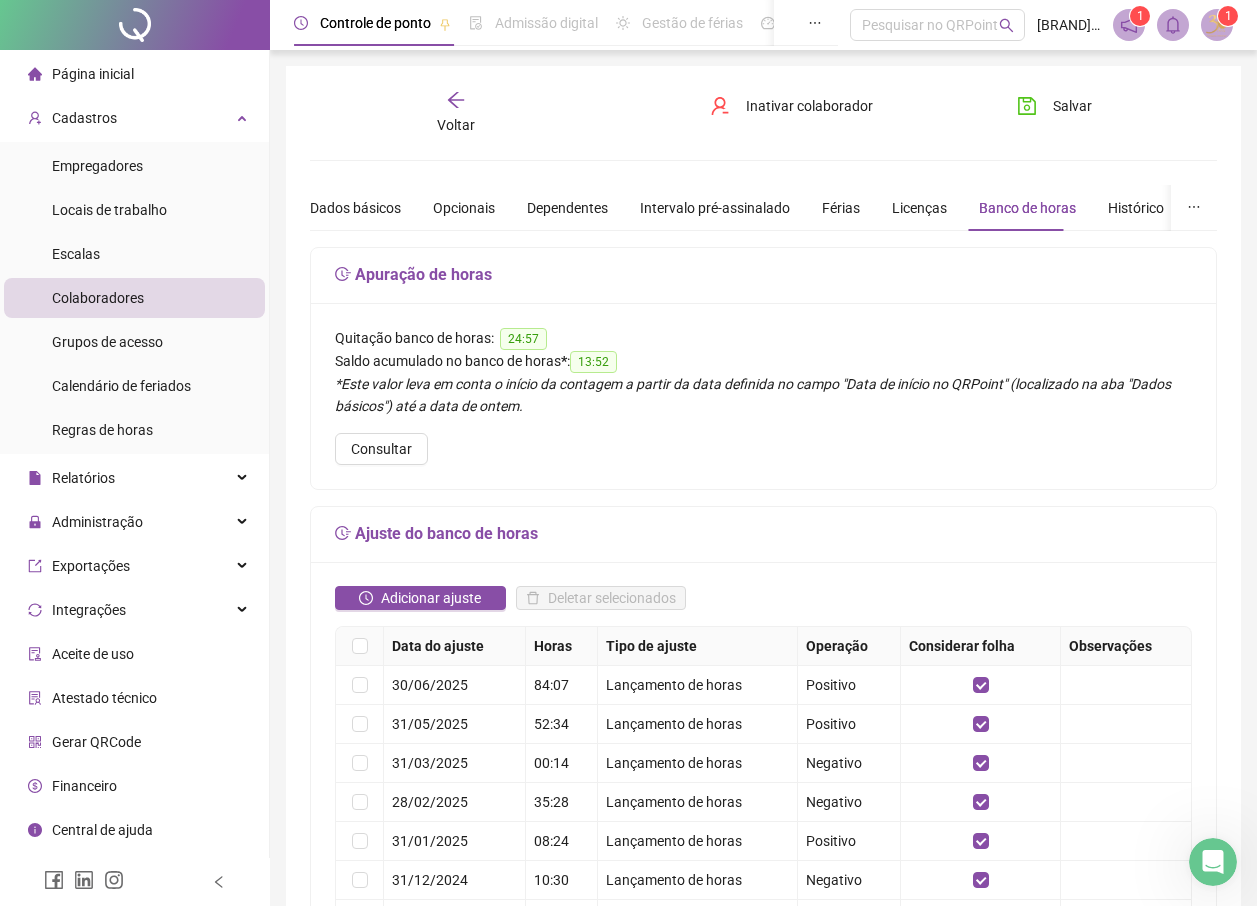click on "Voltar" at bounding box center (456, 113) 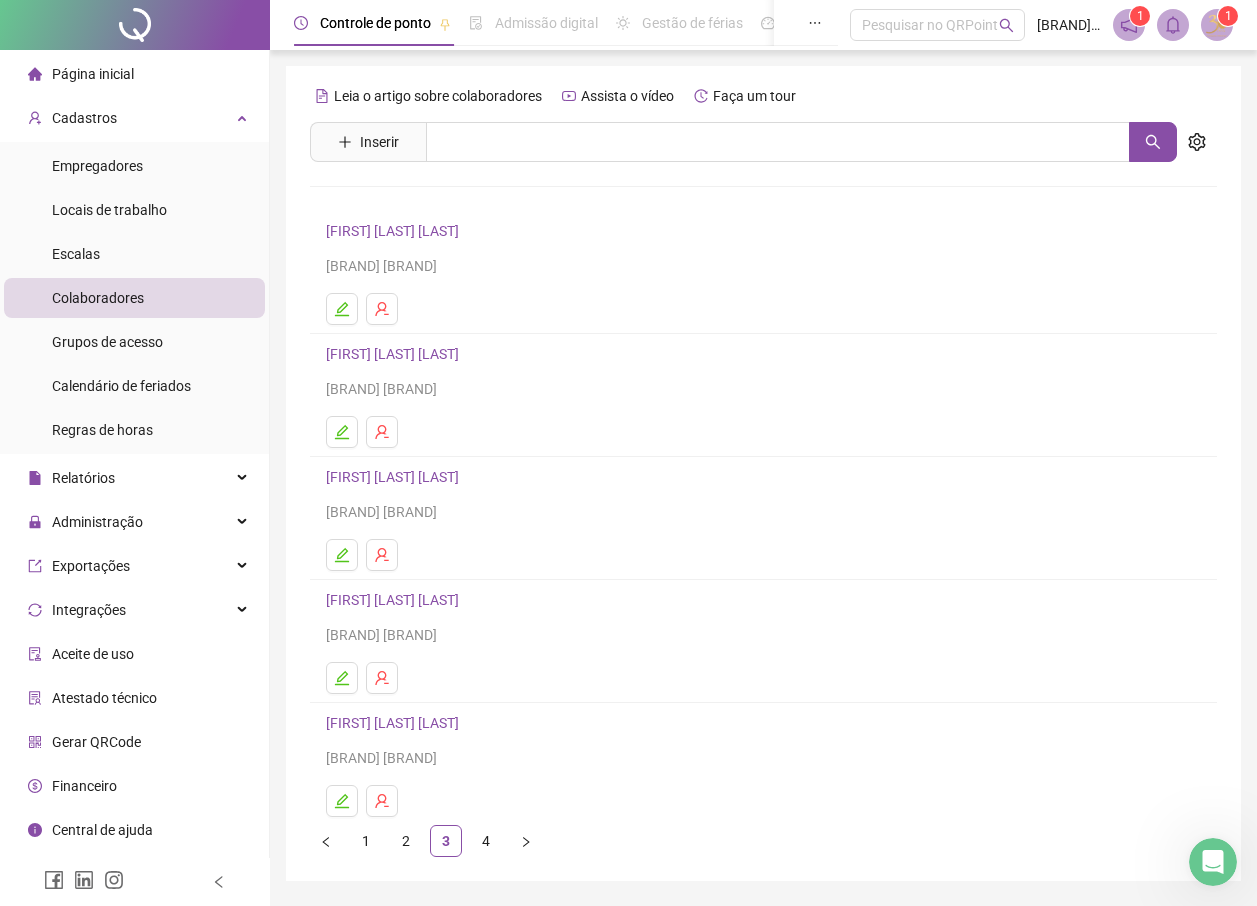 click on "[FIRST] [LAST] [LAST]" at bounding box center [395, 477] 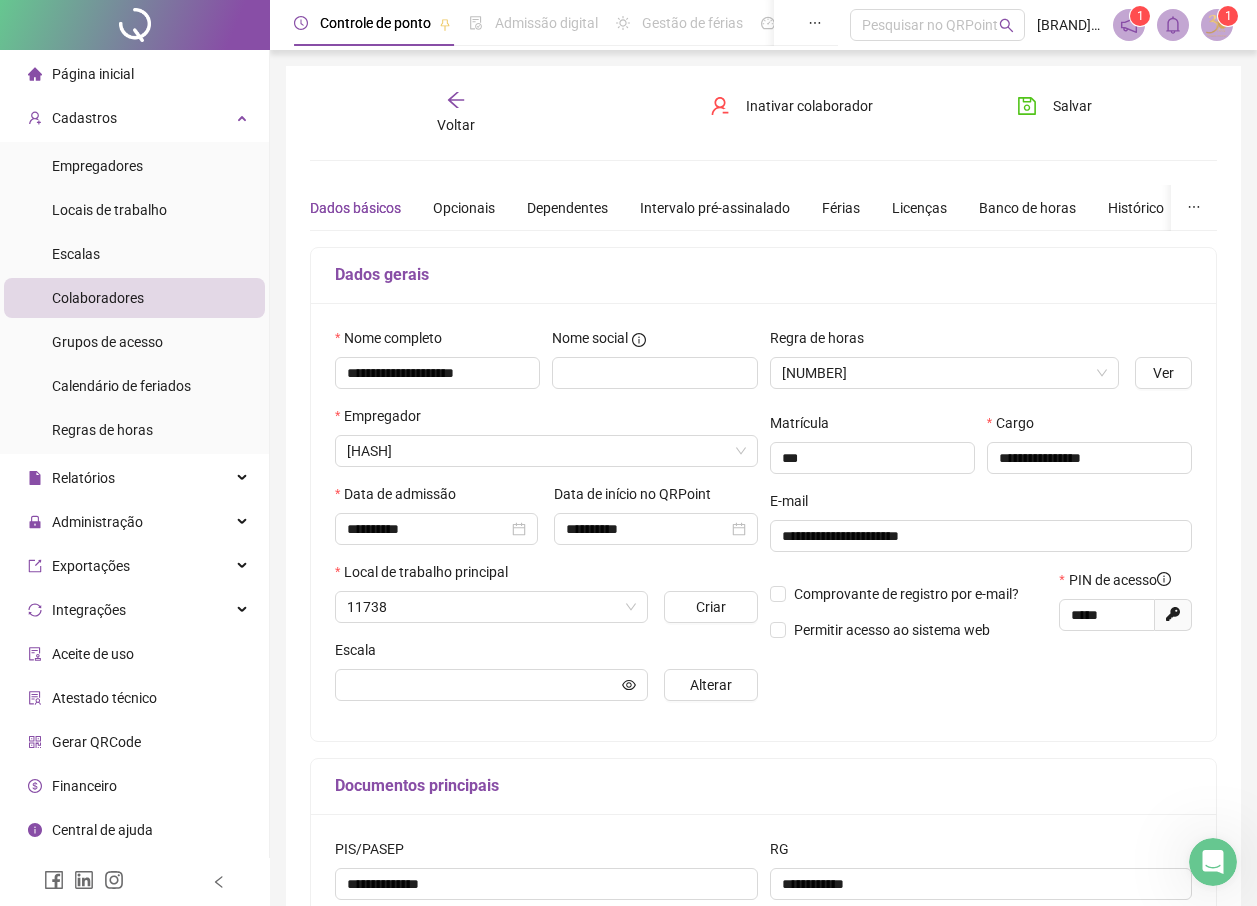 type on "**********" 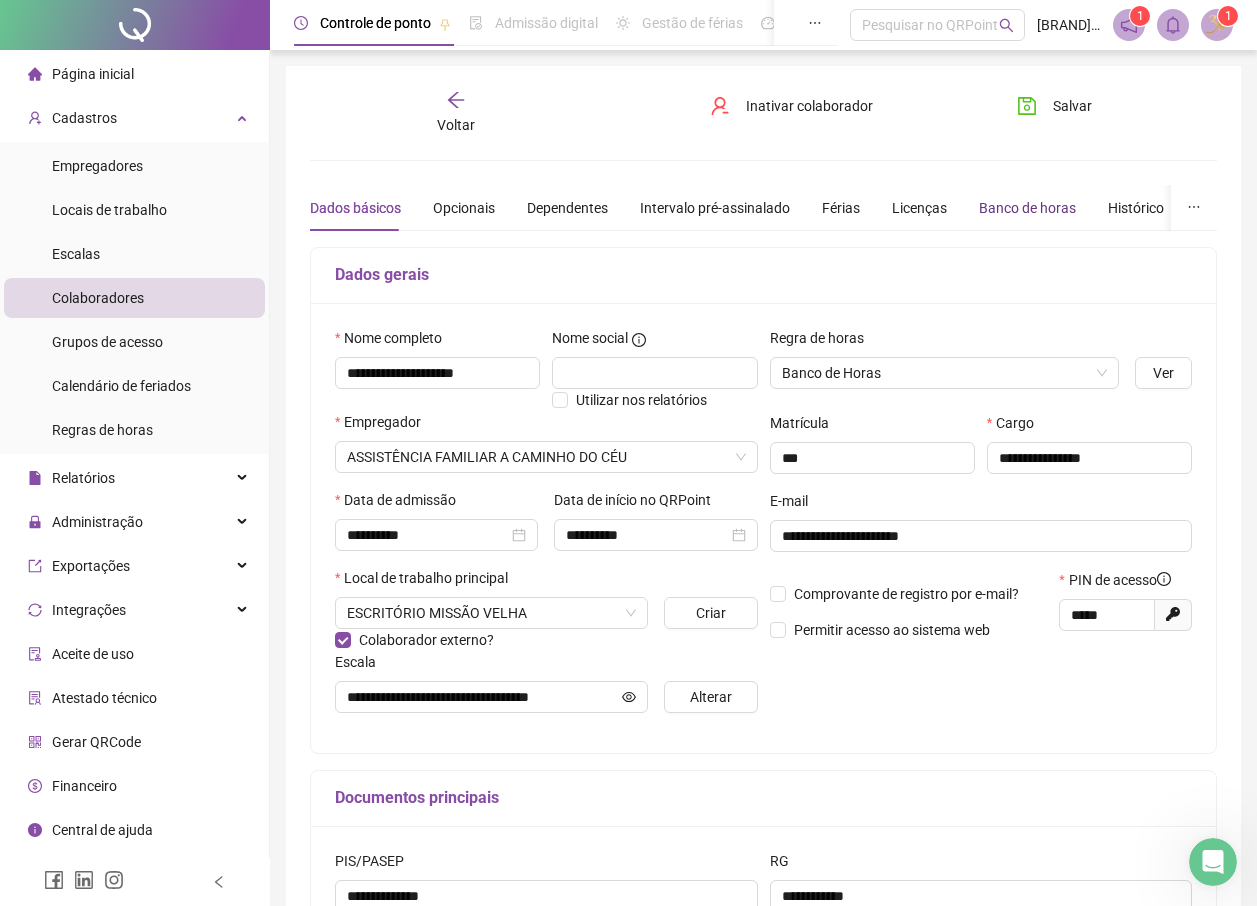 click on "Banco de horas" at bounding box center (1027, 208) 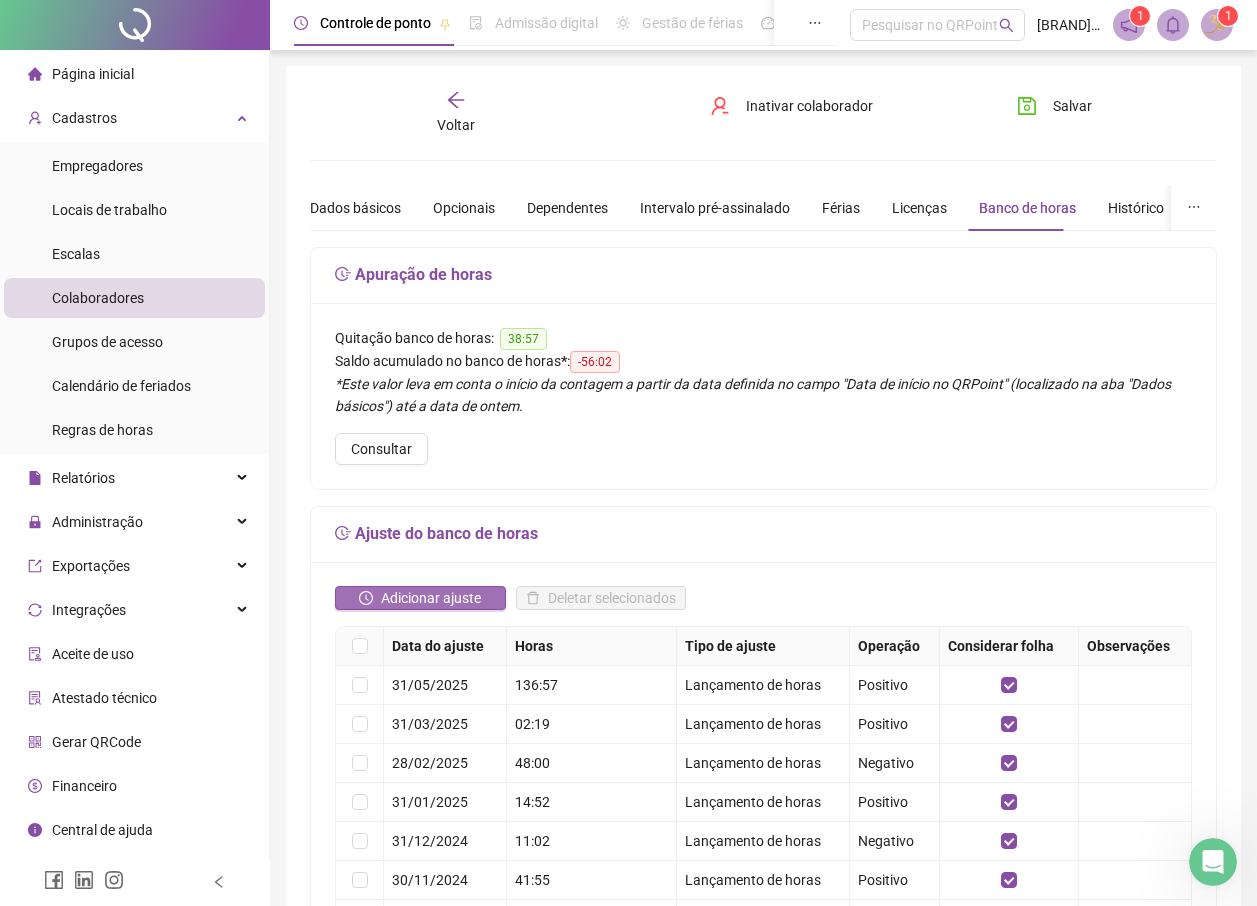 click on "Adicionar ajuste" at bounding box center [431, 598] 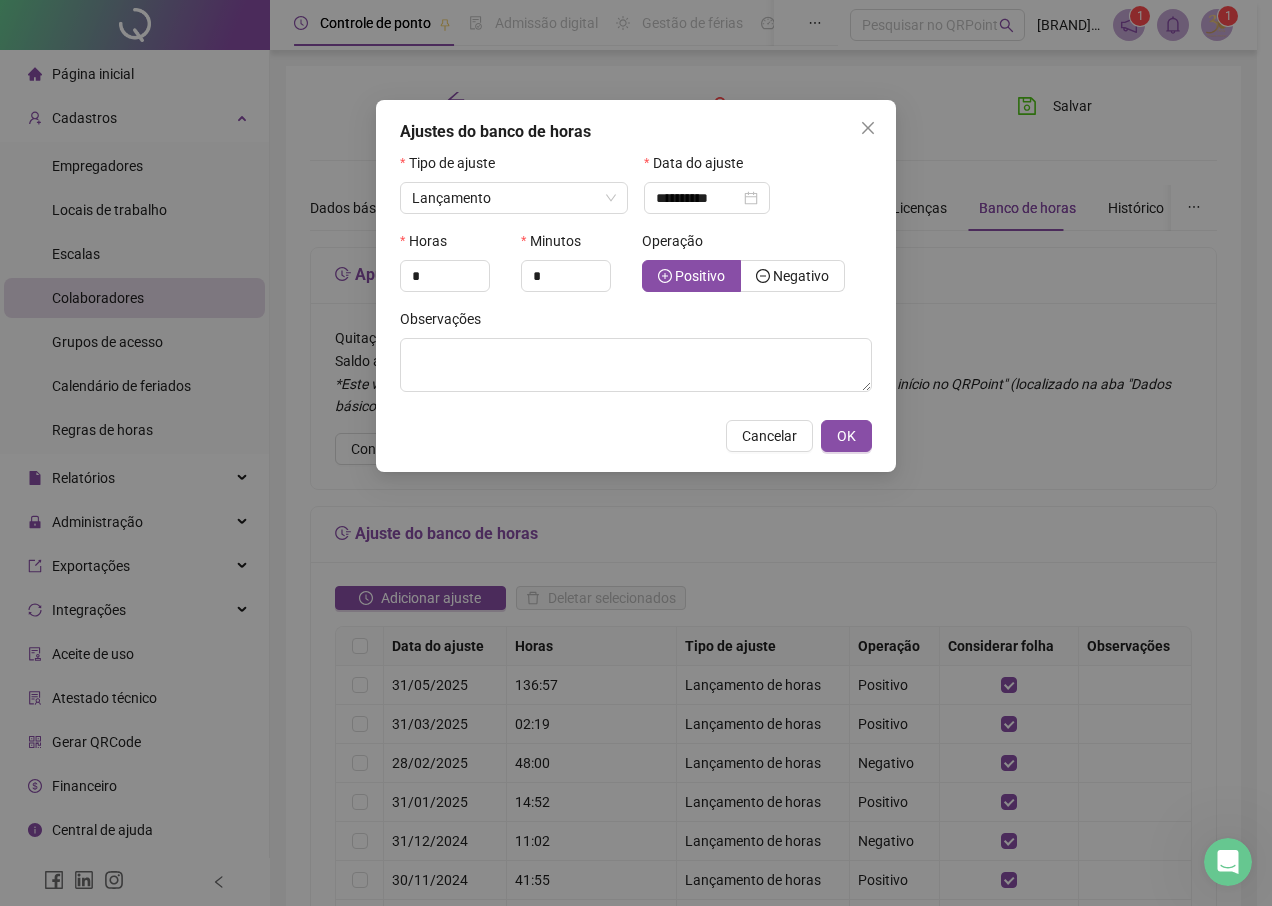 click 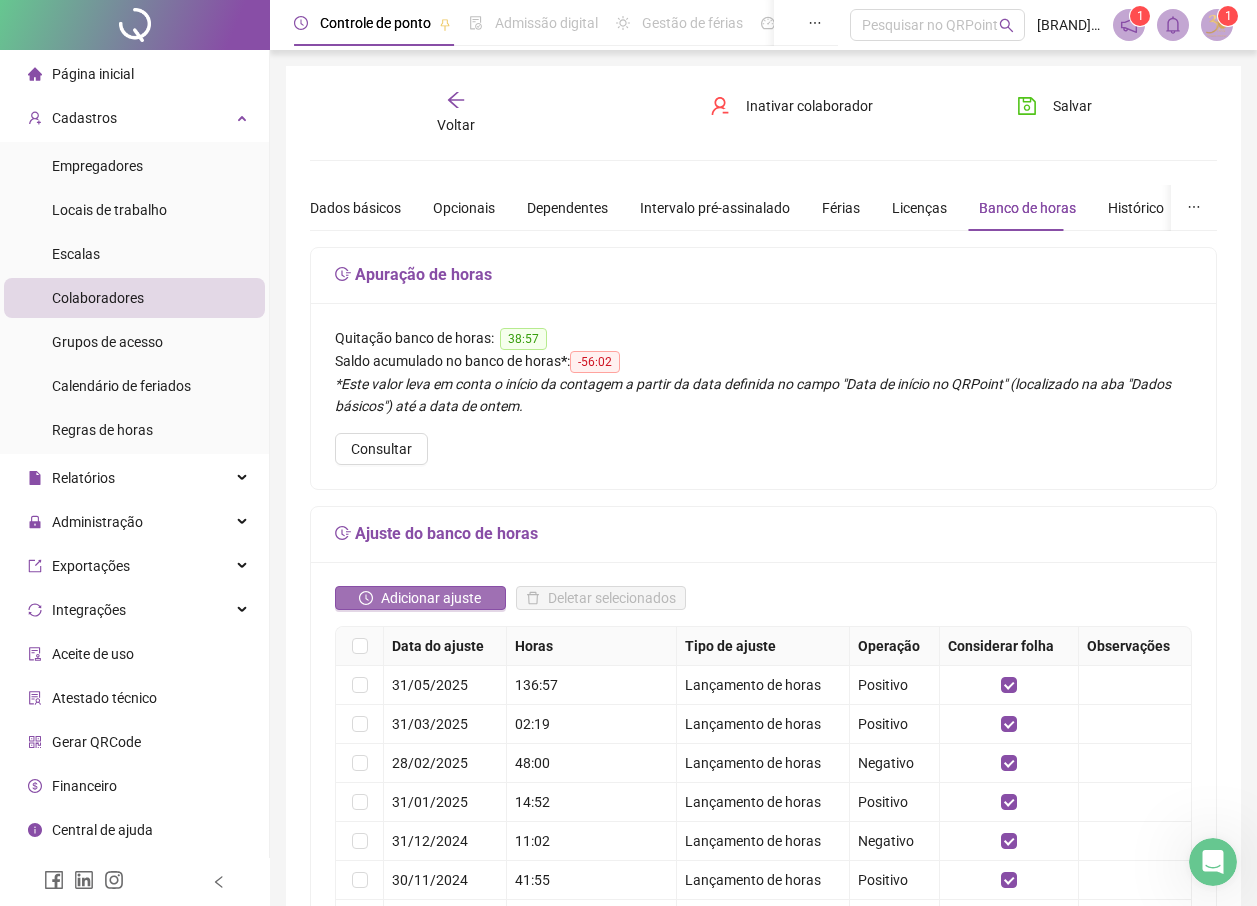 click on "Adicionar ajuste" at bounding box center [431, 598] 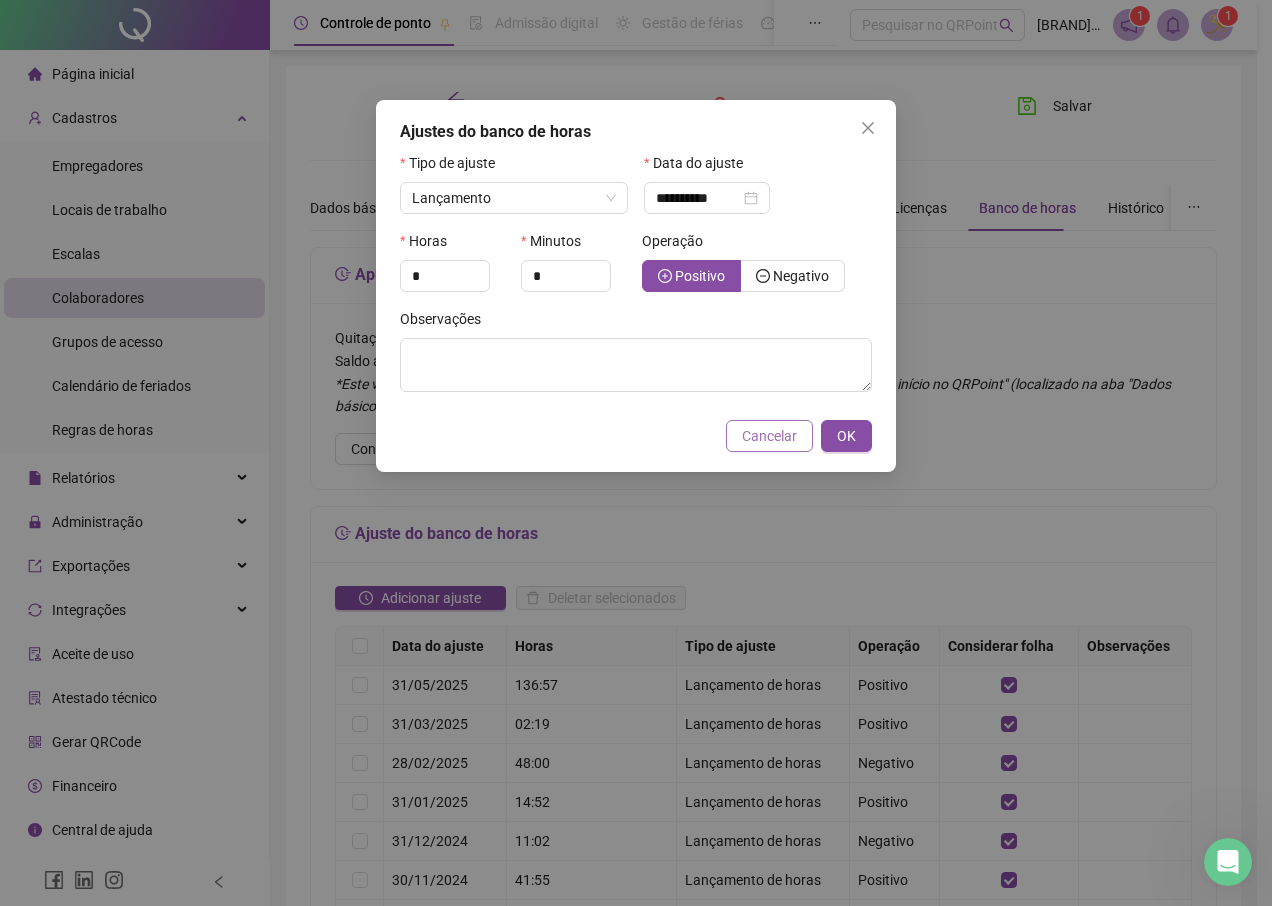 click on "Cancelar" at bounding box center (769, 436) 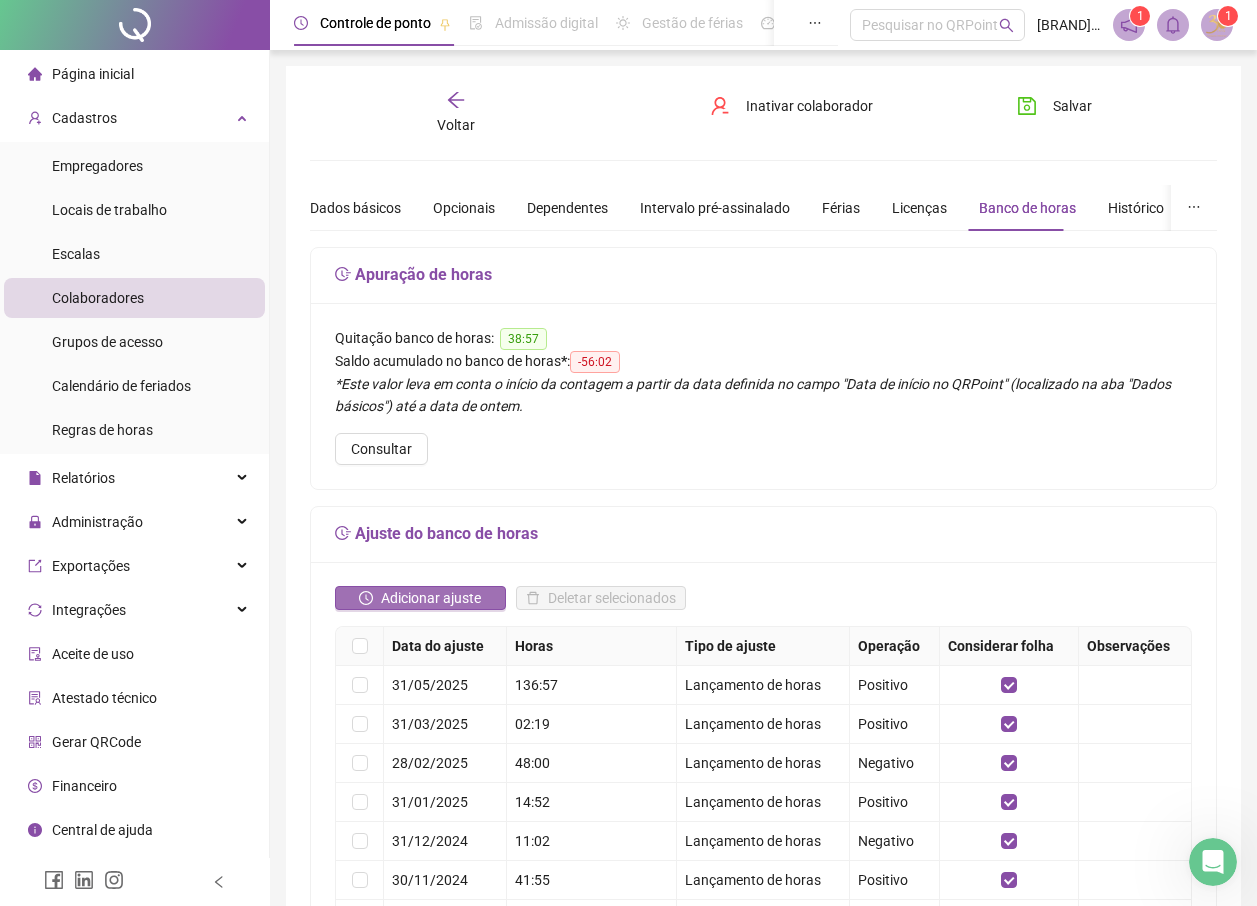 click on "Adicionar ajuste" at bounding box center (431, 598) 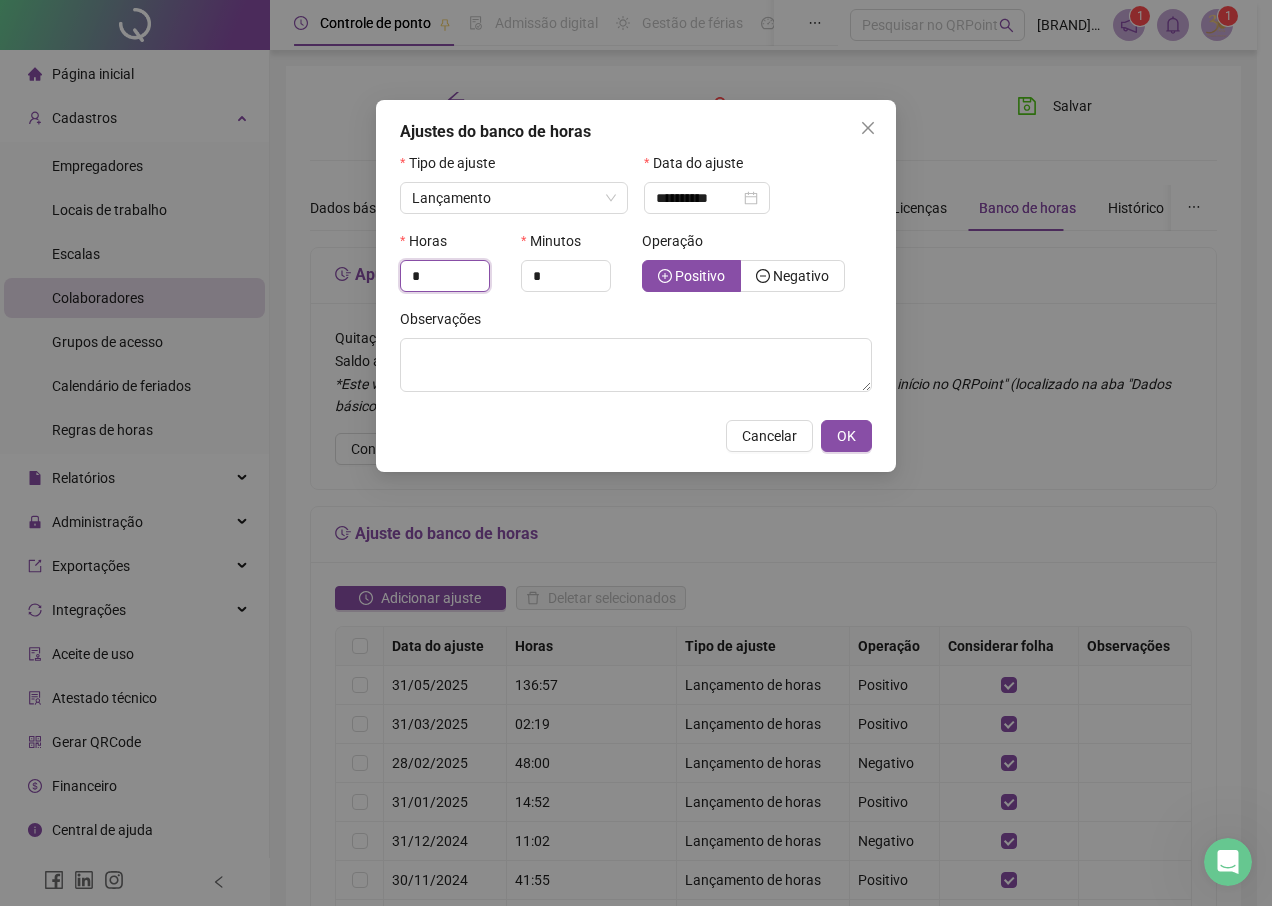 drag, startPoint x: 453, startPoint y: 272, endPoint x: 322, endPoint y: 274, distance: 131.01526 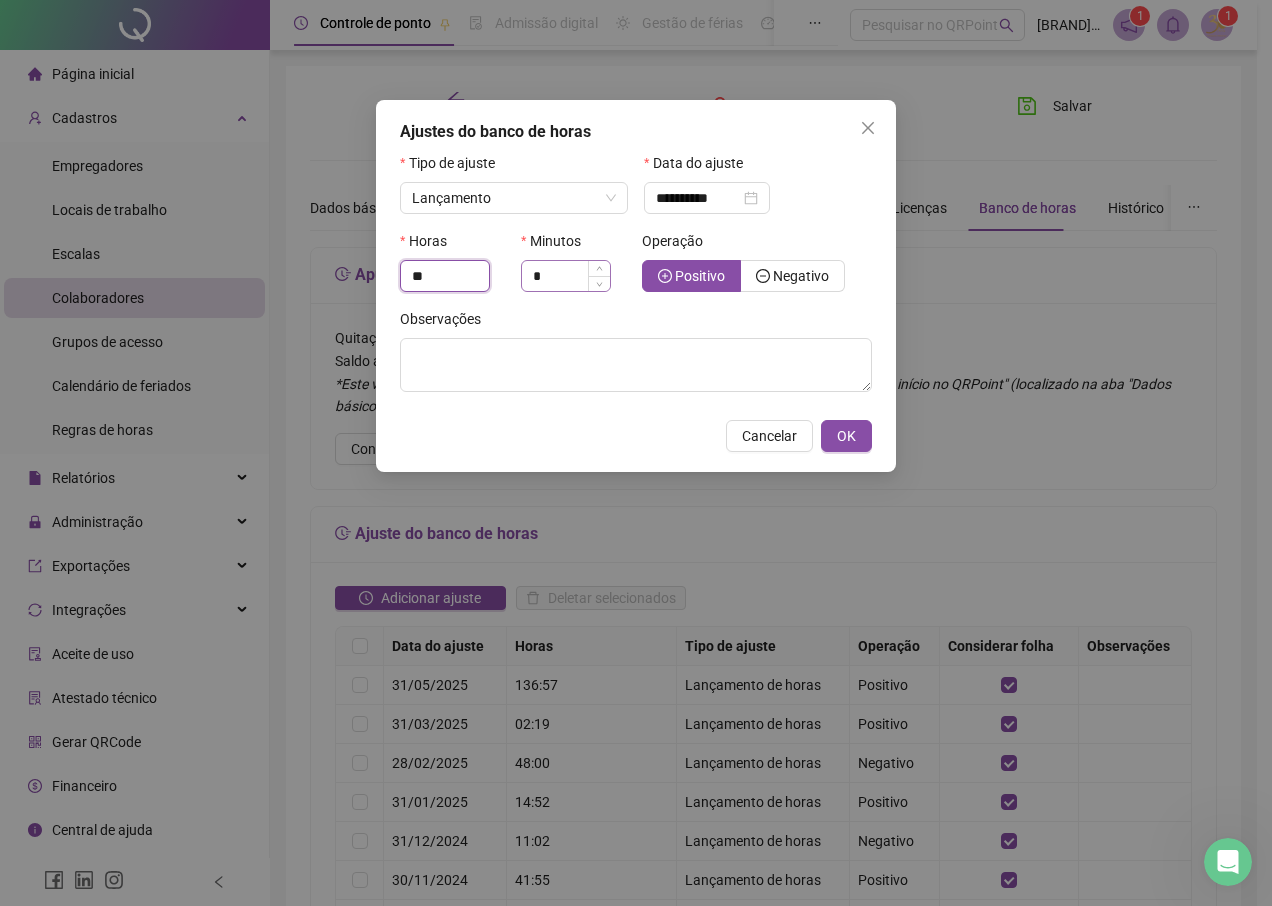 type on "**" 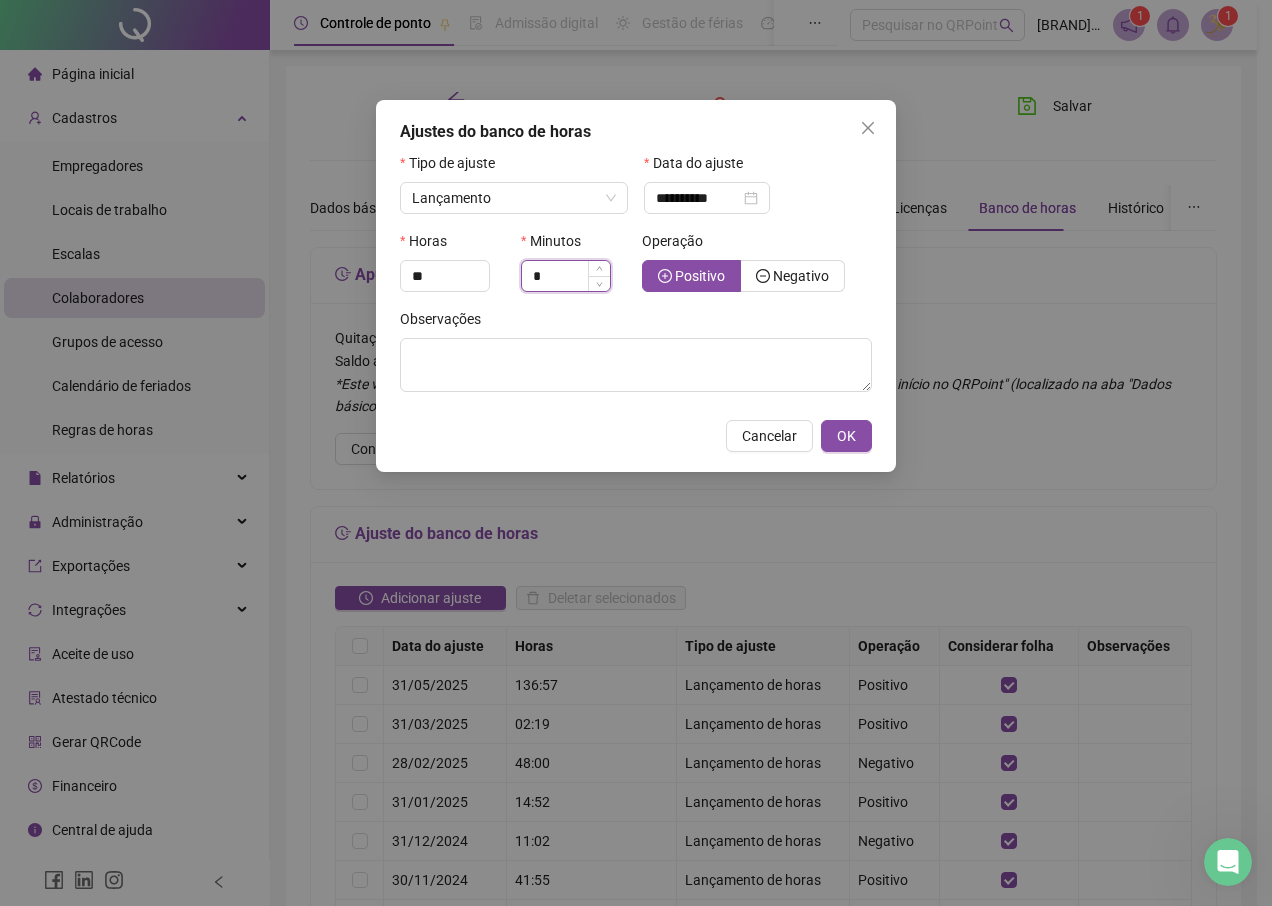 click on "*" at bounding box center [566, 276] 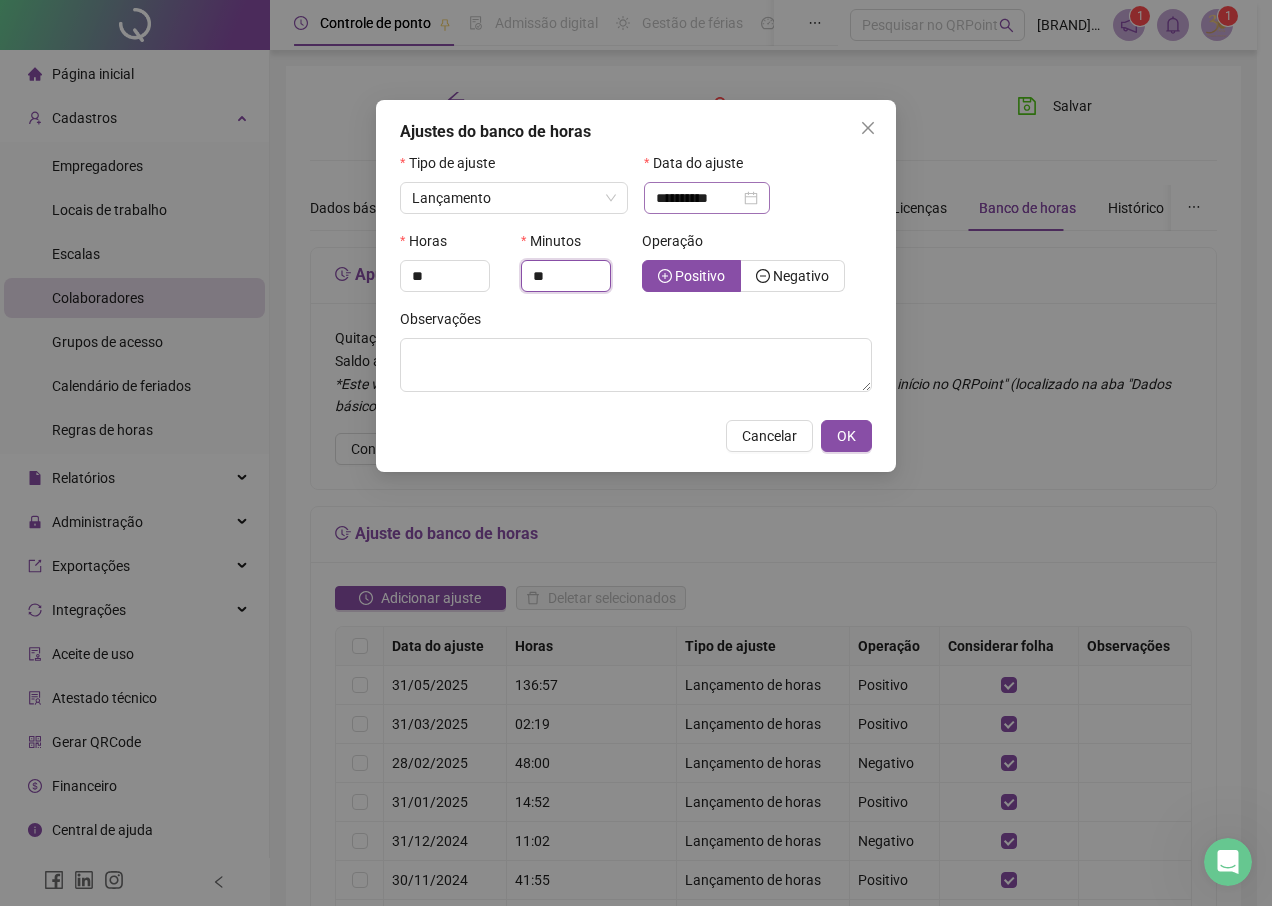 click on "**********" at bounding box center (707, 198) 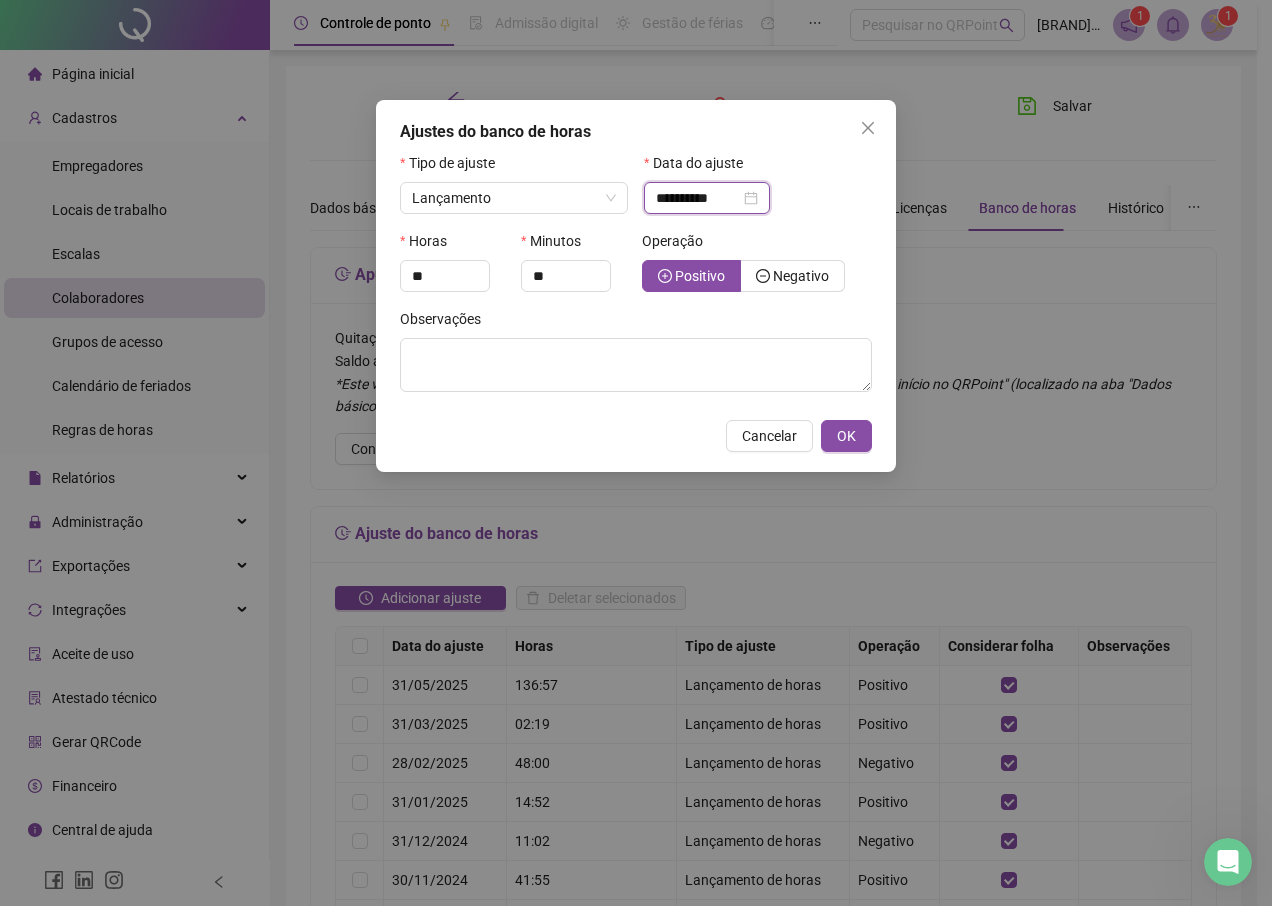 type on "*" 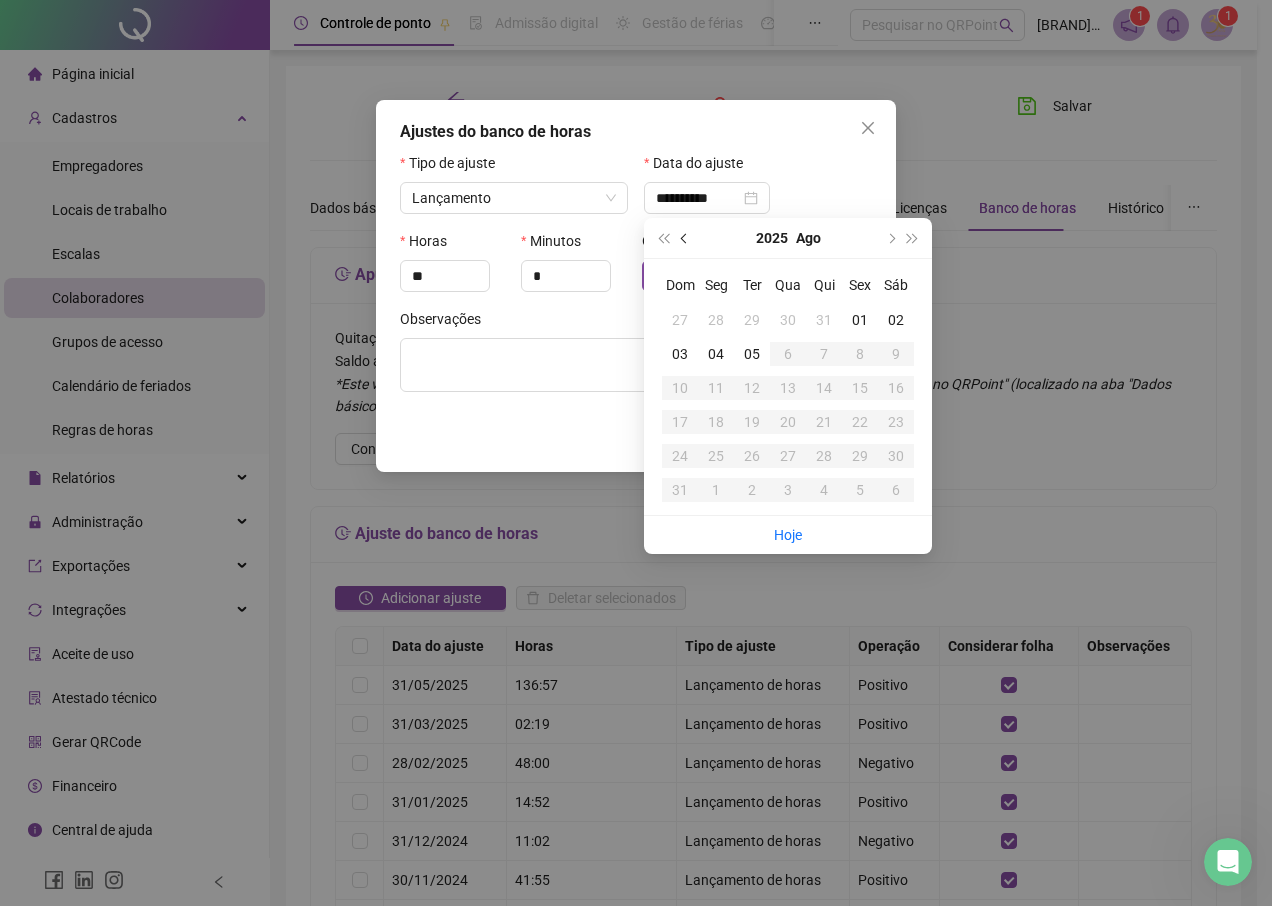 click at bounding box center (686, 238) 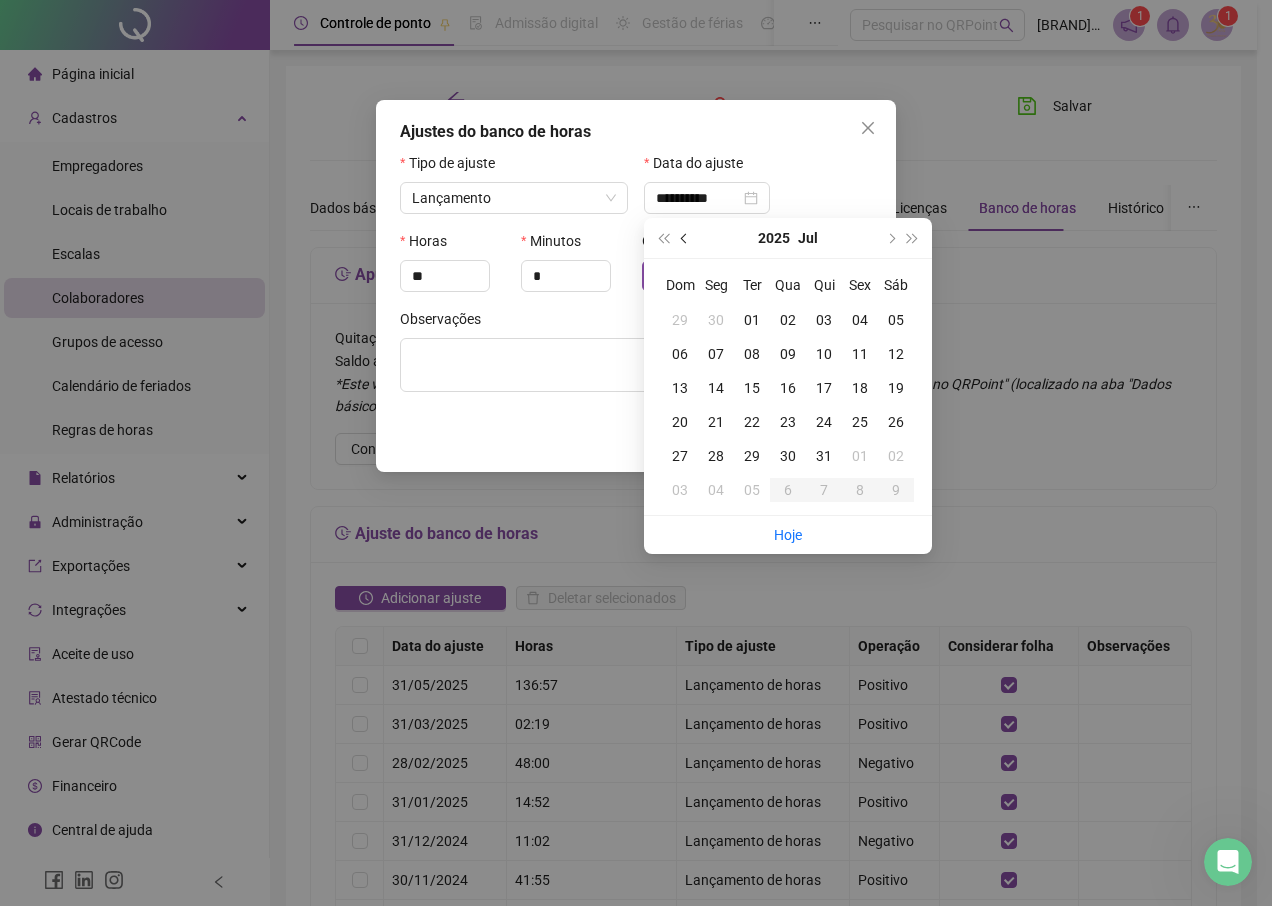 click at bounding box center (686, 238) 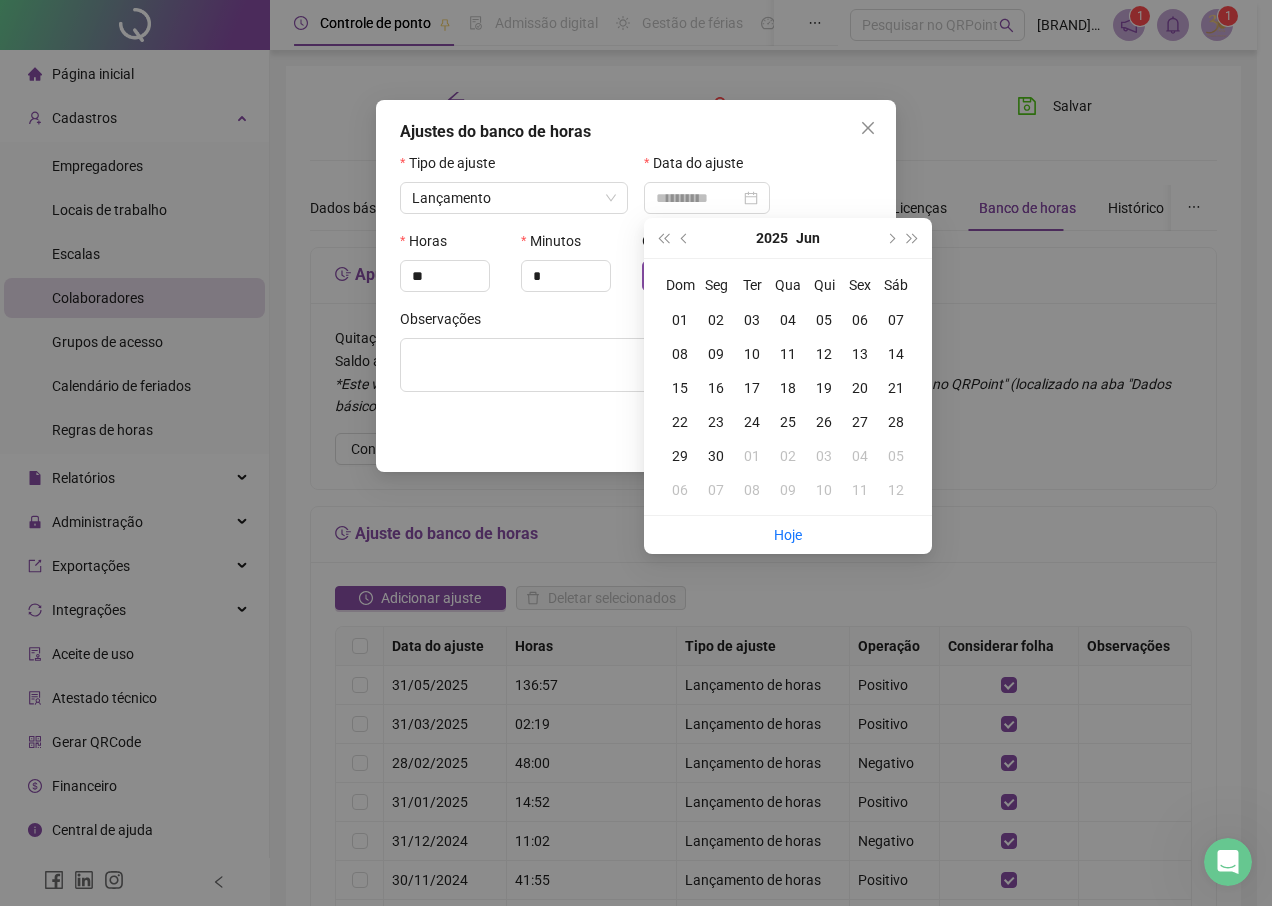 type on "**********" 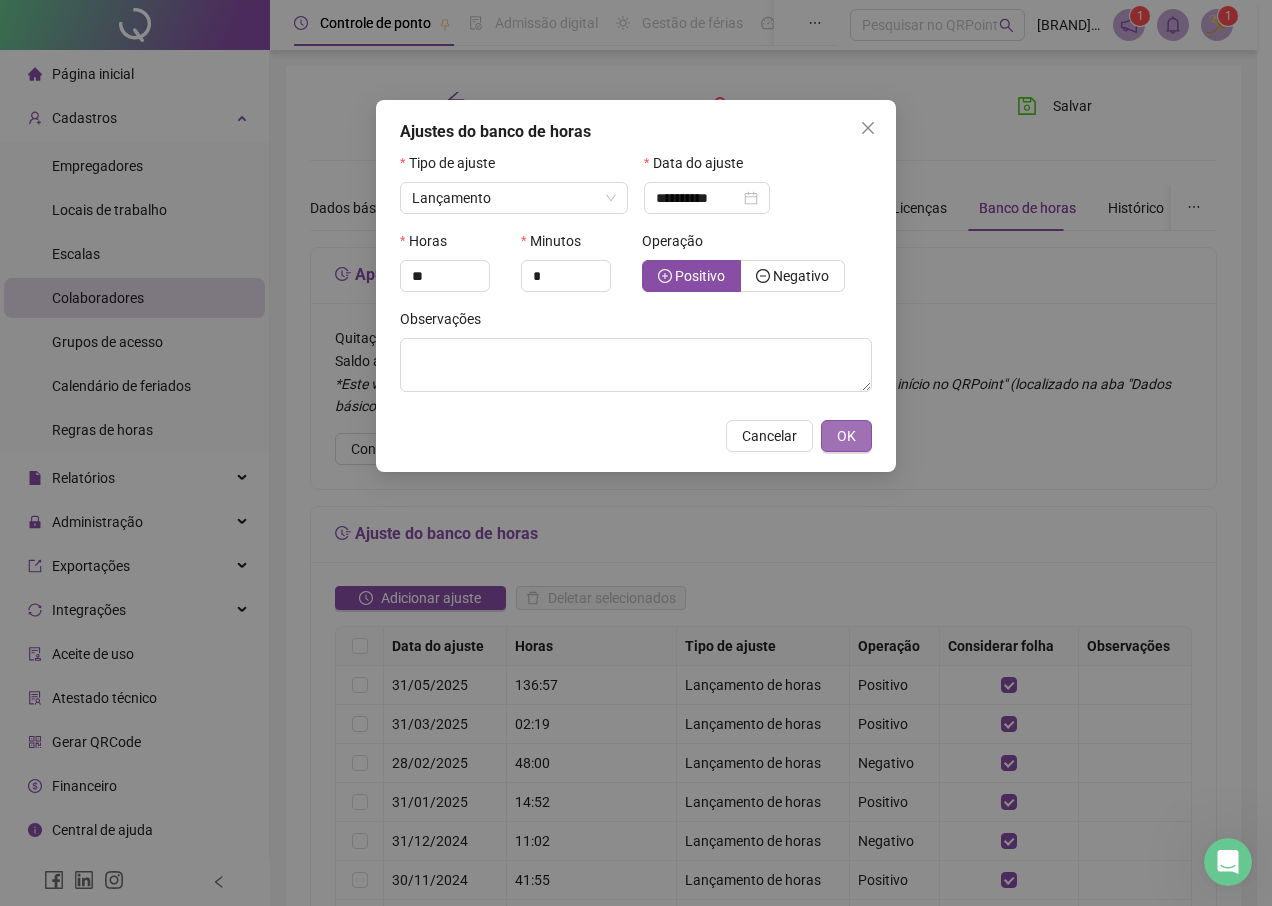 click on "OK" at bounding box center (846, 436) 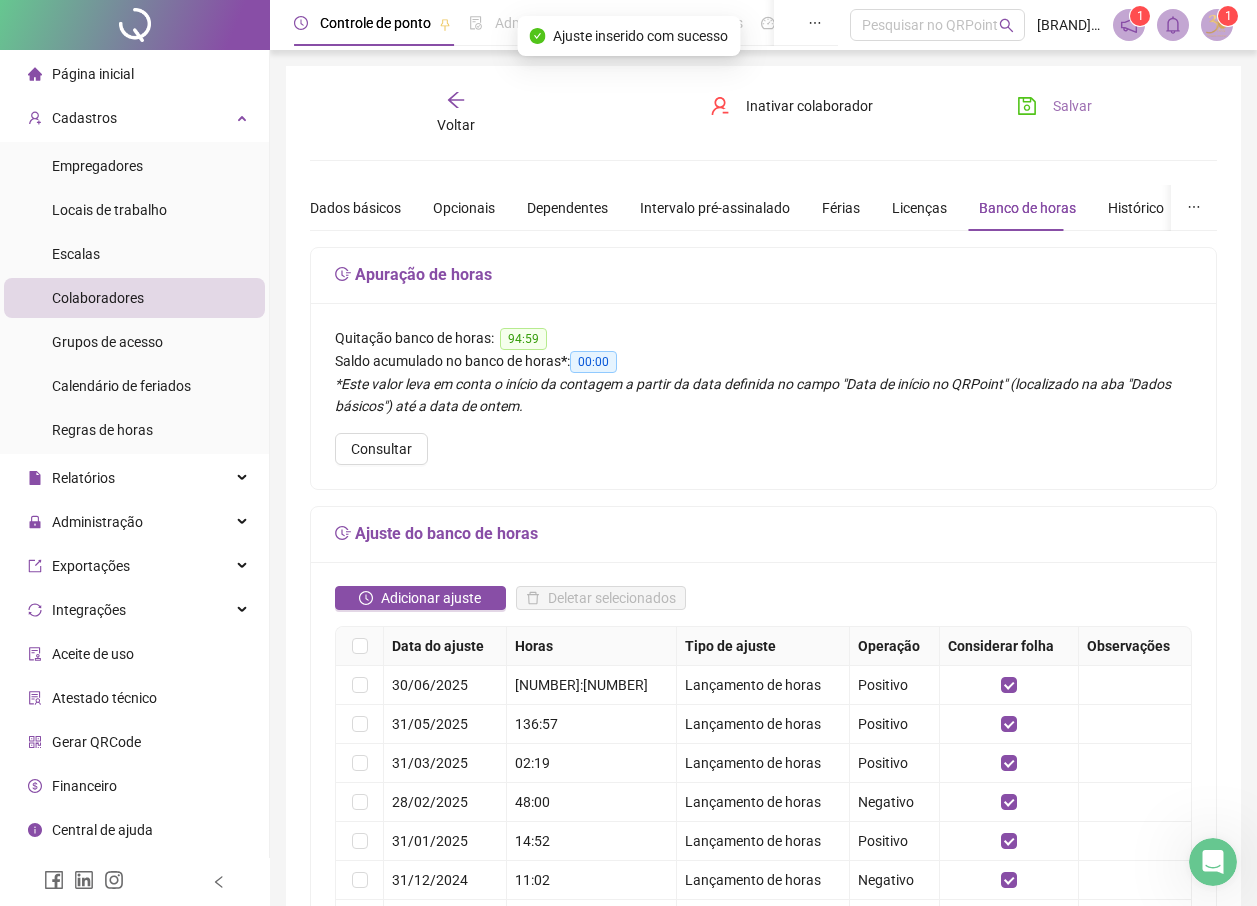 click on "Salvar" at bounding box center [1054, 106] 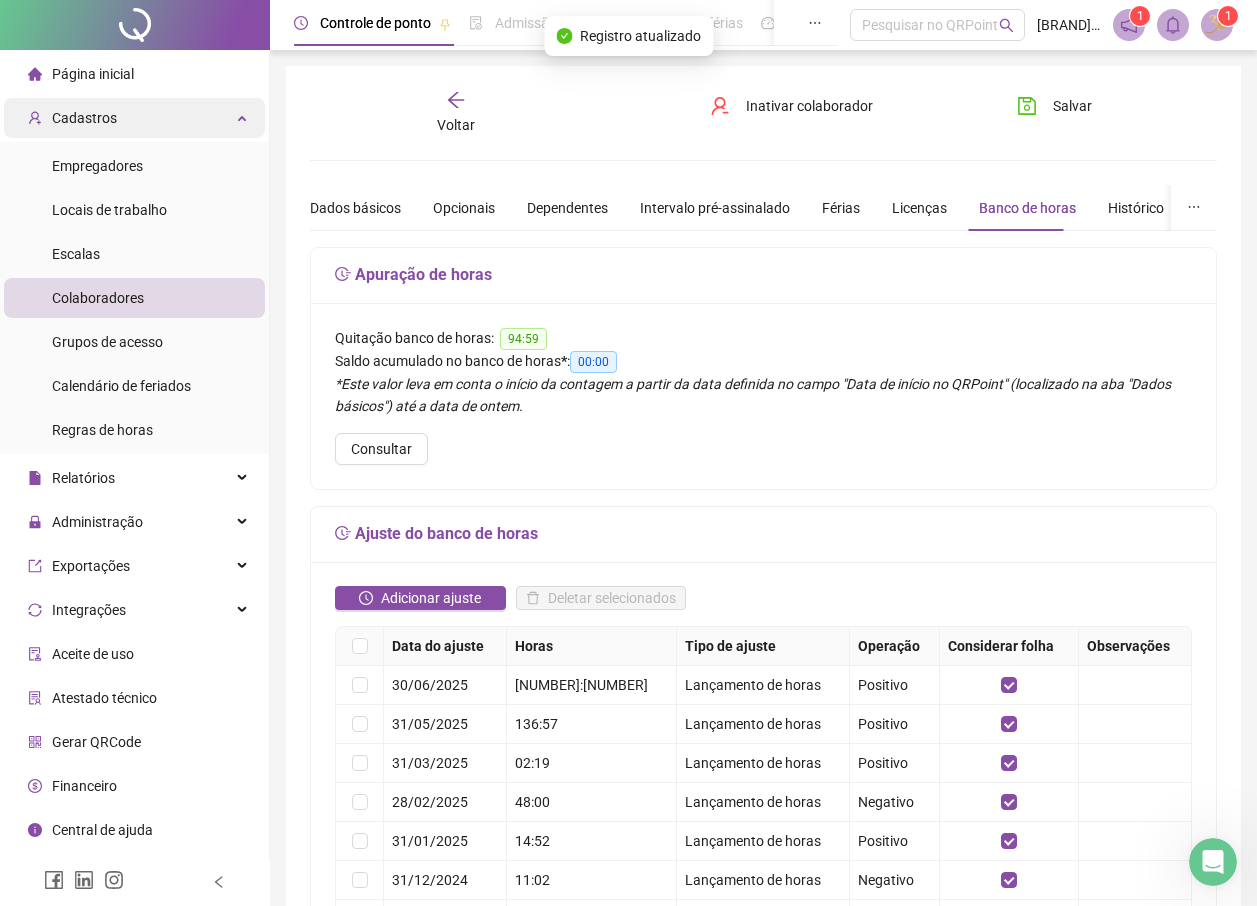 click on "Cadastros" at bounding box center [84, 118] 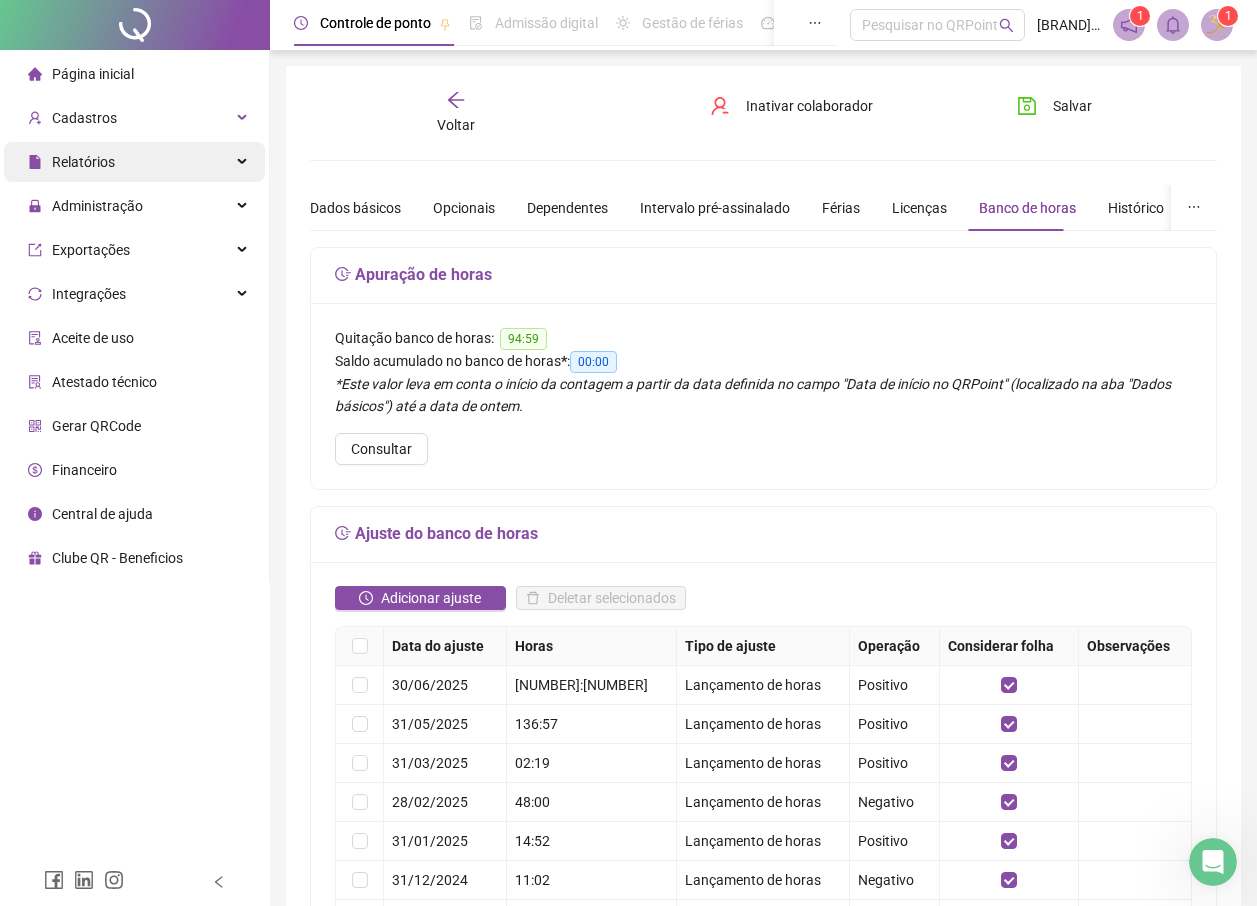 click on "Relatórios" at bounding box center [134, 162] 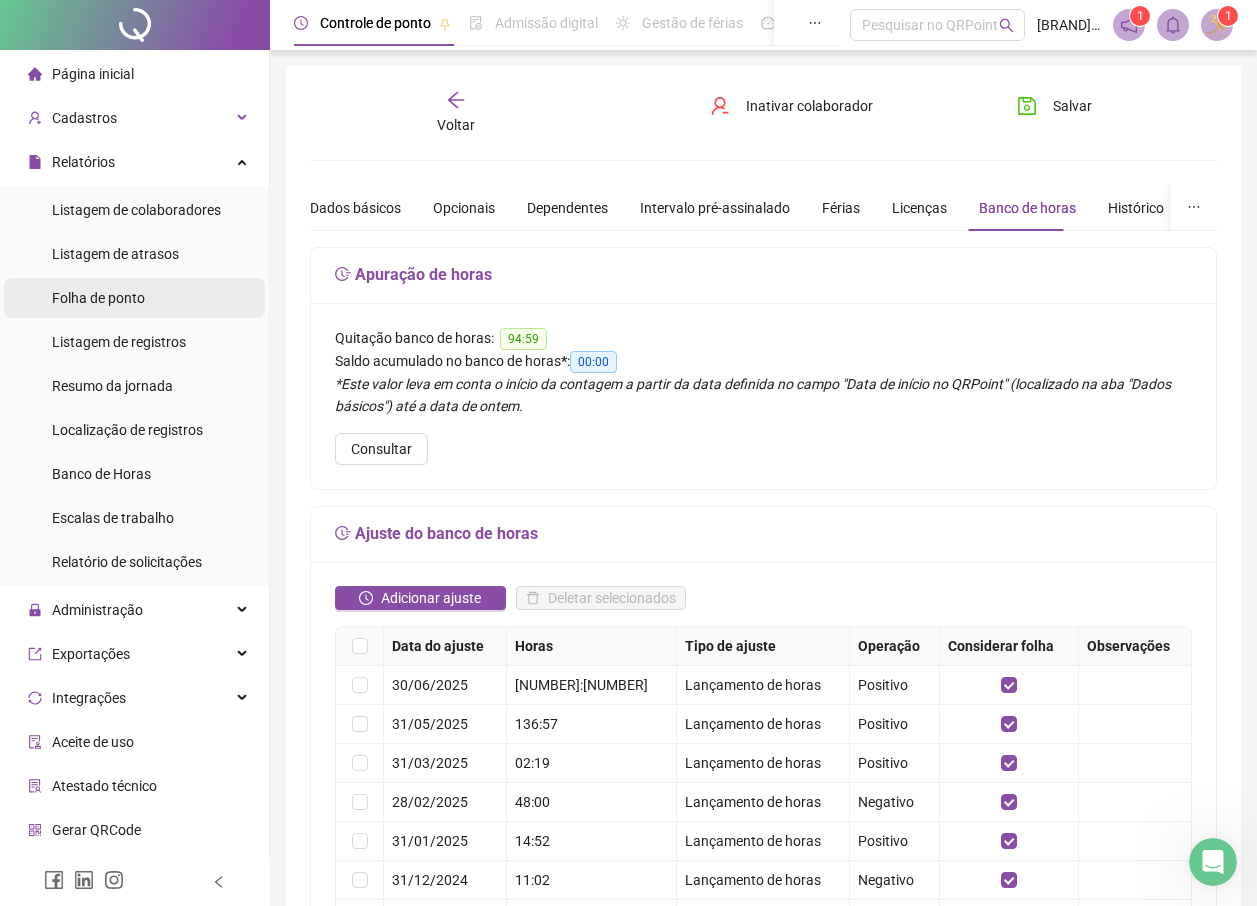 click on "Folha de ponto" at bounding box center (98, 298) 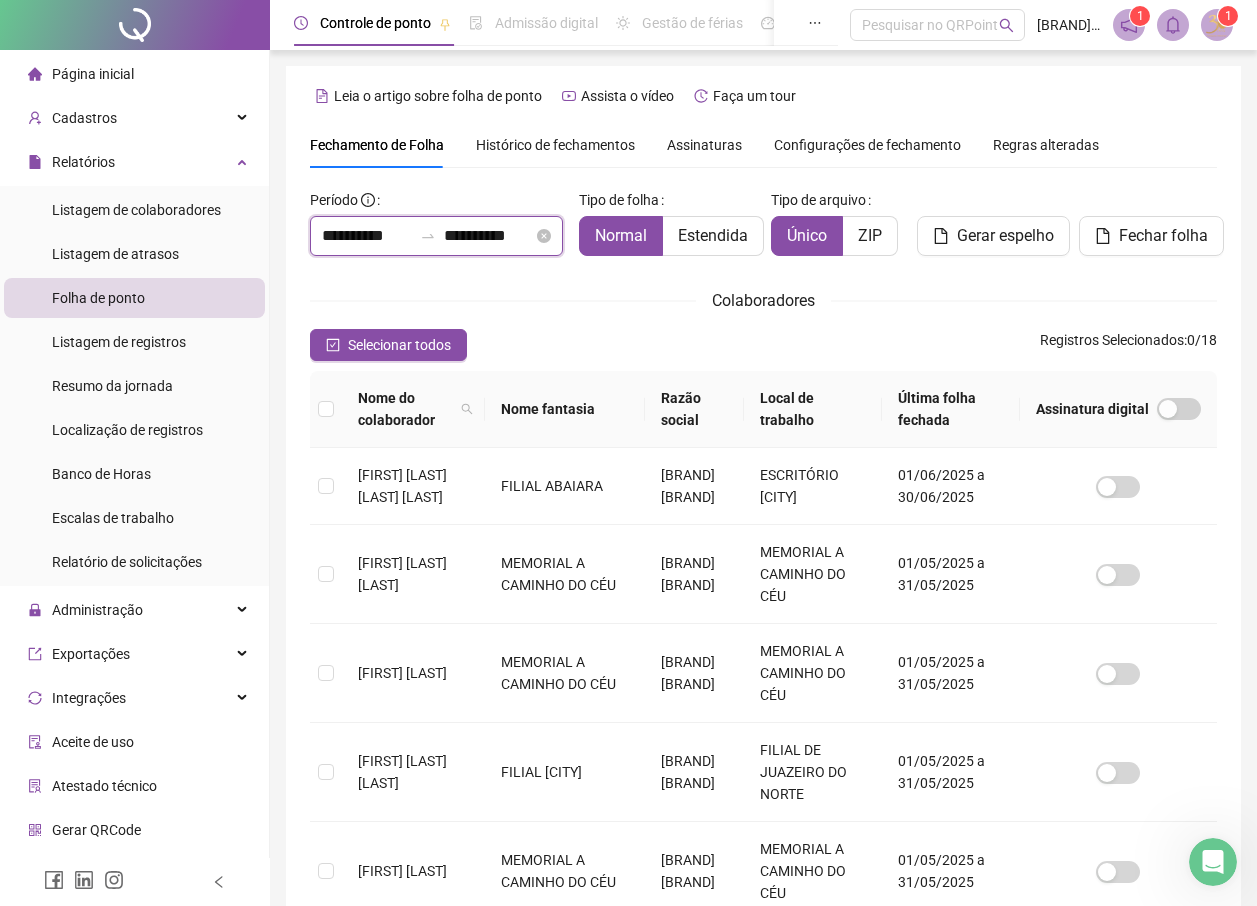 click on "**********" at bounding box center [367, 236] 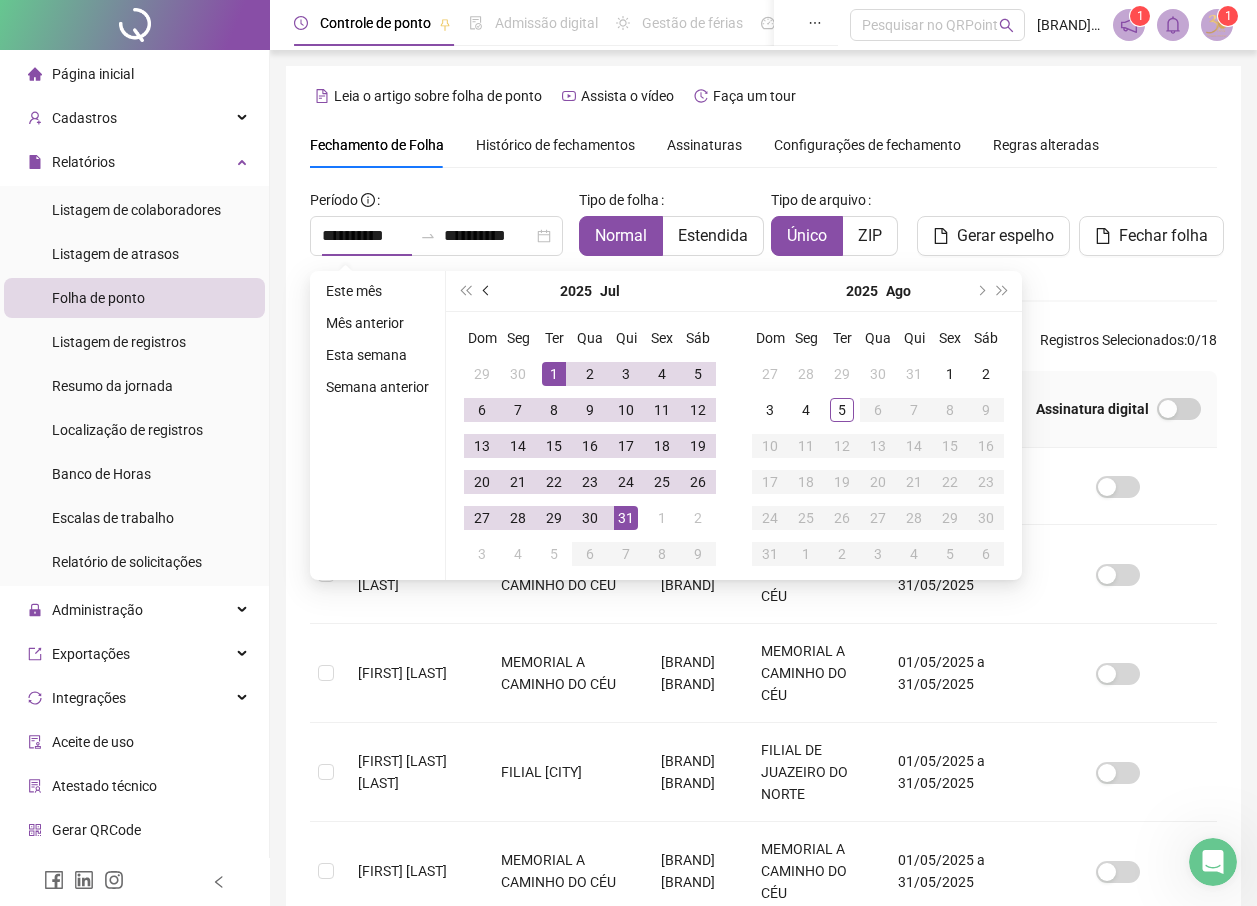 click at bounding box center [488, 291] 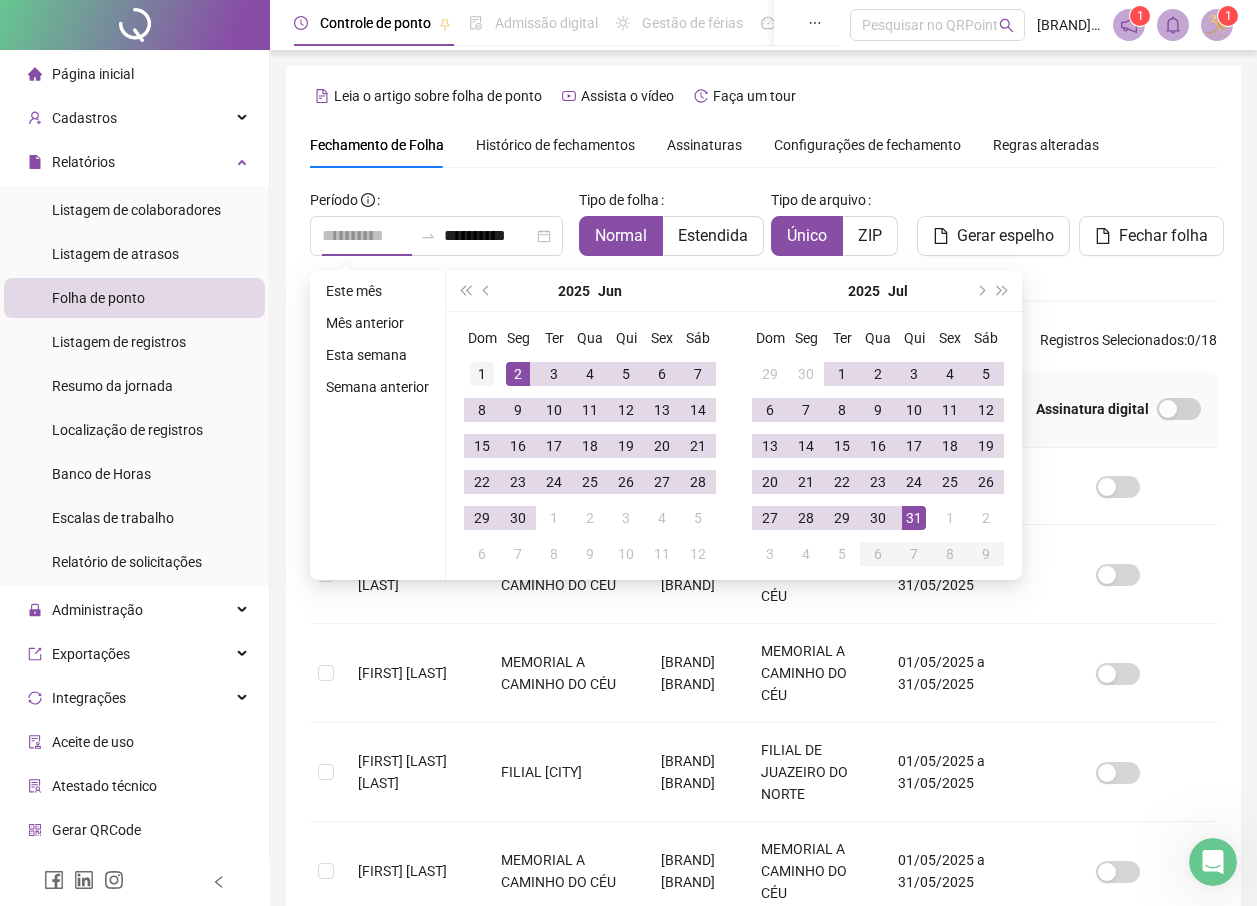 type on "**********" 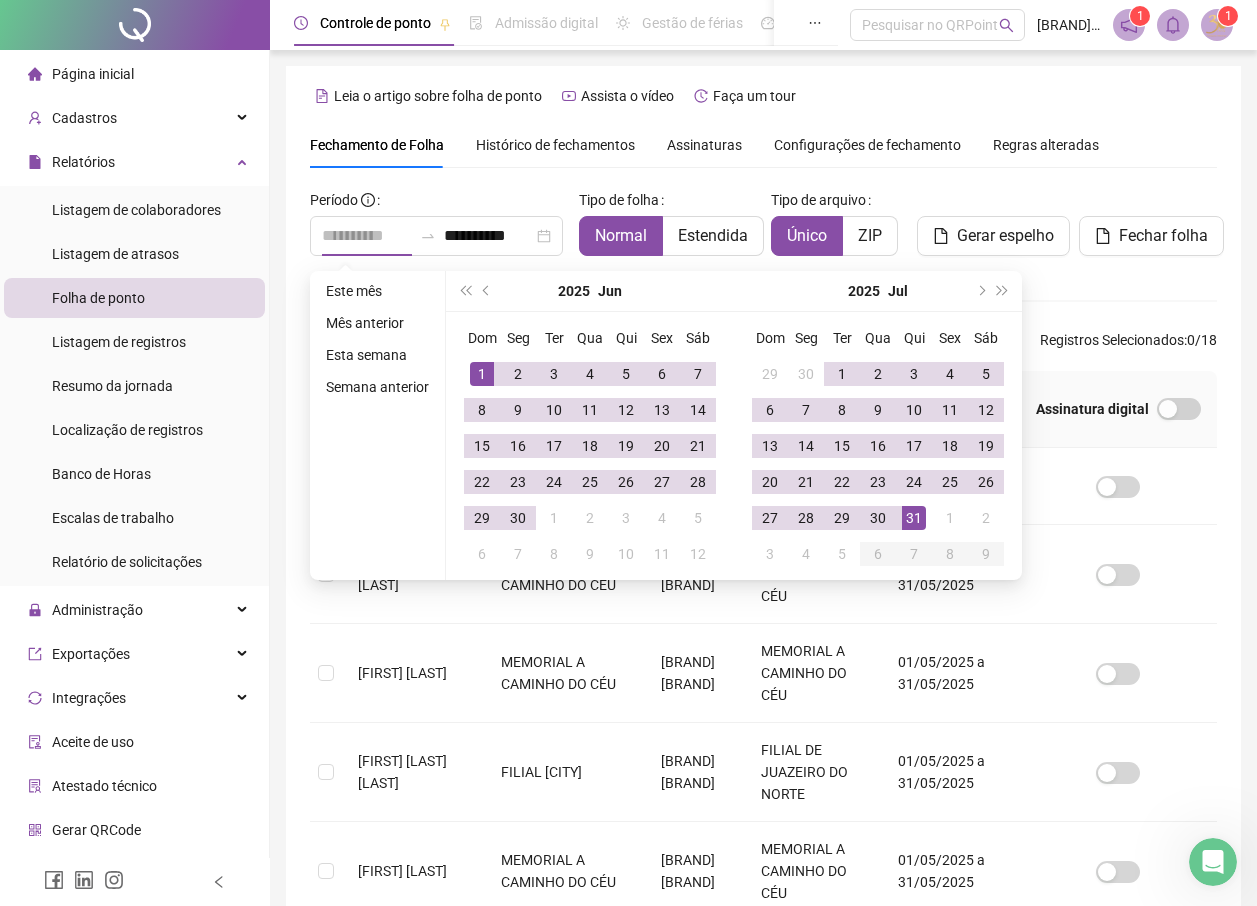 click on "1" at bounding box center [482, 374] 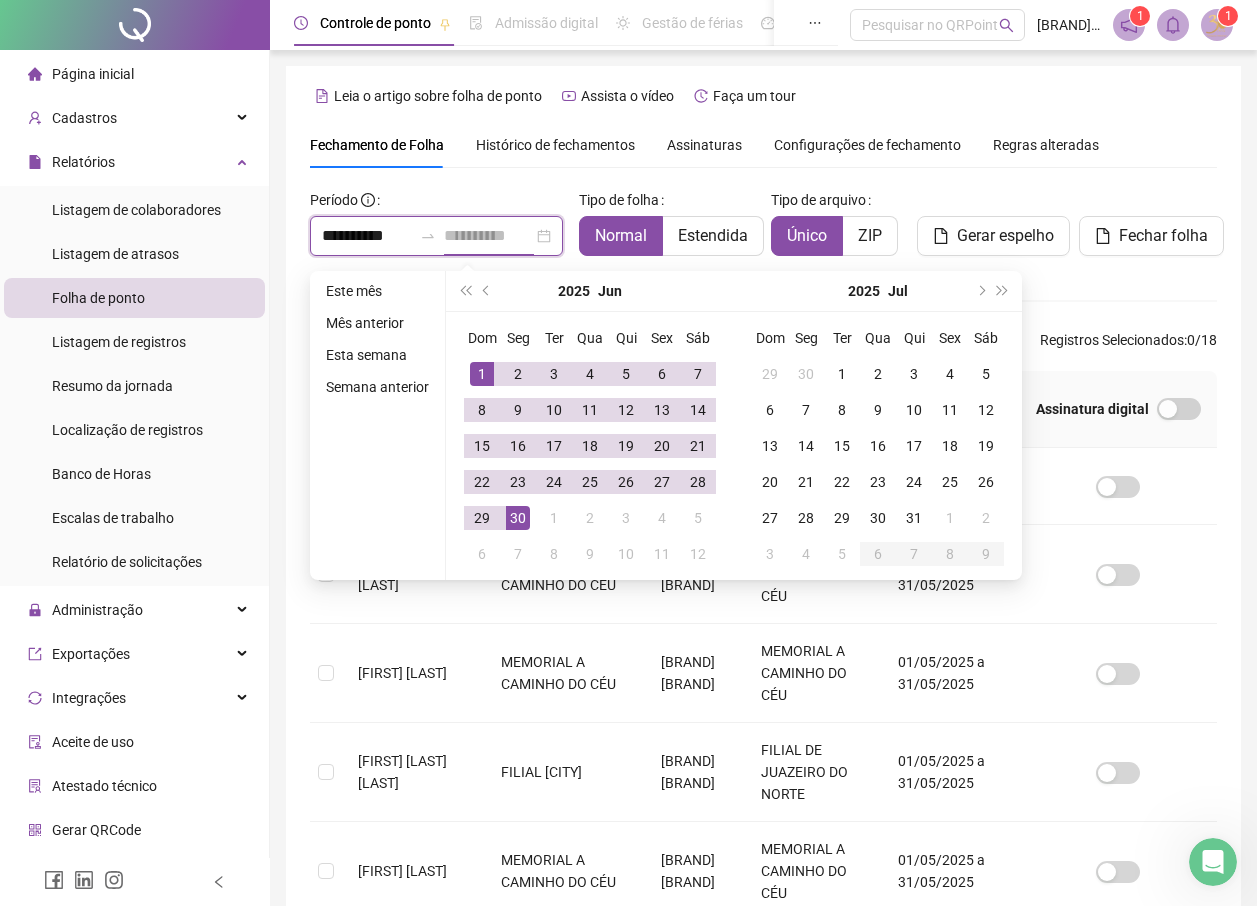 type on "**********" 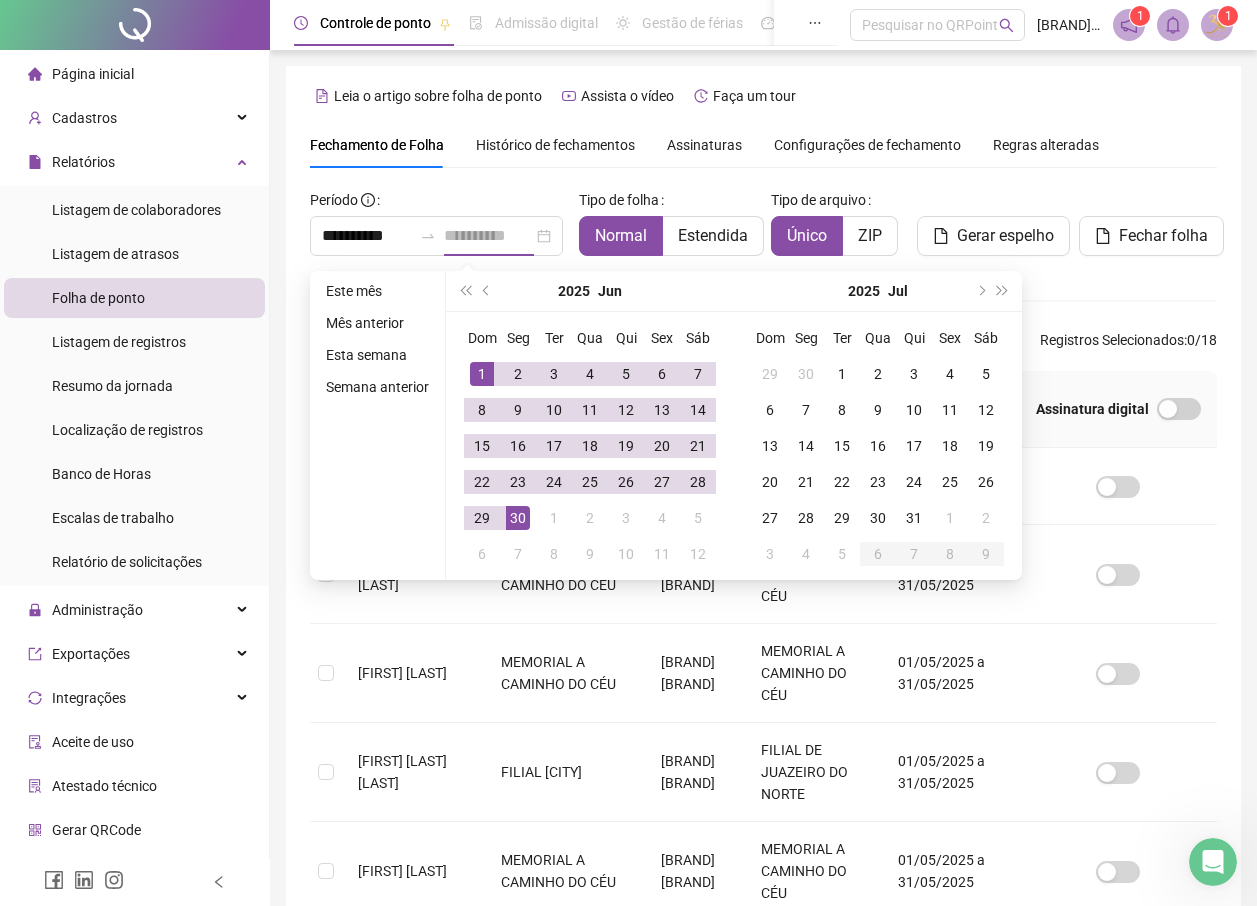 click on "30" at bounding box center (518, 518) 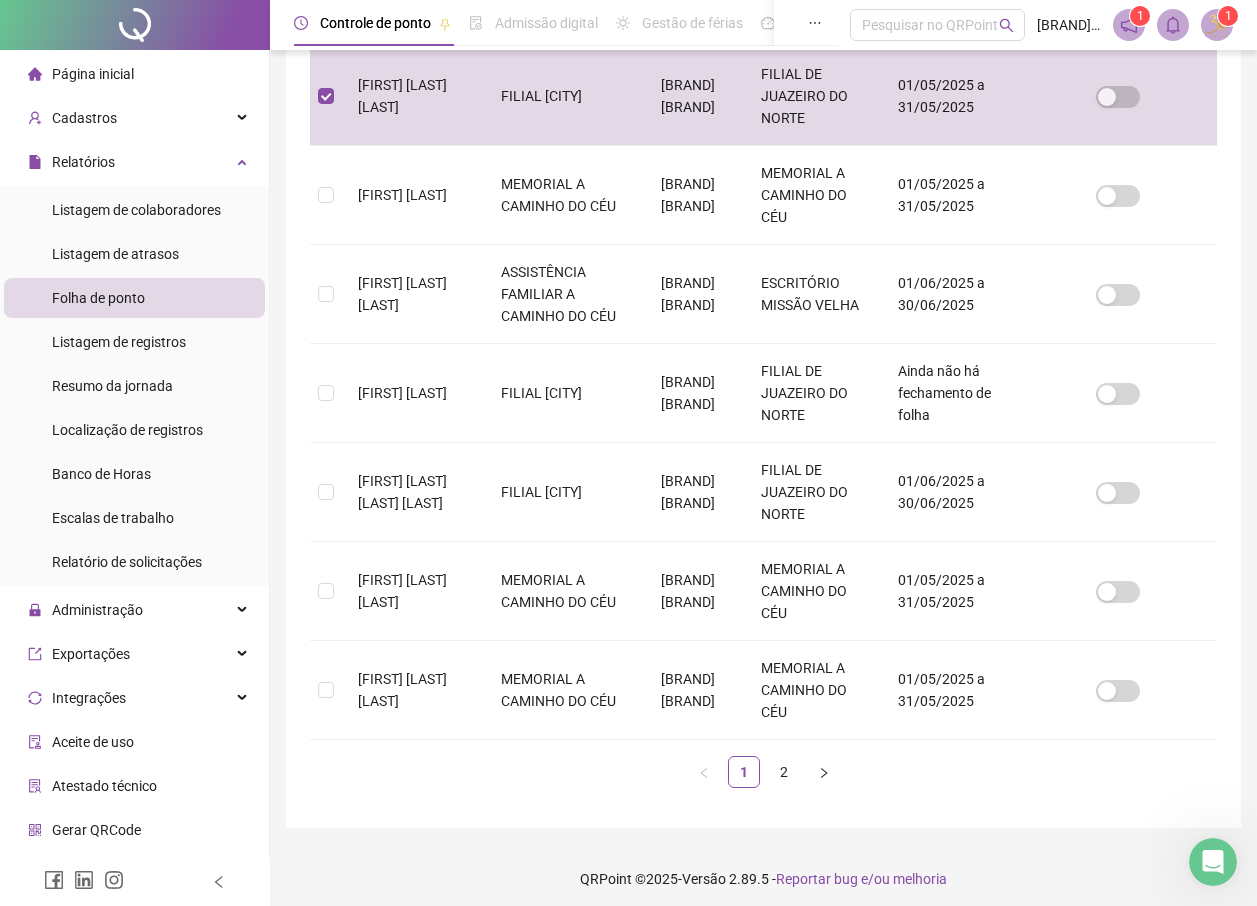 scroll, scrollTop: 678, scrollLeft: 0, axis: vertical 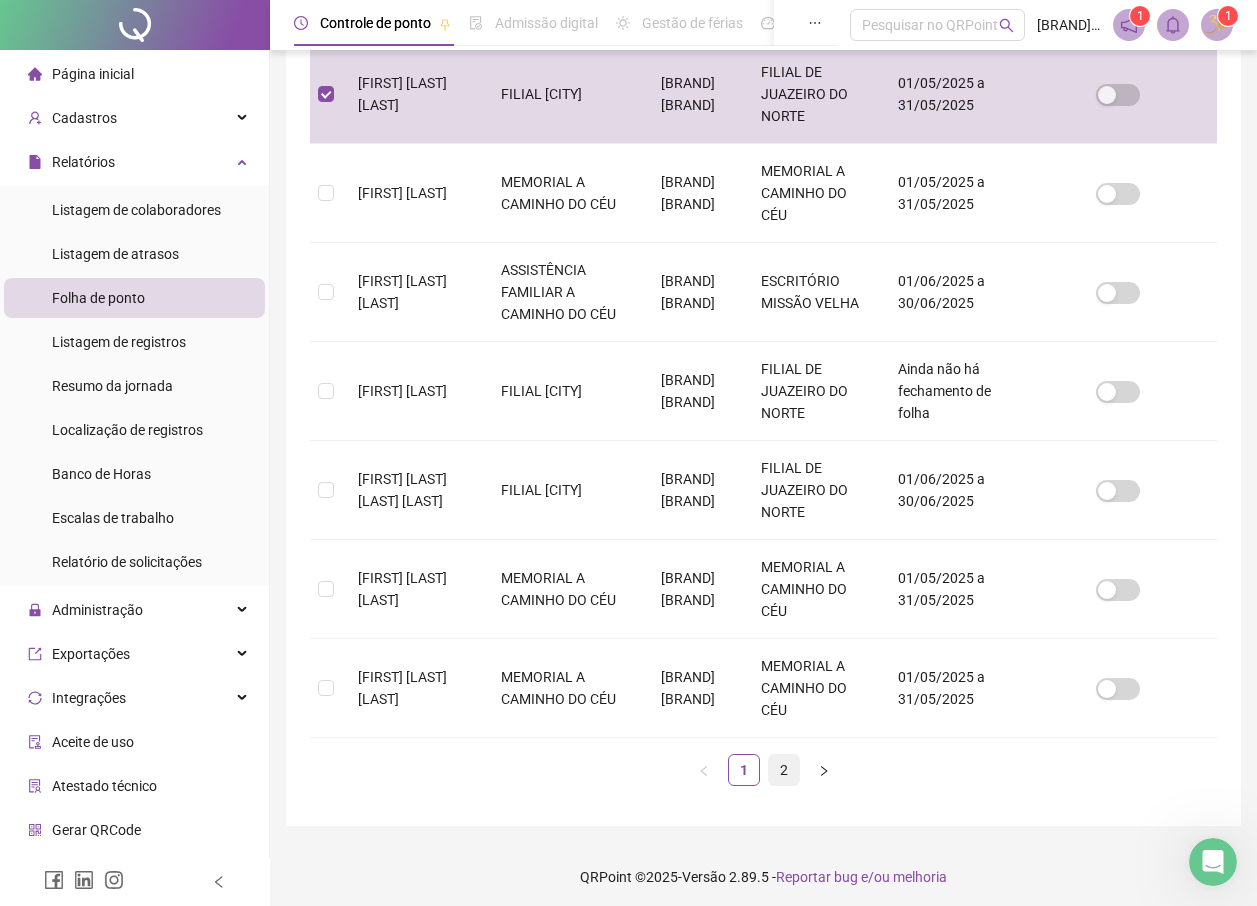 click on "2" at bounding box center (784, 770) 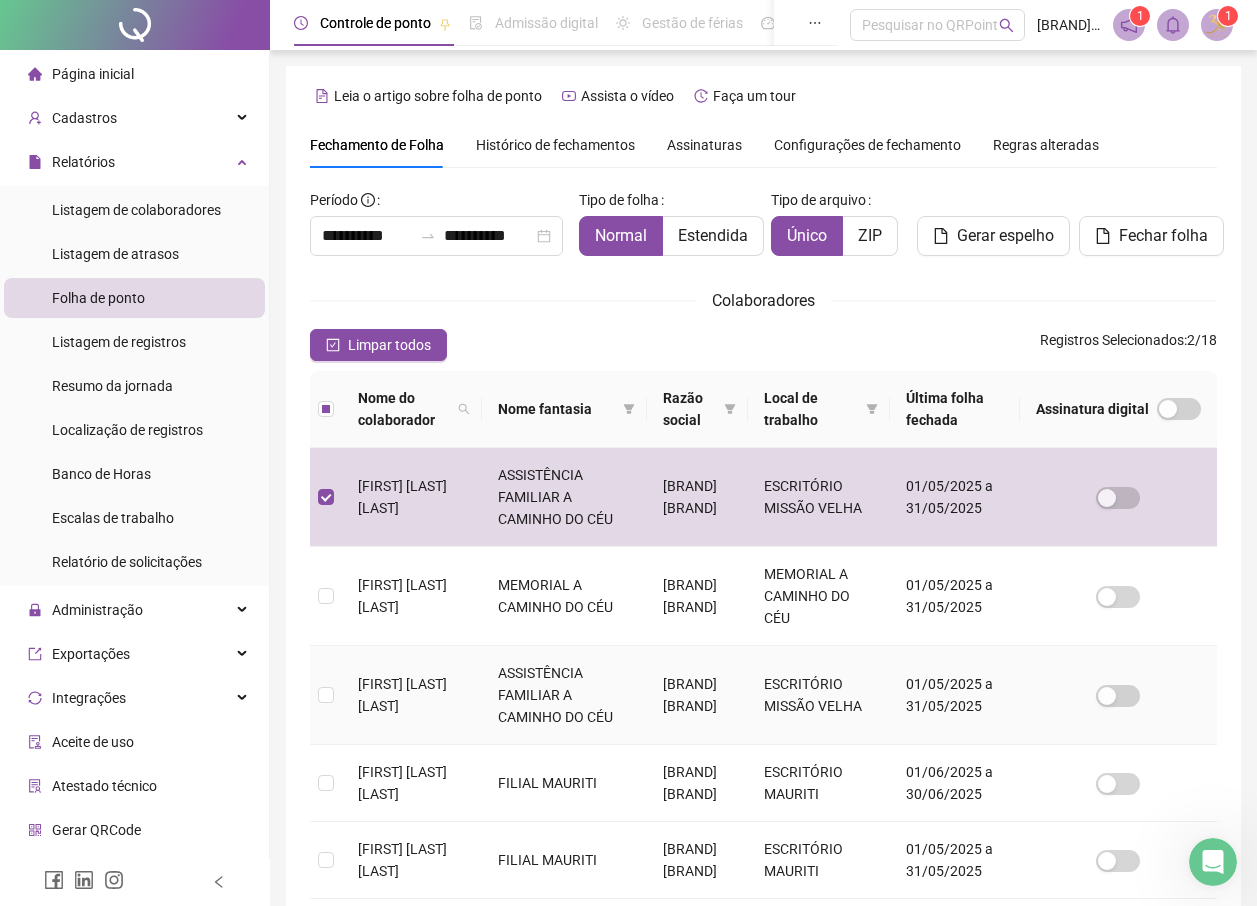 click at bounding box center (326, 695) 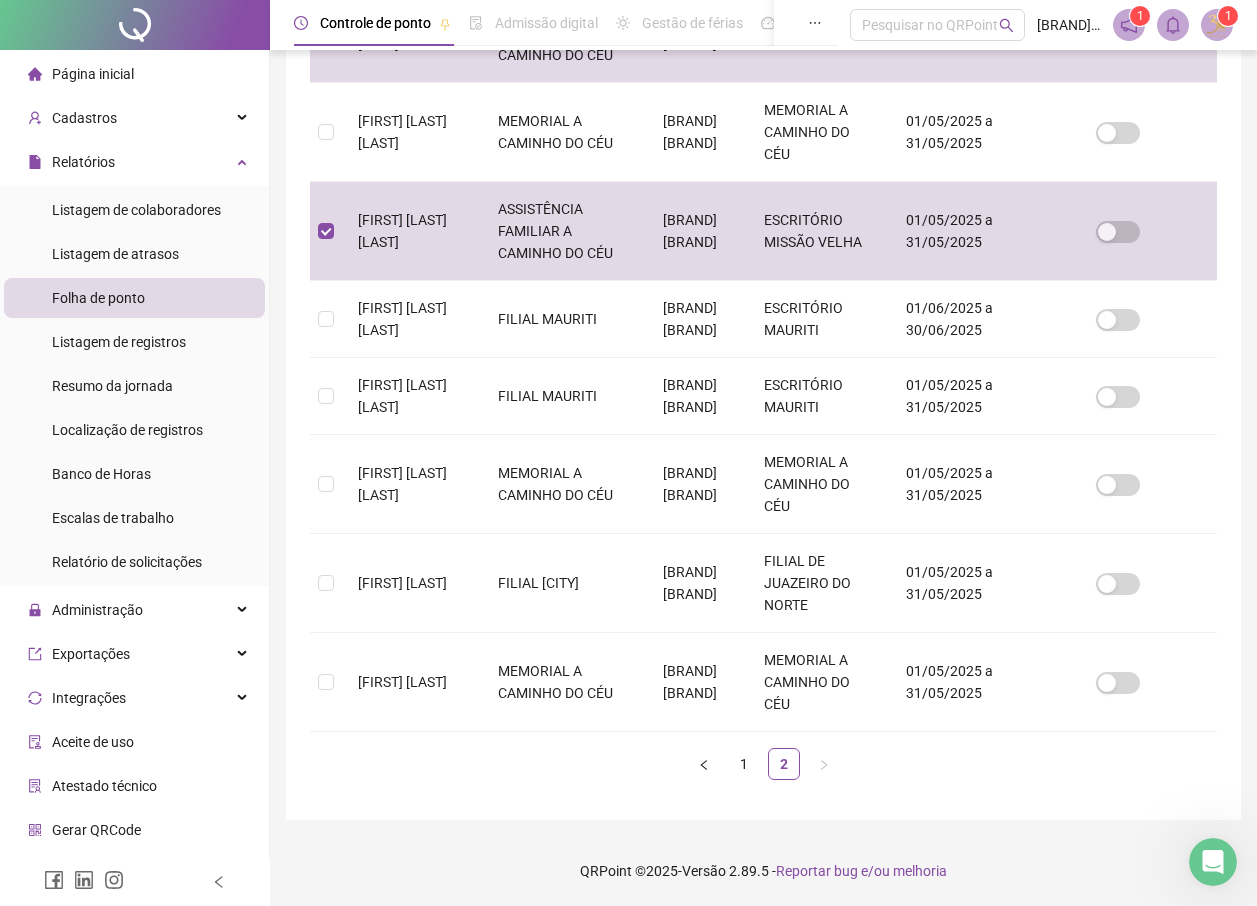 scroll, scrollTop: 508, scrollLeft: 0, axis: vertical 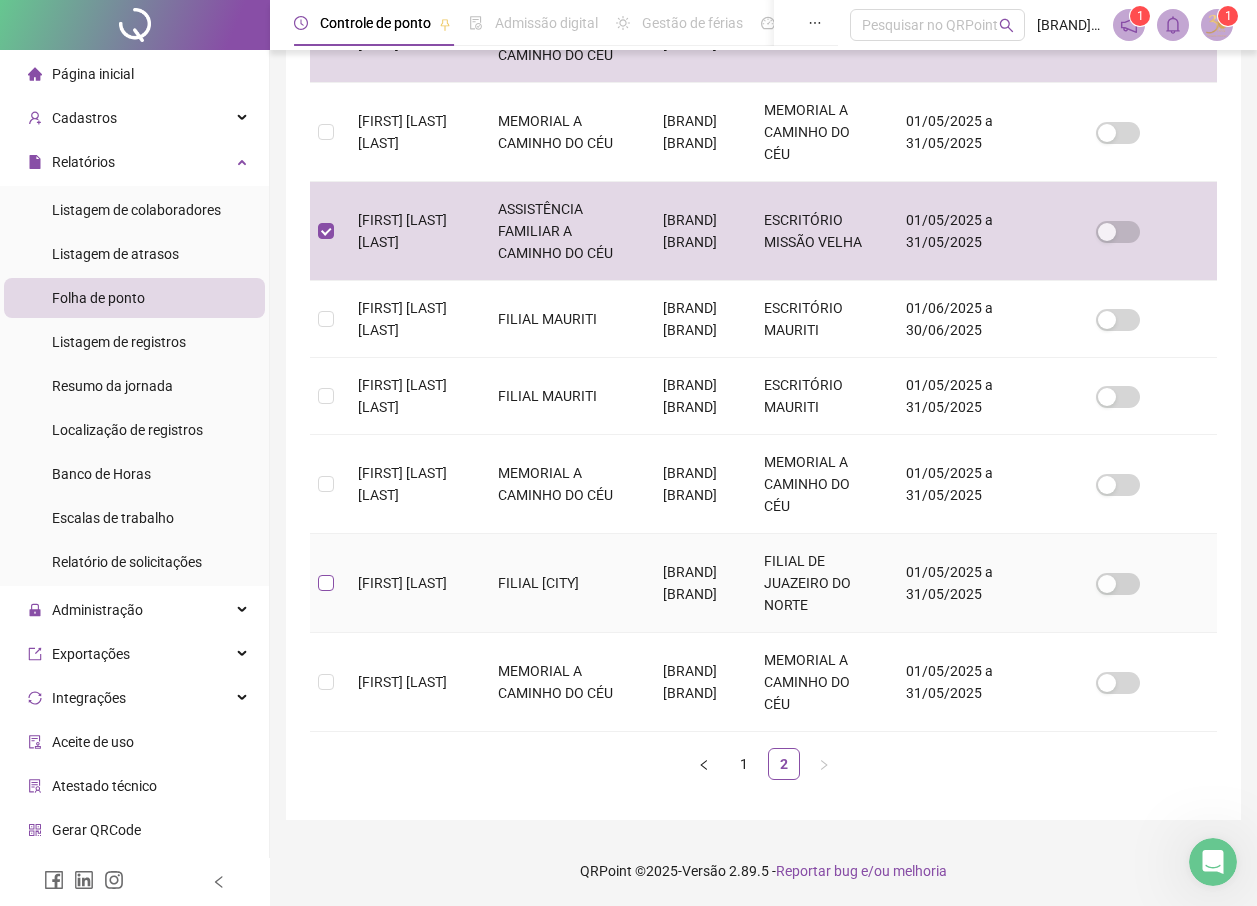 click at bounding box center (326, 583) 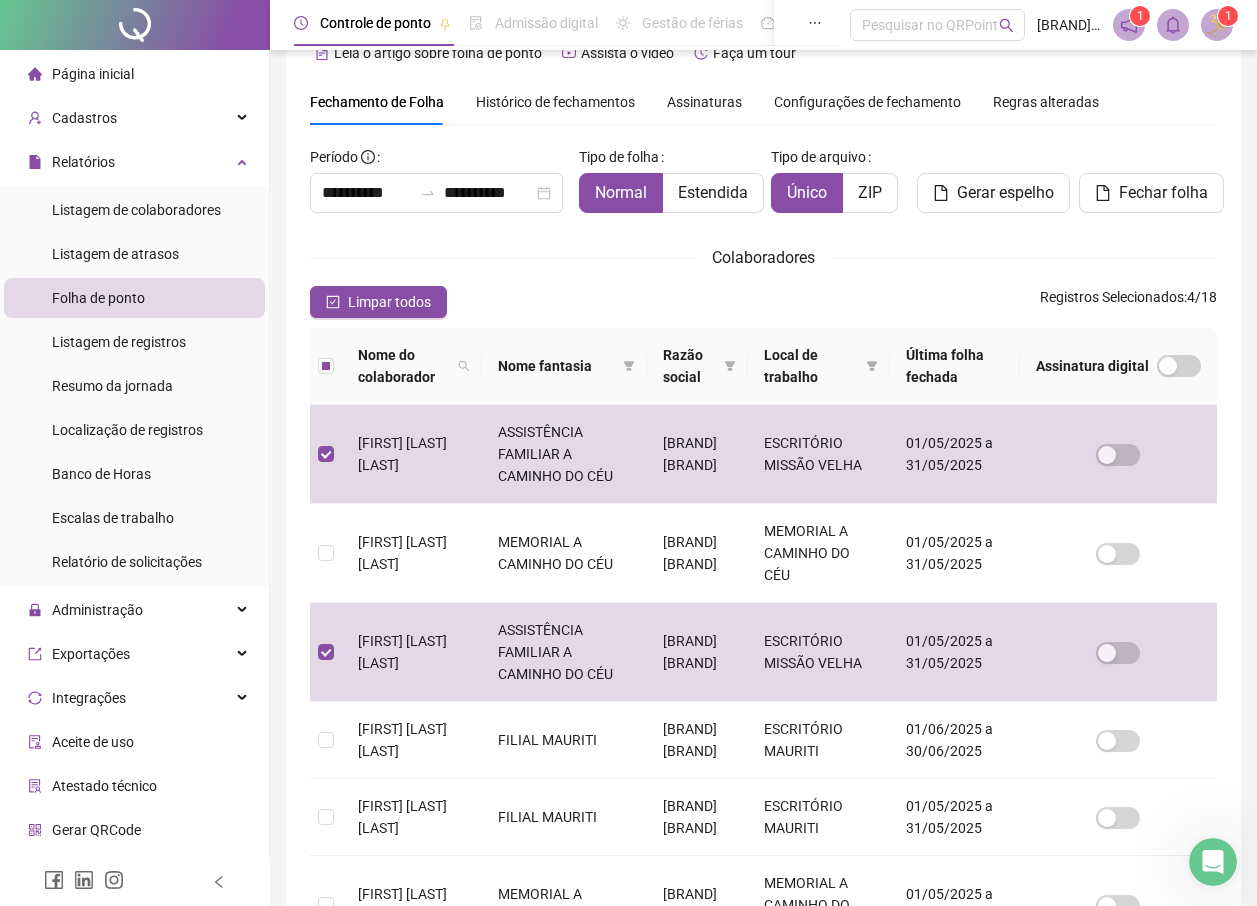 scroll, scrollTop: 0, scrollLeft: 0, axis: both 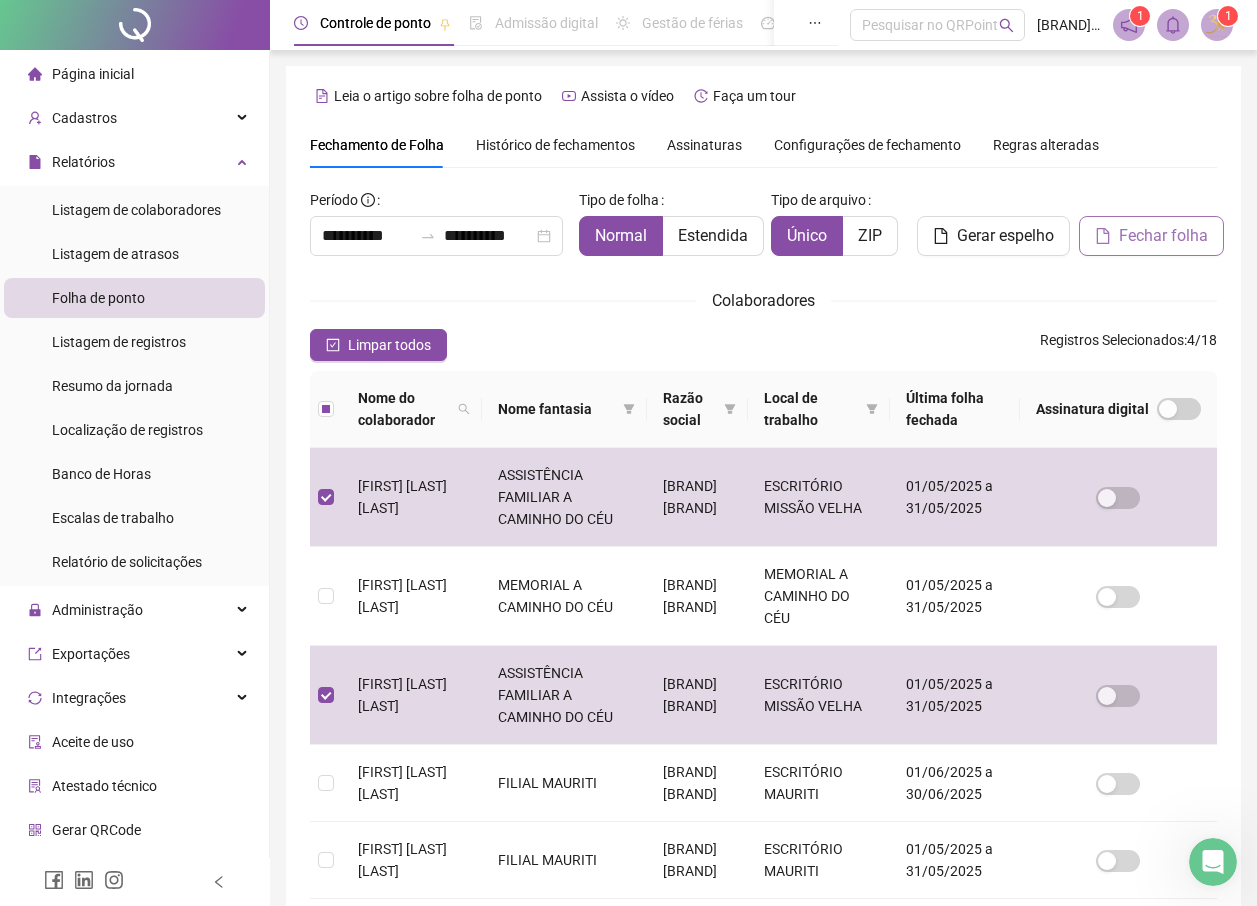 click on "Fechar folha" at bounding box center (1163, 236) 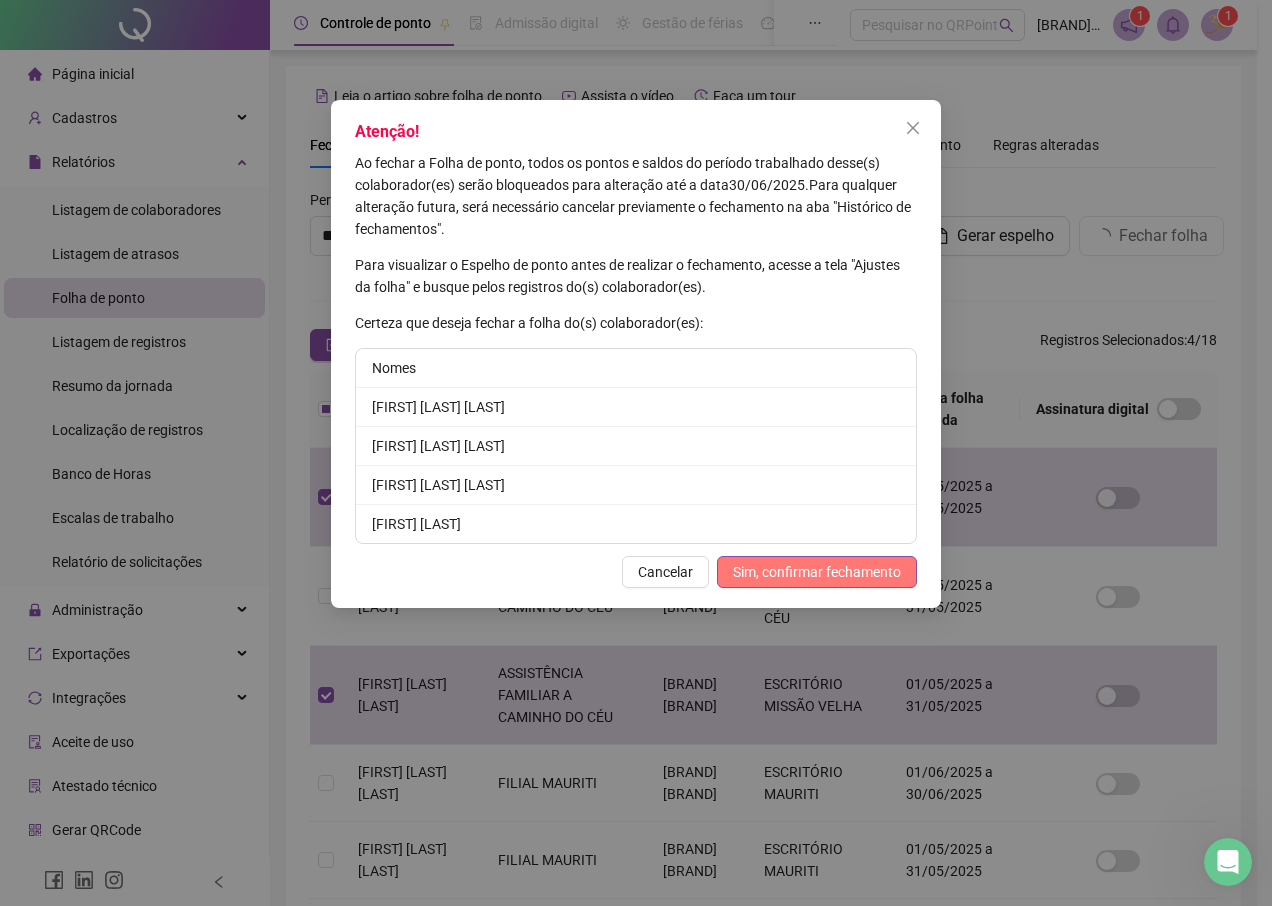 click on "Sim, confirmar fechamento" at bounding box center (817, 572) 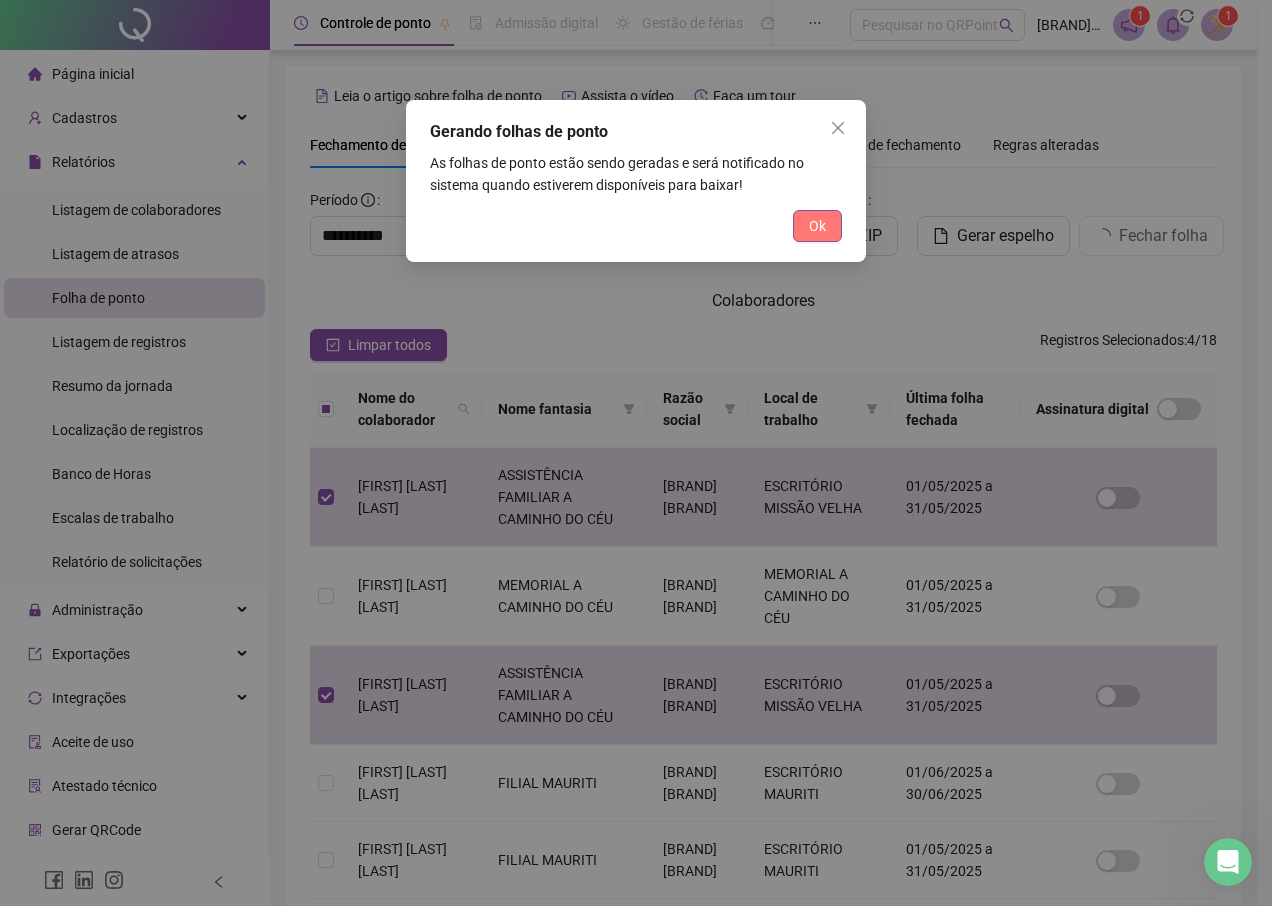 click on "Ok" at bounding box center [817, 226] 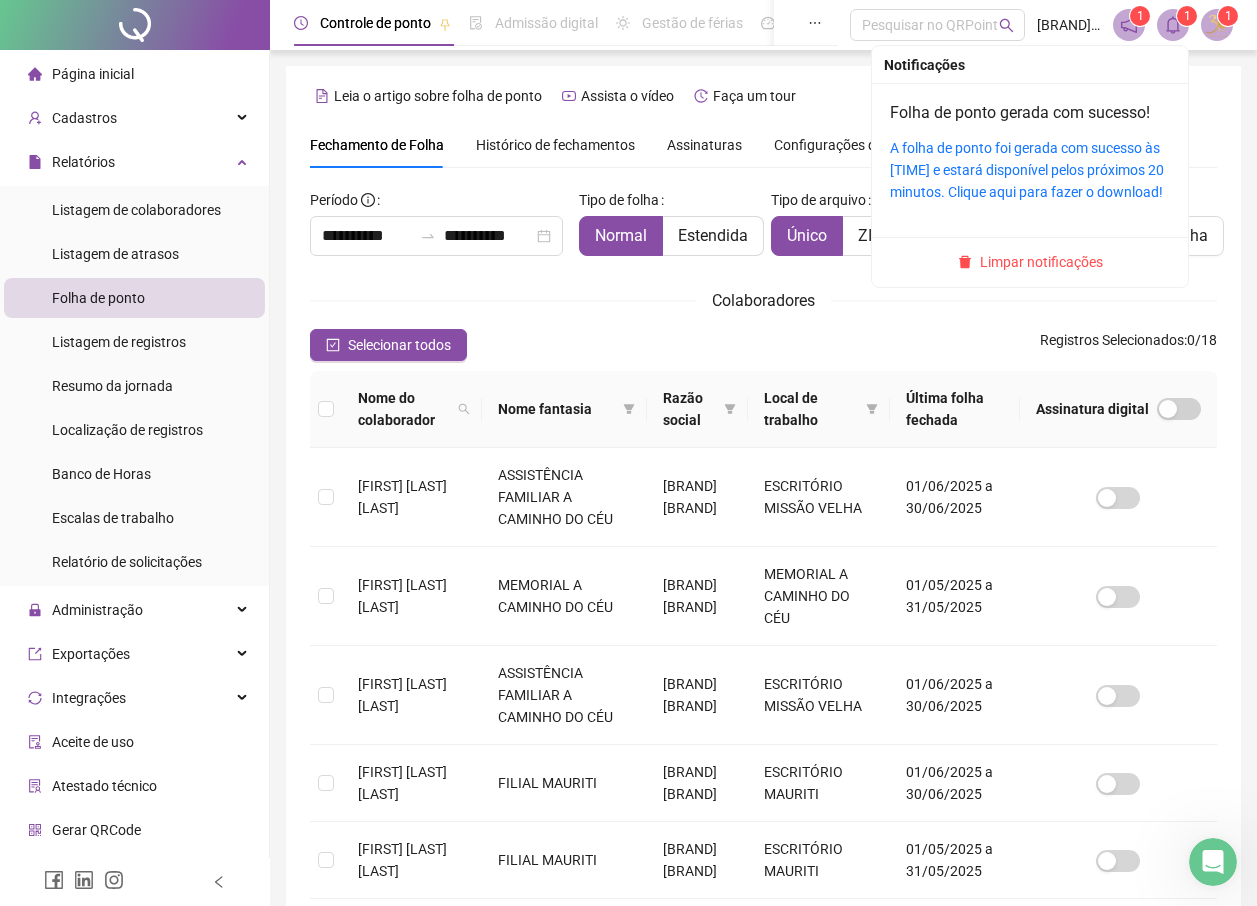 click 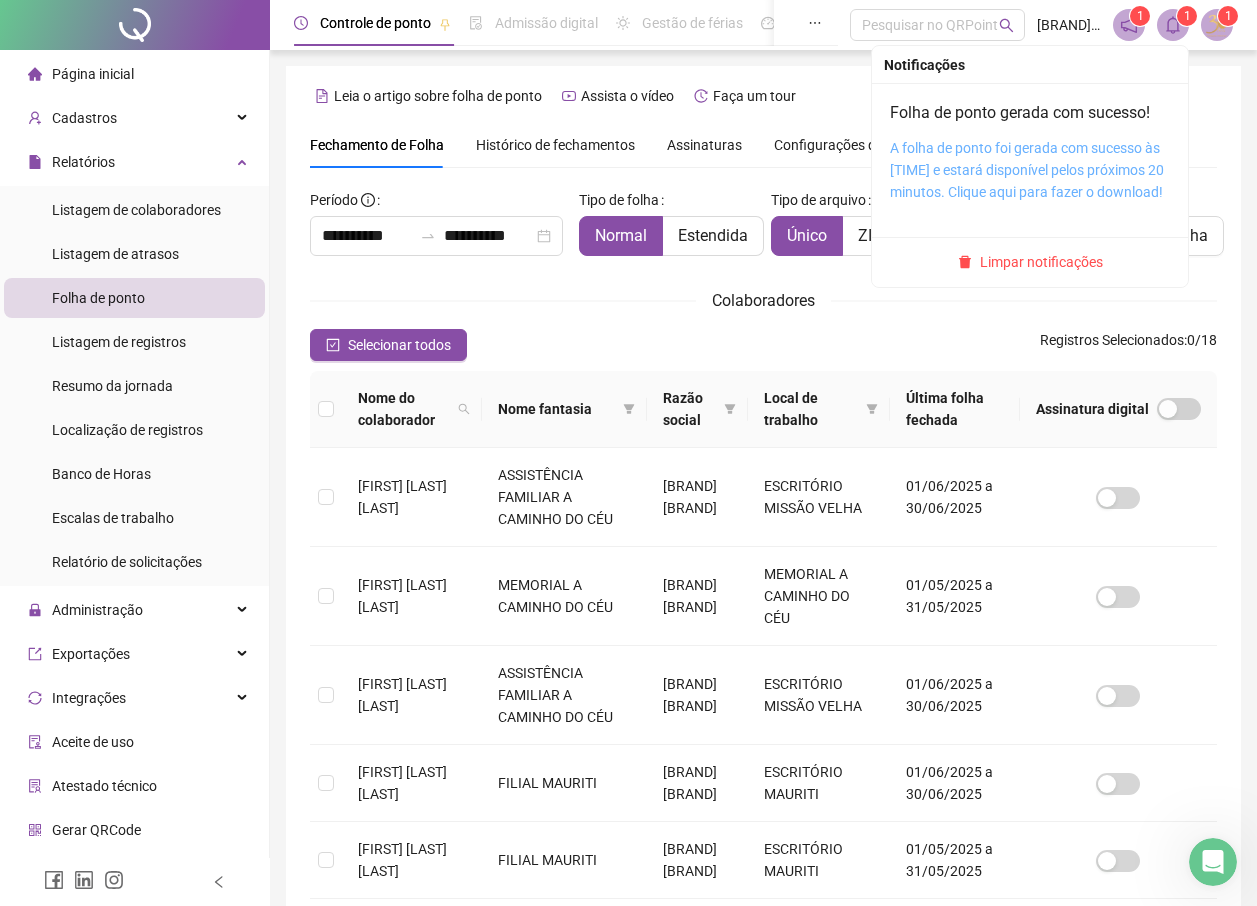 click on "A folha de ponto foi gerada com sucesso às [TIME] e estará disponível pelos próximos 20 minutos.
Clique aqui para fazer o download!" at bounding box center (1027, 170) 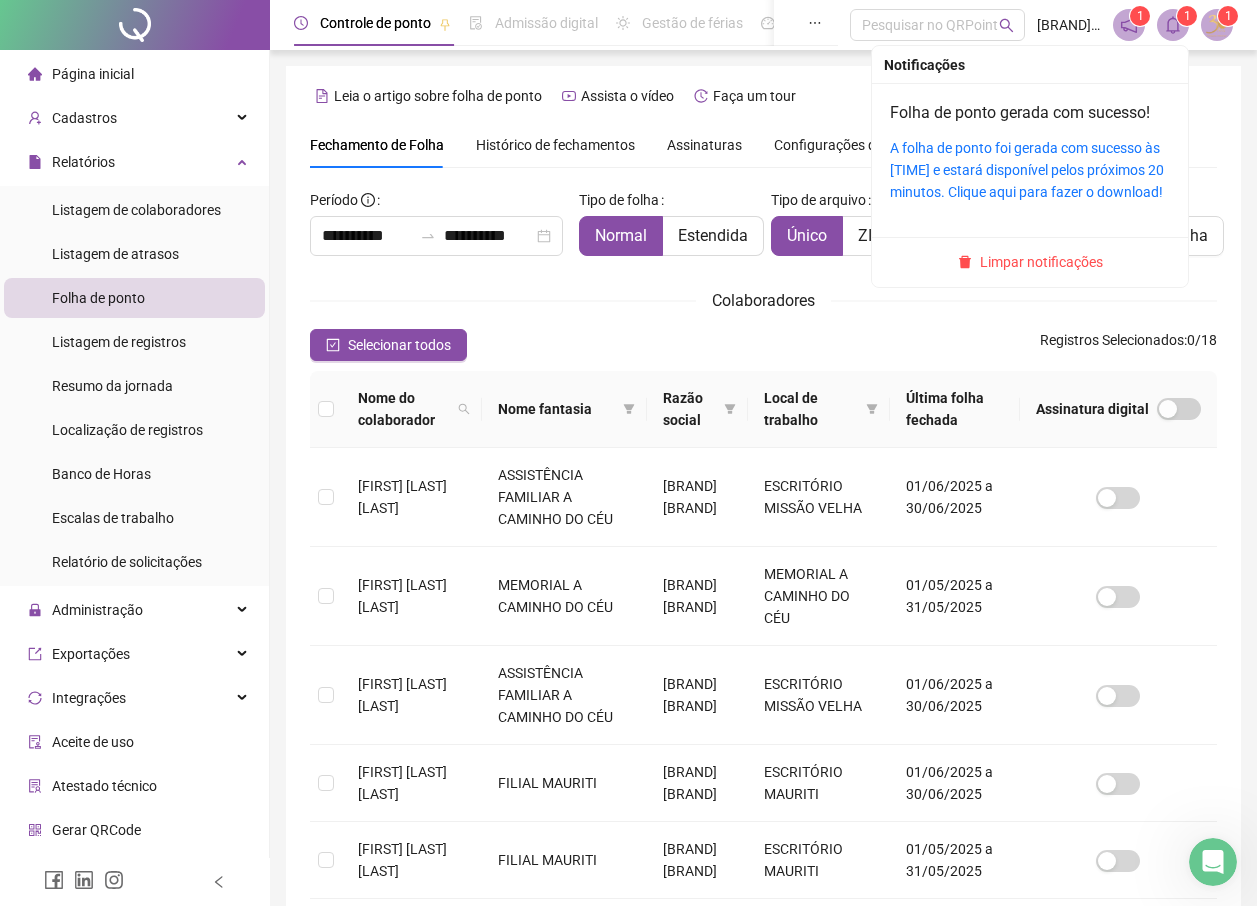click 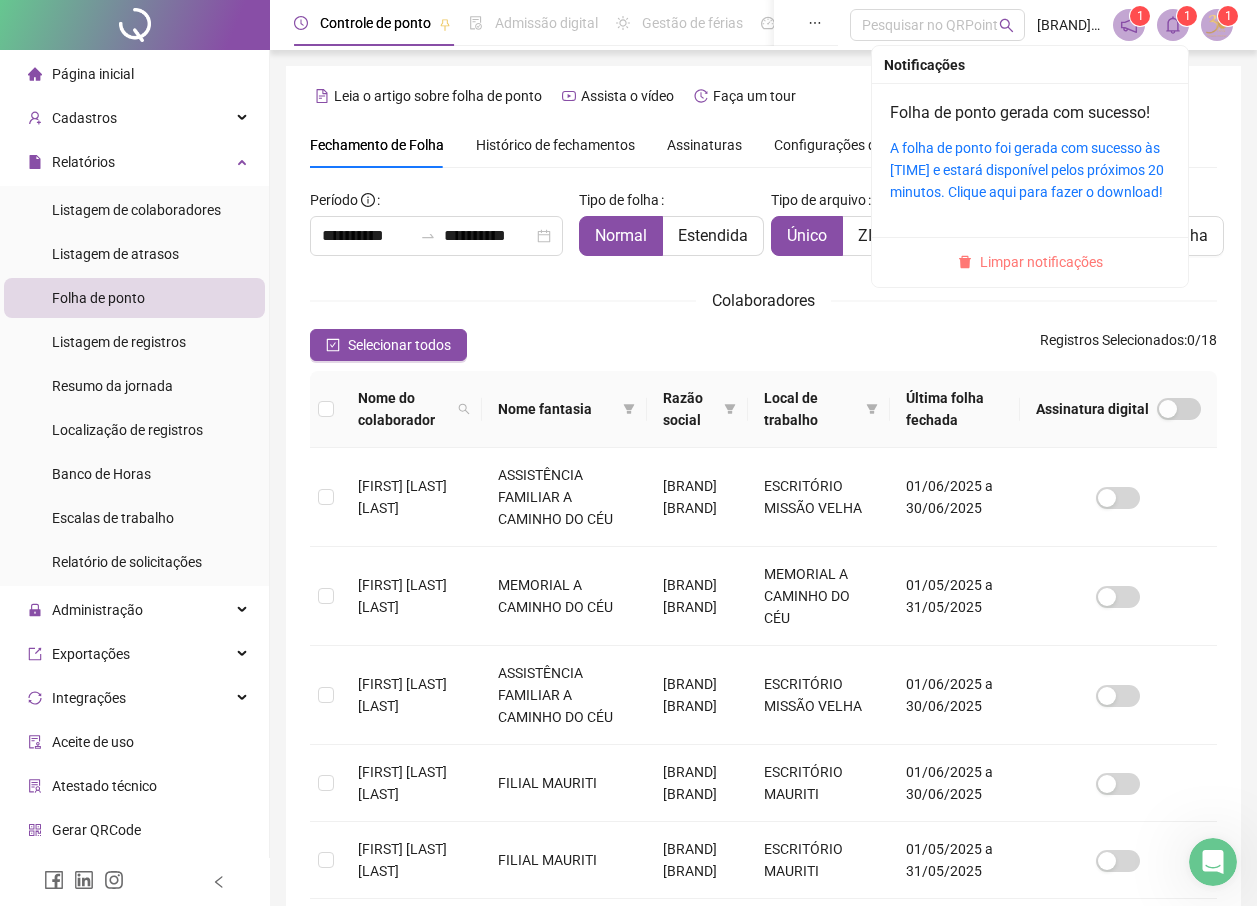 click on "Limpar notificações" at bounding box center [1041, 262] 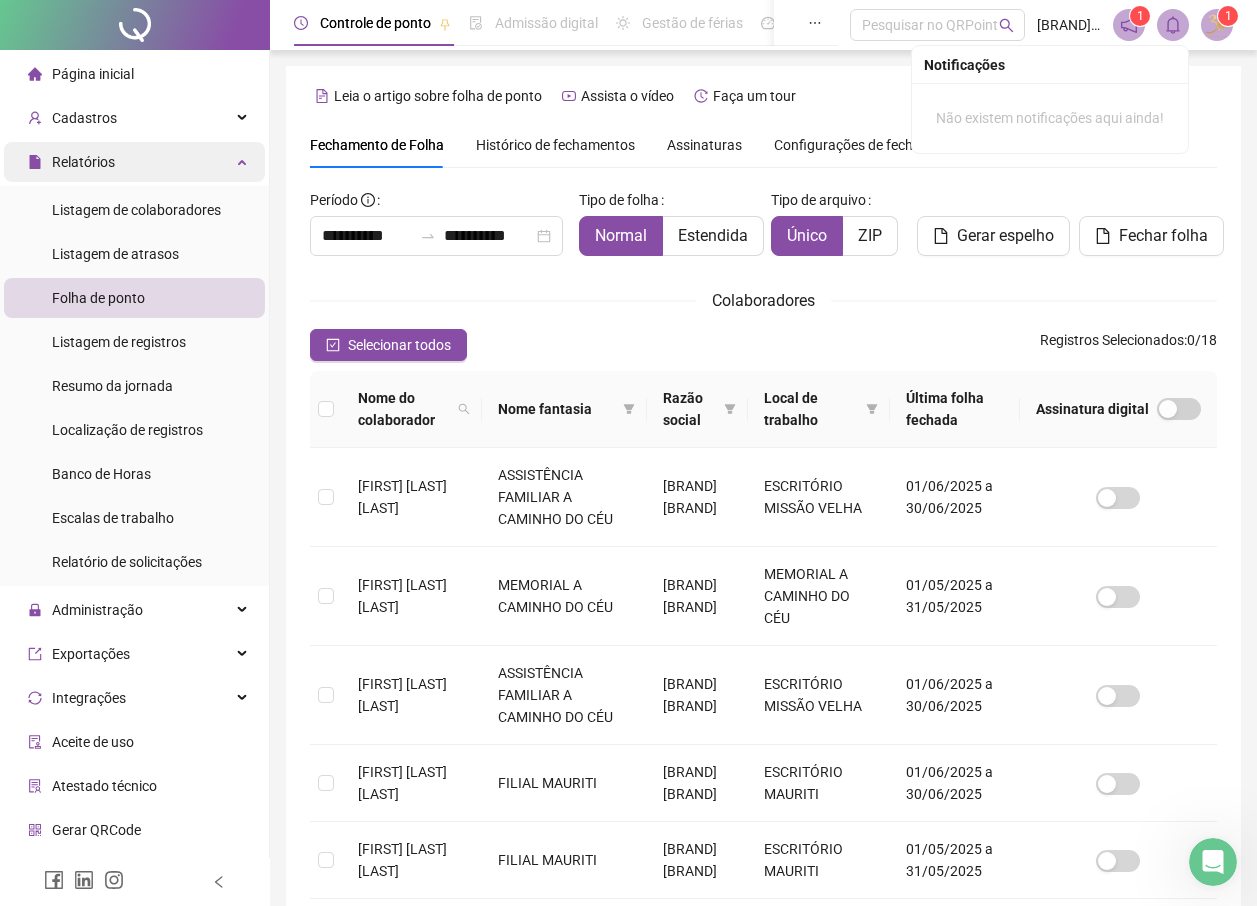 click on "Relatórios" at bounding box center (83, 162) 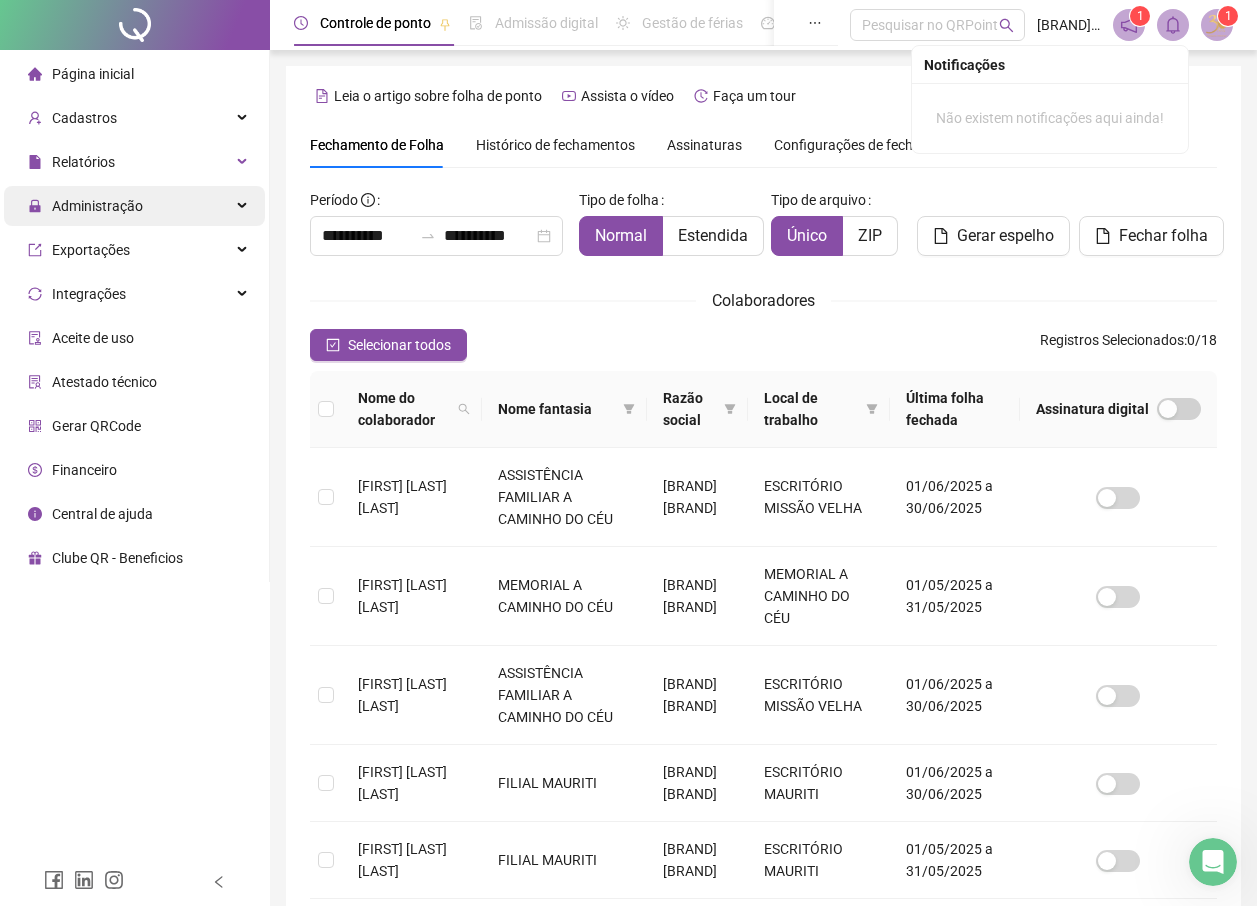 click on "Administração" at bounding box center [97, 206] 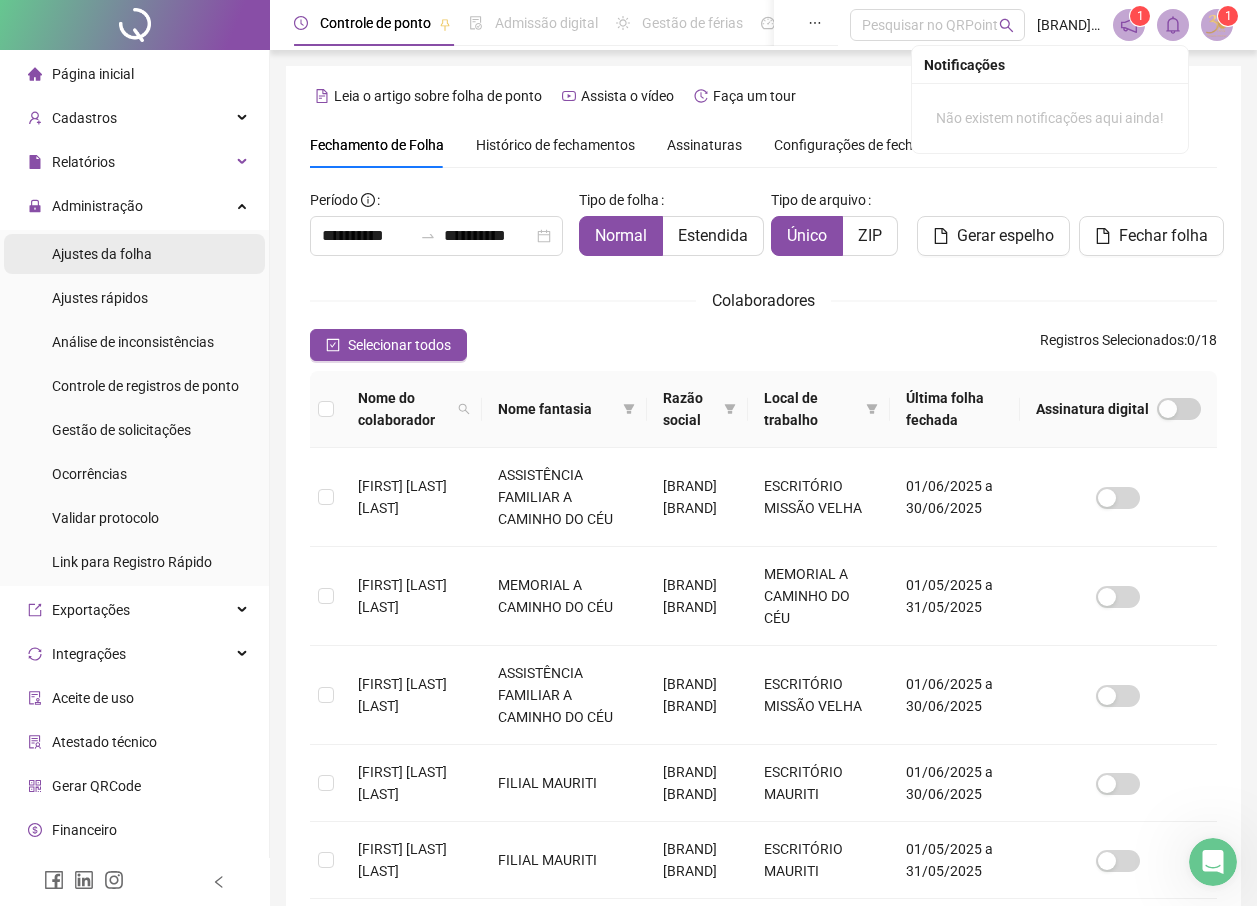 click on "Ajustes da folha" at bounding box center [102, 254] 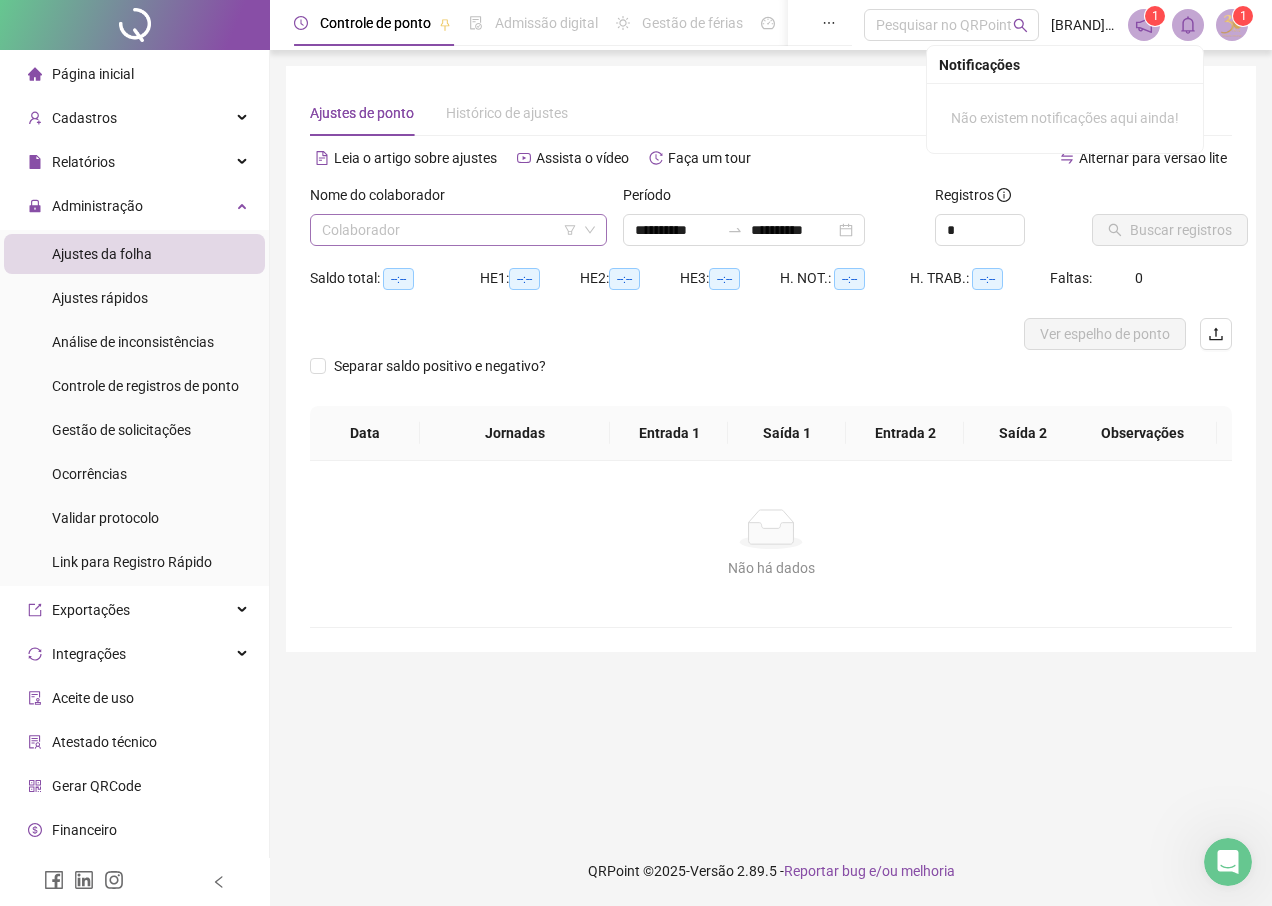click at bounding box center (449, 230) 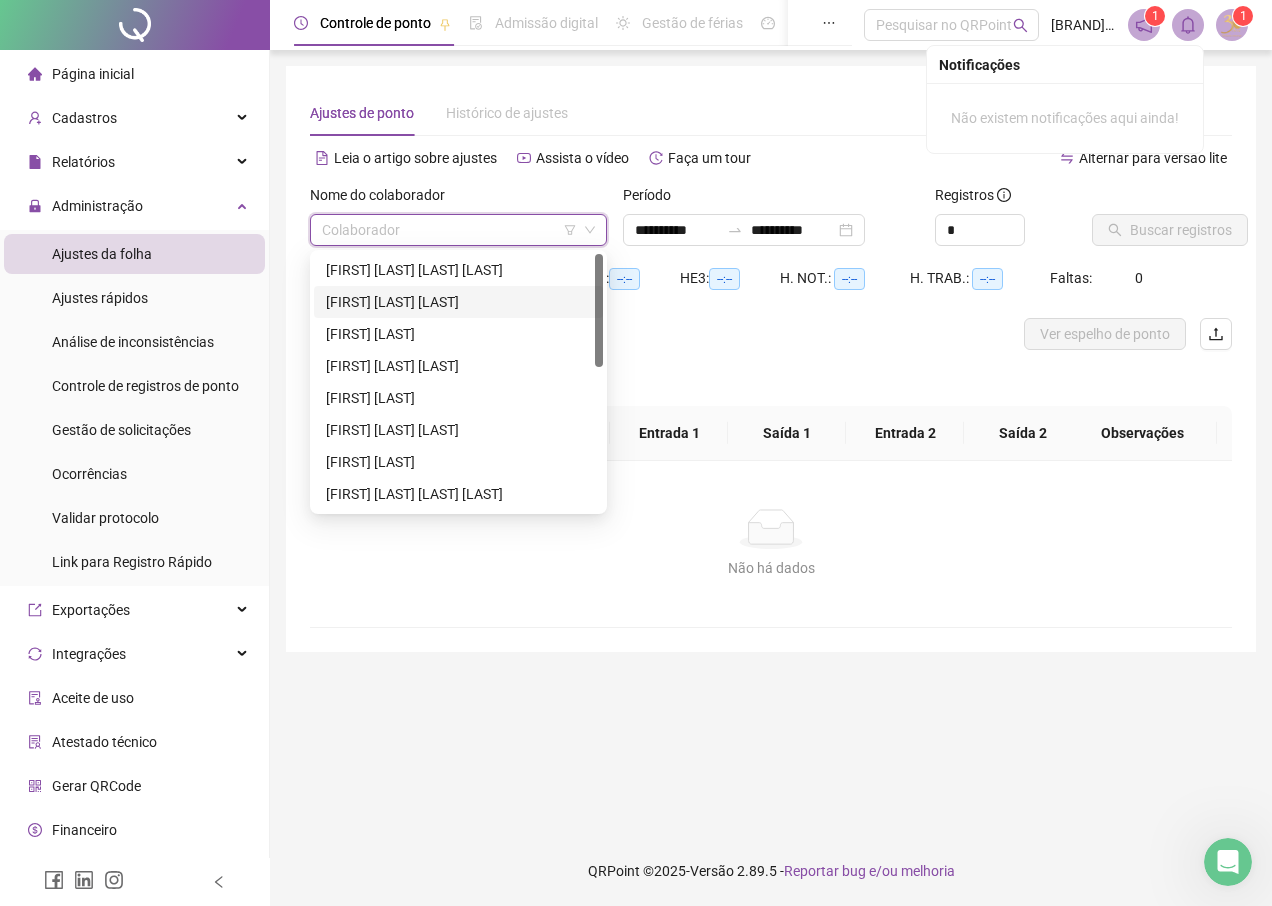 click on "[FIRST] [LAST] [LAST]" at bounding box center (458, 302) 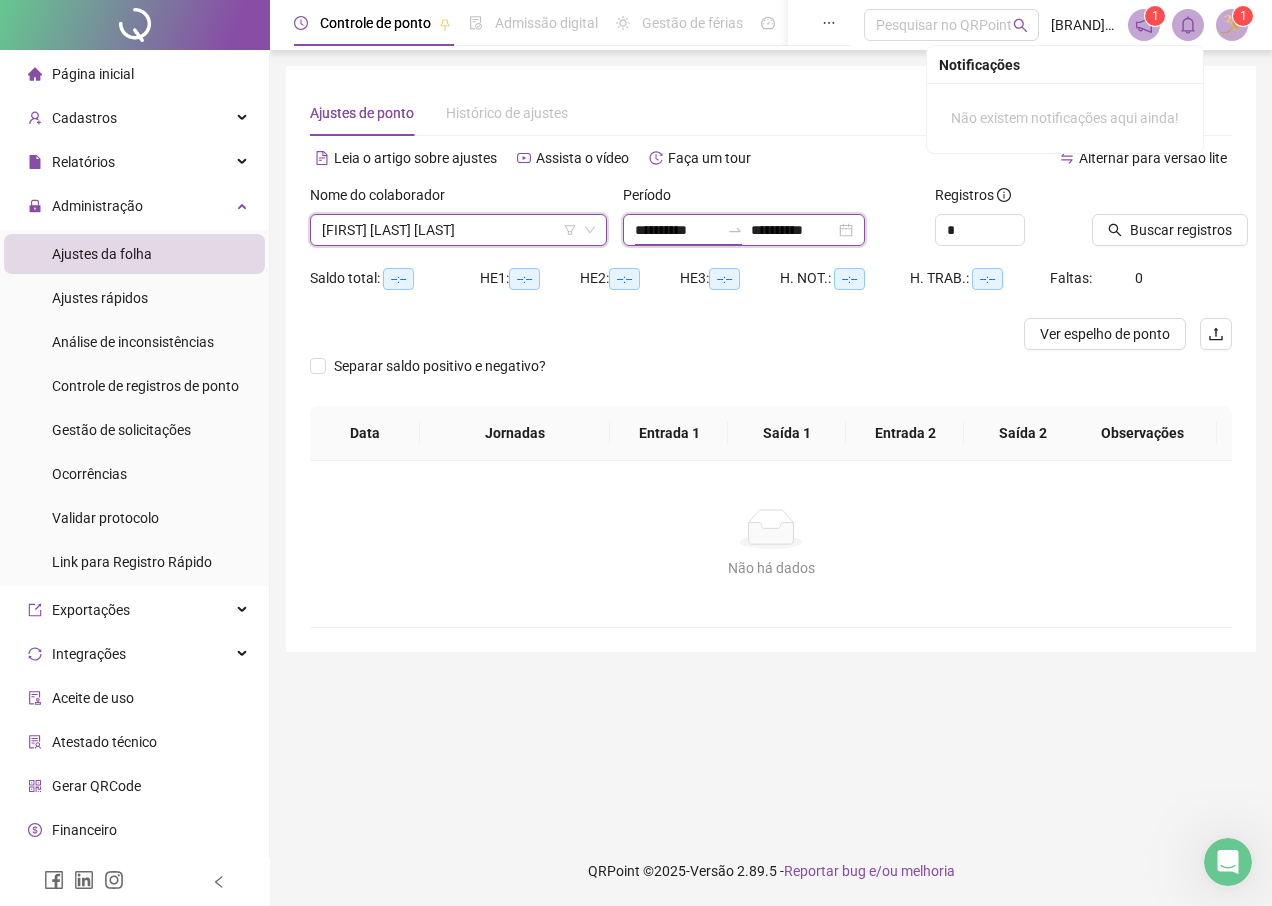 click on "**********" at bounding box center (677, 230) 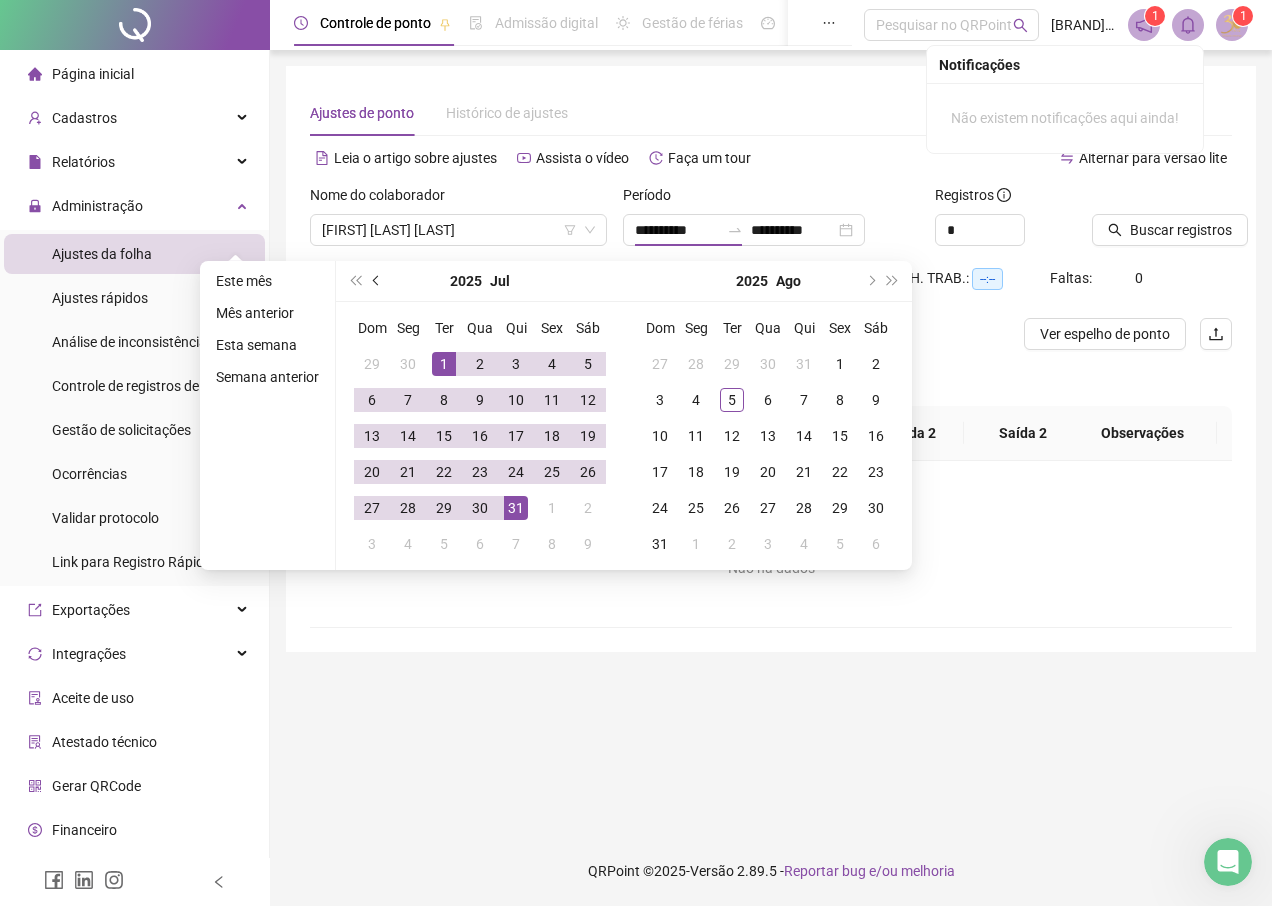 click at bounding box center [377, 281] 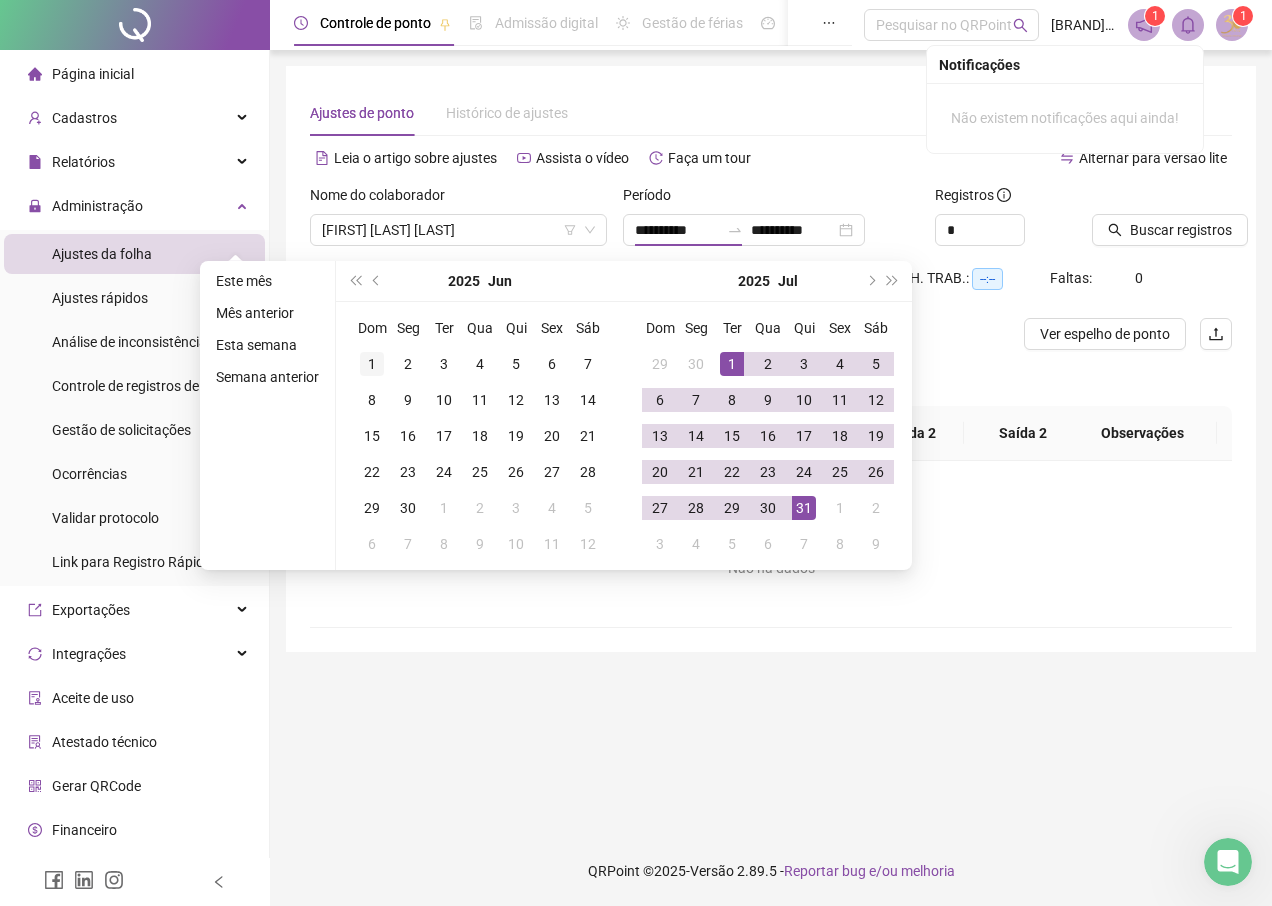 type on "**********" 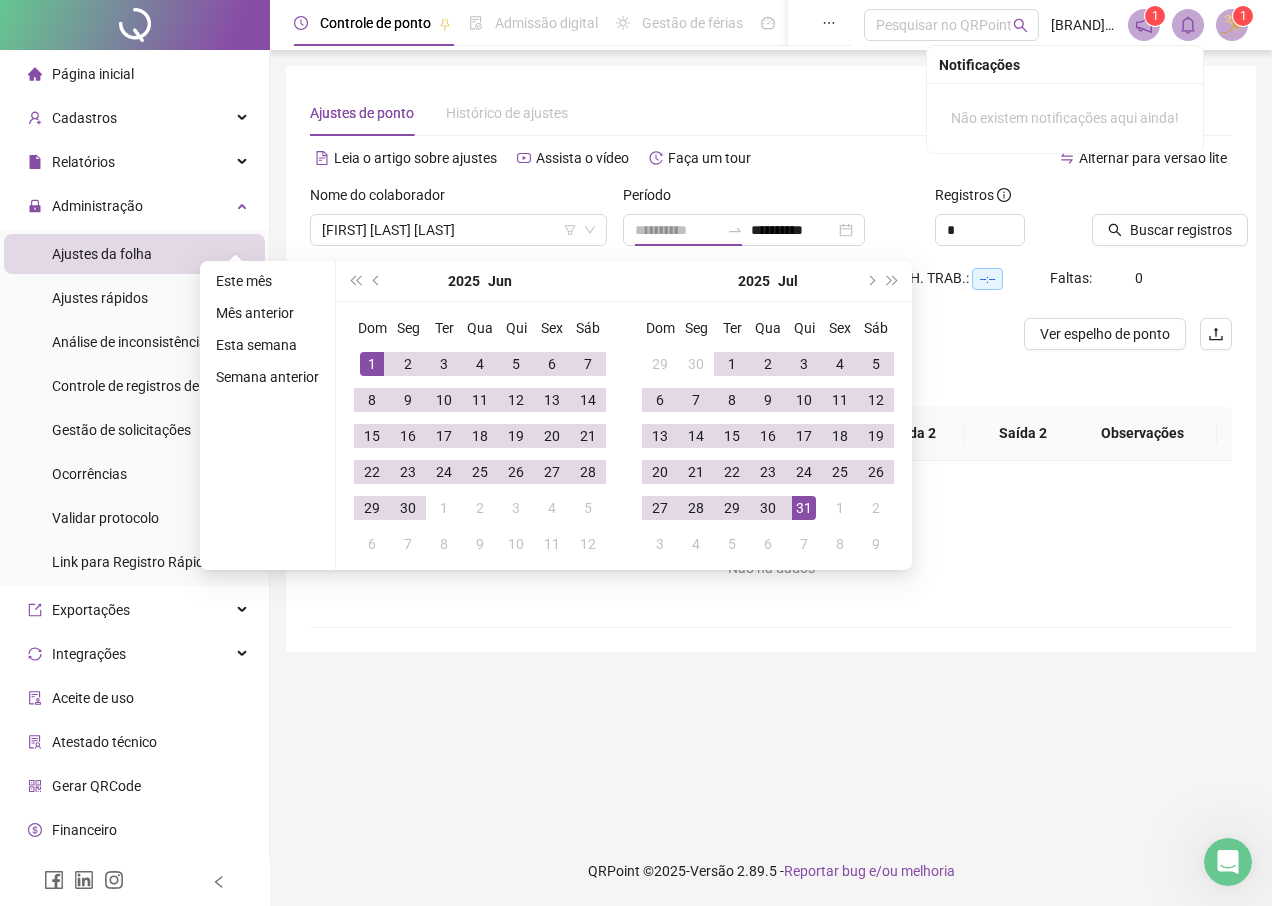 click on "1" at bounding box center [372, 364] 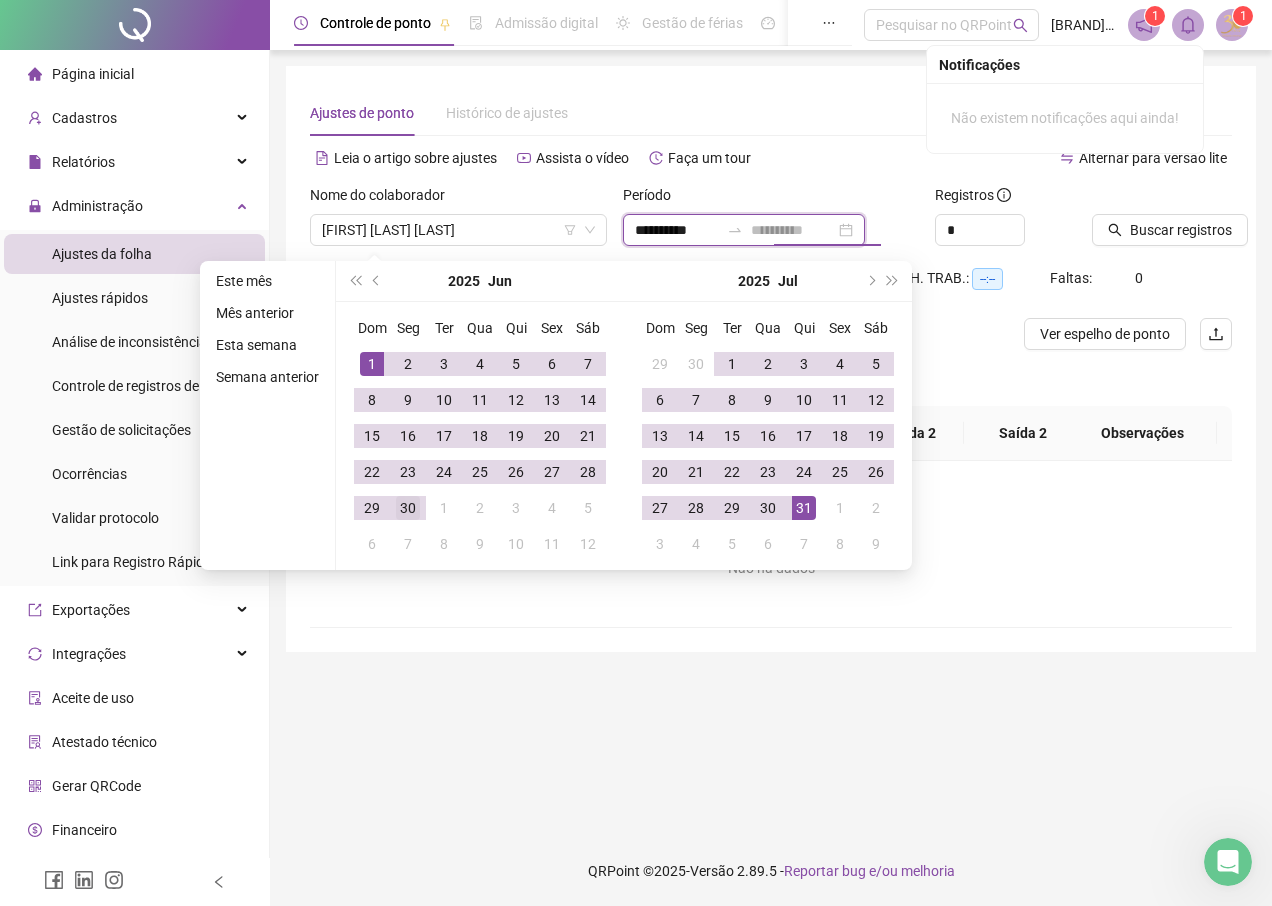type on "**********" 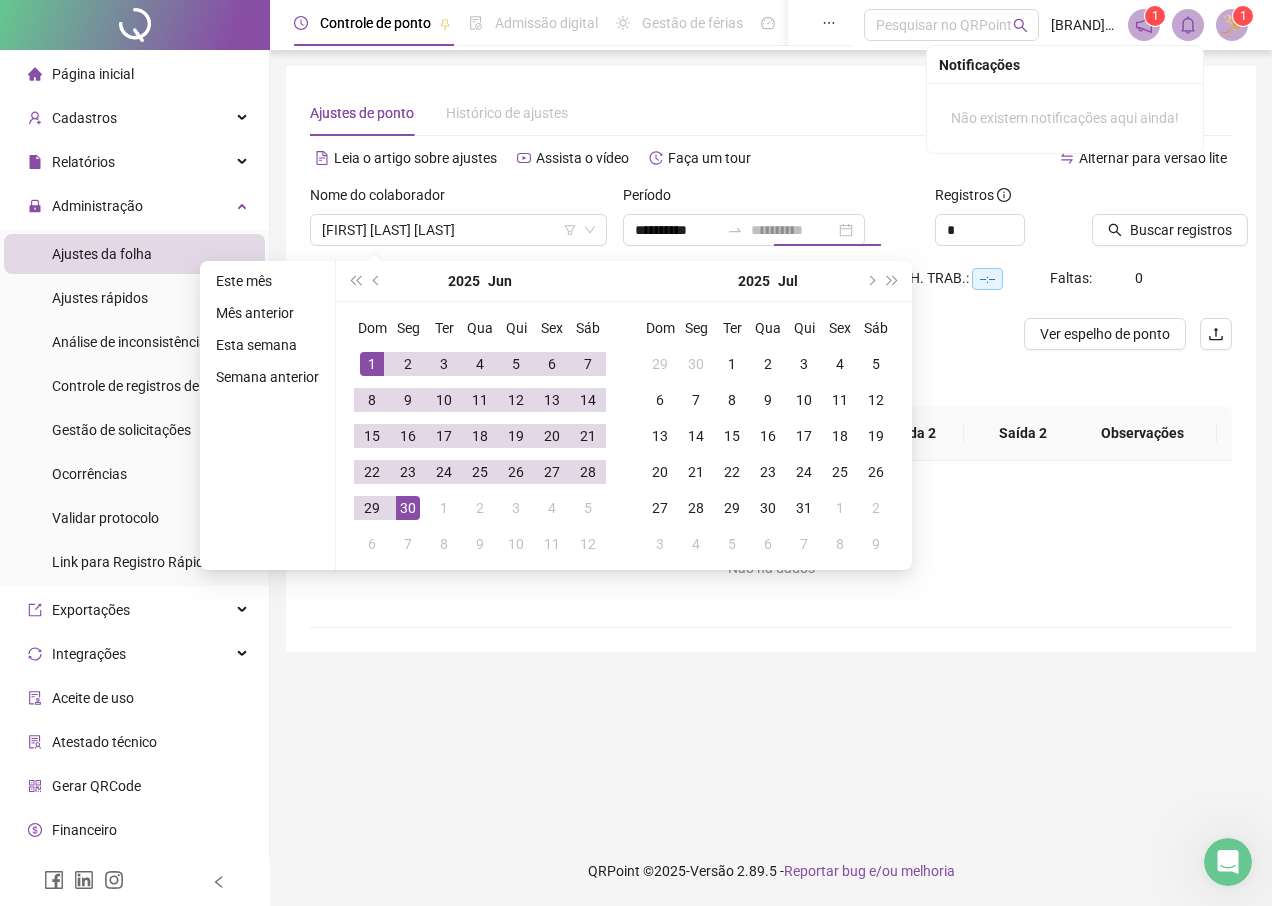 click on "30" at bounding box center [408, 508] 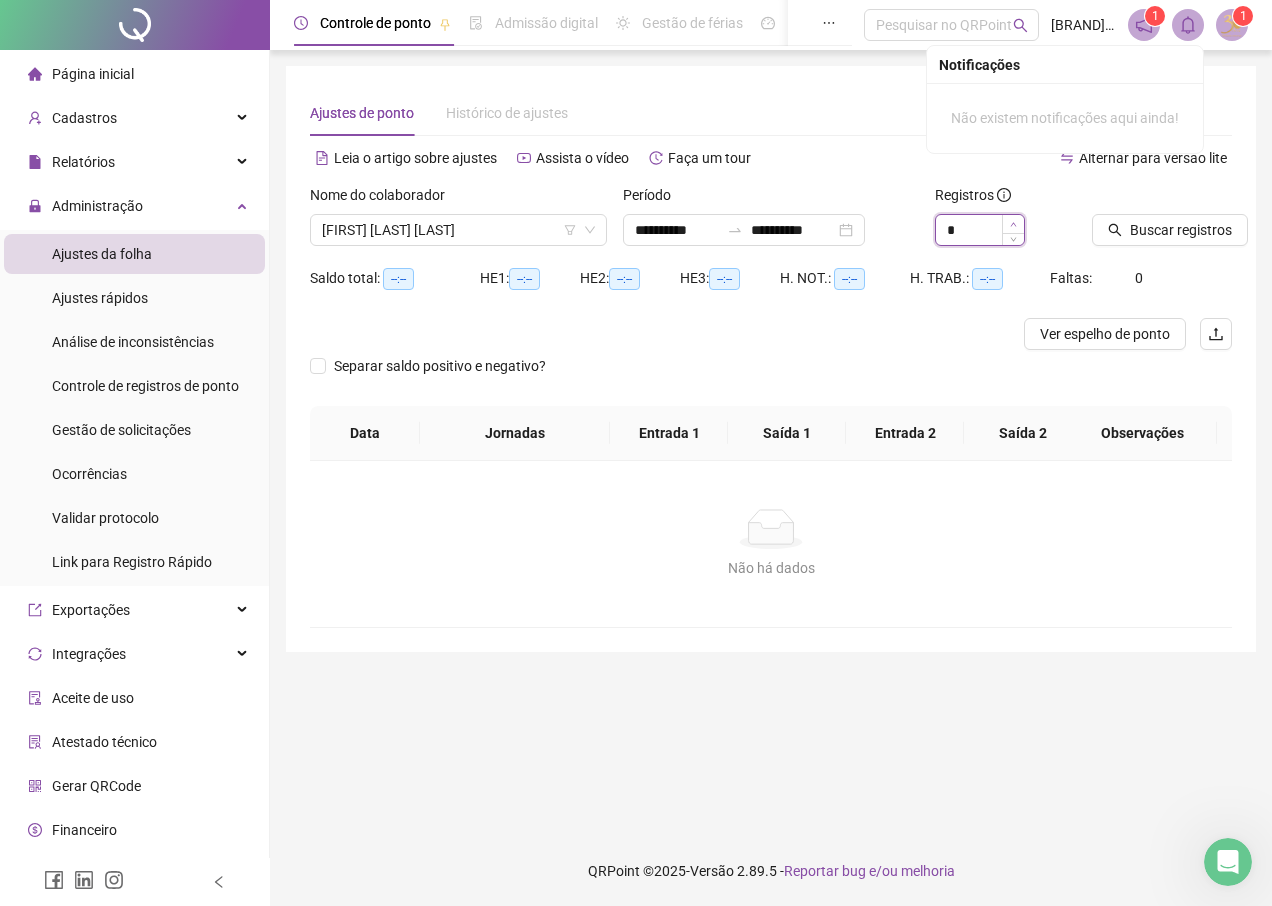 click 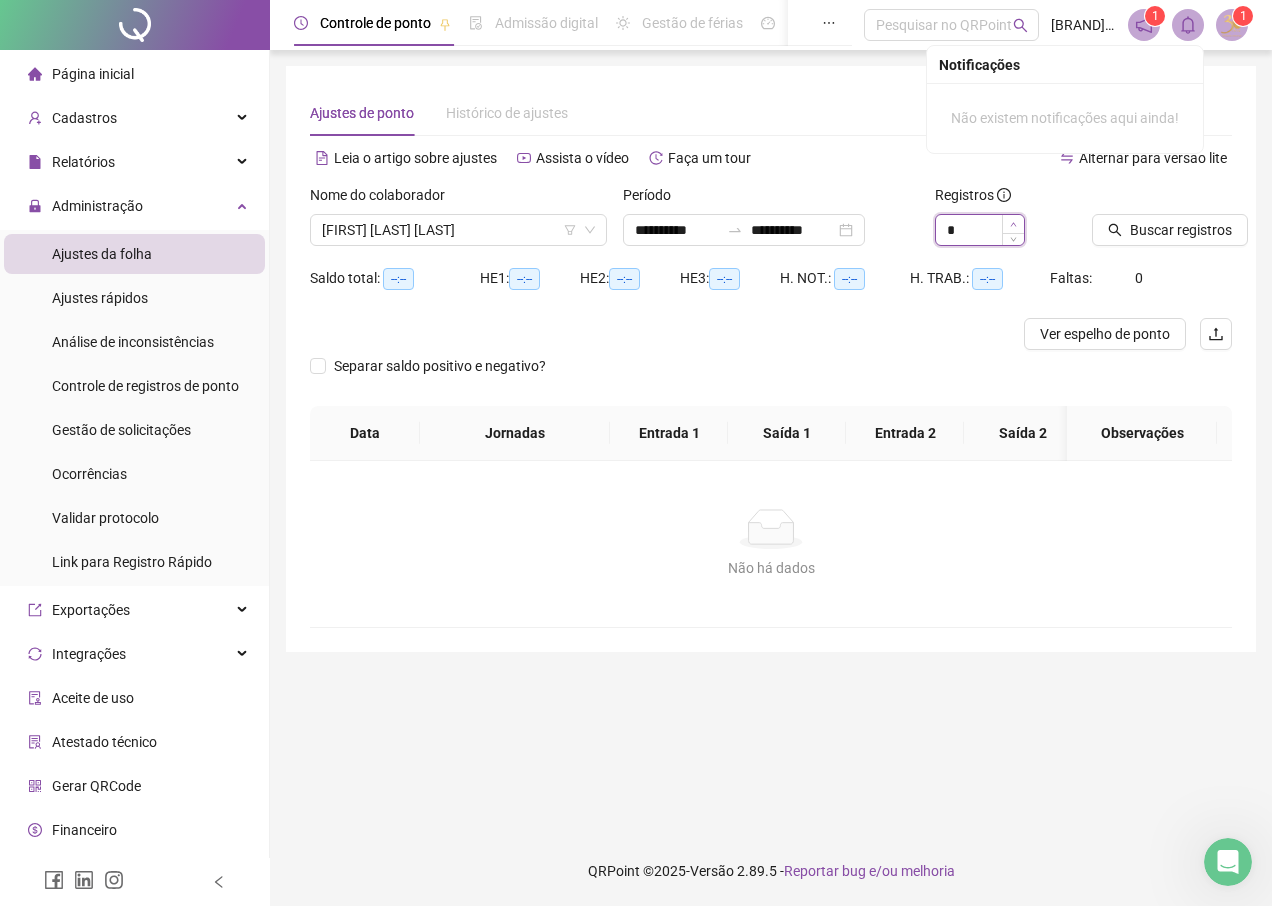 click 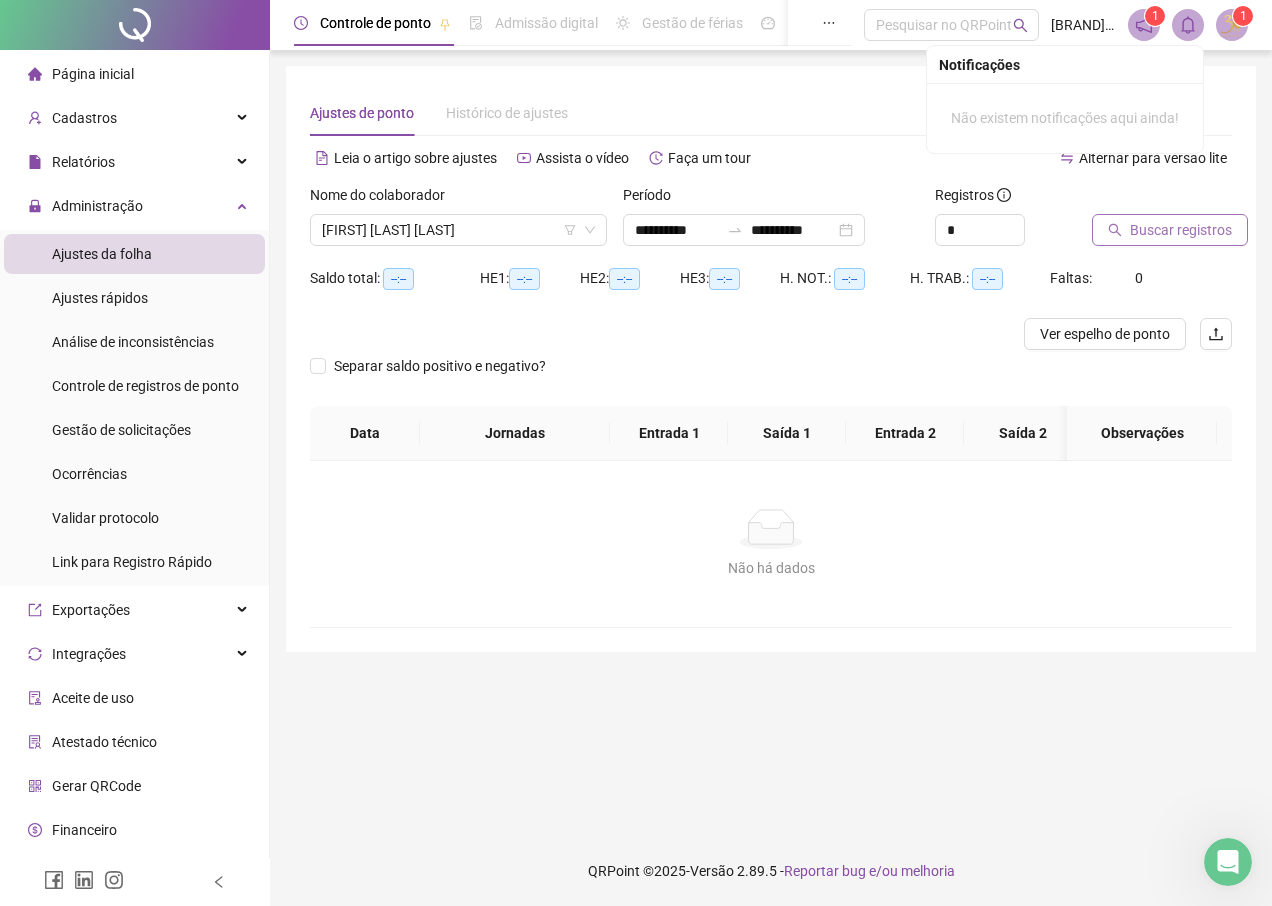 click on "Buscar registros" at bounding box center (1181, 230) 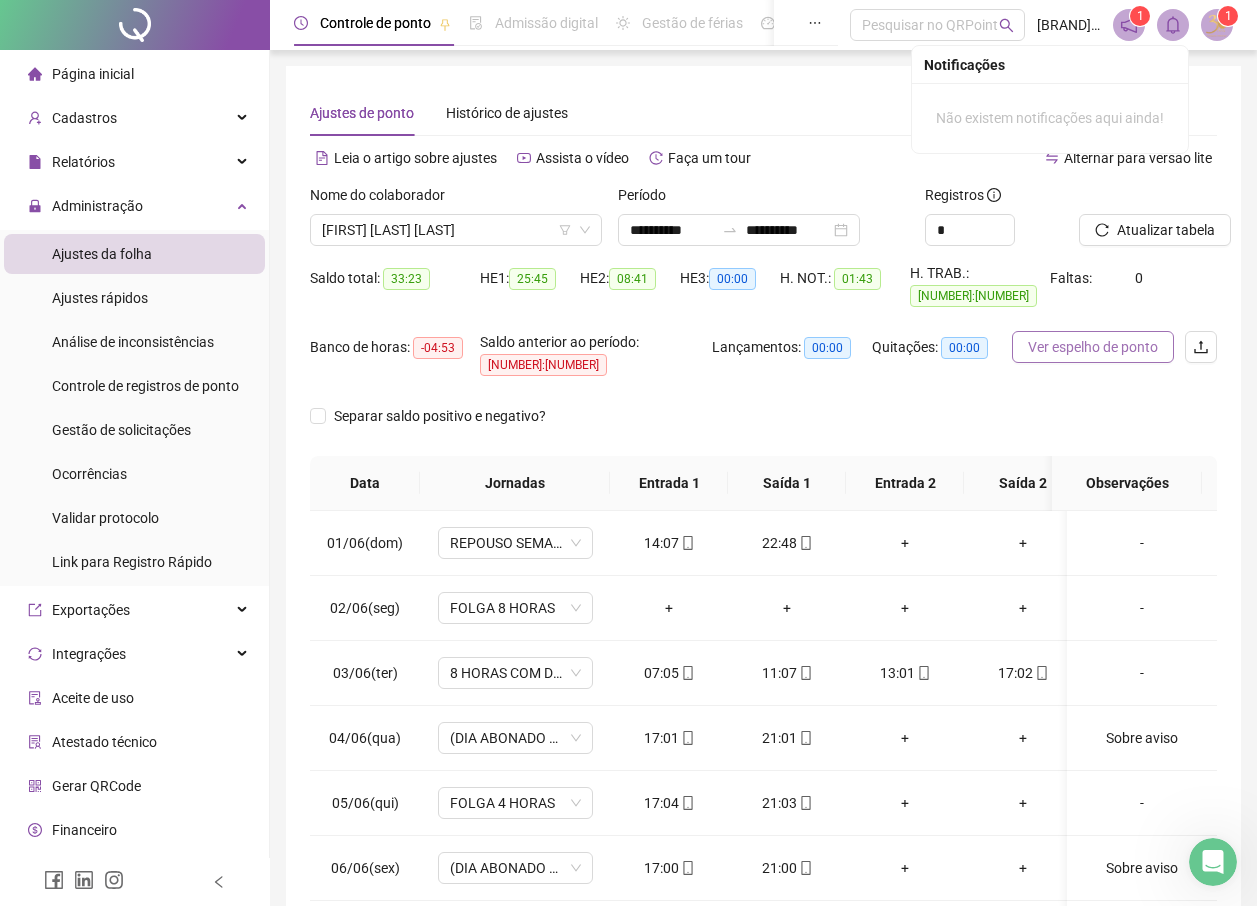 click on "Ver espelho de ponto" at bounding box center [1093, 347] 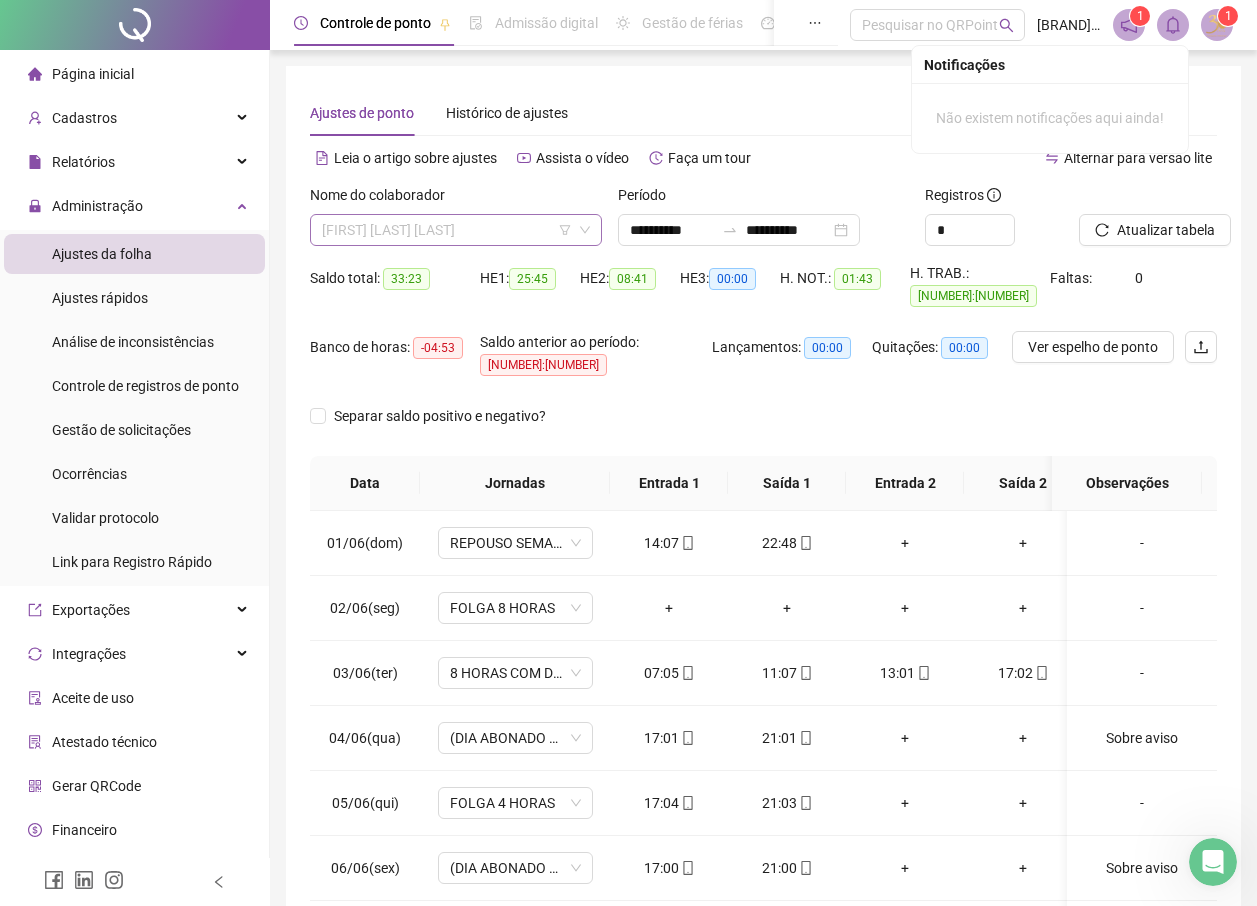 click on "[FIRST] [LAST] [LAST]" at bounding box center [456, 230] 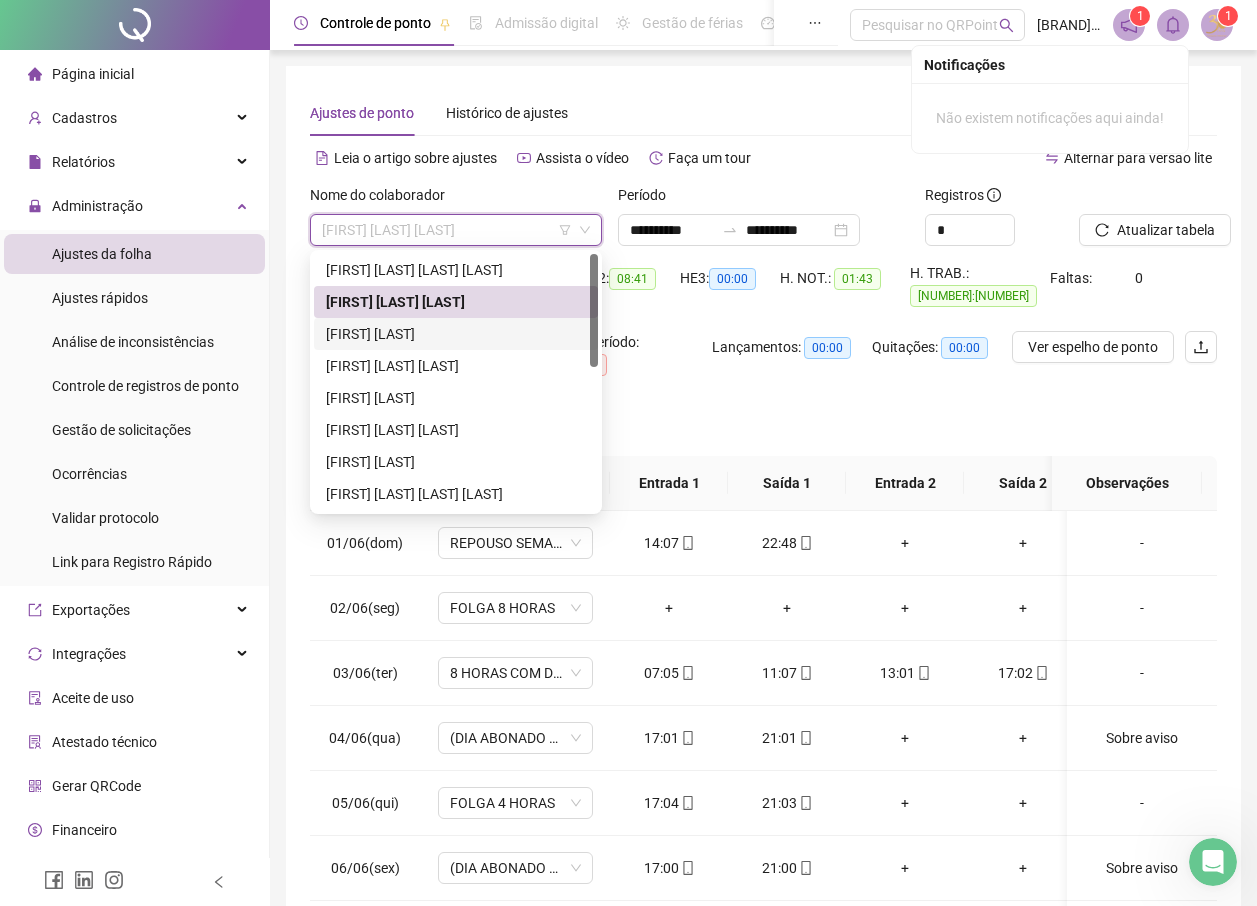 click on "[FIRST] [LAST]" at bounding box center (456, 334) 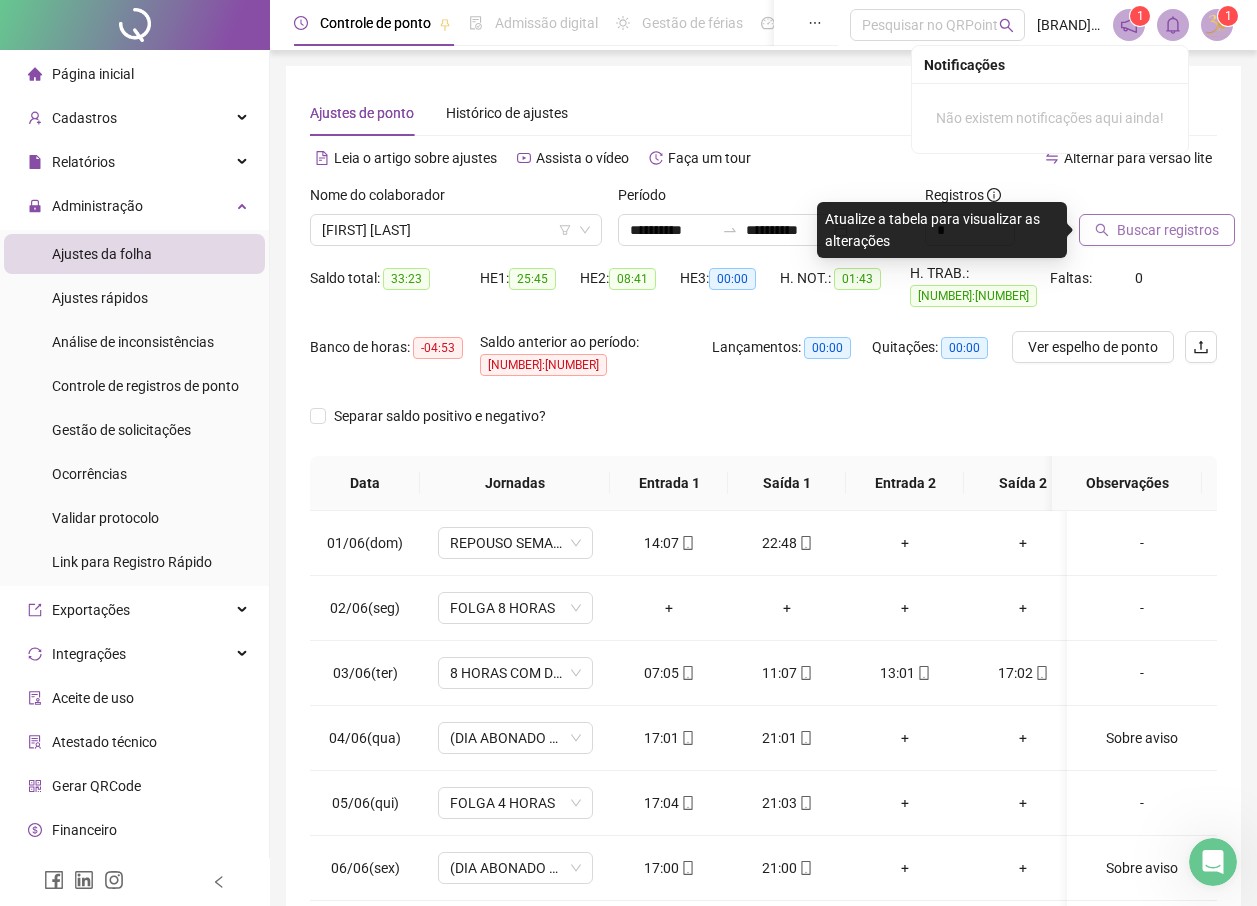 click on "Buscar registros" at bounding box center [1157, 230] 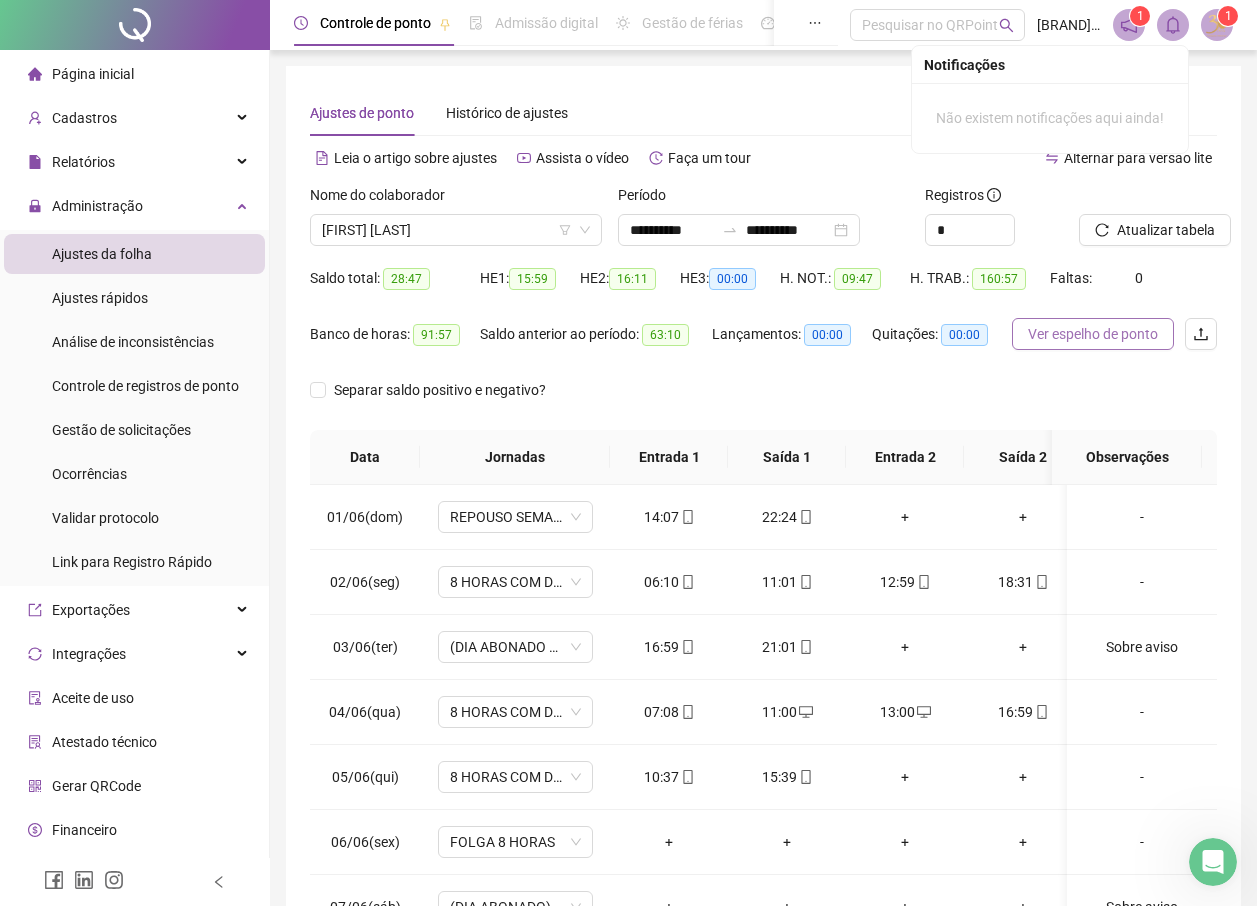 click on "Ver espelho de ponto" at bounding box center [1093, 334] 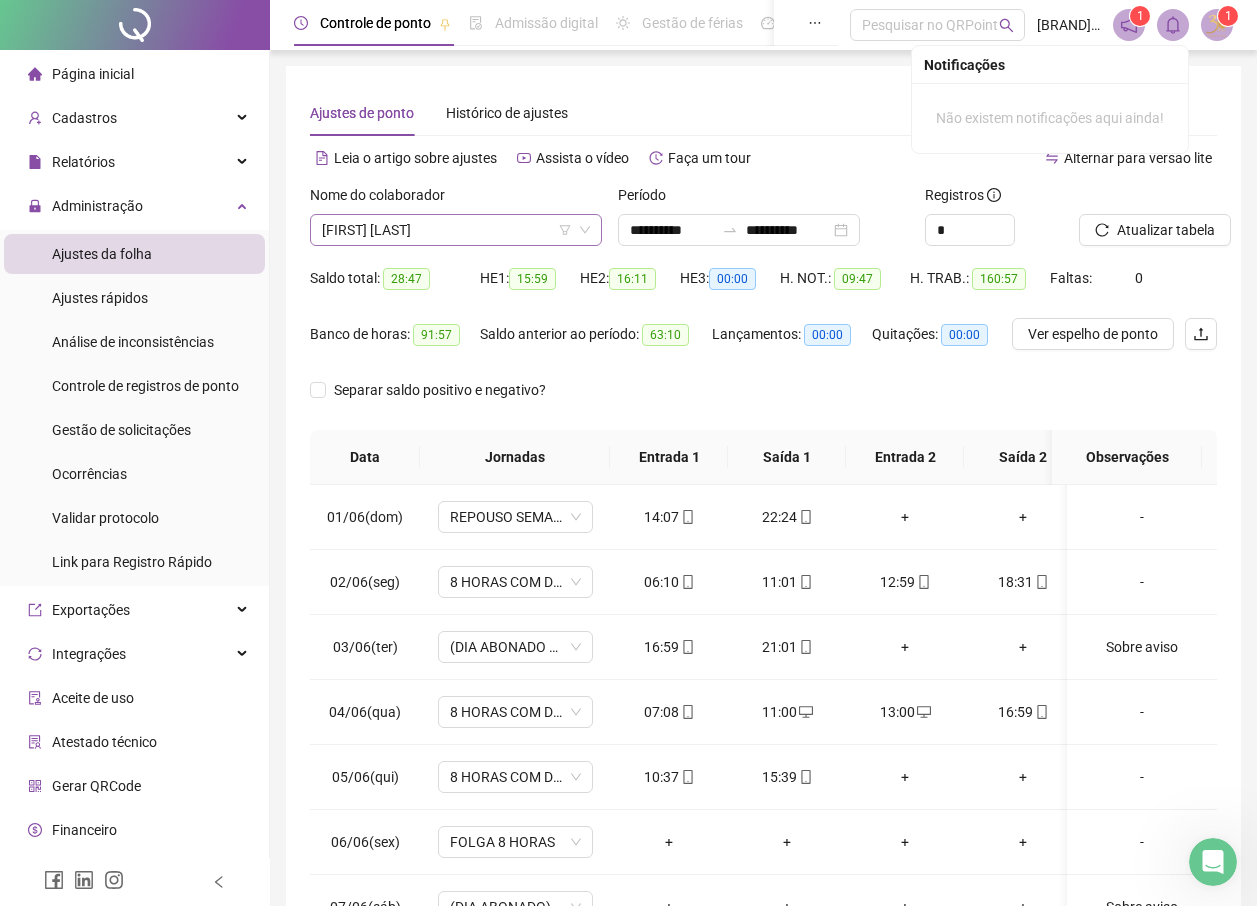 click on "[FIRST] [LAST]" at bounding box center [456, 230] 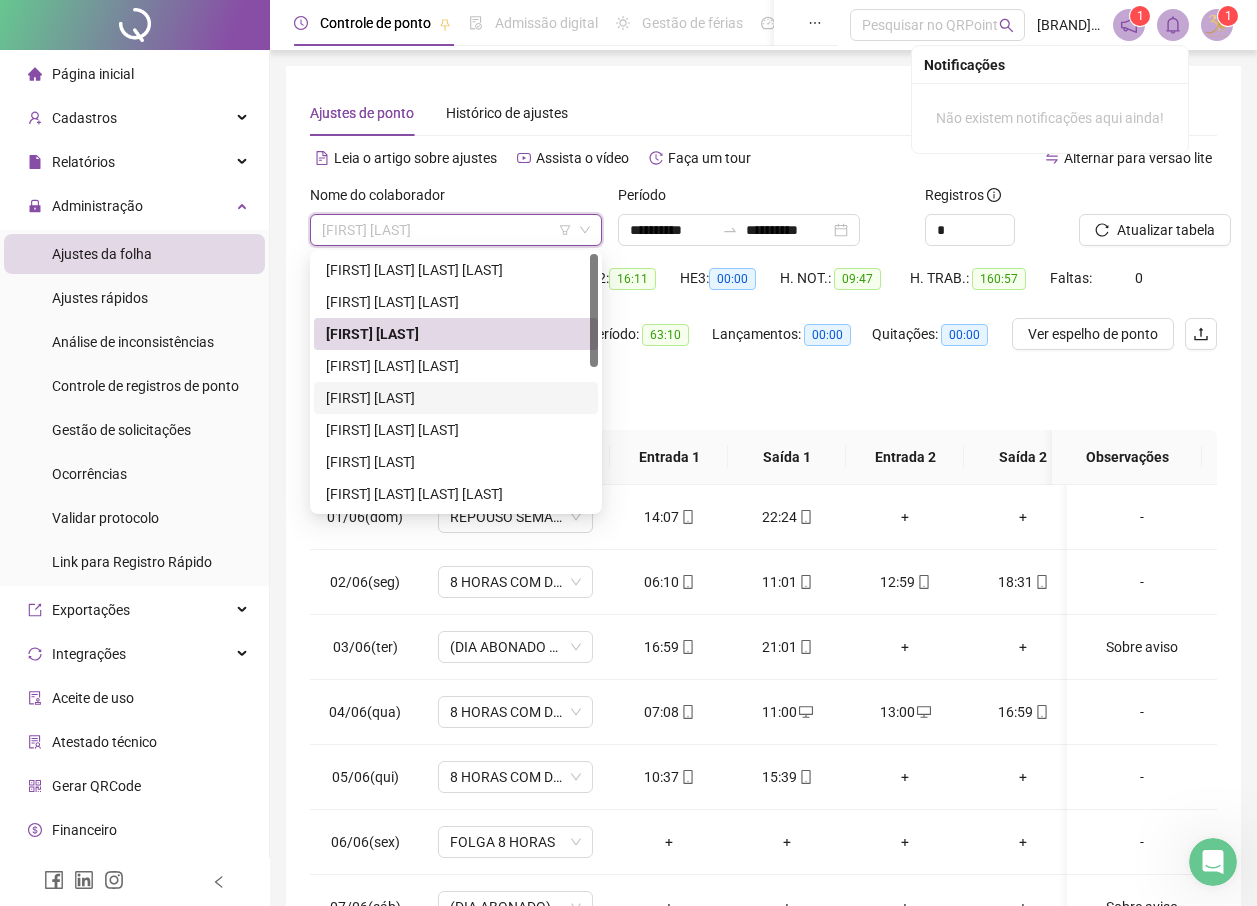 click on "[FIRST] [LAST]" at bounding box center [456, 398] 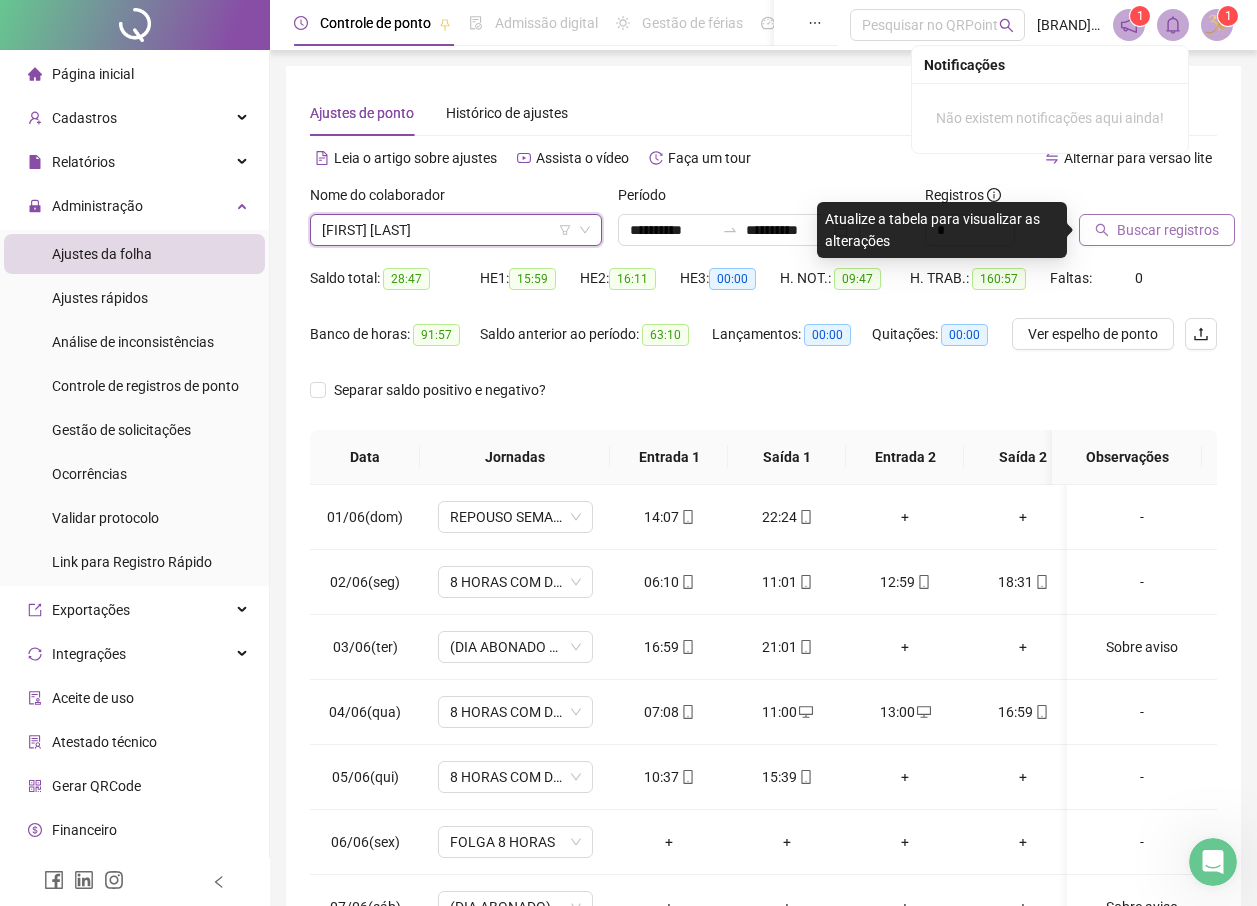 click on "Buscar registros" at bounding box center [1168, 230] 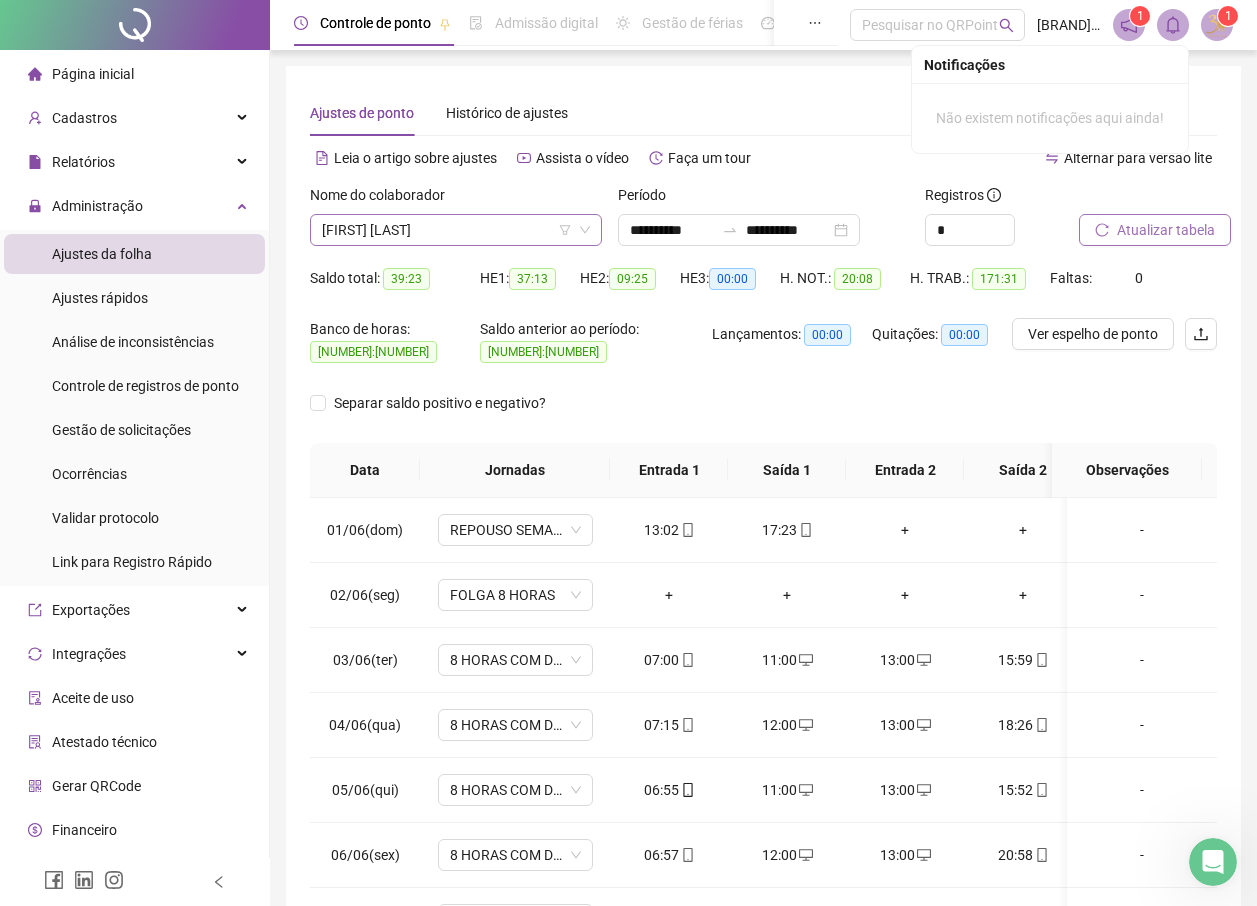 click on "[FIRST] [LAST]" at bounding box center (456, 230) 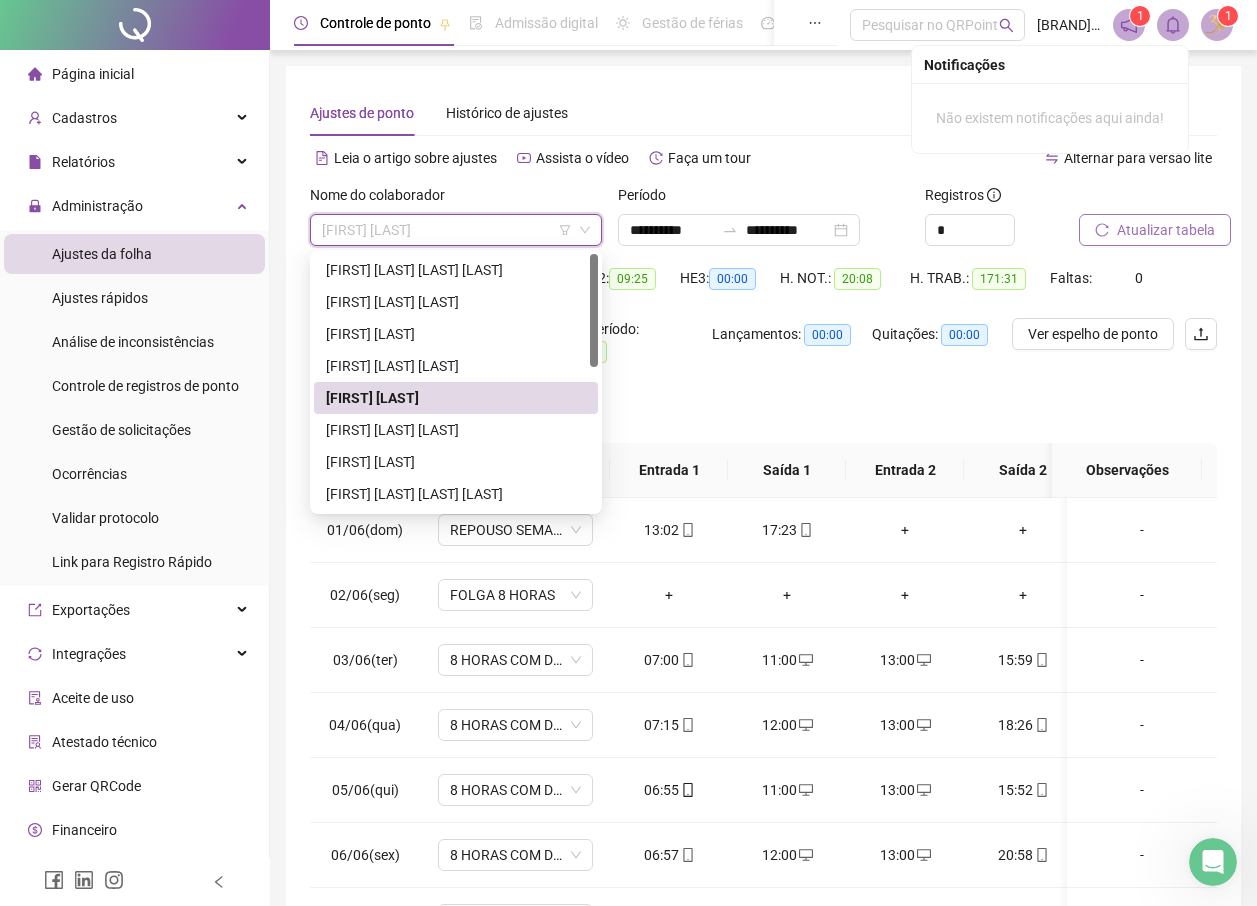 click on "[FIRST] [LAST]" at bounding box center [456, 398] 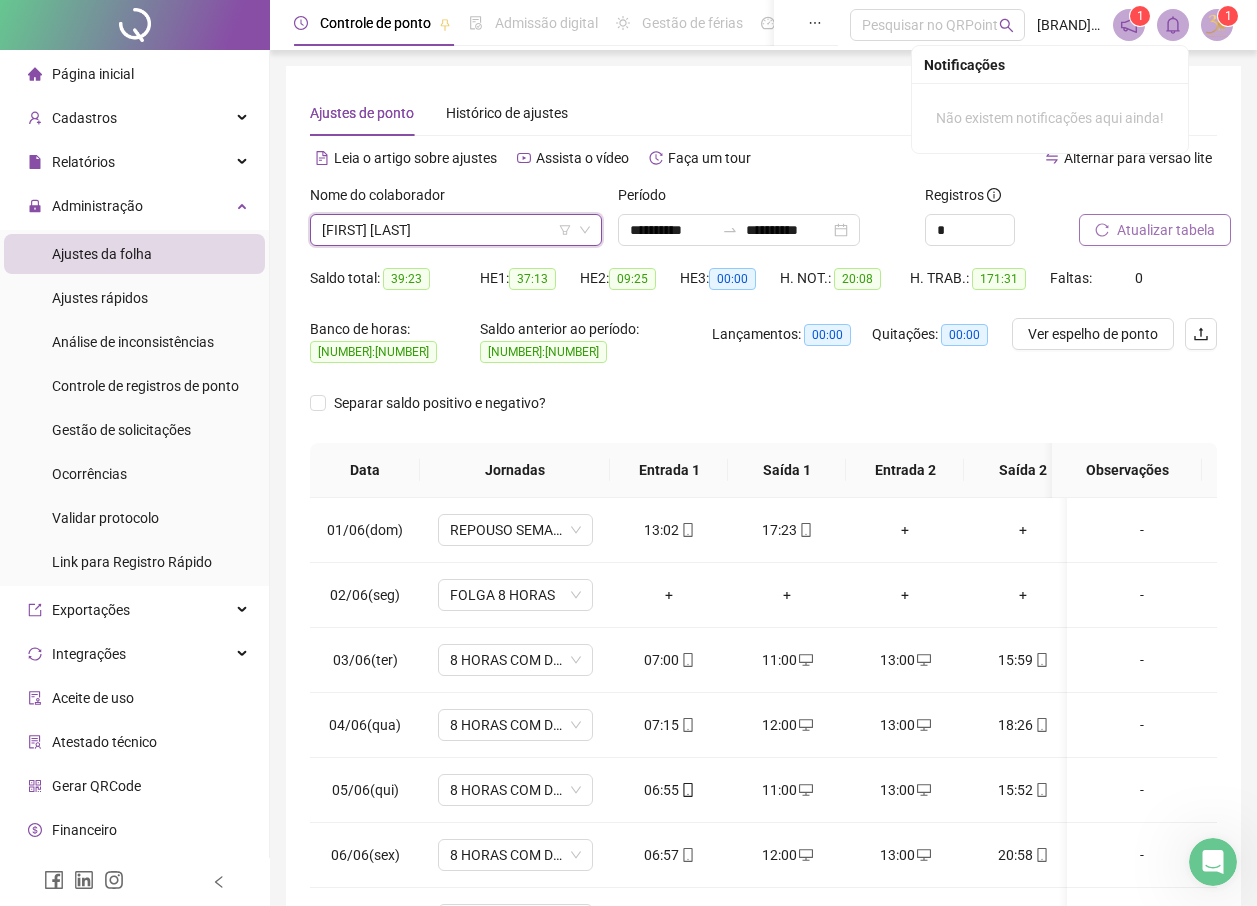click on "Atualizar tabela" at bounding box center [1166, 230] 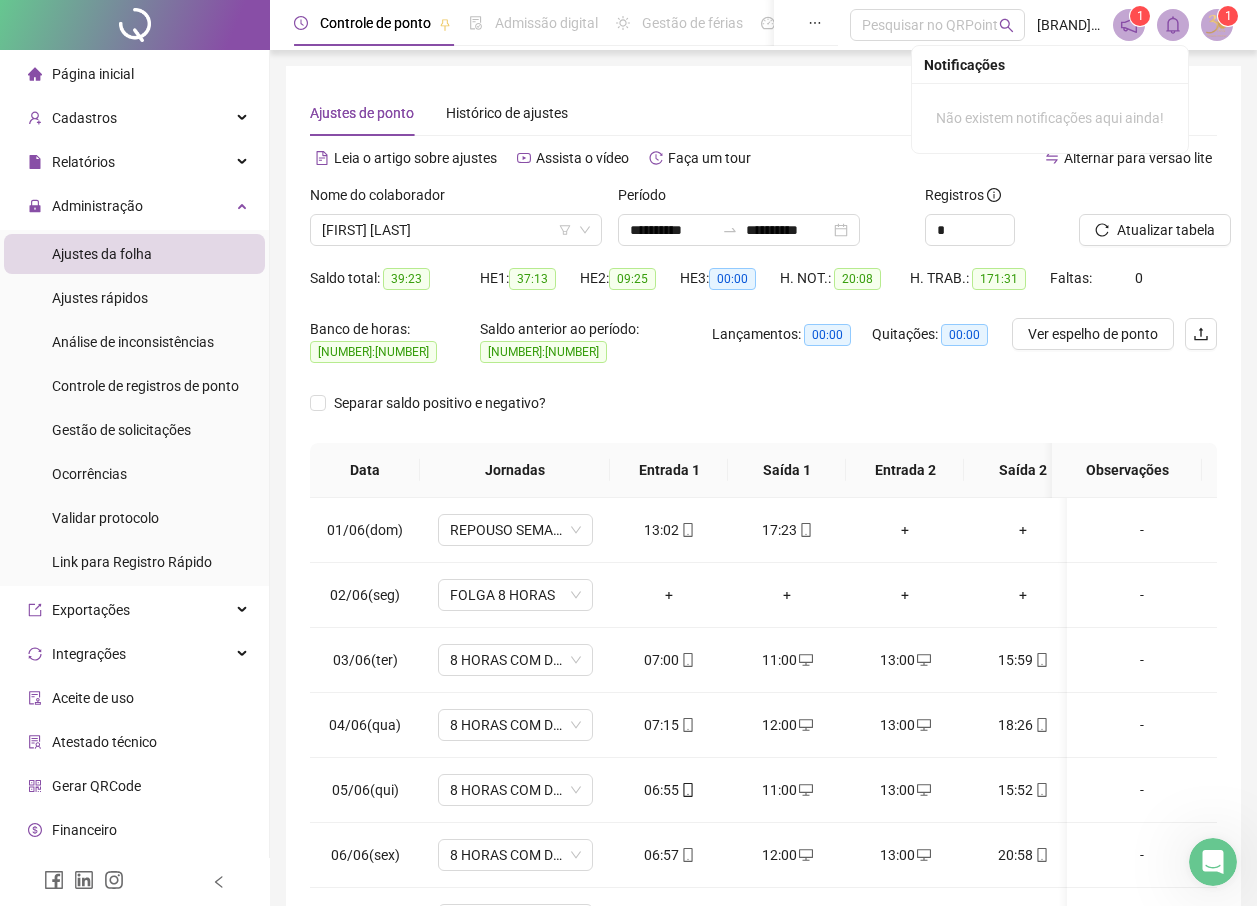 click on "Ver espelho de ponto" at bounding box center (1093, 334) 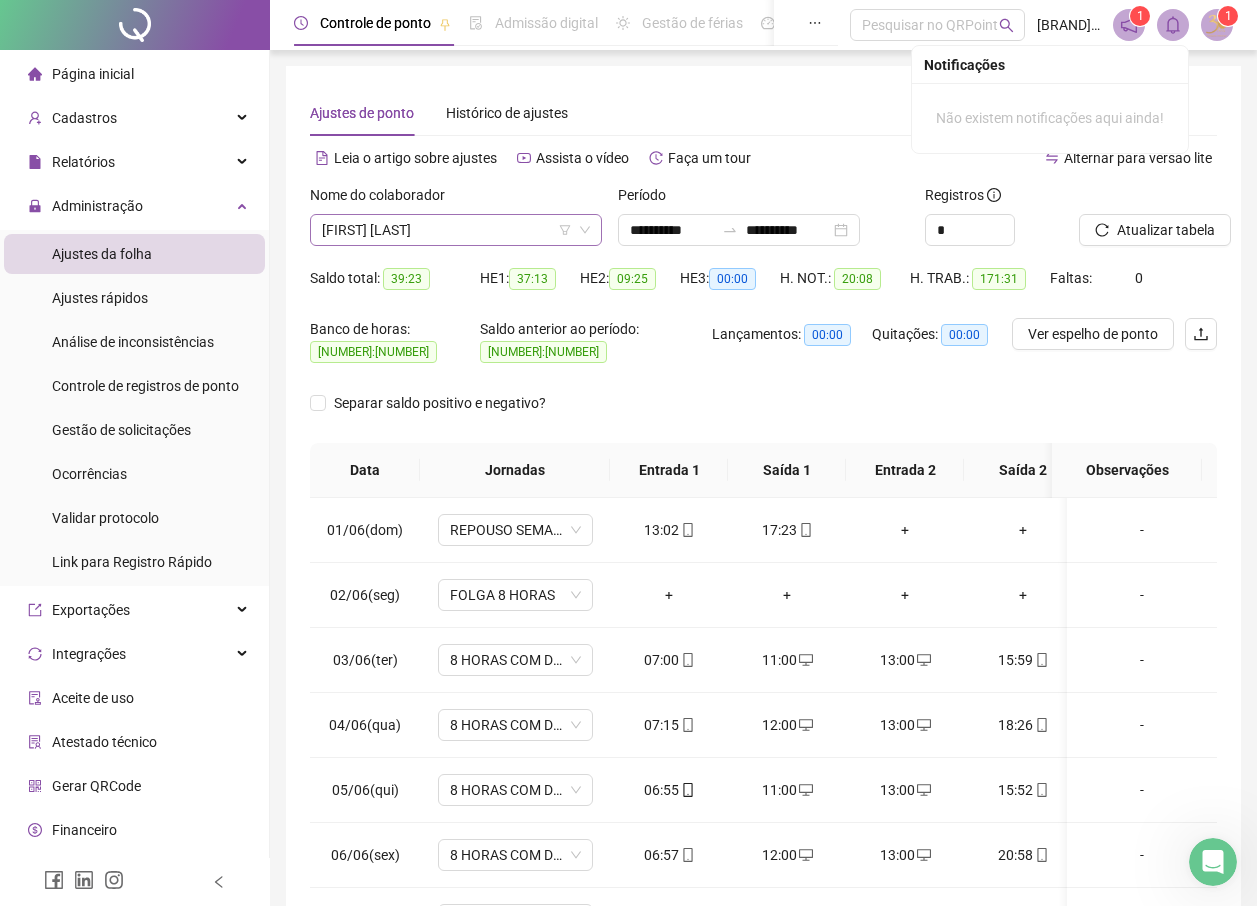 click on "[FIRST] [LAST]" at bounding box center [456, 230] 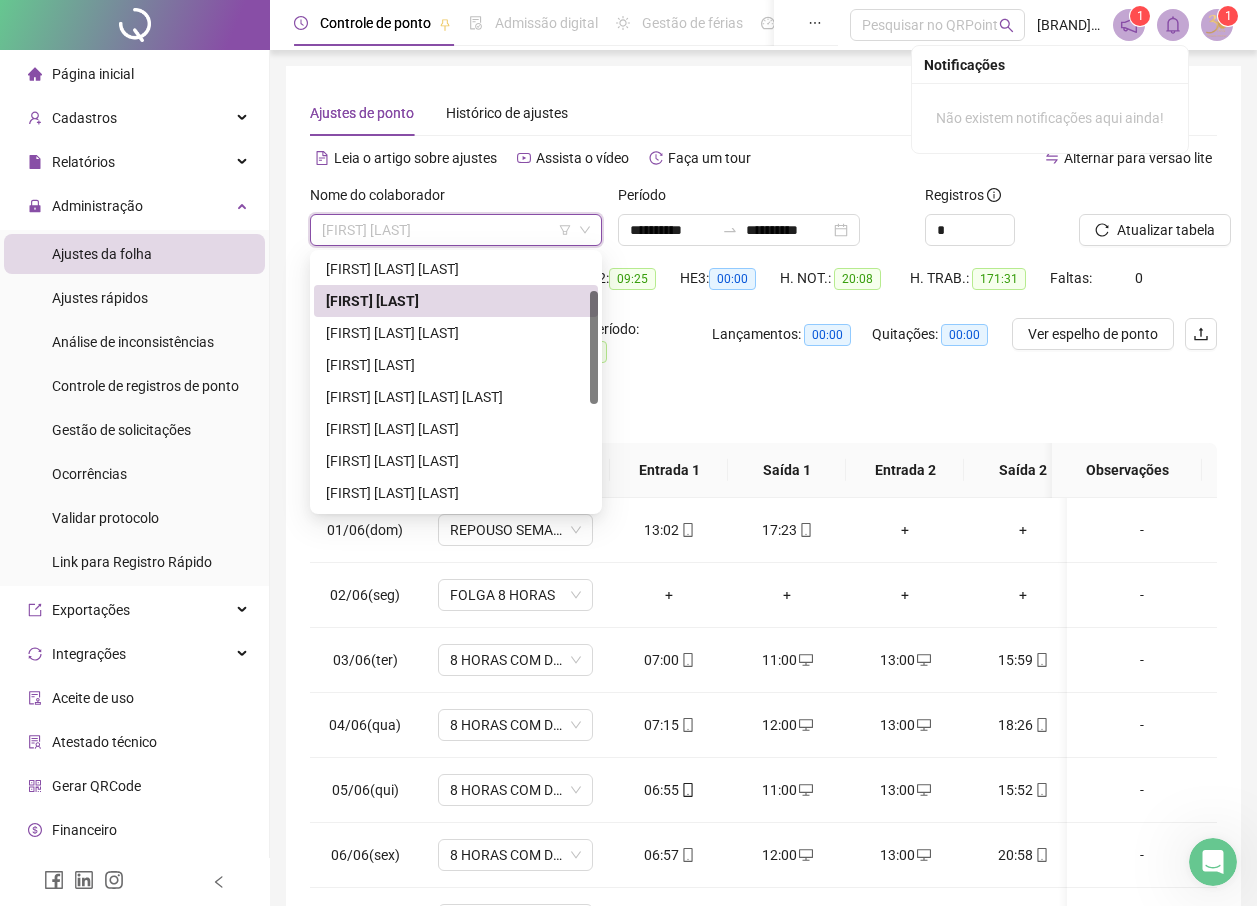scroll, scrollTop: 119, scrollLeft: 0, axis: vertical 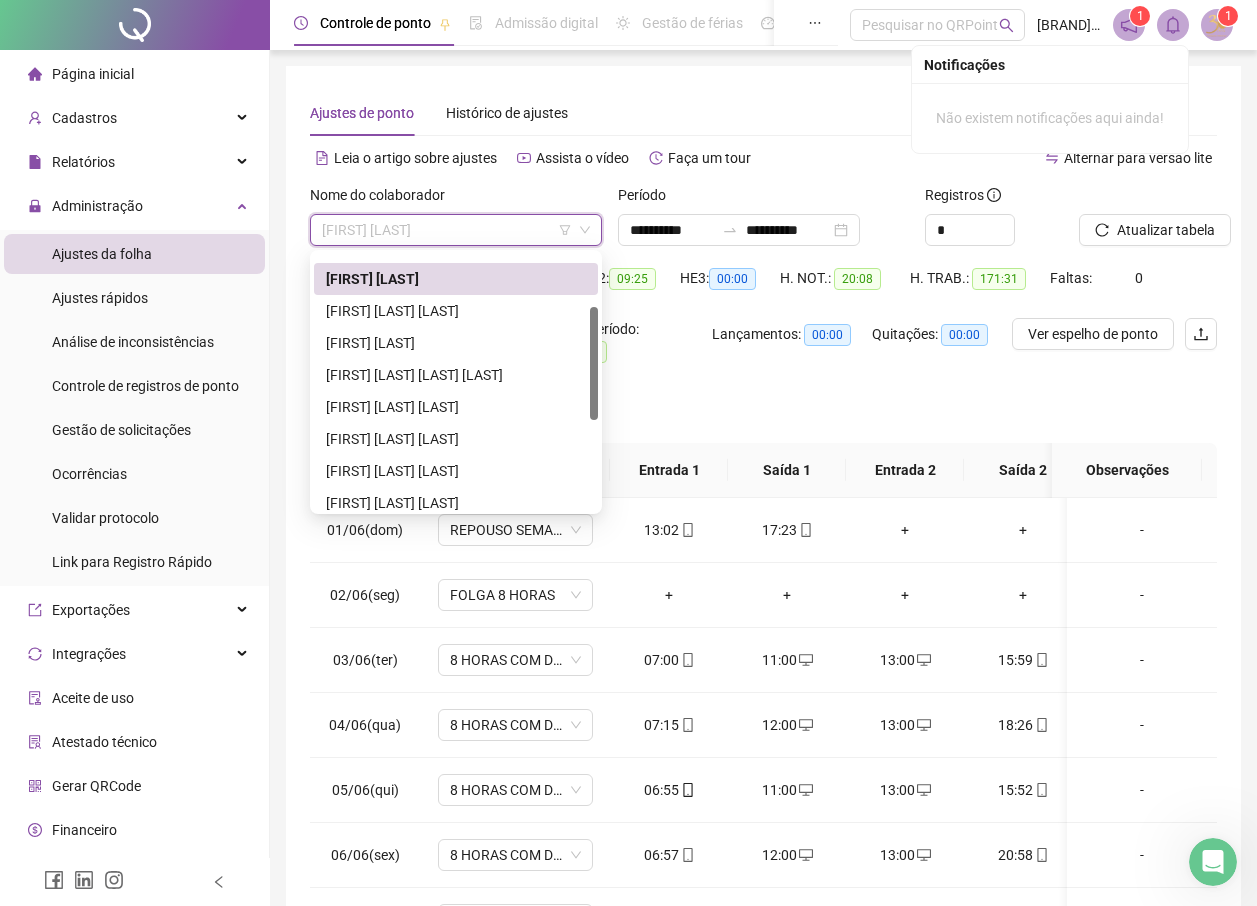 drag, startPoint x: 593, startPoint y: 303, endPoint x: 593, endPoint y: 356, distance: 53 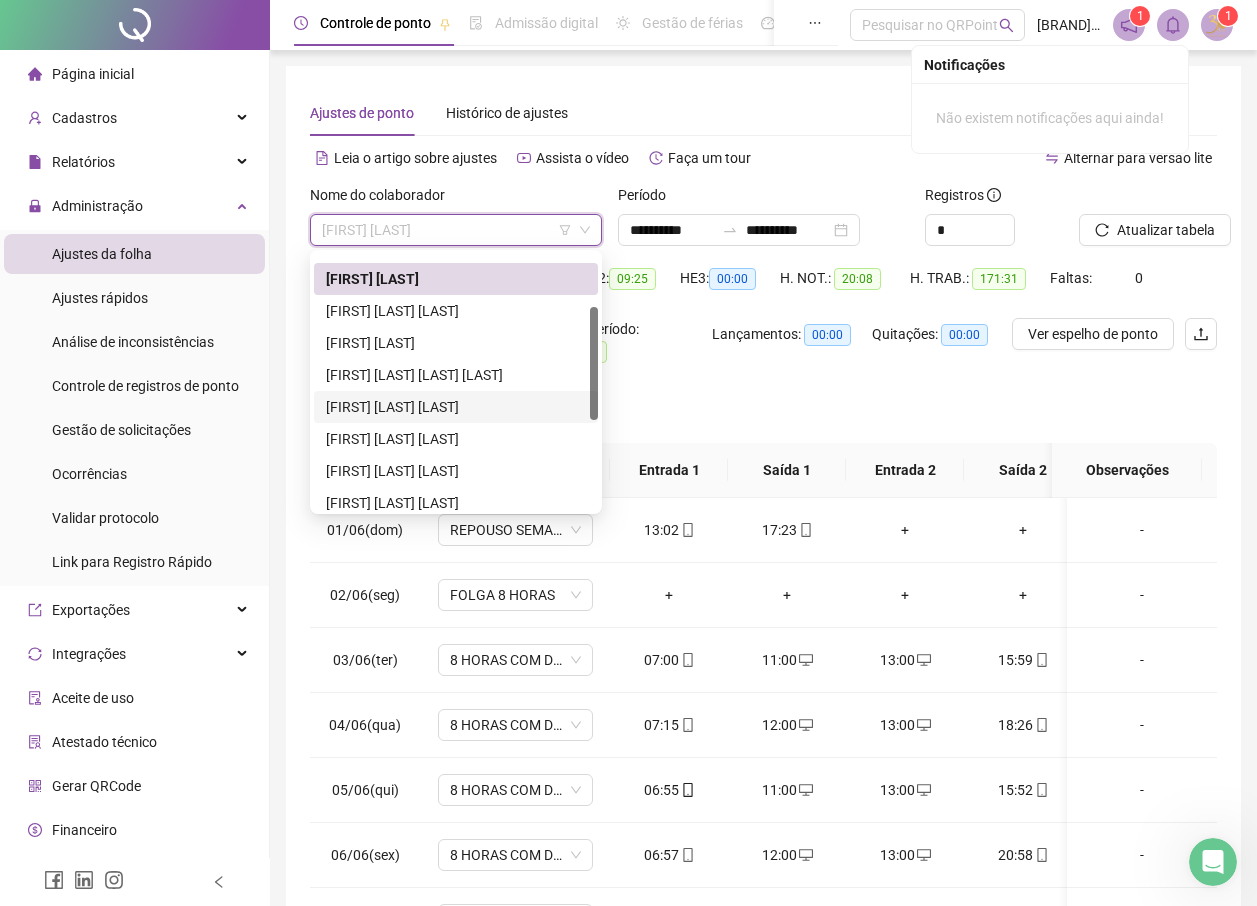 click on "[FIRST] [LAST] [LAST]" at bounding box center (456, 407) 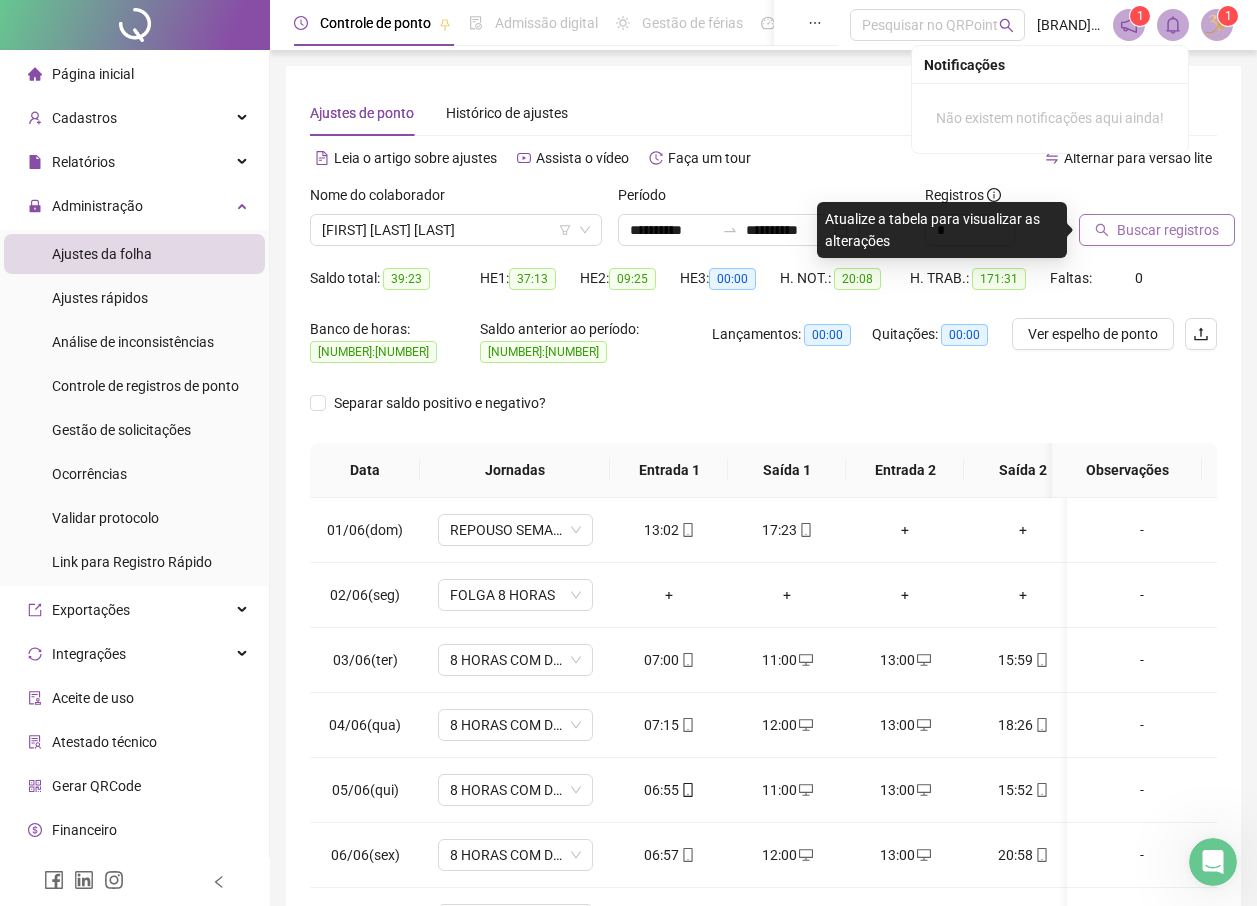 click on "Buscar registros" at bounding box center [1168, 230] 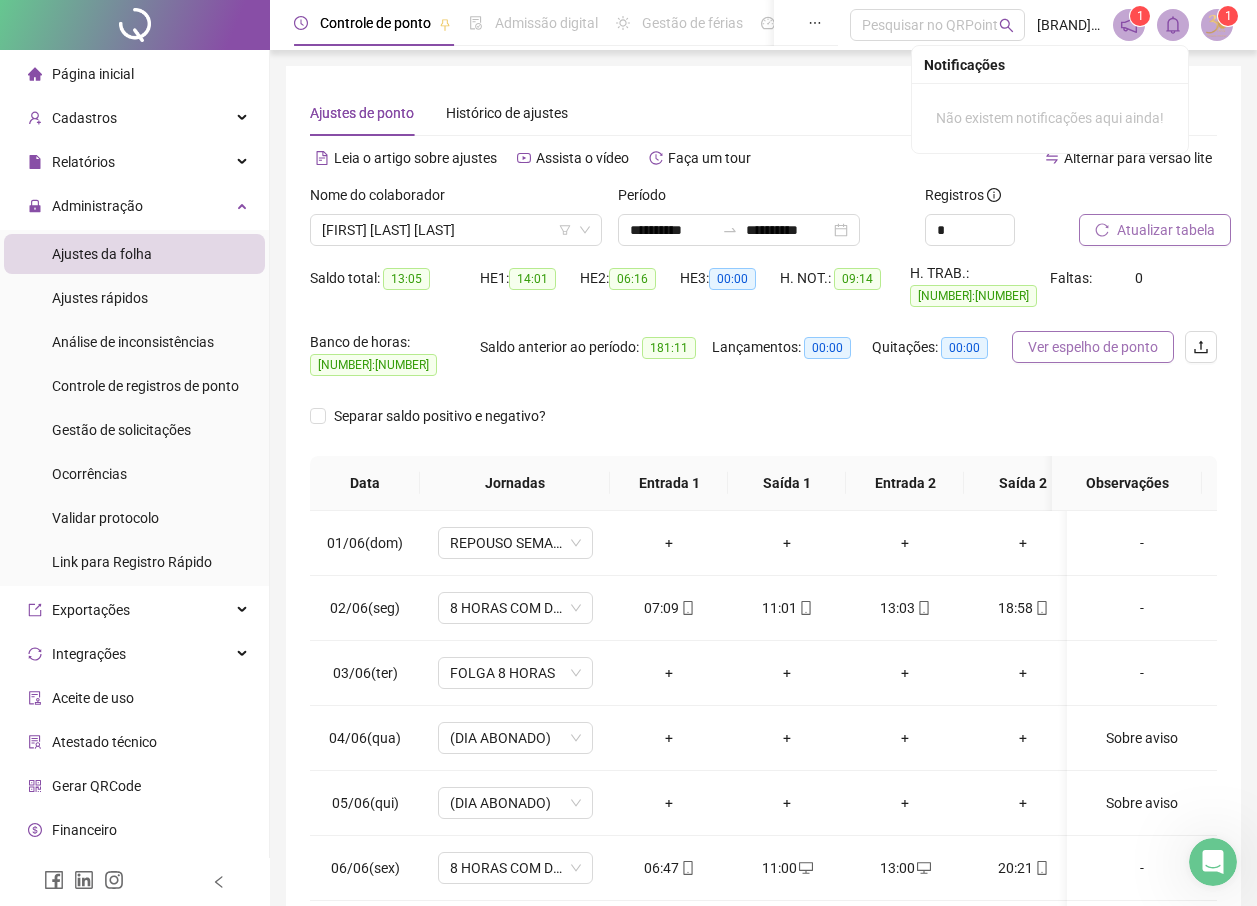 click on "Ver espelho de ponto" at bounding box center [1093, 347] 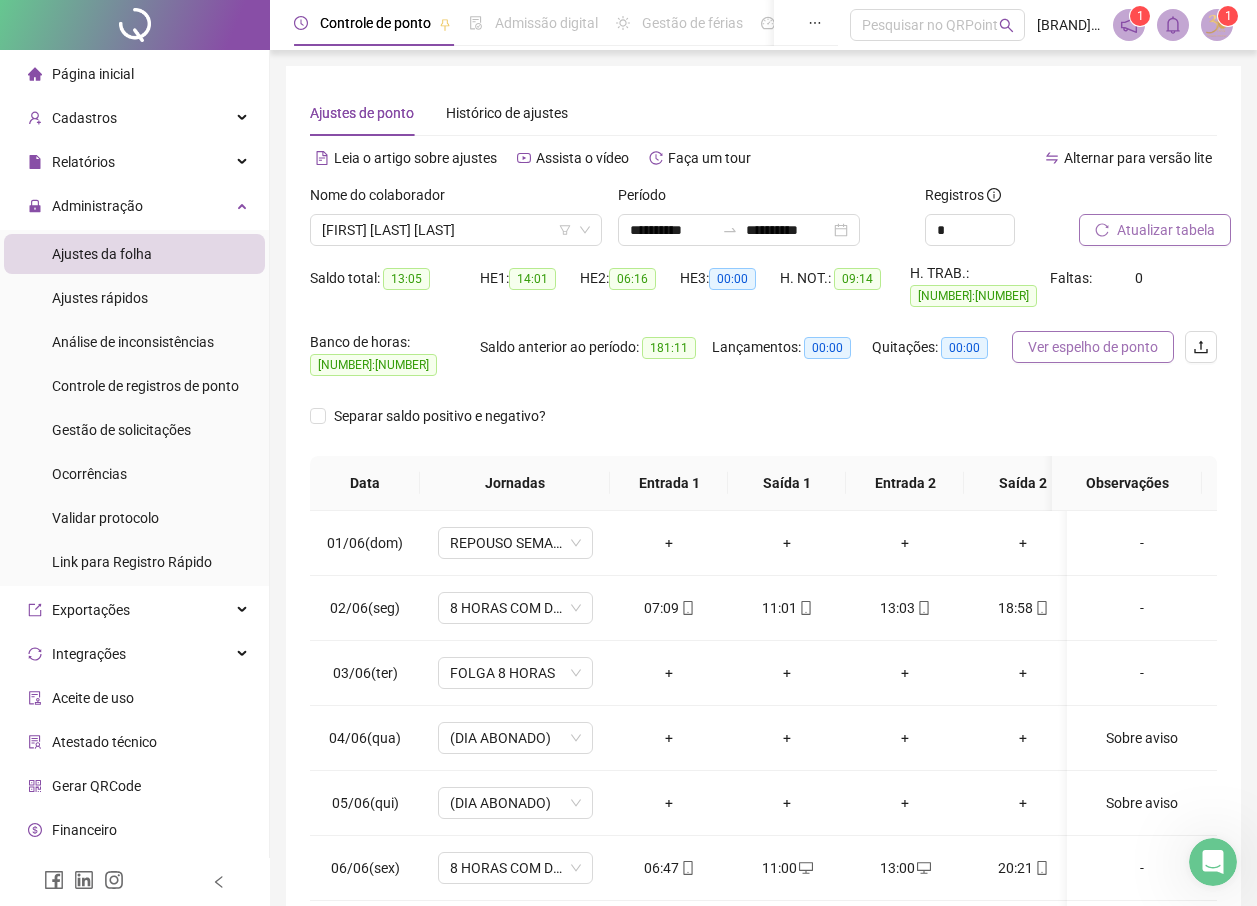 click on "Ver espelho de ponto" at bounding box center (1093, 347) 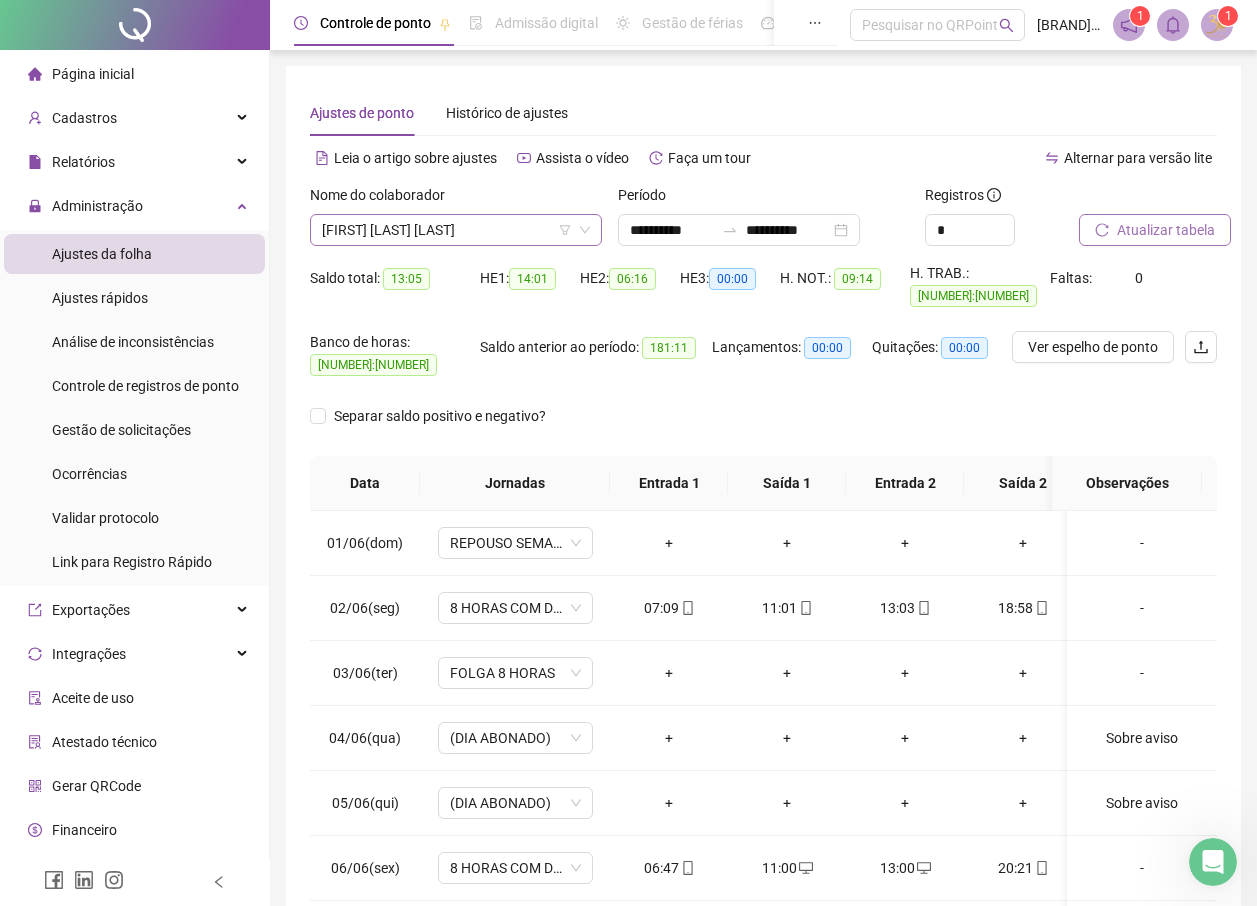 click on "[FIRST] [LAST] [LAST]" at bounding box center [456, 230] 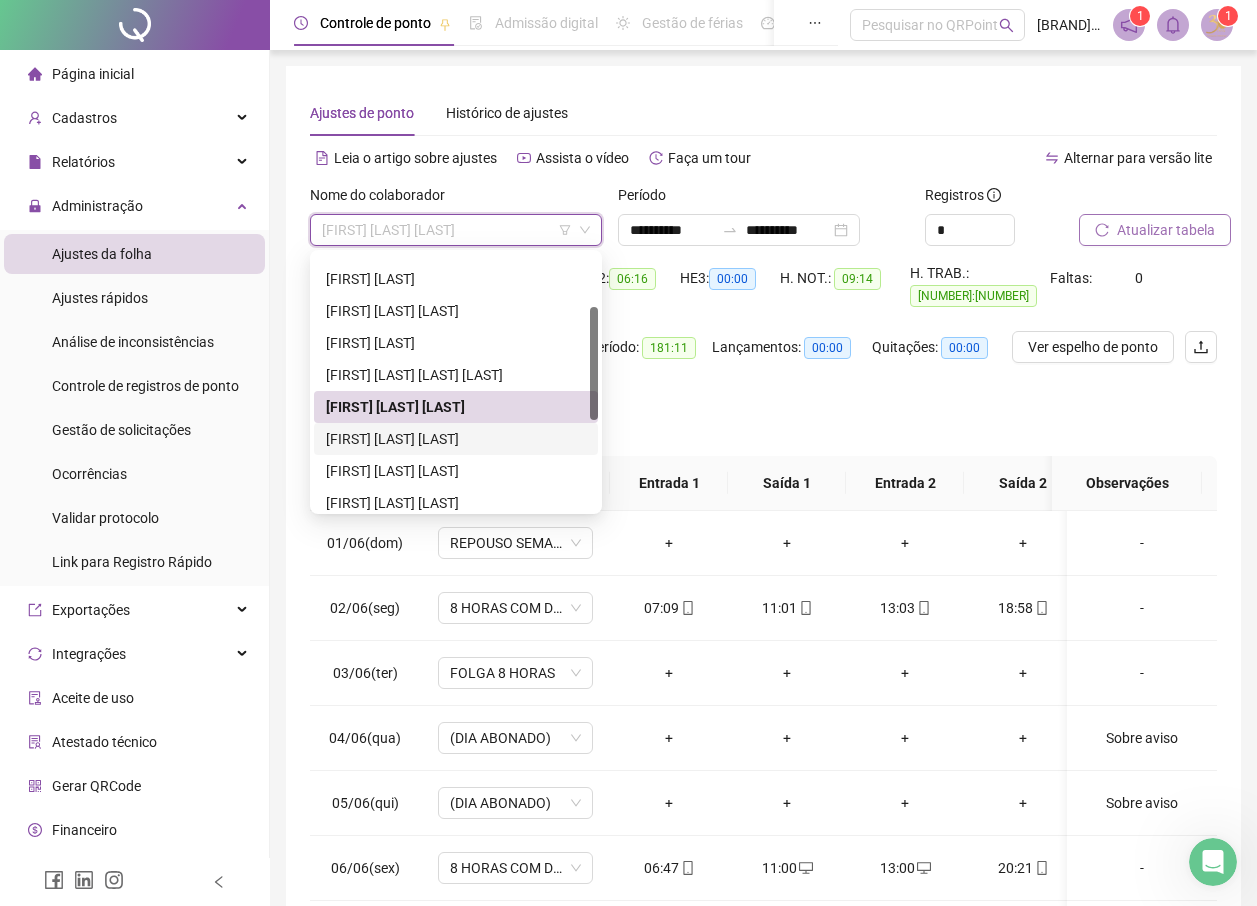 click on "[FIRST] [LAST] [LAST]" at bounding box center (456, 439) 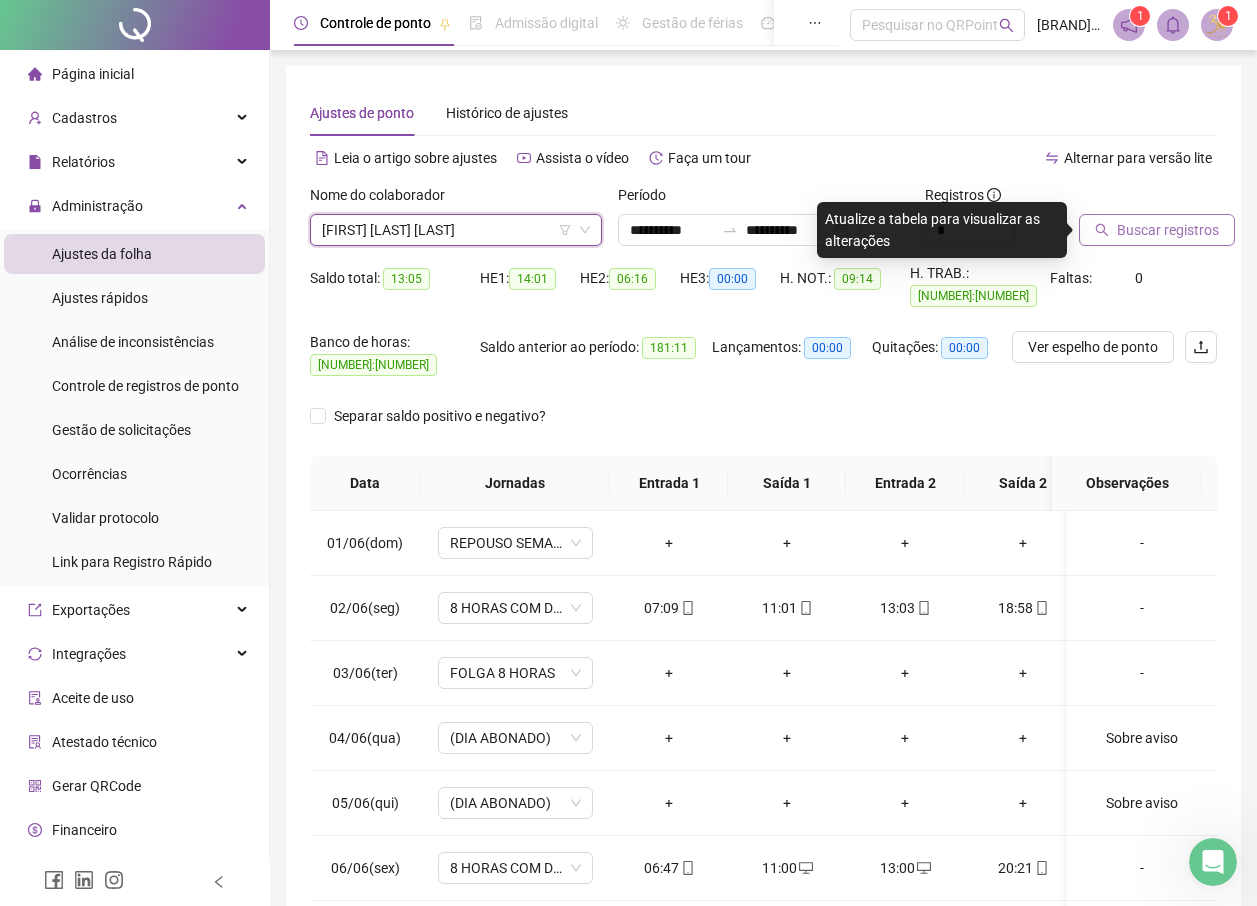click on "Buscar registros" at bounding box center (1168, 230) 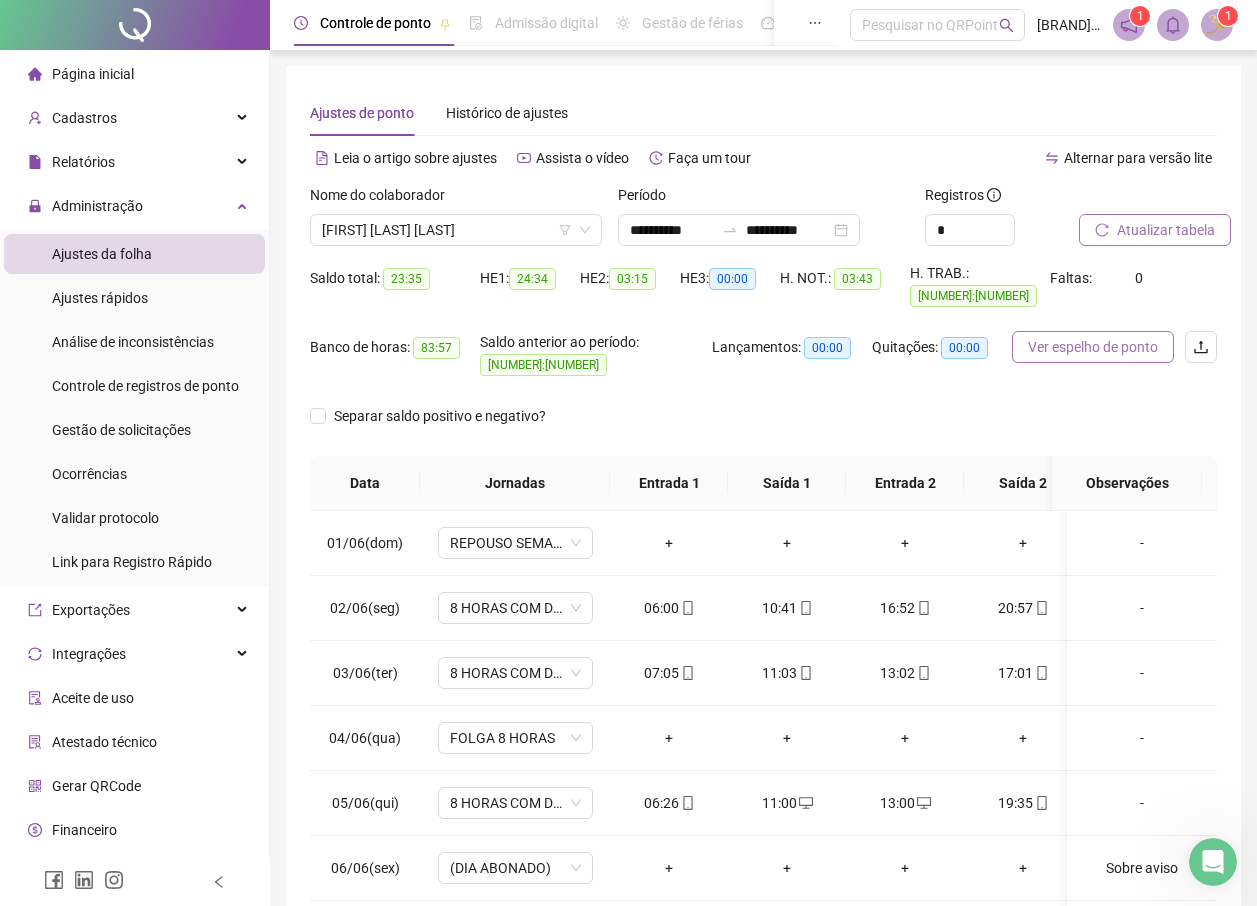 click on "Ver espelho de ponto" at bounding box center (1093, 347) 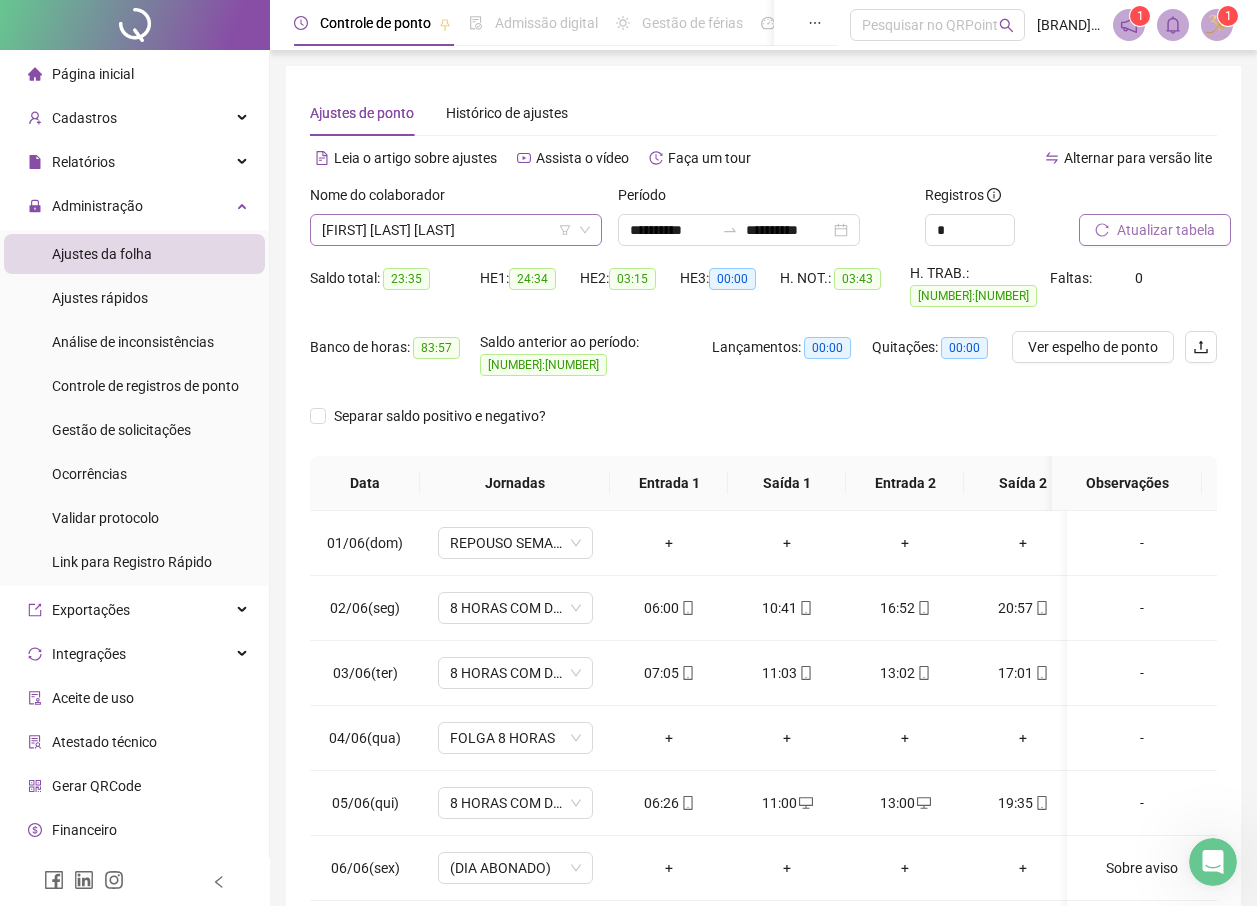 click on "[FIRST] [LAST] [LAST]" at bounding box center [456, 230] 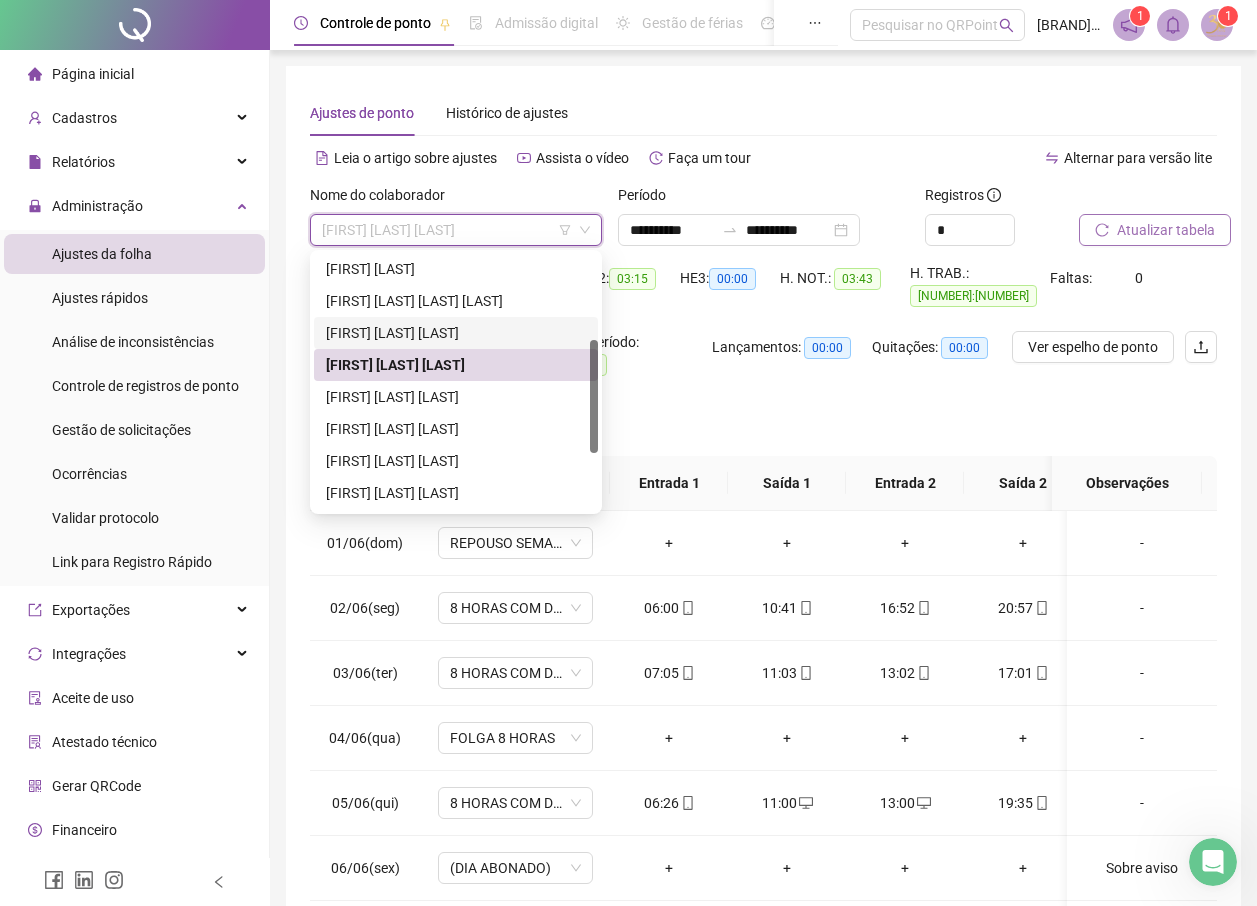 scroll, scrollTop: 209, scrollLeft: 0, axis: vertical 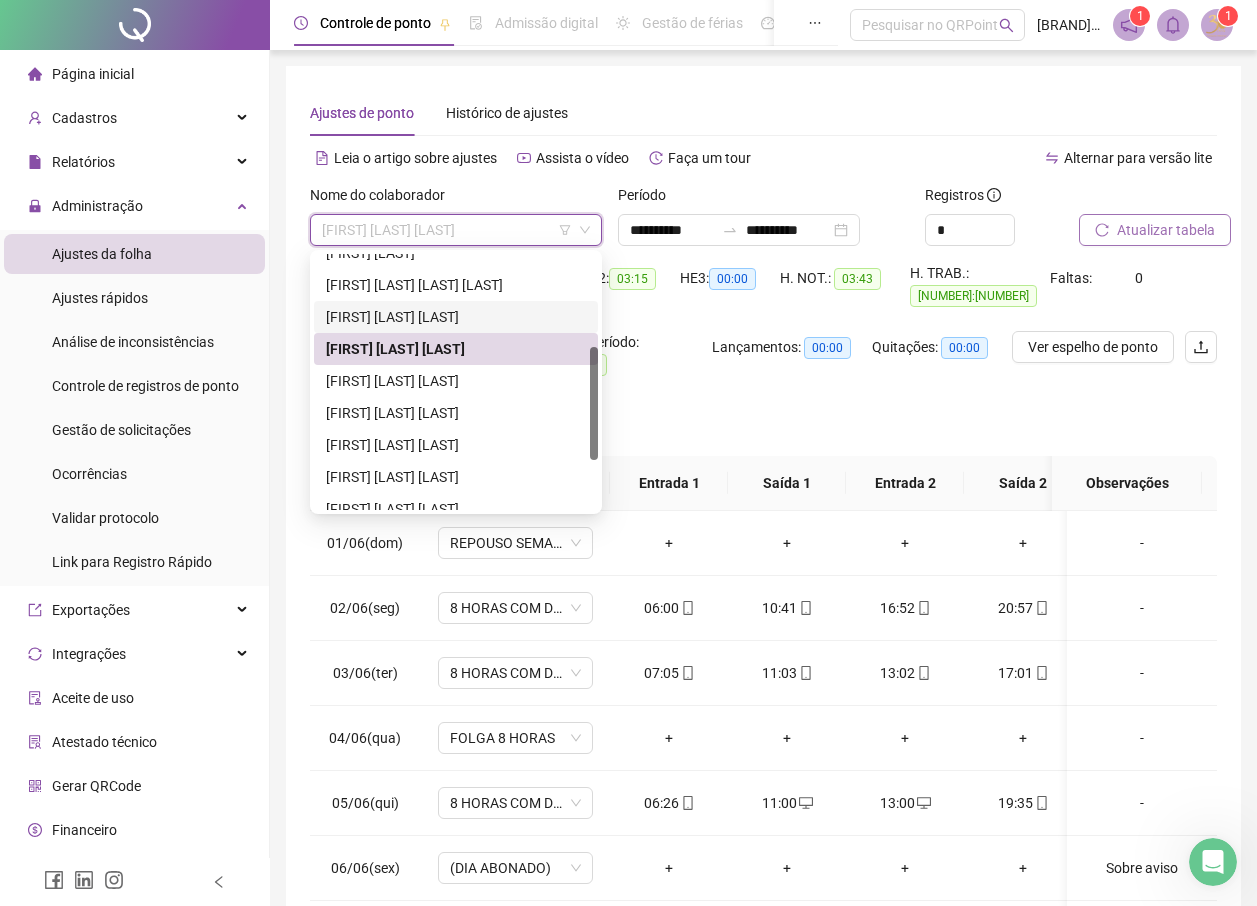 drag, startPoint x: 595, startPoint y: 364, endPoint x: 594, endPoint y: 404, distance: 40.012497 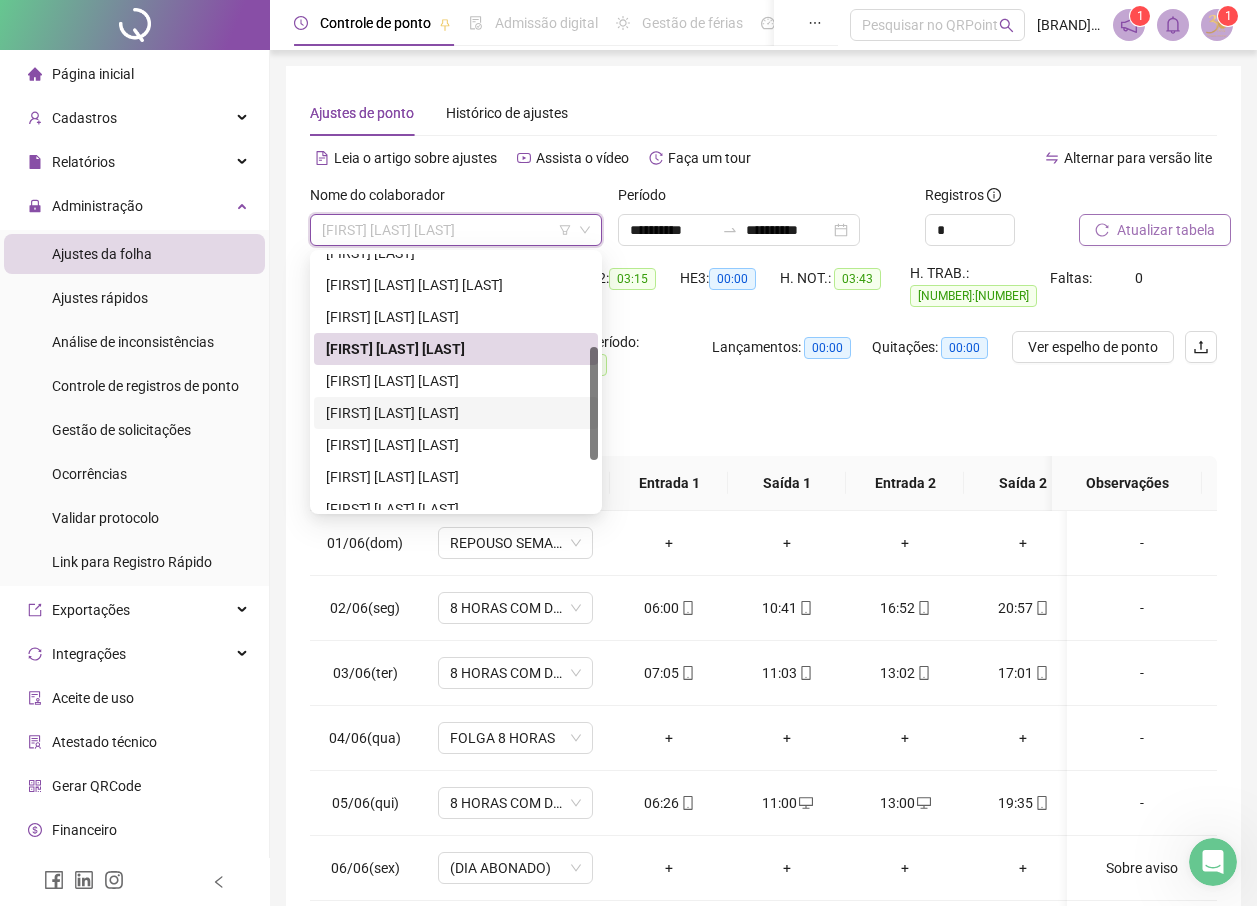 click on "[FIRST] [LAST] [LAST]" at bounding box center [456, 413] 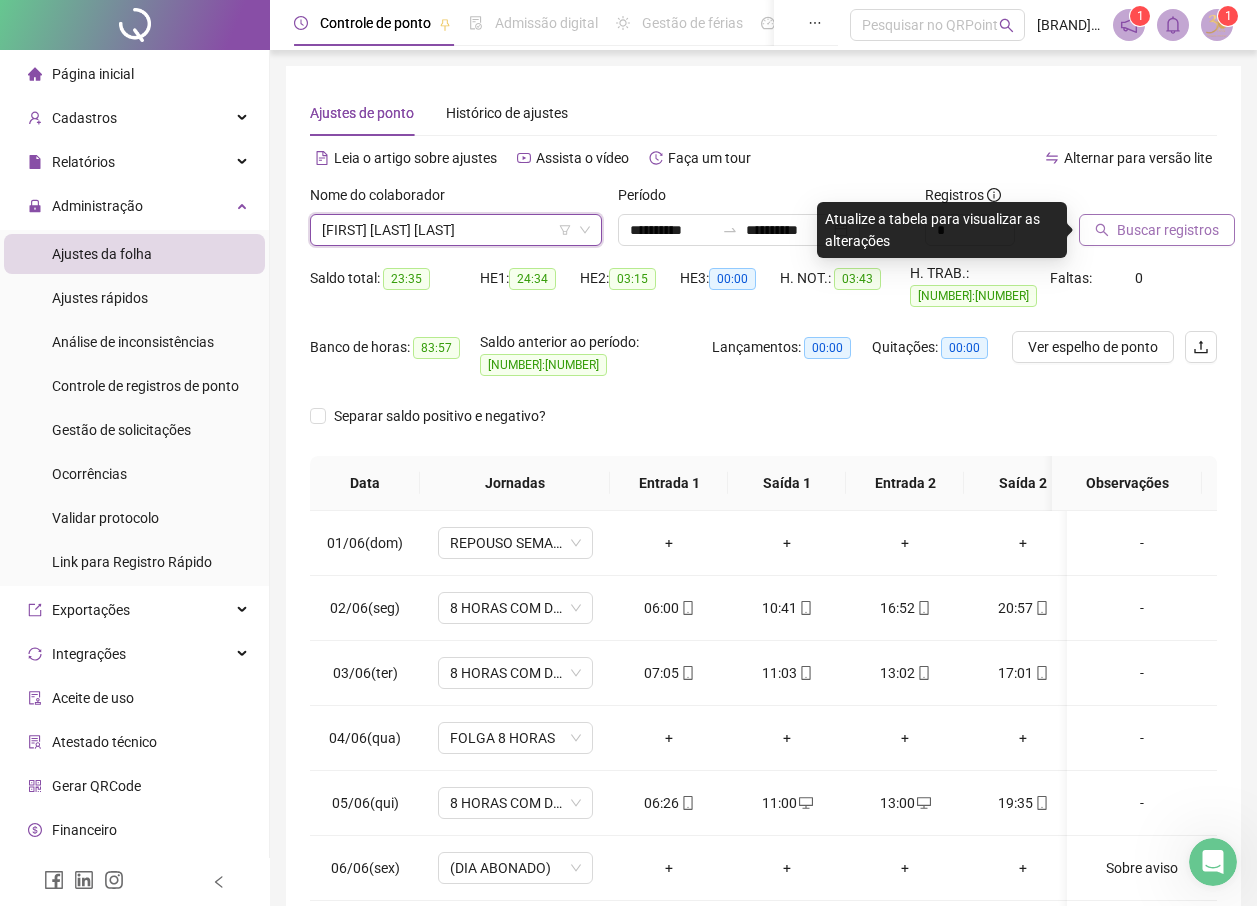 click on "Buscar registros" at bounding box center (1157, 230) 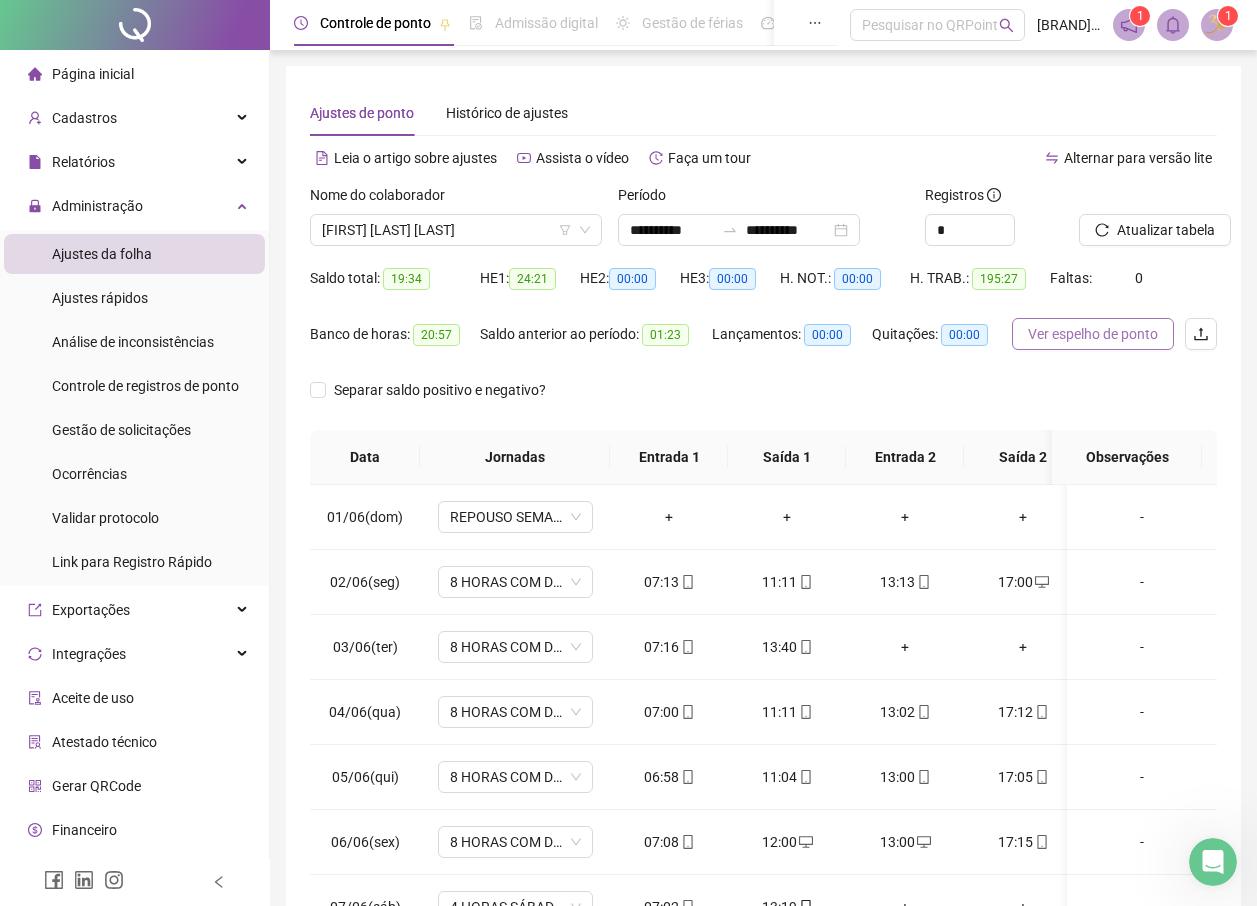 click on "Ver espelho de ponto" at bounding box center (1093, 334) 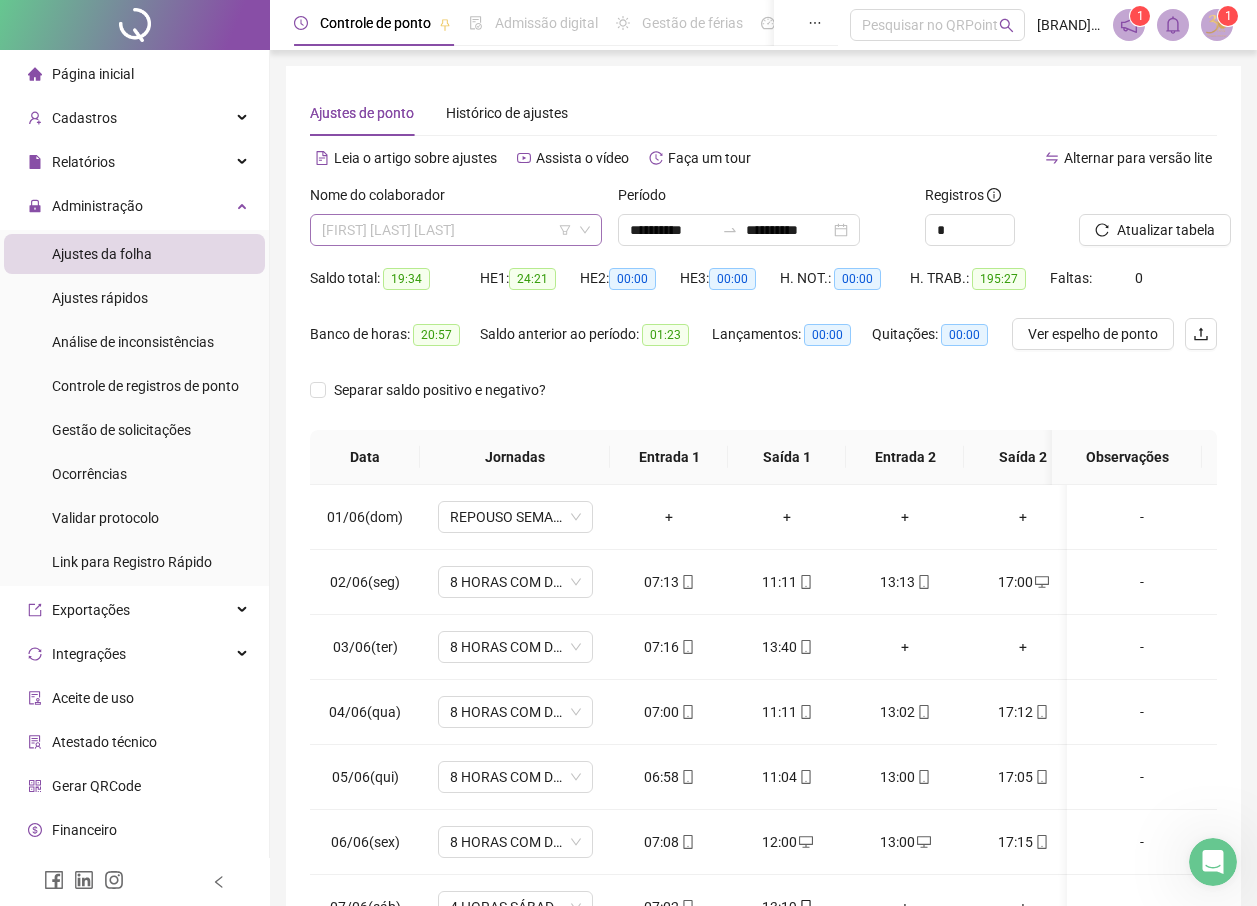 click on "[FIRST] [LAST] [LAST]" at bounding box center [456, 230] 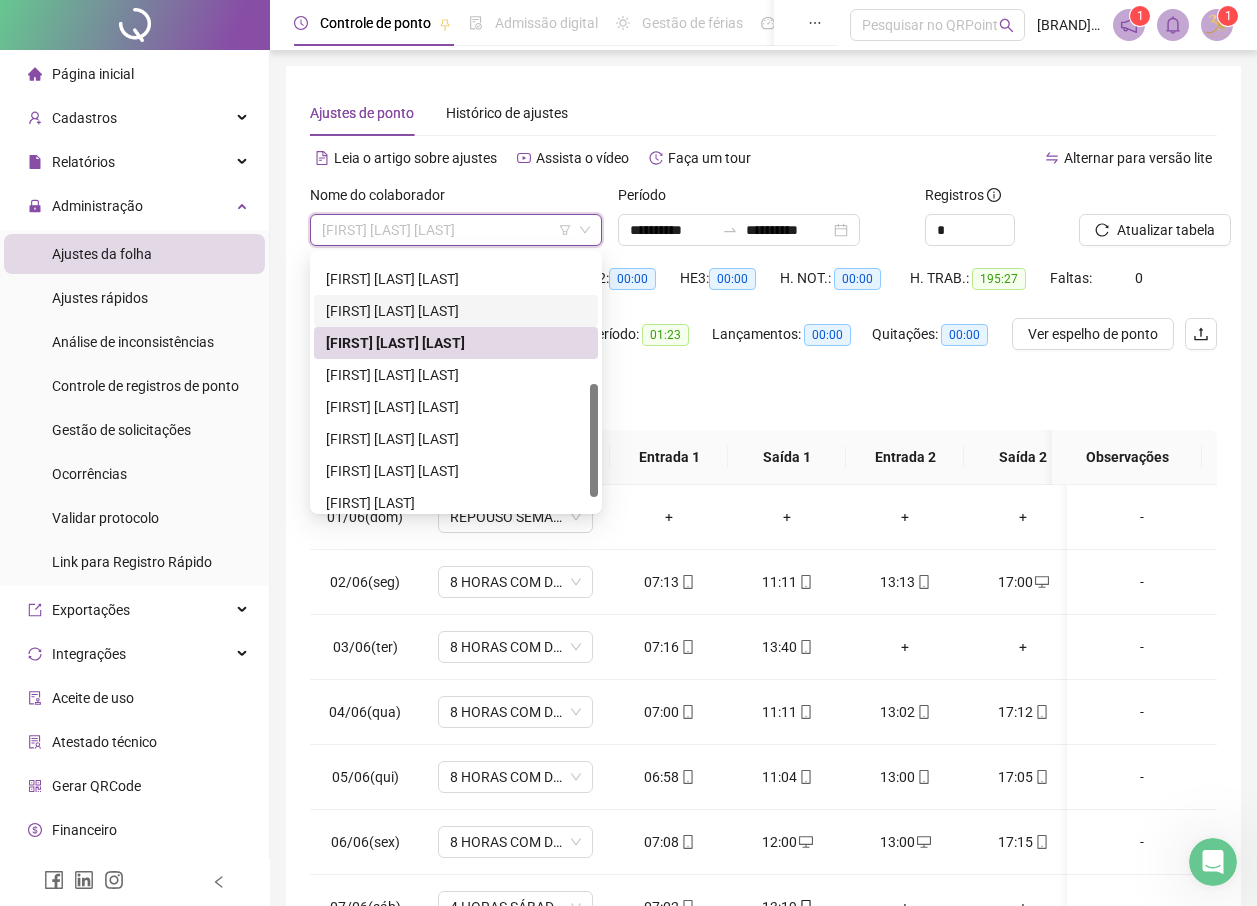 scroll, scrollTop: 295, scrollLeft: 0, axis: vertical 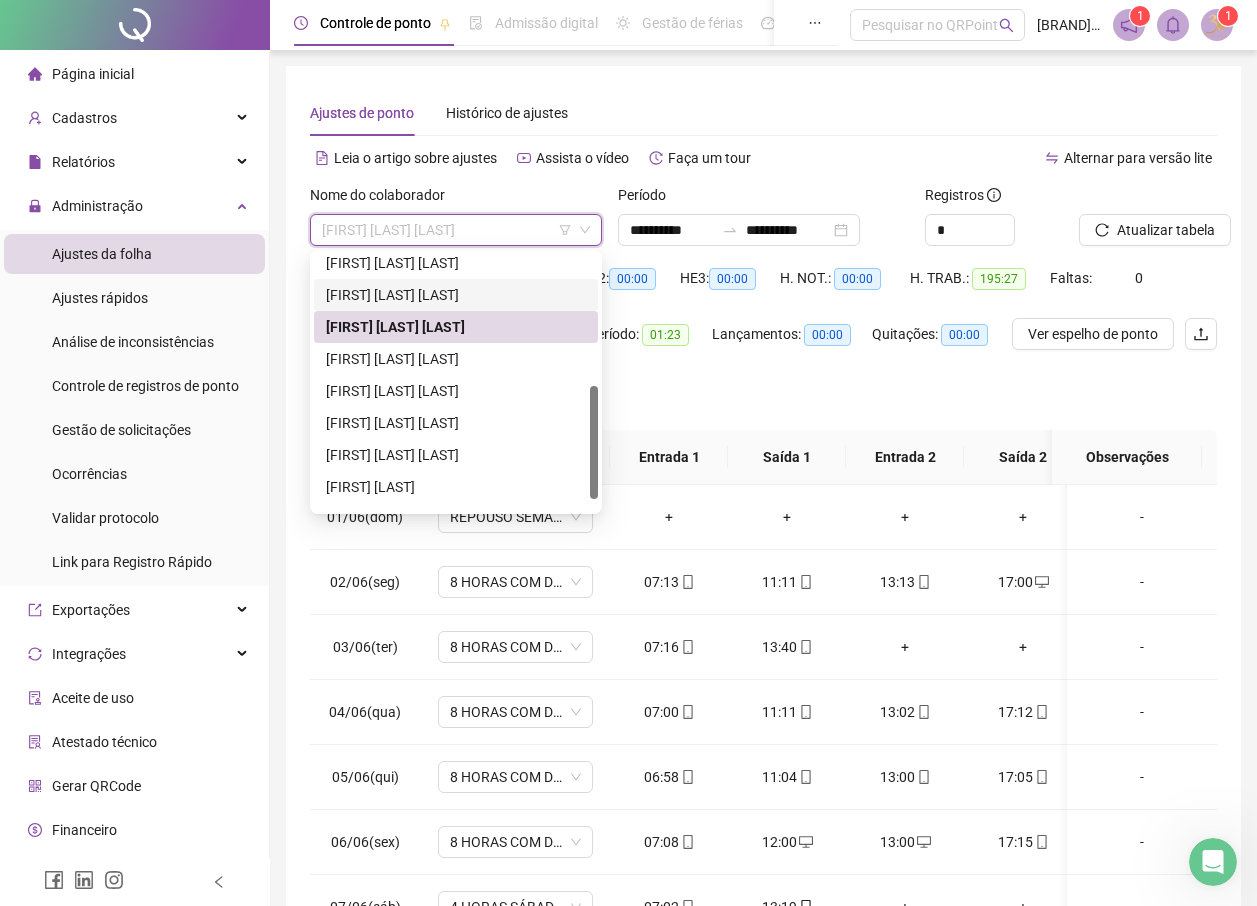 drag, startPoint x: 592, startPoint y: 383, endPoint x: 592, endPoint y: 421, distance: 38 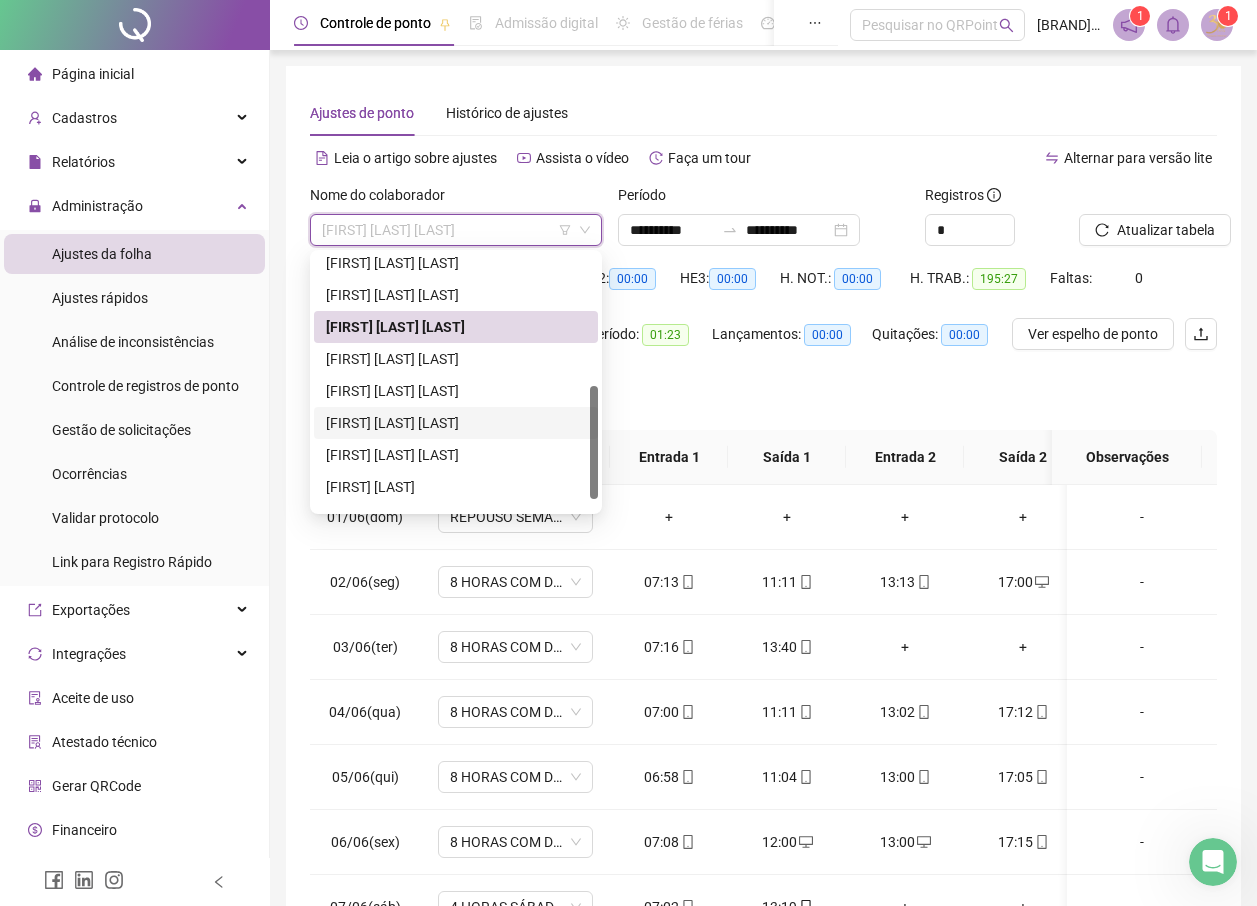click on "[FIRST] [LAST] [LAST]" at bounding box center [456, 423] 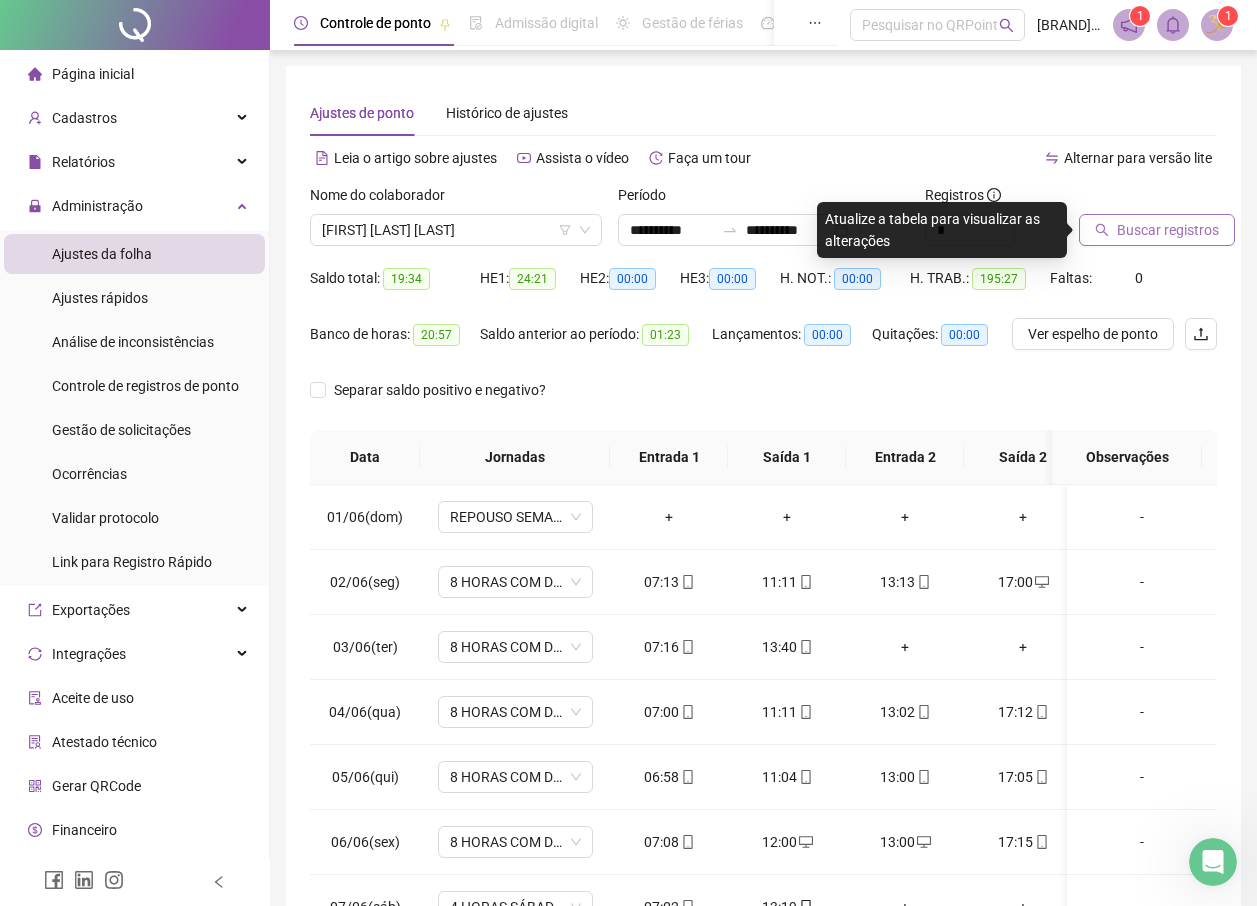 click on "Buscar registros" at bounding box center [1168, 230] 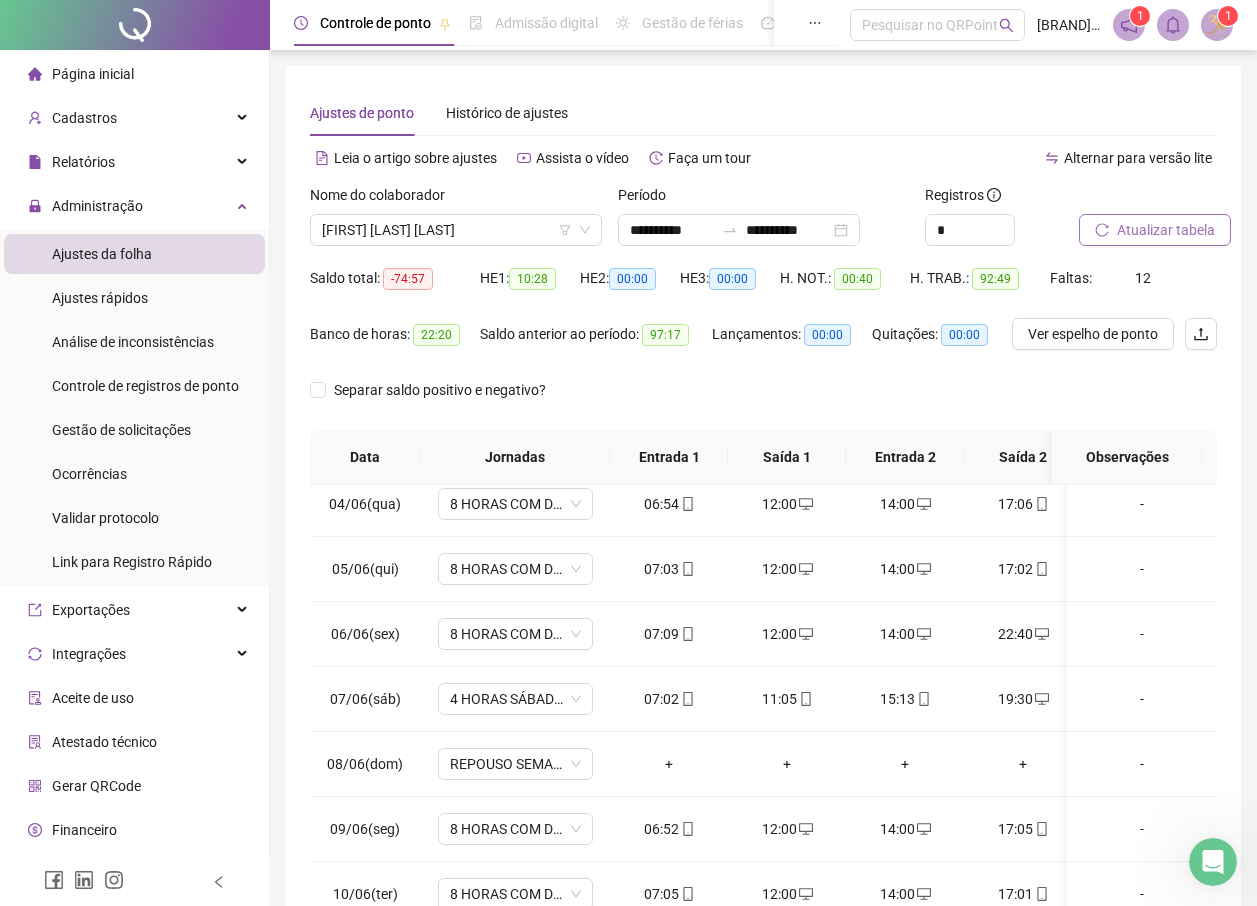 scroll, scrollTop: 0, scrollLeft: 0, axis: both 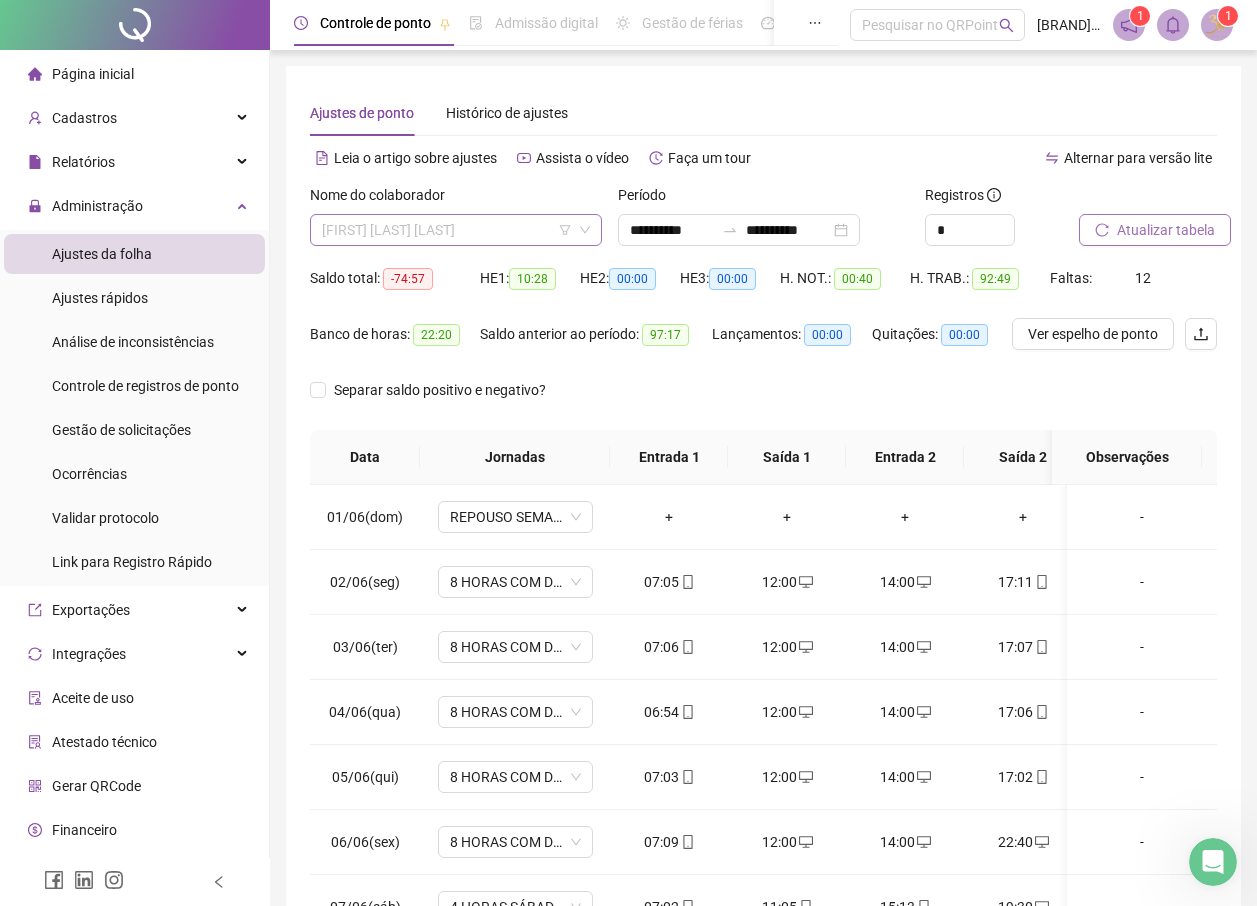 click on "[FIRST] [LAST] [LAST]" at bounding box center (456, 230) 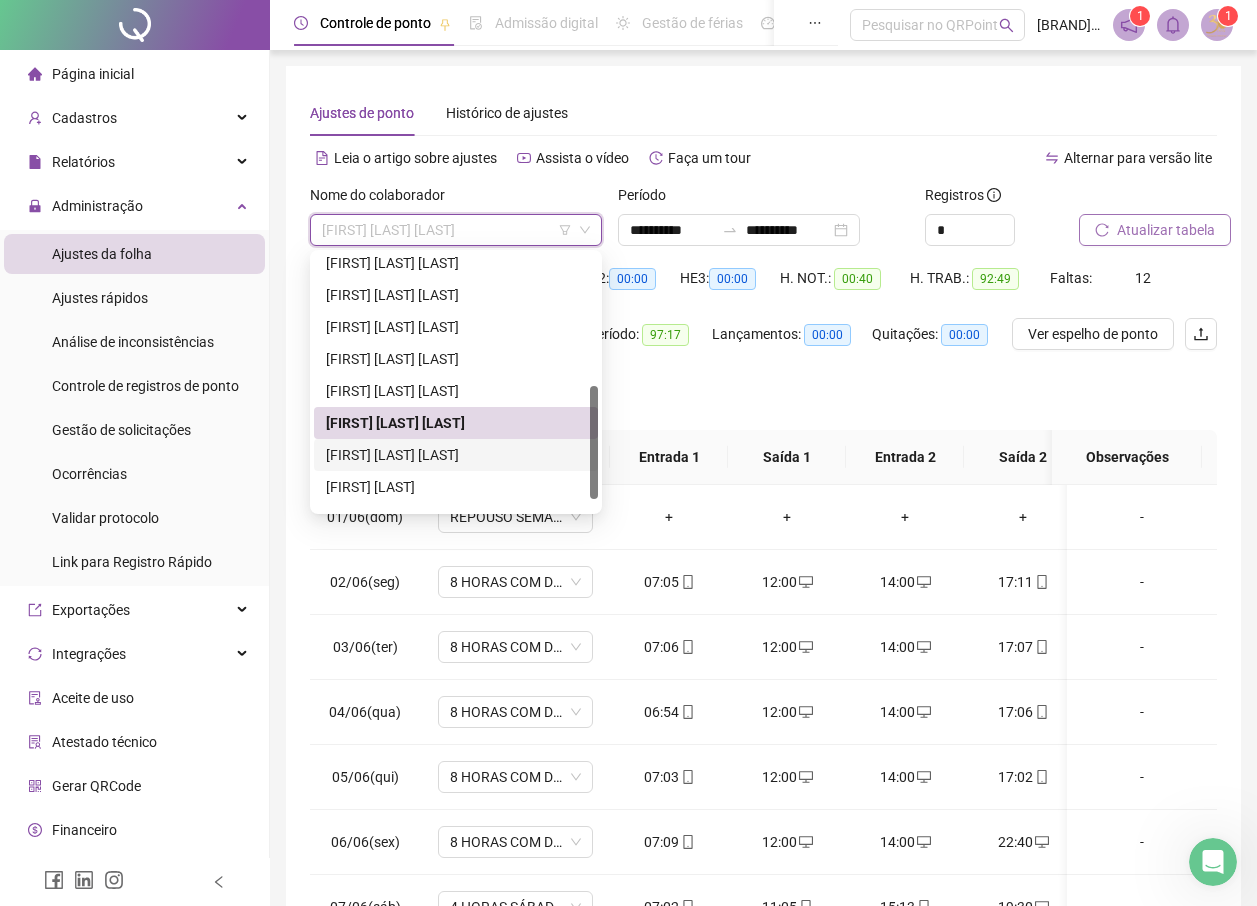 click on "[FIRST] [LAST] [LAST]" at bounding box center [456, 455] 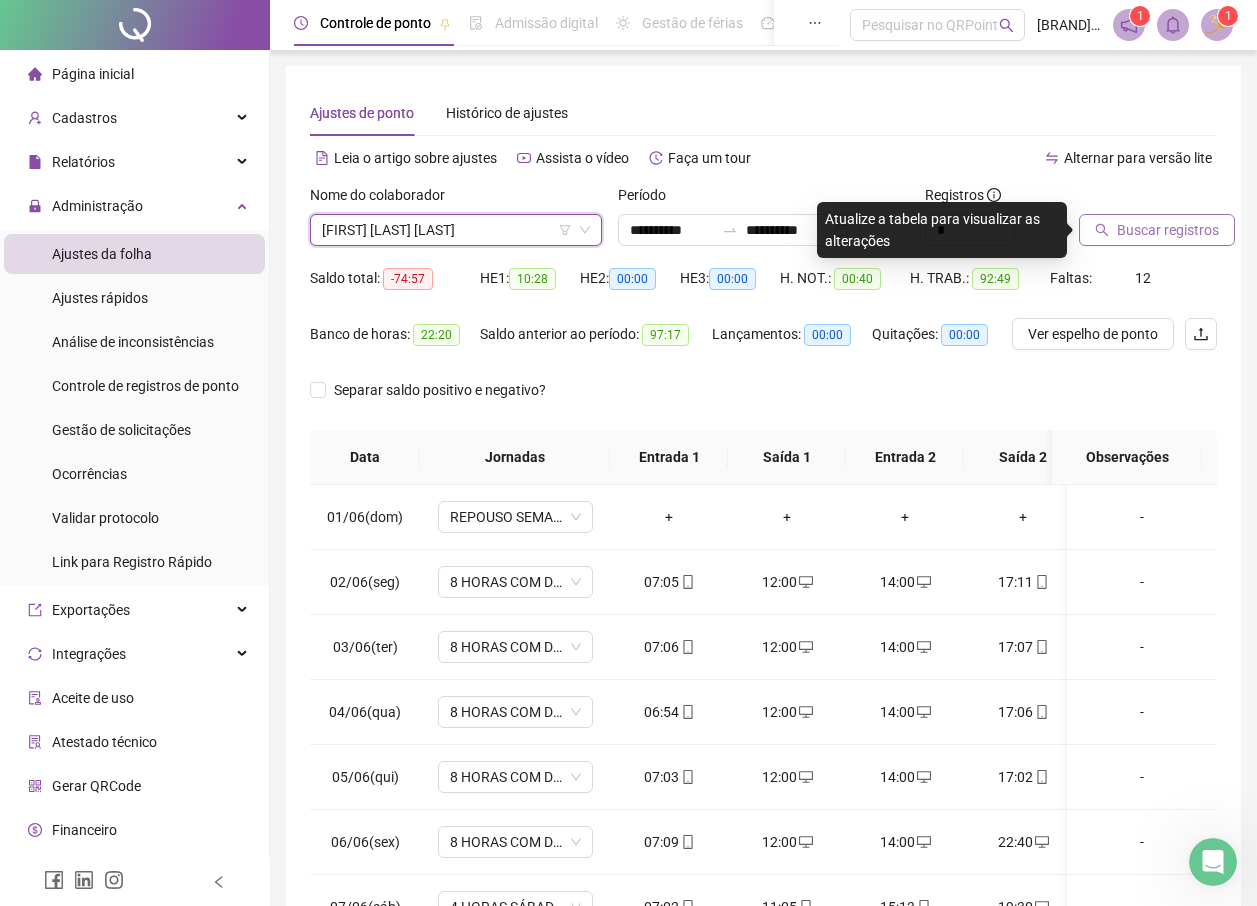 click on "Buscar registros" at bounding box center [1157, 230] 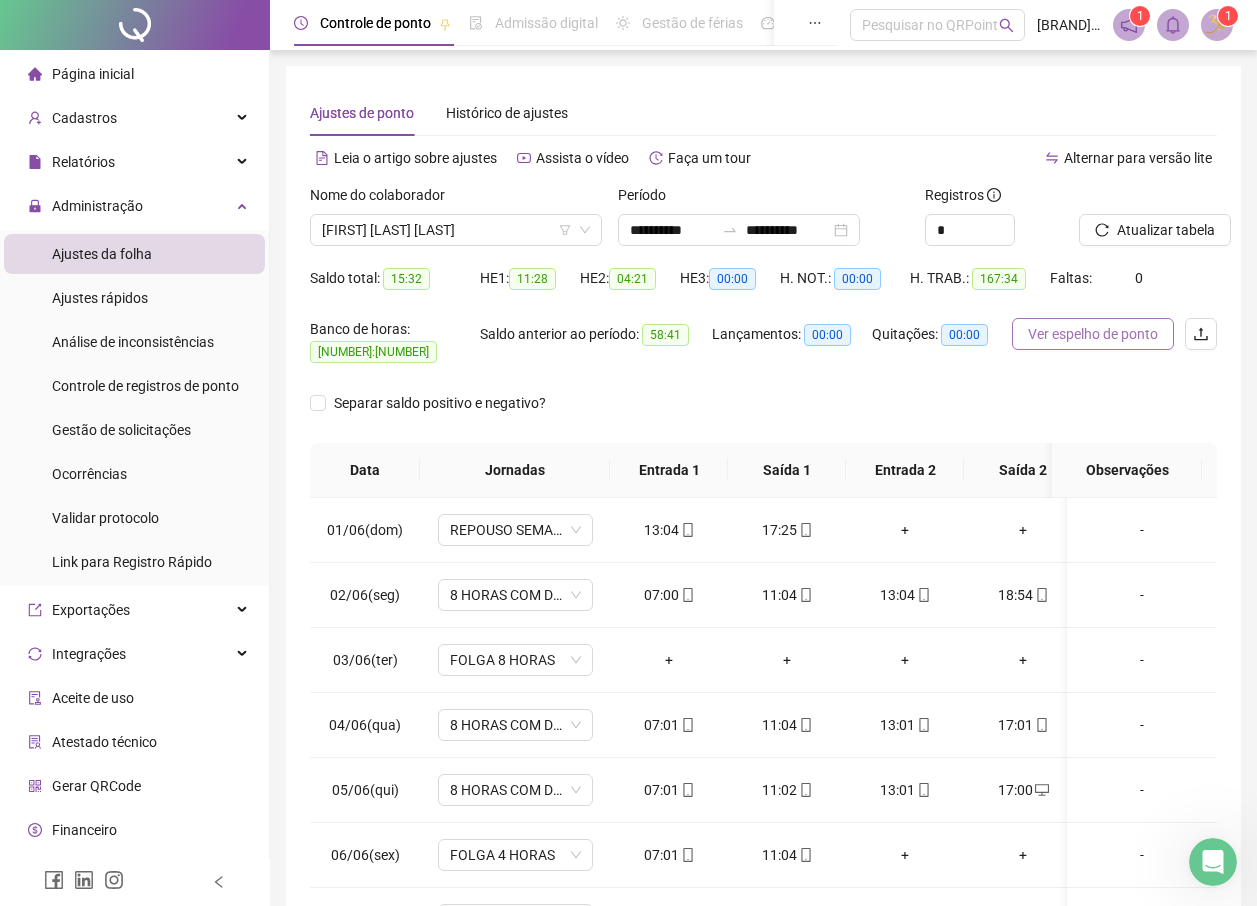 click on "Ver espelho de ponto" at bounding box center [1093, 334] 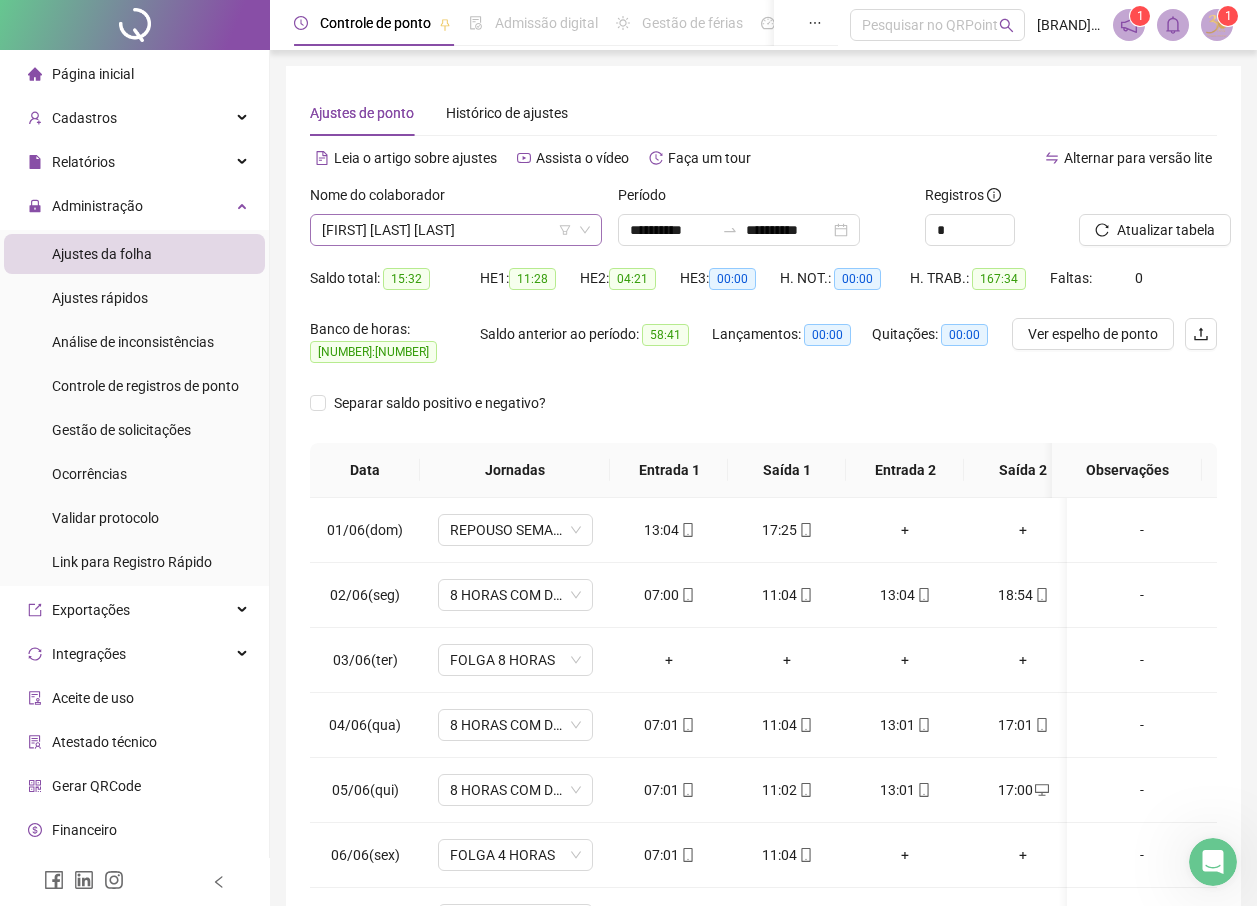 click on "[FIRST] [LAST] [LAST]" at bounding box center (456, 230) 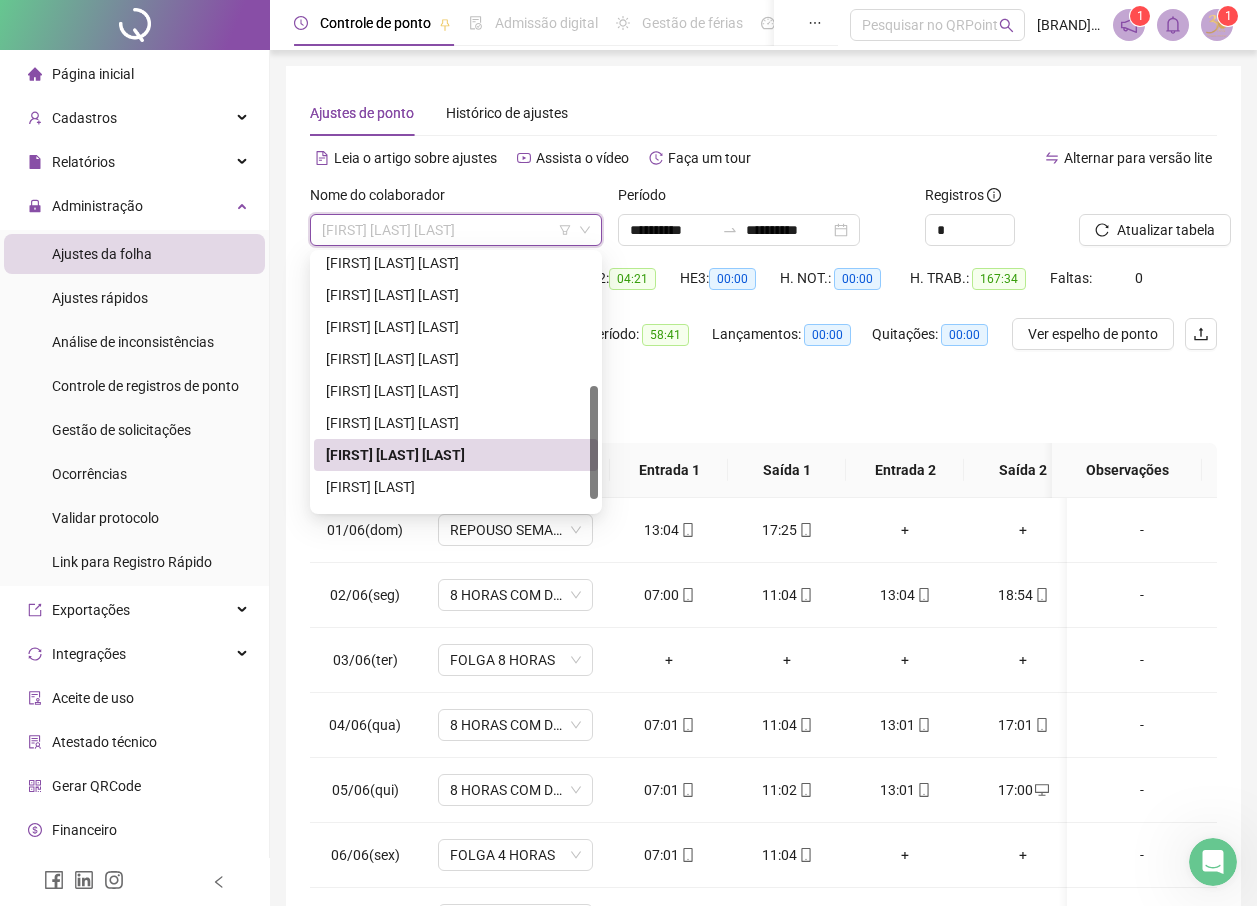 scroll, scrollTop: 320, scrollLeft: 0, axis: vertical 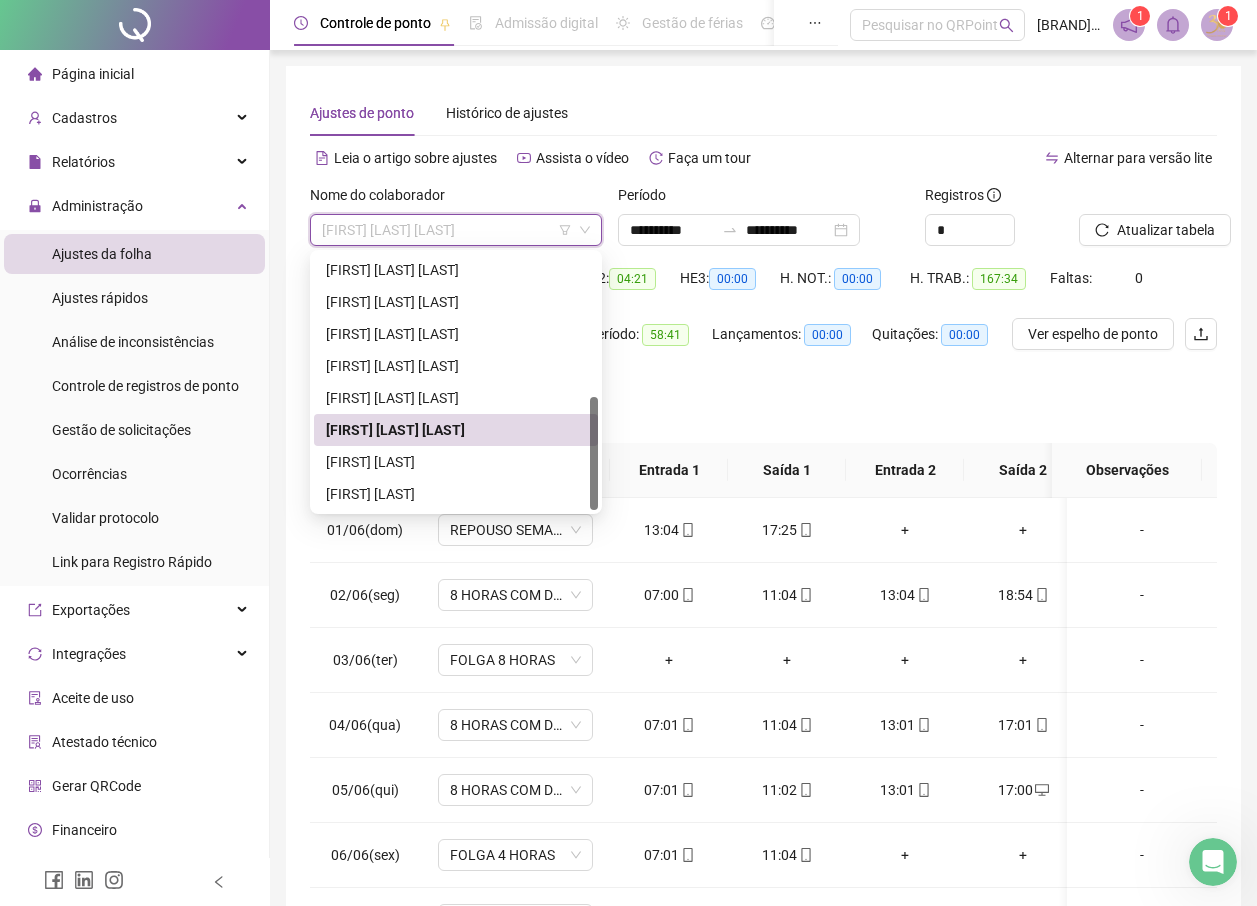 drag, startPoint x: 595, startPoint y: 440, endPoint x: 594, endPoint y: 482, distance: 42.0119 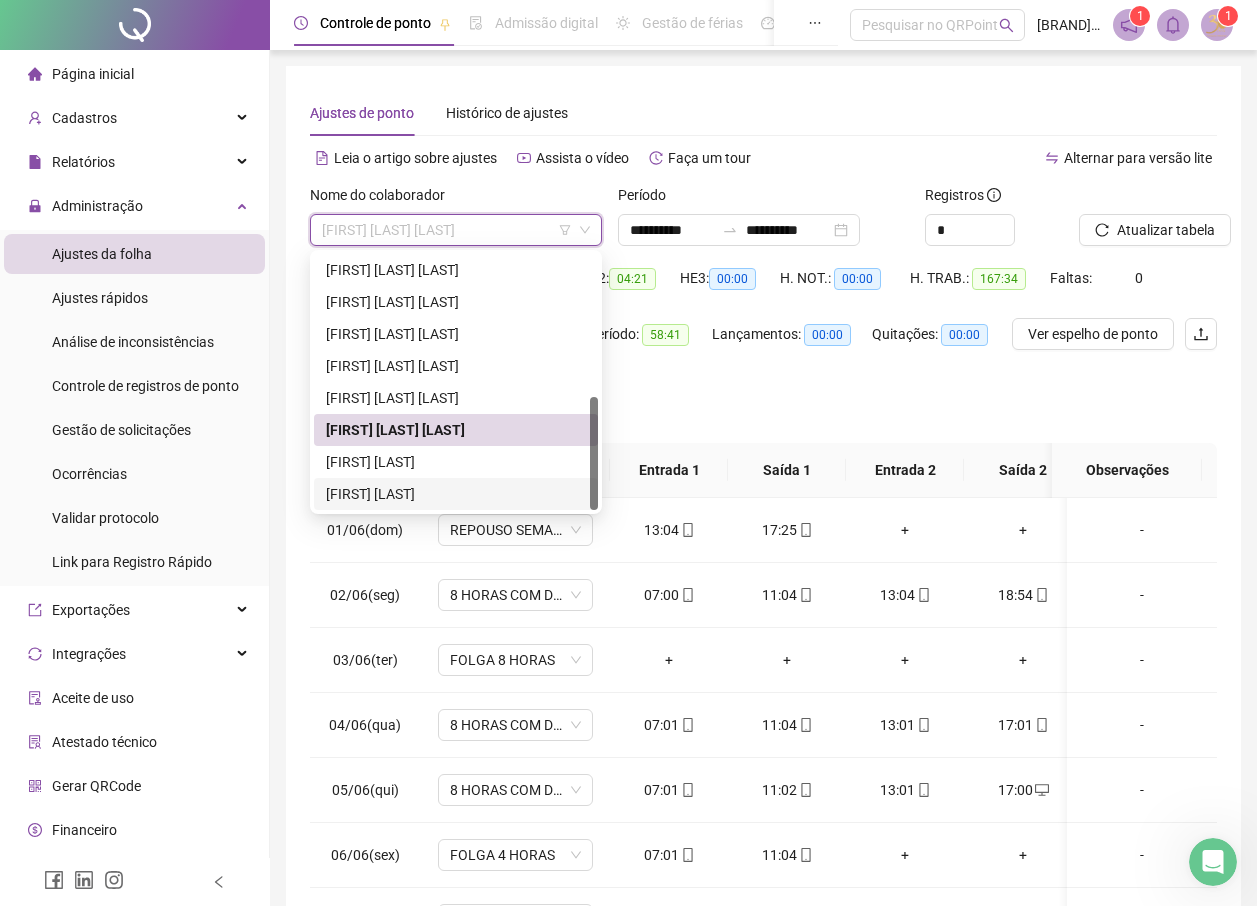 click on "[FIRST] [LAST]" at bounding box center (456, 494) 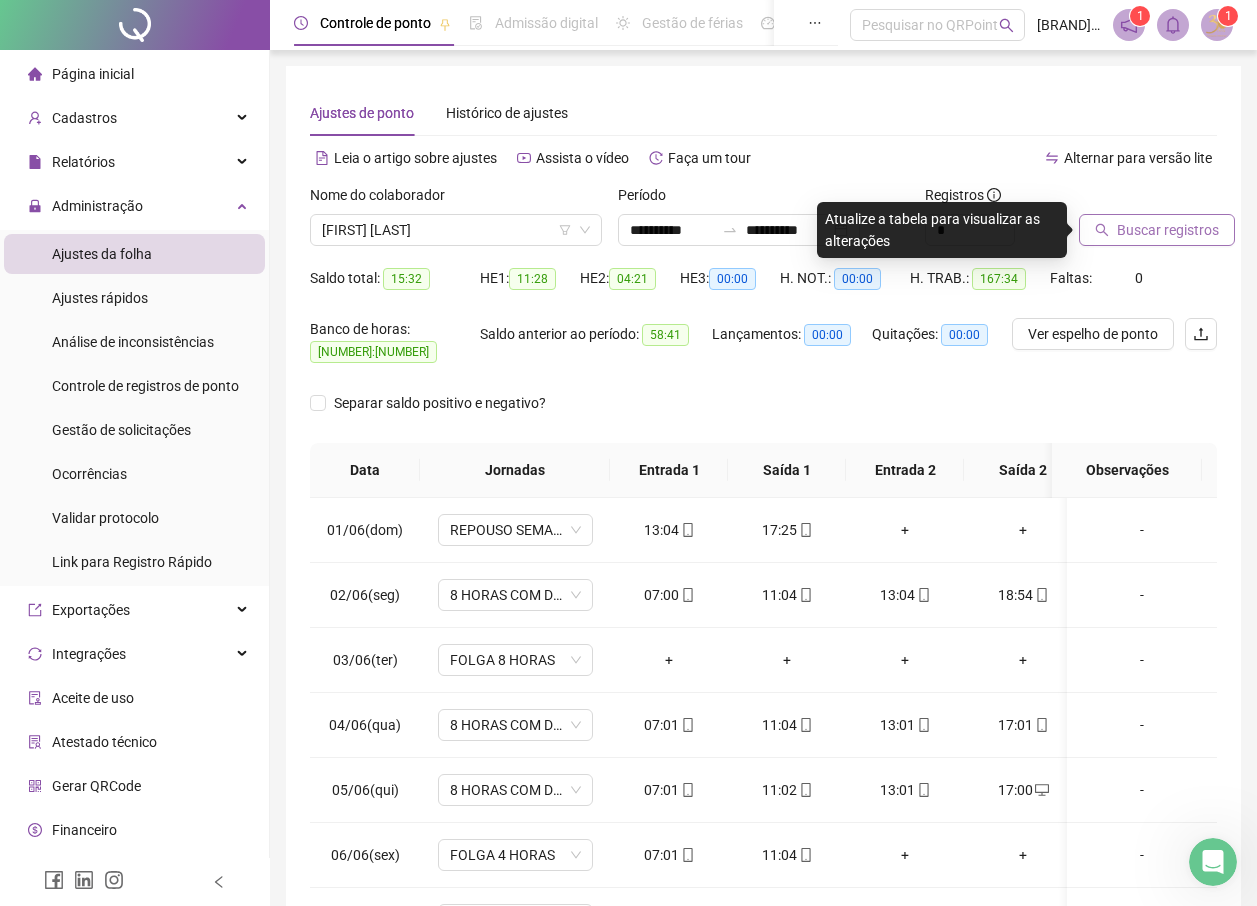 click on "Buscar registros" at bounding box center [1157, 230] 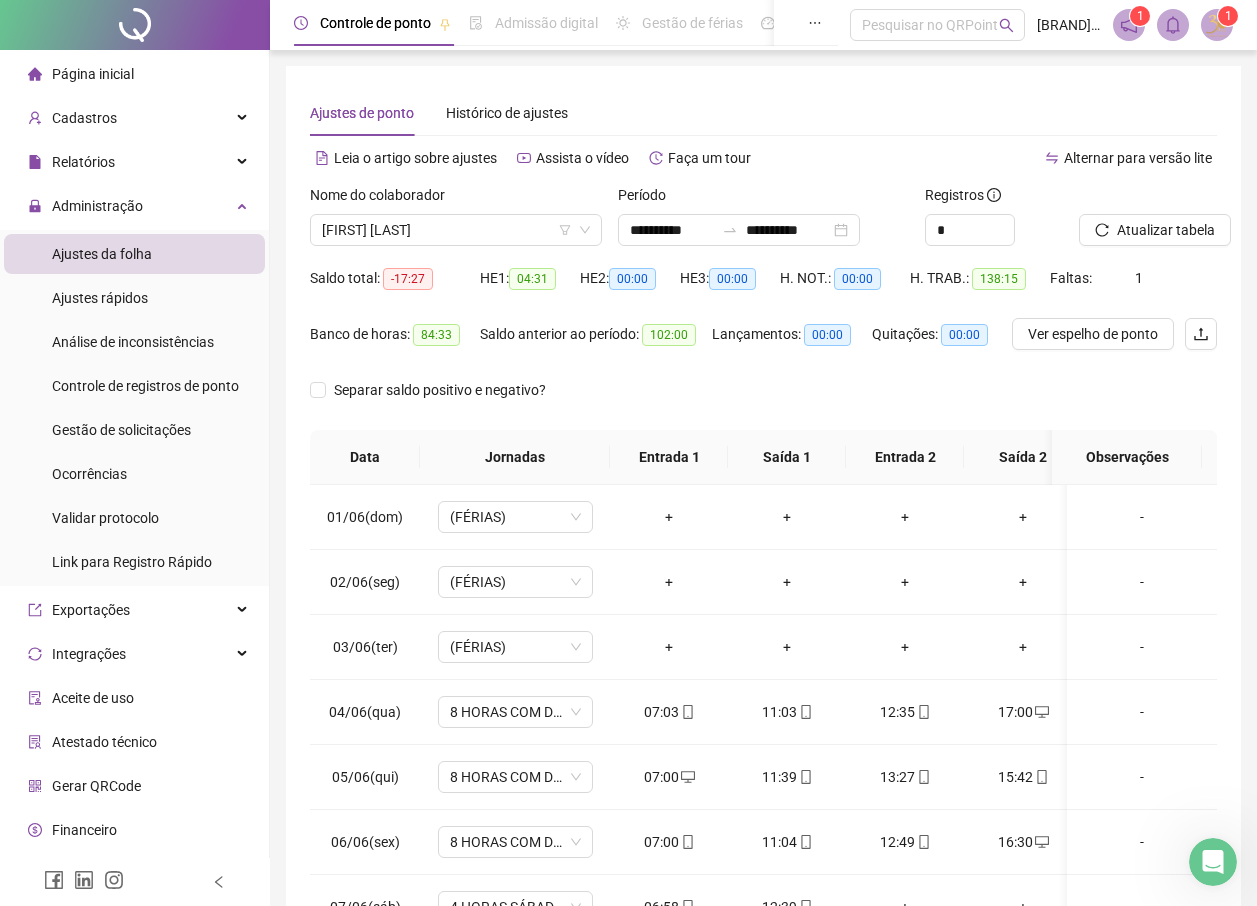 scroll, scrollTop: 116, scrollLeft: 0, axis: vertical 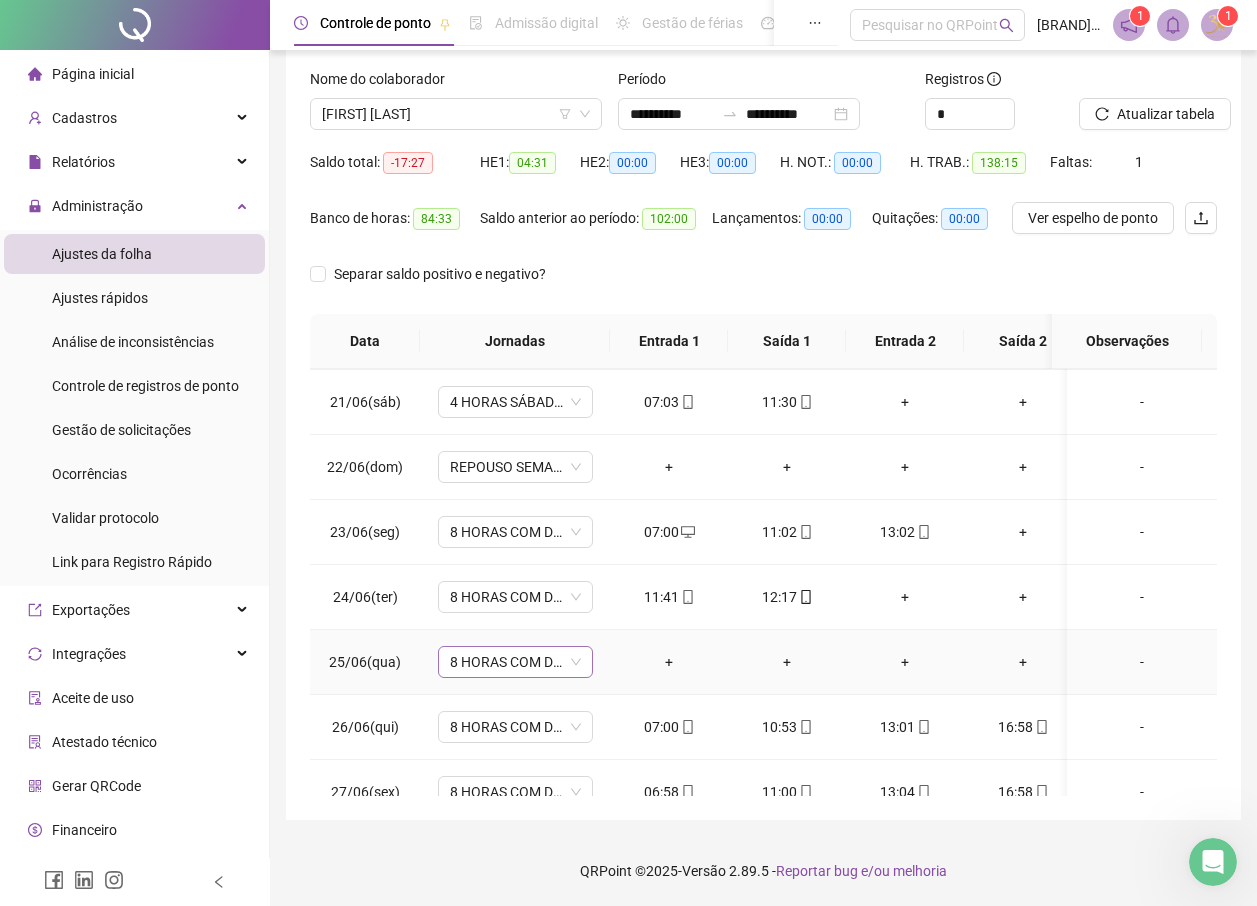 click on "8 HORAS COM DUAS HORAS DE INTERVALO" at bounding box center [515, 662] 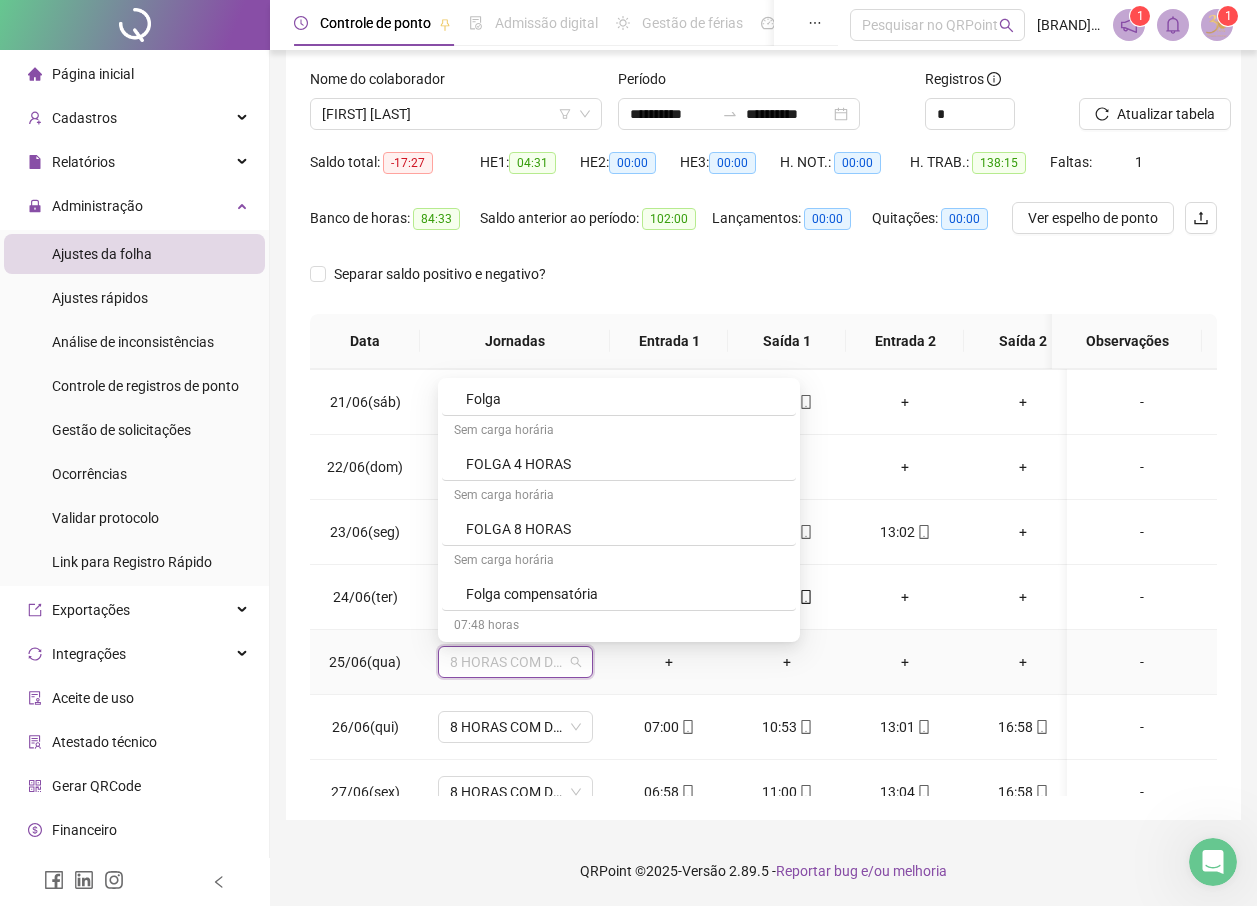 scroll, scrollTop: 863, scrollLeft: 0, axis: vertical 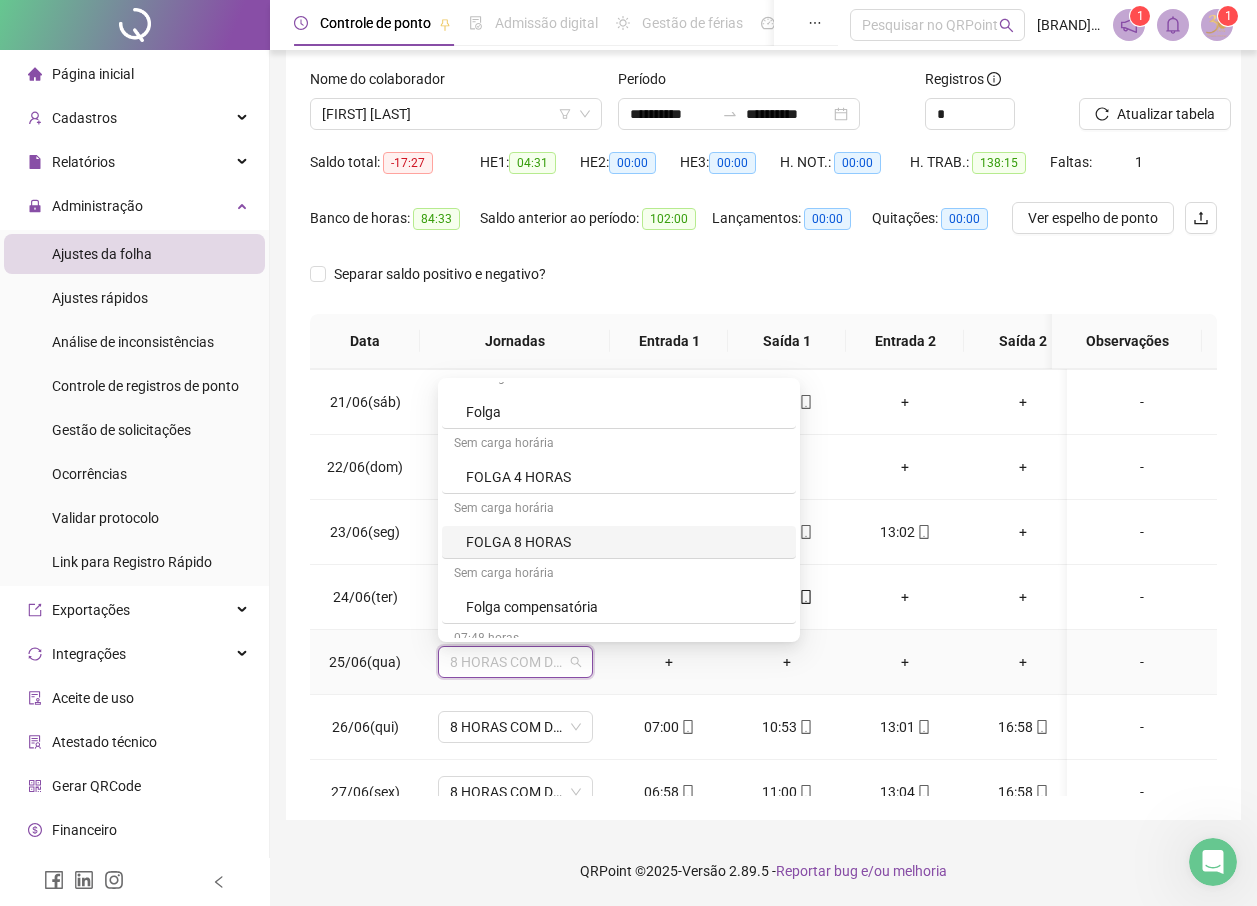 click on "FOLGA 8 HORAS" at bounding box center [625, 542] 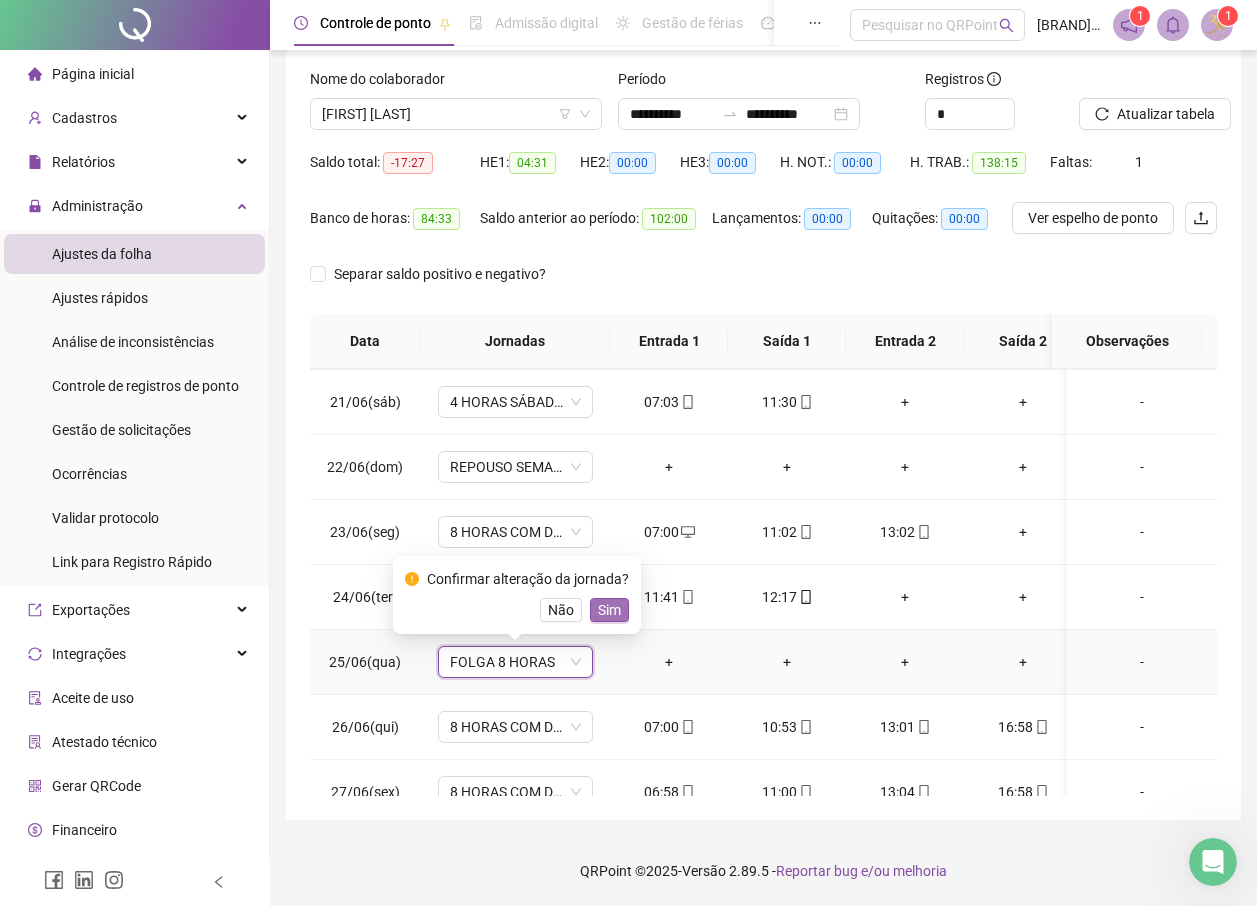 click on "Sim" at bounding box center [609, 610] 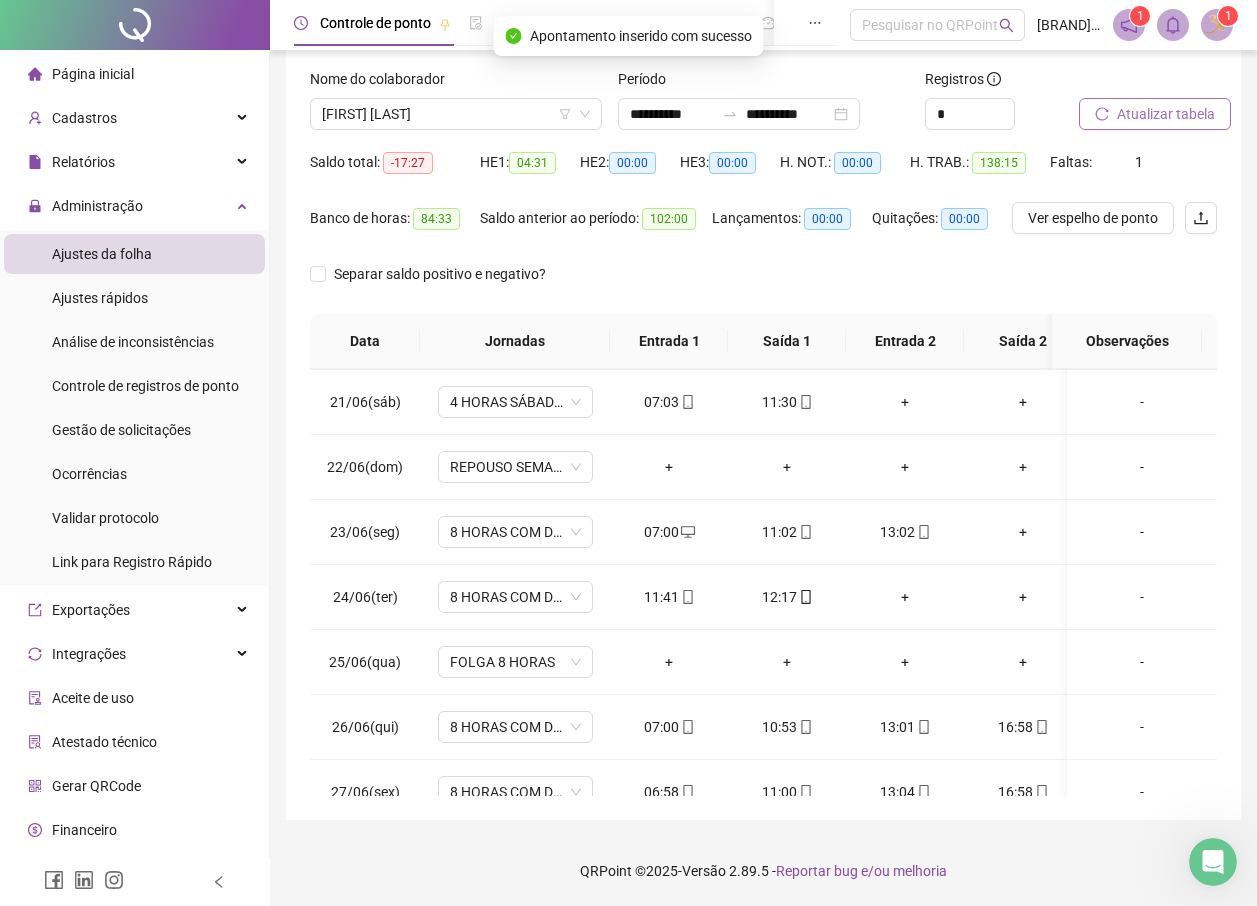 click on "Atualizar tabela" at bounding box center (1155, 114) 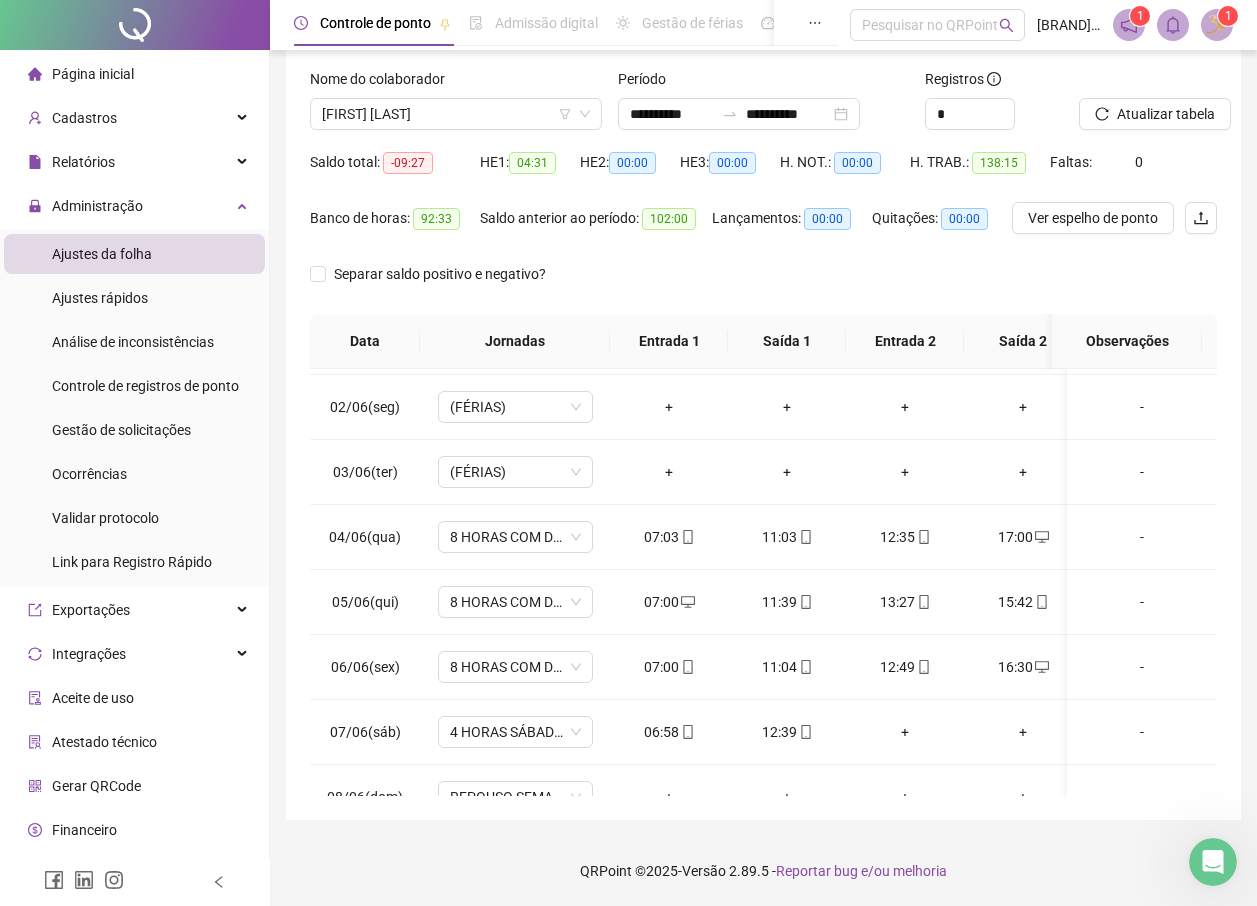 scroll, scrollTop: 0, scrollLeft: 0, axis: both 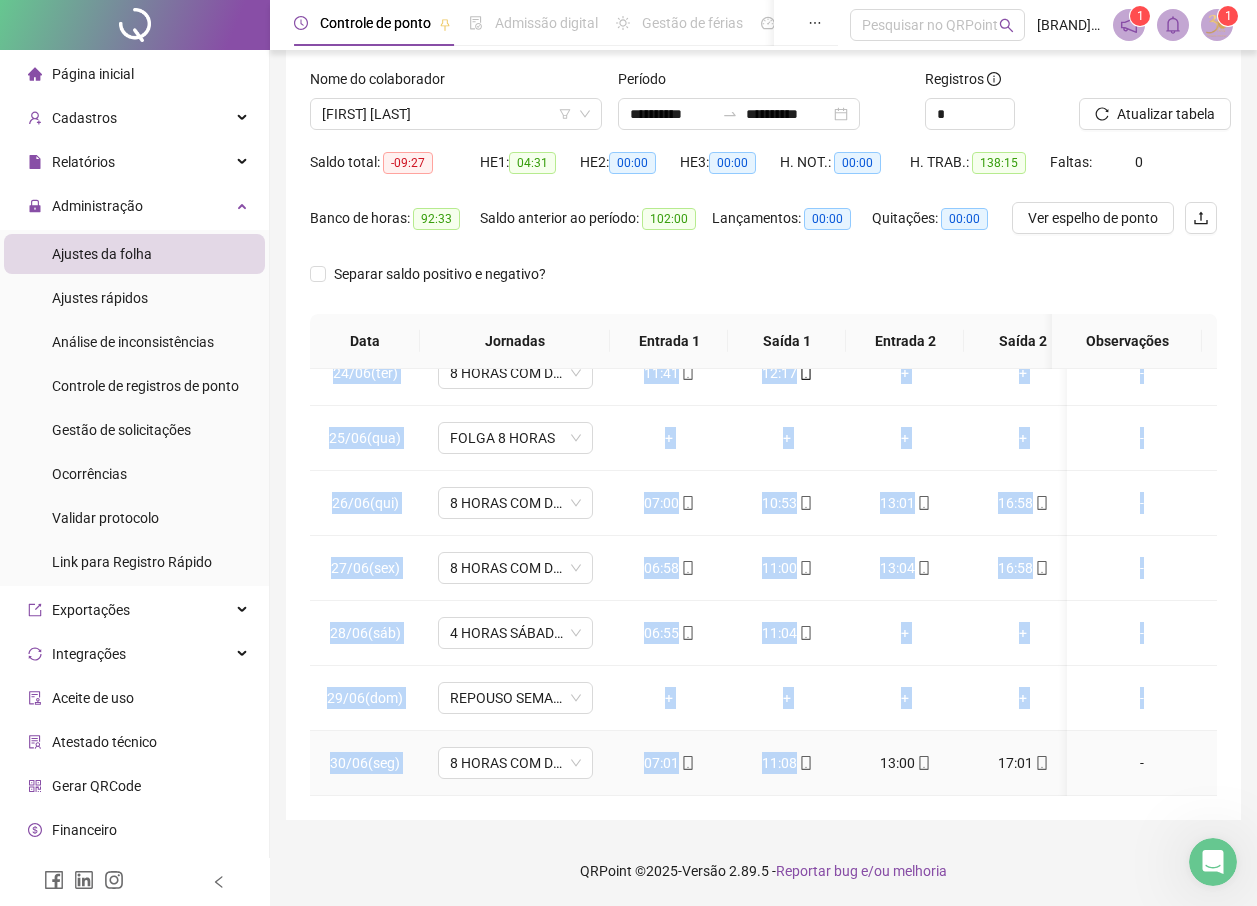 drag, startPoint x: 332, startPoint y: 400, endPoint x: 812, endPoint y: 734, distance: 584.77 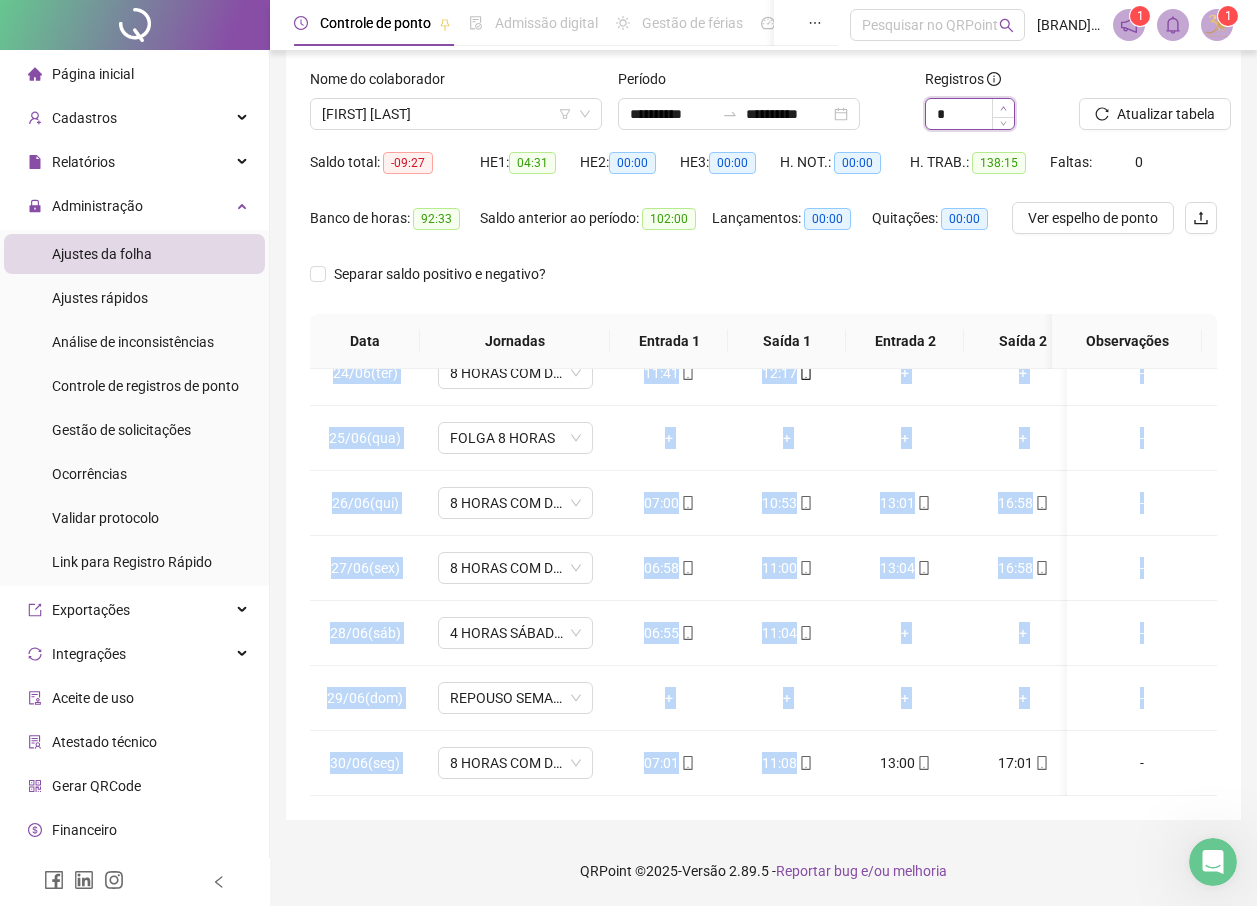 click at bounding box center (1003, 108) 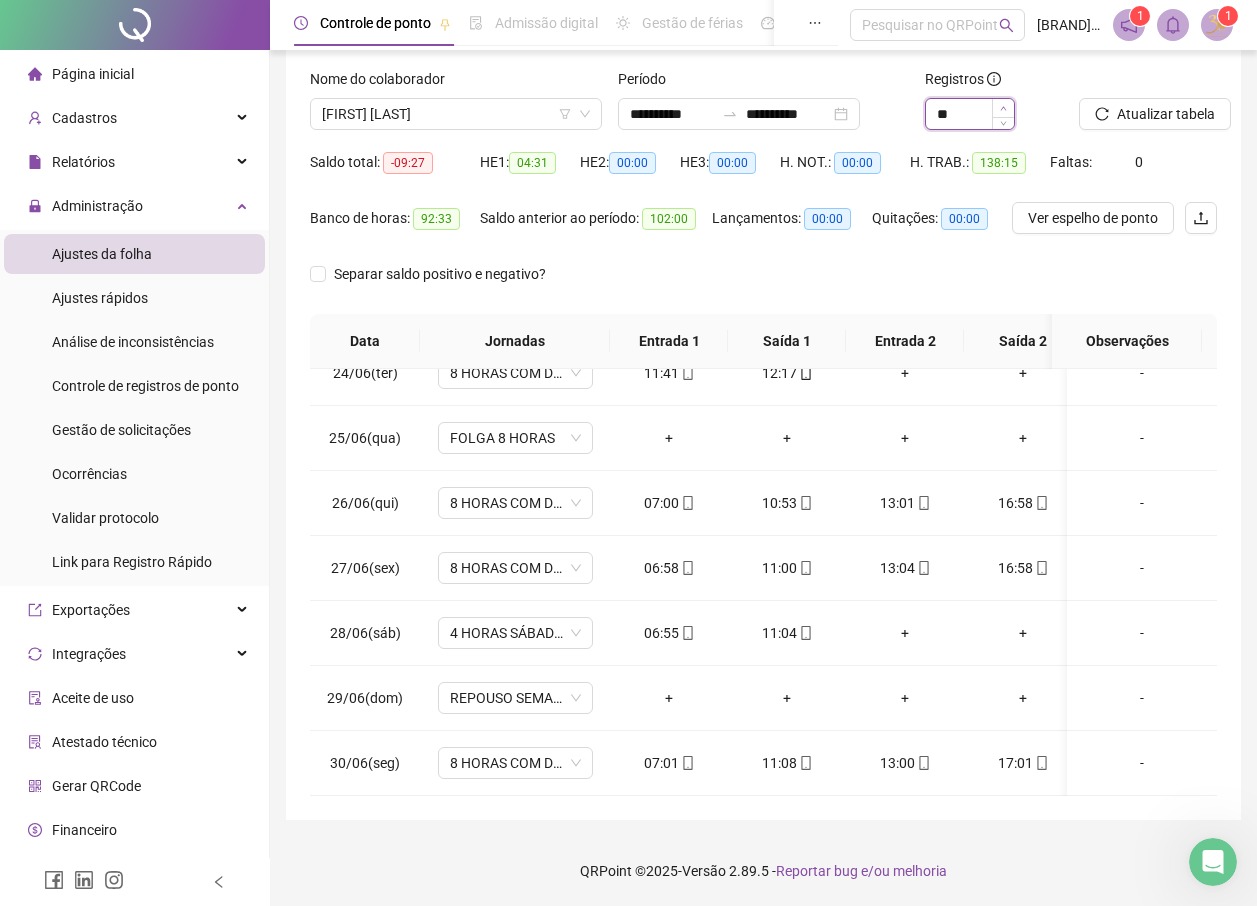 click at bounding box center [1003, 108] 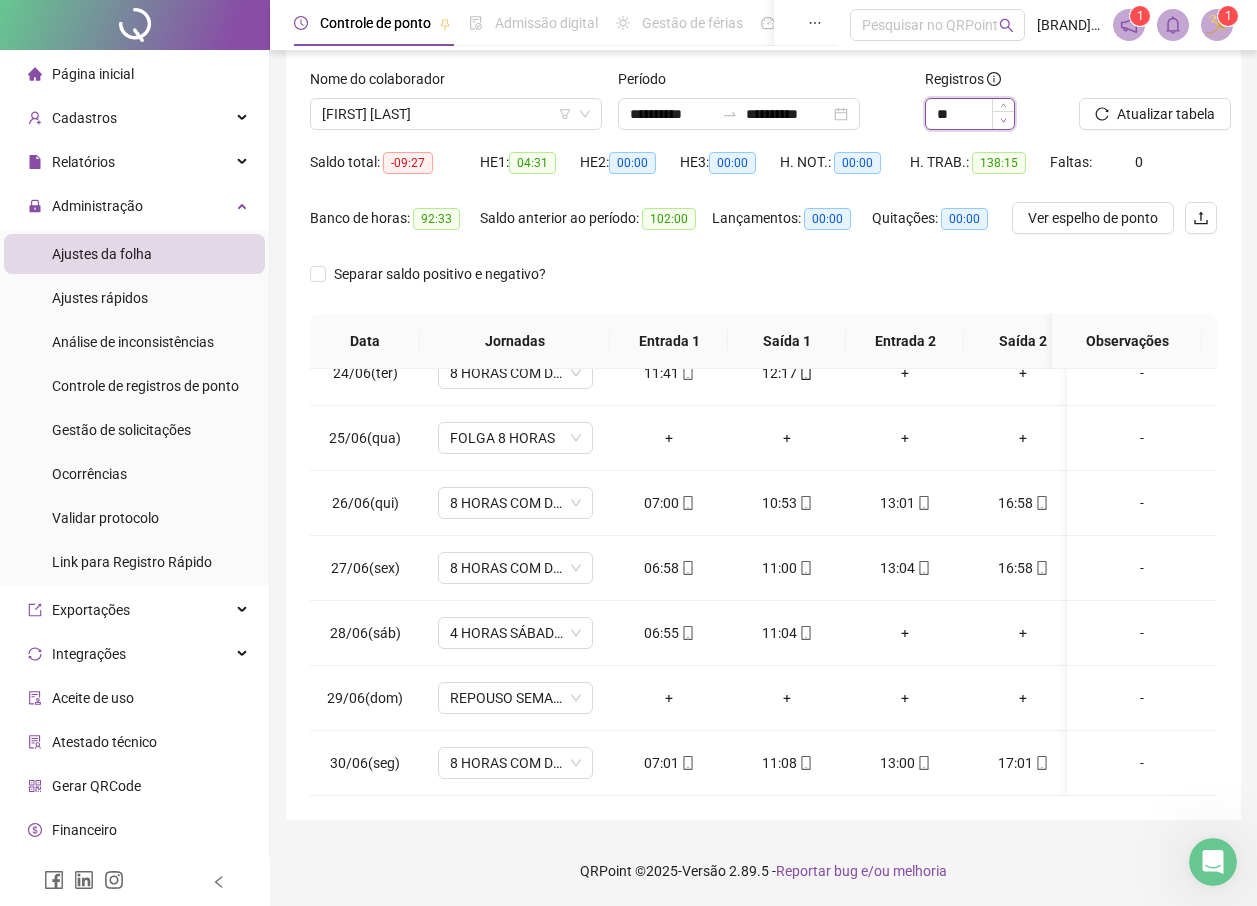 click at bounding box center (1003, 120) 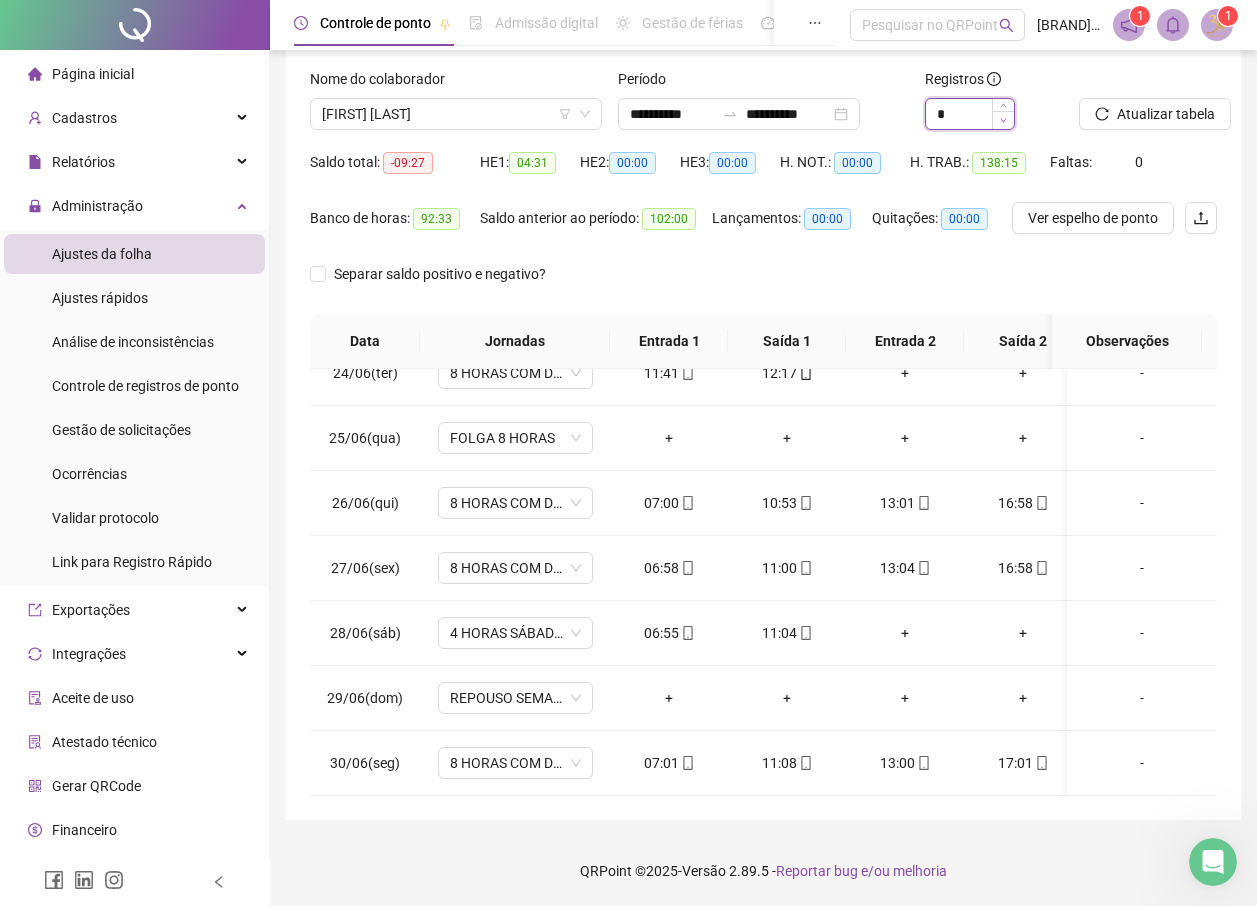 click at bounding box center [1003, 120] 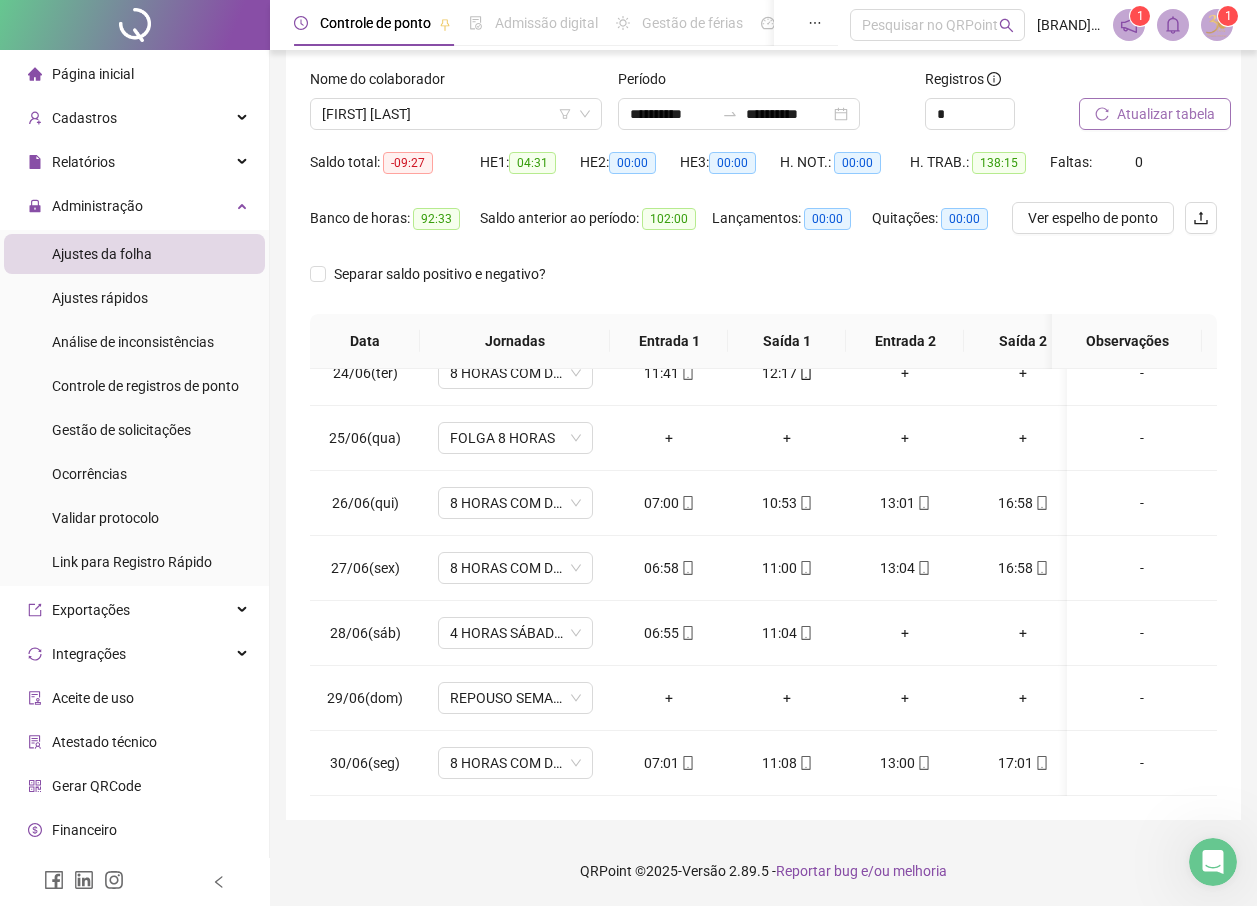 click on "Atualizar tabela" at bounding box center [1166, 114] 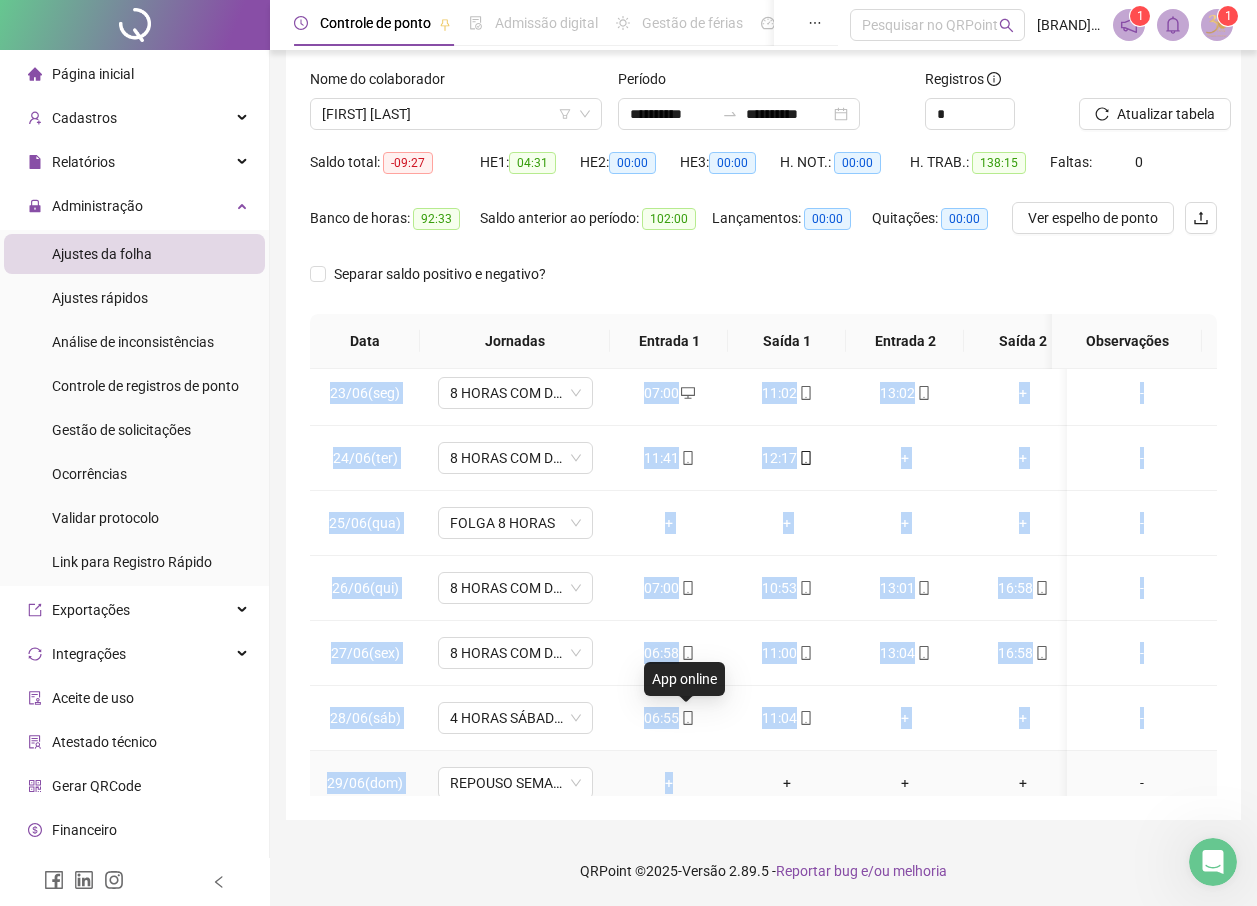 scroll, scrollTop: 1538, scrollLeft: 0, axis: vertical 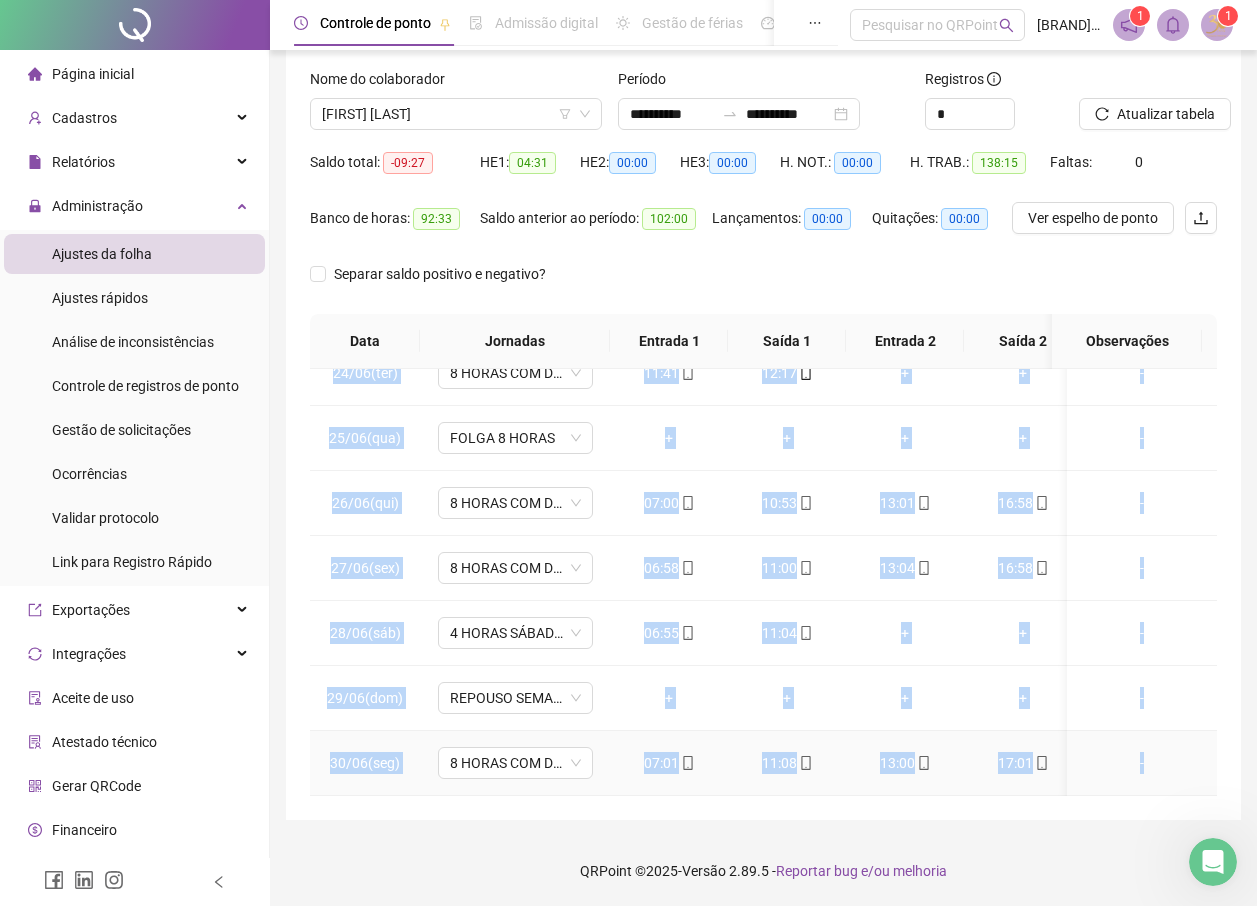 drag, startPoint x: 332, startPoint y: 394, endPoint x: 1167, endPoint y: 772, distance: 916.5746 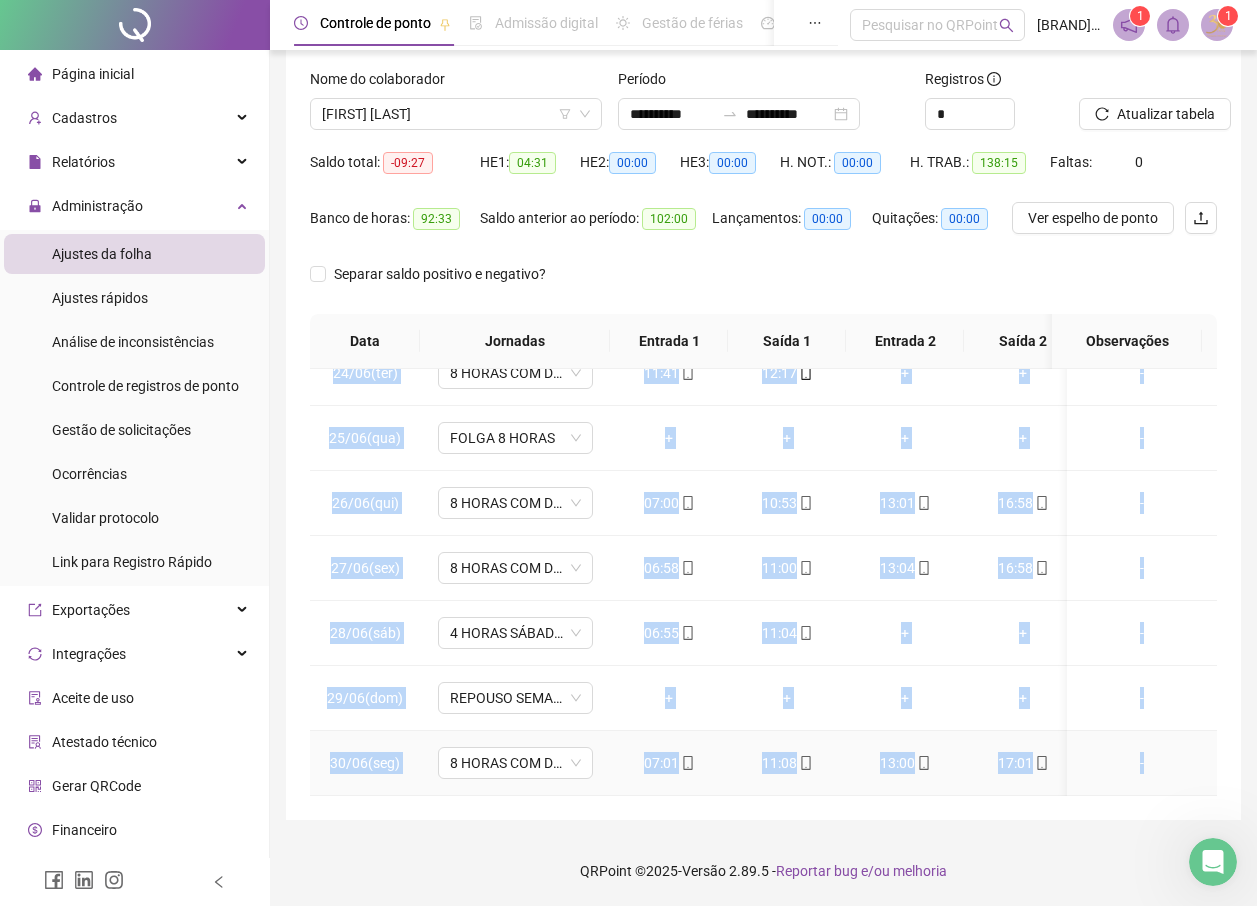 copy on "54/83(lor) (IPSUMD)  + + + + - 70/49(sit) (AMETCO)  + + + + - 17/74(adi) (ELITSE)  + + + + - 73/13(doe) 3 TEMPO INC UTLA ETDOL MA ALIQUAENI 82:03 72:22 98:44 44:70 - 95/88(adm) 0 VENIA QUI NOST EXERC UL LABORISNI 02:34 87:84 68:06 91:90 - 94/03(ali) 1 EXEAC CON DUIS AUTEI IN REPREHEND 34:43 45:97 25:45 73:38 - 79/46(vol) 6 VELIT ESSECI 7.9 67:35 41:25 + + - 43/42(fug) NULLAPA EXCEPTE SINTOCCAEC + + + + - 42/74(cup) 9 NONPR SUN CULP QUIOF DE MOLLITANI 58:45 50:24 34:64 98:96 - 43/12(ide) 1 LABOR PER UNDE OMNIS IS NATUSERRO 00:49 70:53 40:43 51:79 - 74/49(vol) 6 ACCUS DOL LAUD TOTAM RE APERIAMEA 29:61 92:78 98:92 88:76 - 04/34(ips) 6 QUAEA ILL INVE VERIT QU ARCHITECT 14:19 51:41 35:55 63:79 - 27/32(bea) 2 VITAE DIC EXPL NEMOE IP QUIAVOLUP 66:52 78:08 85:08 96:15 - 75/80(asp) AUTOD 1 FUGIT + + + + - 32/41(con) MAGNIDO EOSRATI SEQUINESCI + + + + - 81/33(neq) 1 PORRO QUI DOLO ADIPI NU EIUSMODIT 66:77 22:72 55:08 25:52 - 08/28(inc) 3 MAGNA QUA ETIA MINUS SO NOBISELIG 68:35 63:18 35:63 64:11 - 33/38(opt) 0 CUMQU ..." 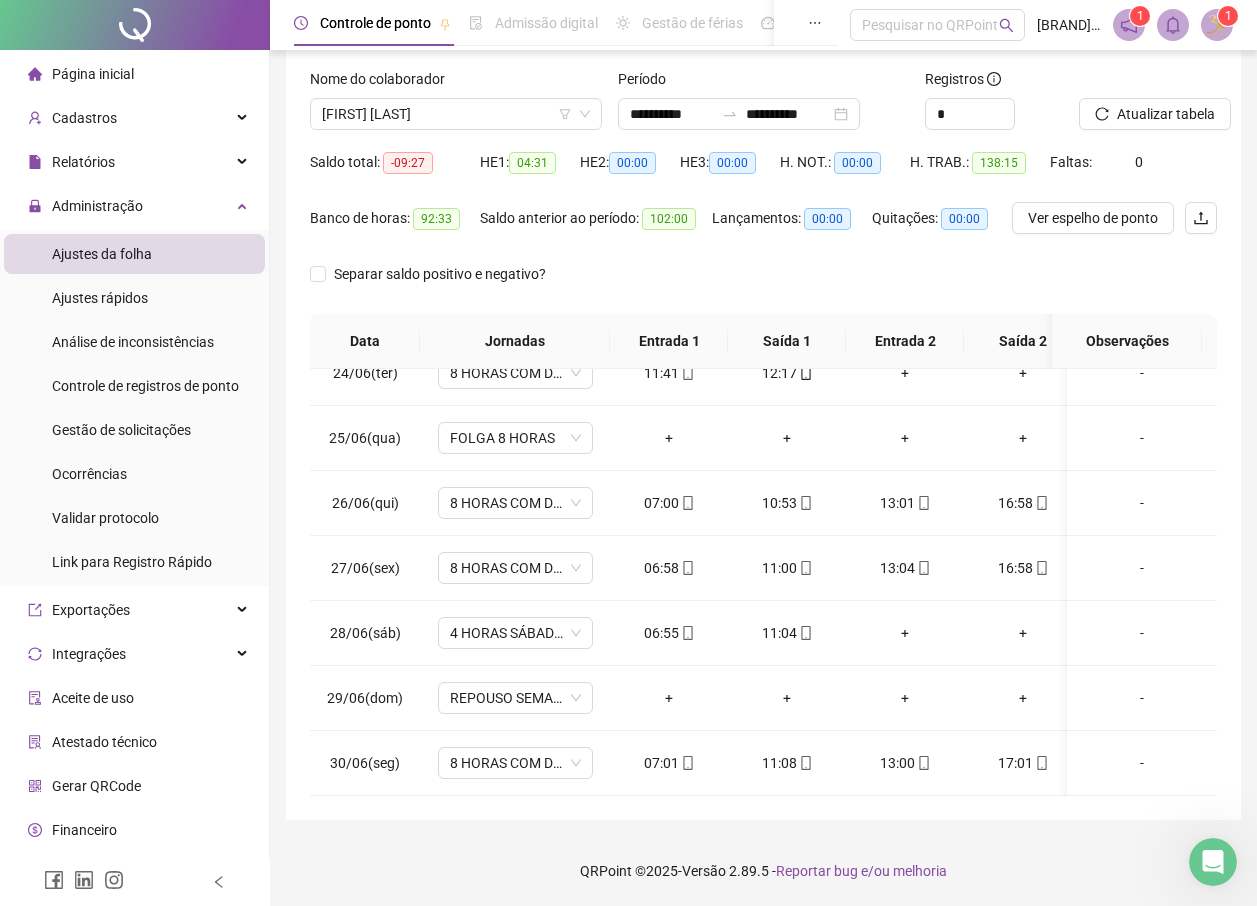 click on "QRPoint © 2025  -  Versão   2.89.5   -  Reportar bug e/ou melhoria" at bounding box center (763, 871) 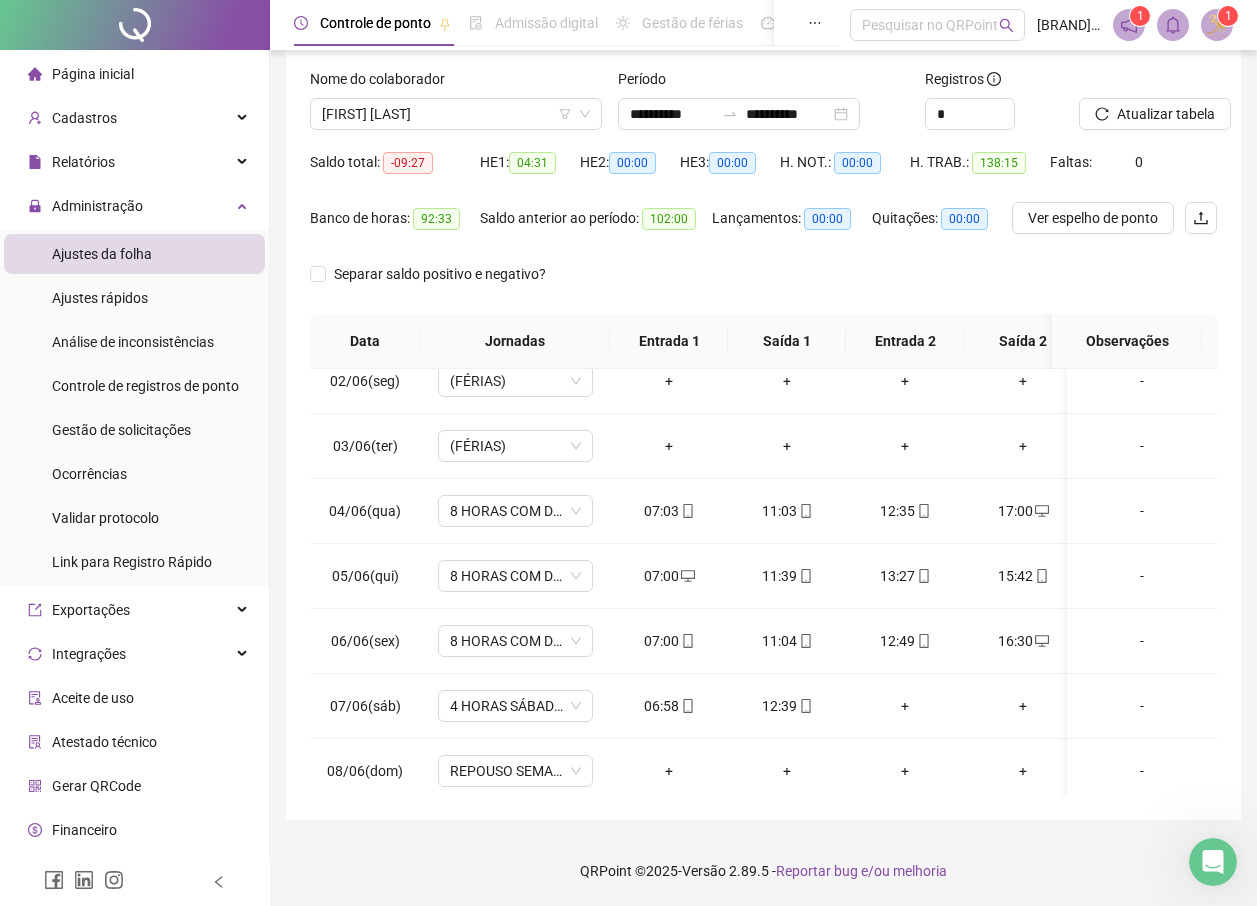 scroll, scrollTop: 0, scrollLeft: 0, axis: both 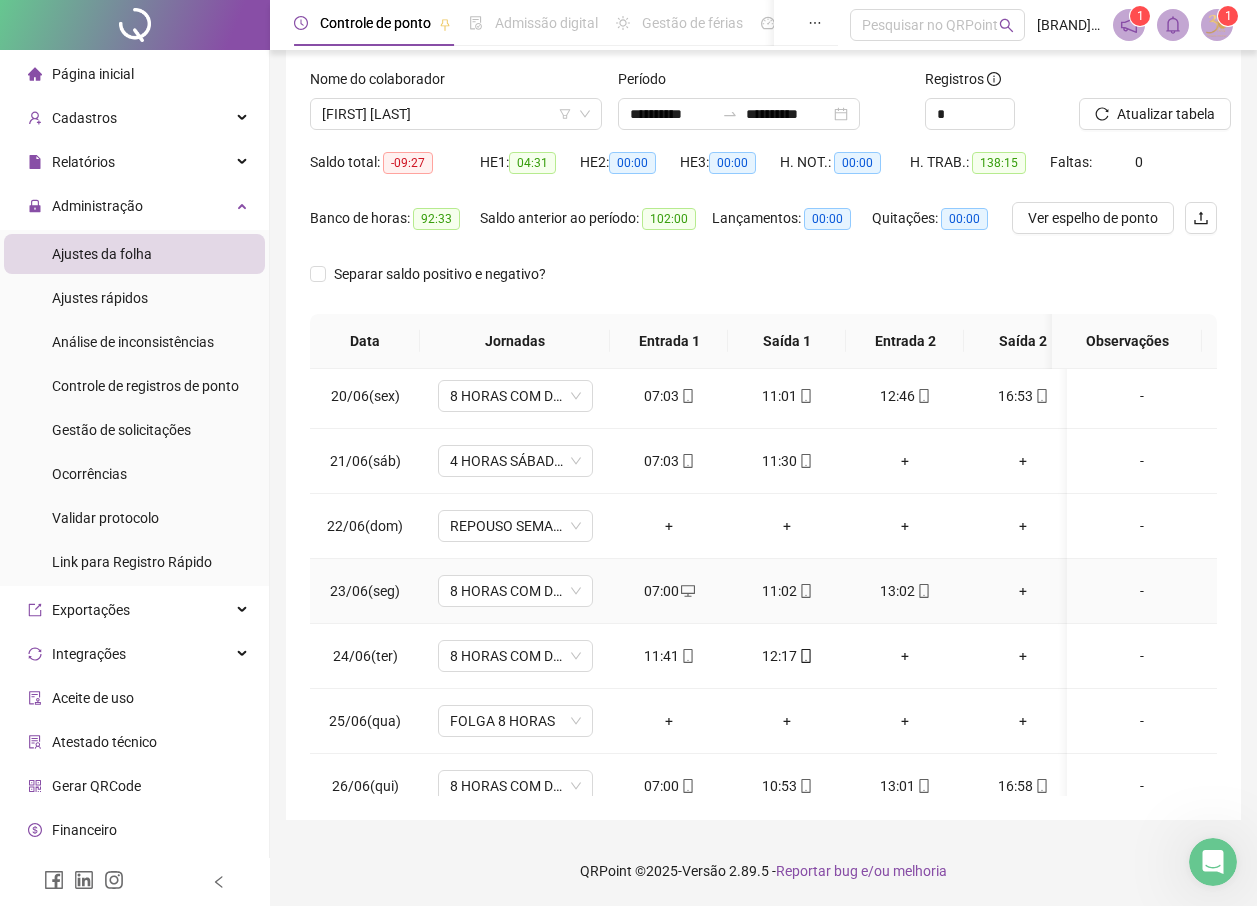 click on "+" at bounding box center (1023, 591) 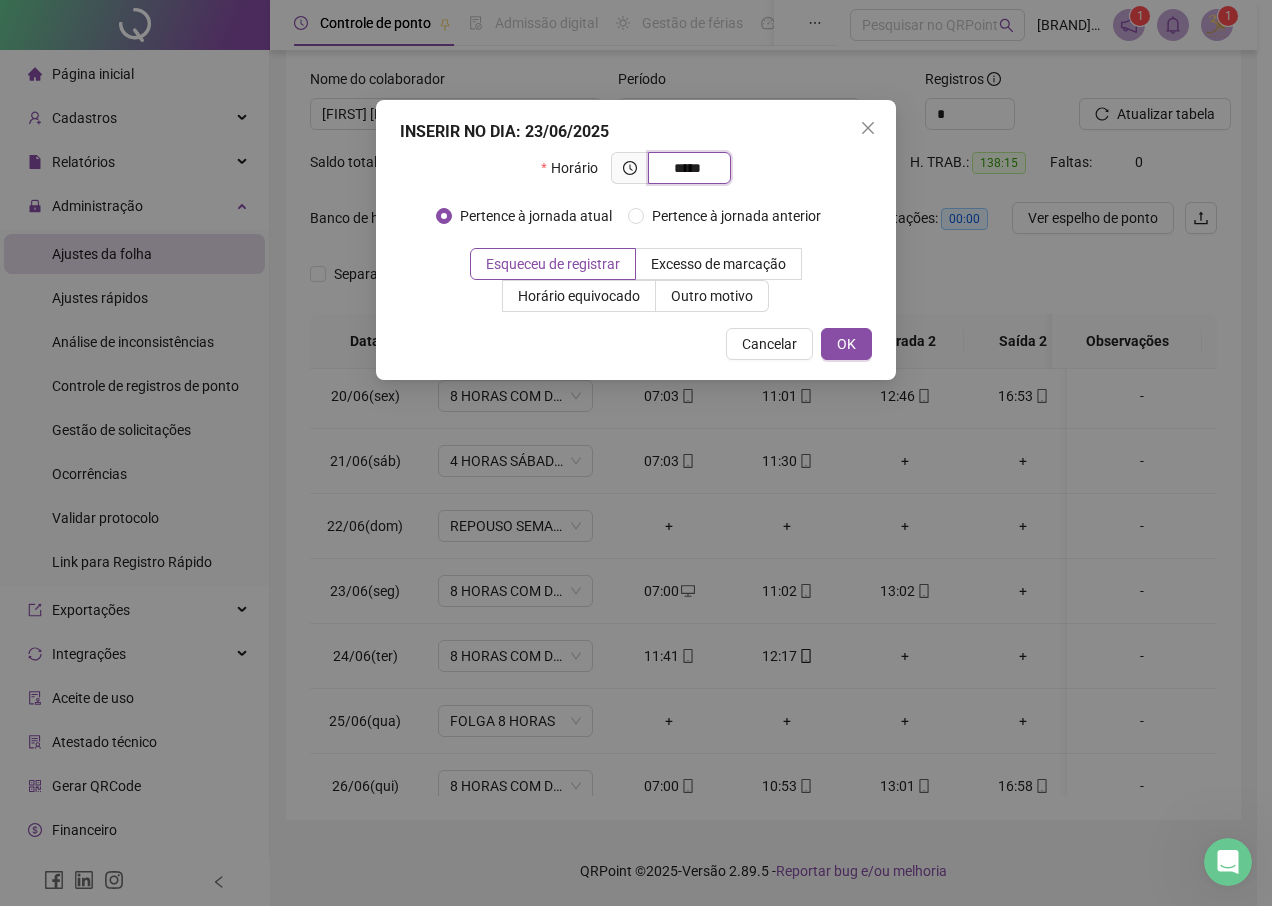 type on "*****" 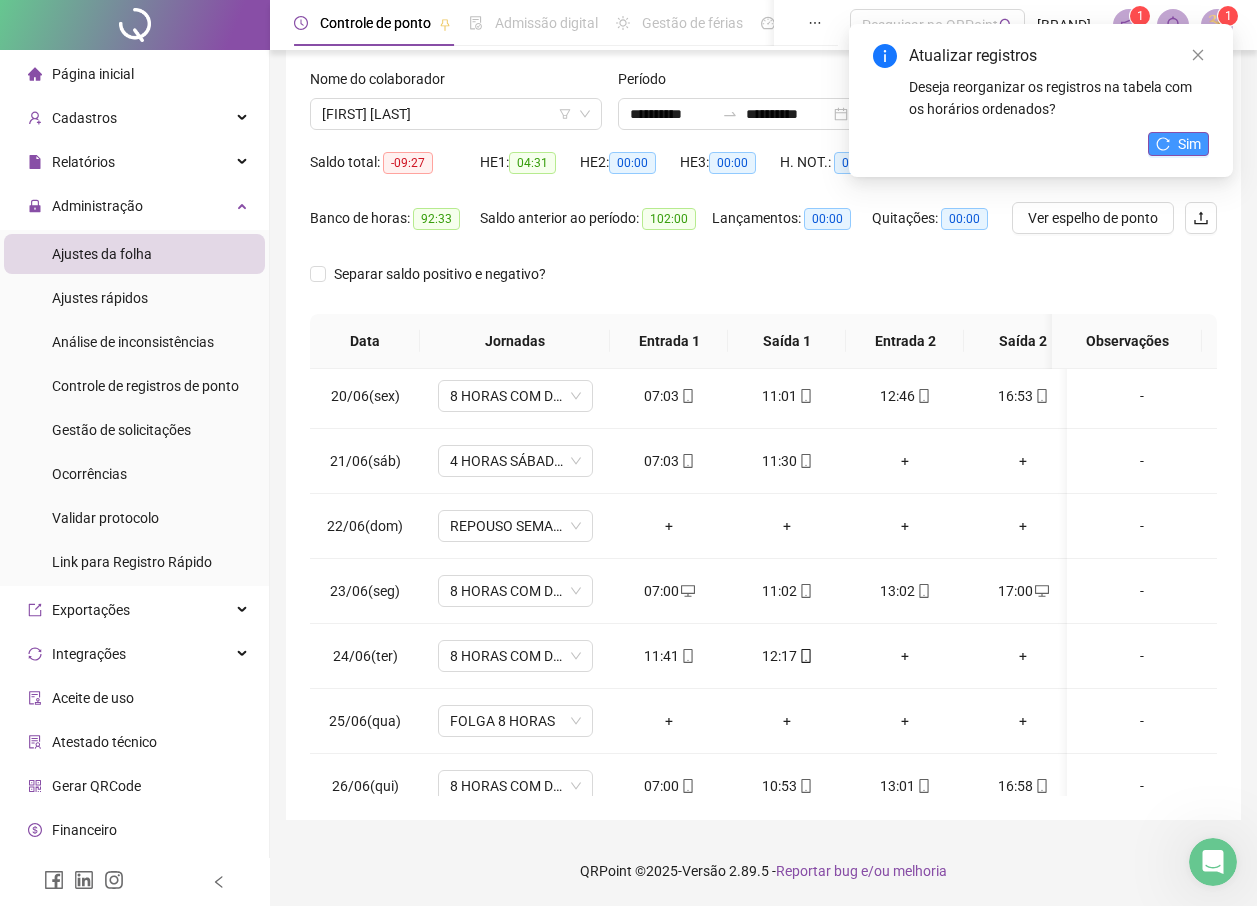click on "Sim" at bounding box center (1189, 144) 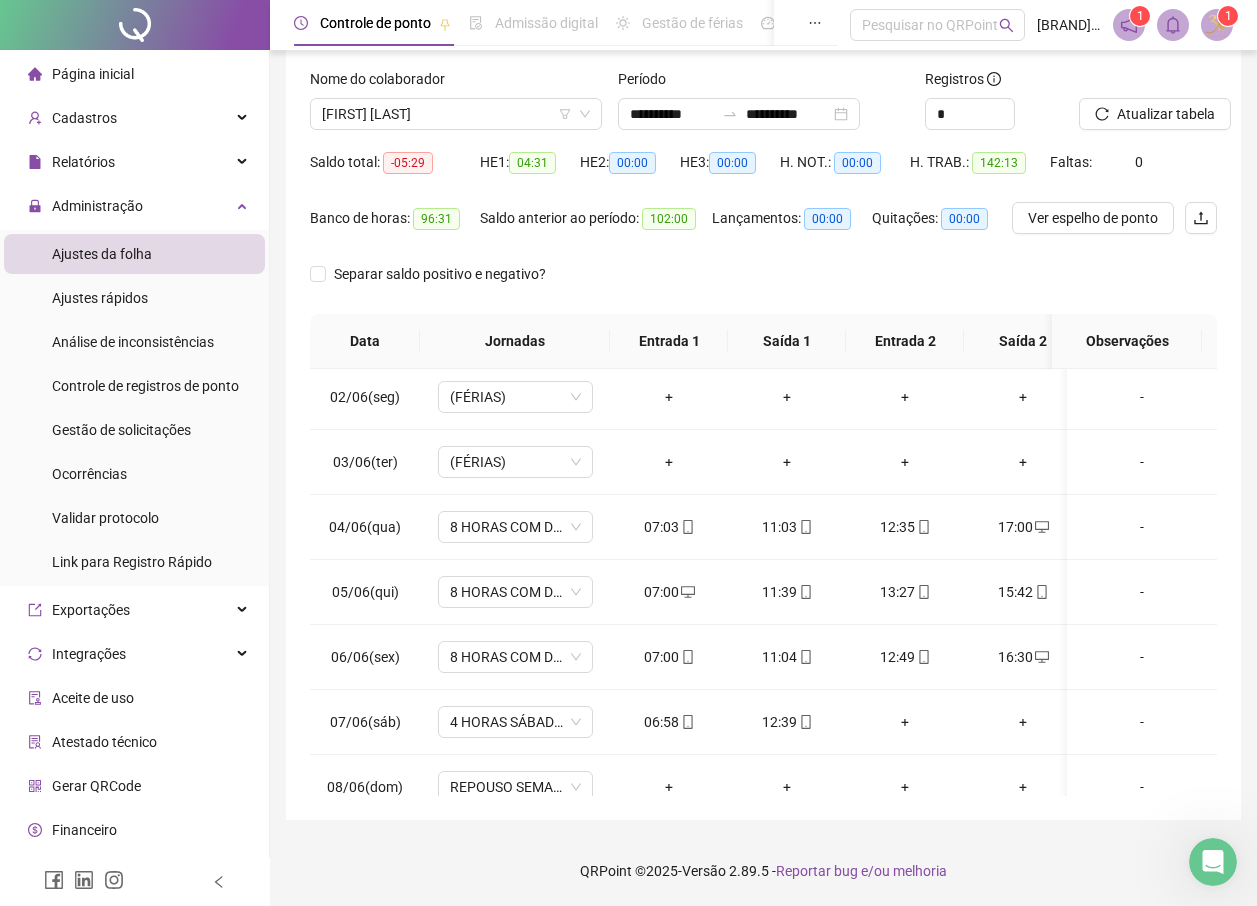 scroll, scrollTop: 0, scrollLeft: 0, axis: both 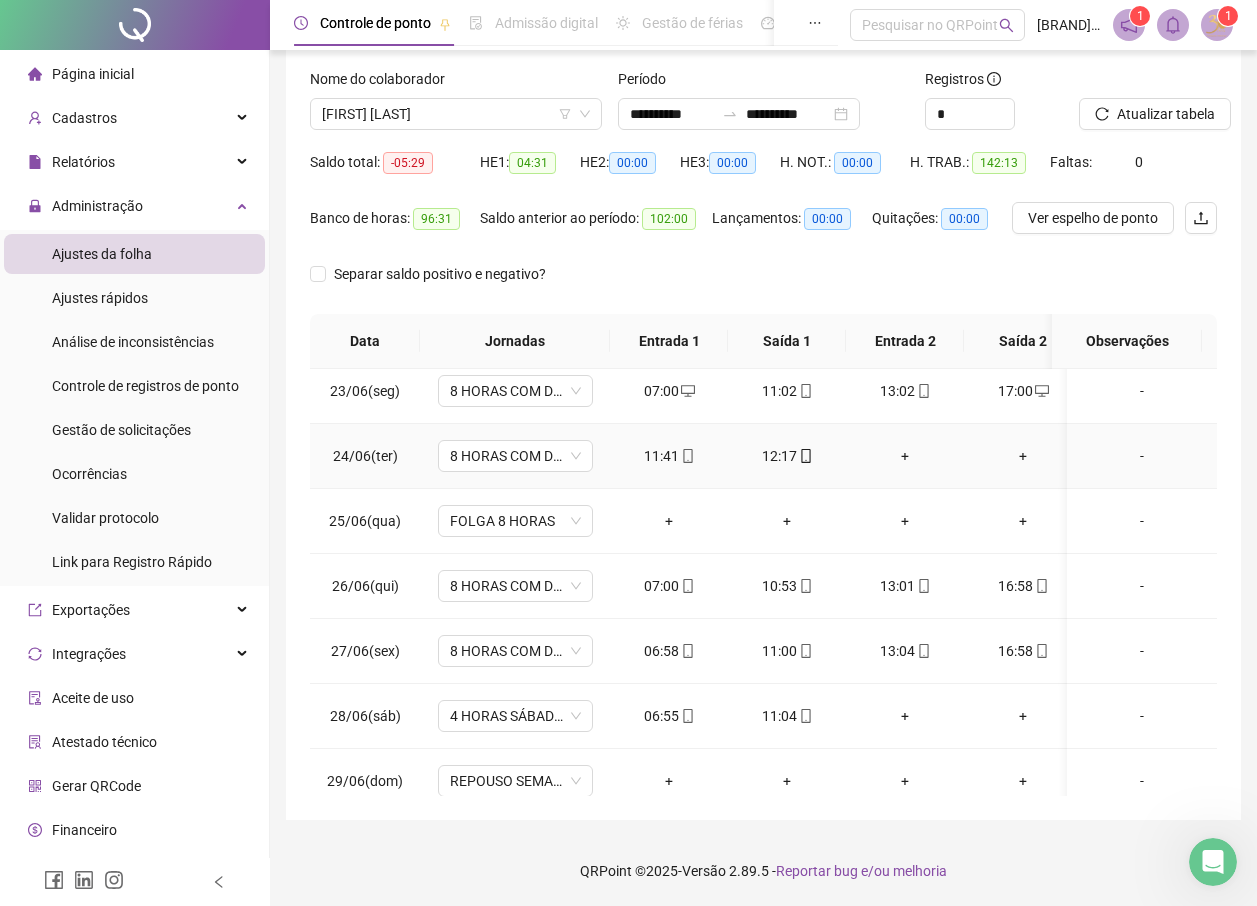 click on "+" at bounding box center [905, 456] 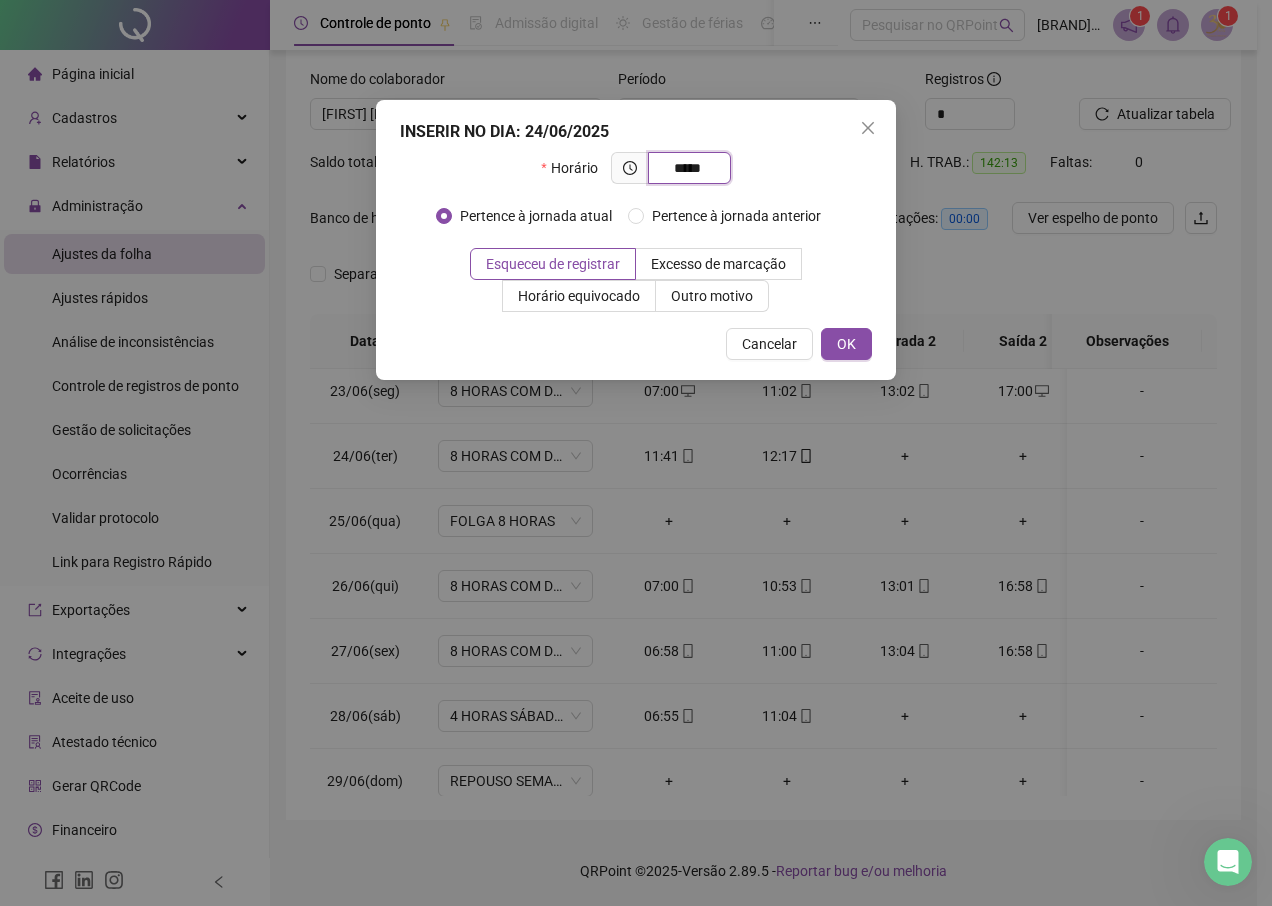 type on "*****" 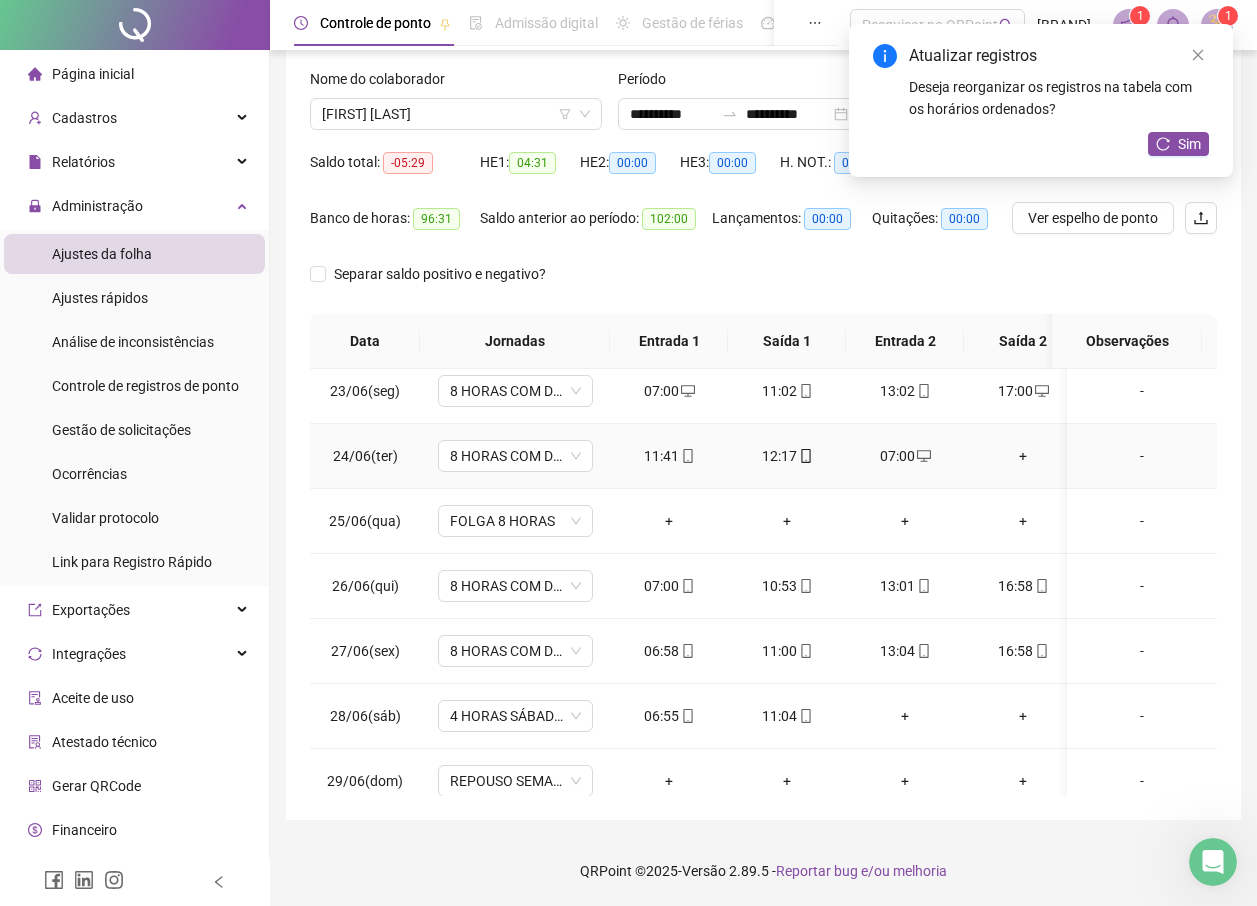 click 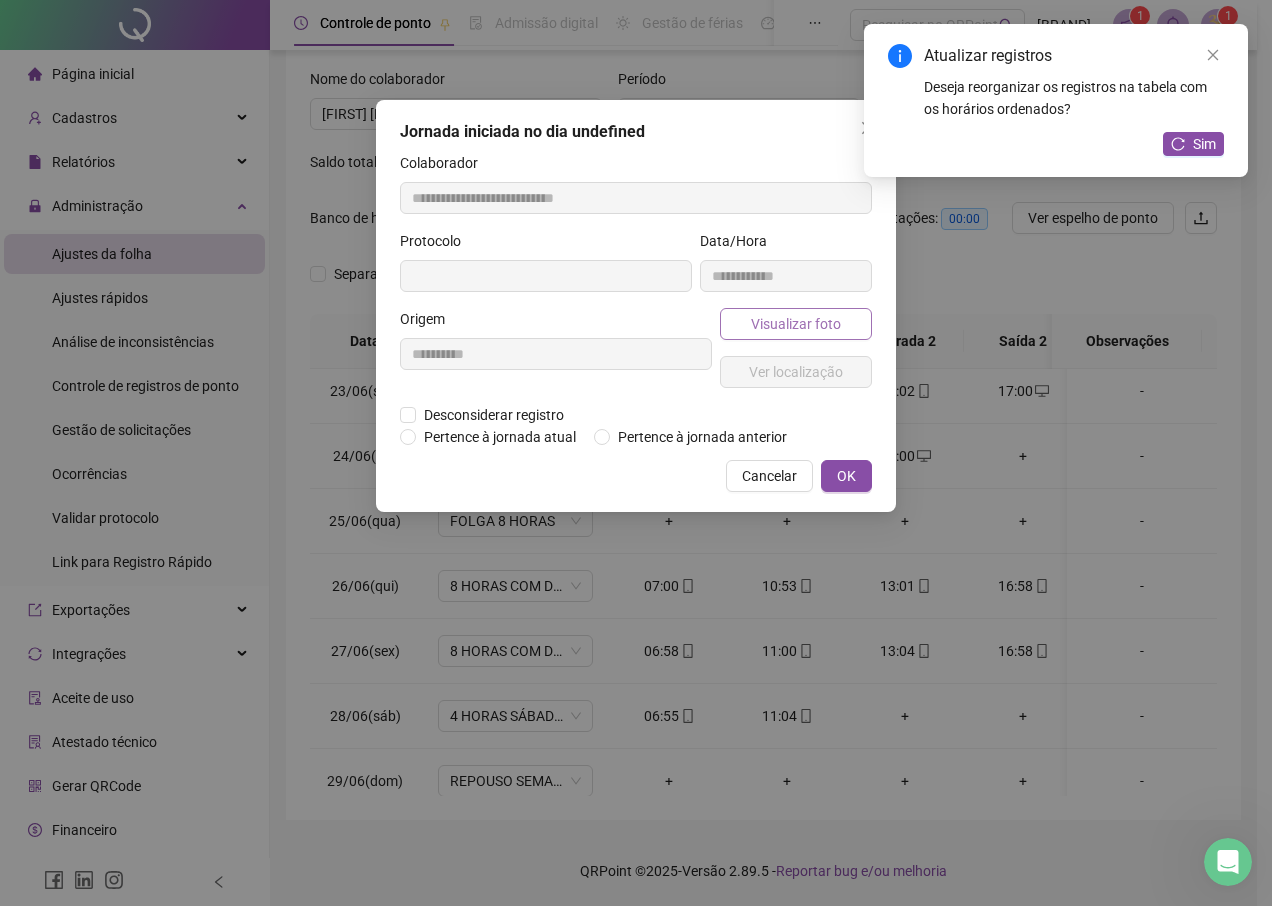 click on "Visualizar foto" at bounding box center [796, 324] 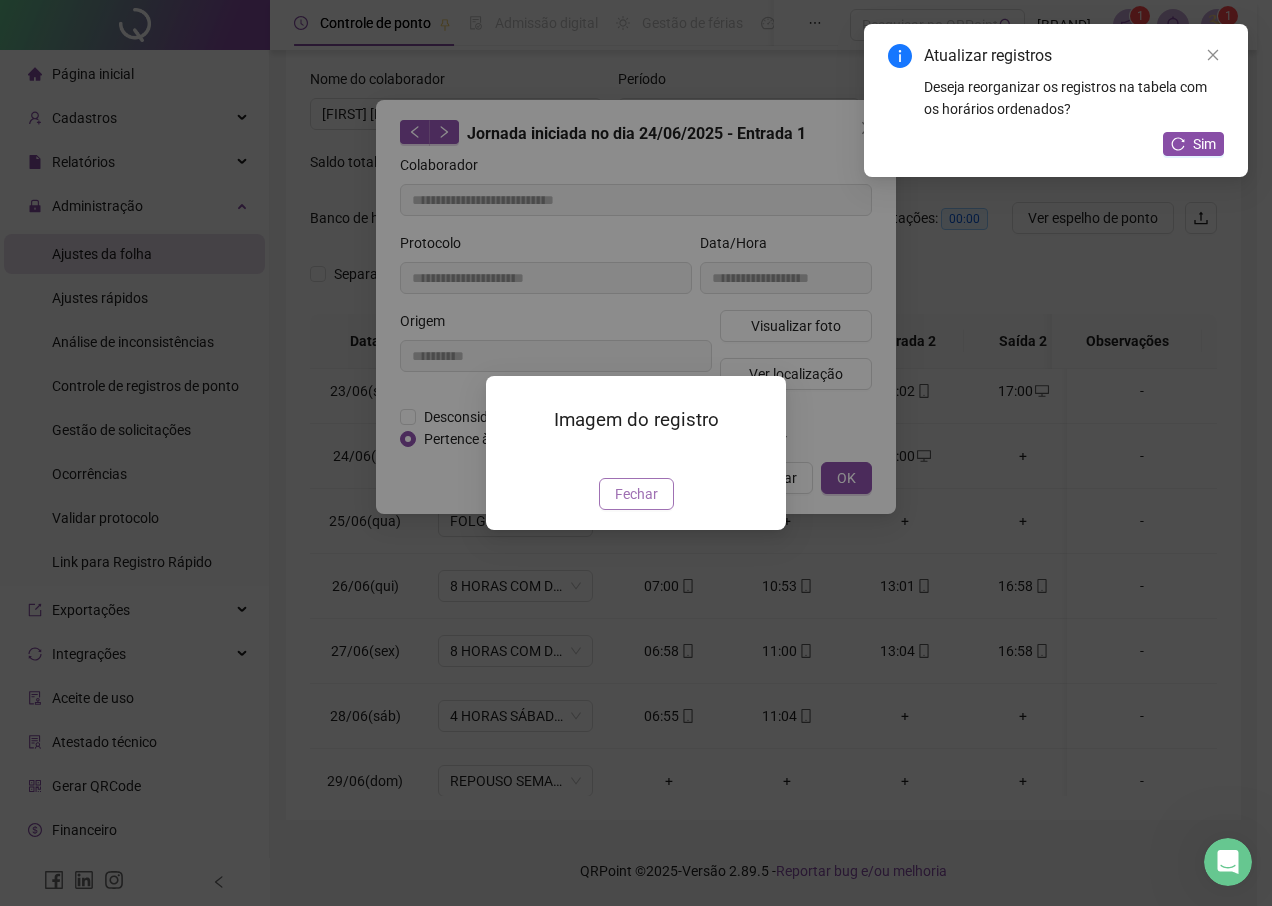 click on "Fechar" at bounding box center (636, 494) 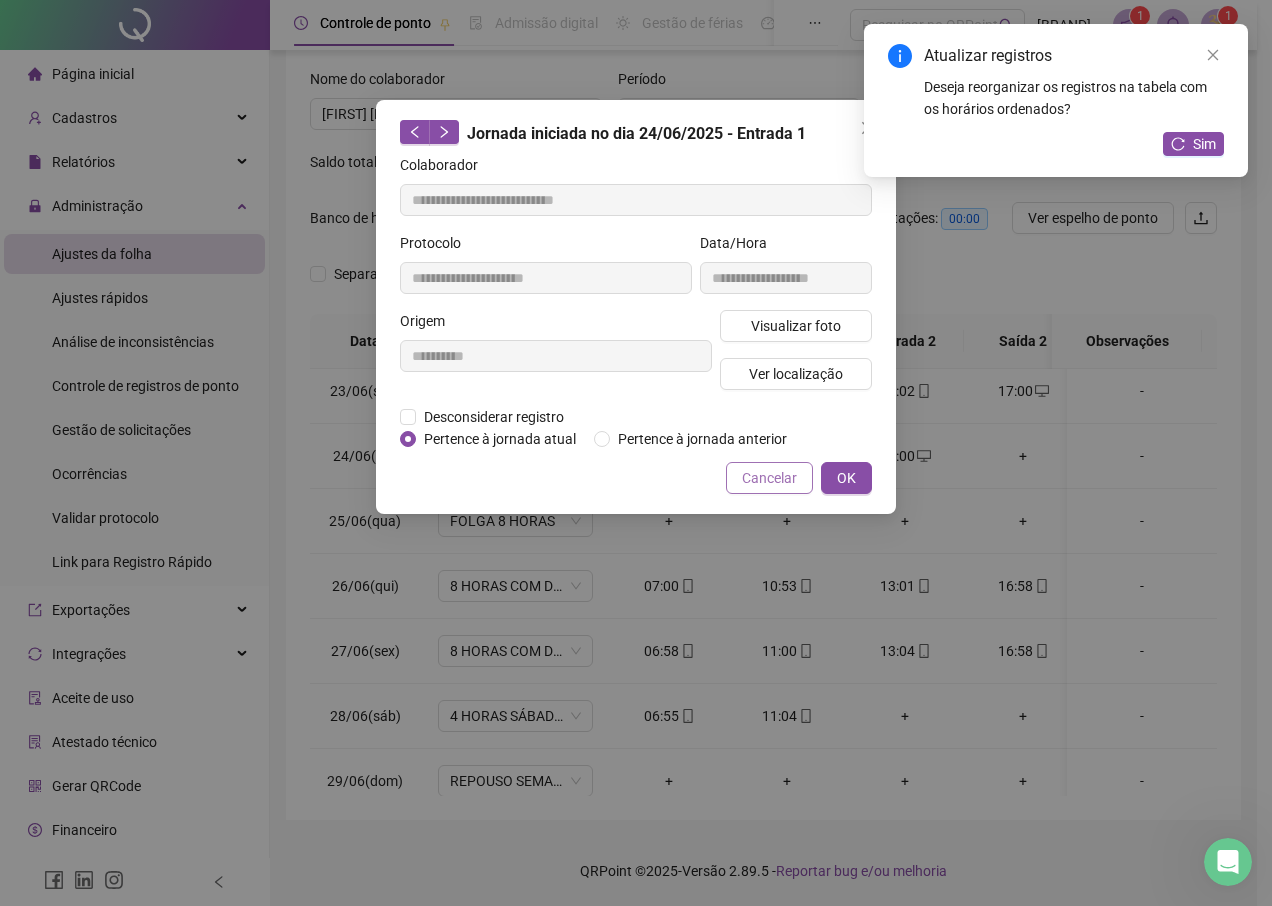 click on "Cancelar" at bounding box center (769, 478) 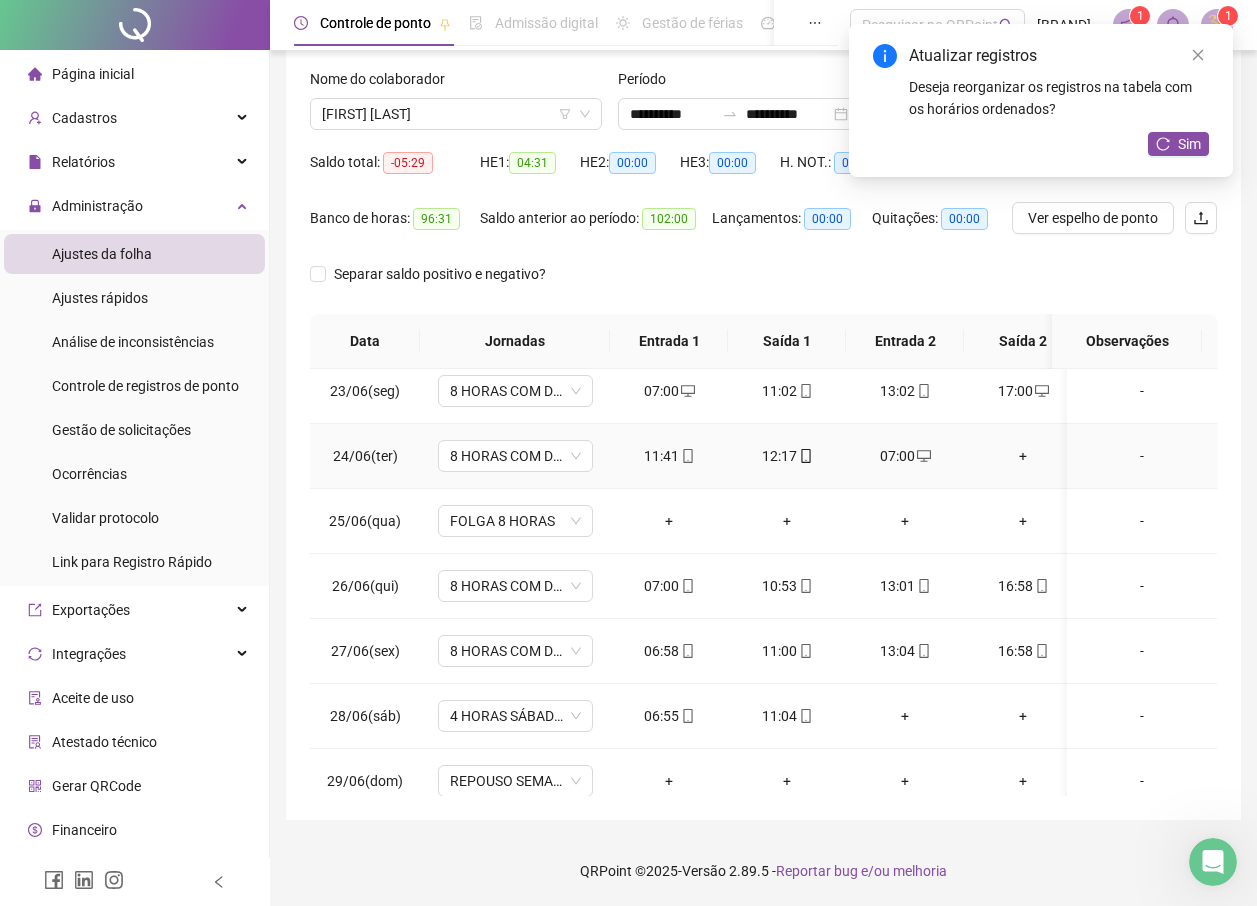 click on "12:17" at bounding box center (787, 456) 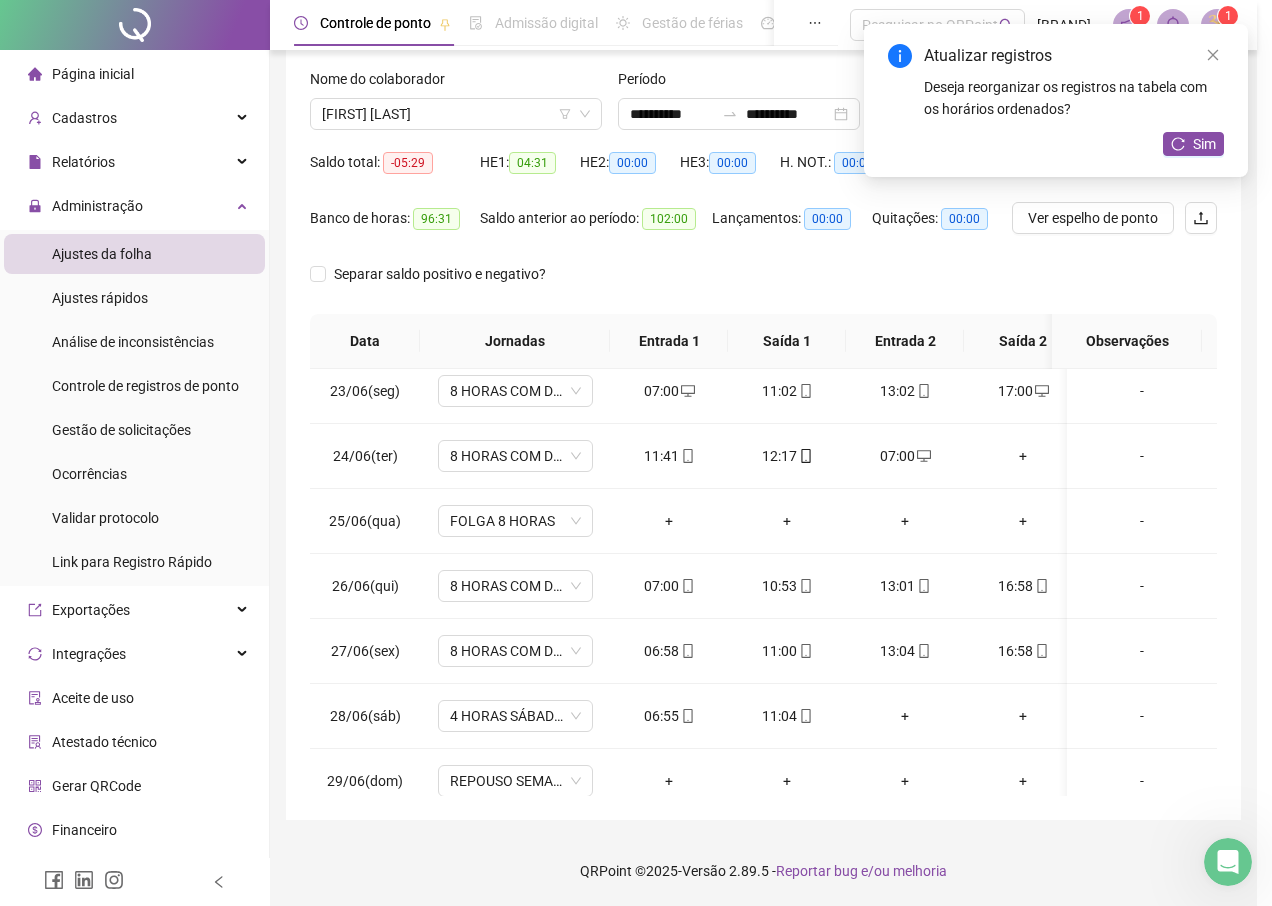 type on "**********" 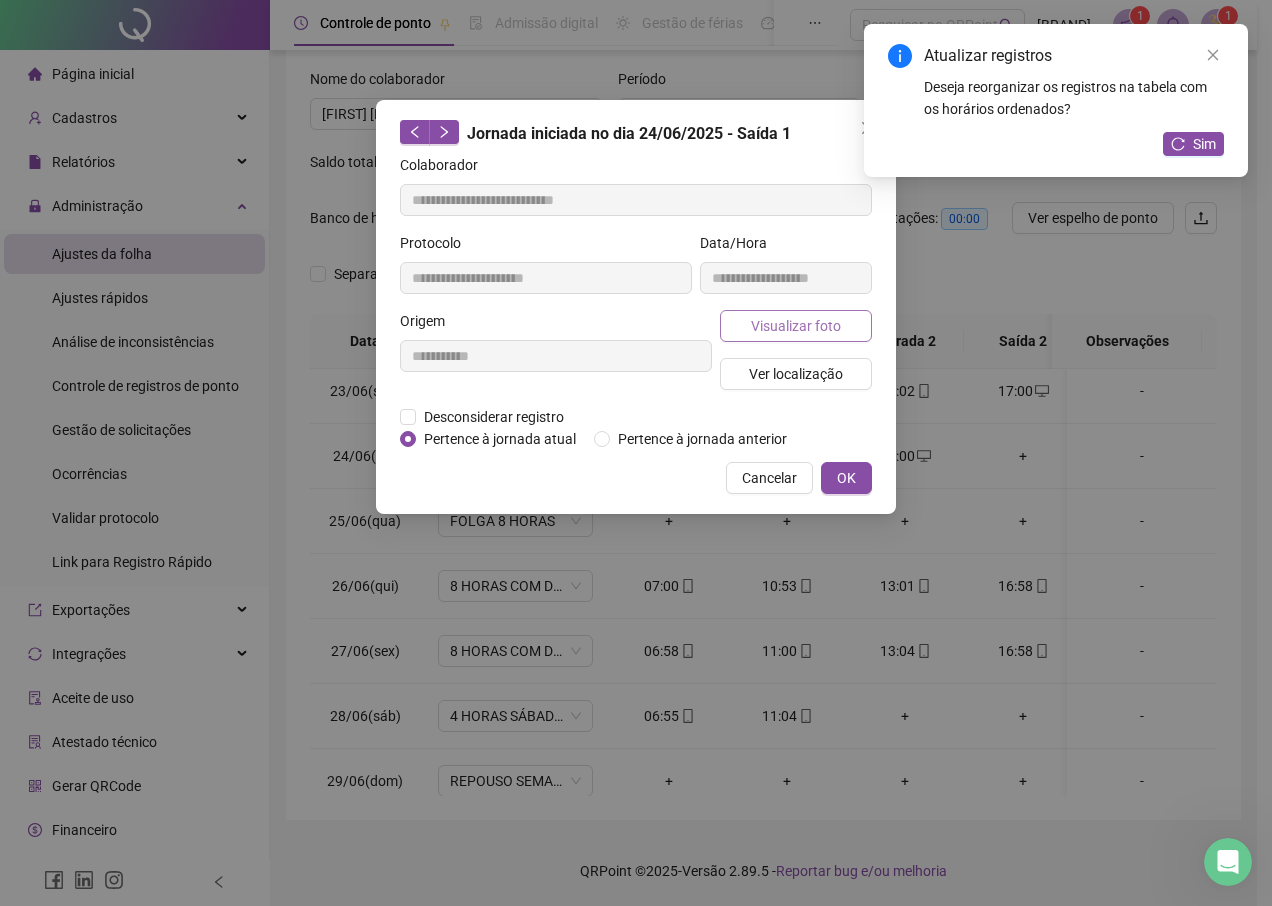 click on "Visualizar foto" at bounding box center [796, 326] 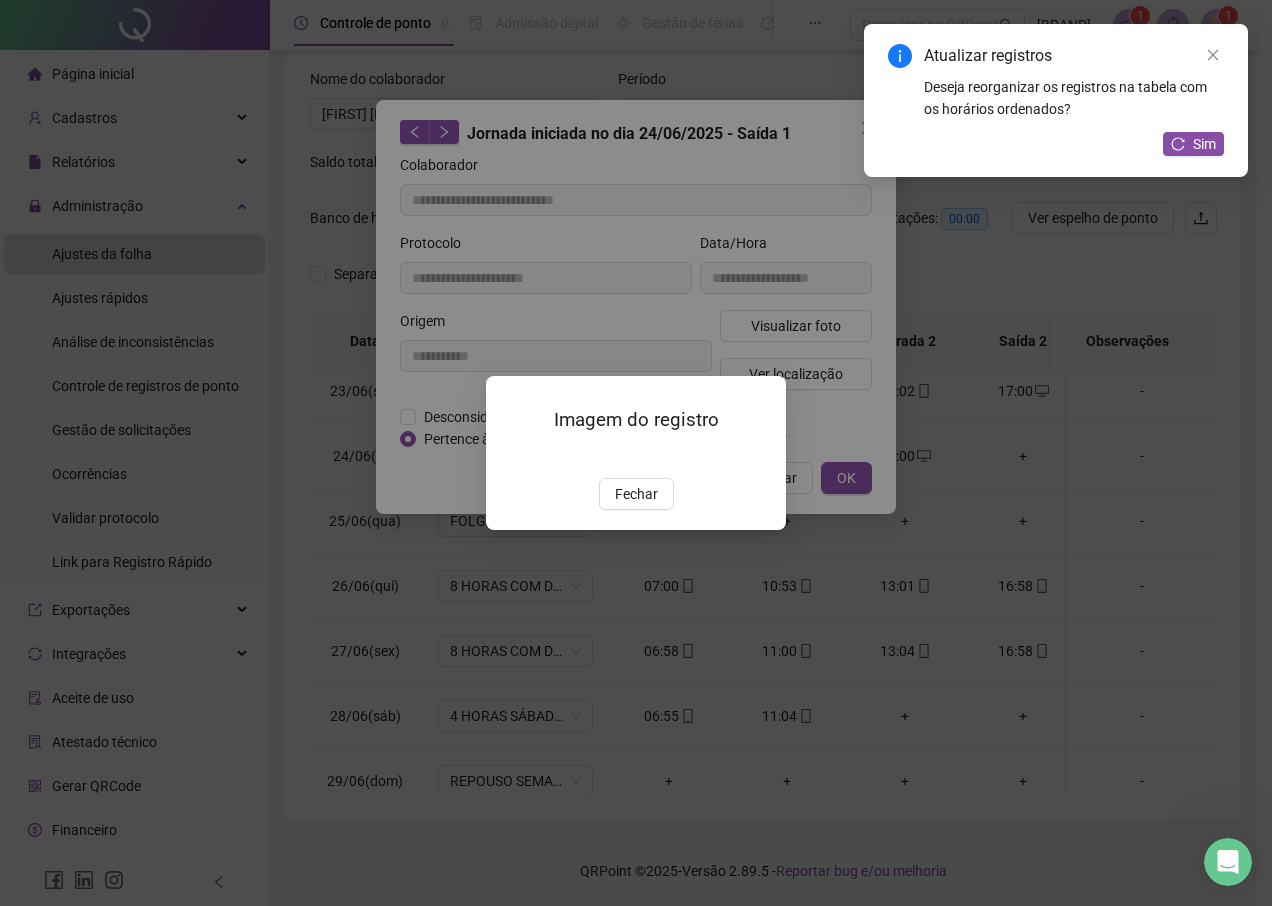 click at bounding box center [510, 456] 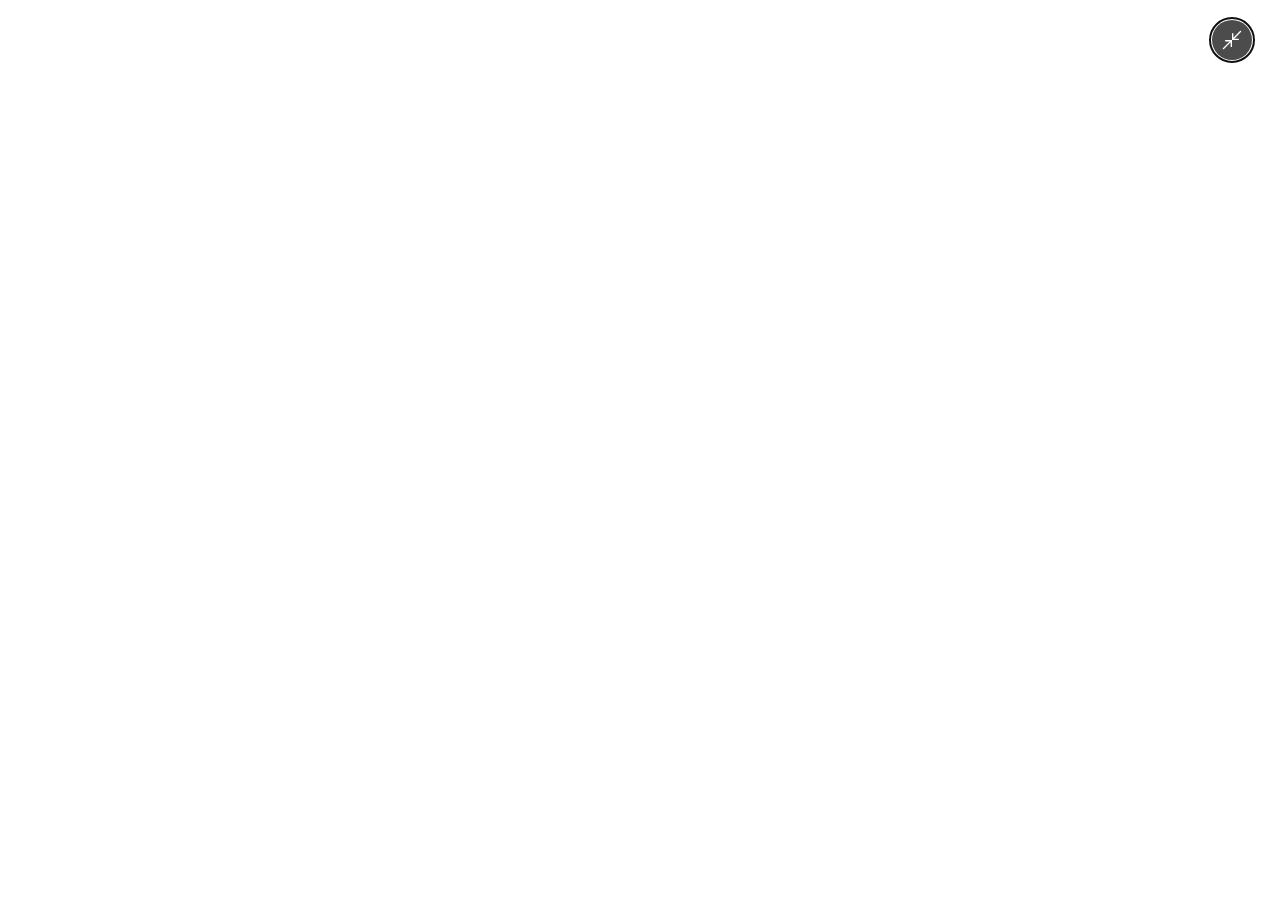click at bounding box center (636, 453) 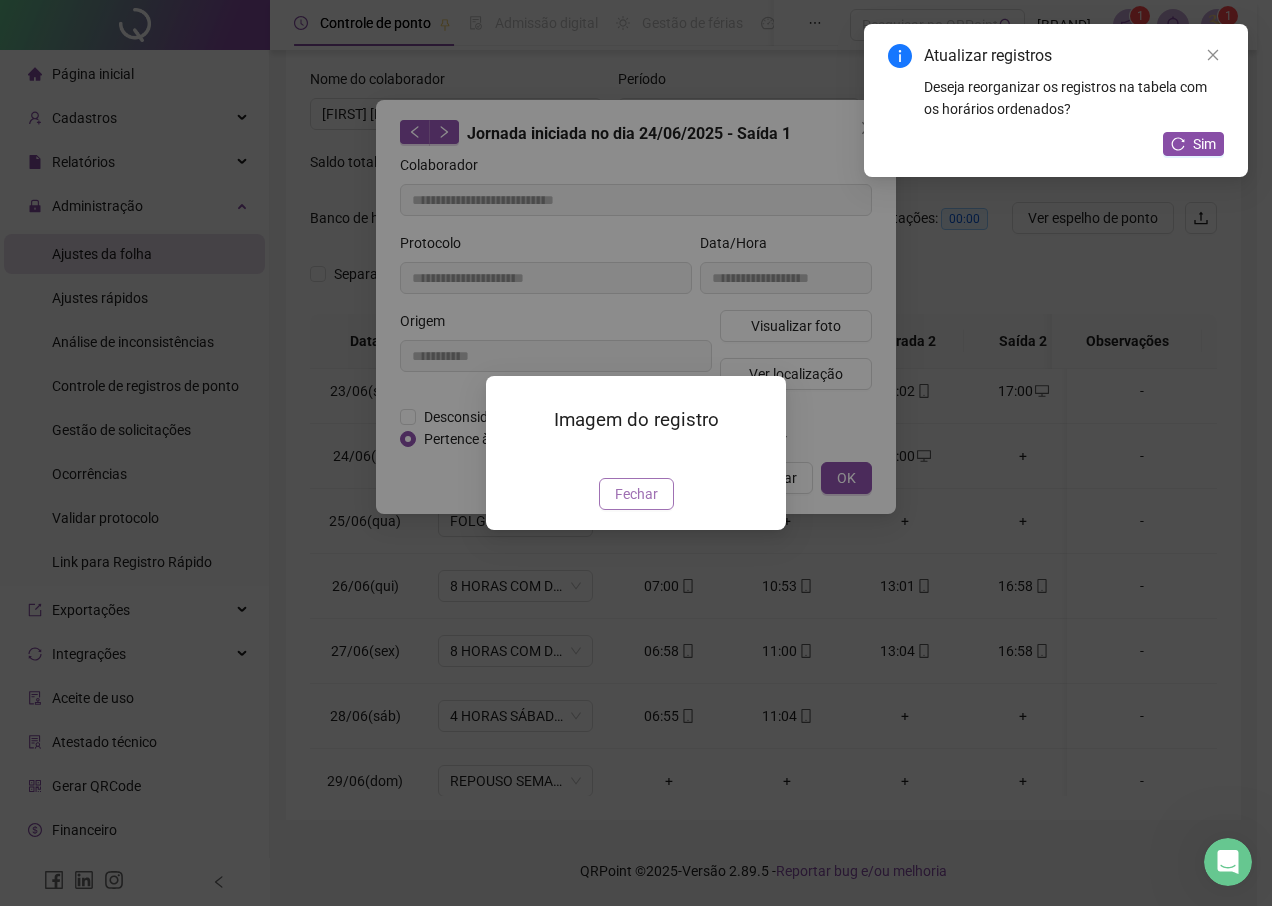 click on "Fechar" at bounding box center [636, 494] 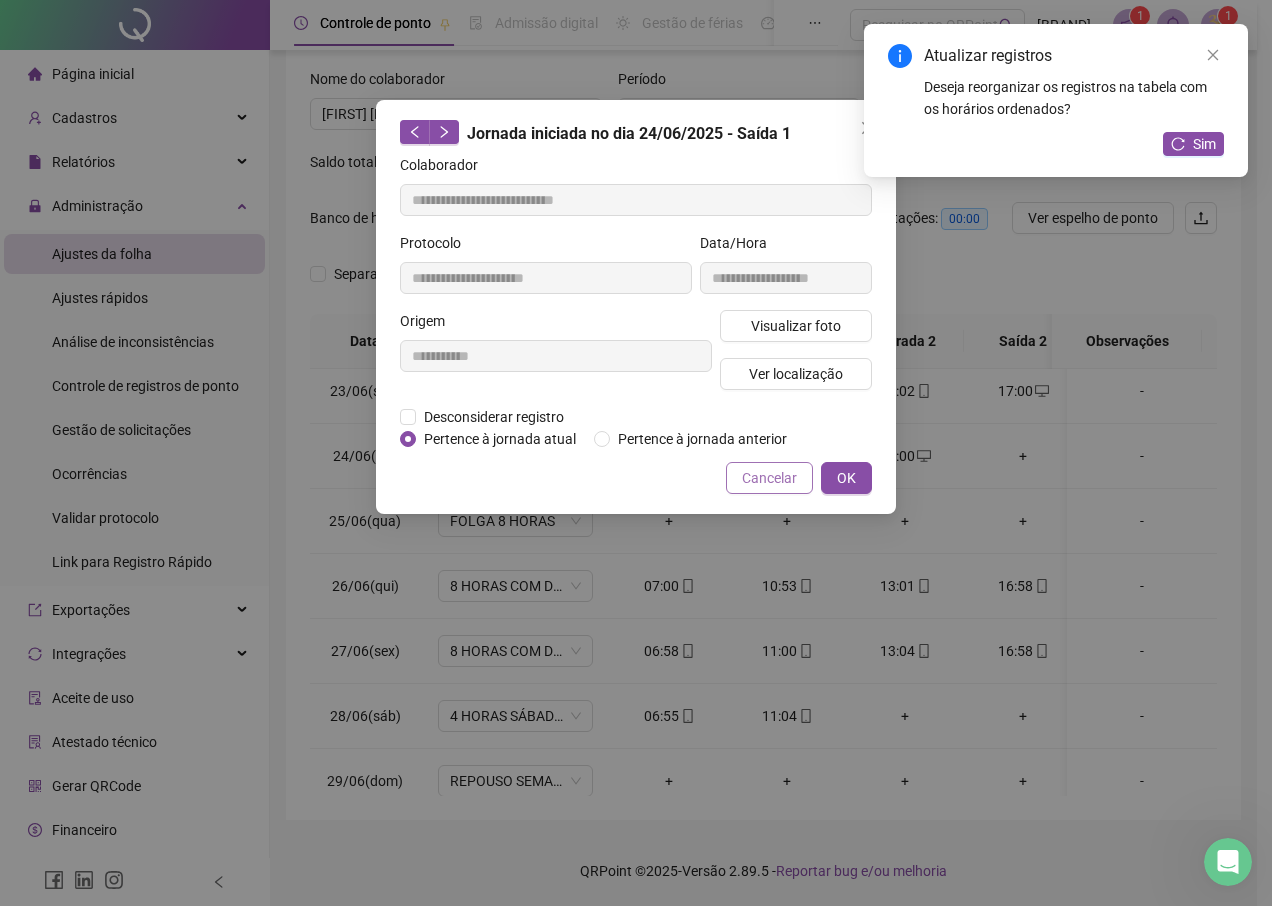 click on "Cancelar" at bounding box center [769, 478] 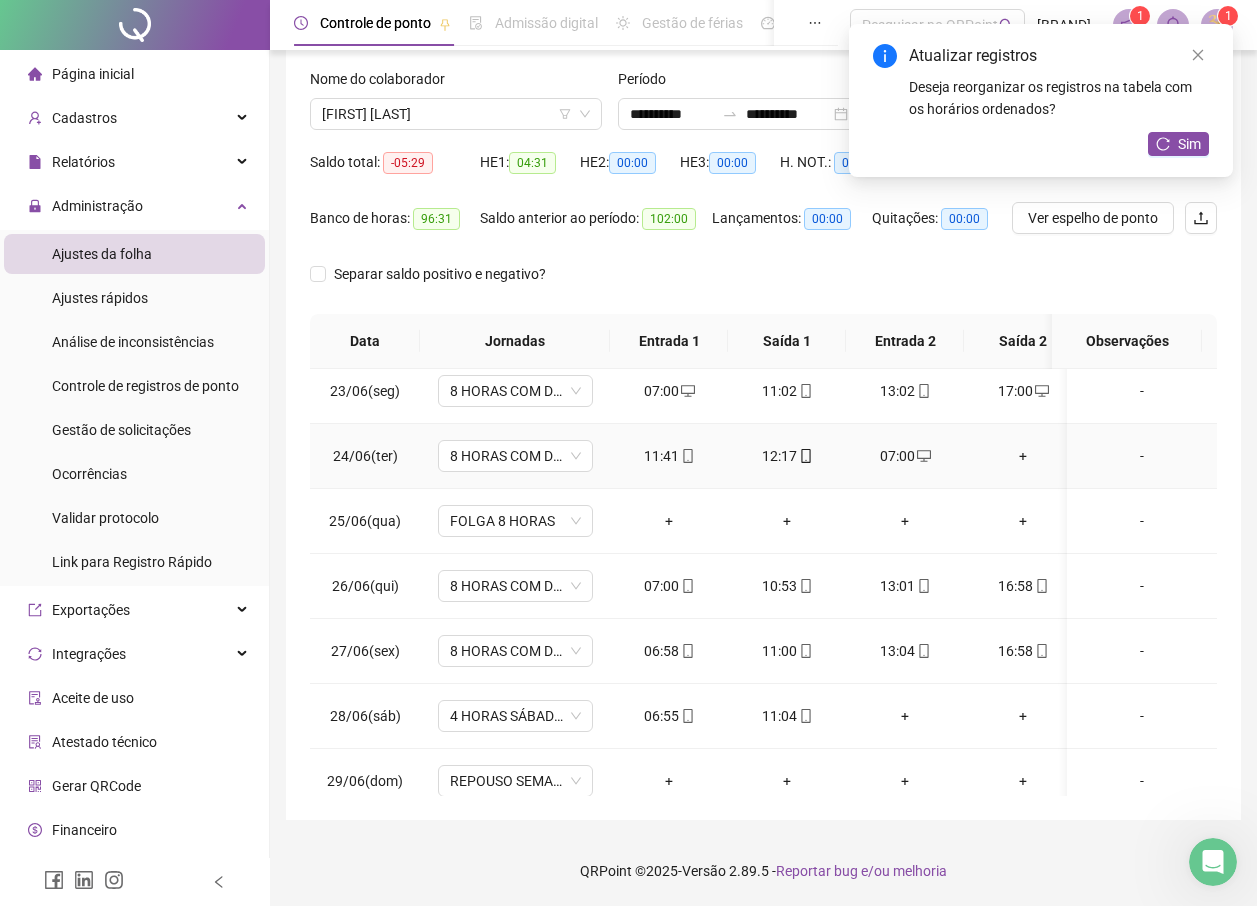 click at bounding box center [687, 456] 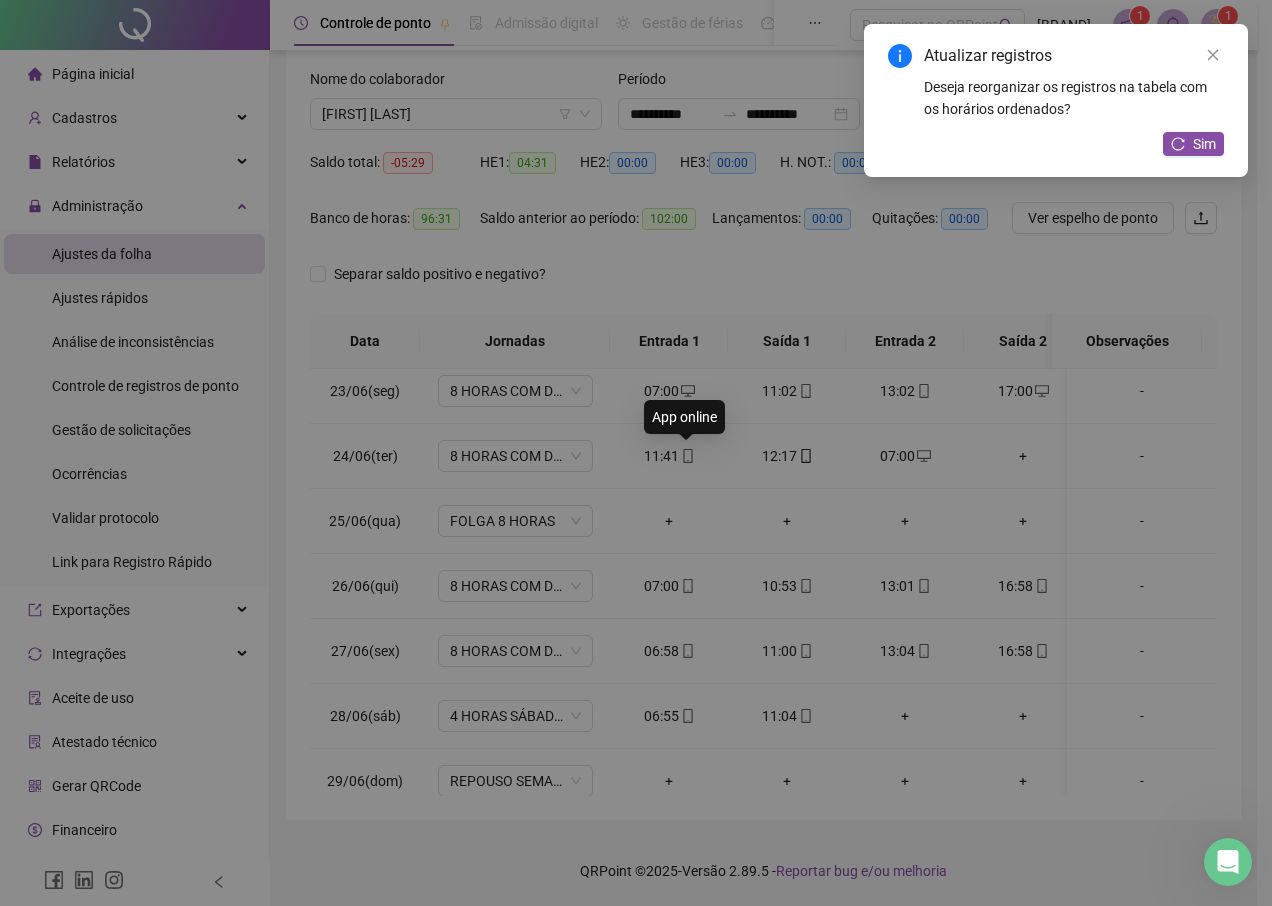 type on "**********" 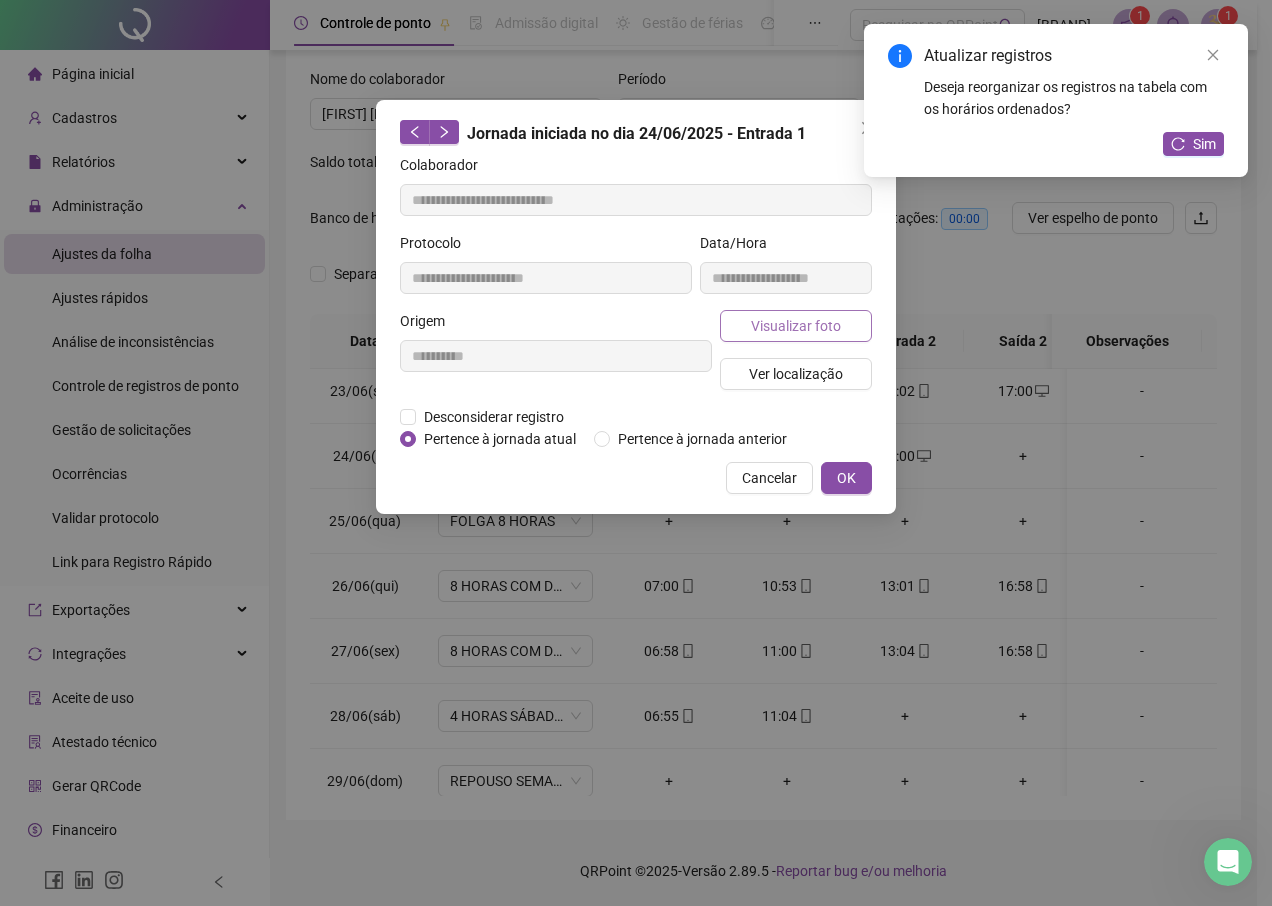 click on "Visualizar foto" at bounding box center [796, 326] 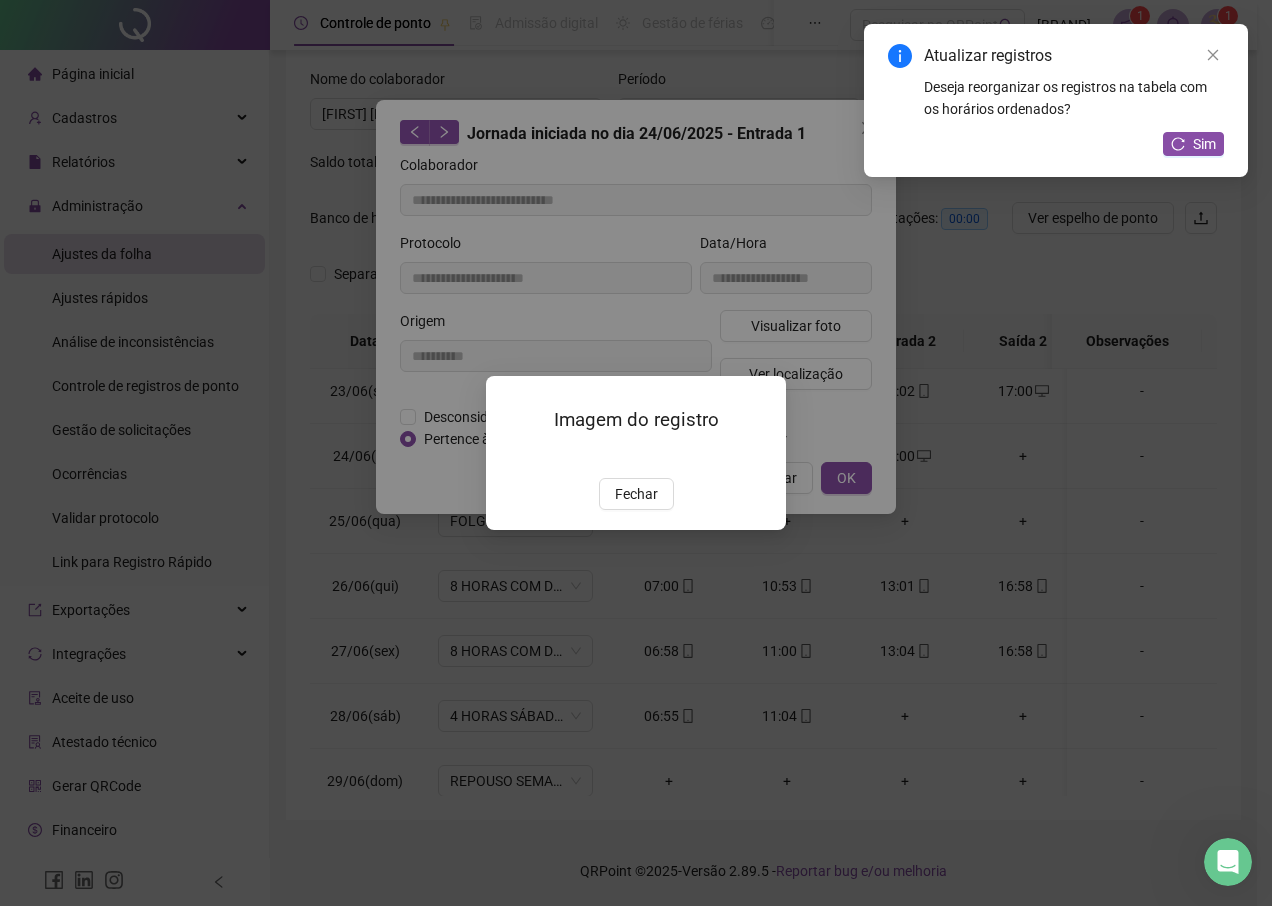 click at bounding box center (510, 456) 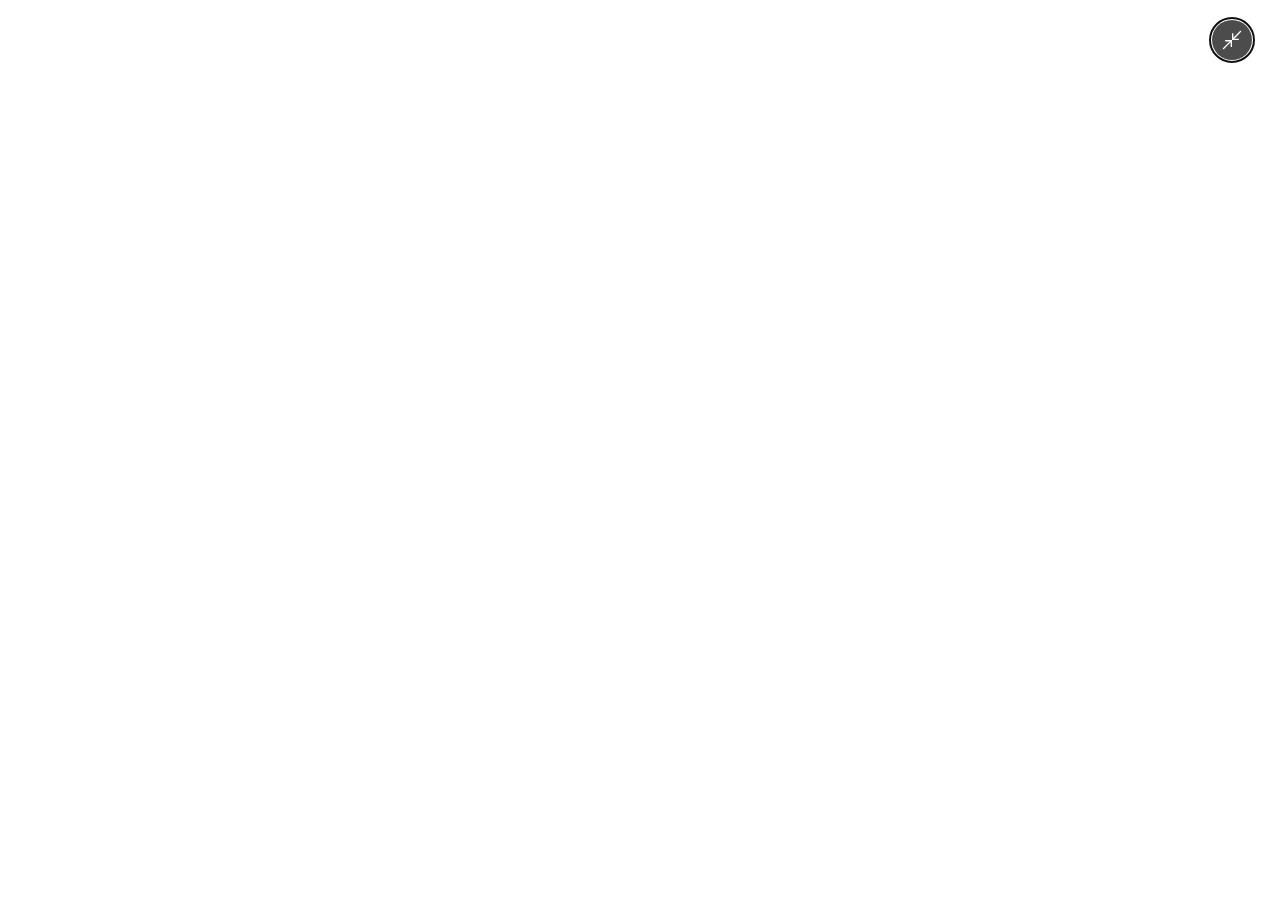 click at bounding box center (636, 453) 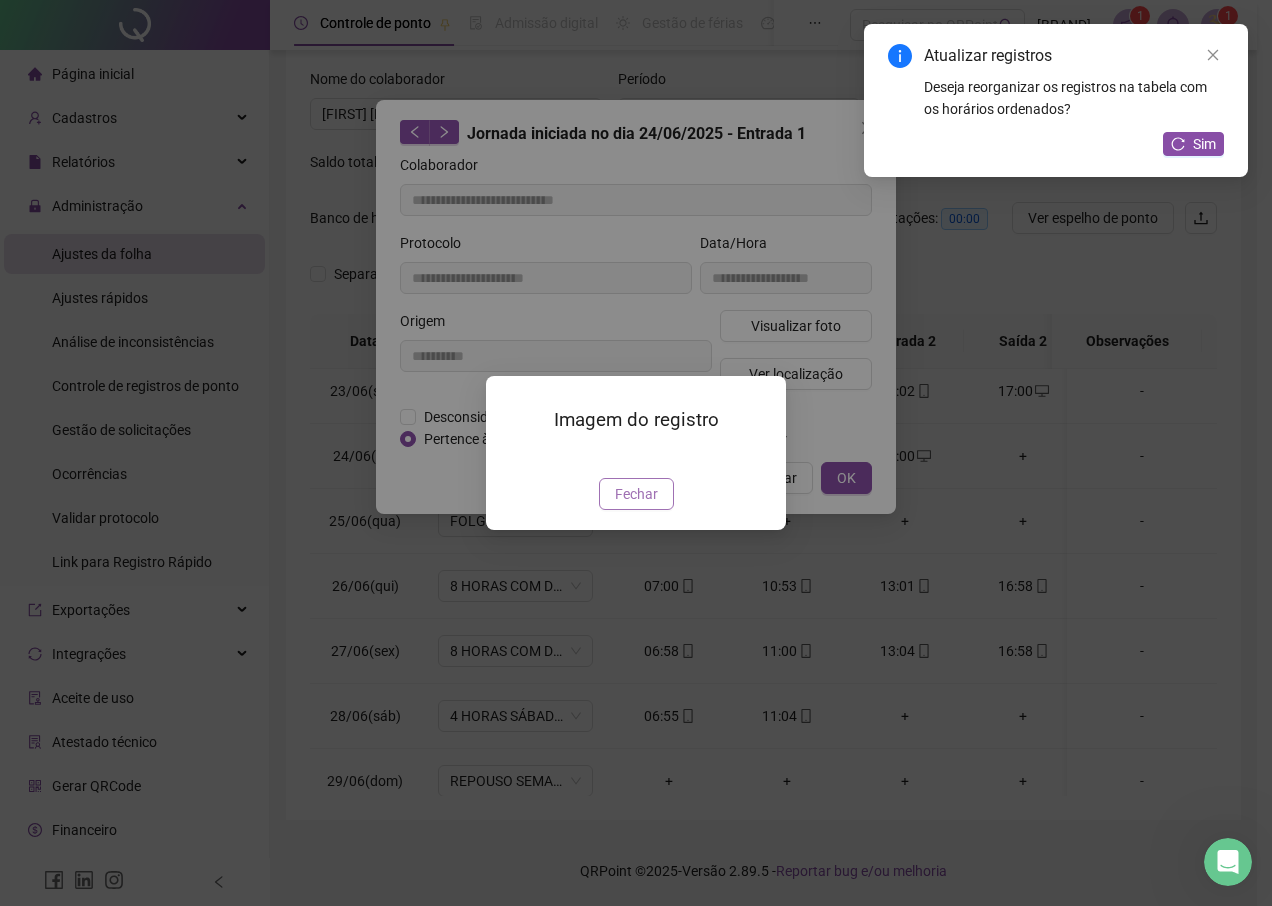 click on "Fechar" at bounding box center [636, 494] 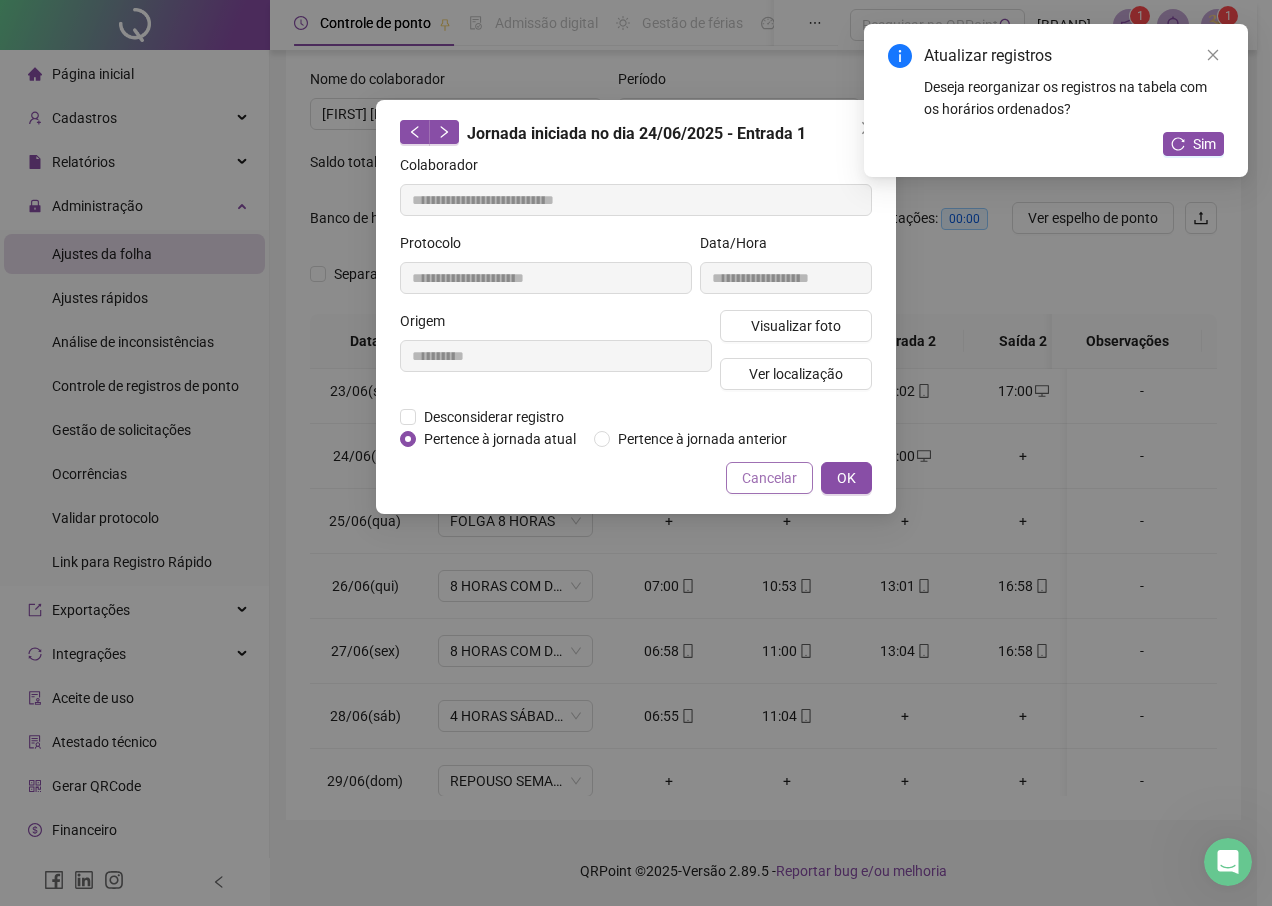 click on "Cancelar" at bounding box center (769, 478) 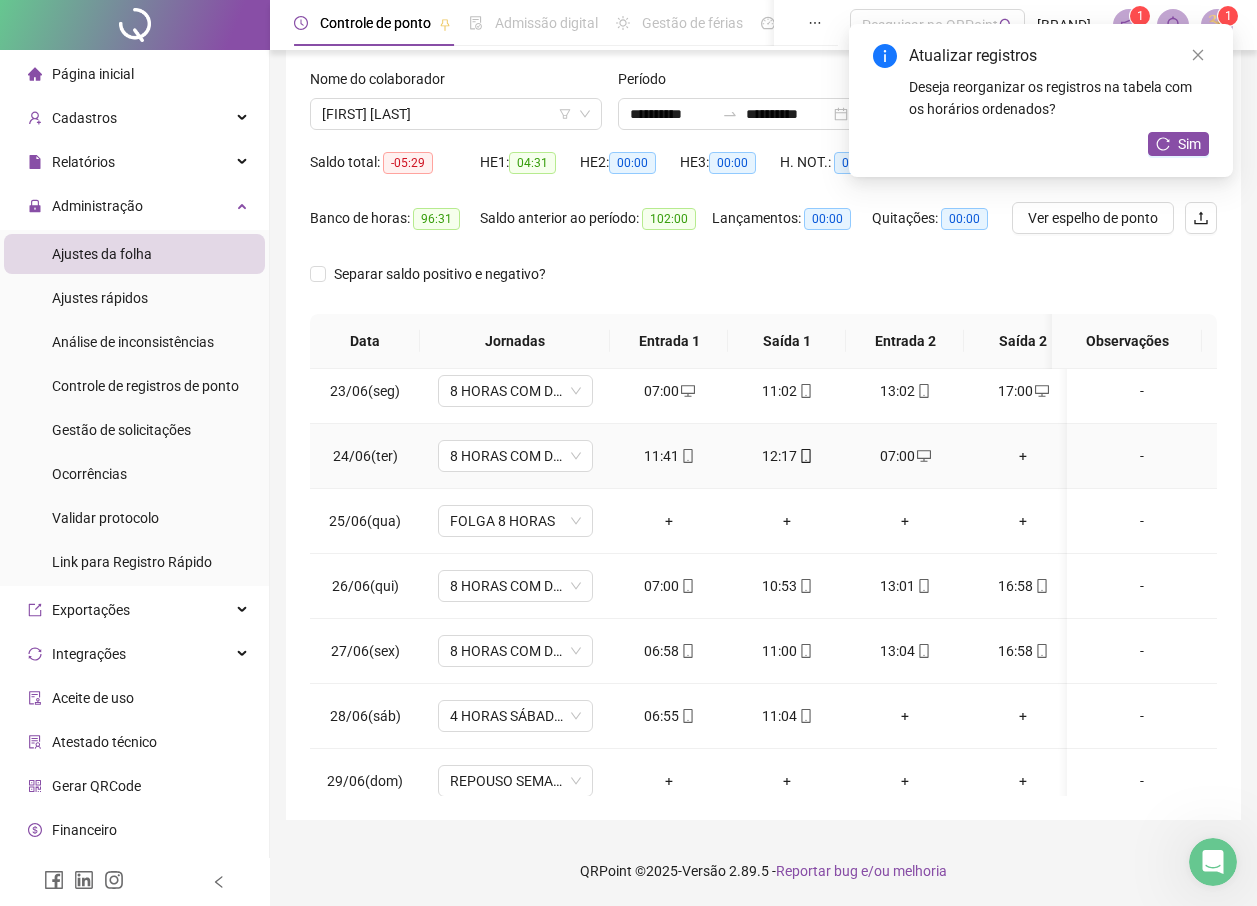 click on "+" at bounding box center [1023, 456] 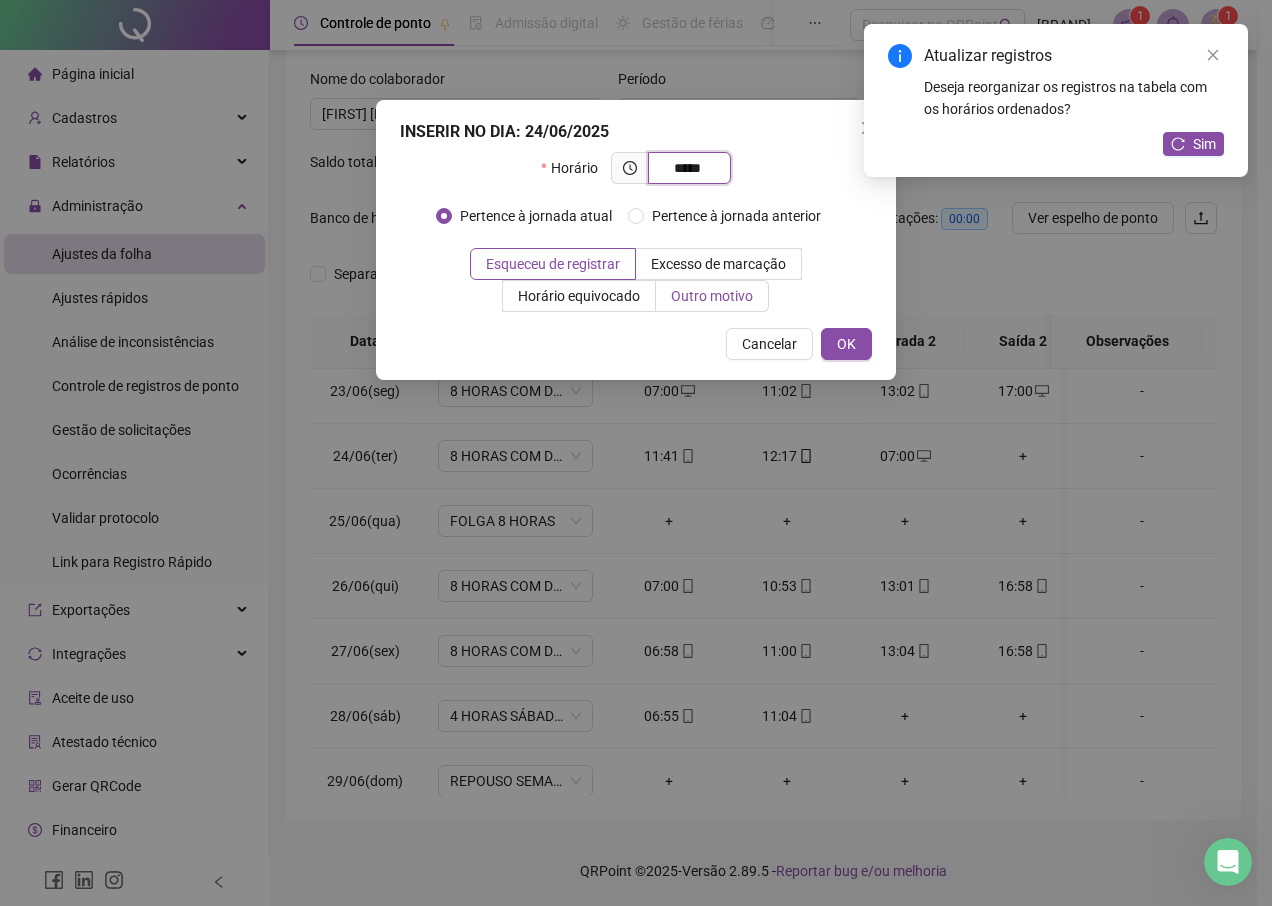 type on "*****" 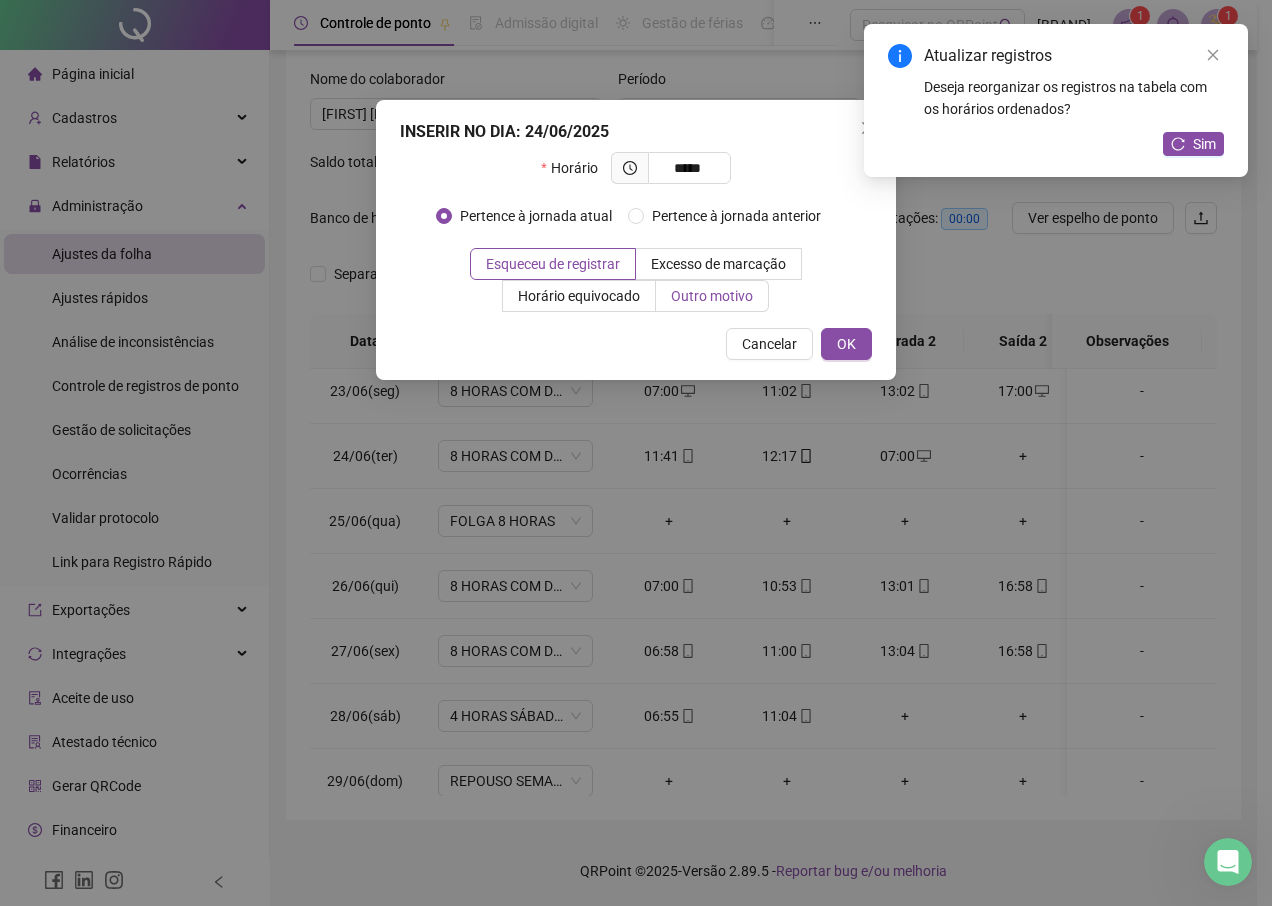 click on "Outro motivo" at bounding box center [712, 296] 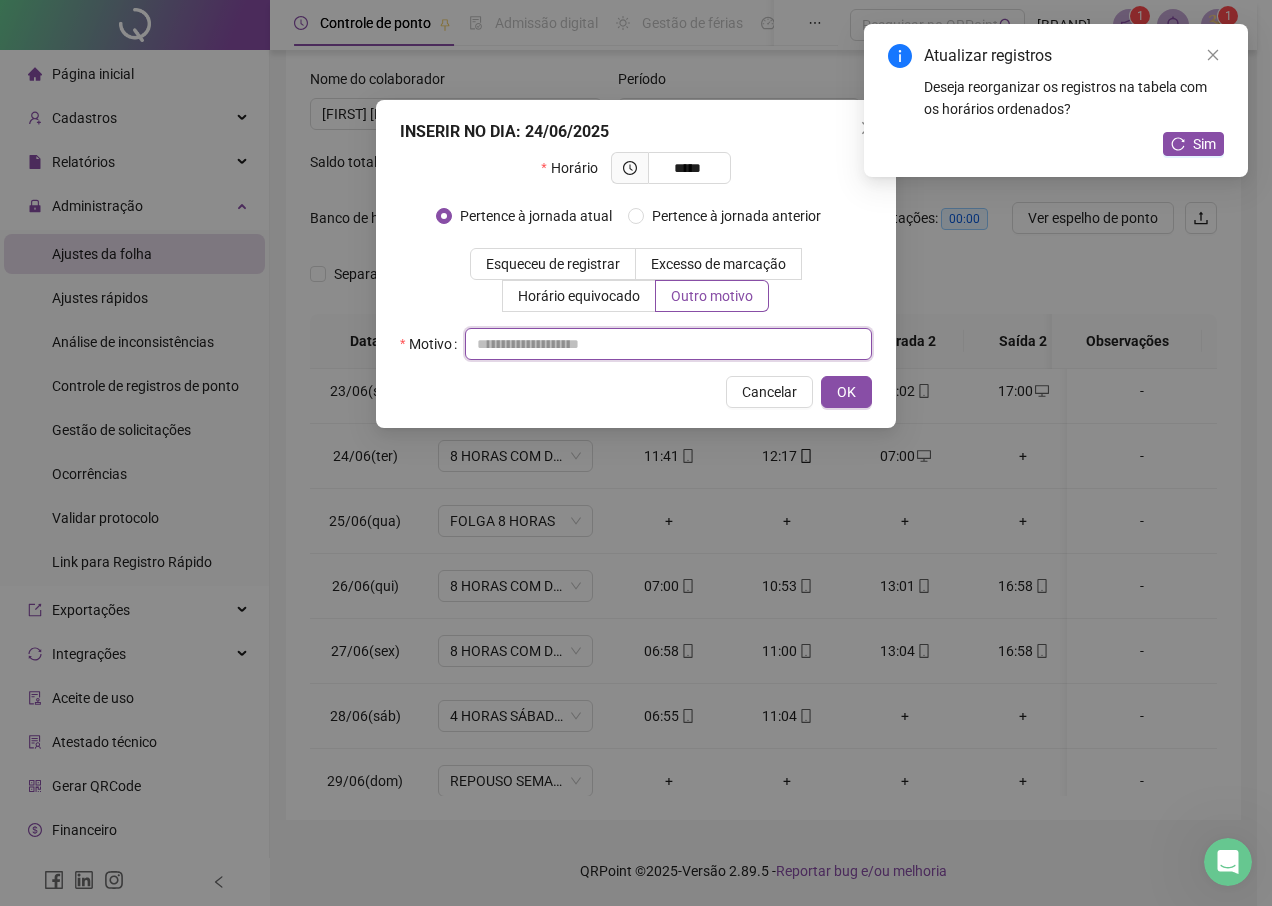 click at bounding box center [668, 344] 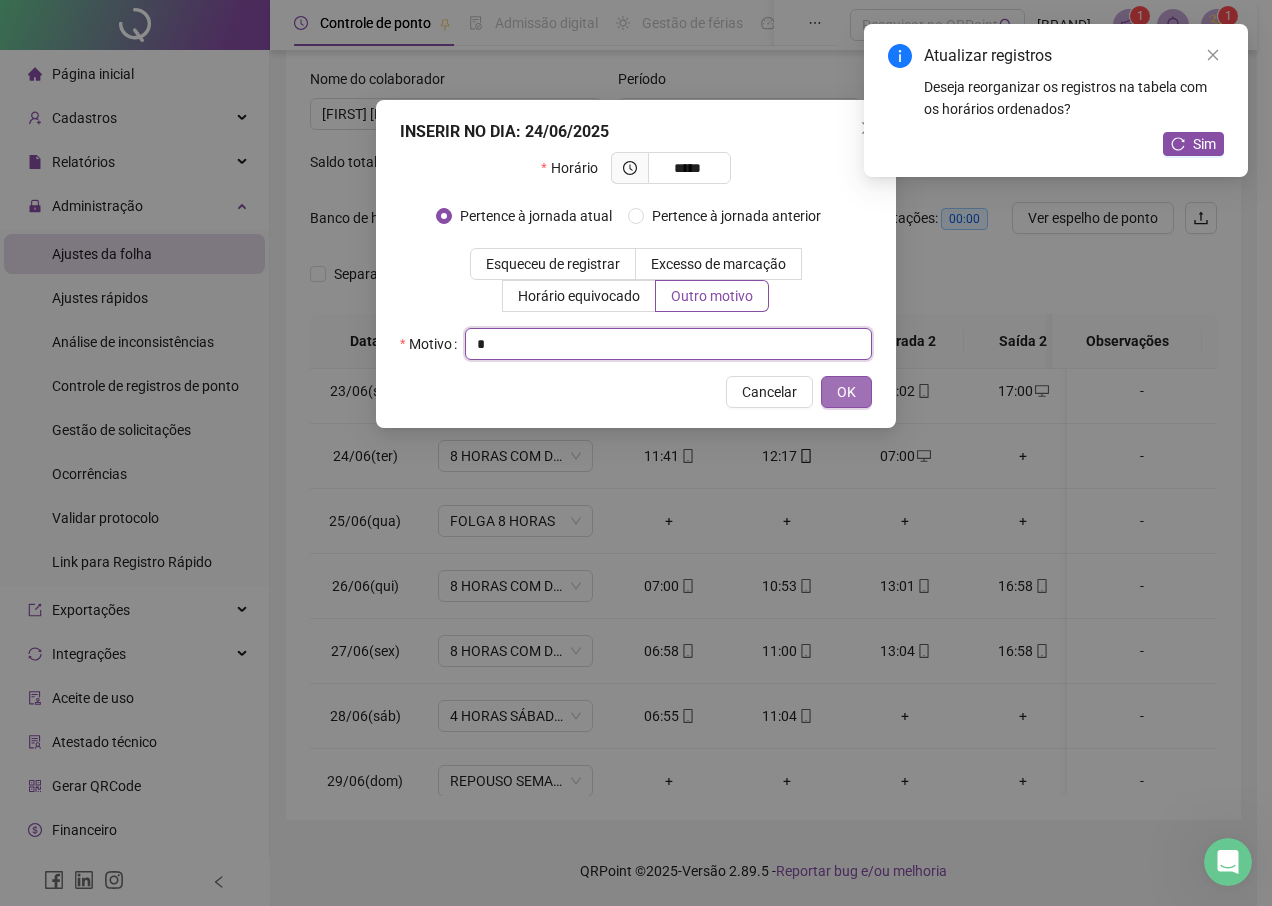 type on "*" 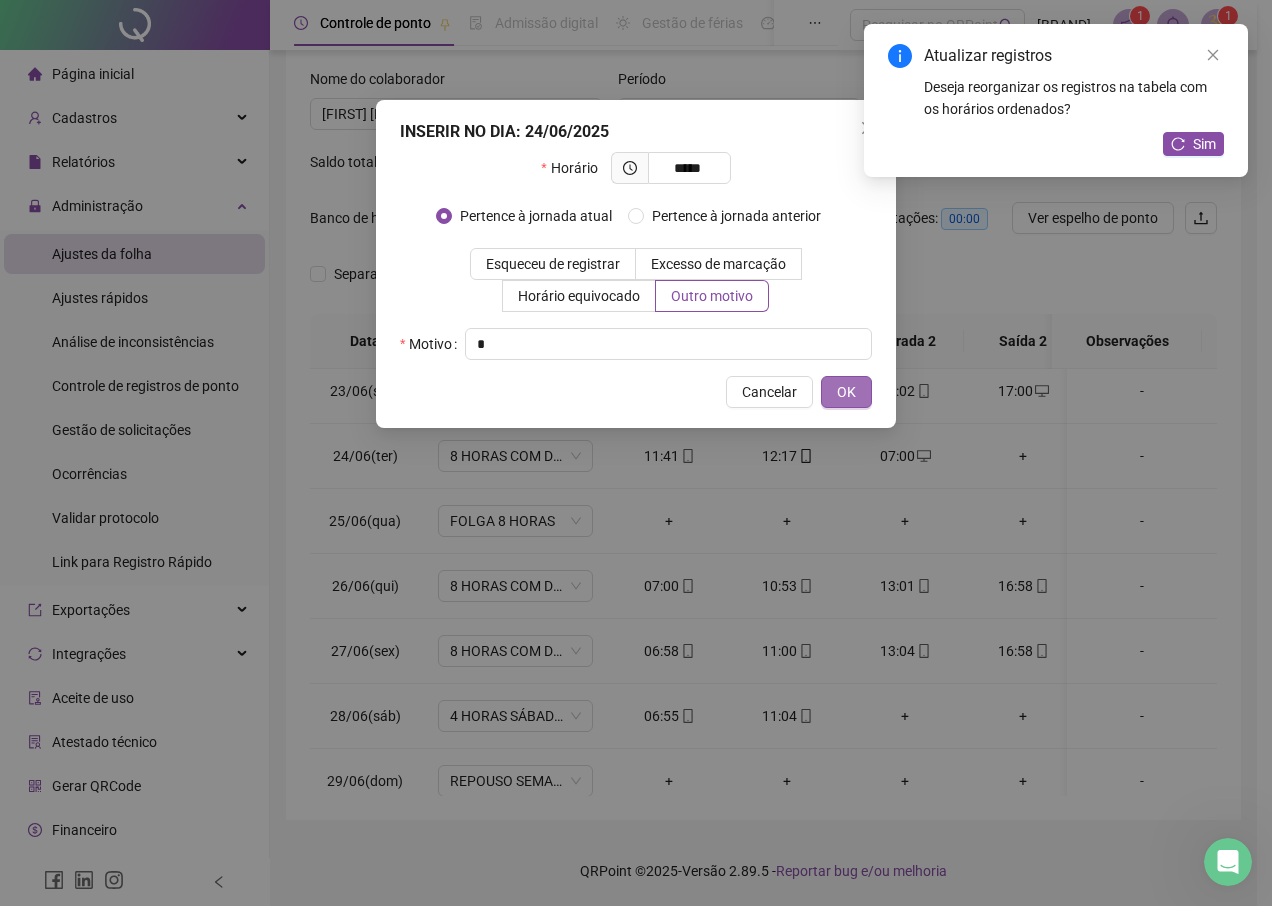 click on "OK" at bounding box center [846, 392] 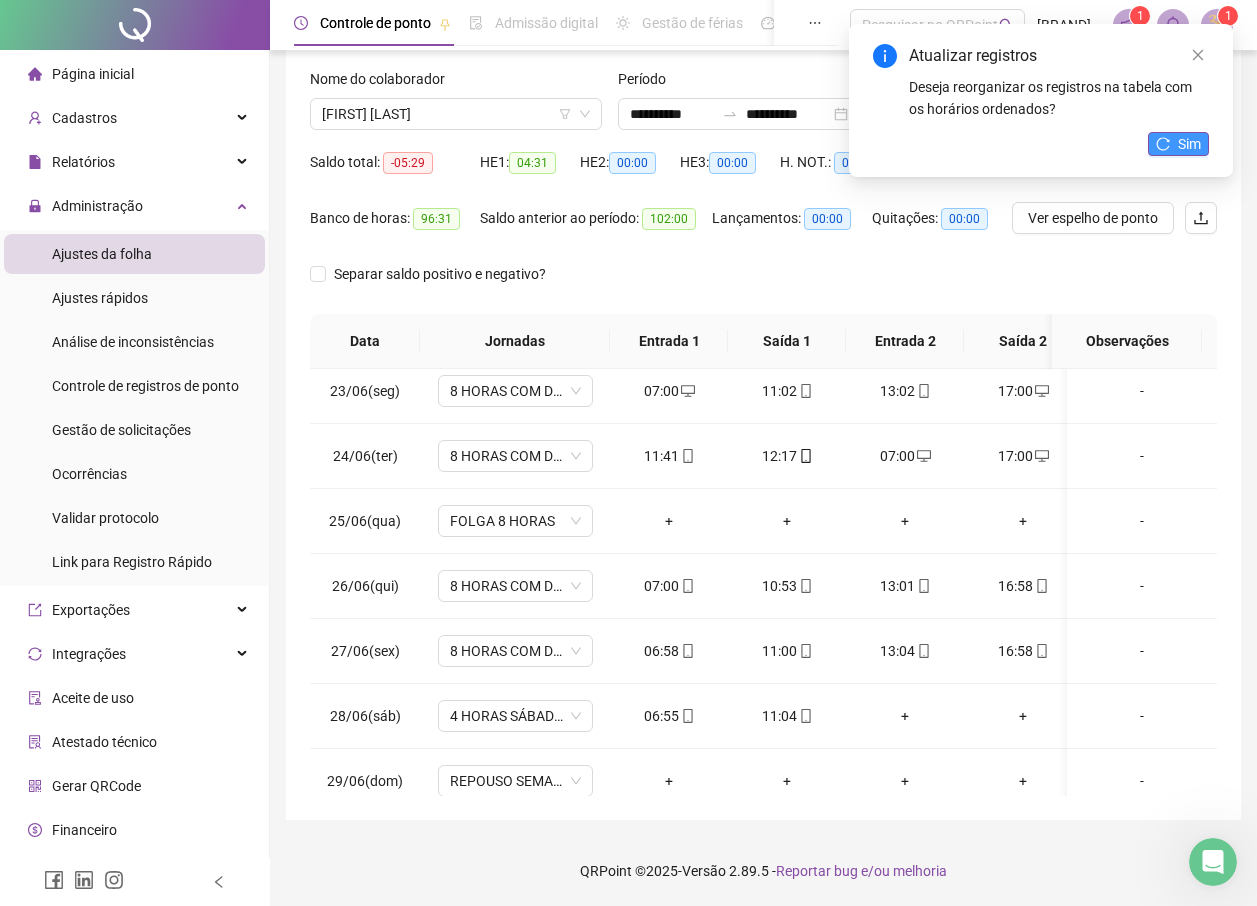 click on "Sim" at bounding box center (1178, 144) 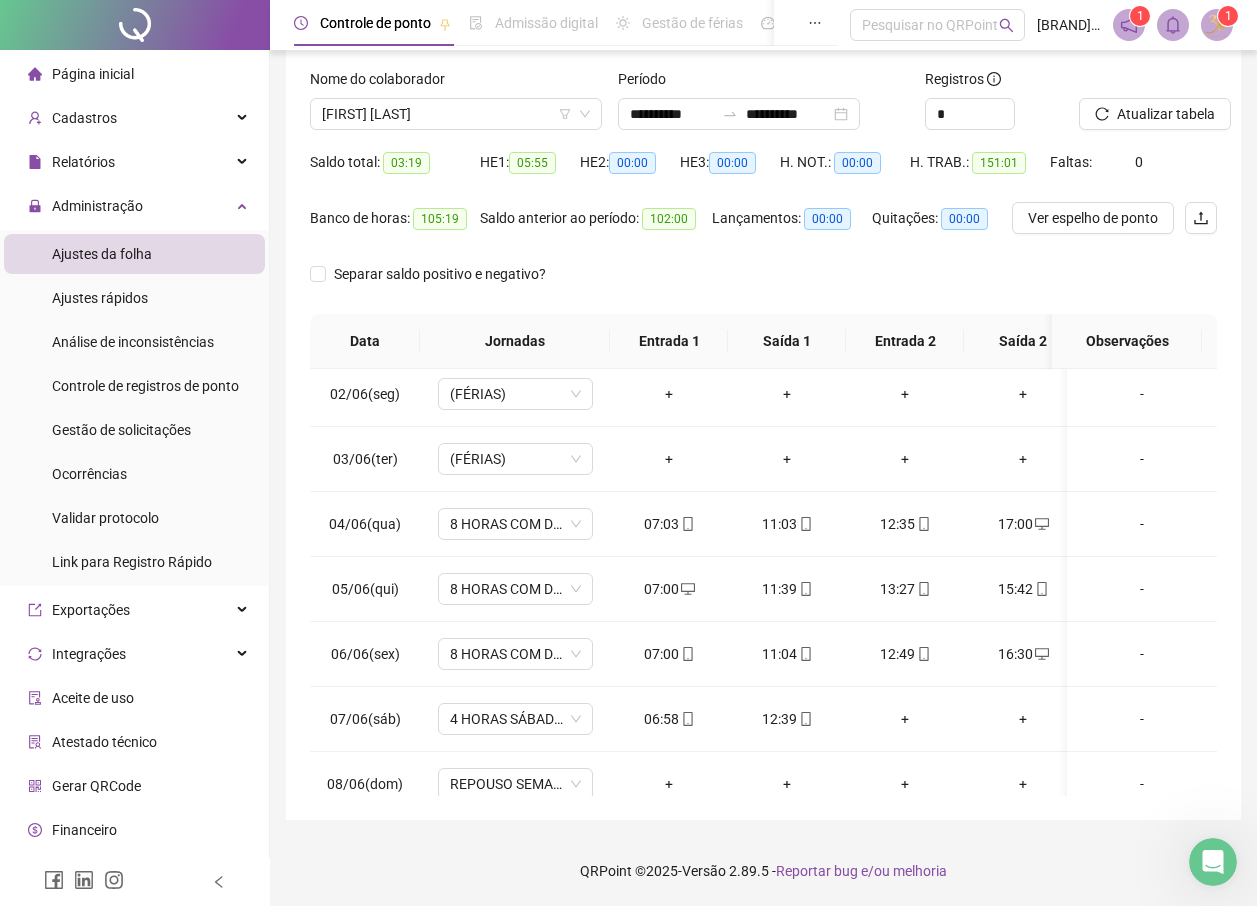 scroll, scrollTop: 0, scrollLeft: 0, axis: both 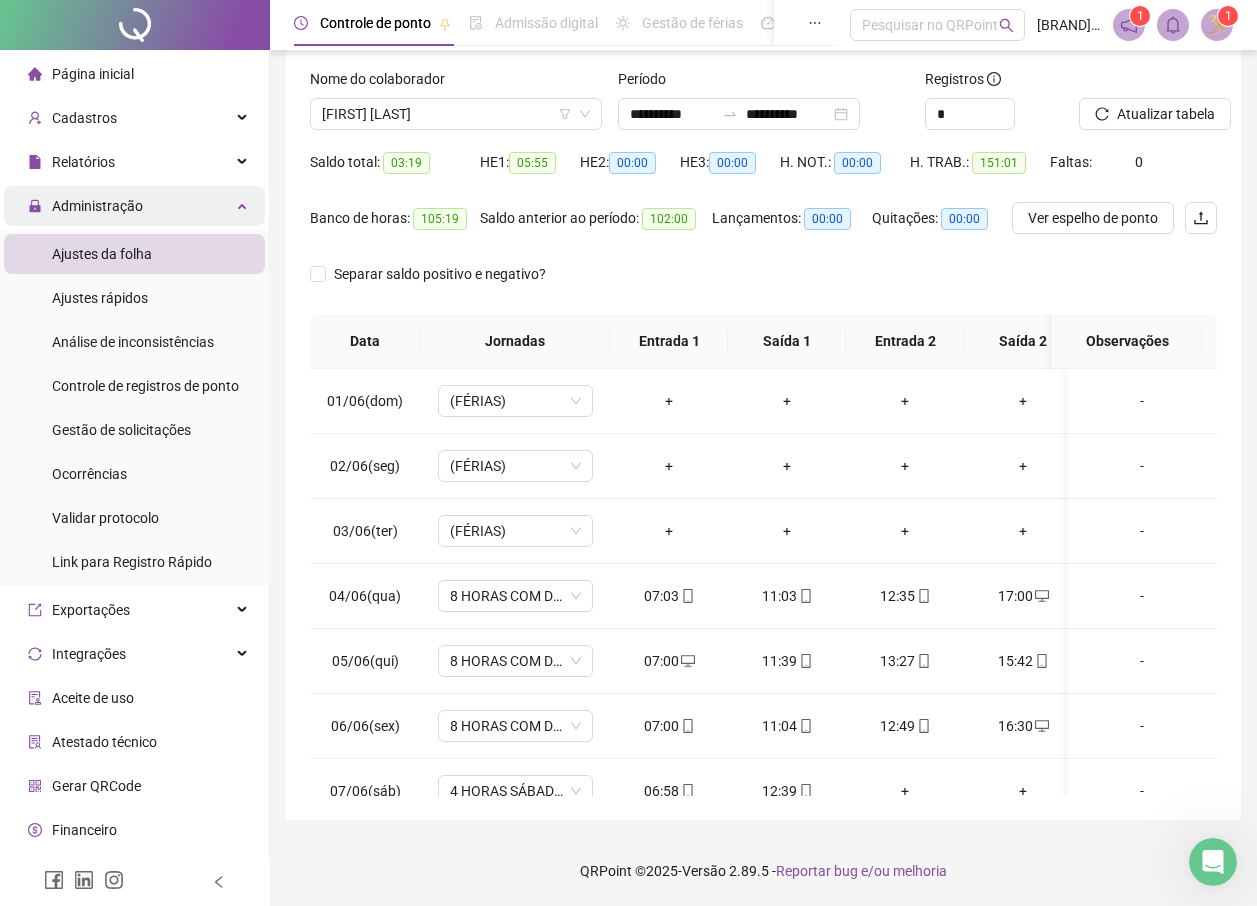click on "Administração" at bounding box center [85, 206] 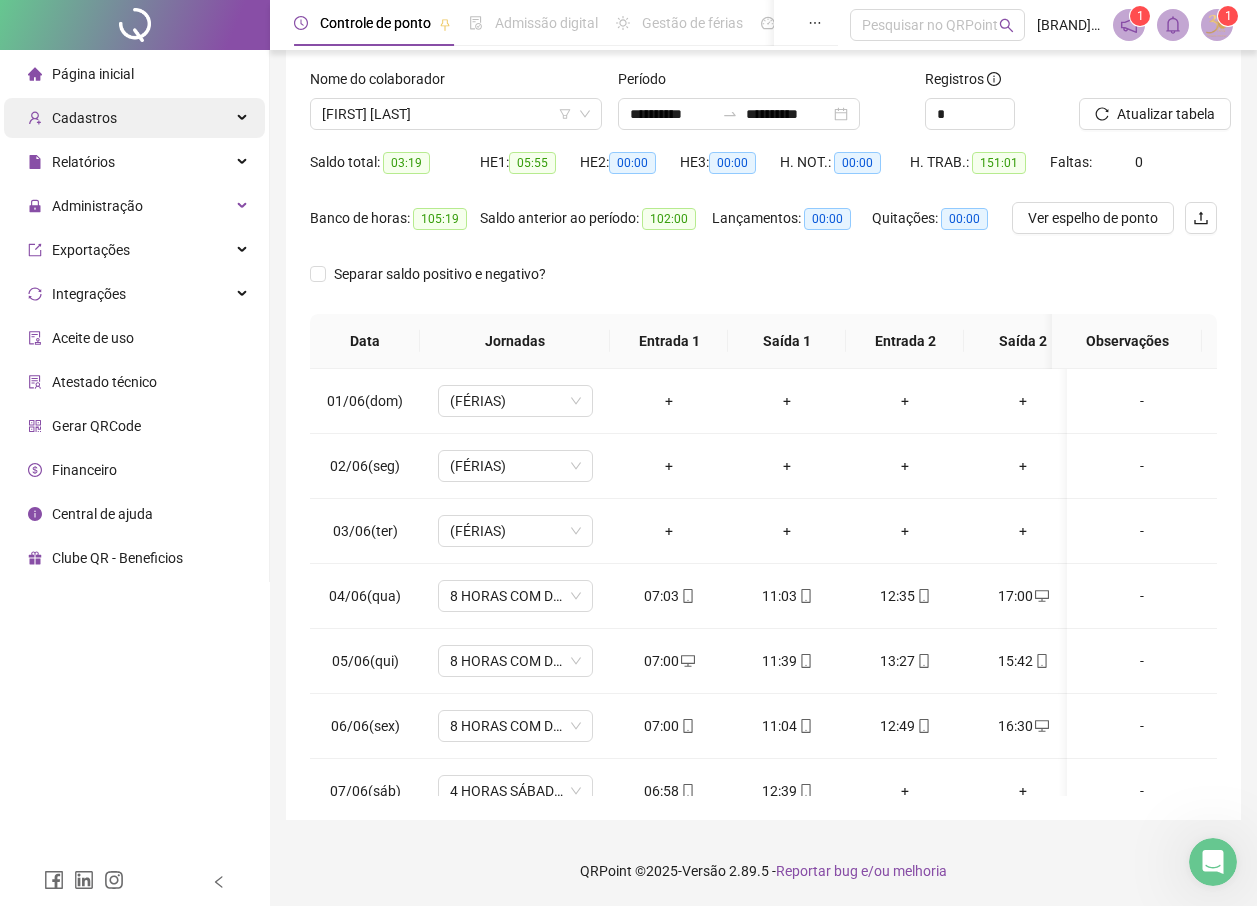 click on "Cadastros" at bounding box center (84, 118) 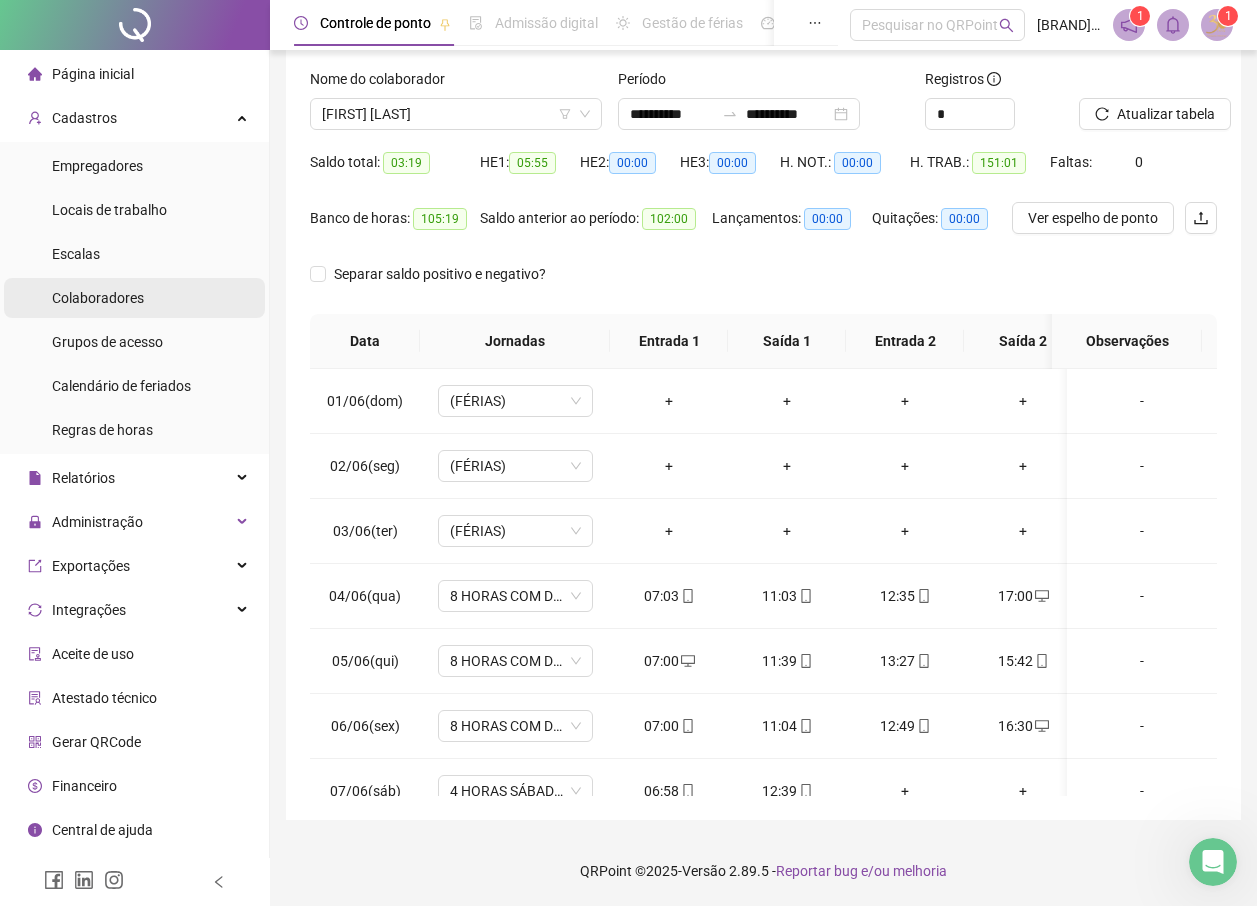 click on "Colaboradores" at bounding box center (98, 298) 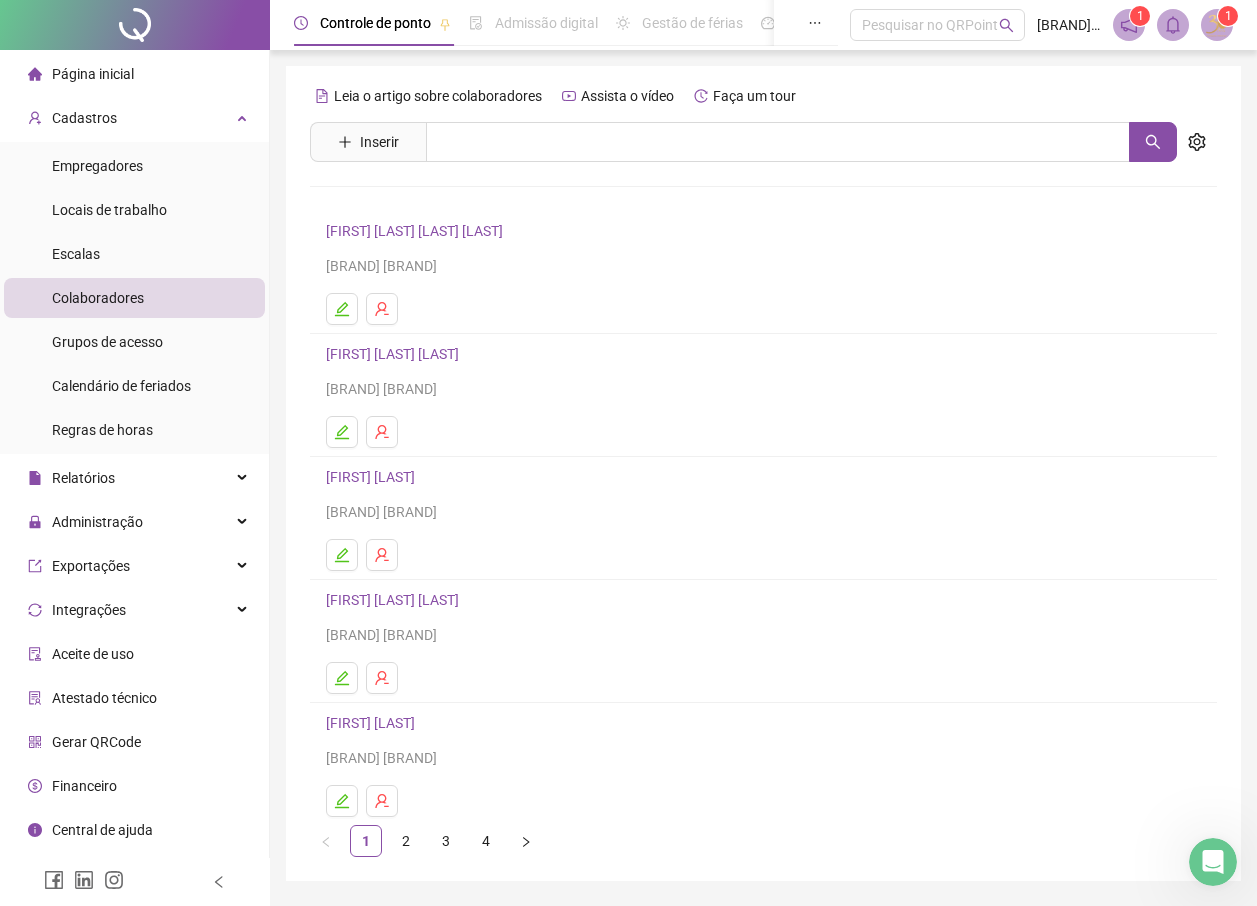 click on "[FIRST] [LAST] [LAST]" at bounding box center (395, 354) 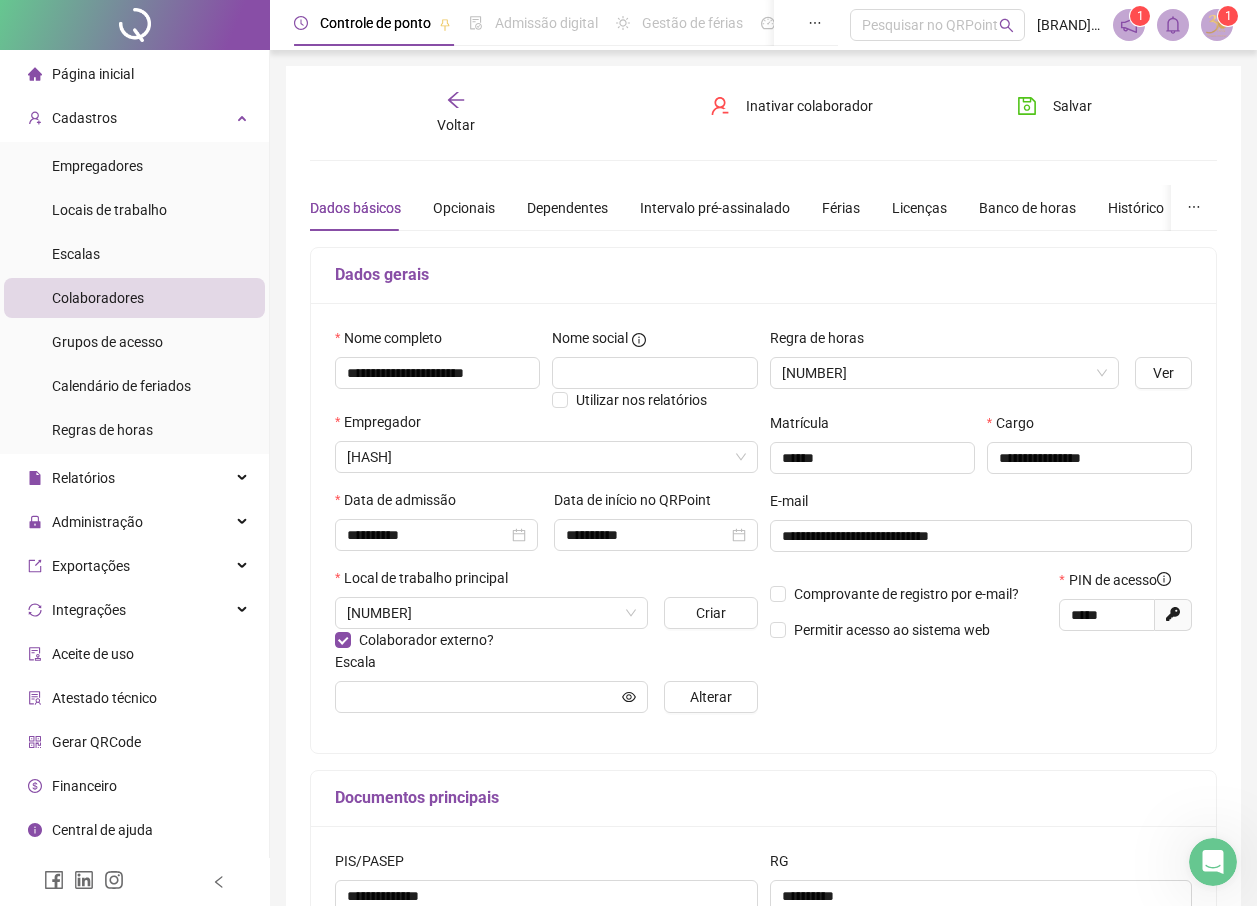 type on "**********" 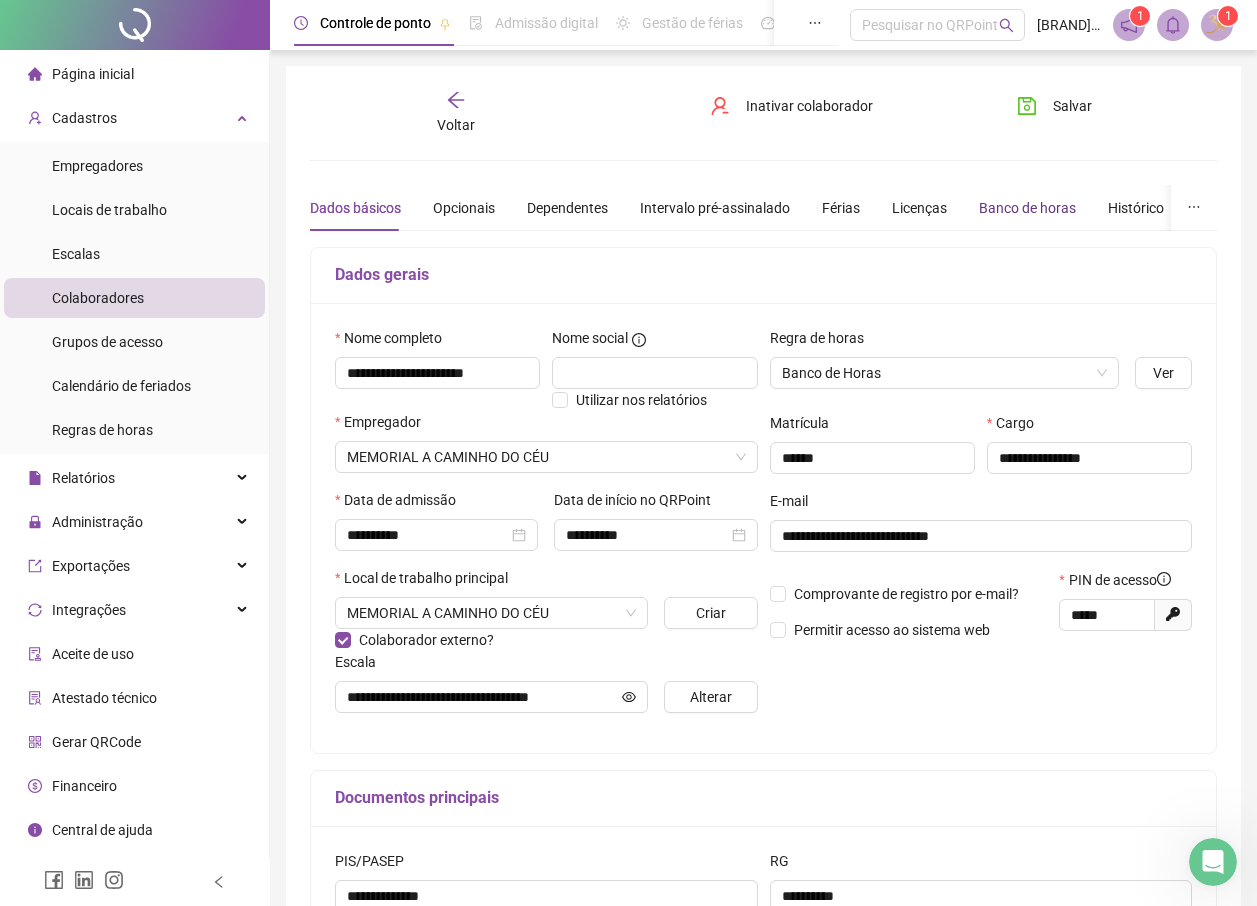 click on "Banco de horas" at bounding box center [1027, 208] 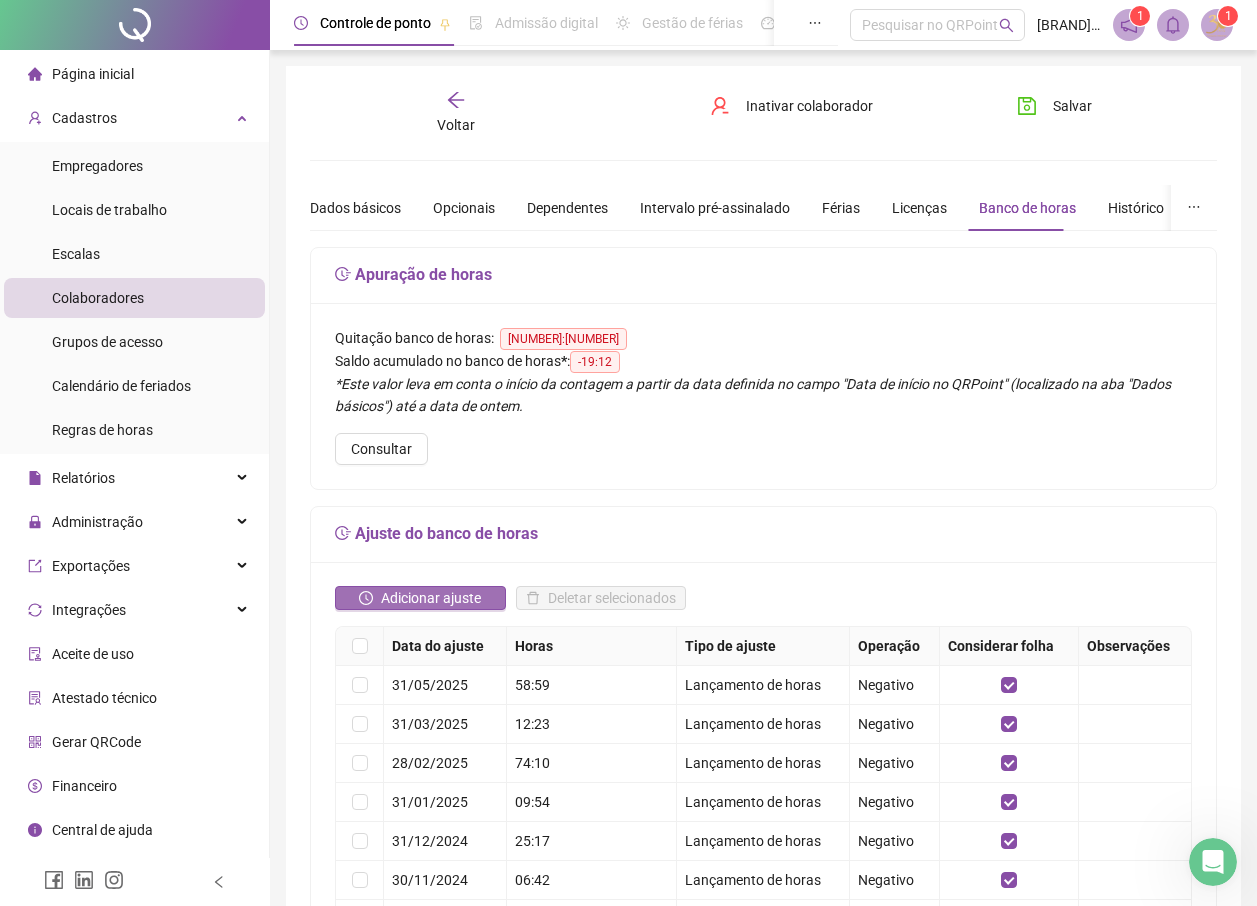 click on "Adicionar ajuste" at bounding box center (431, 598) 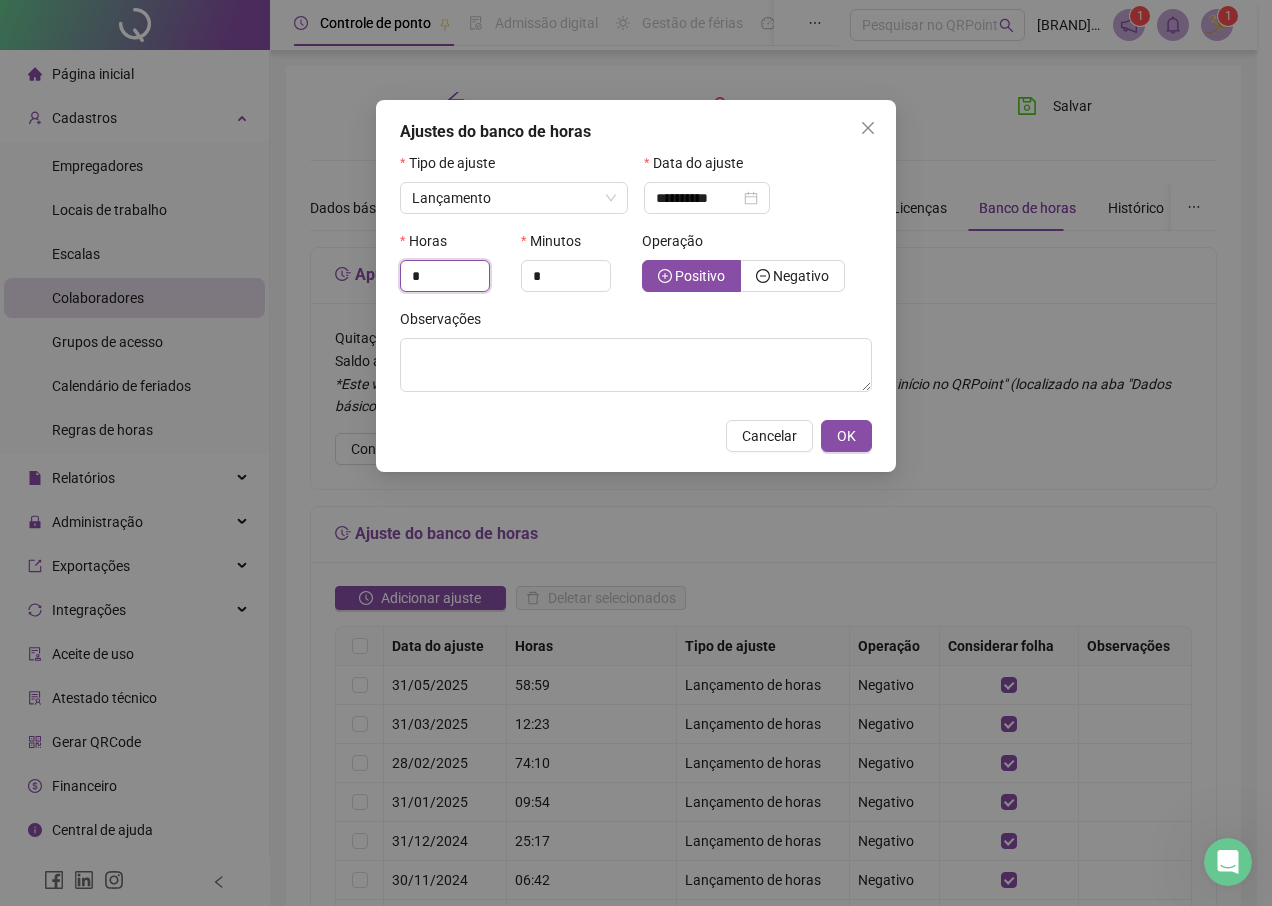 drag, startPoint x: 430, startPoint y: 279, endPoint x: 342, endPoint y: 284, distance: 88.14193 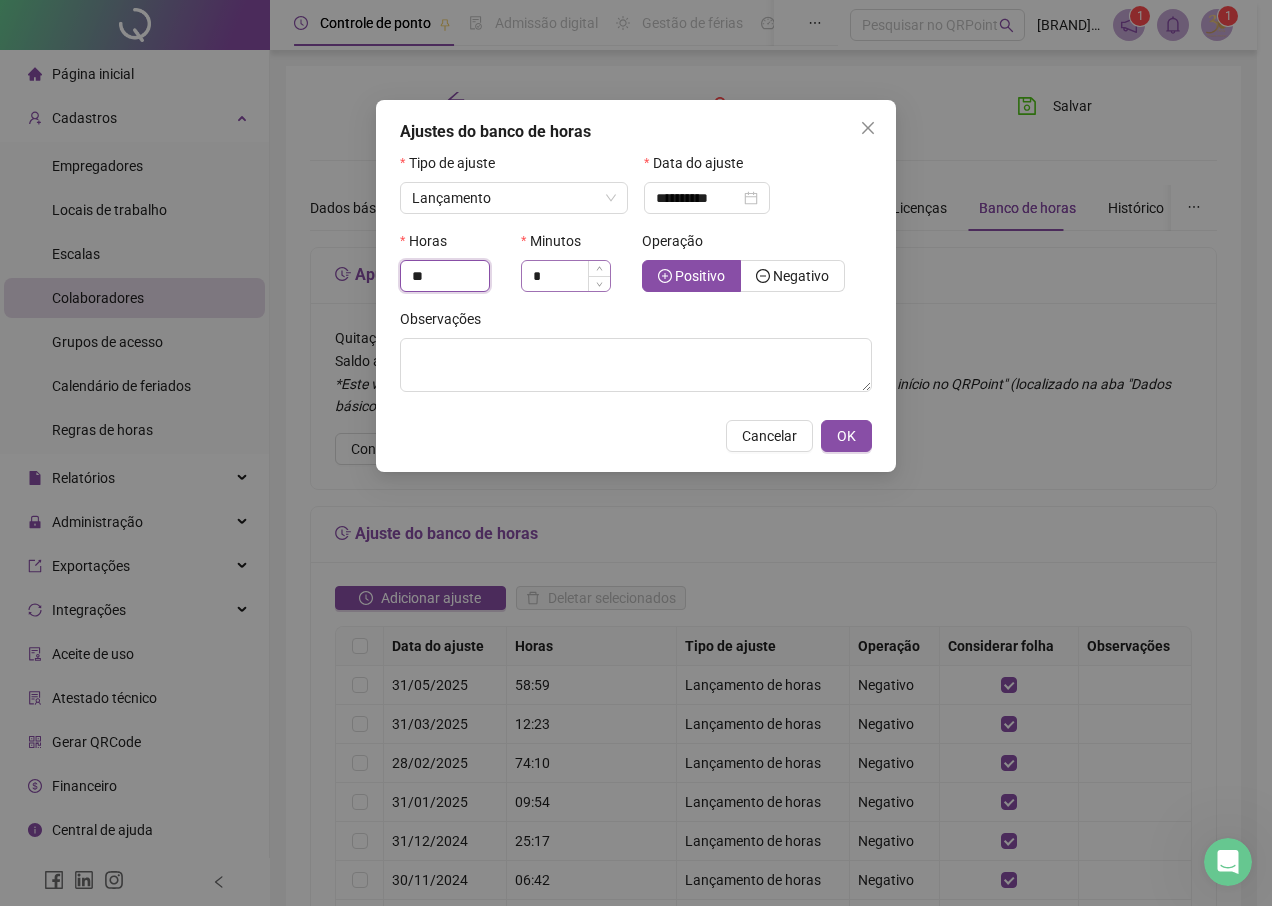 type on "**" 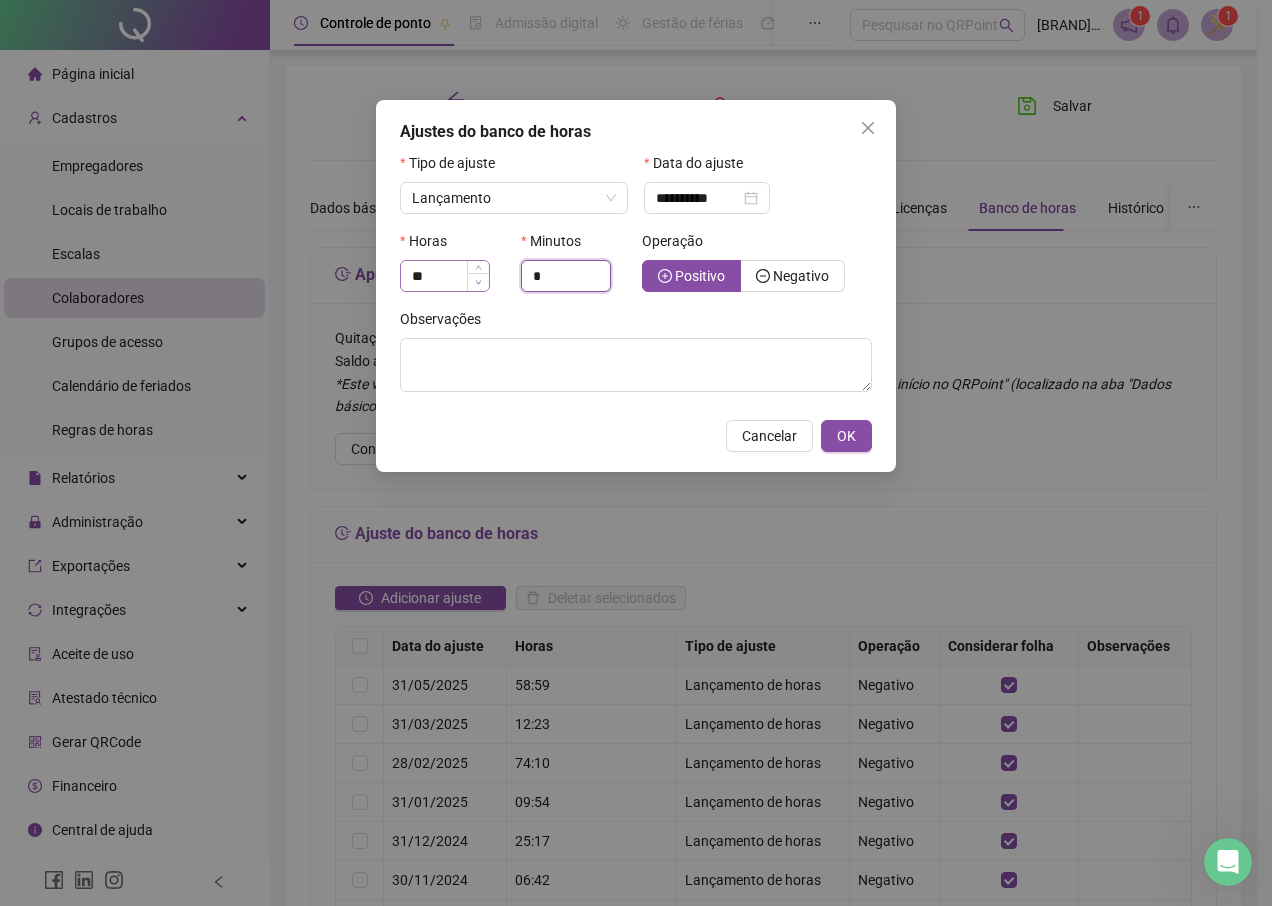 drag, startPoint x: 547, startPoint y: 285, endPoint x: 488, endPoint y: 280, distance: 59.211487 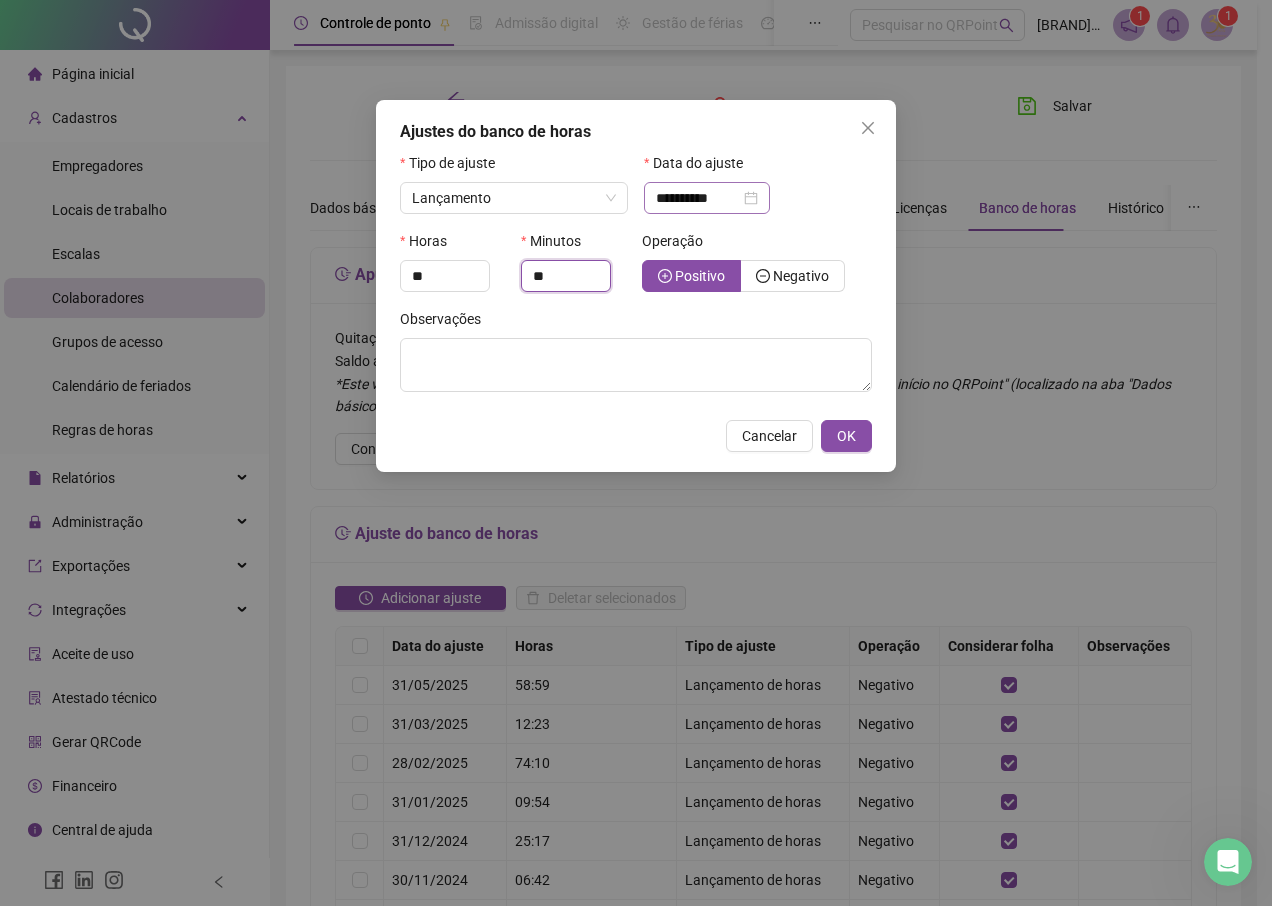 click on "**********" at bounding box center [707, 198] 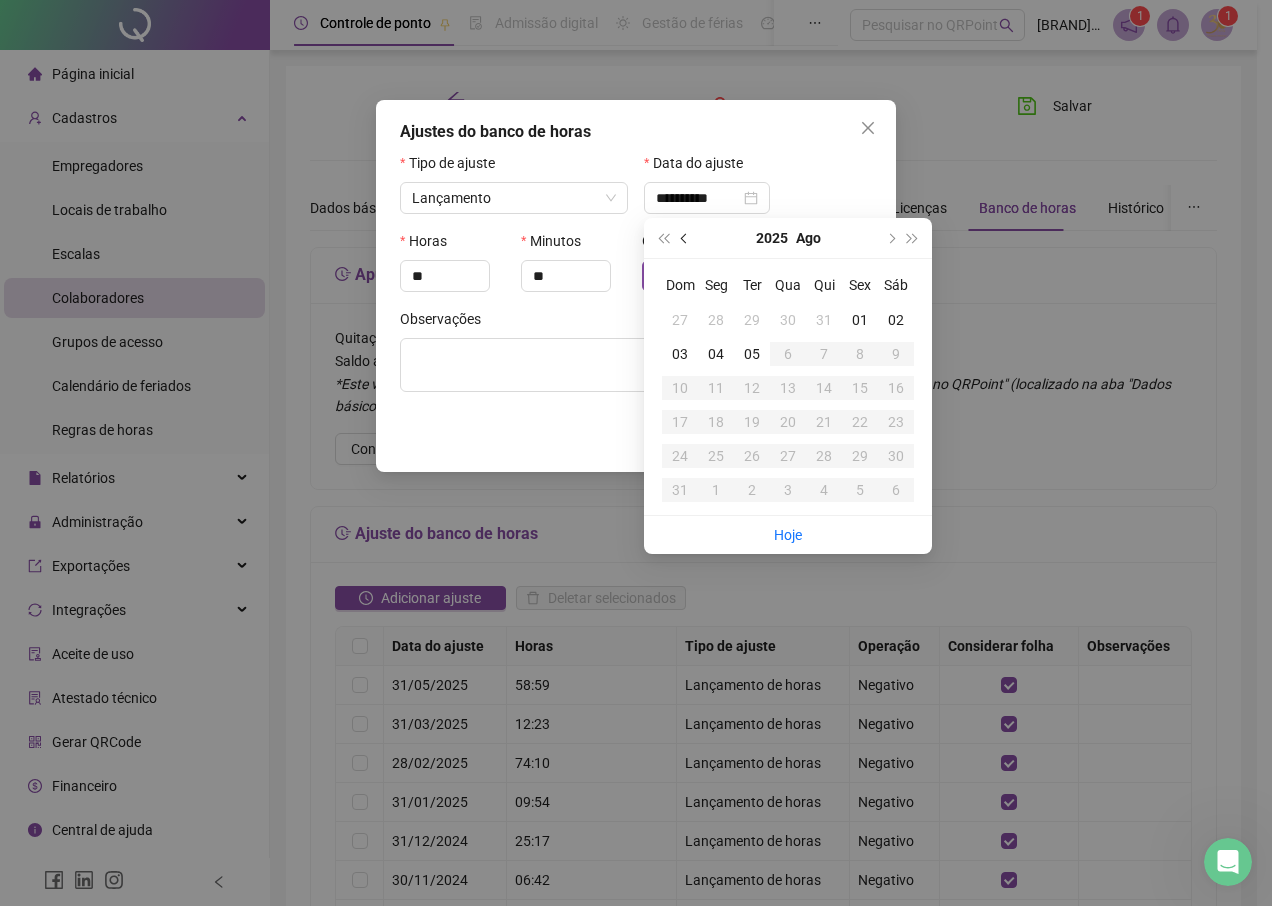 click at bounding box center [685, 238] 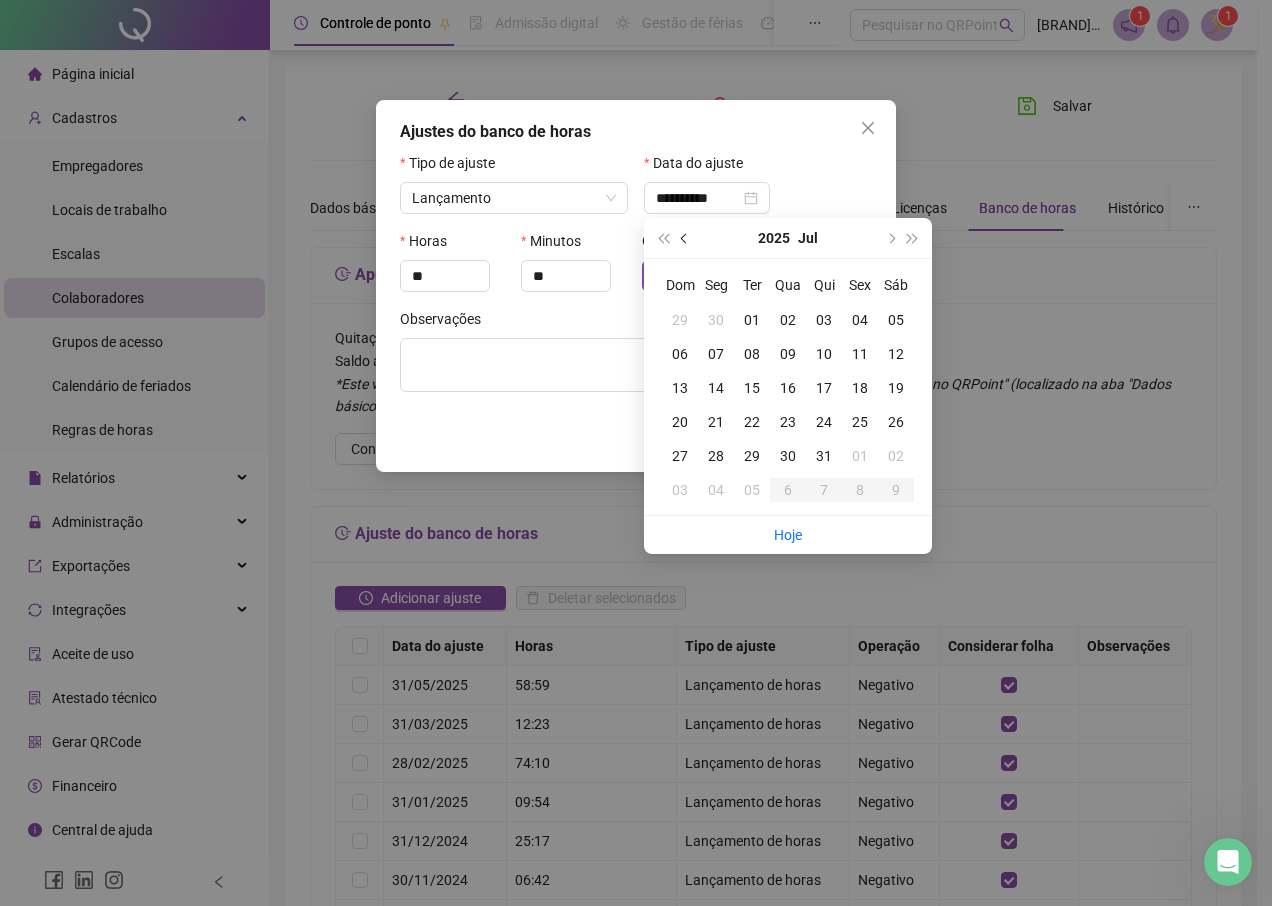 click at bounding box center (685, 238) 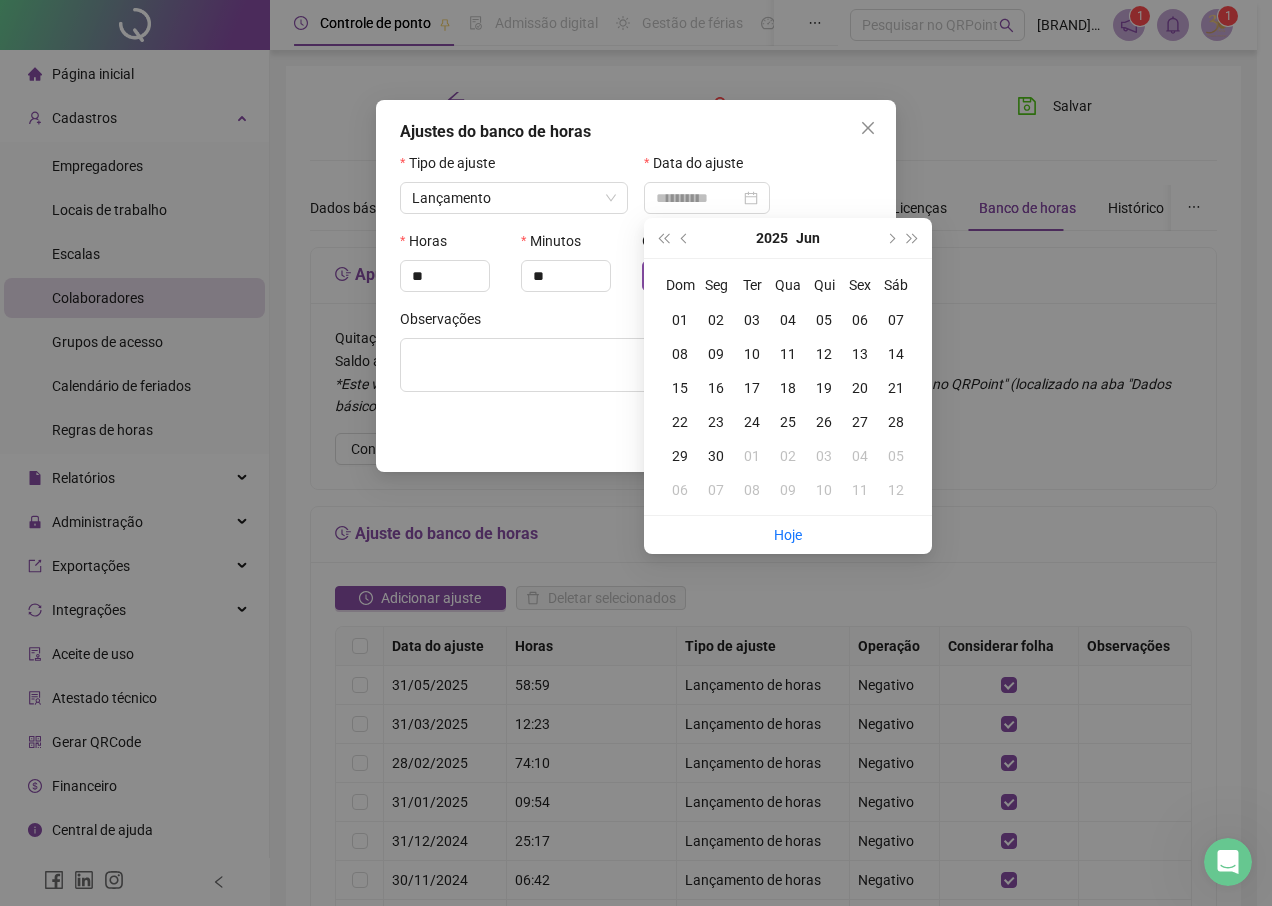 type on "**********" 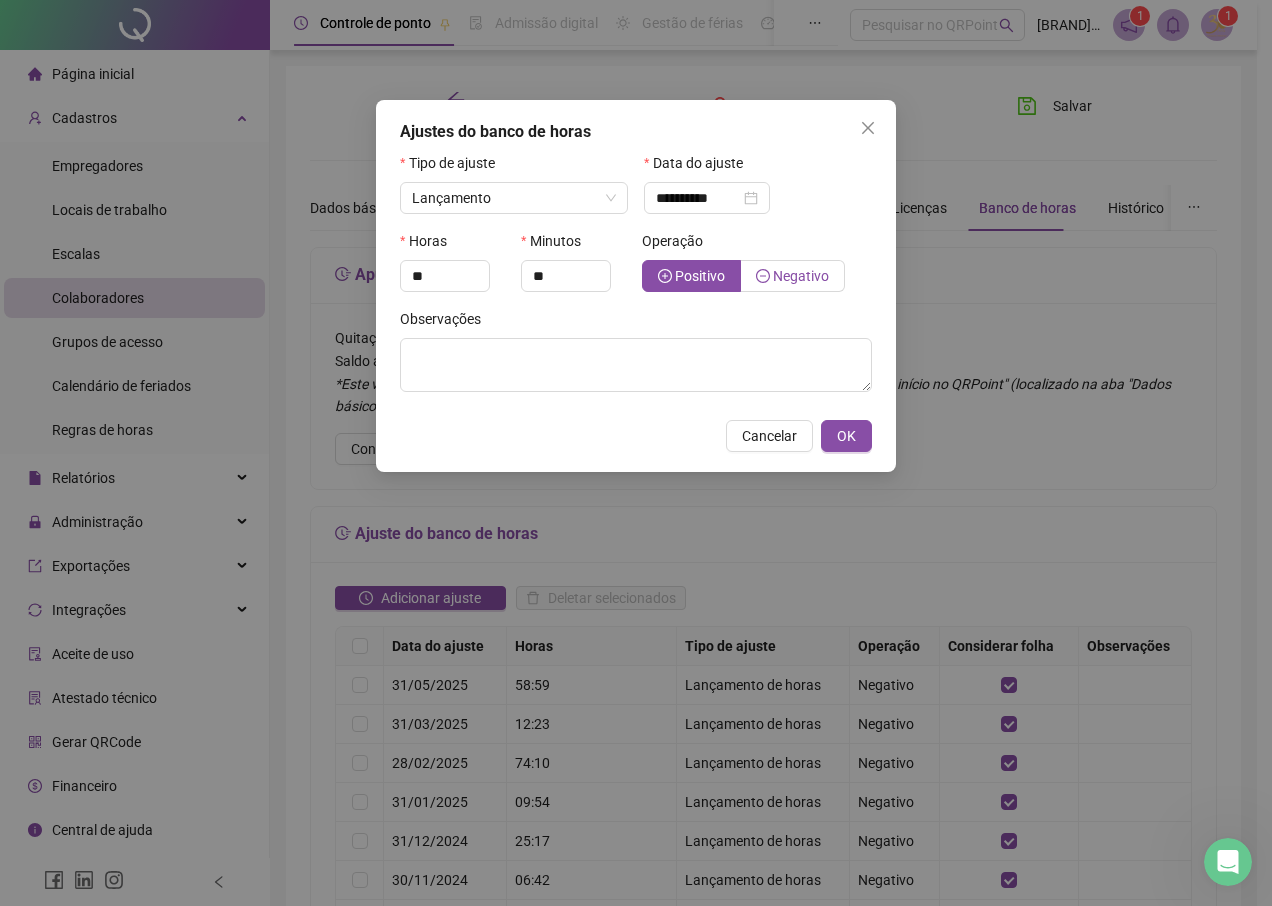 click on "Negativo" at bounding box center [801, 276] 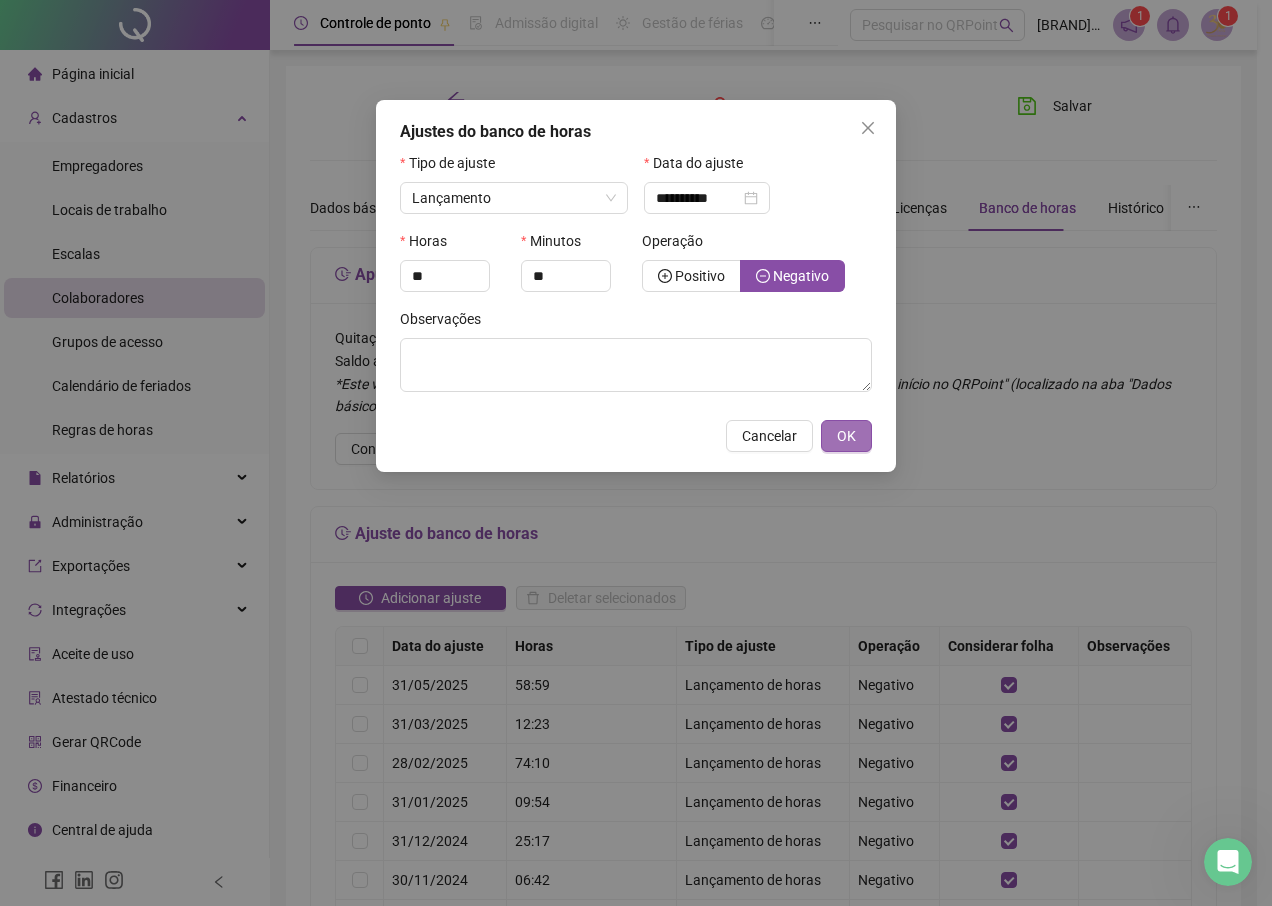 click on "OK" at bounding box center [846, 436] 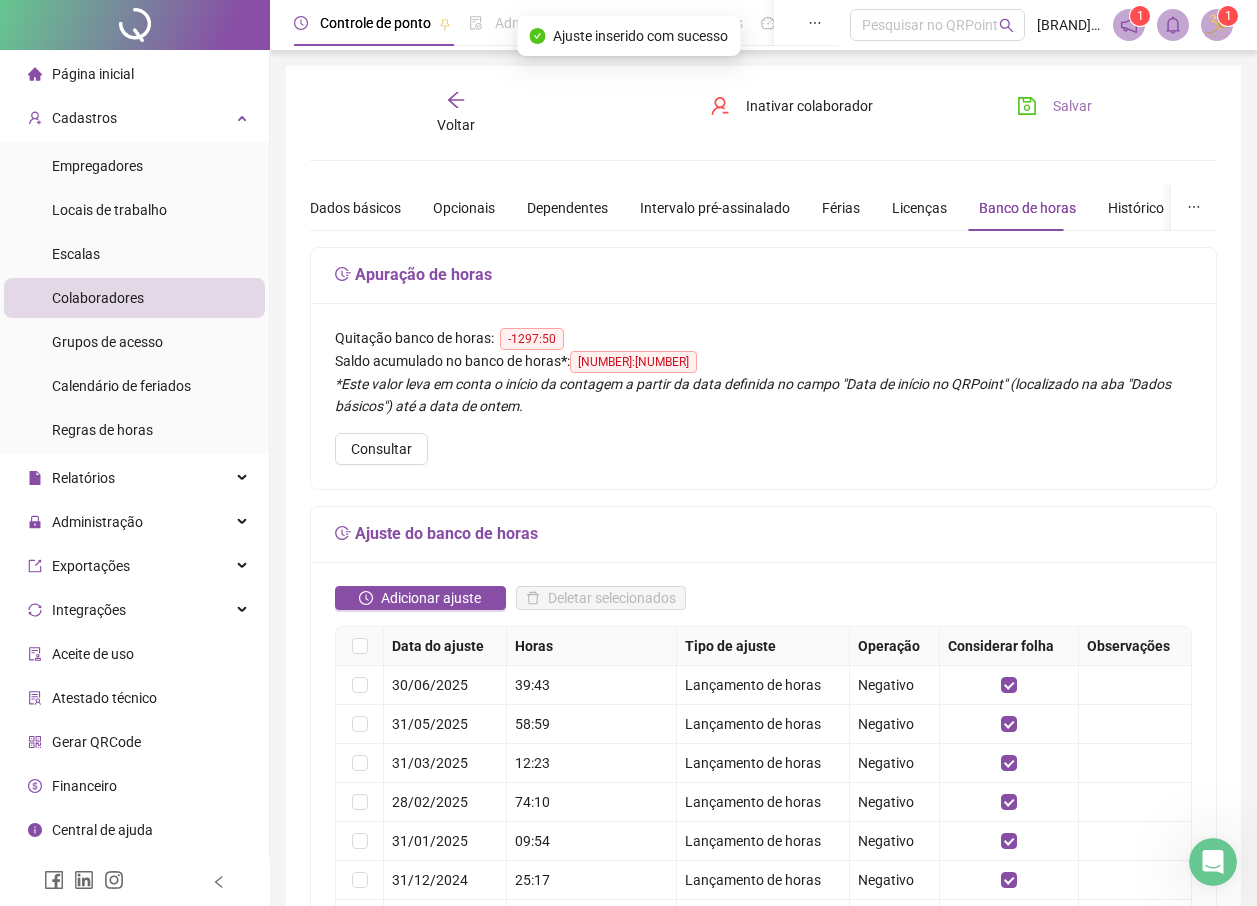 click on "Salvar" at bounding box center (1054, 106) 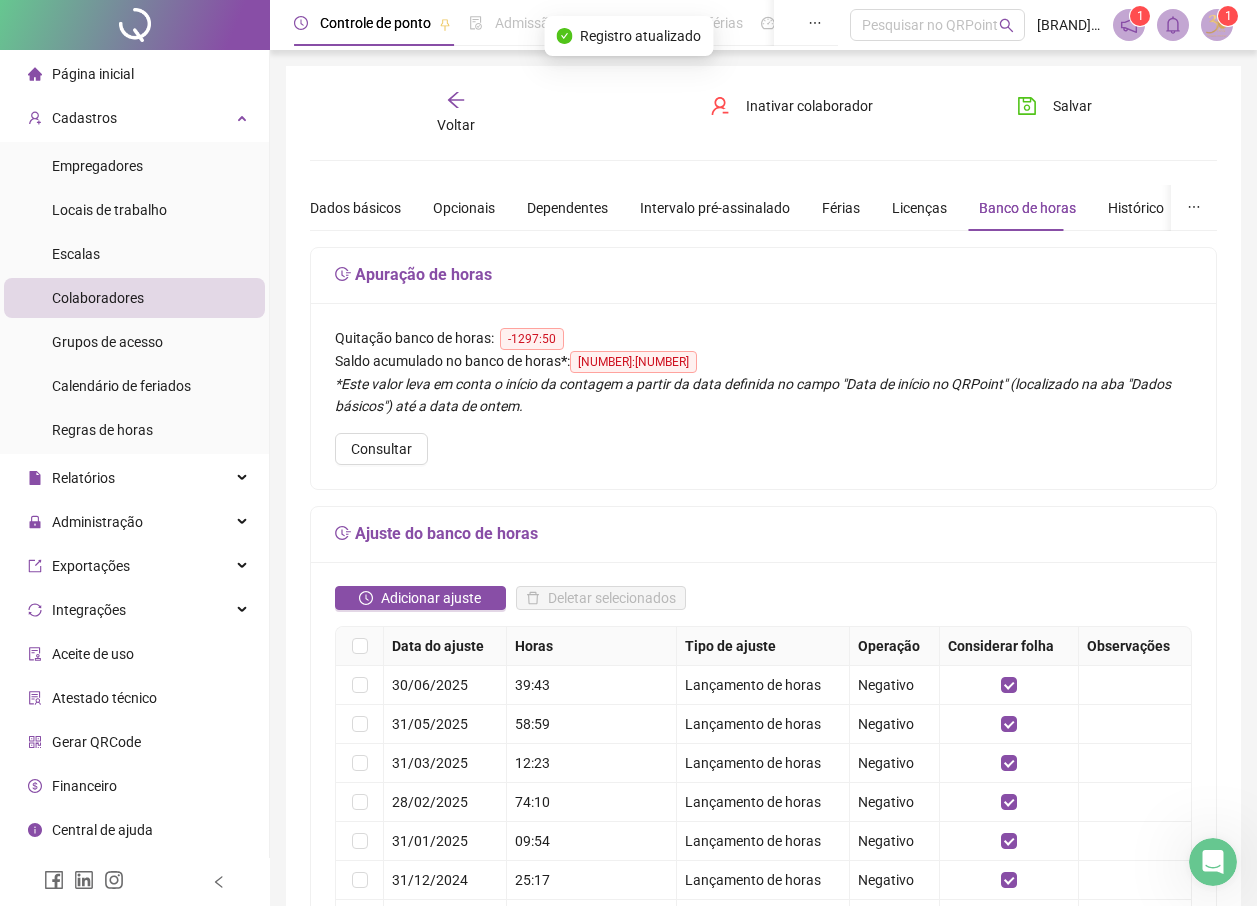click 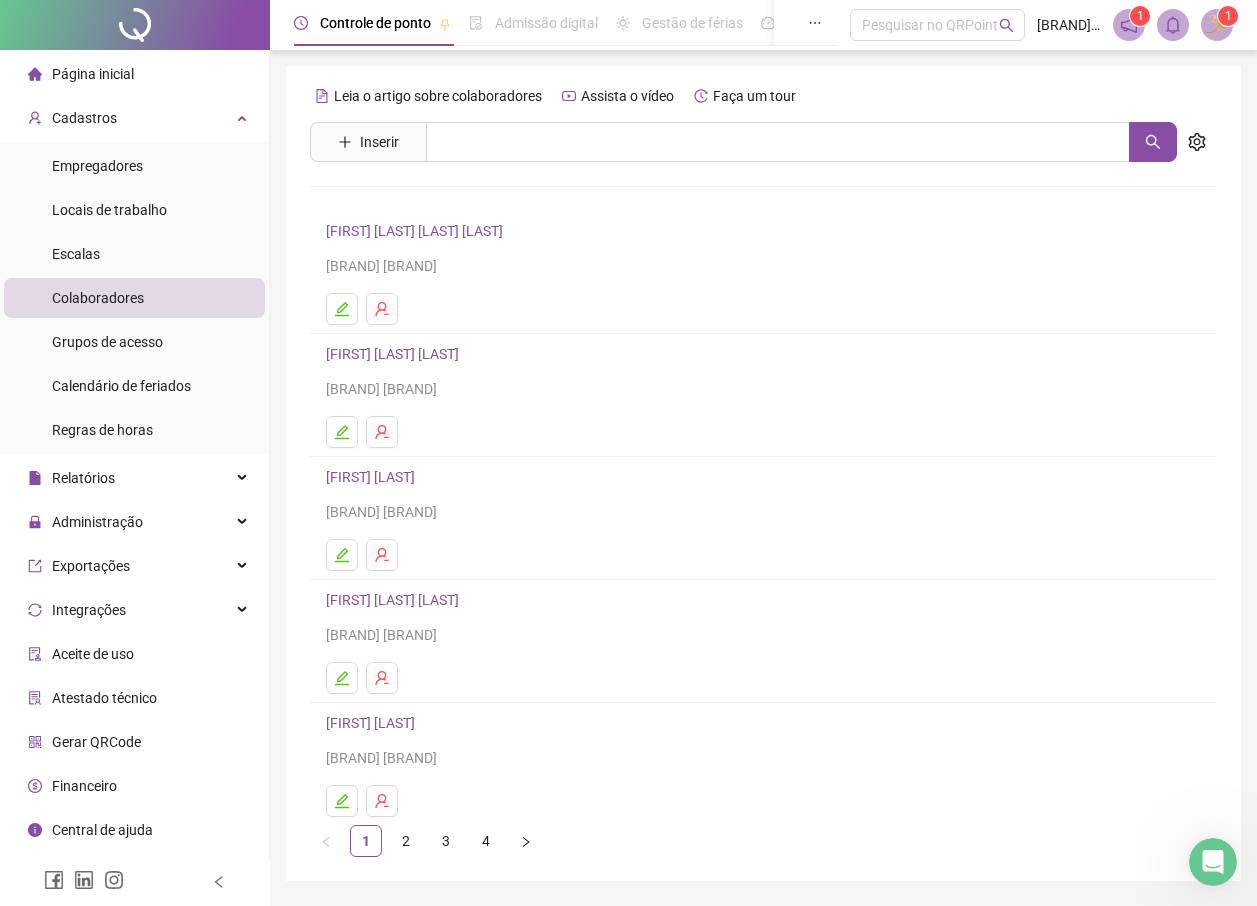 click on "[FIRST] [LAST]" at bounding box center [373, 477] 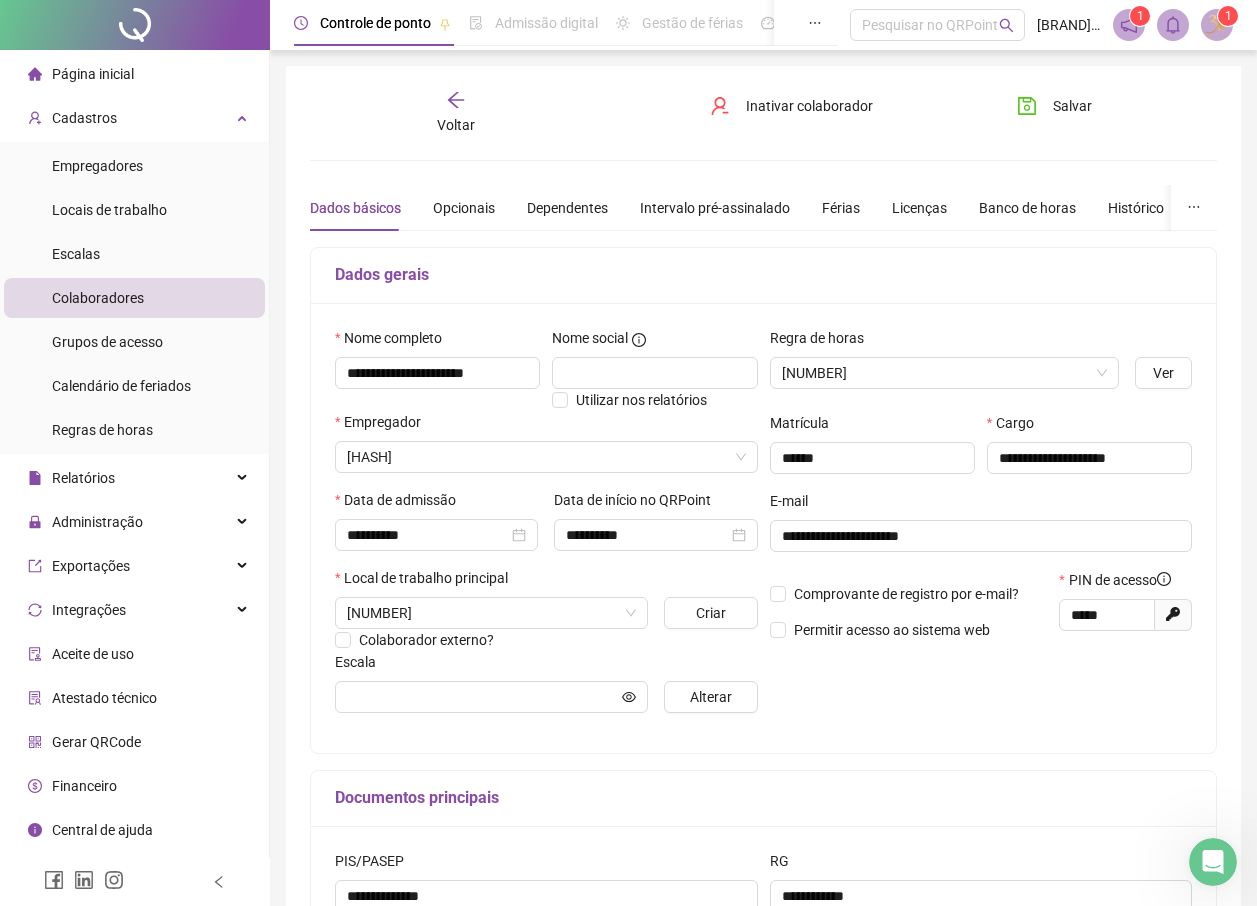 type on "**********" 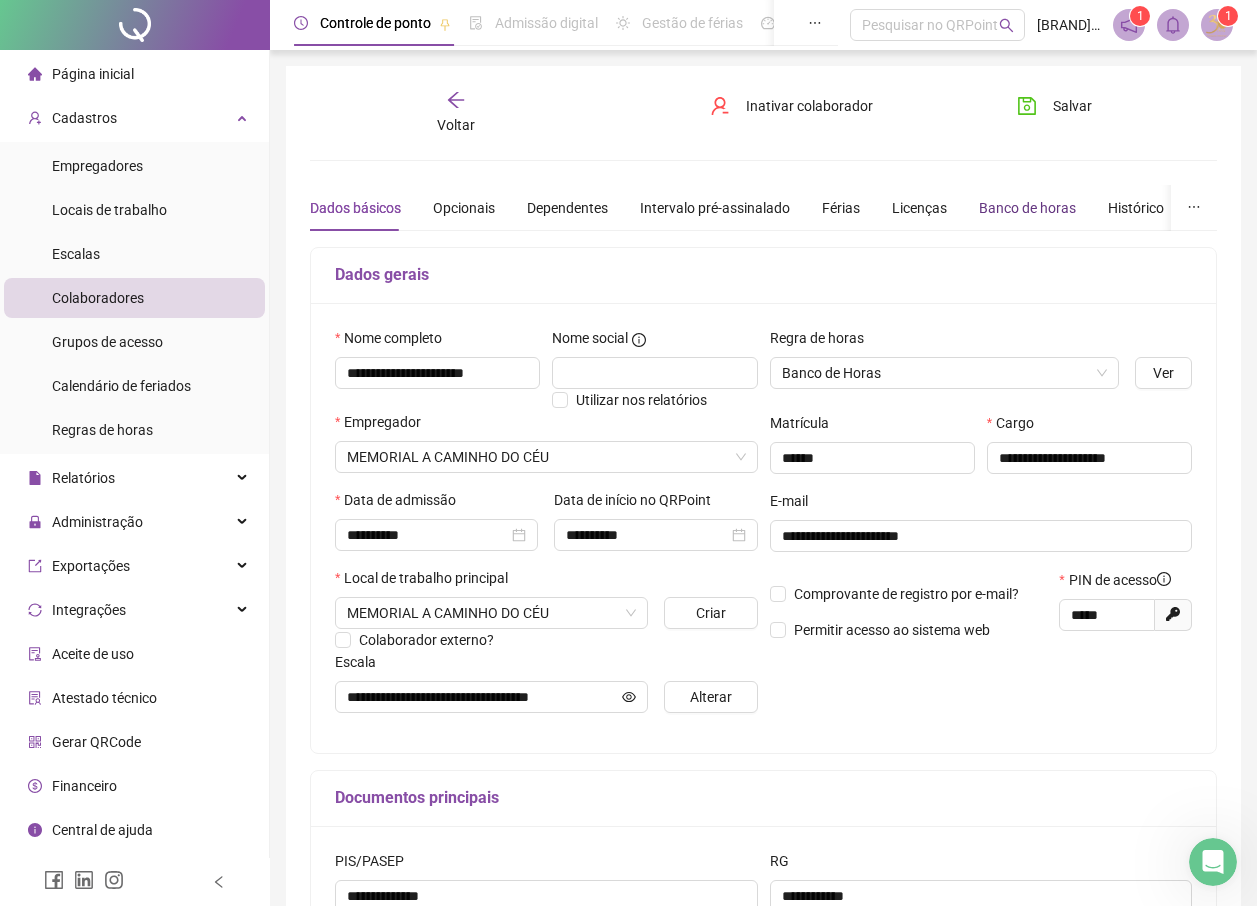 click on "Banco de horas" at bounding box center (1027, 208) 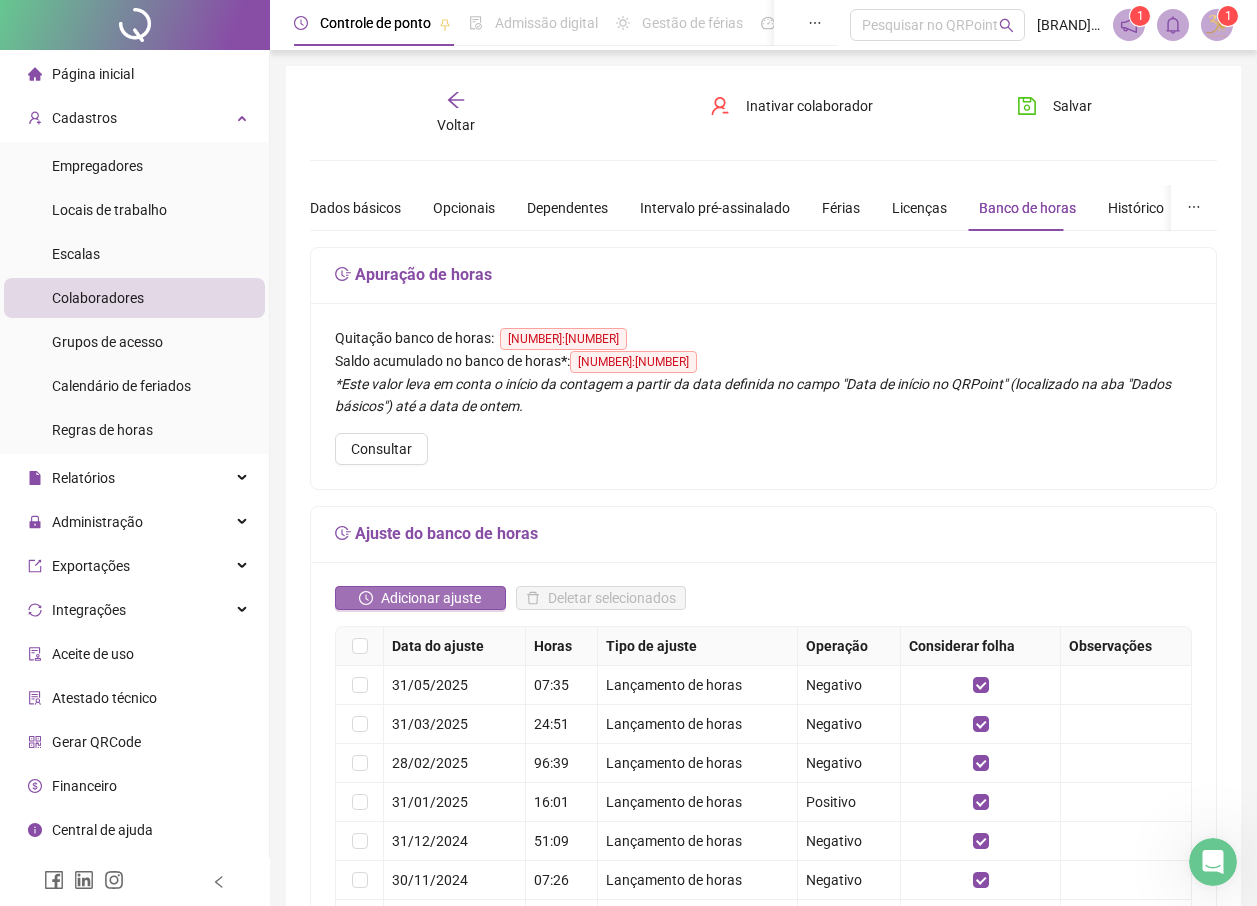 click on "Adicionar ajuste" at bounding box center (431, 598) 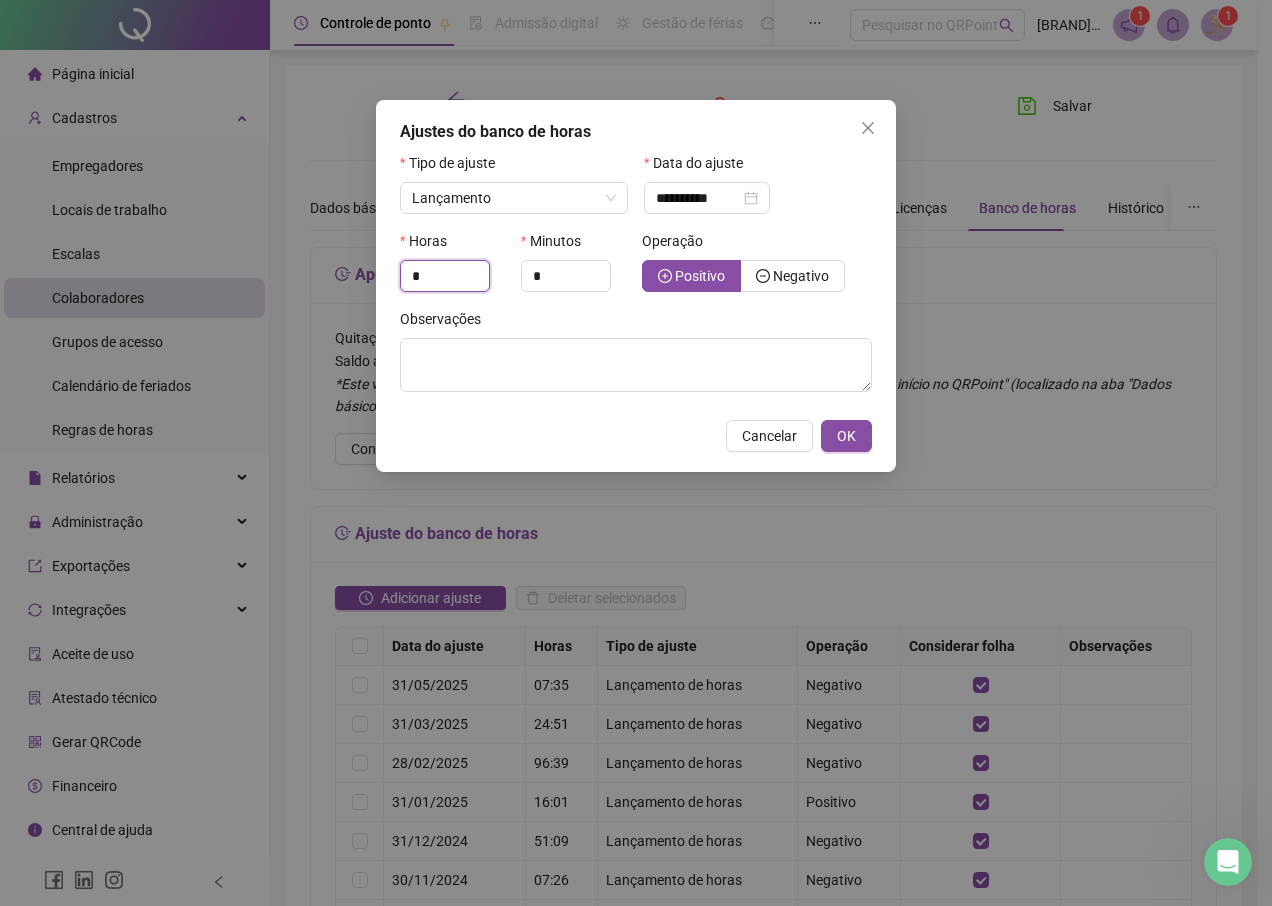 drag, startPoint x: 423, startPoint y: 281, endPoint x: 397, endPoint y: 281, distance: 26 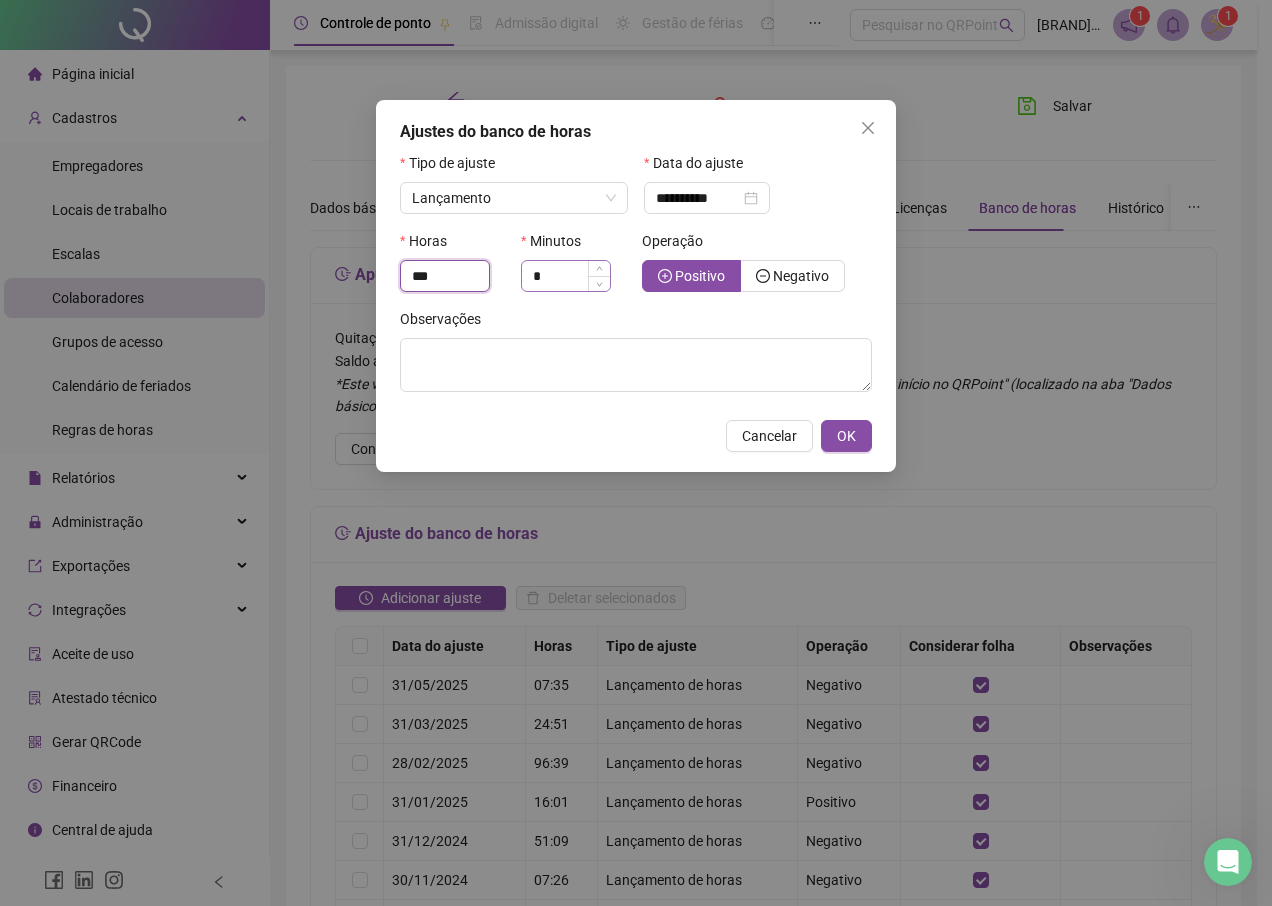 type on "***" 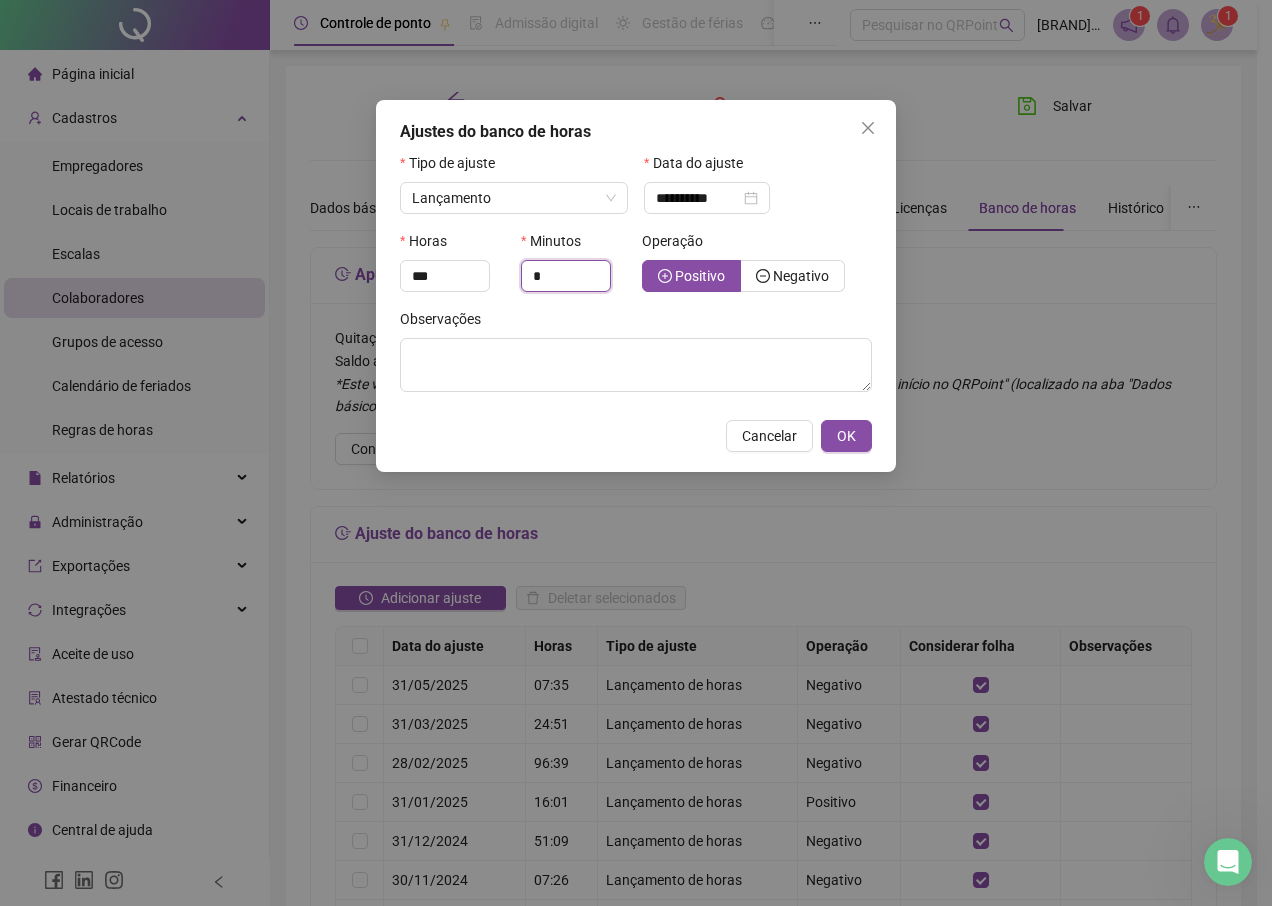 drag, startPoint x: 557, startPoint y: 287, endPoint x: 501, endPoint y: 288, distance: 56.008926 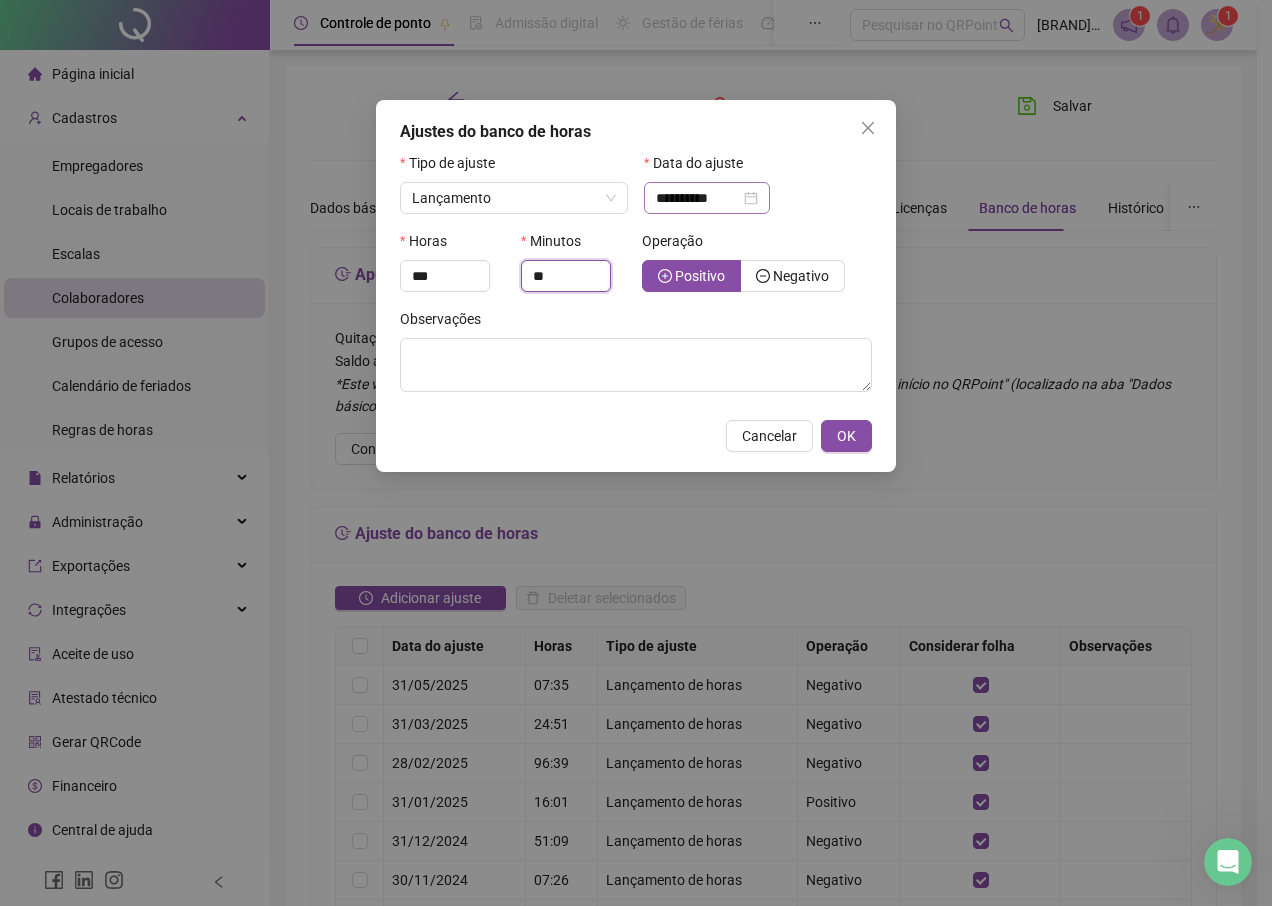 type on "**" 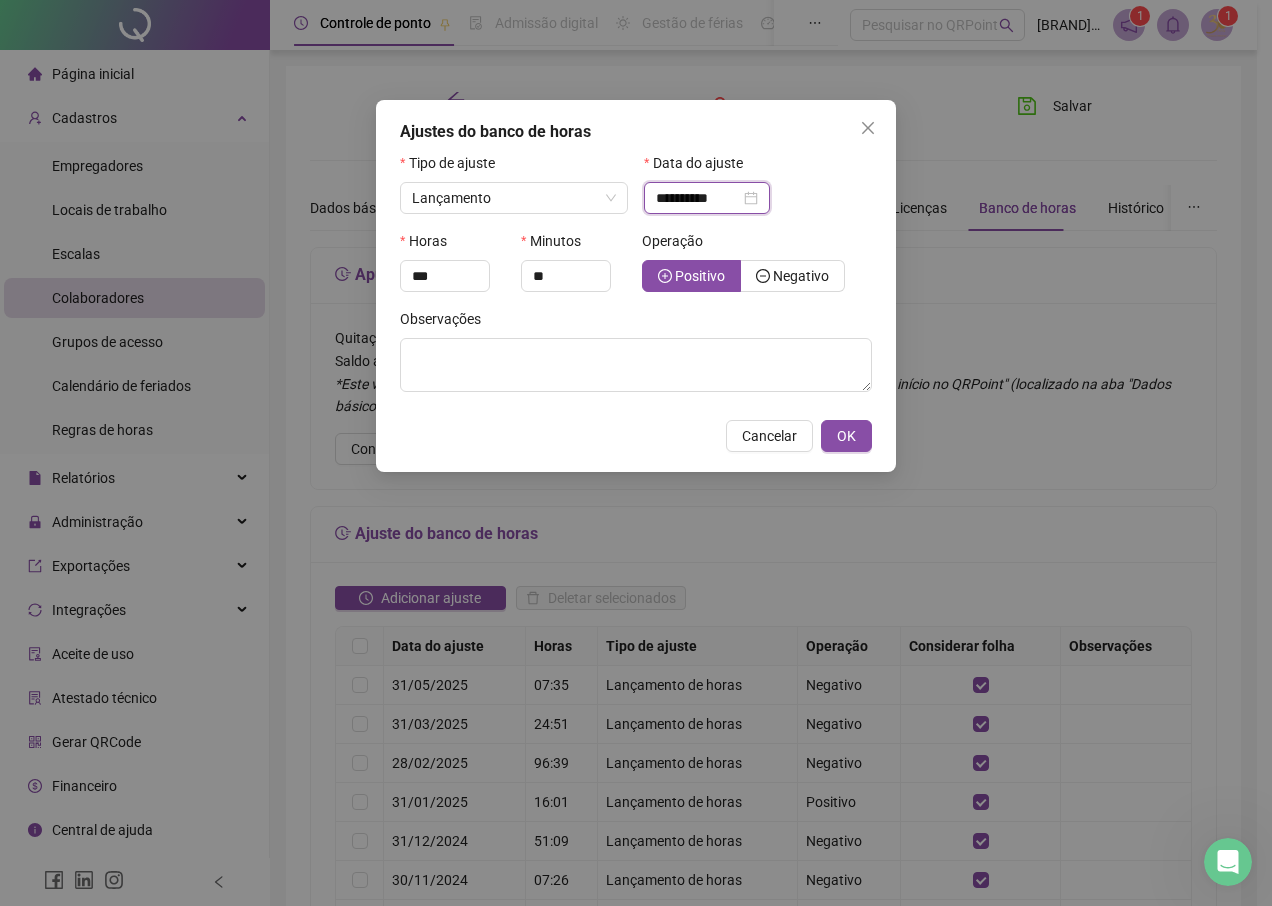click on "**********" at bounding box center (698, 198) 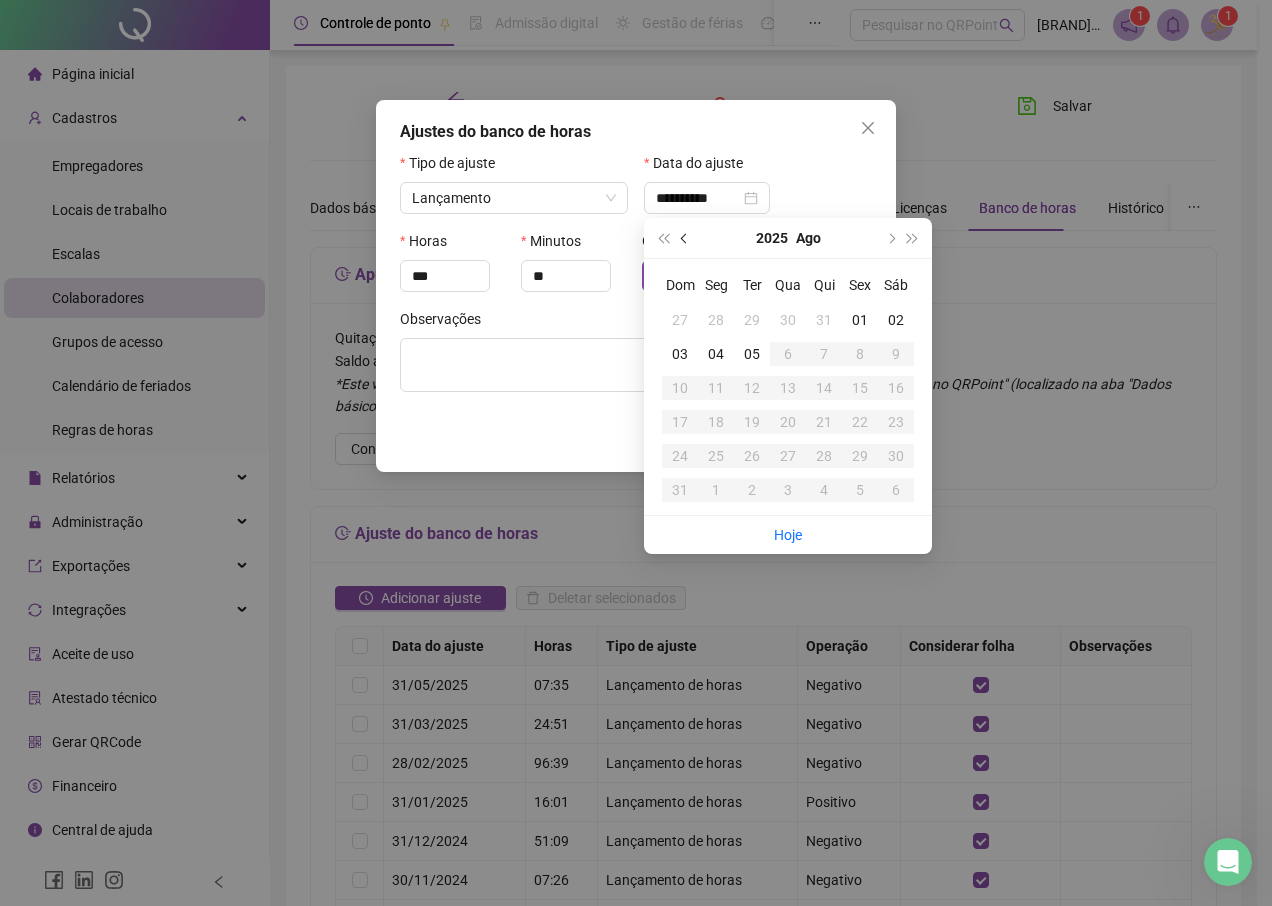 click at bounding box center [686, 238] 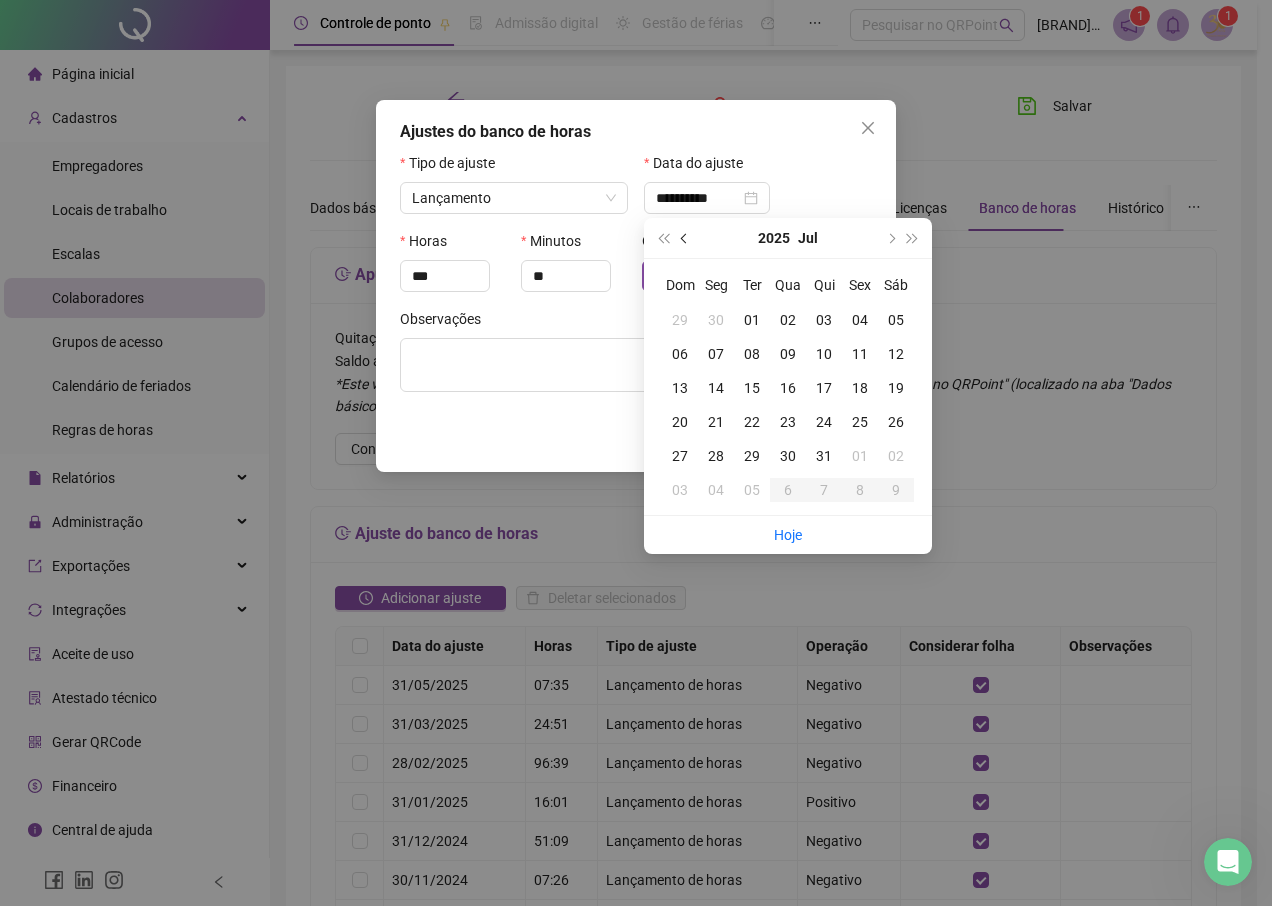 click at bounding box center (686, 238) 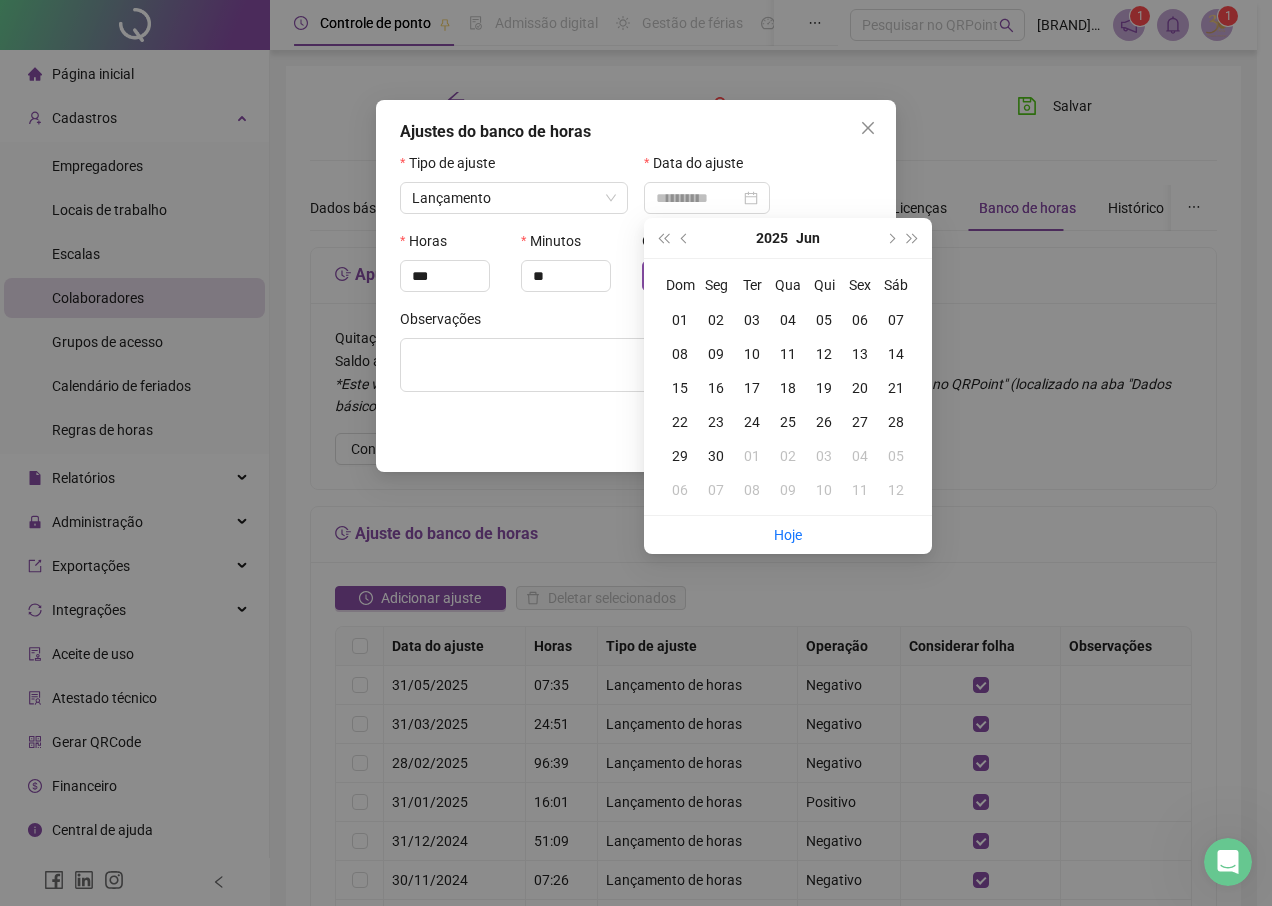 type on "**********" 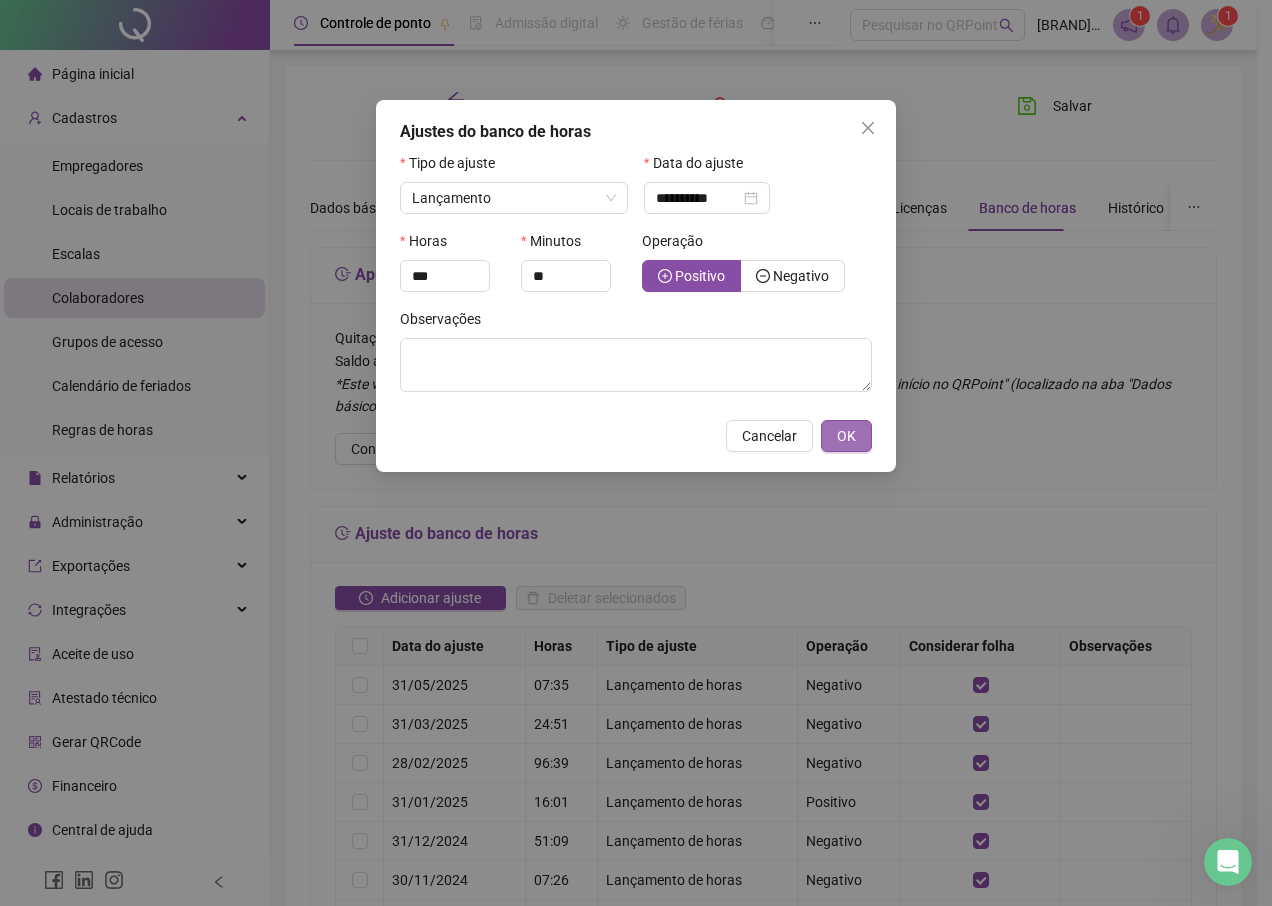click on "OK" at bounding box center (846, 436) 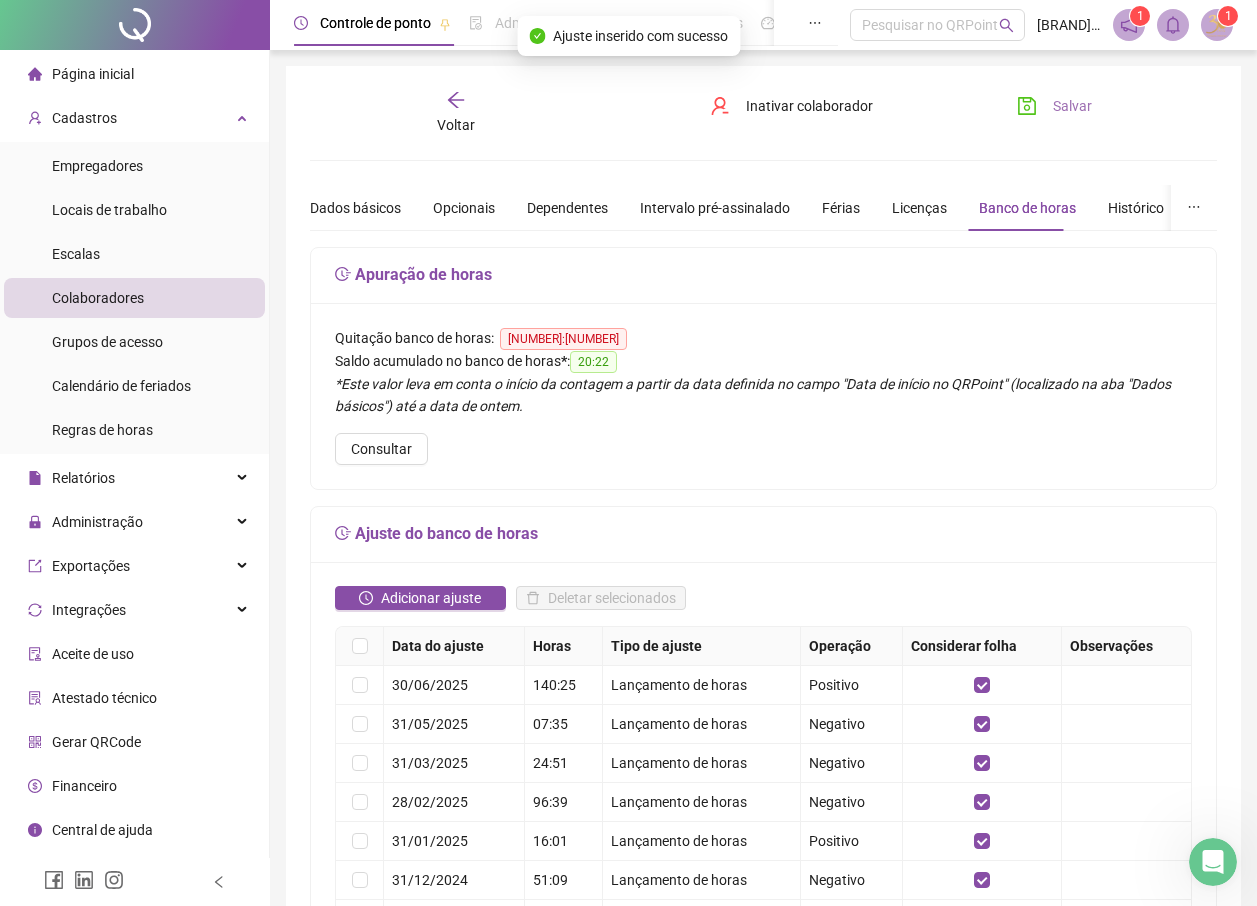 click on "Salvar" at bounding box center [1072, 106] 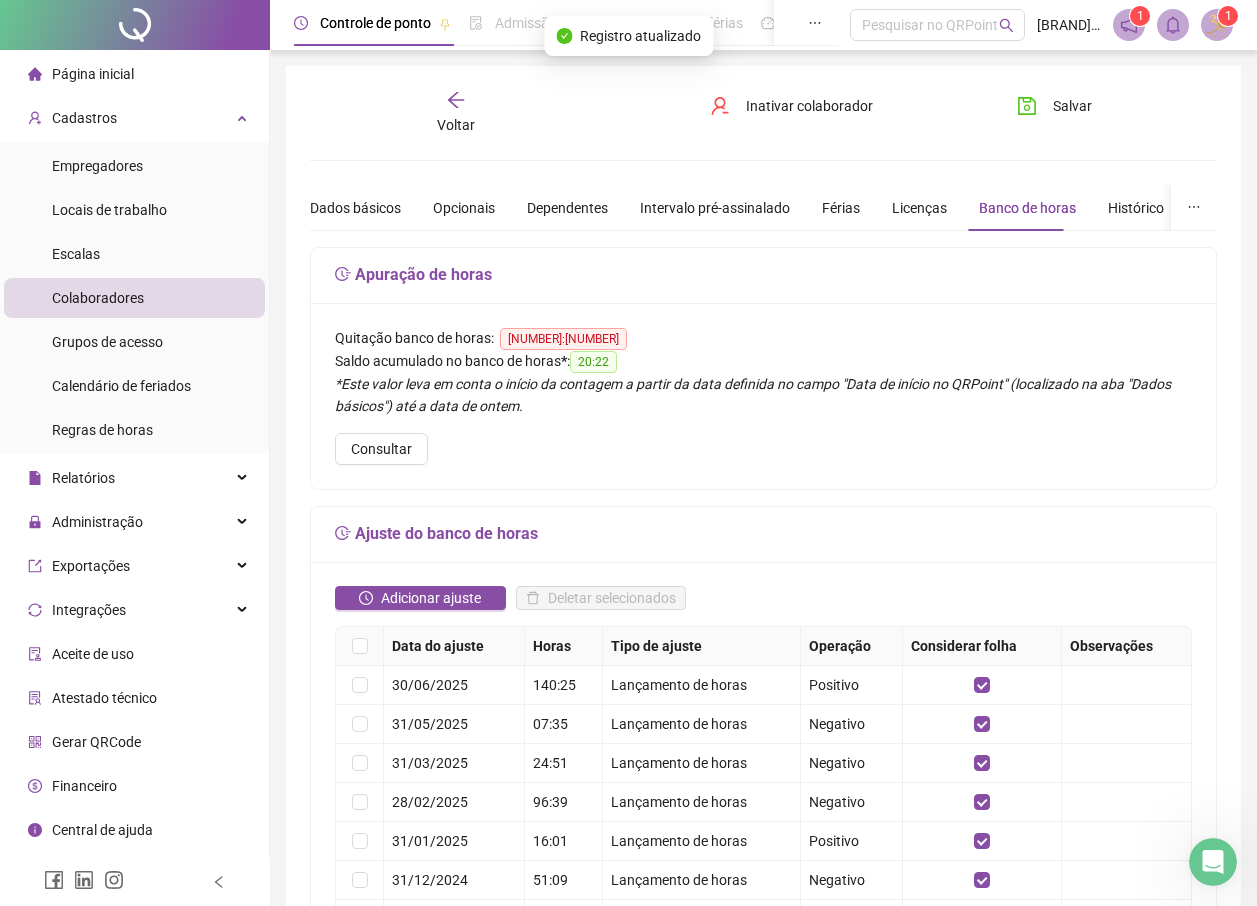 click on "Voltar" at bounding box center (456, 125) 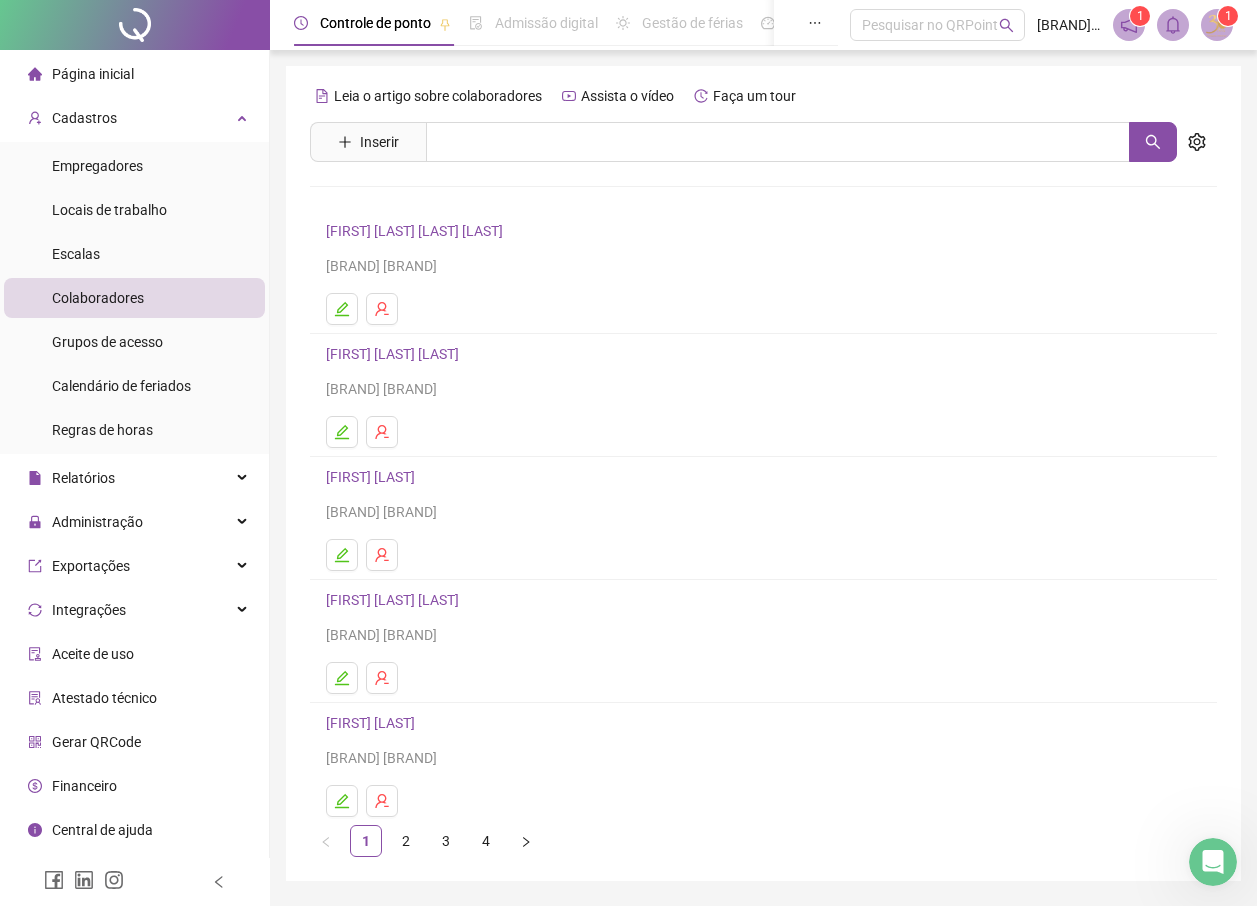 click on "[FIRST] [LAST]" at bounding box center [373, 723] 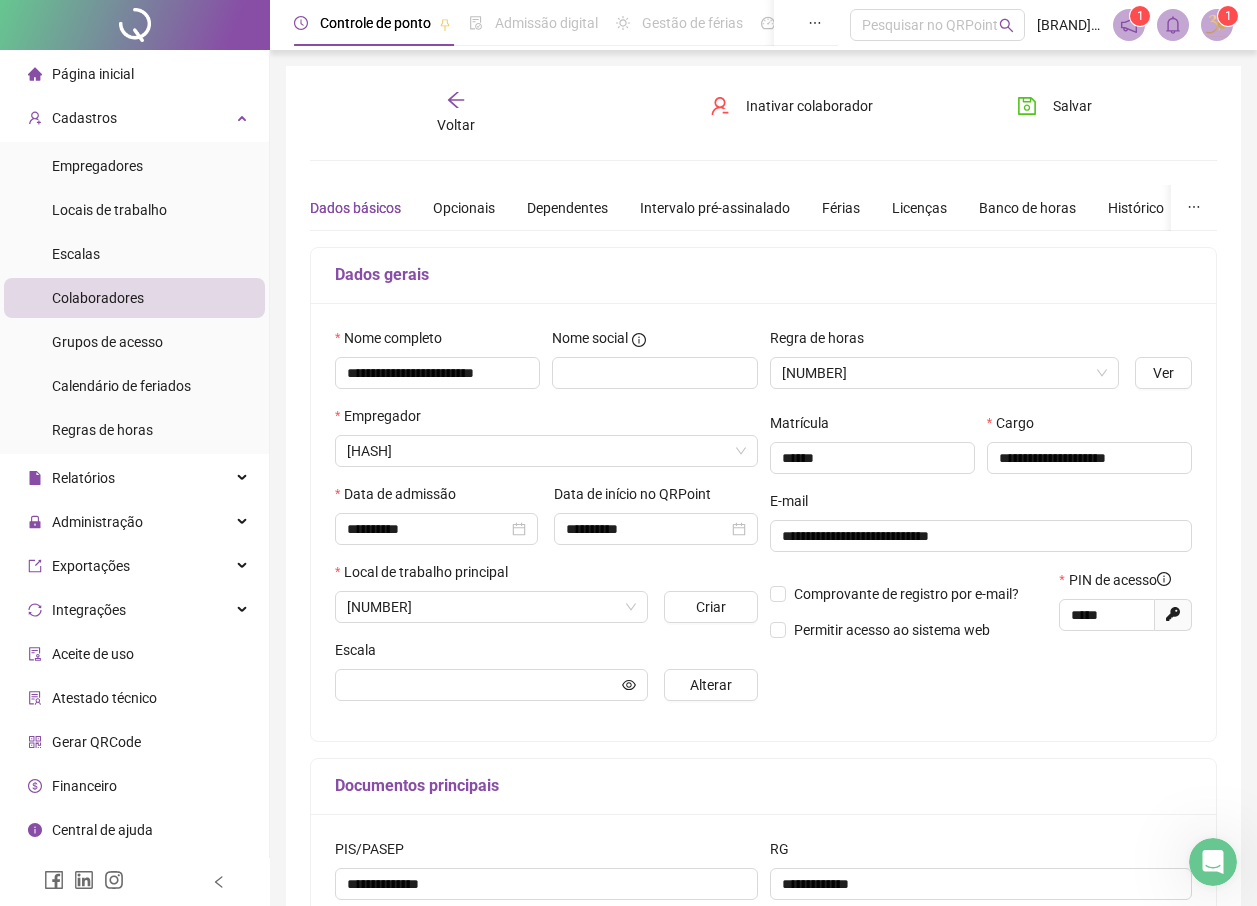 type on "**********" 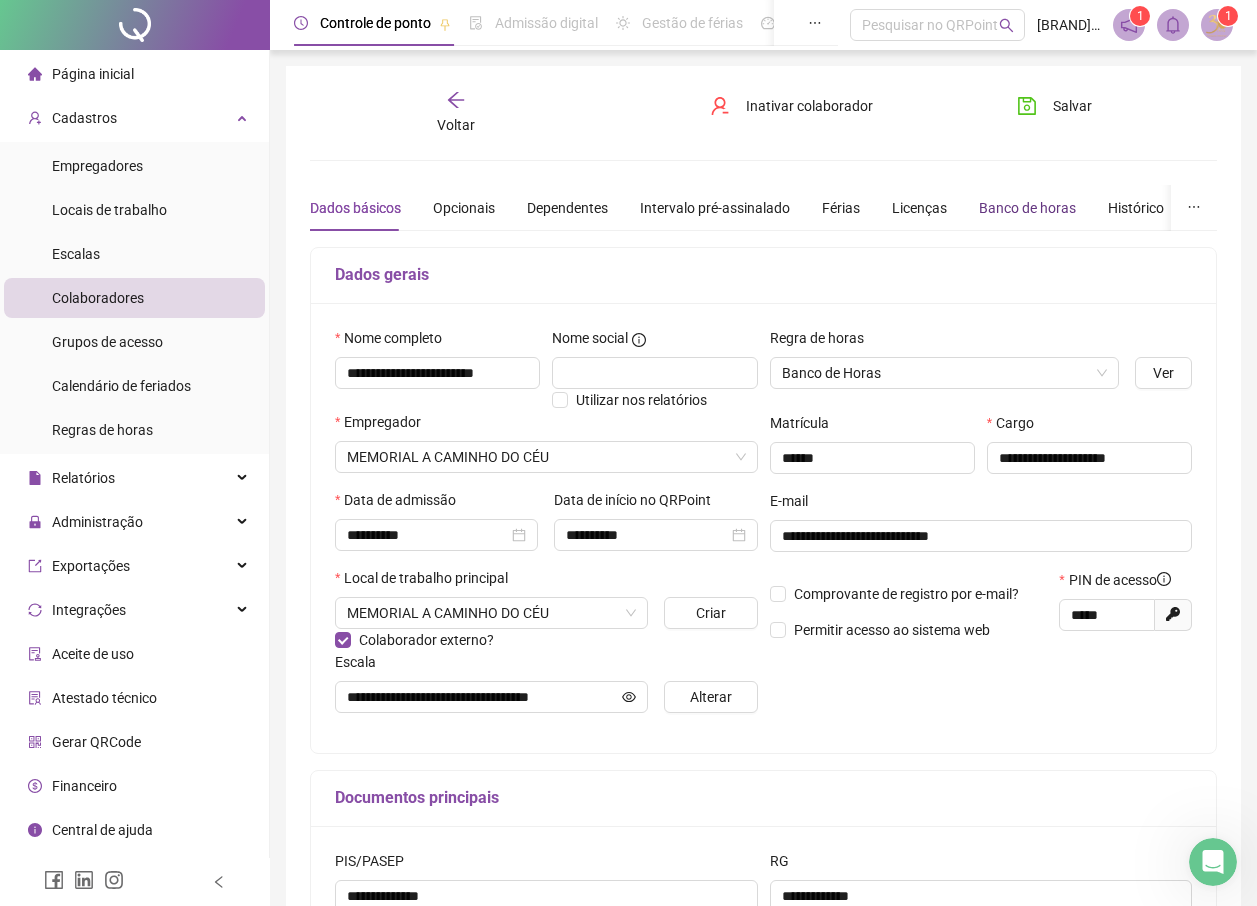 click on "Banco de horas" at bounding box center (1027, 208) 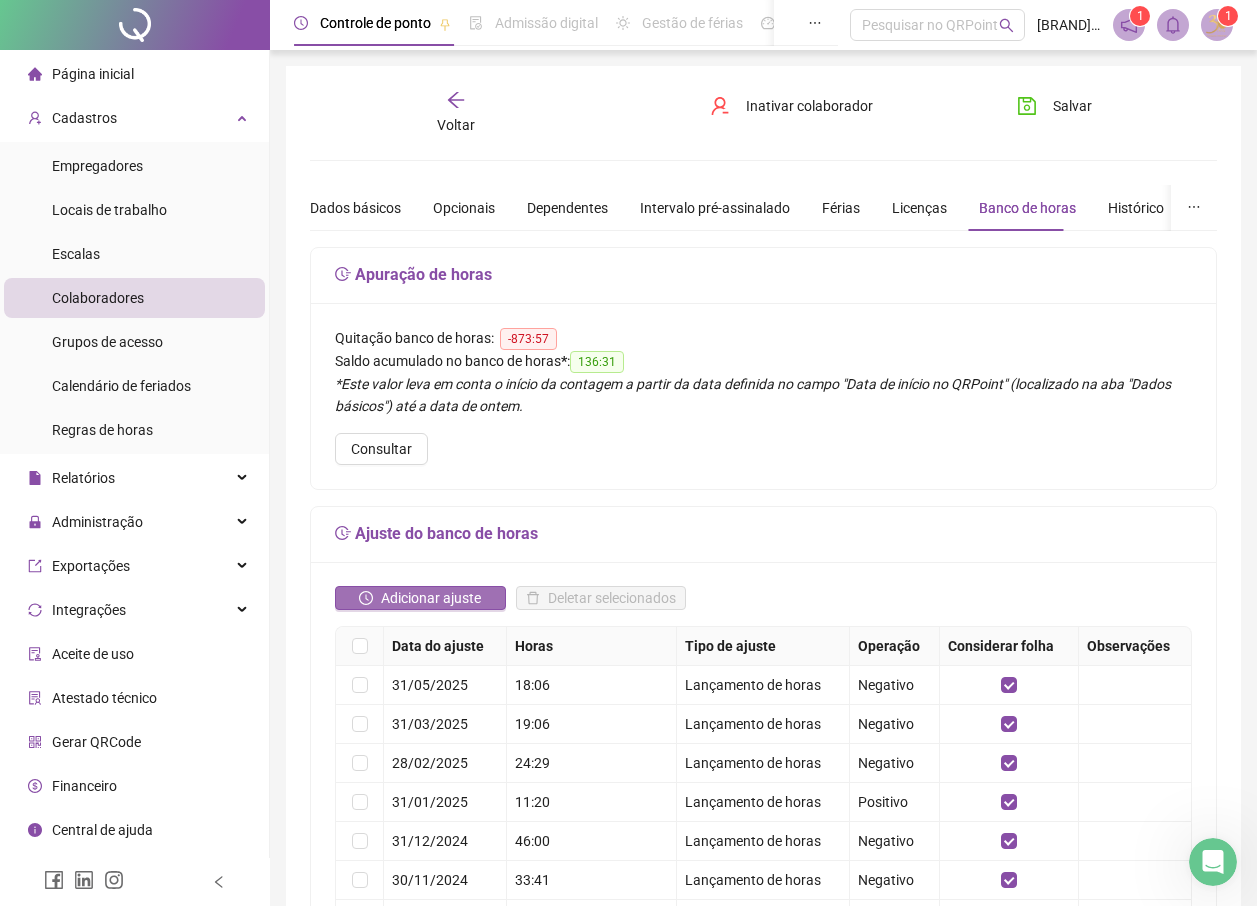 click on "Adicionar ajuste" at bounding box center (431, 598) 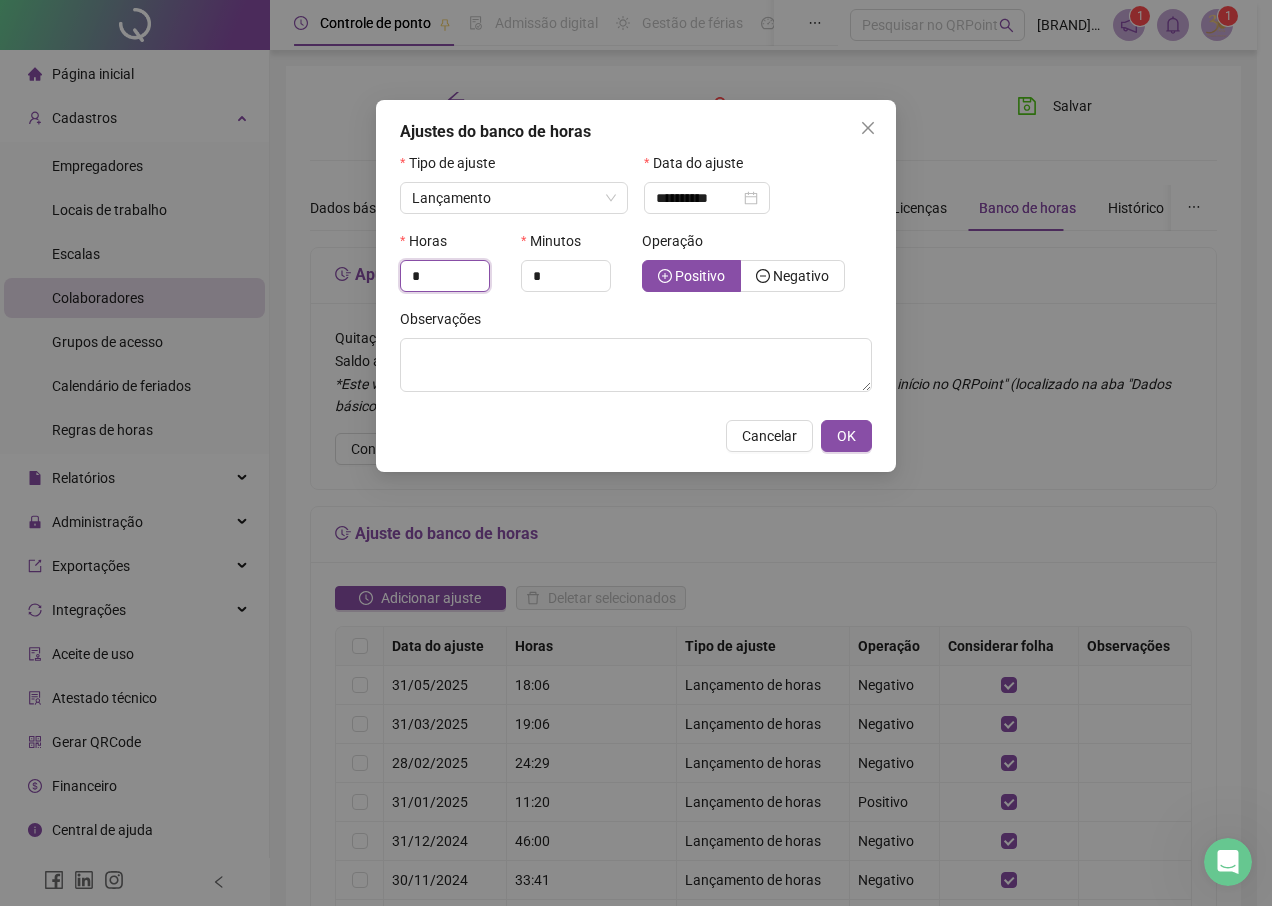 drag, startPoint x: 441, startPoint y: 288, endPoint x: 355, endPoint y: 279, distance: 86.46965 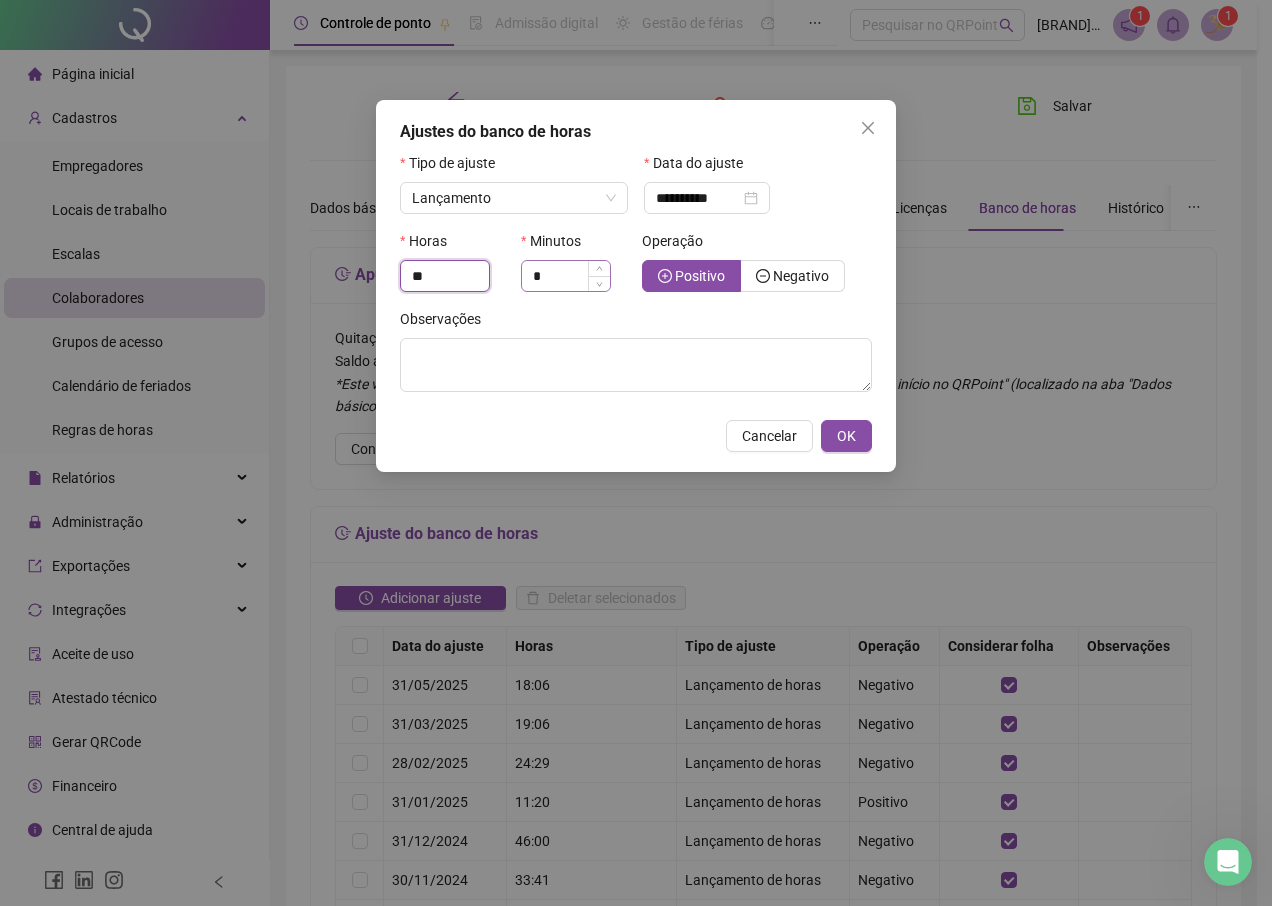 type on "**" 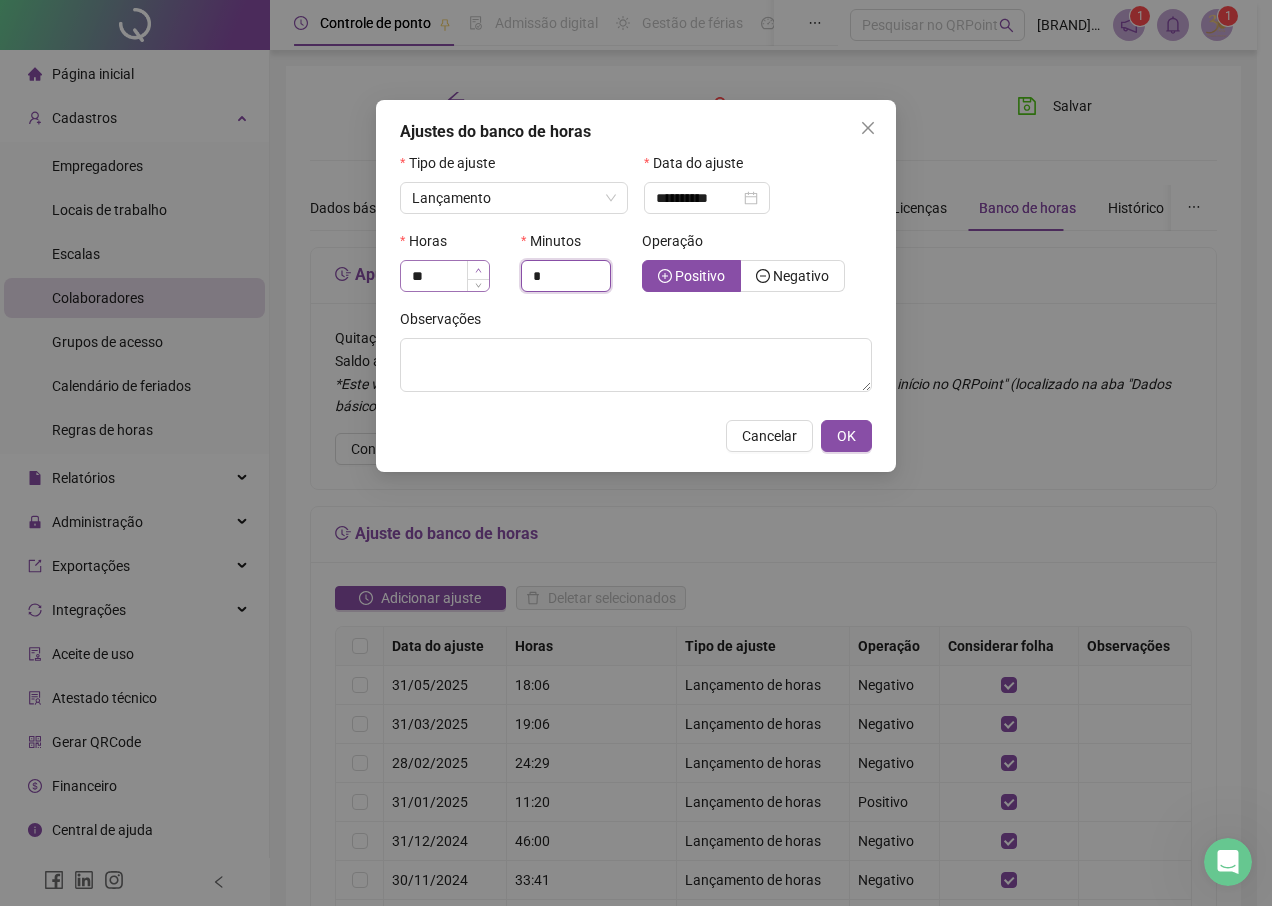 drag, startPoint x: 562, startPoint y: 276, endPoint x: 475, endPoint y: 274, distance: 87.02299 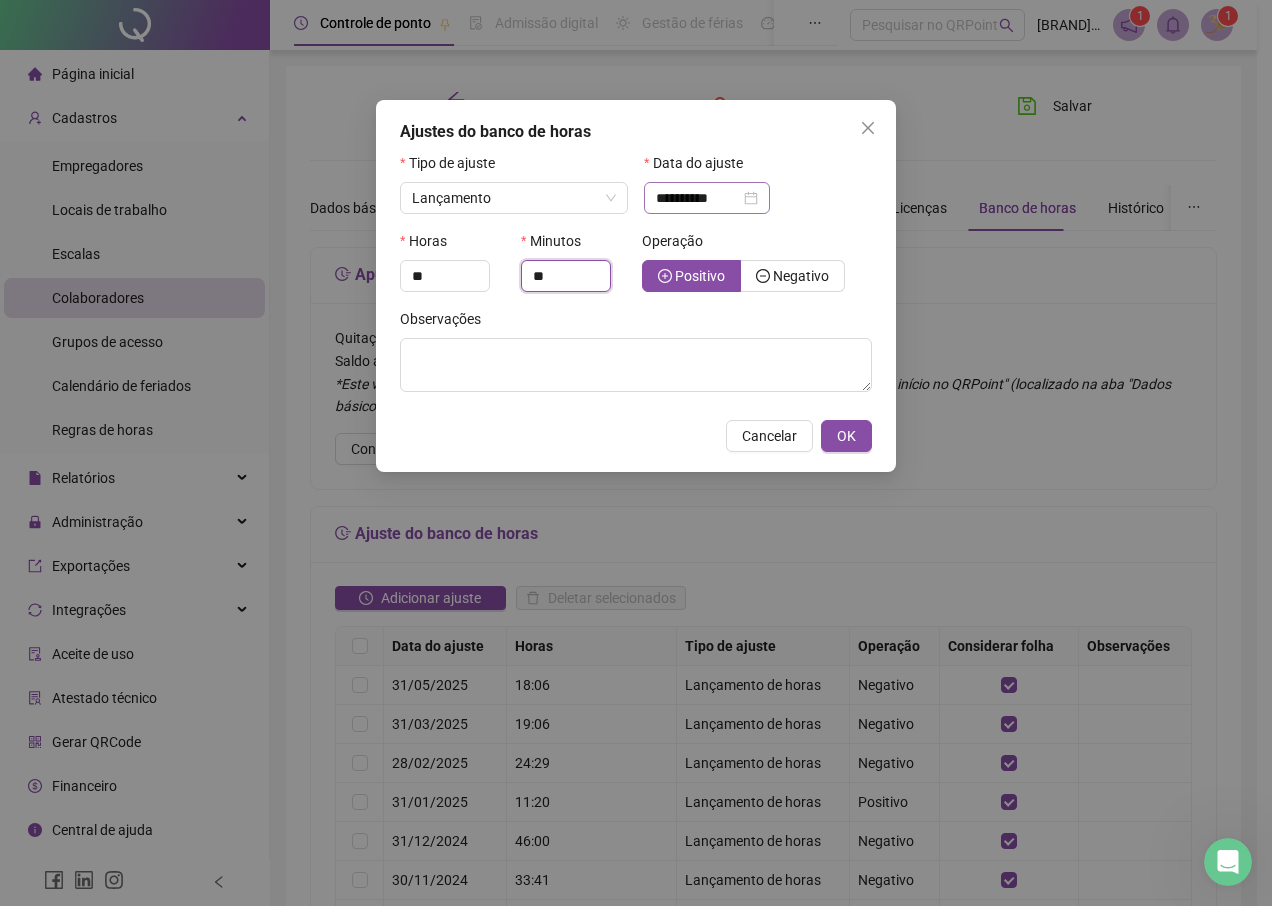 type on "**" 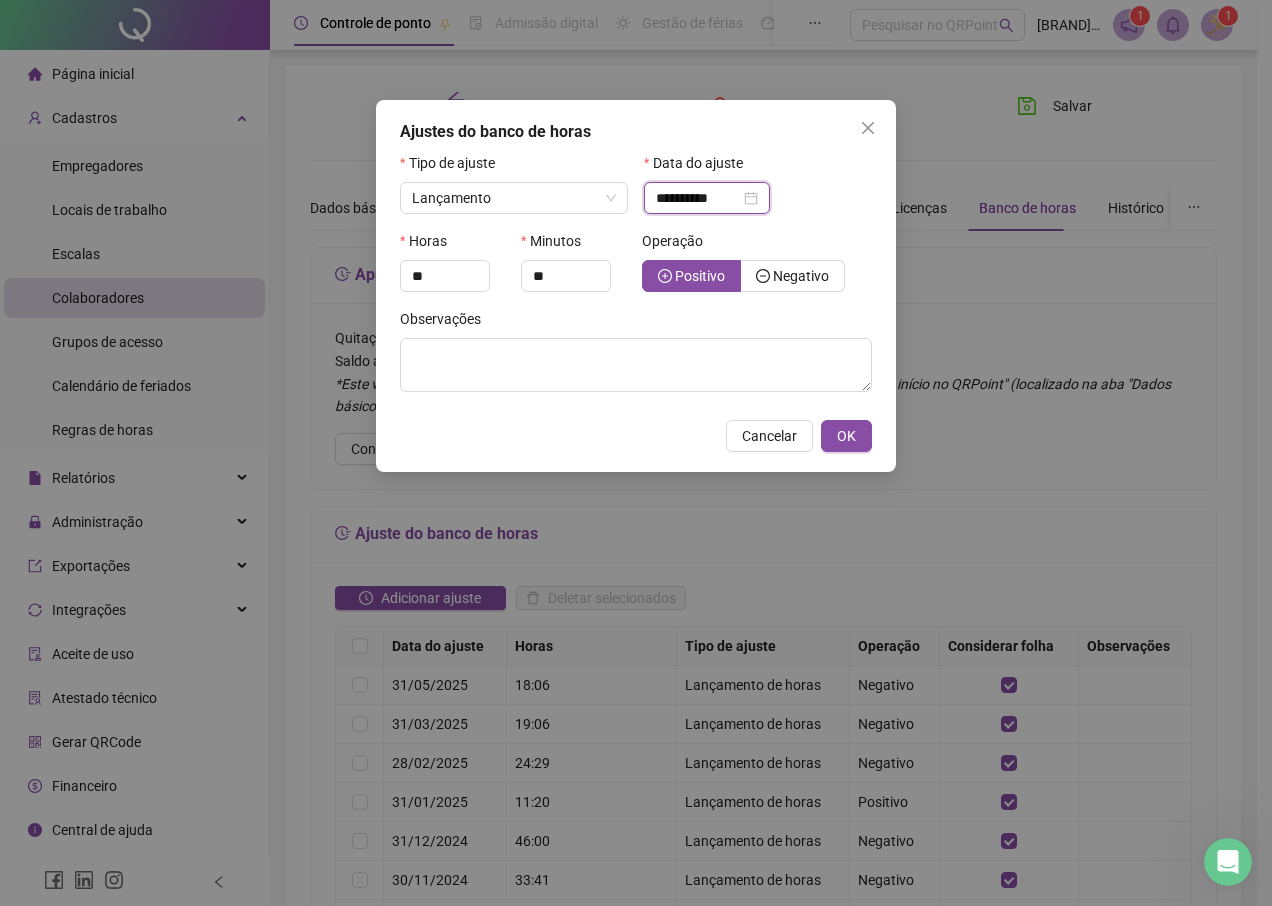 click on "**********" at bounding box center (698, 198) 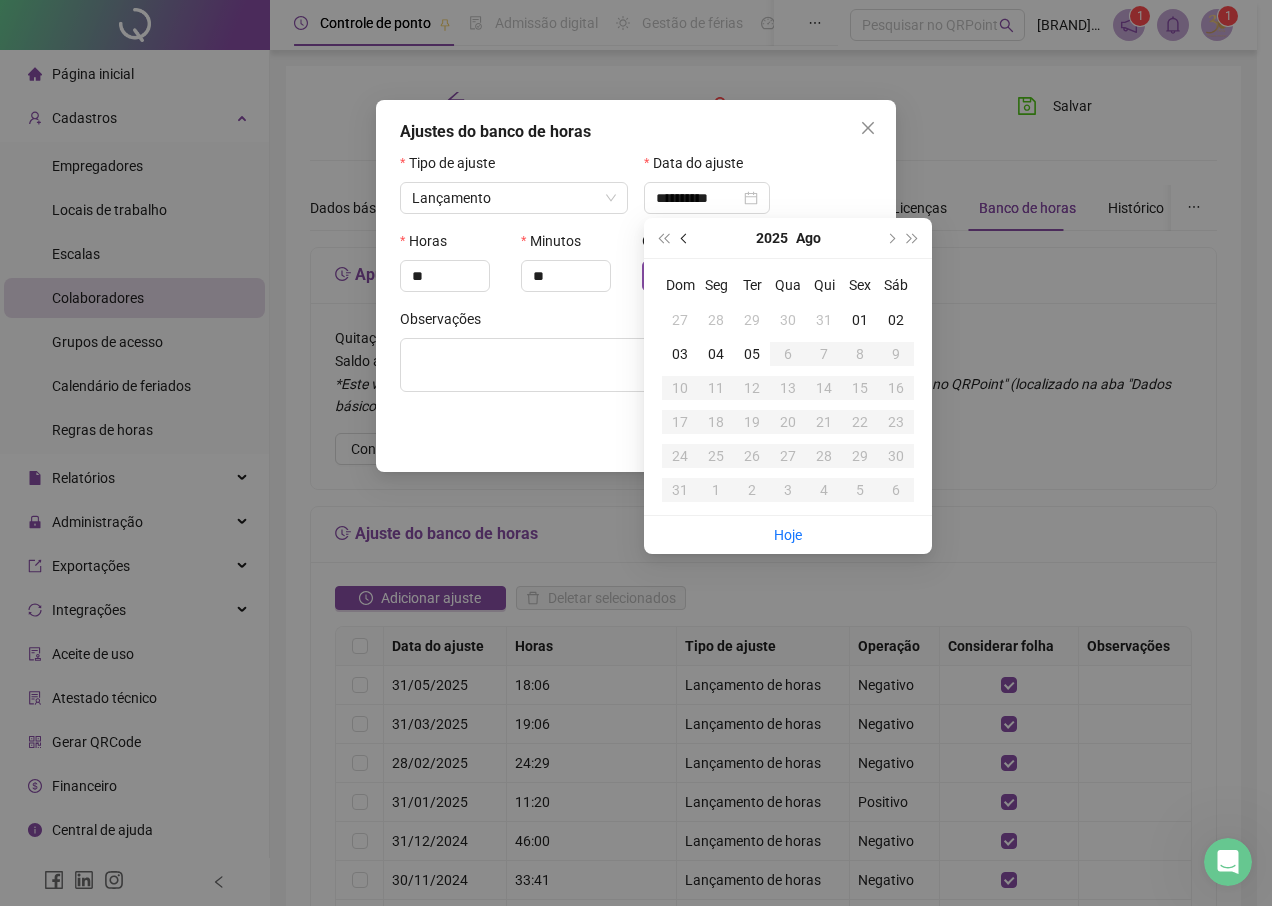 click at bounding box center [685, 238] 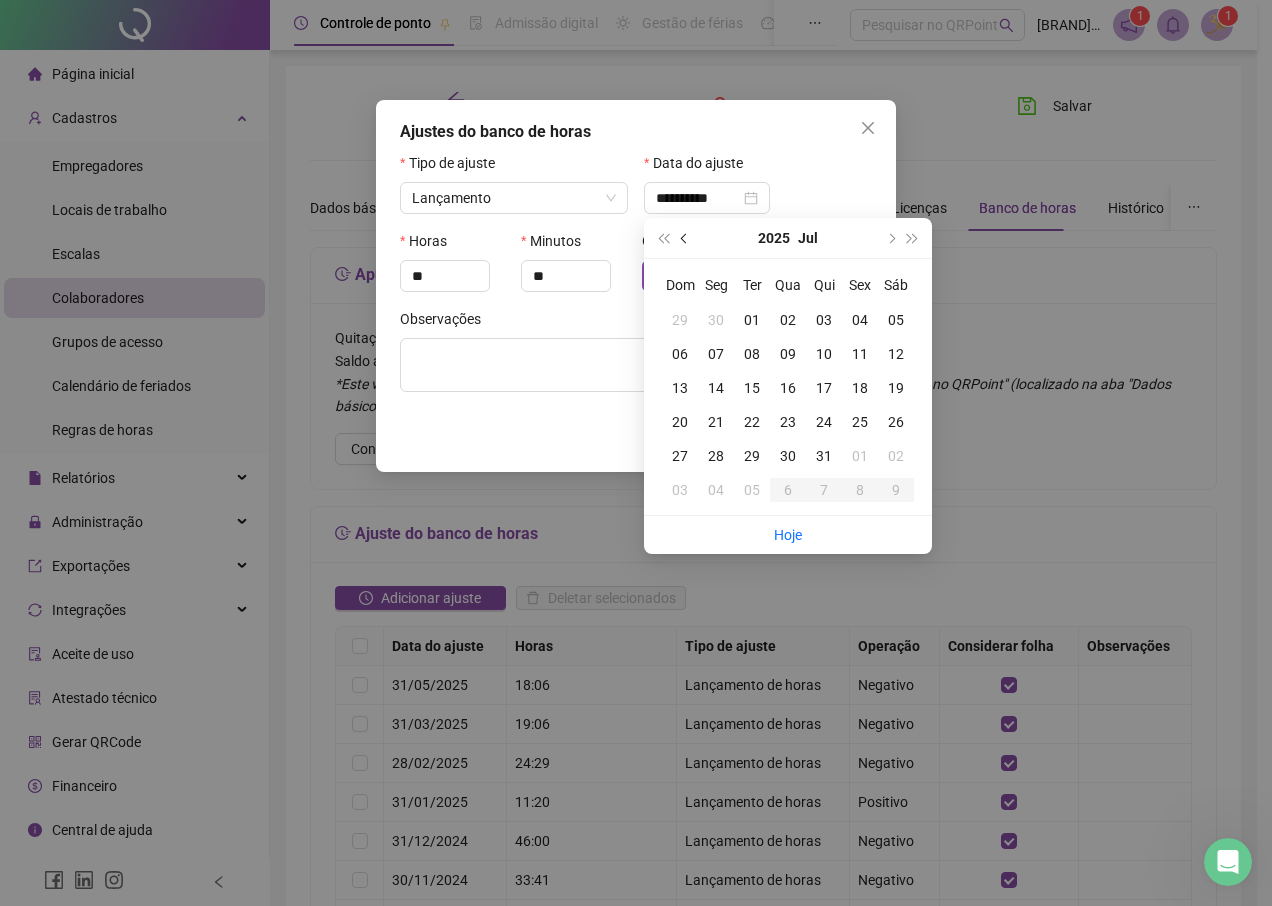 click at bounding box center [685, 238] 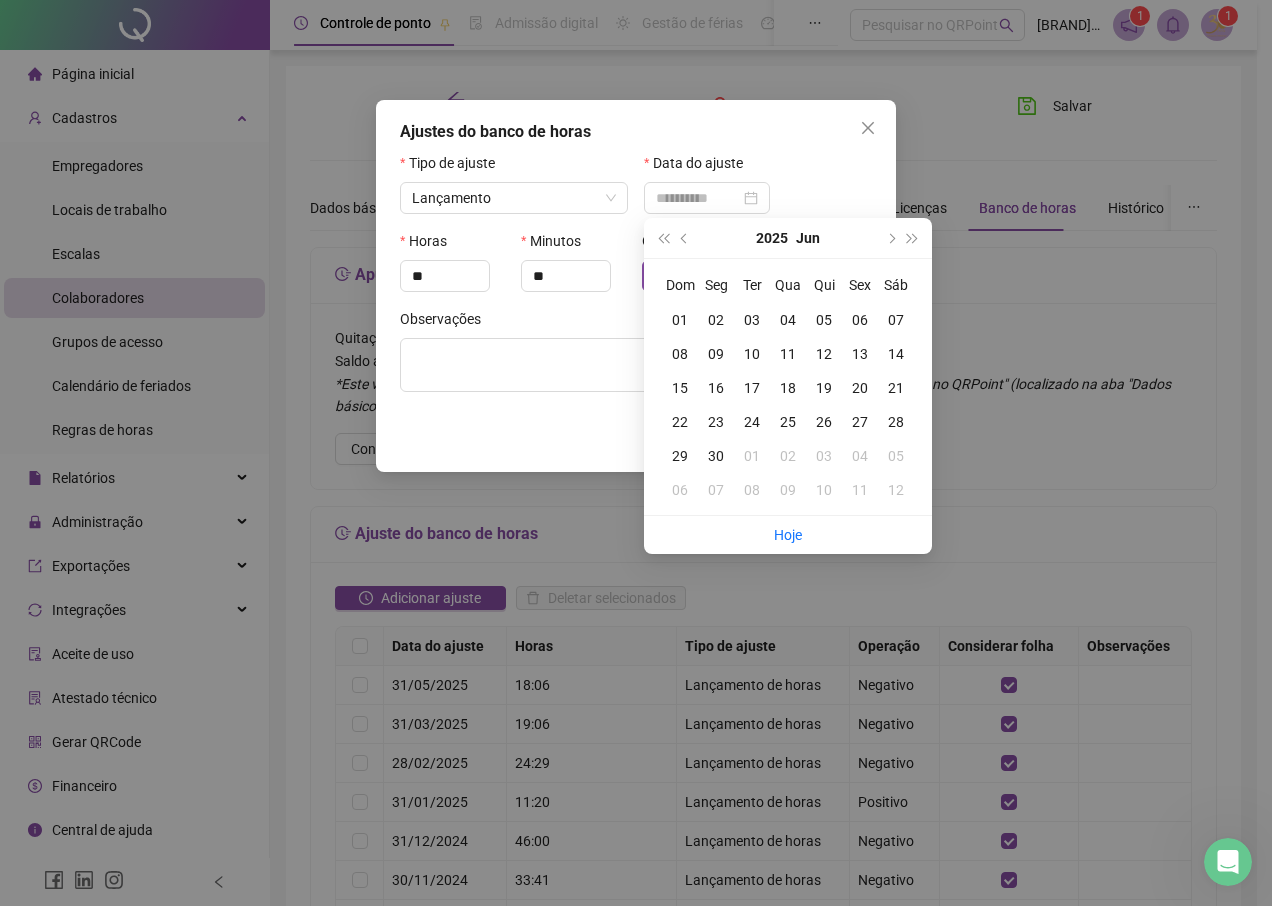 type on "**********" 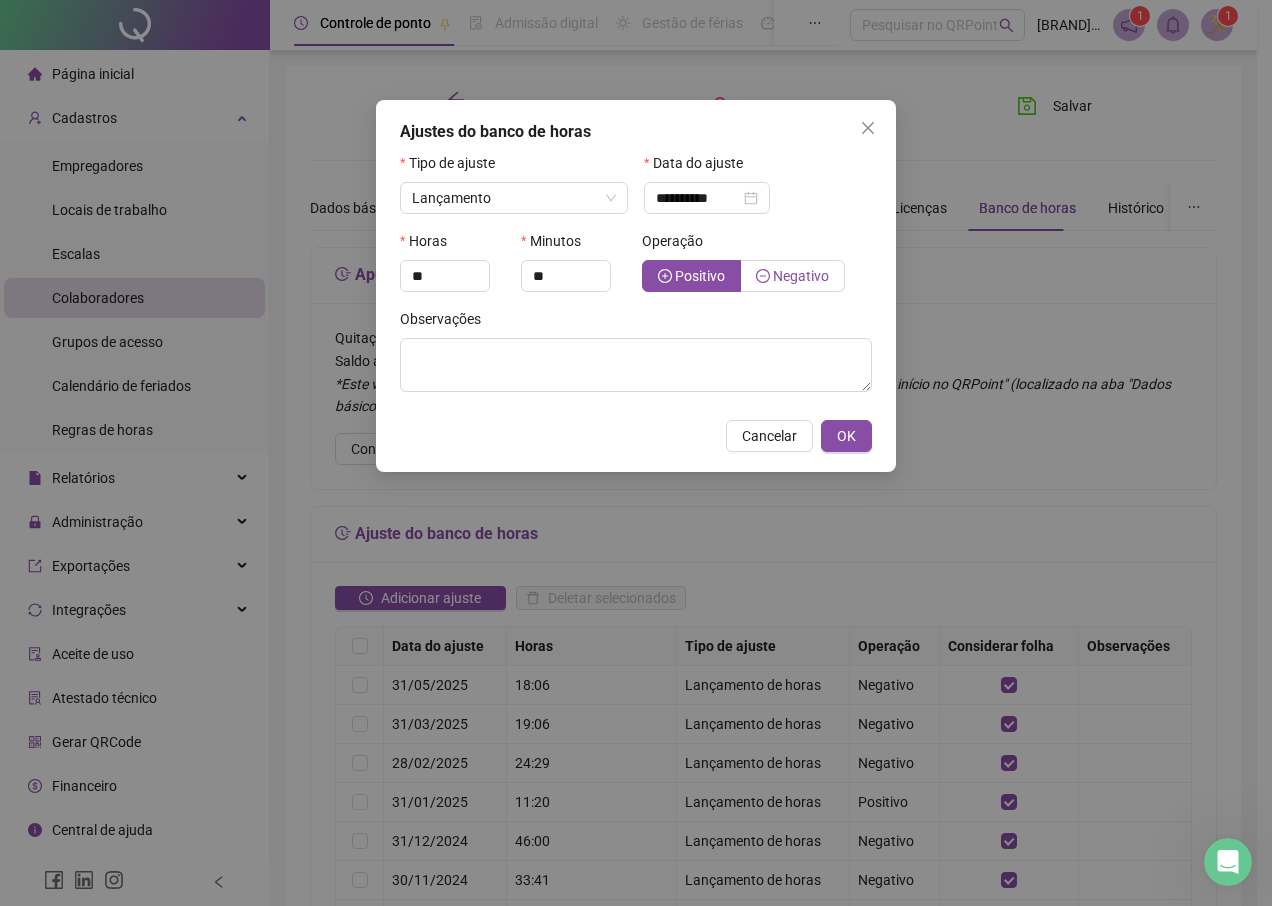 click on "Negativo" at bounding box center [793, 276] 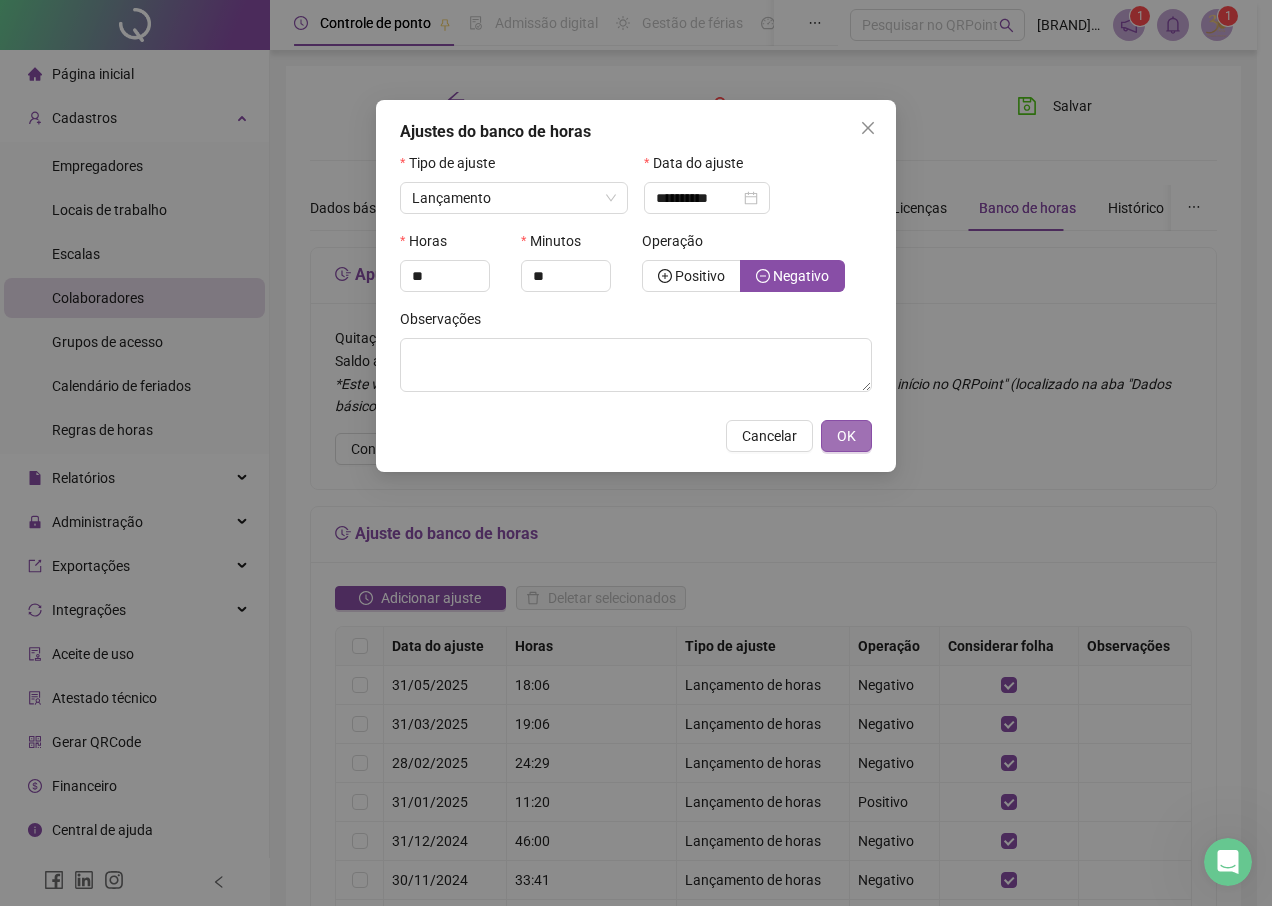 click on "OK" at bounding box center (846, 436) 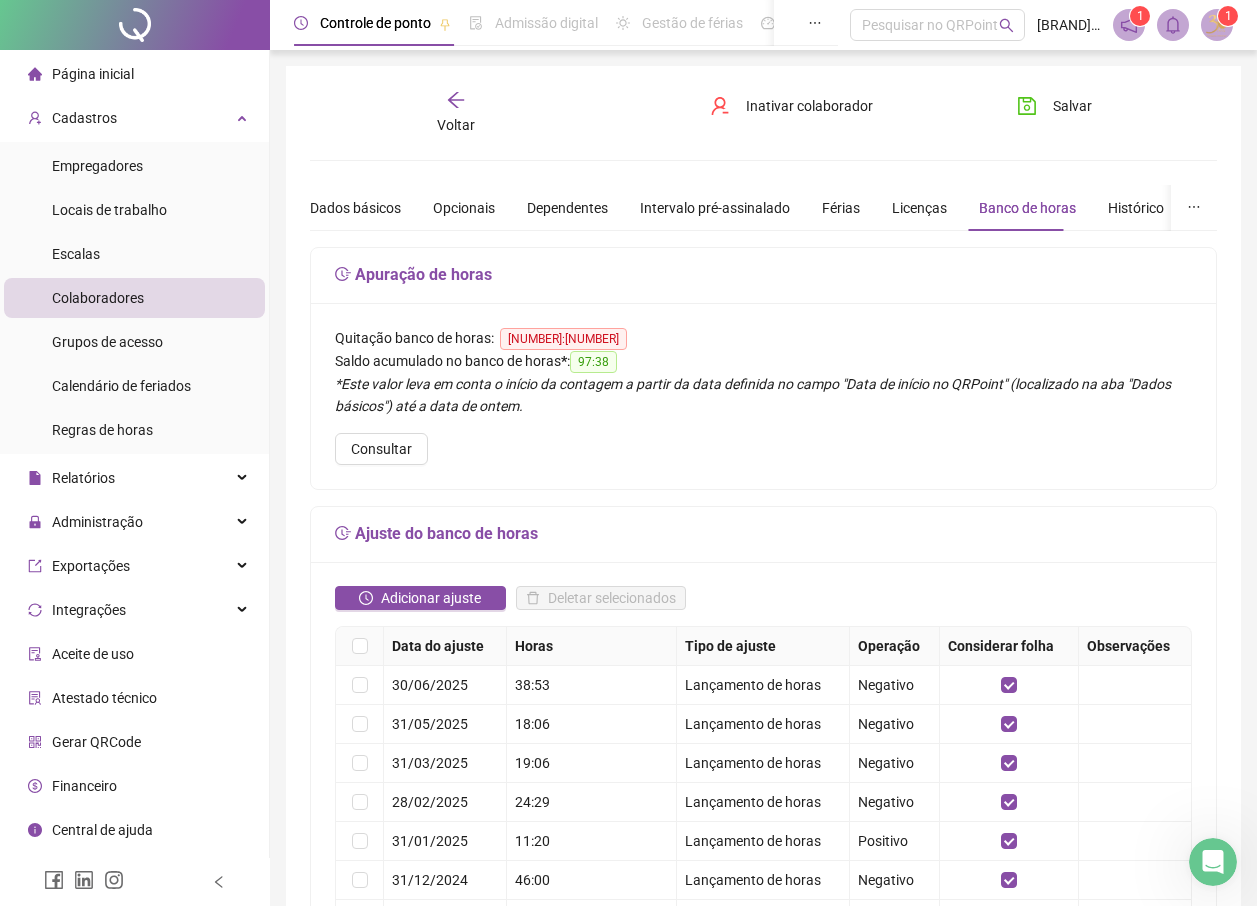 click on "Salvar" at bounding box center (1071, 113) 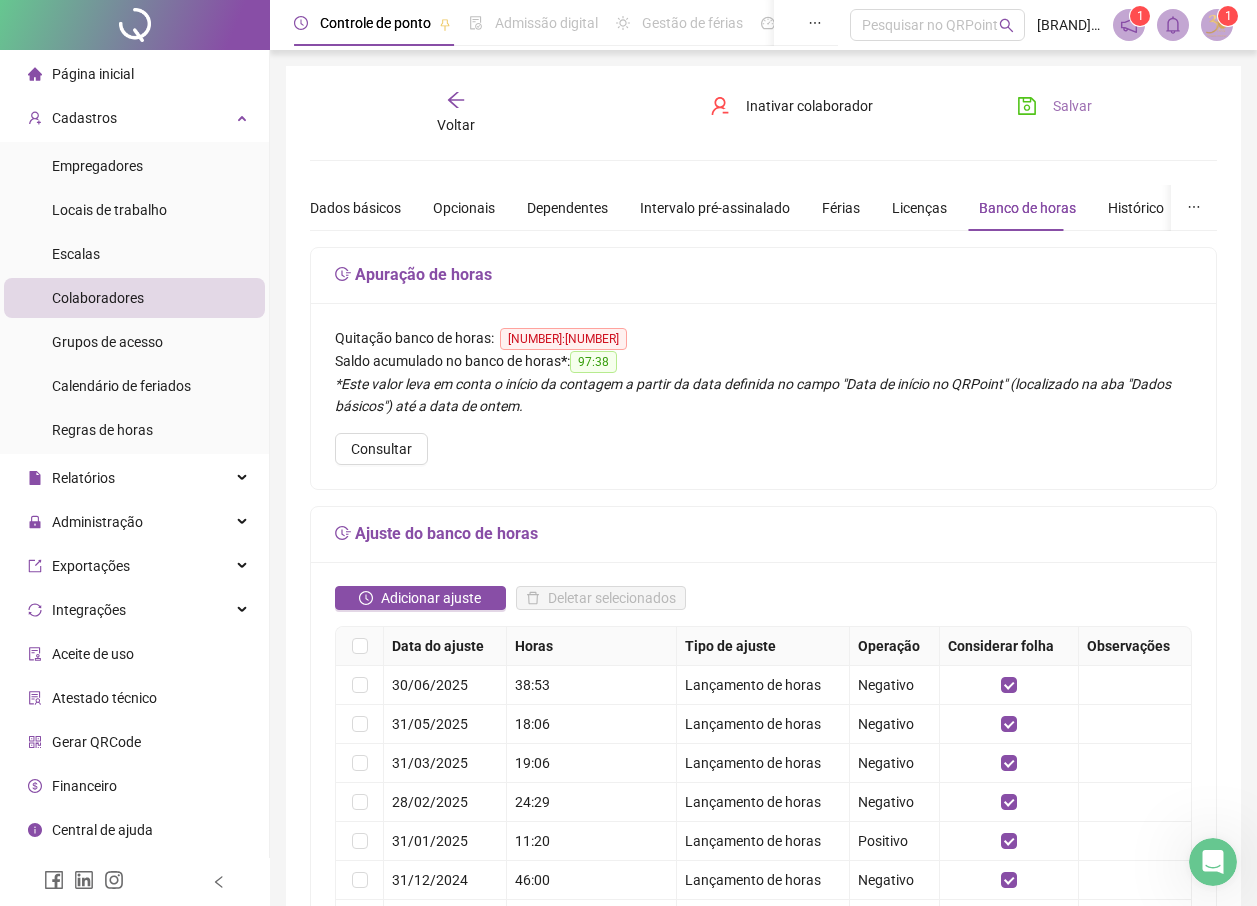click on "Salvar" at bounding box center (1054, 106) 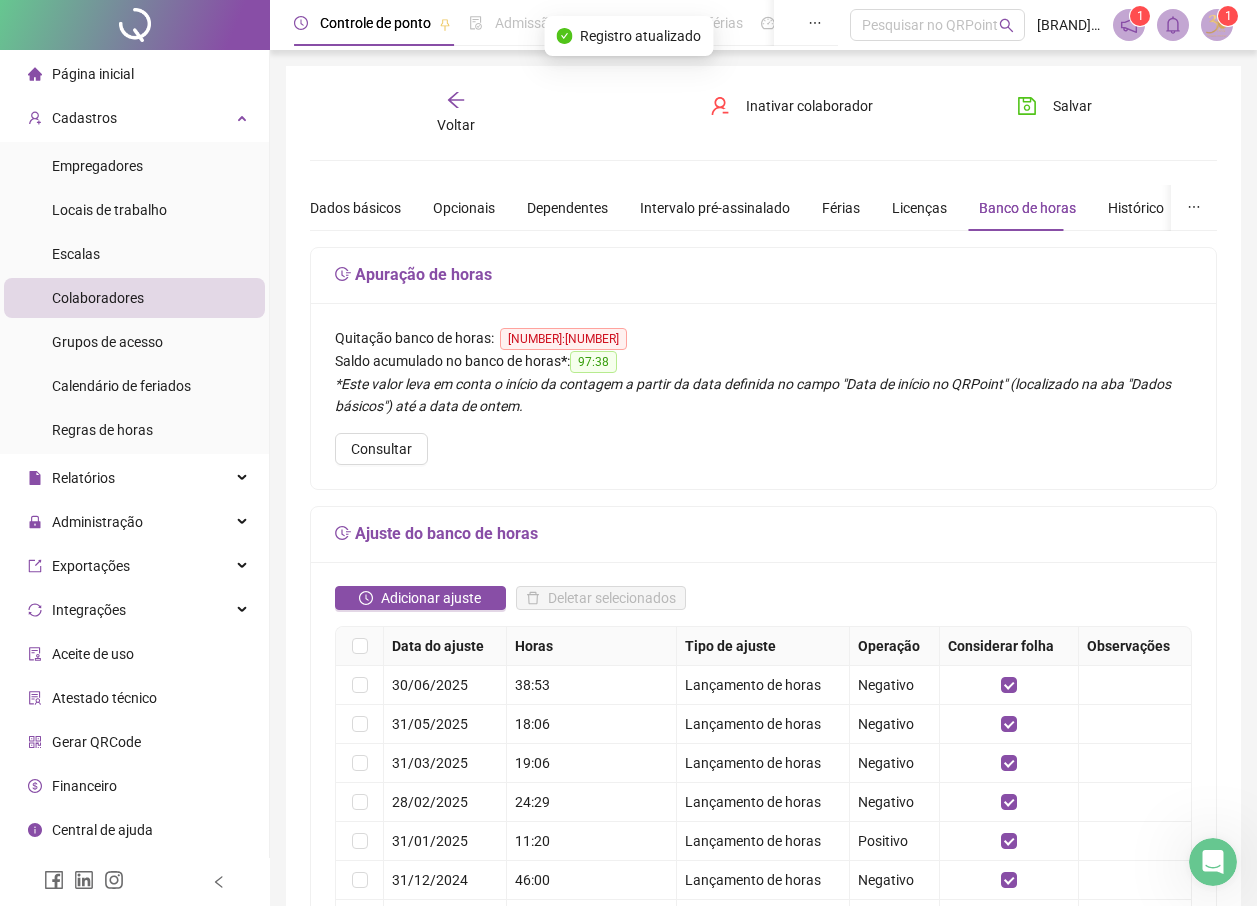 click on "Voltar" at bounding box center [456, 113] 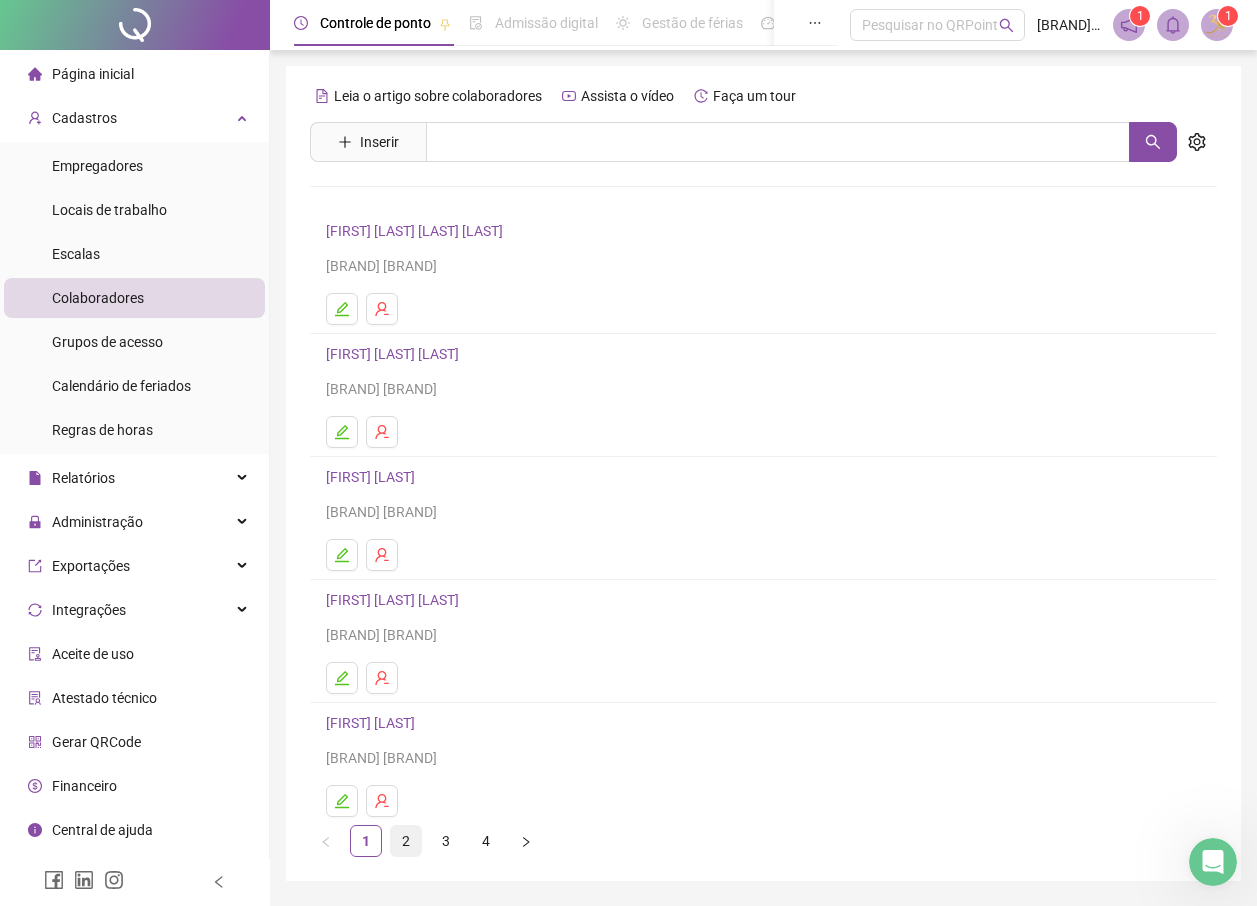click on "2" at bounding box center (406, 841) 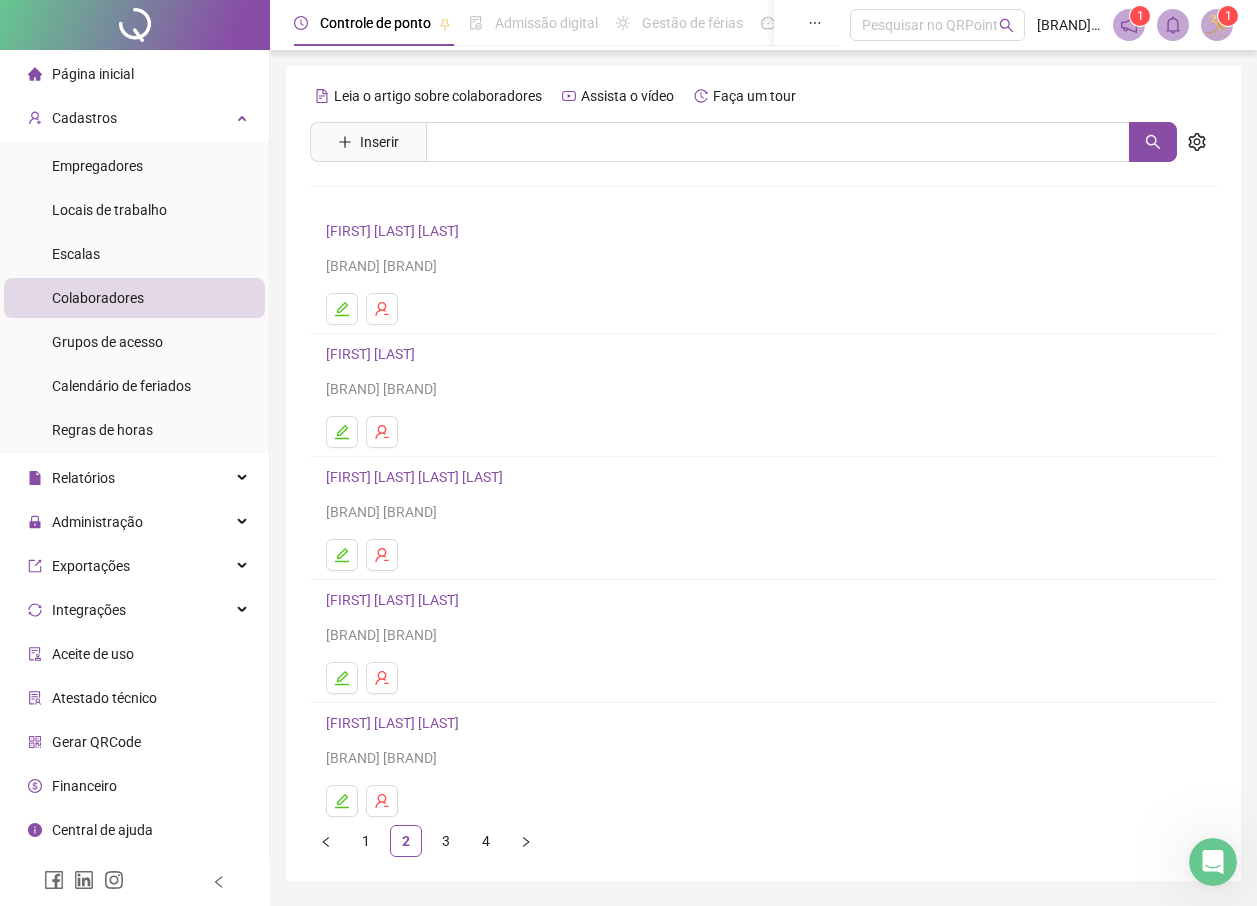 click on "[FIRST] [LAST] [LAST]" at bounding box center [395, 600] 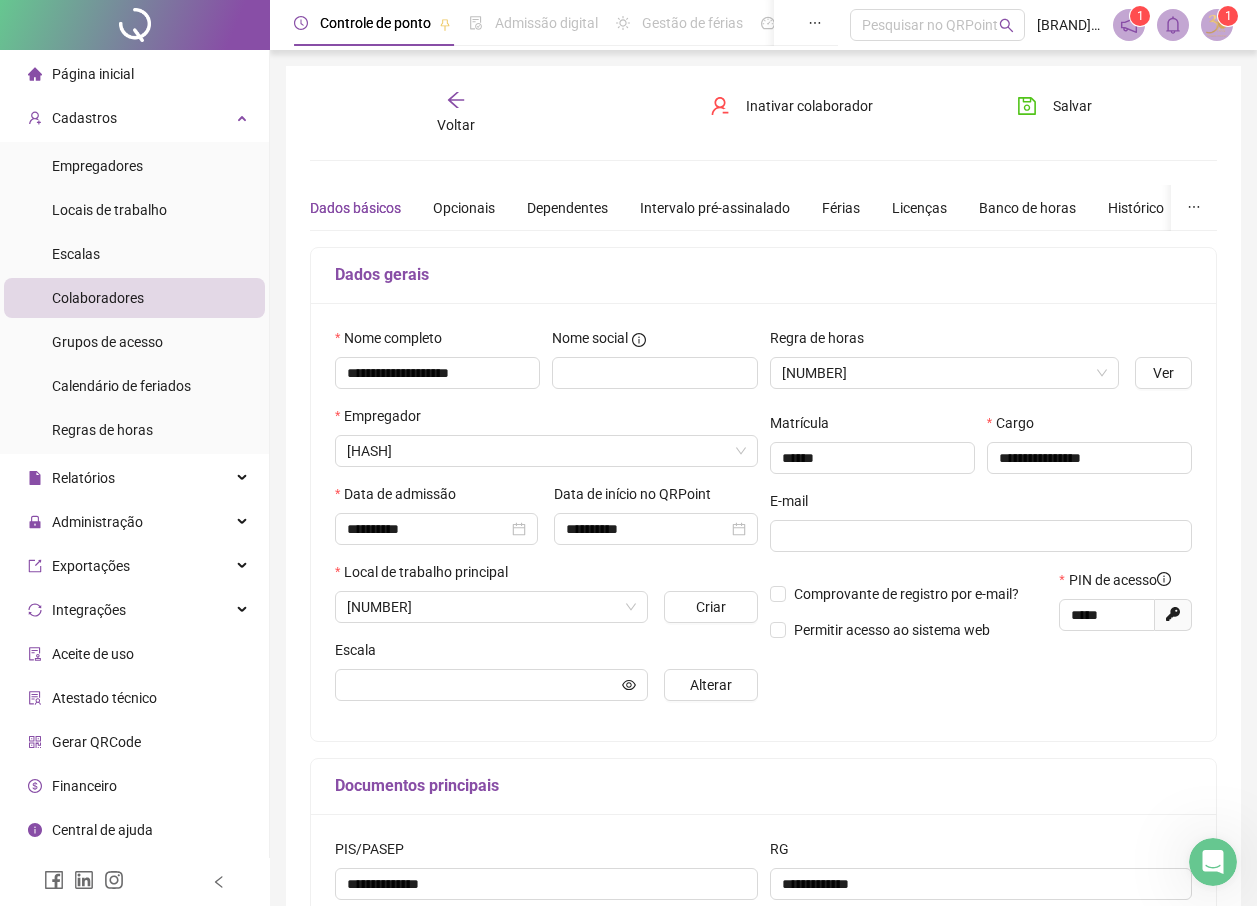 type on "**********" 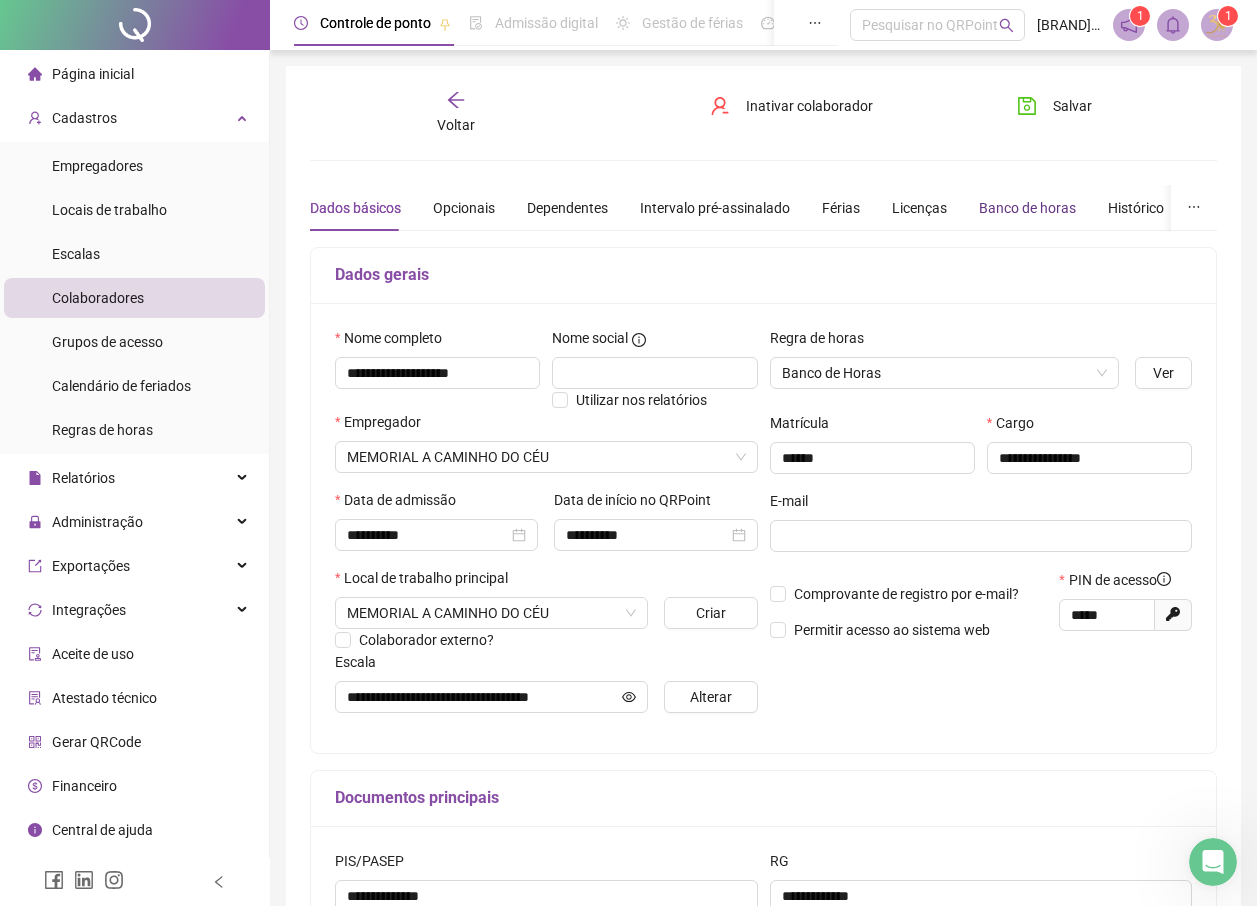 click on "Banco de horas" at bounding box center (1027, 208) 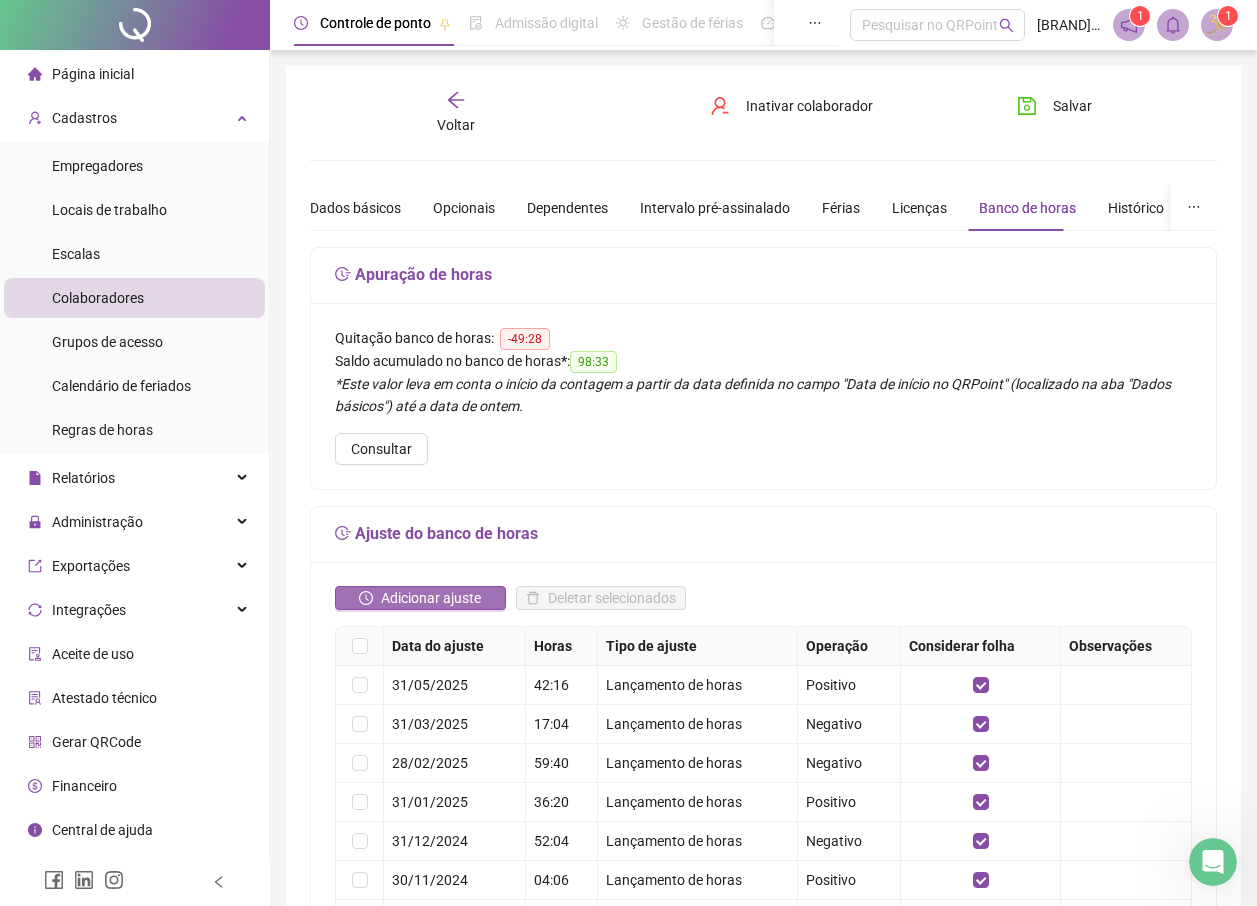 click on "Adicionar ajuste" at bounding box center (431, 598) 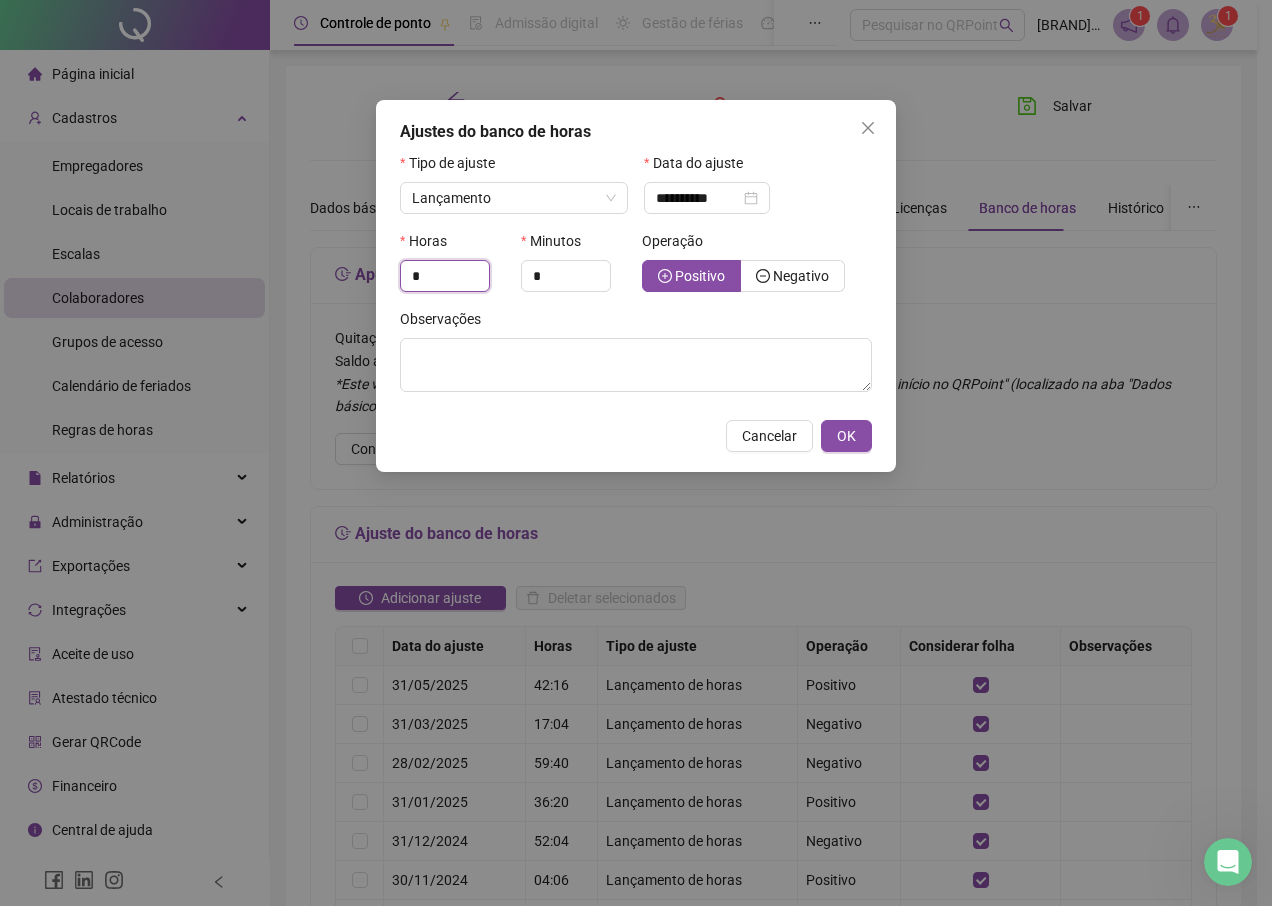 drag, startPoint x: 435, startPoint y: 265, endPoint x: 340, endPoint y: 270, distance: 95.131485 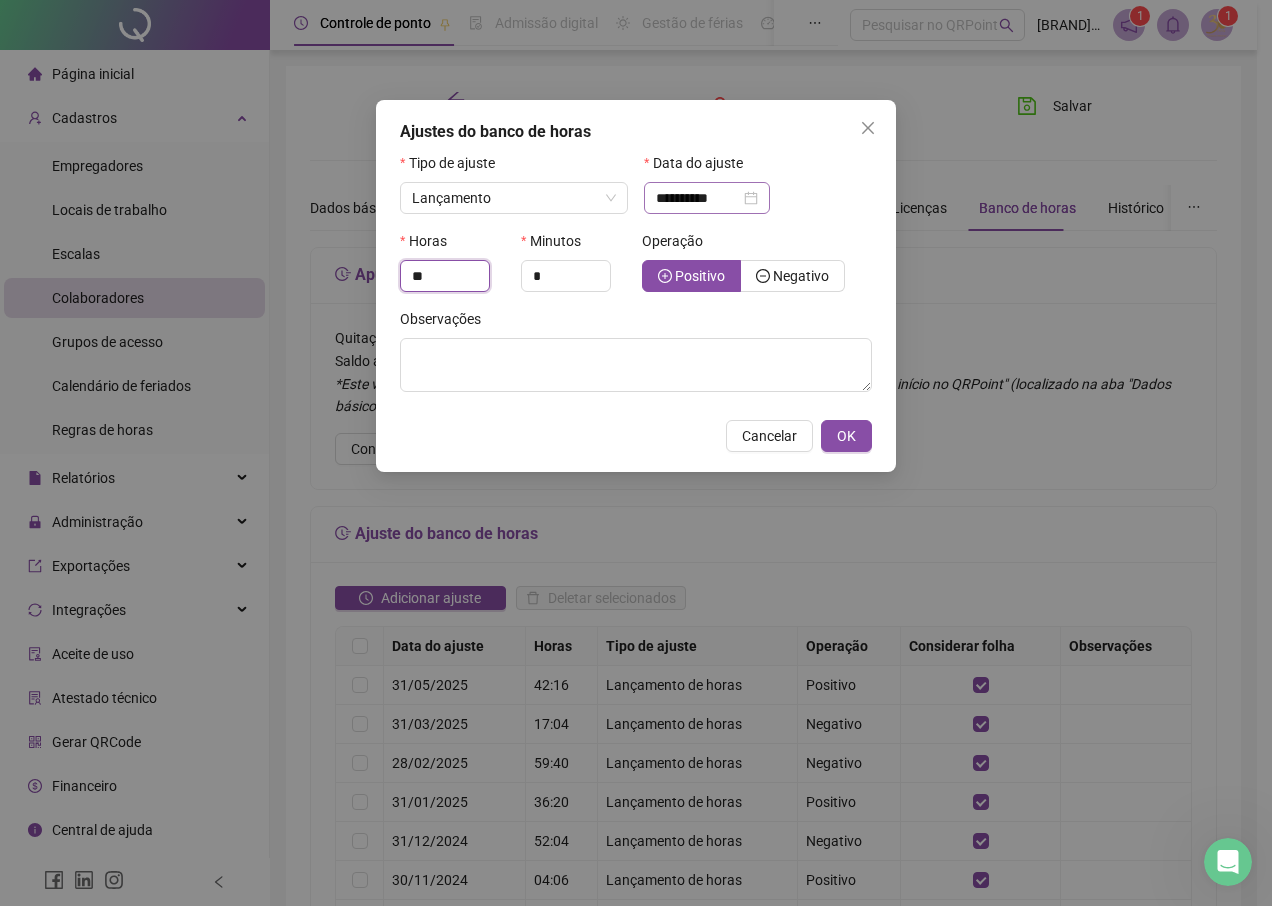 type on "**" 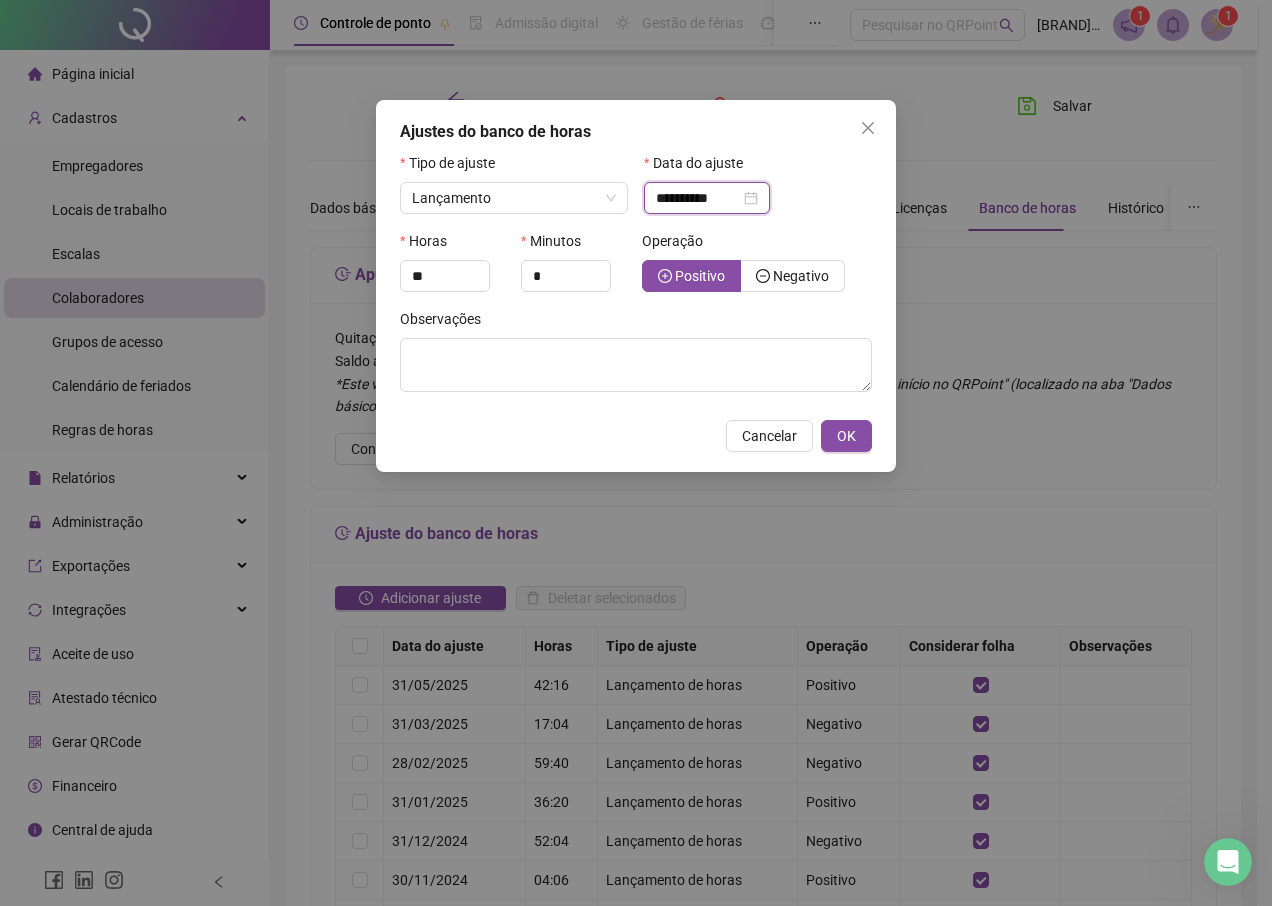 click on "**********" at bounding box center [698, 198] 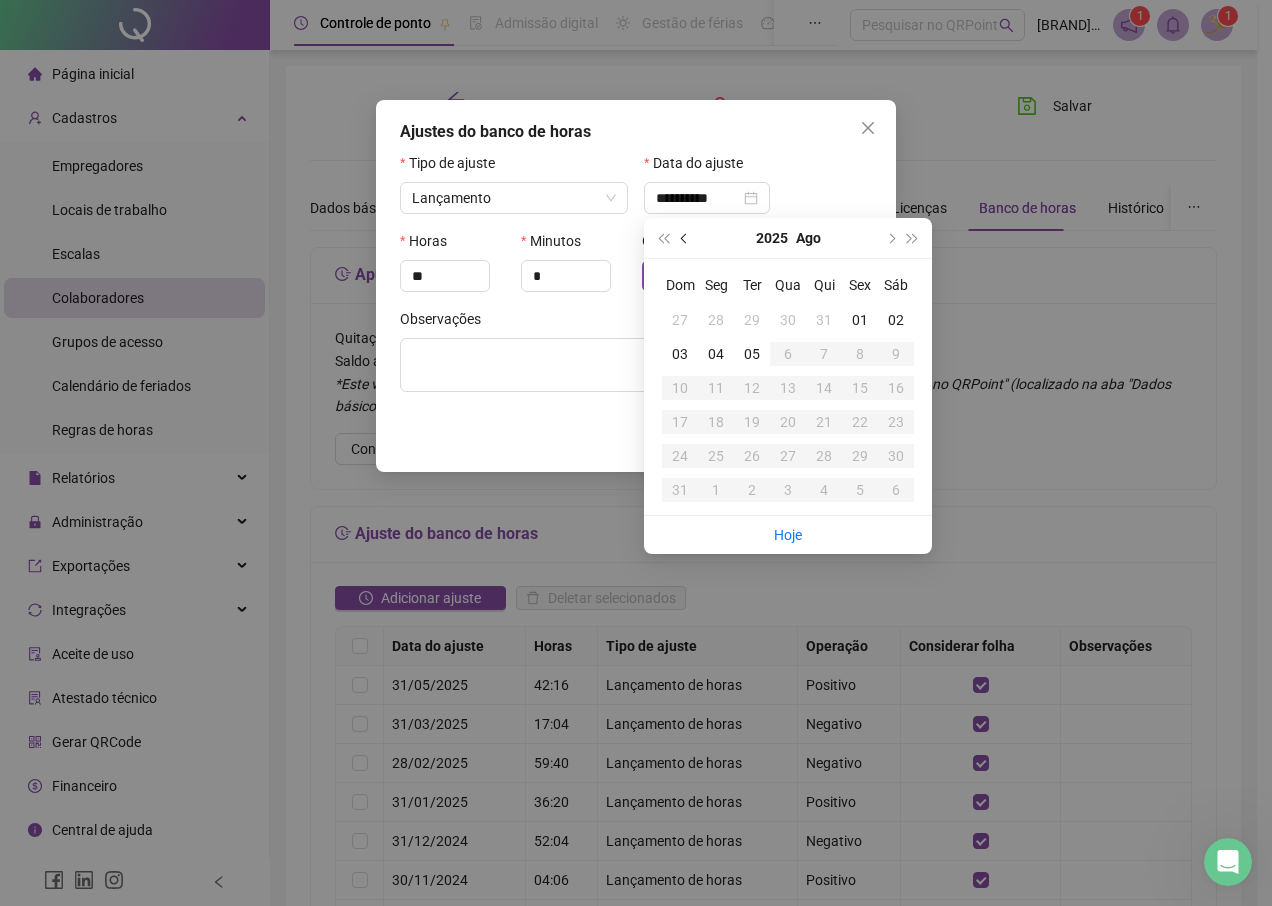 click at bounding box center [685, 238] 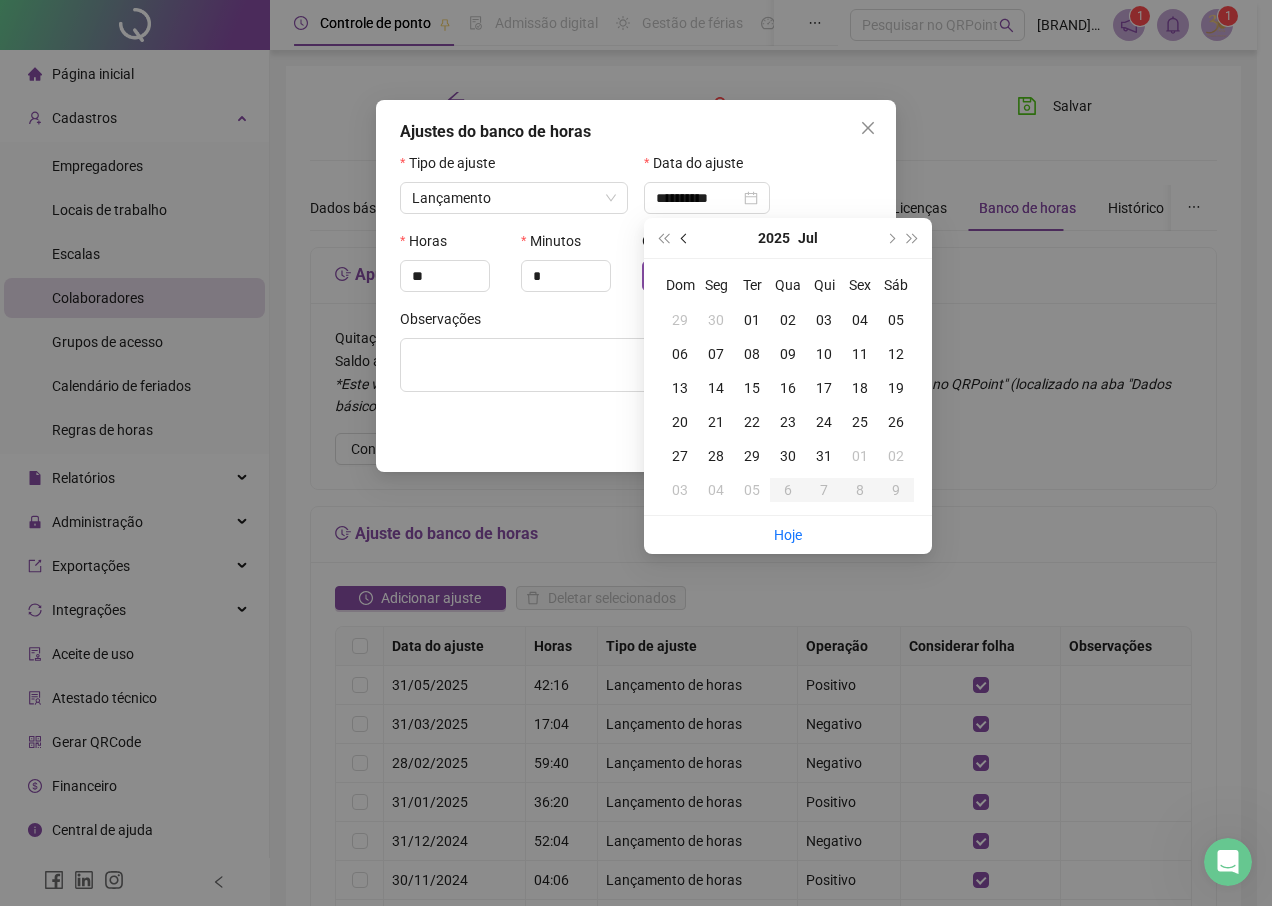 click at bounding box center (685, 238) 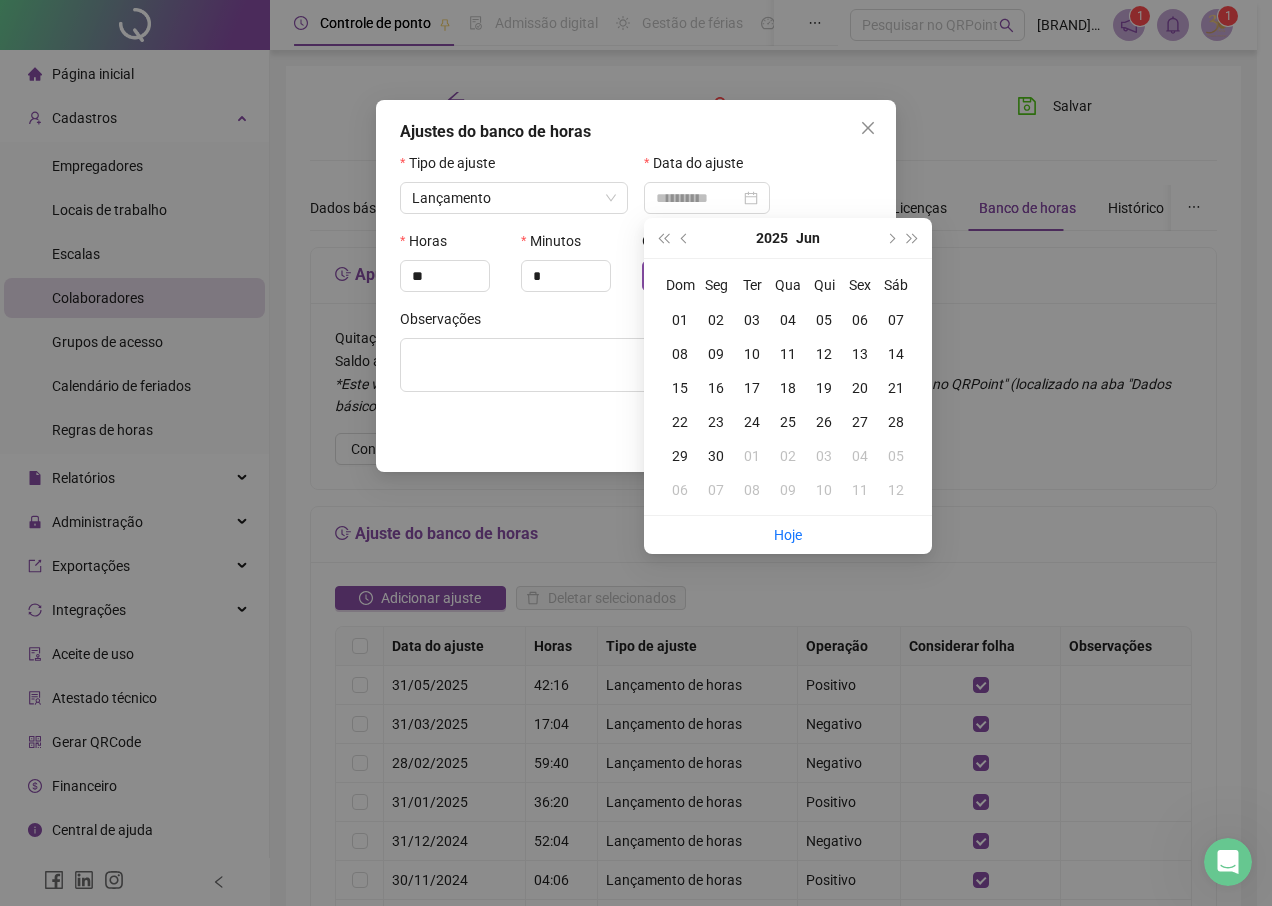 type on "**********" 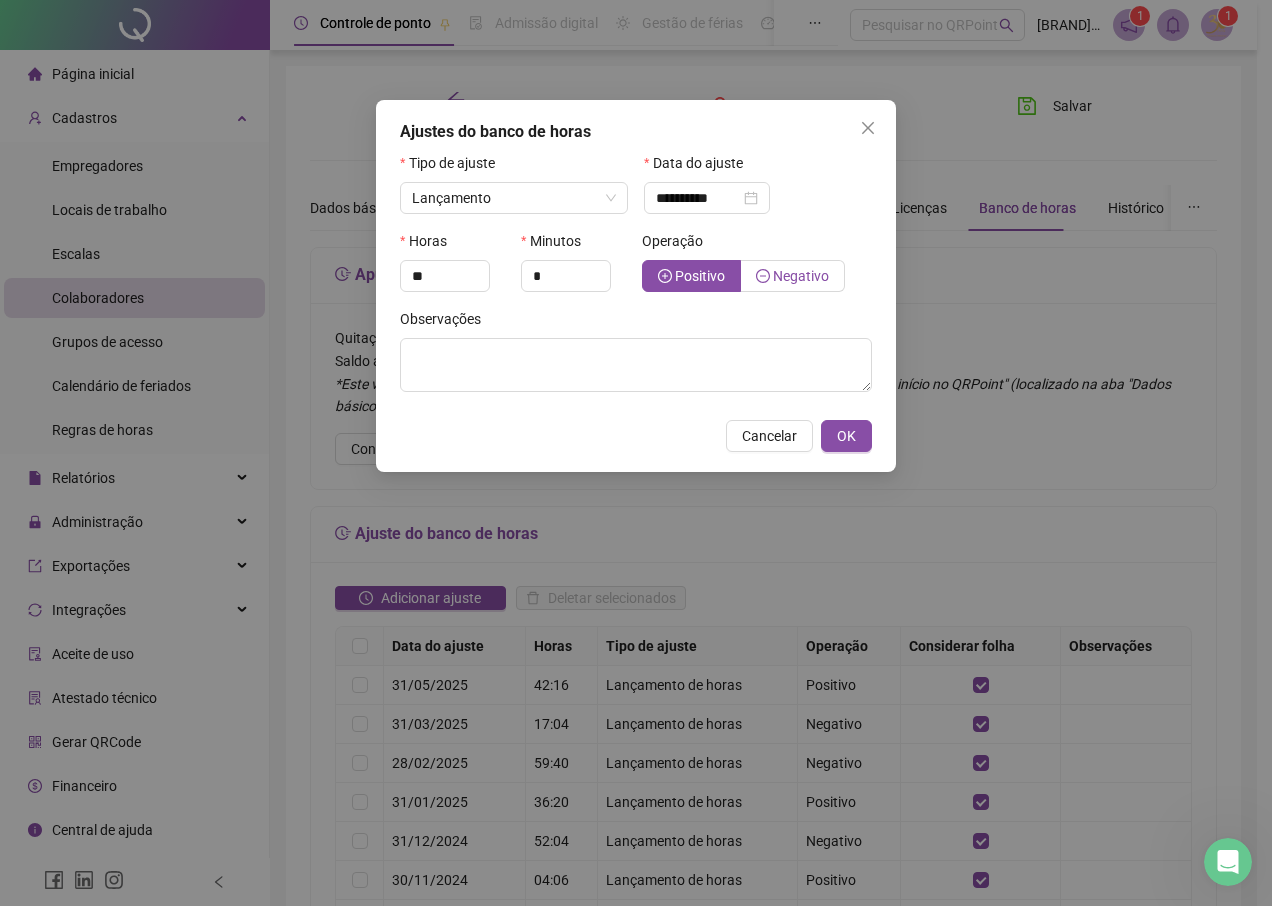 click on "Negativo" at bounding box center [801, 276] 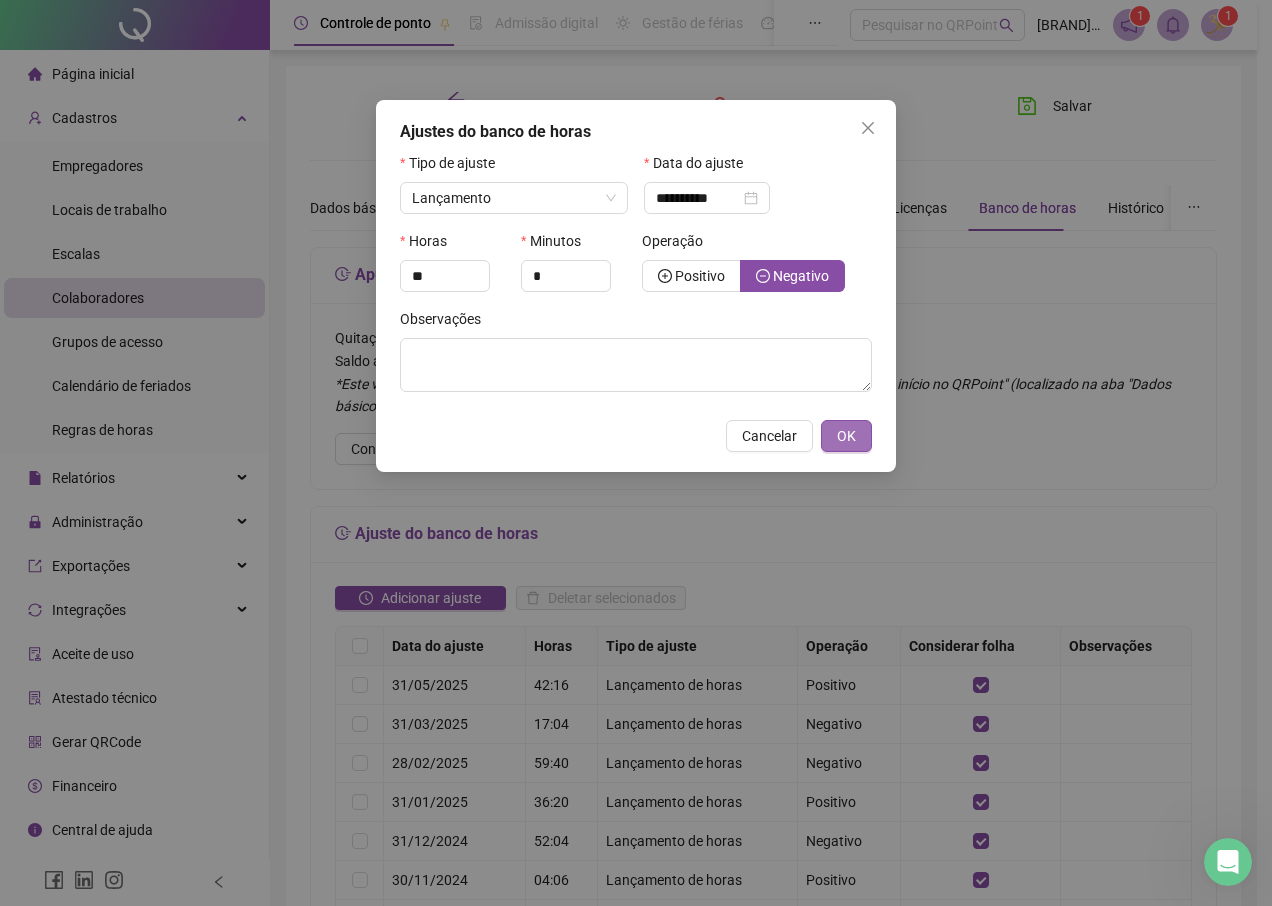 click on "OK" at bounding box center (846, 436) 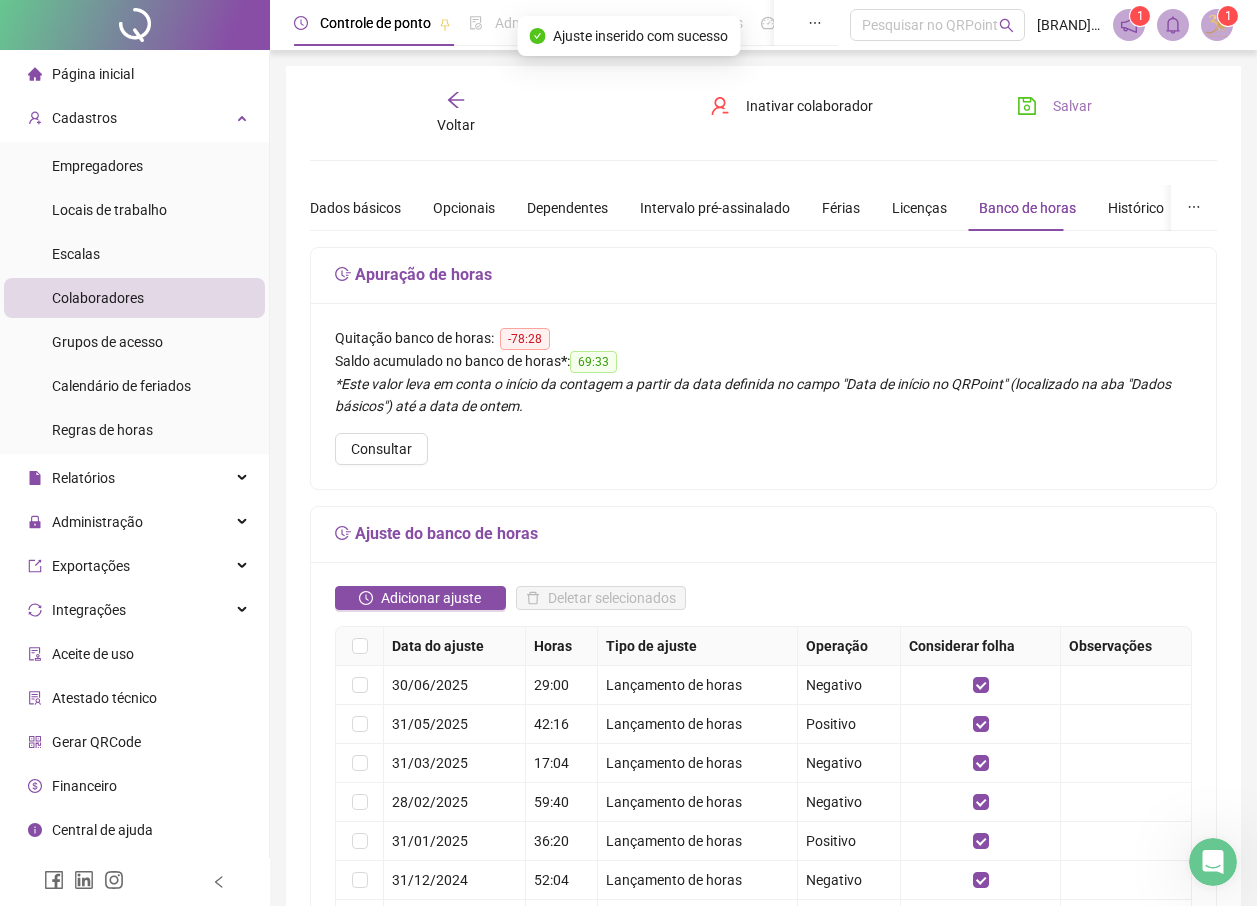 click on "Salvar" at bounding box center [1072, 106] 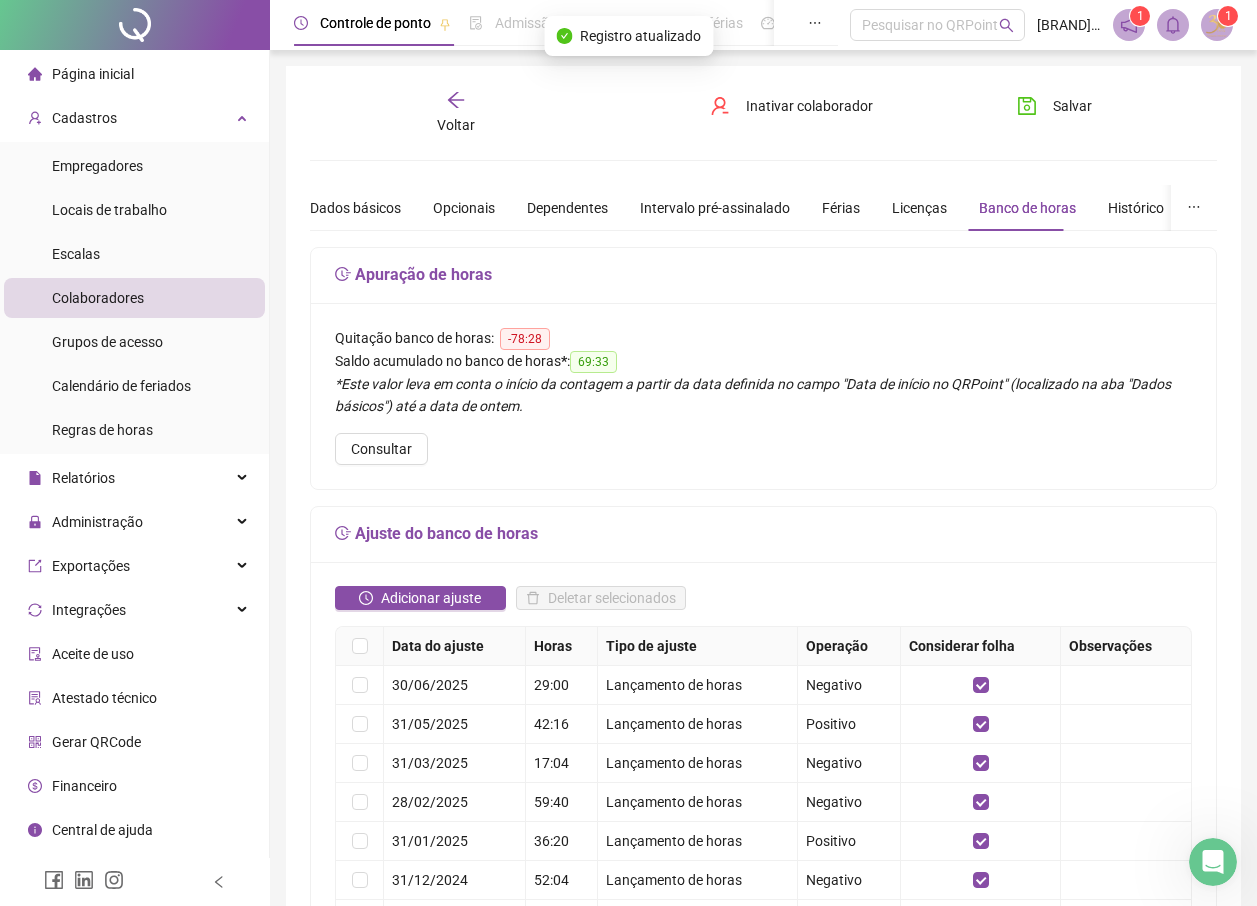 click 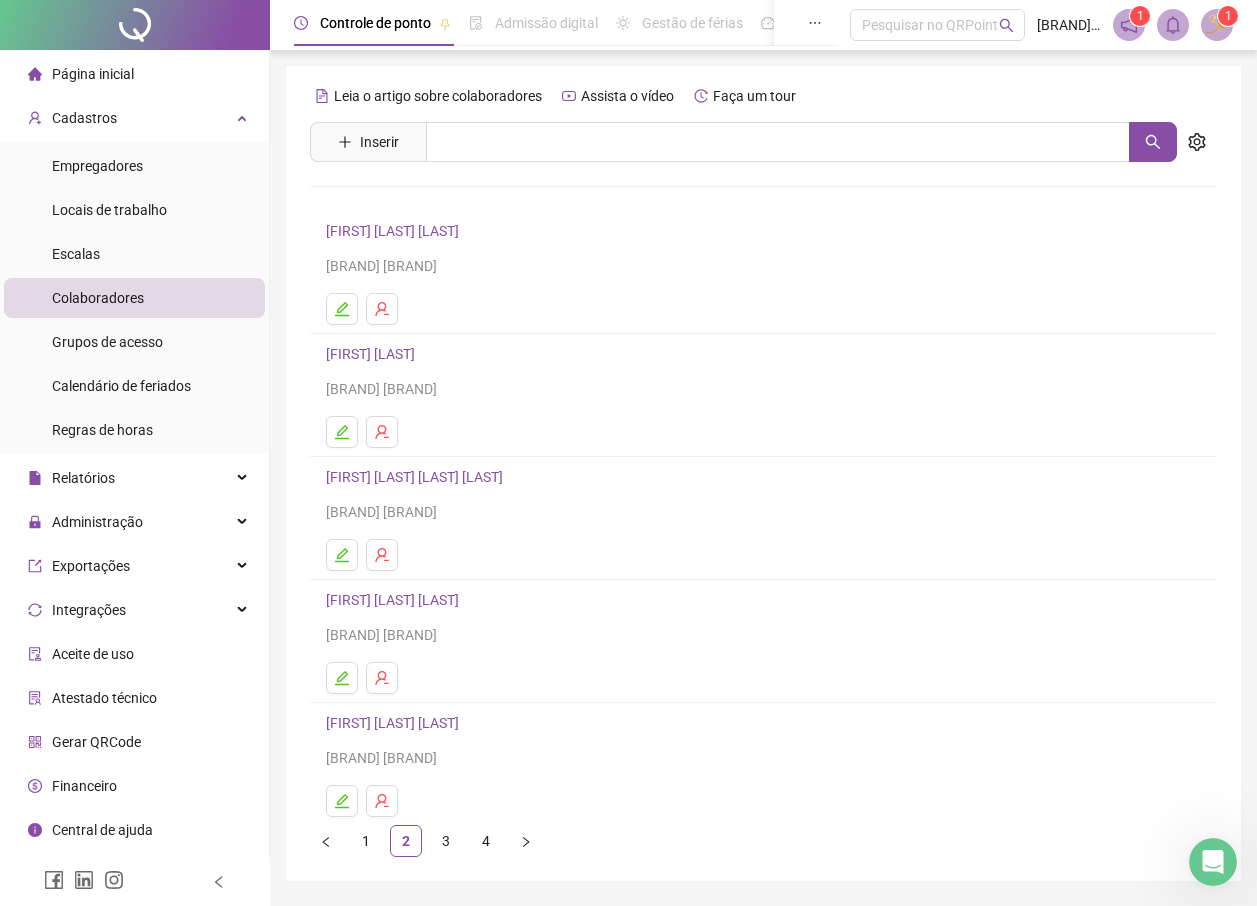 click on "[FIRST] [LAST] [LAST]" at bounding box center (395, 723) 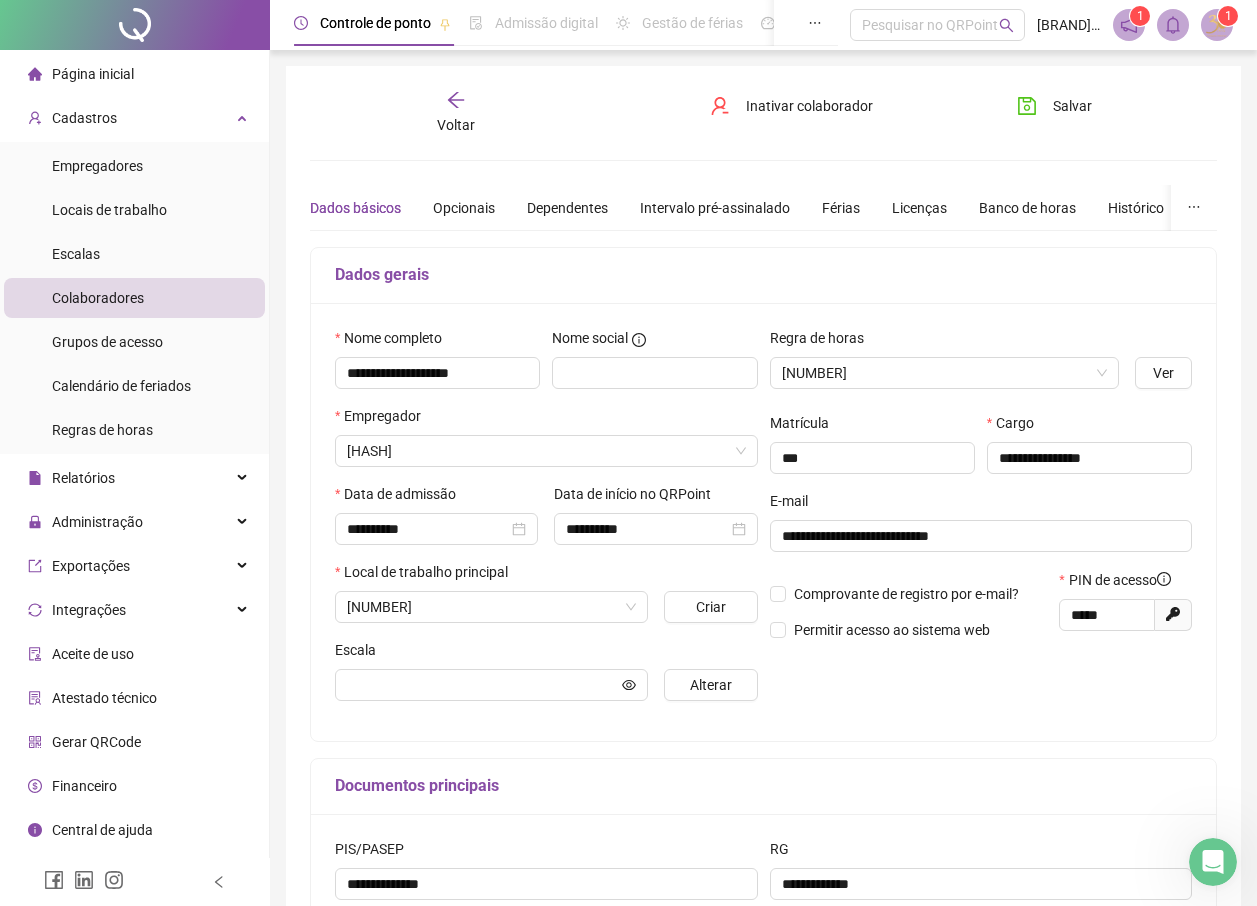 type on "**********" 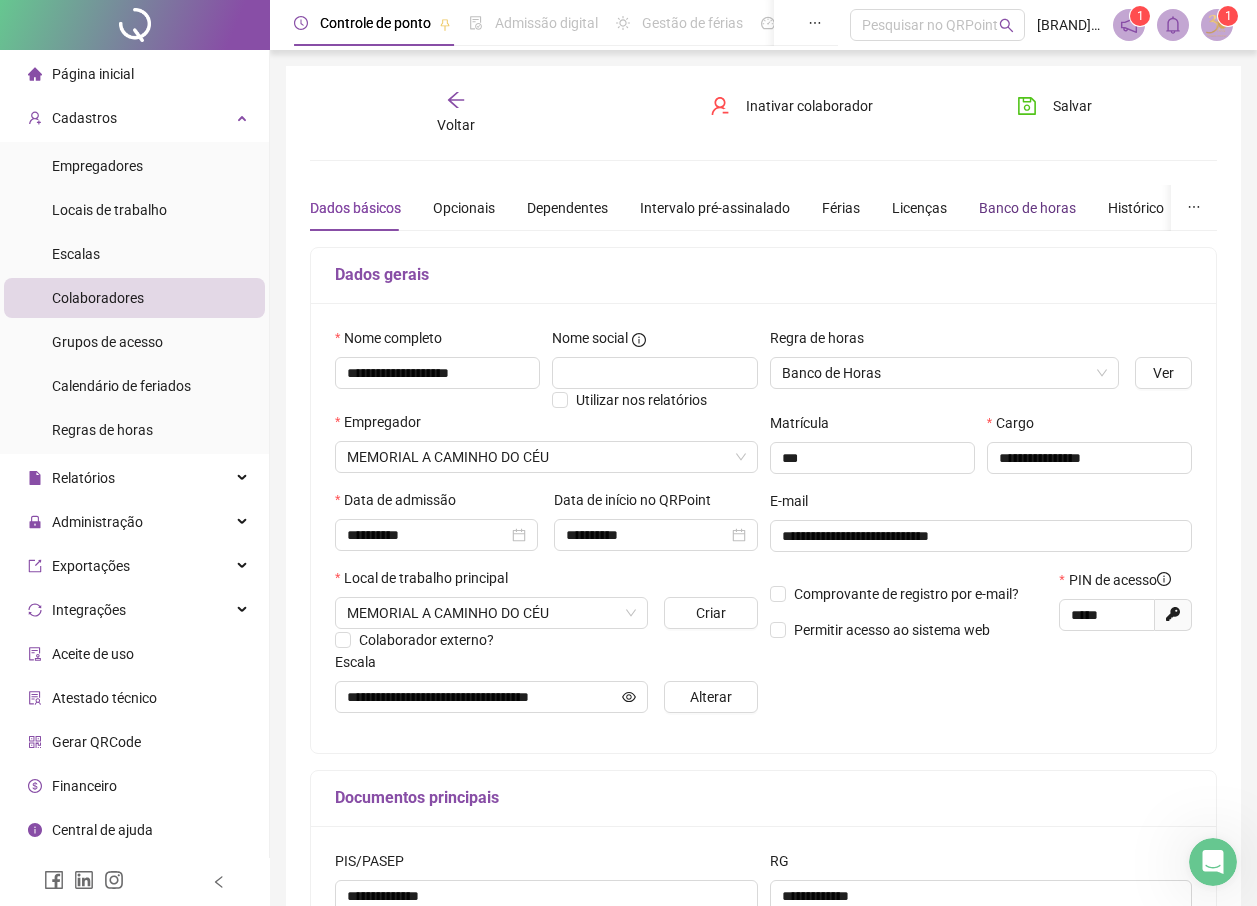 click on "Banco de horas" at bounding box center [1027, 208] 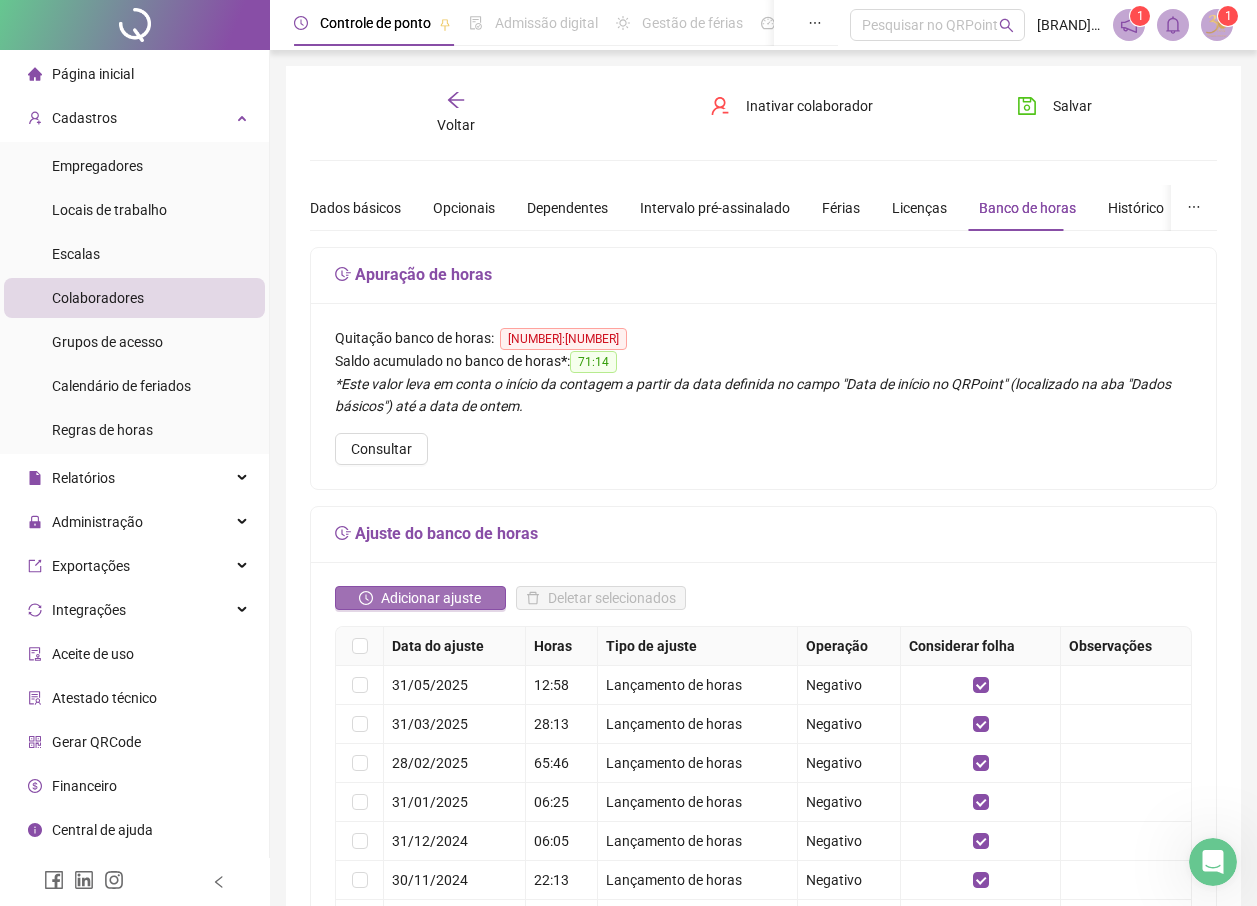 click on "Adicionar ajuste" at bounding box center (420, 598) 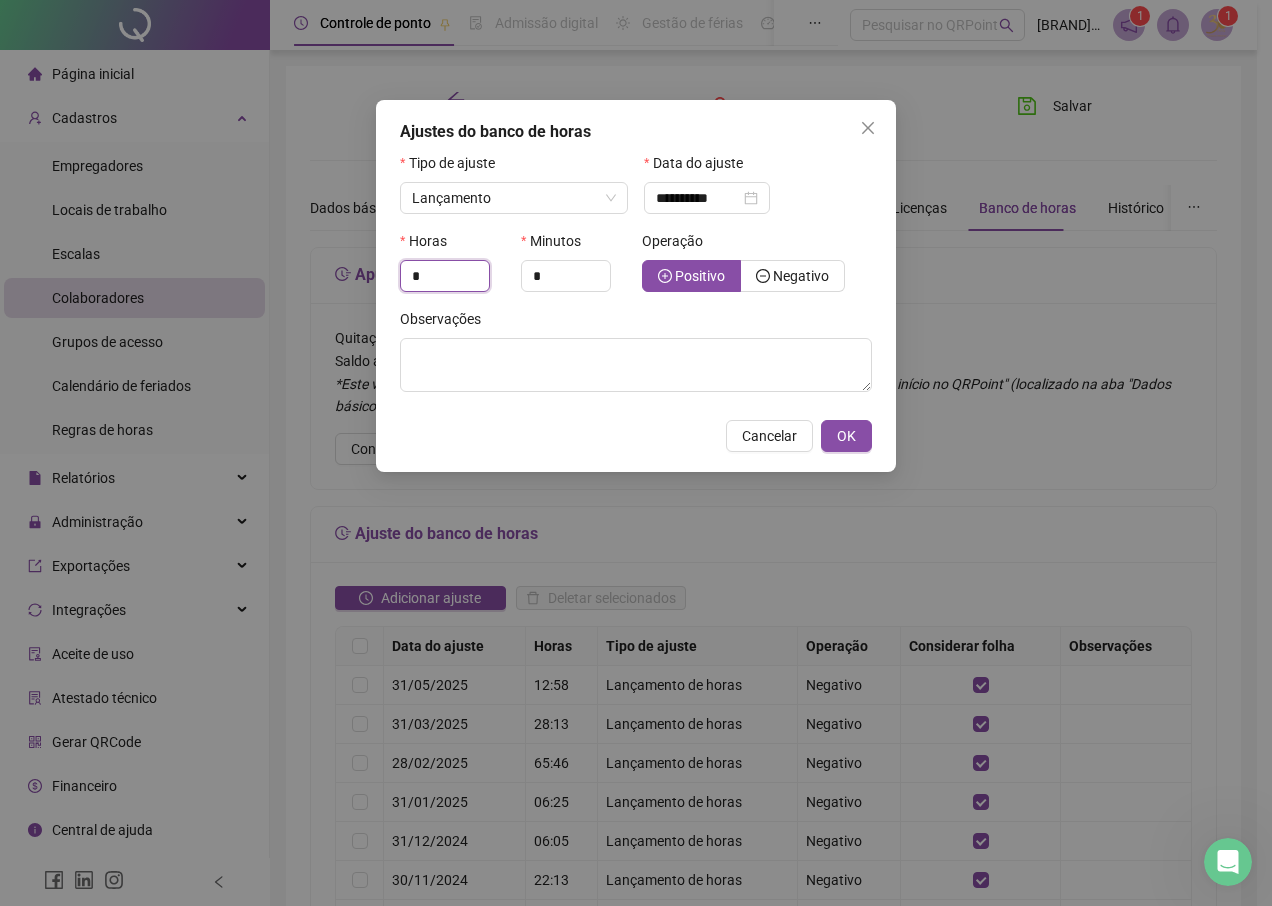 drag, startPoint x: 429, startPoint y: 267, endPoint x: 333, endPoint y: 281, distance: 97.015465 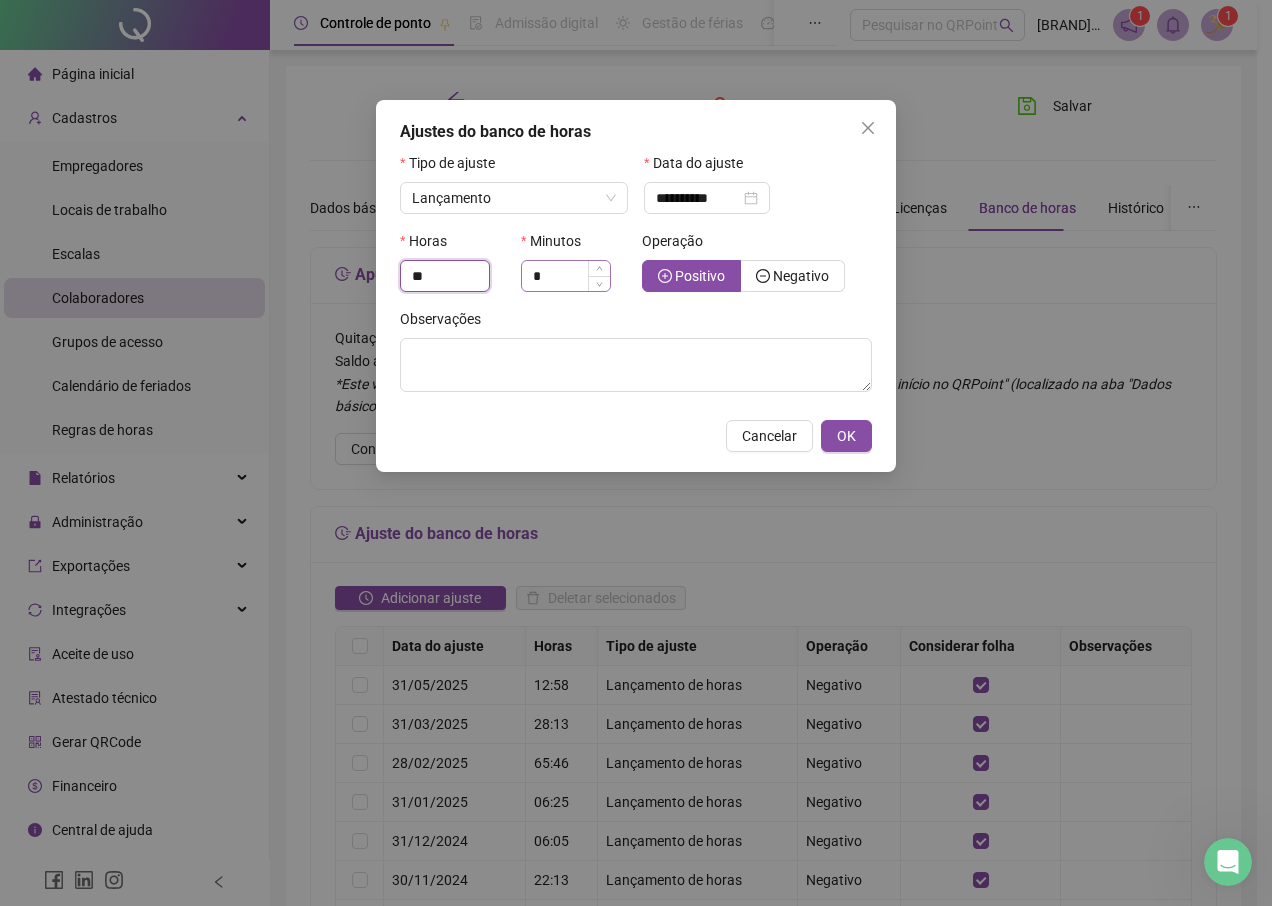 type on "**" 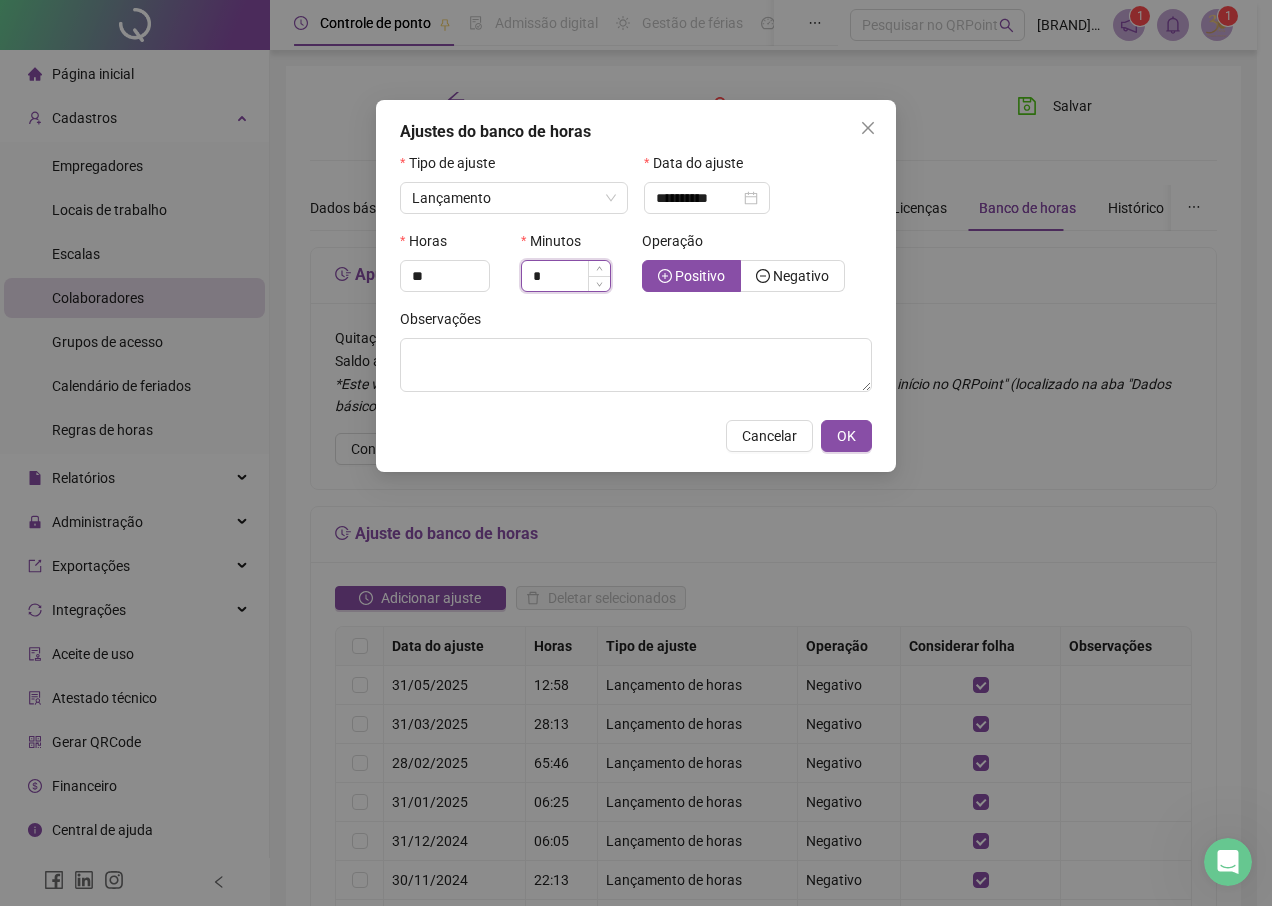 click on "*" at bounding box center (566, 276) 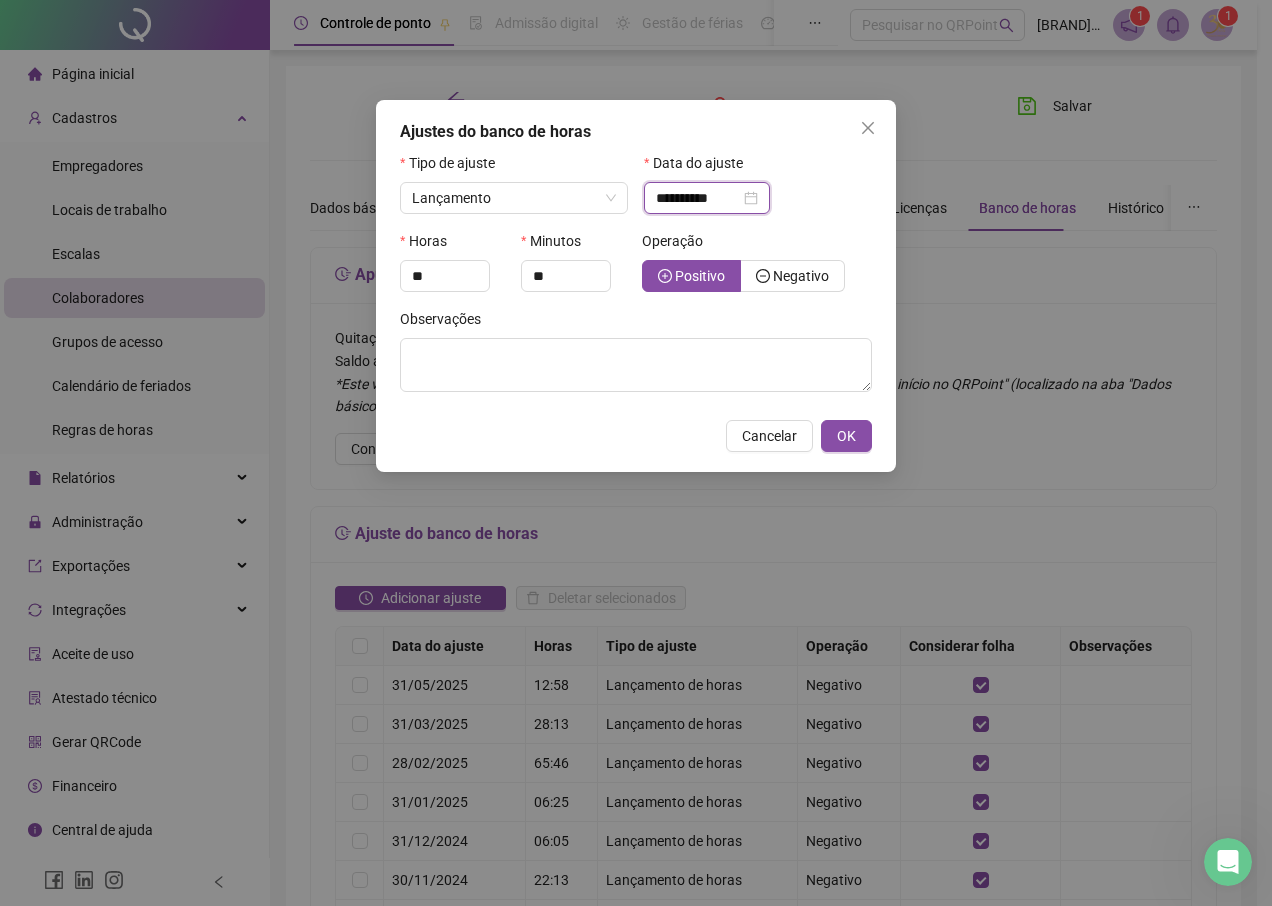 type on "*" 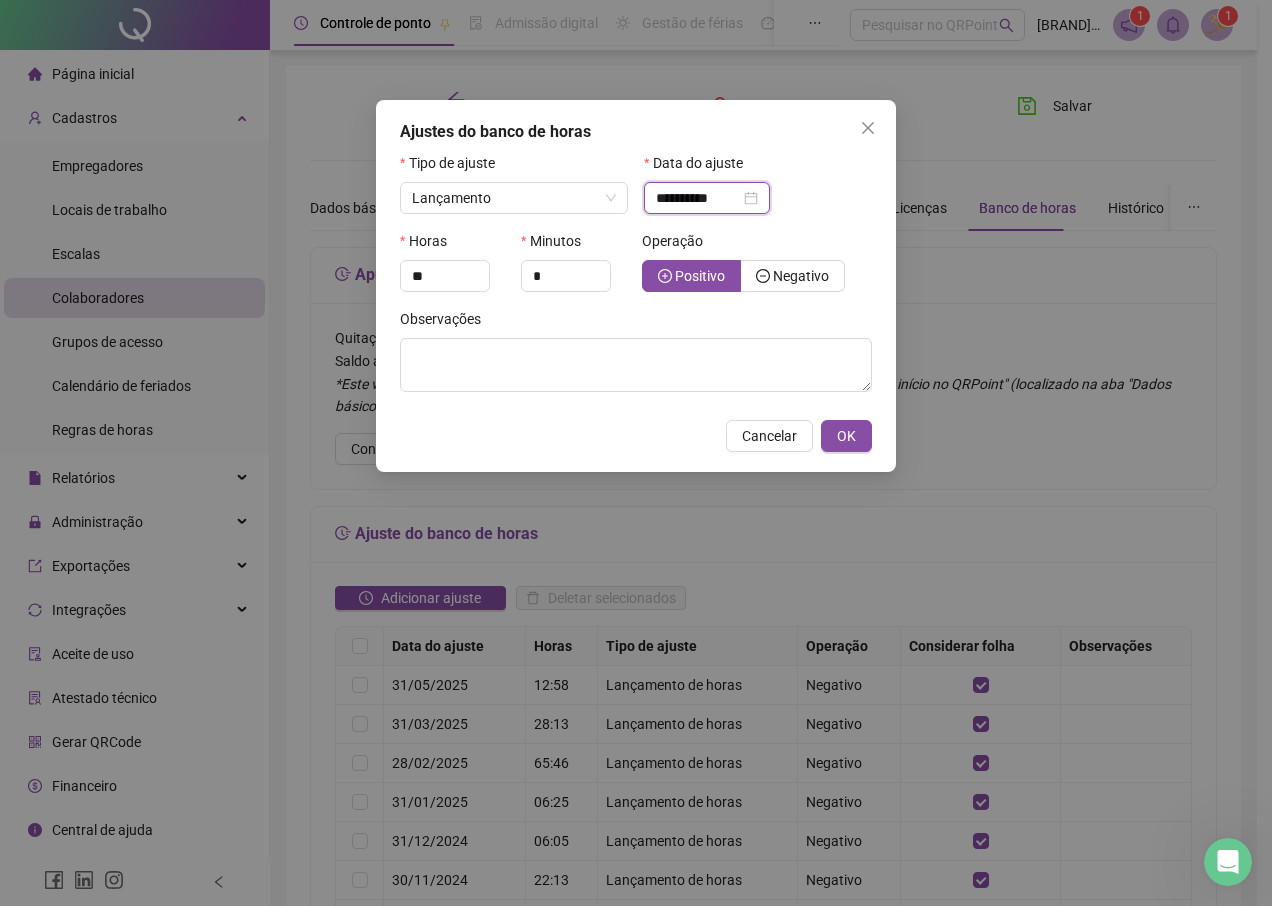 click on "**********" at bounding box center (698, 198) 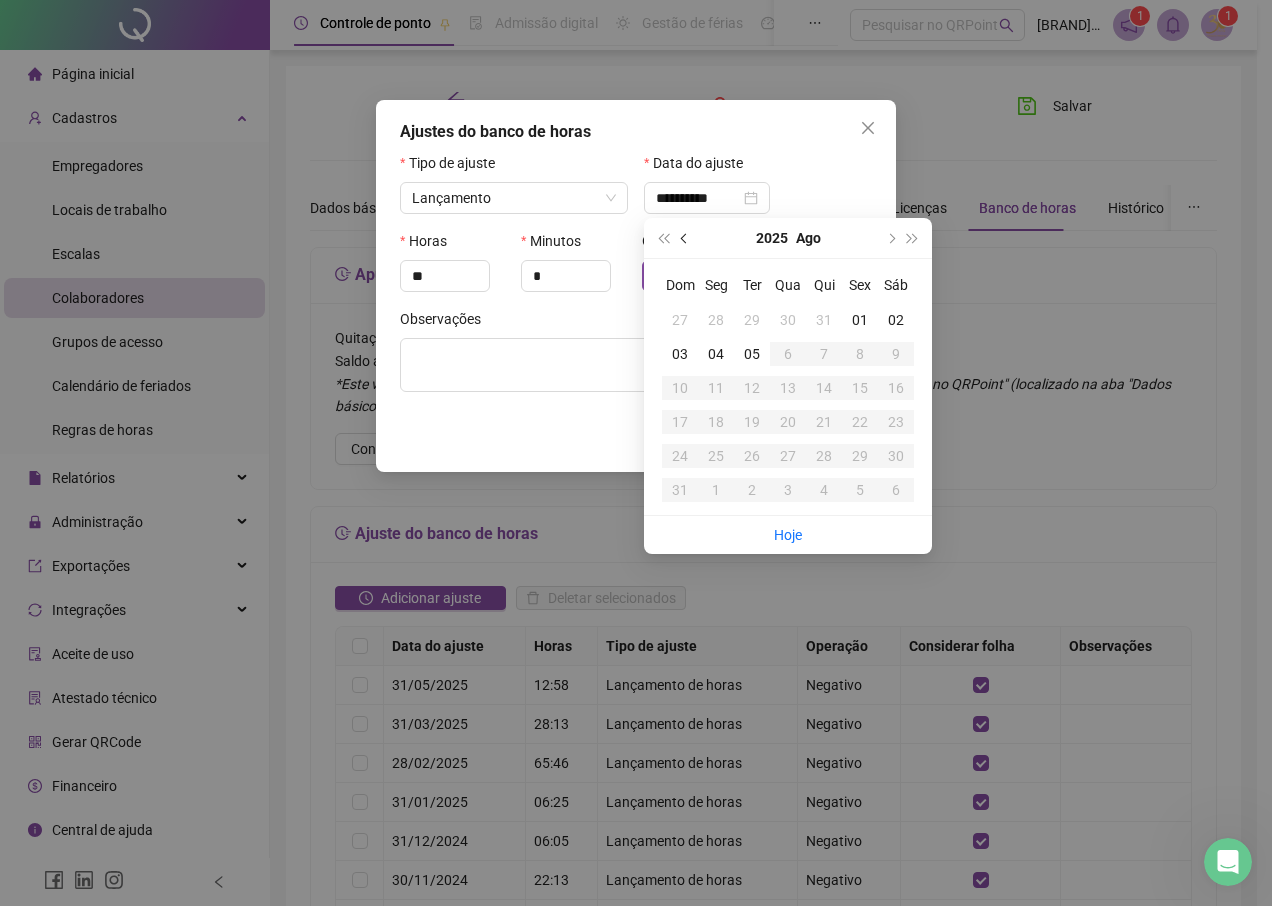 click at bounding box center [685, 238] 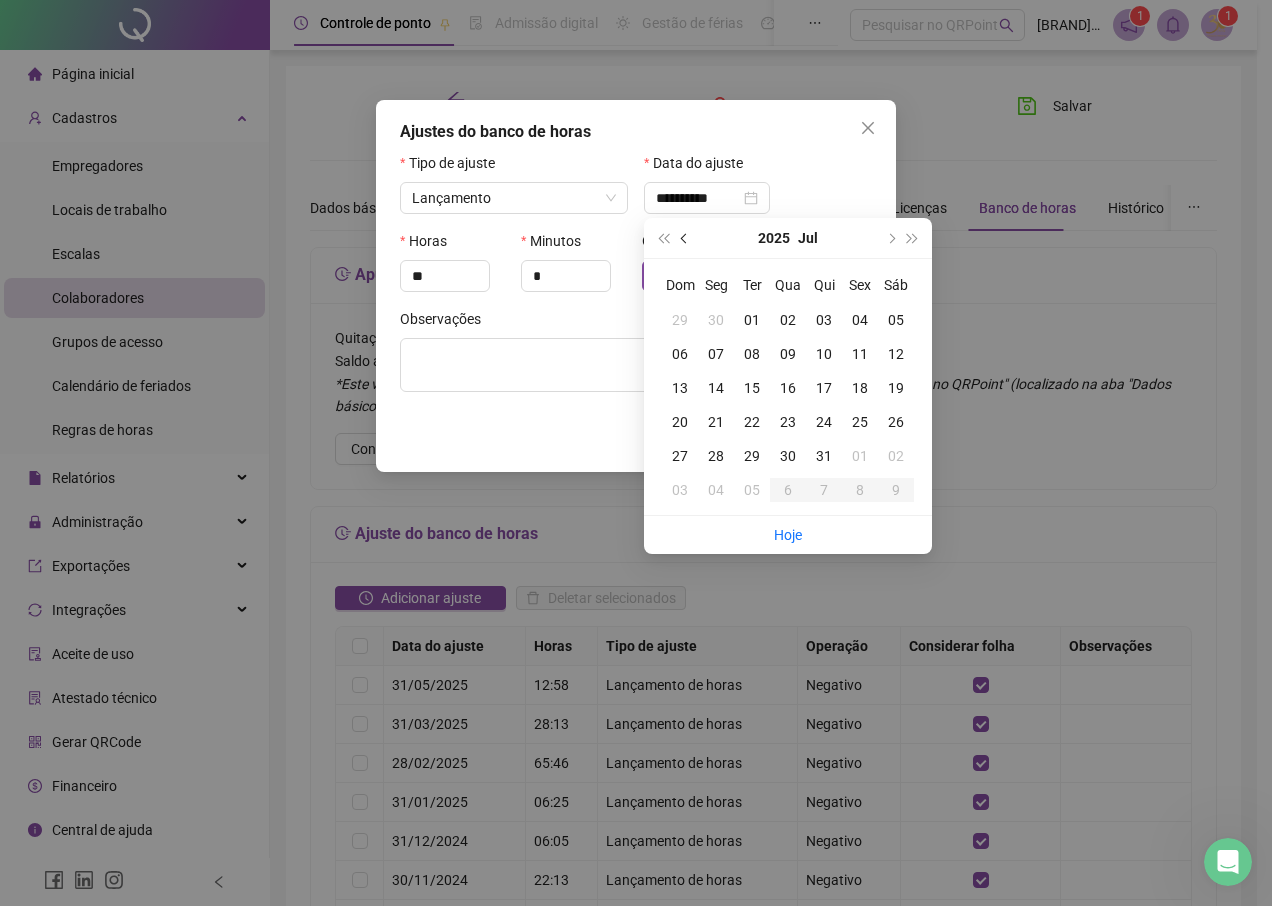 click at bounding box center (685, 238) 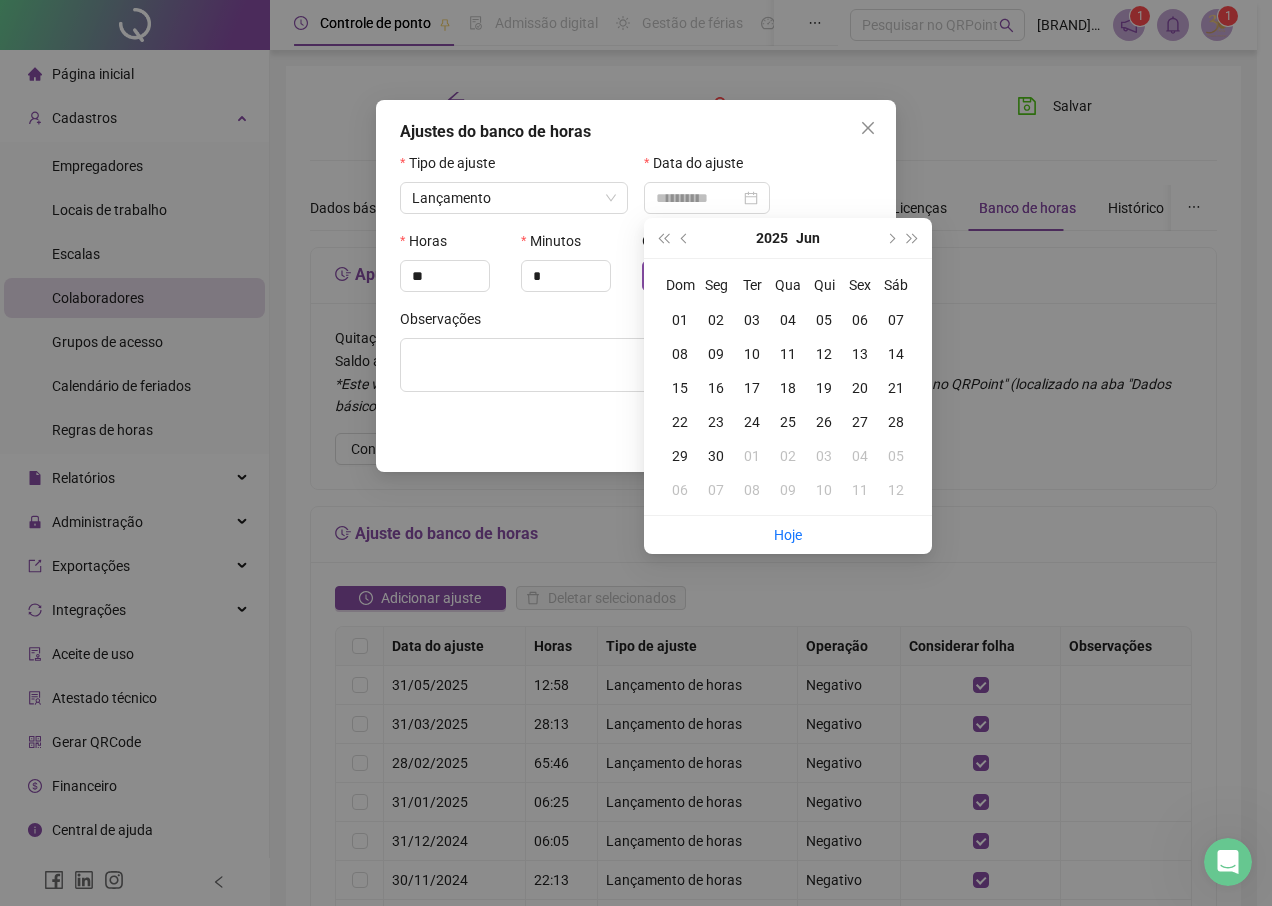 type on "**********" 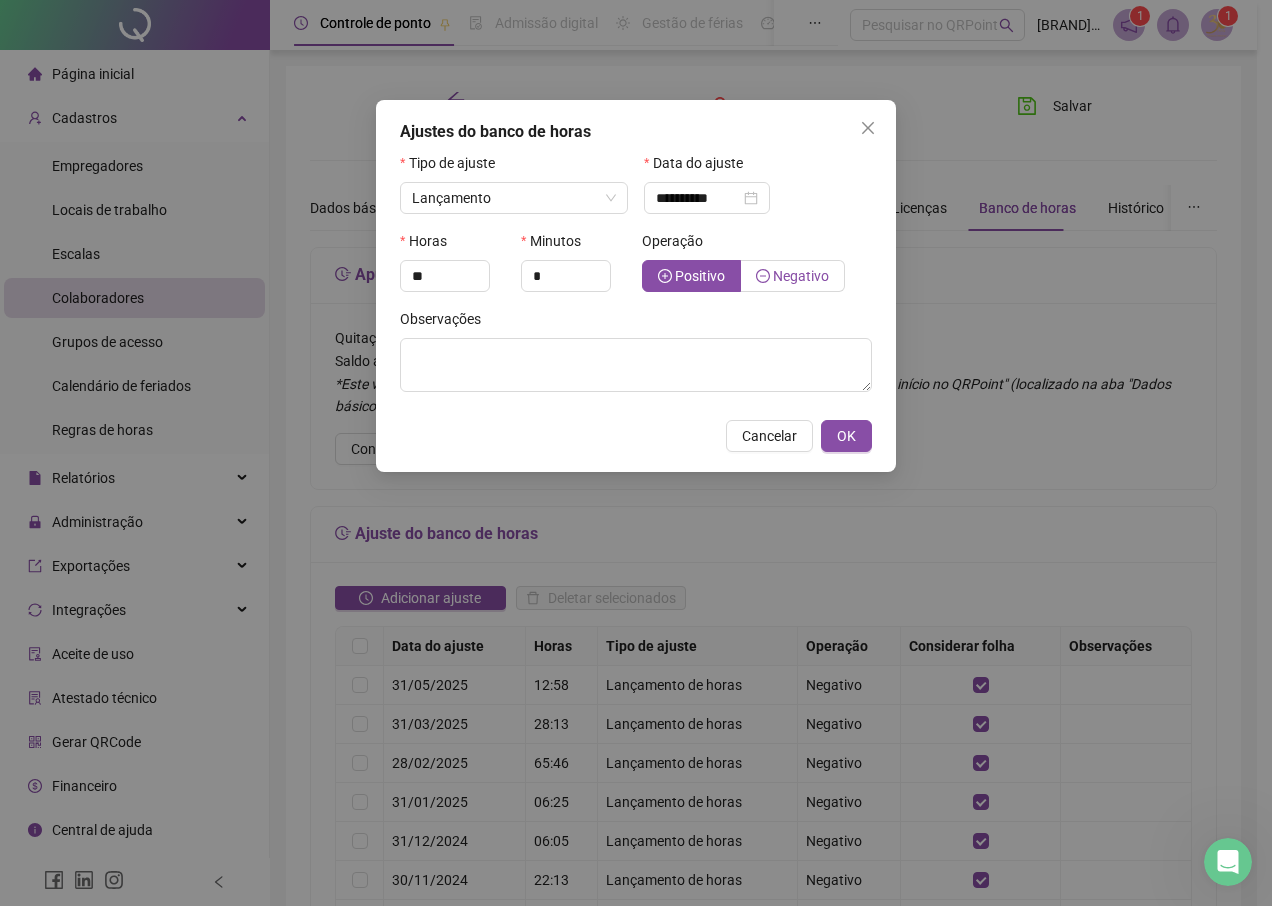 click on "Negativo" at bounding box center [793, 276] 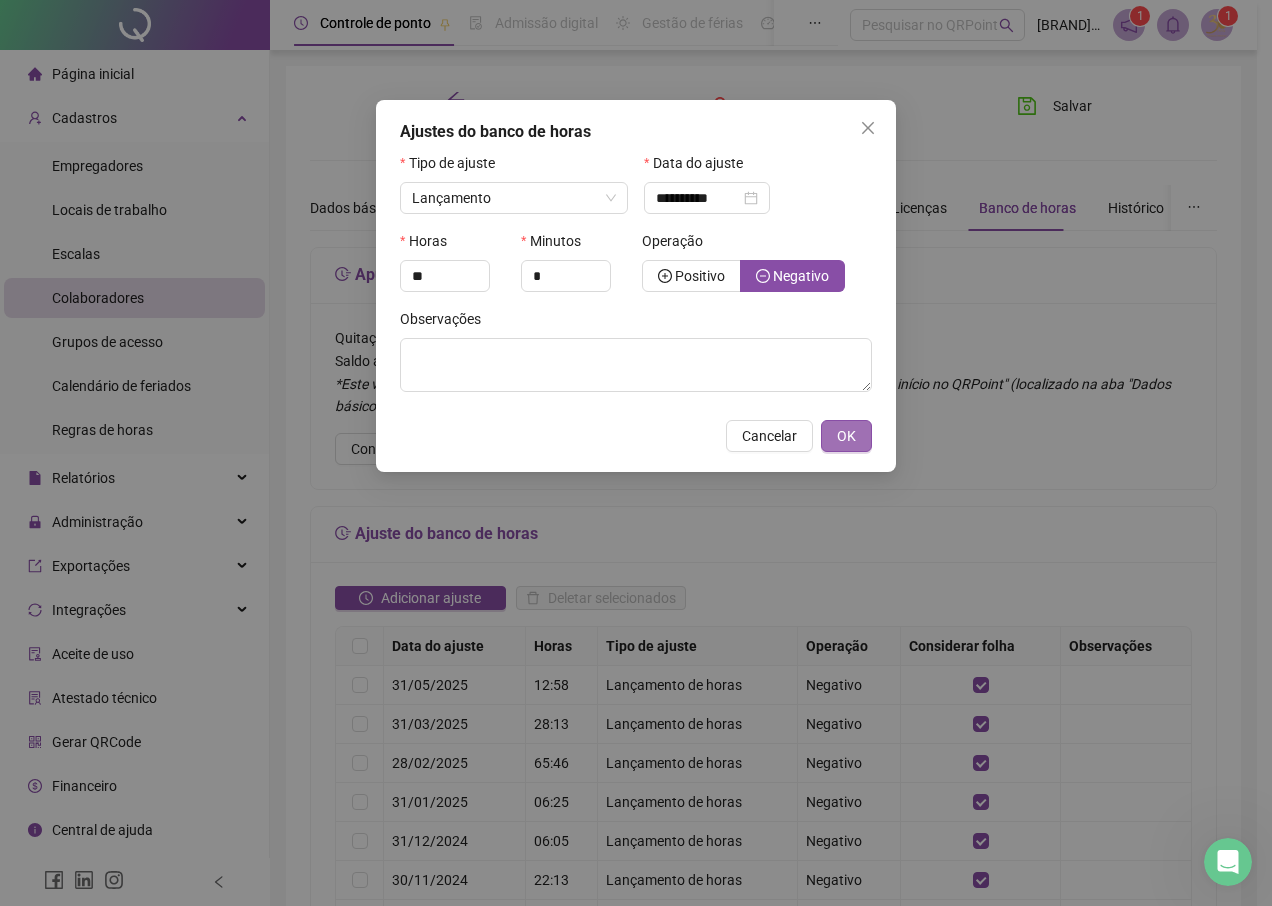 click on "OK" at bounding box center [846, 436] 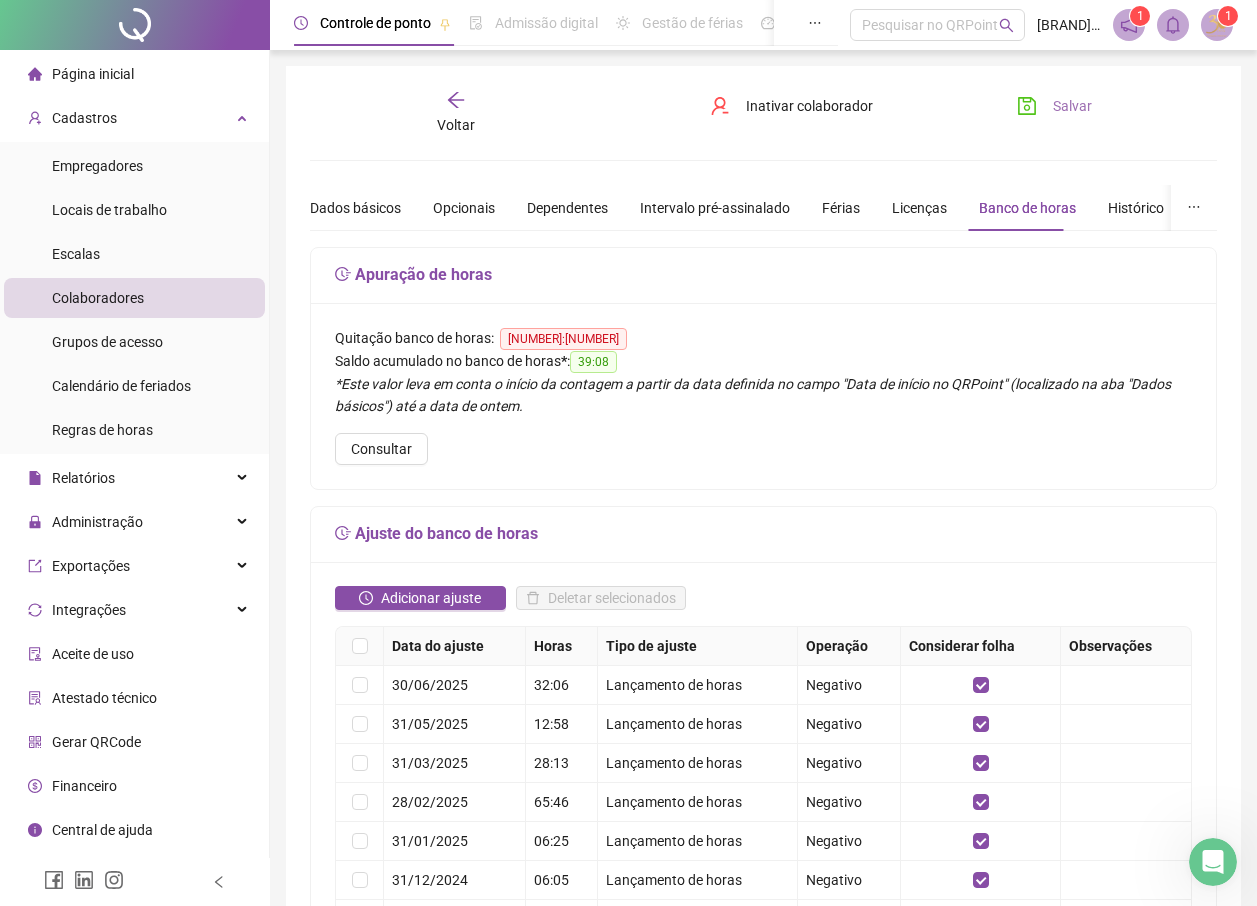 click on "Salvar" at bounding box center [1072, 106] 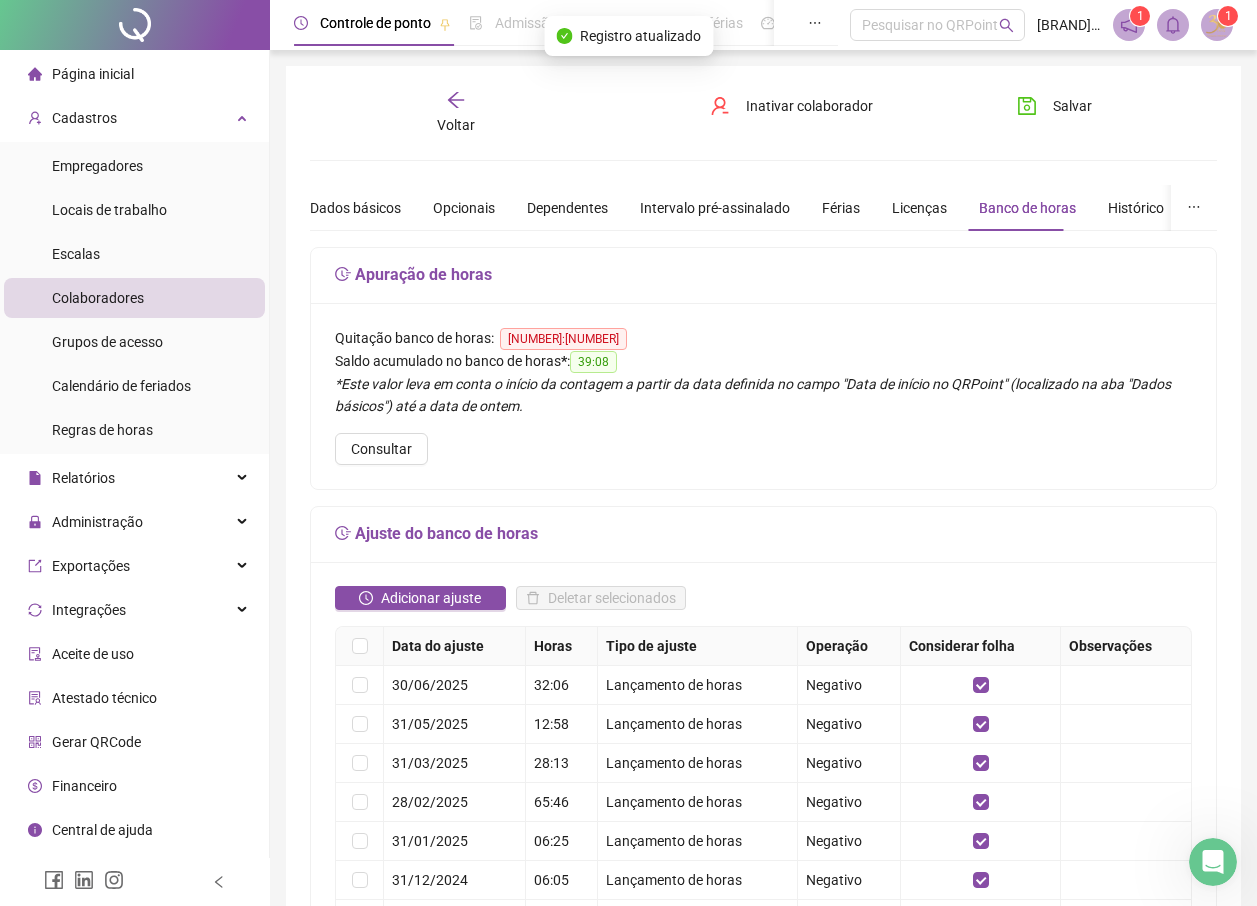 click on "Voltar" at bounding box center [456, 113] 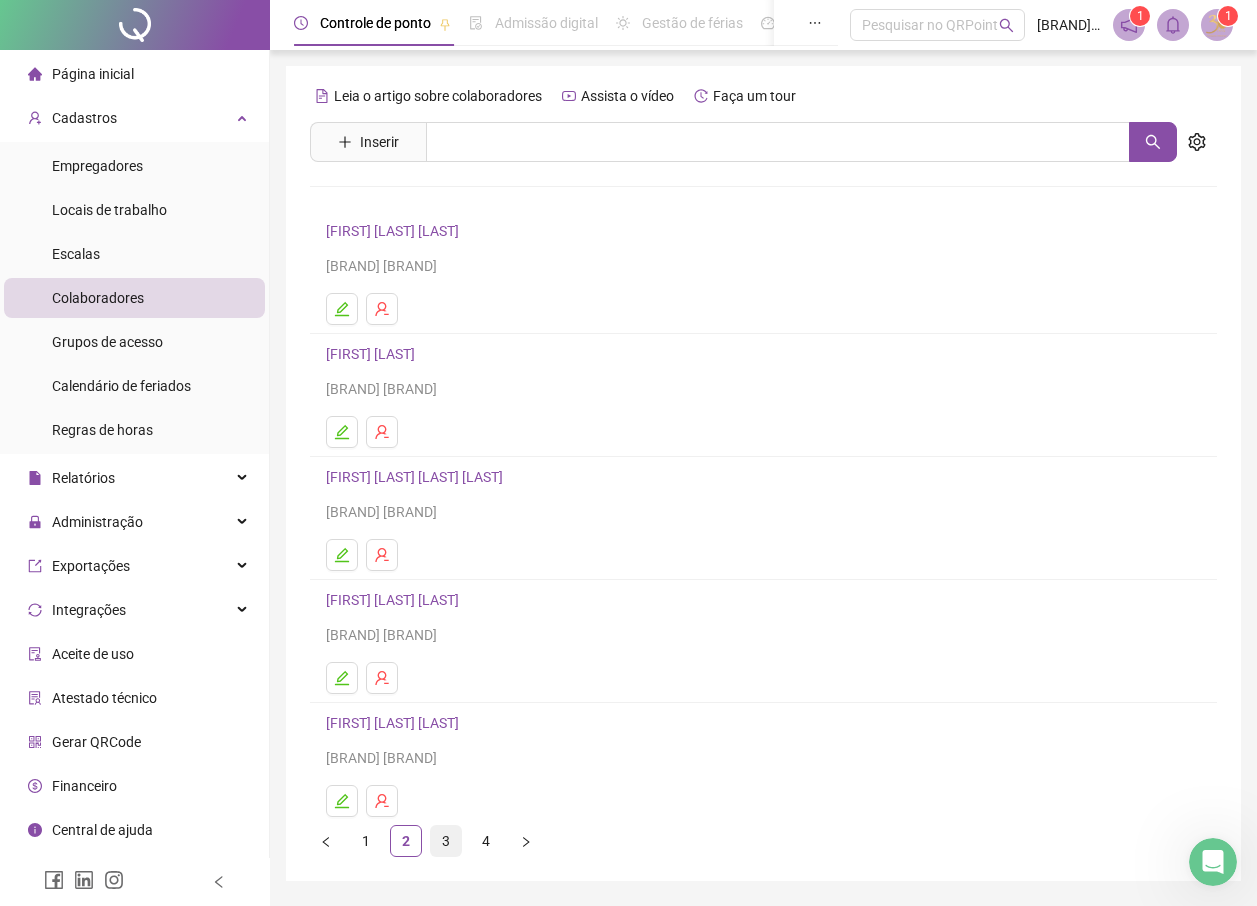 click on "3" at bounding box center (446, 841) 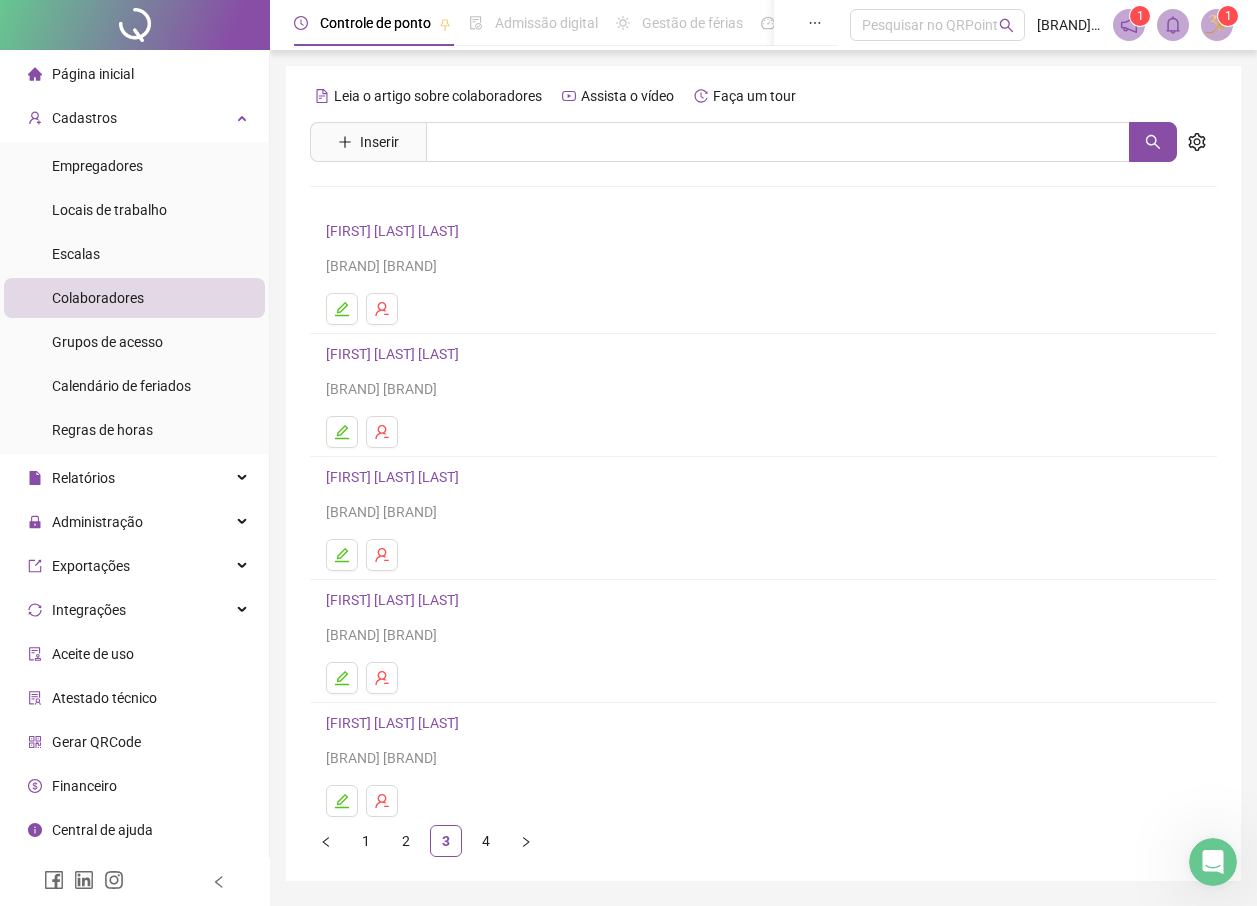 click on "[FIRST] [LAST] [LAST]" at bounding box center [395, 354] 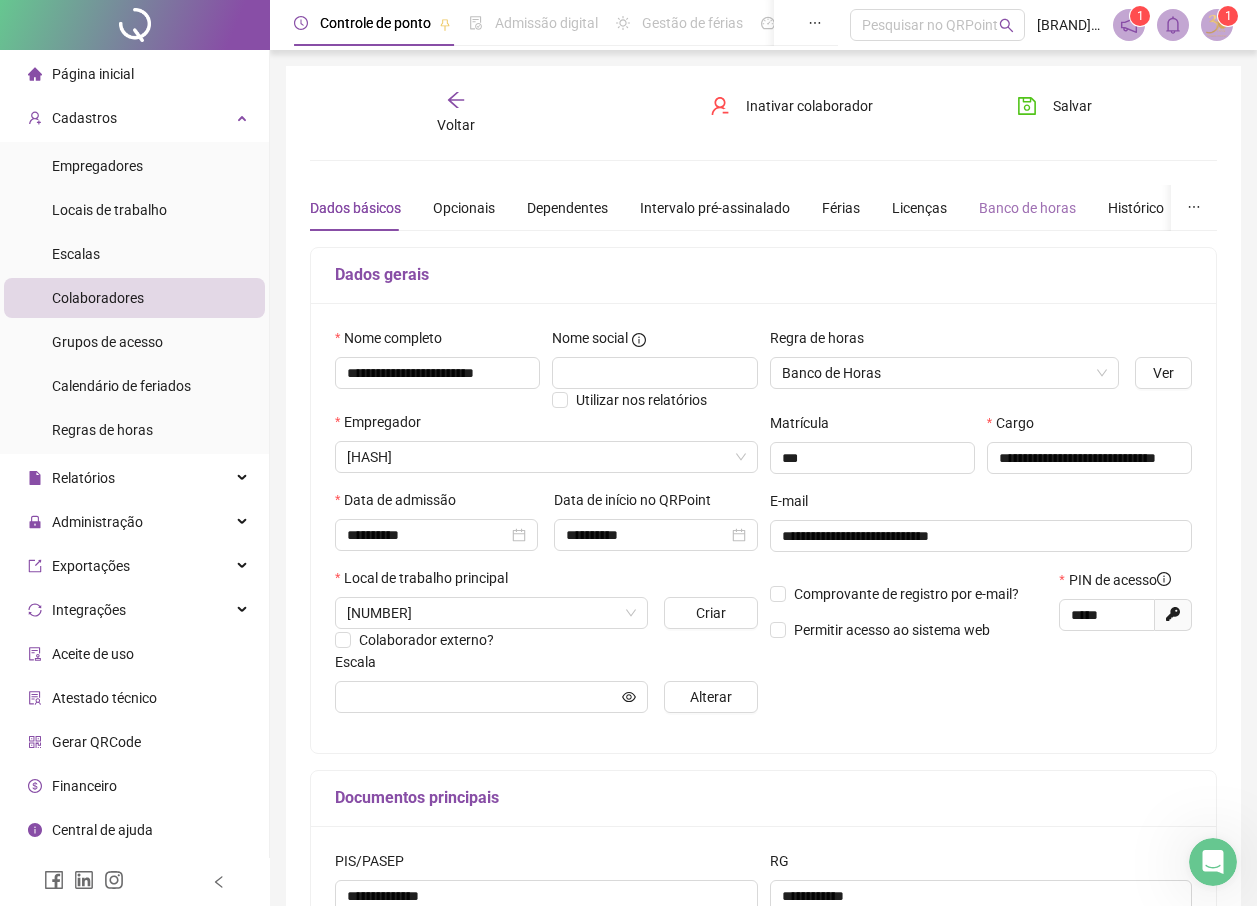 type on "**********" 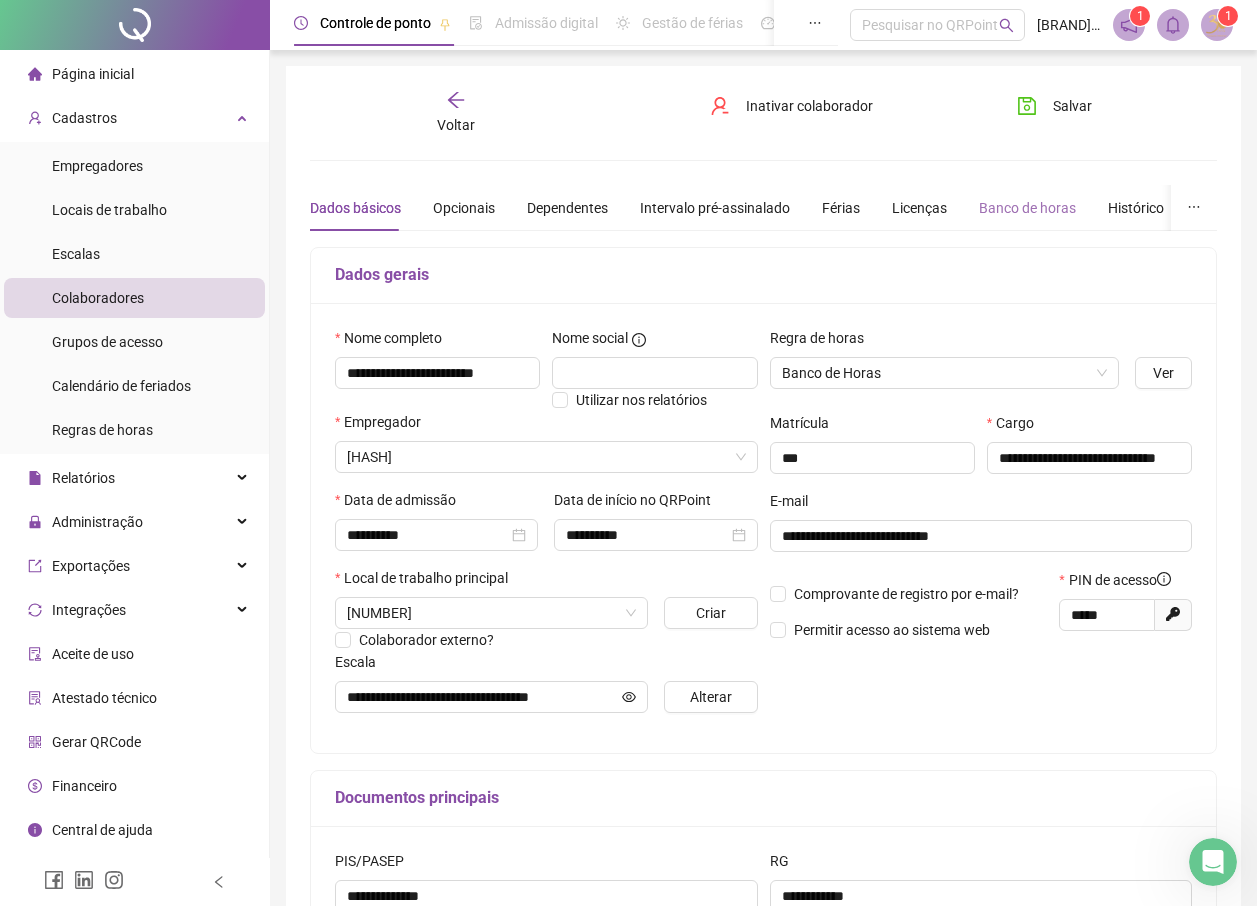 click on "Banco de horas" at bounding box center (1027, 208) 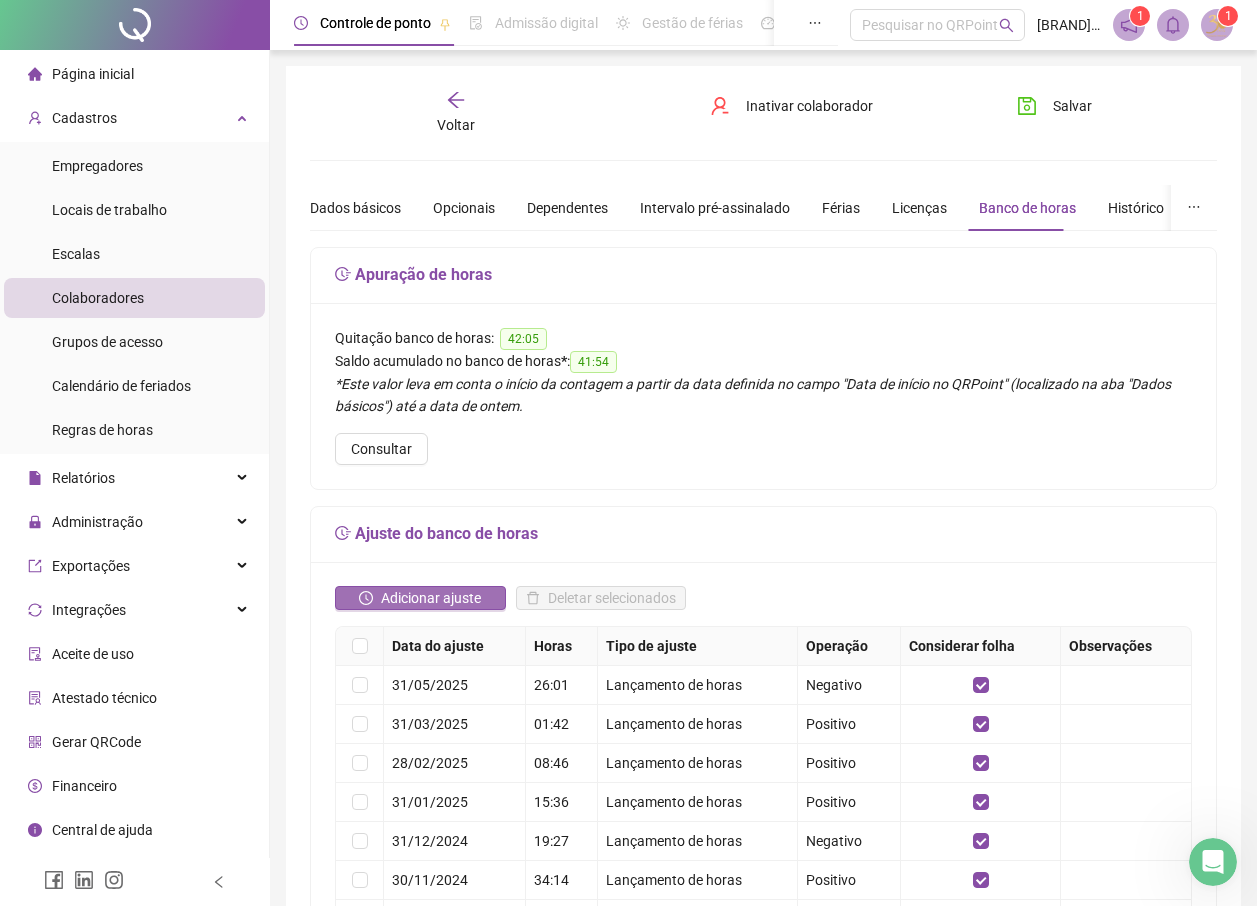 click on "Adicionar ajuste" at bounding box center [431, 598] 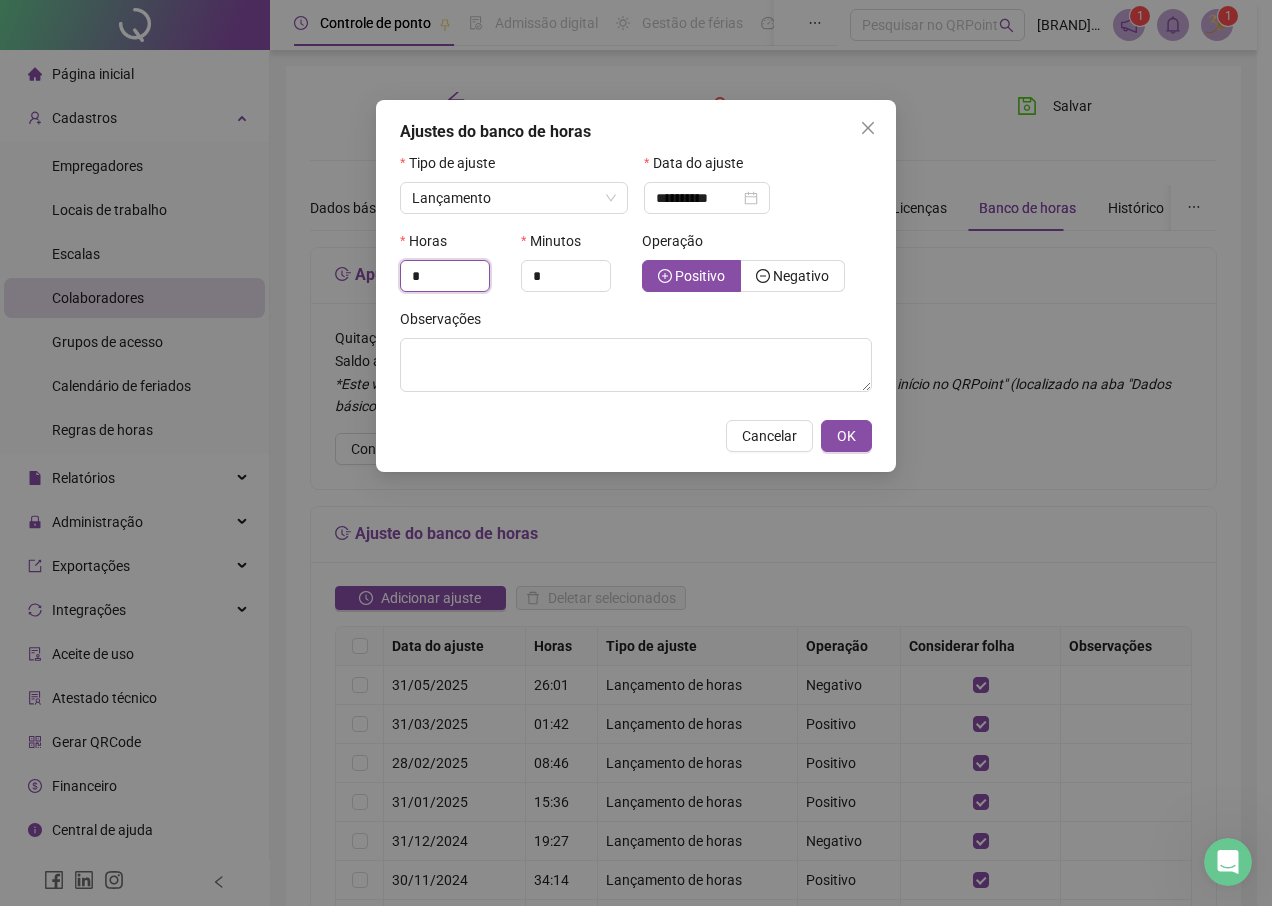 drag, startPoint x: 432, startPoint y: 277, endPoint x: 378, endPoint y: 277, distance: 54 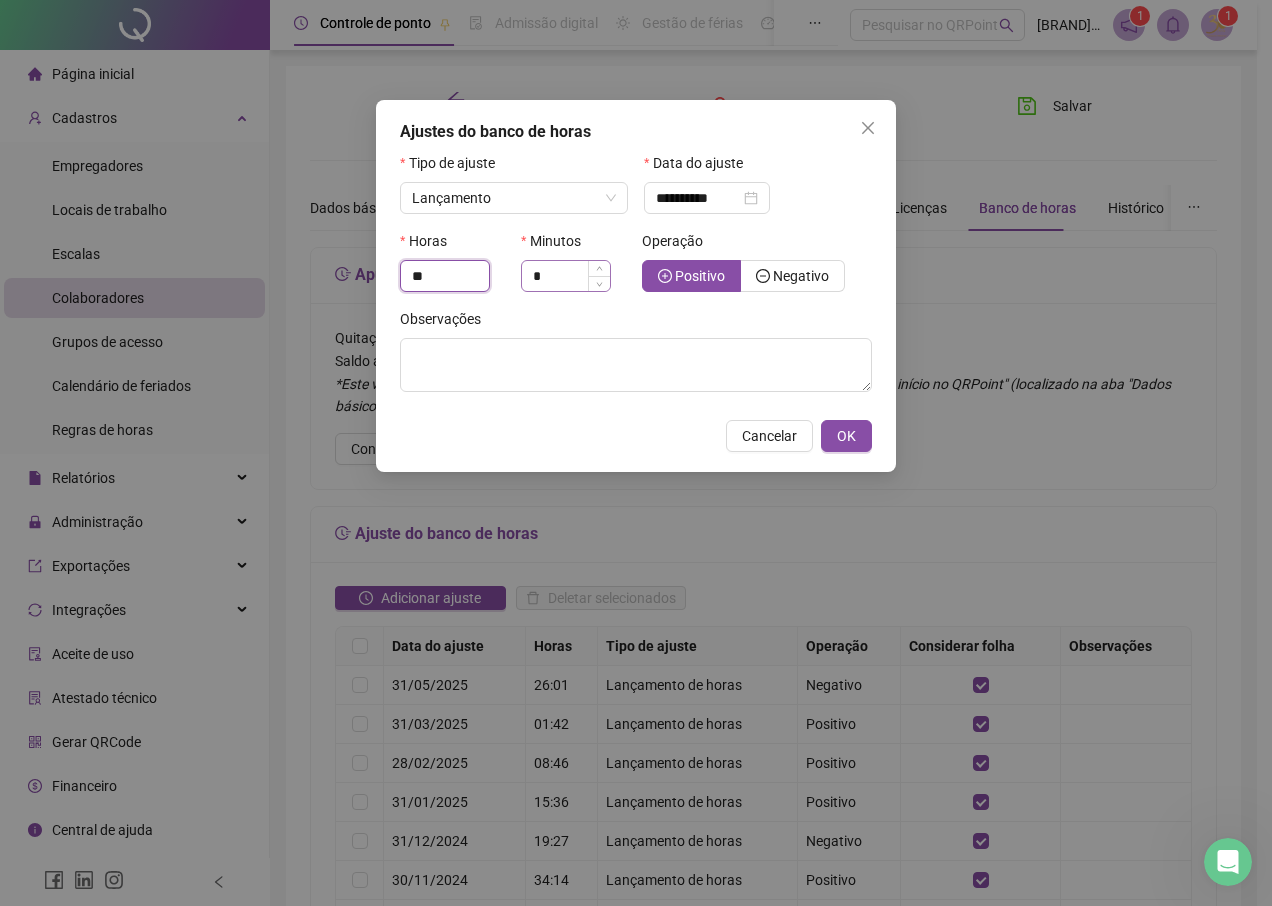 type on "**" 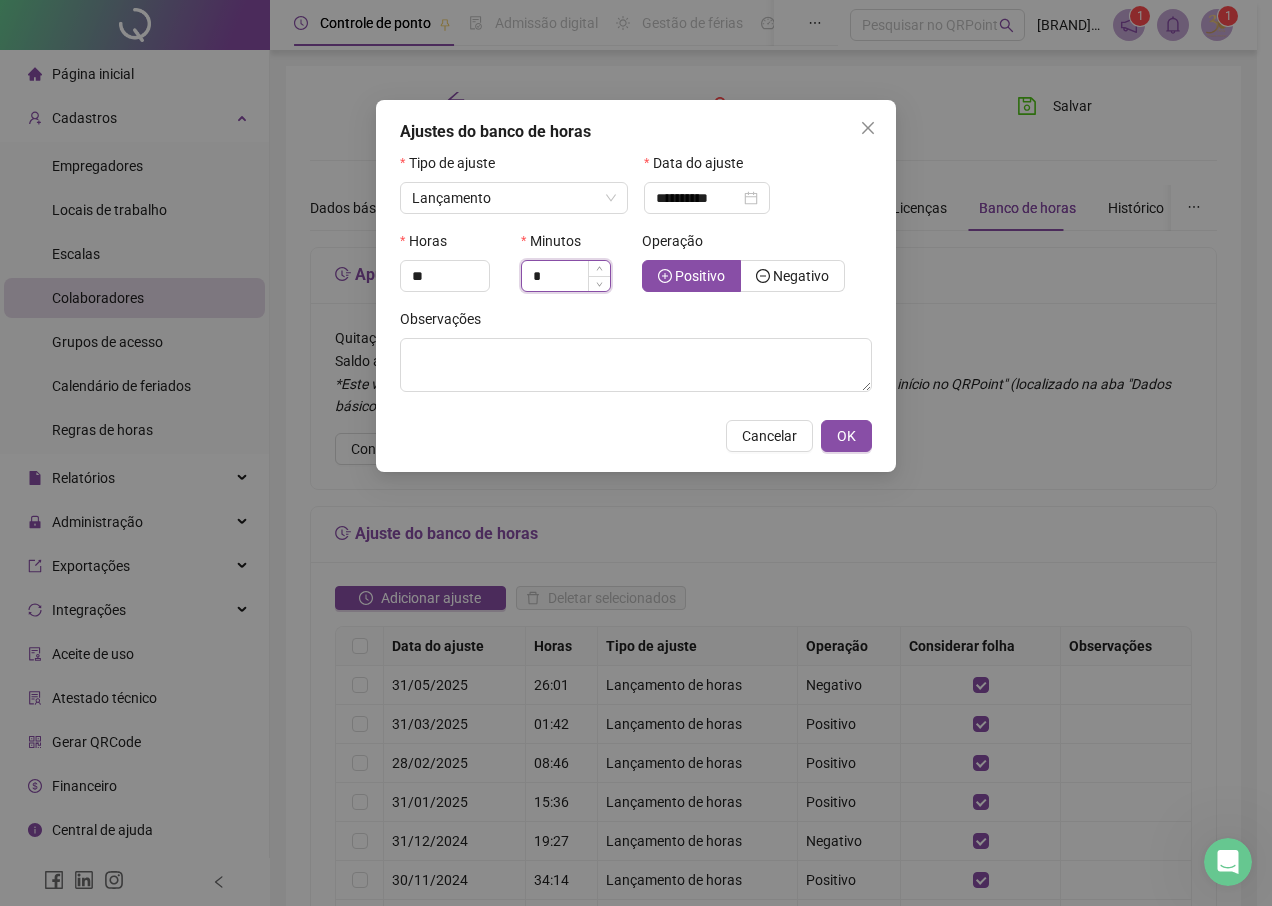 click on "*" at bounding box center (566, 276) 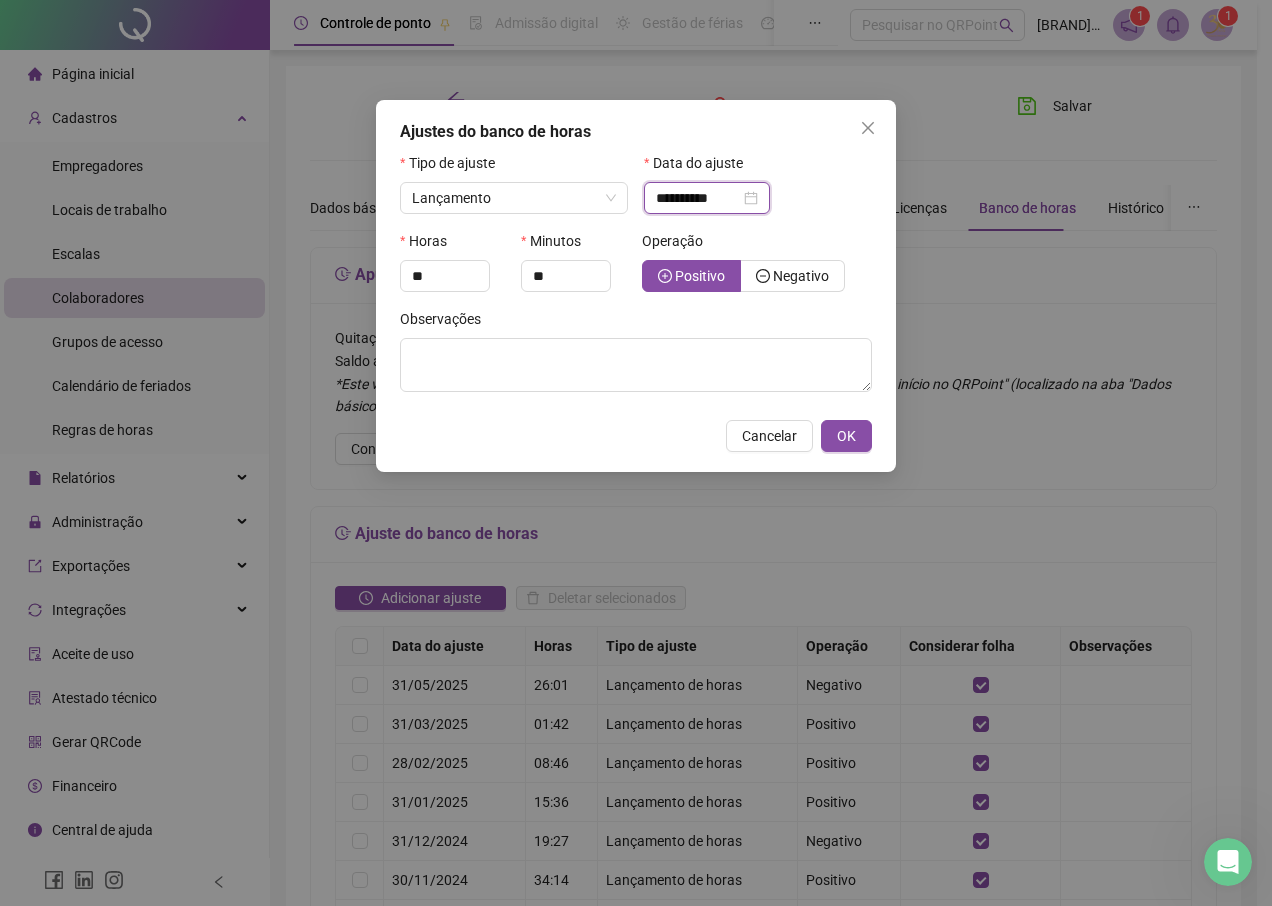 type on "*" 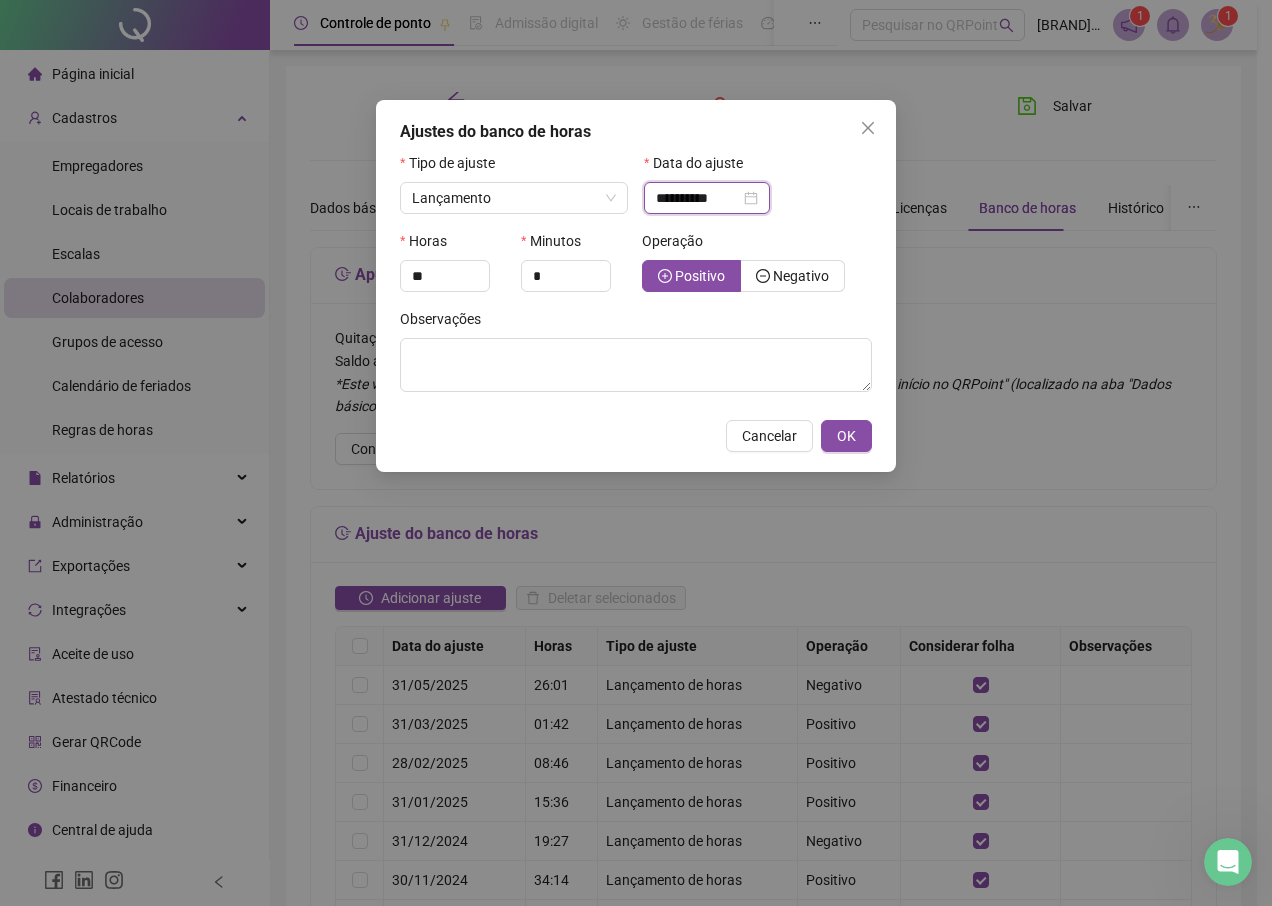 click on "**********" at bounding box center (698, 198) 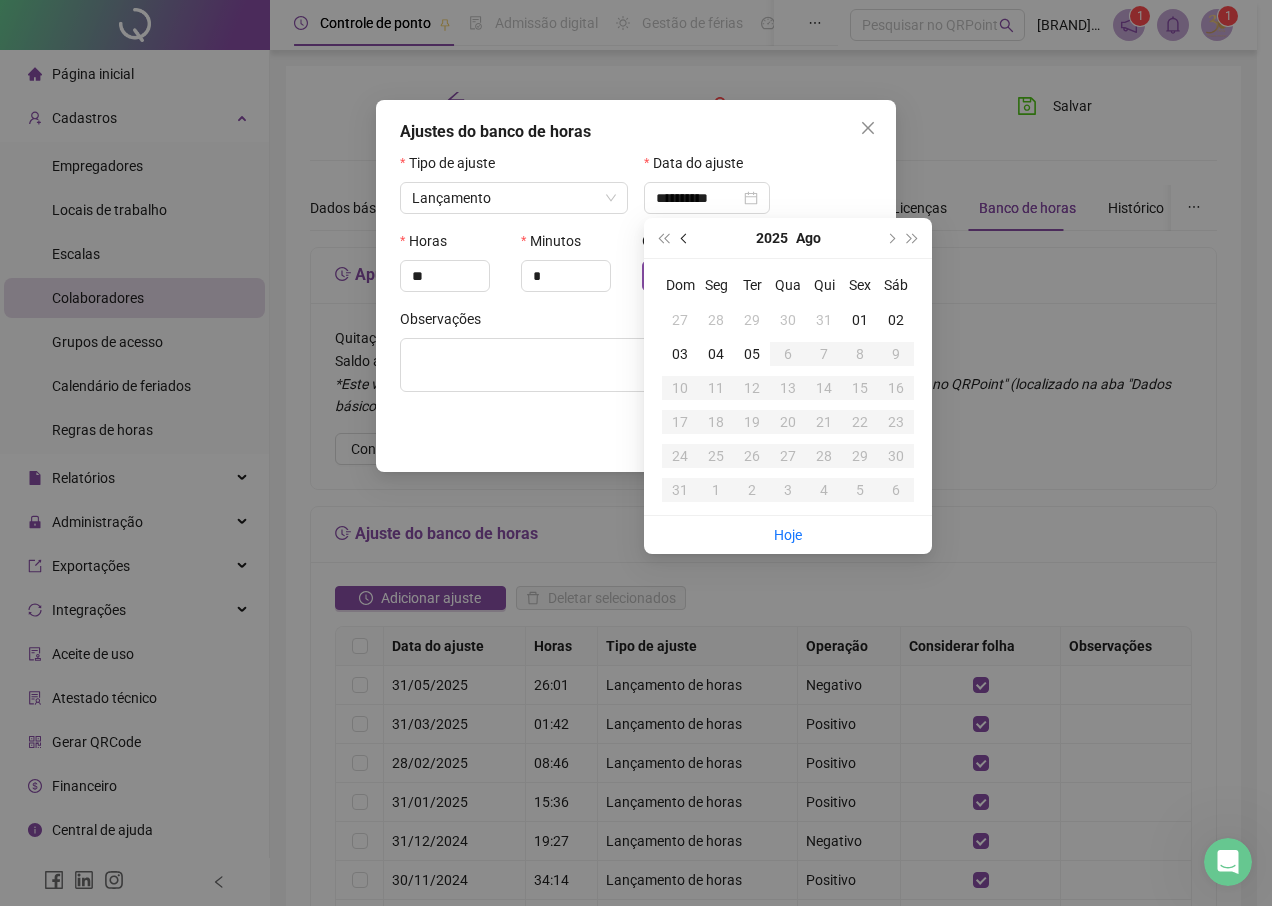 click at bounding box center (685, 238) 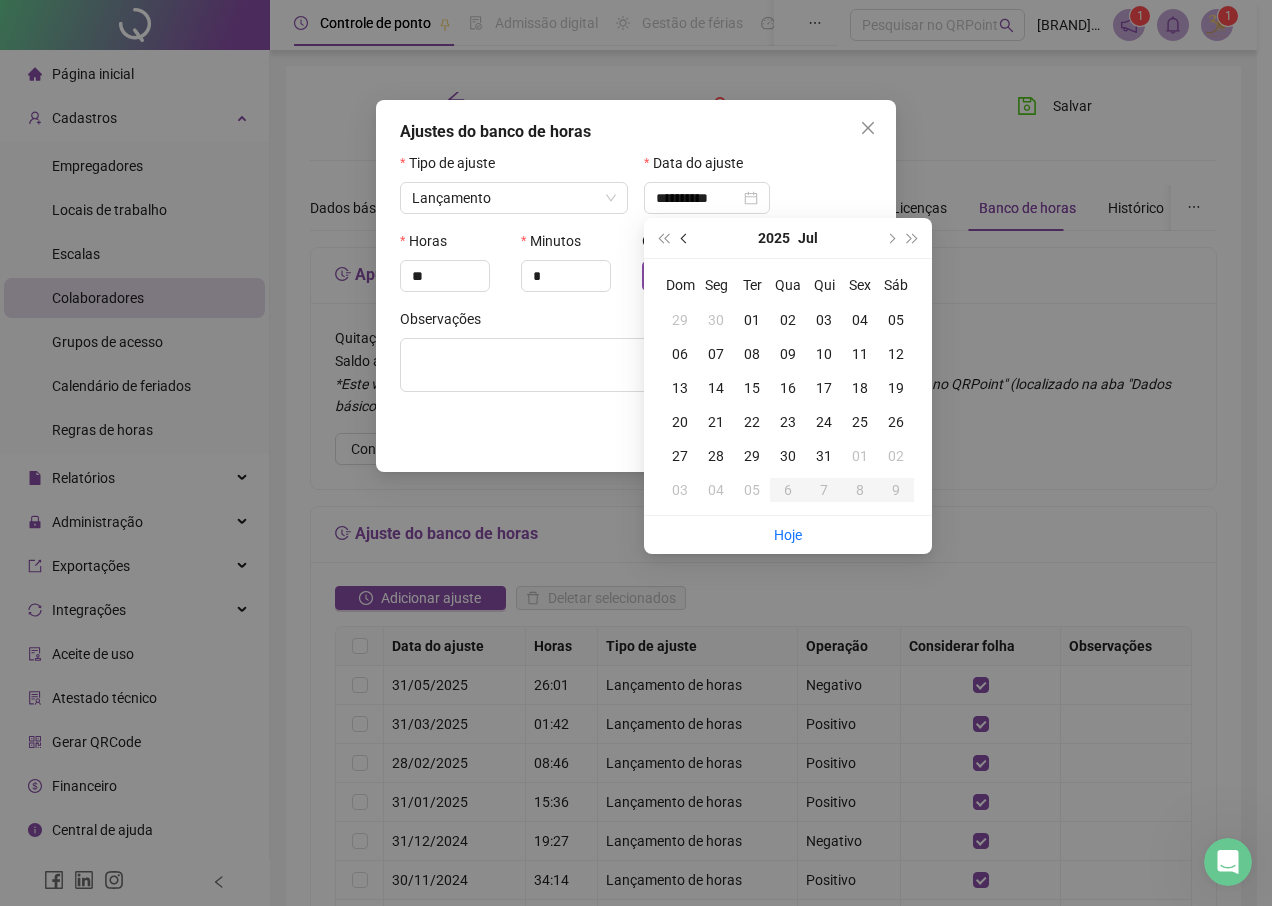 click at bounding box center (685, 238) 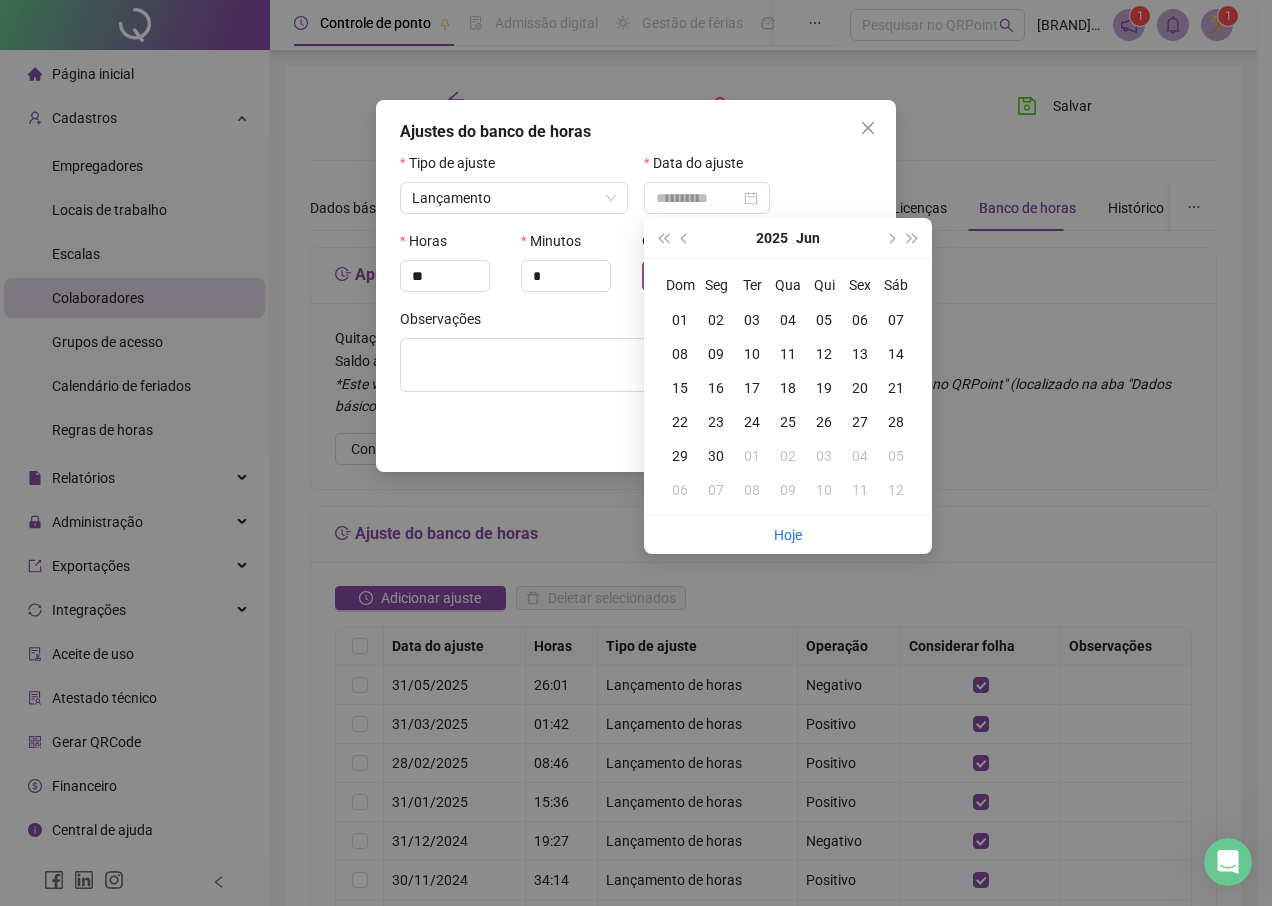 type on "**********" 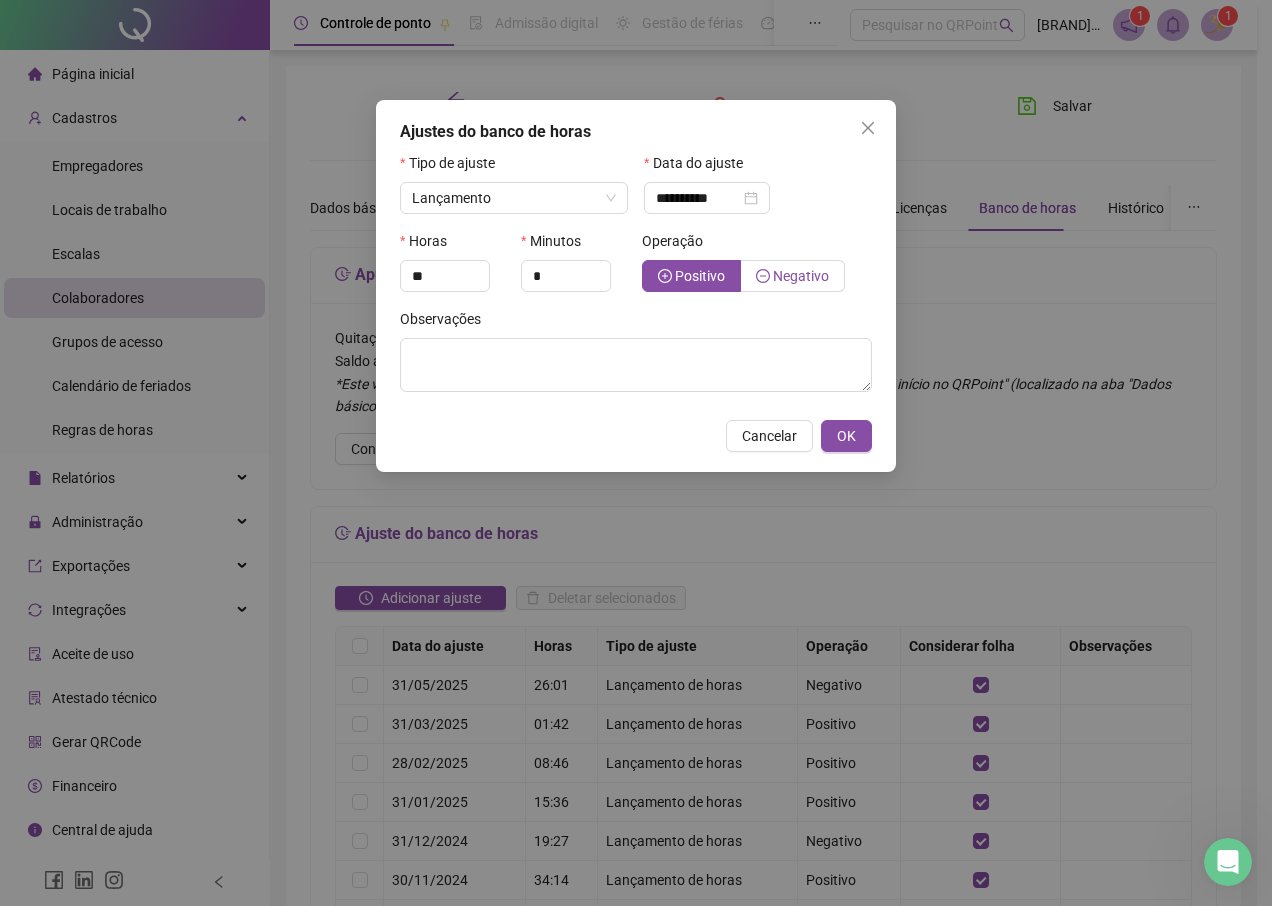 click 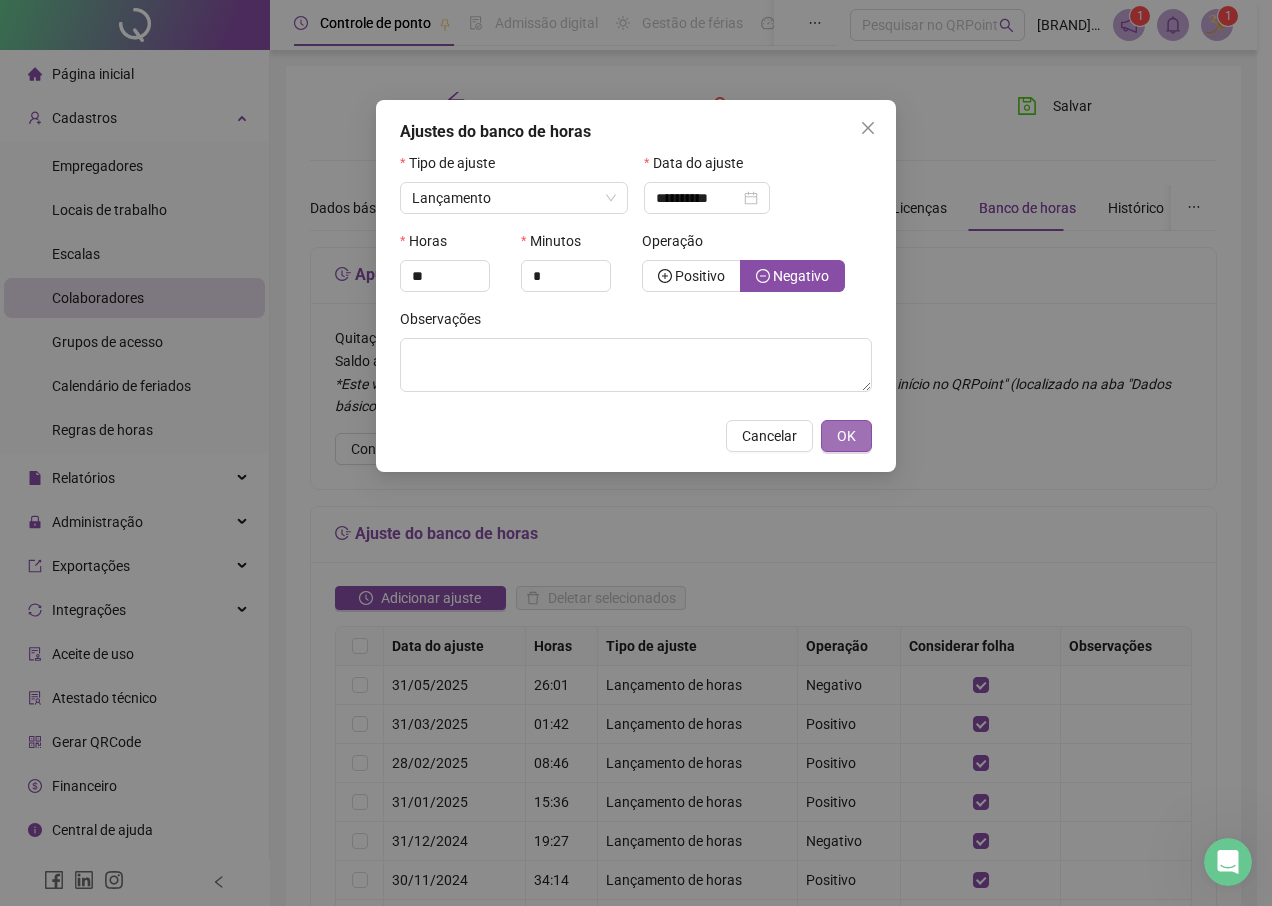 click on "OK" at bounding box center [846, 436] 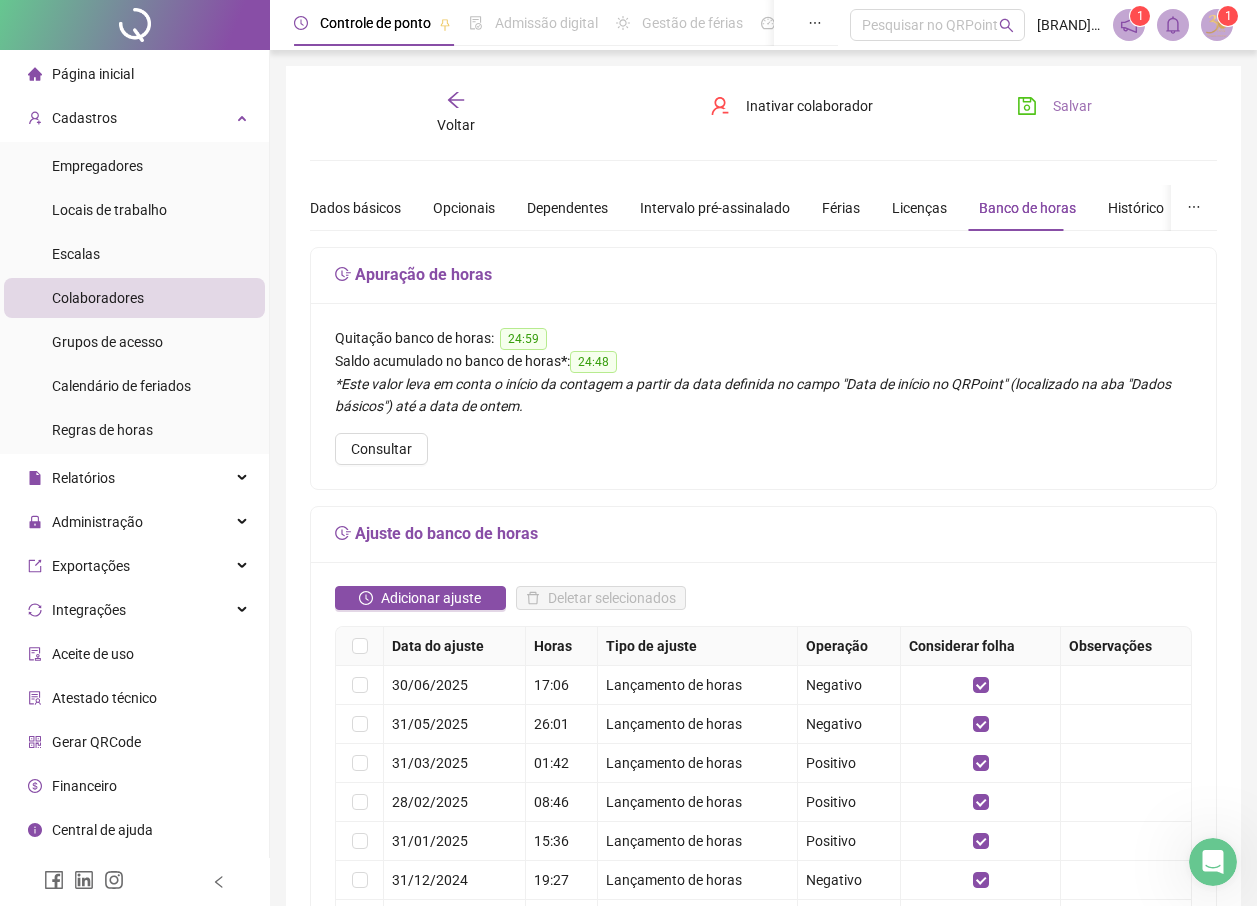 click on "Salvar" at bounding box center (1072, 106) 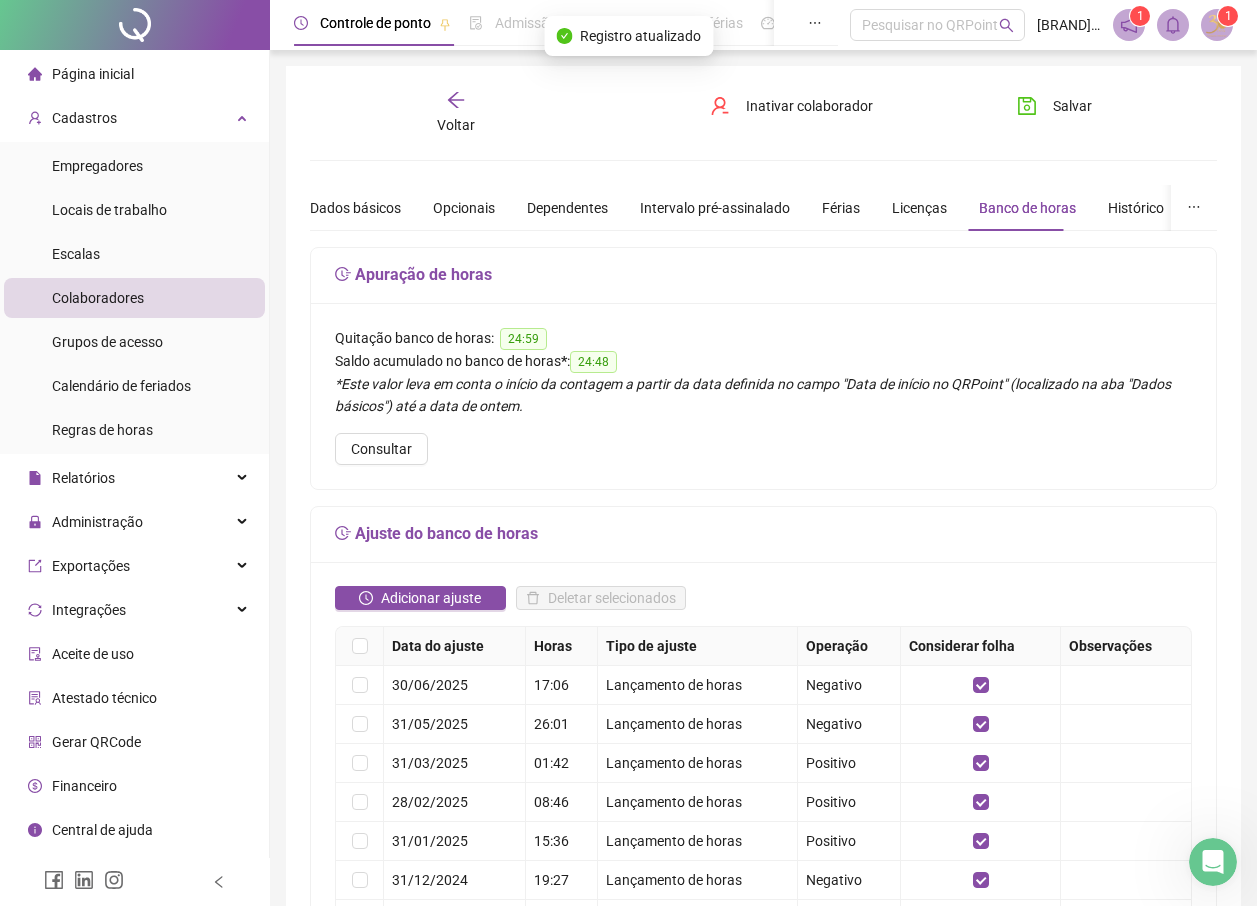 click on "Voltar" at bounding box center (456, 113) 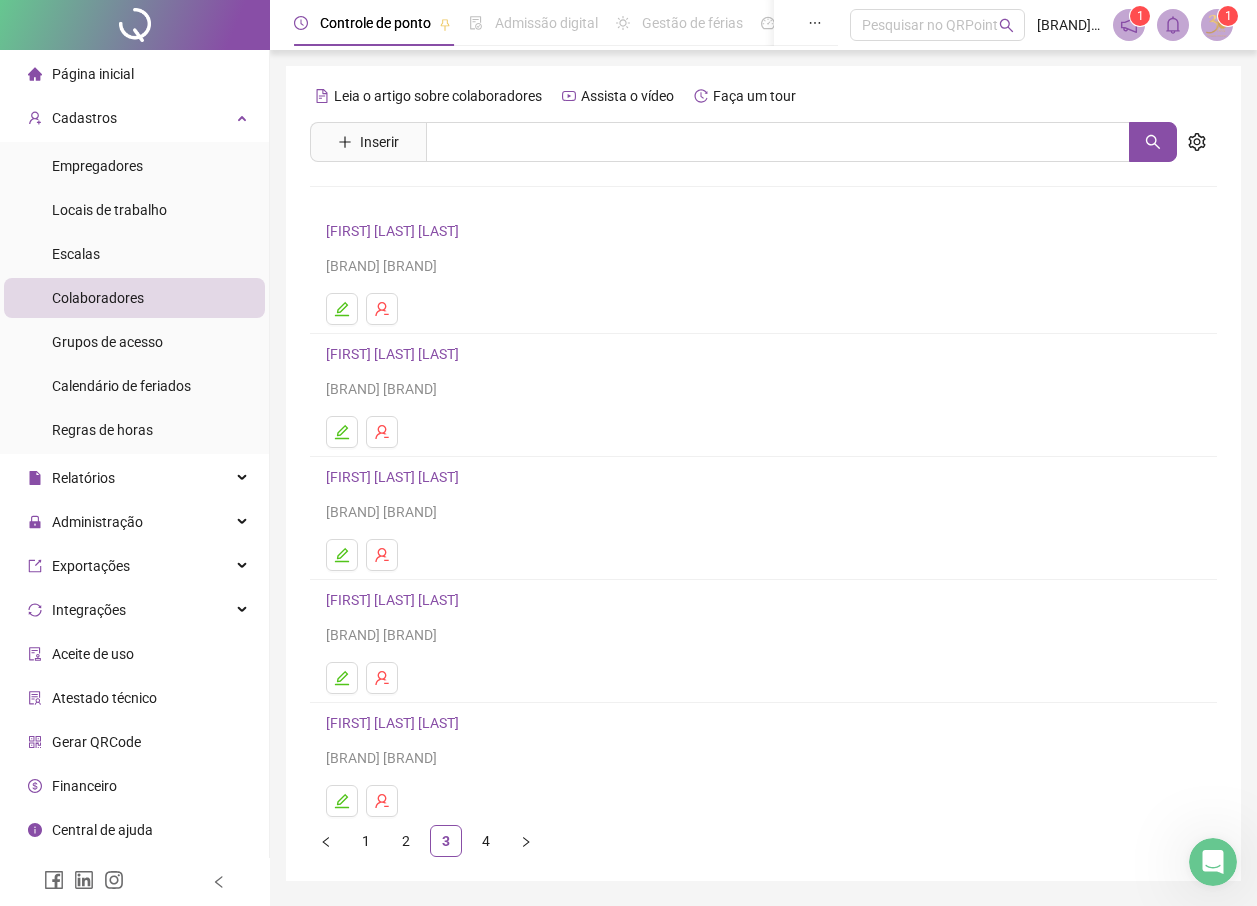 click on "[FIRST] [LAST] [LAST]" at bounding box center [395, 723] 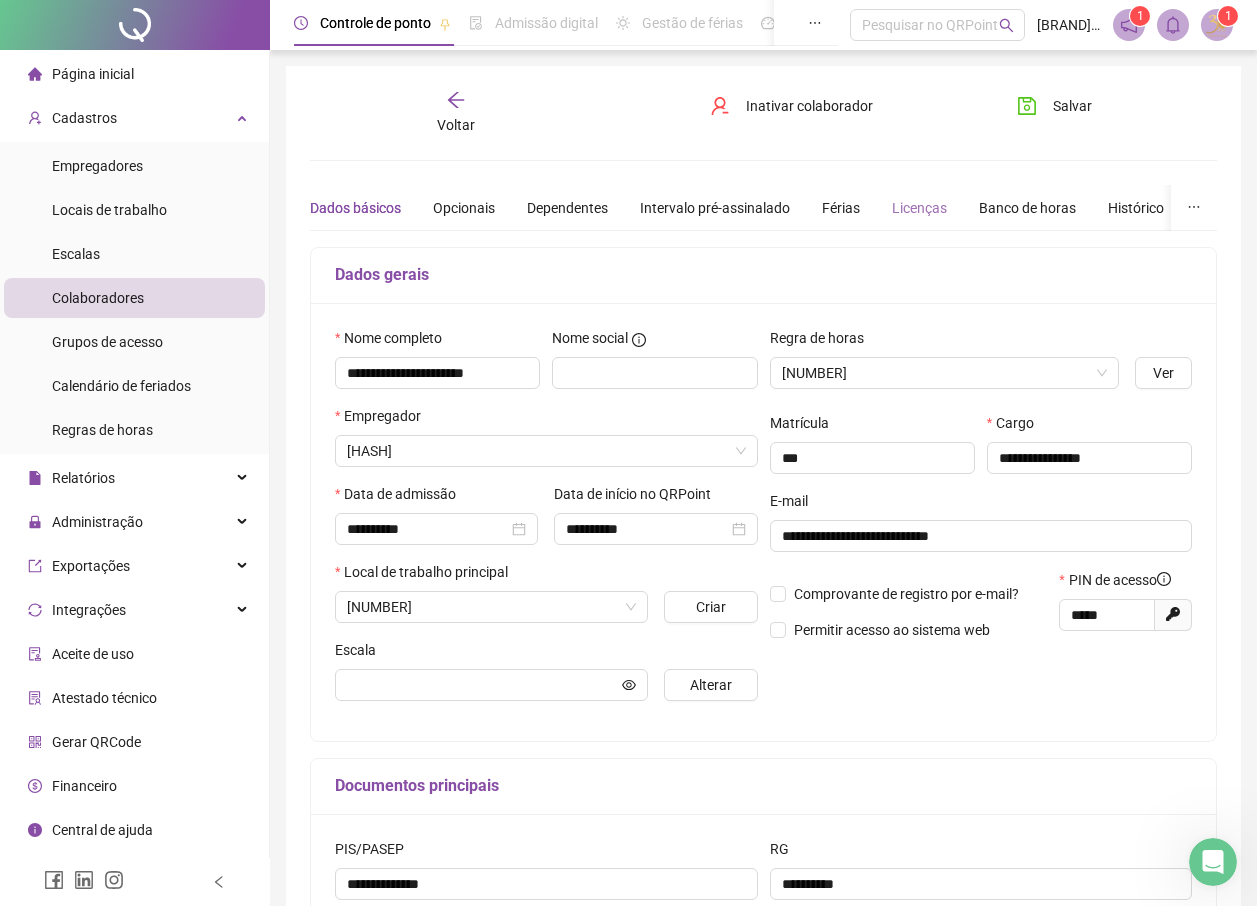 type on "**********" 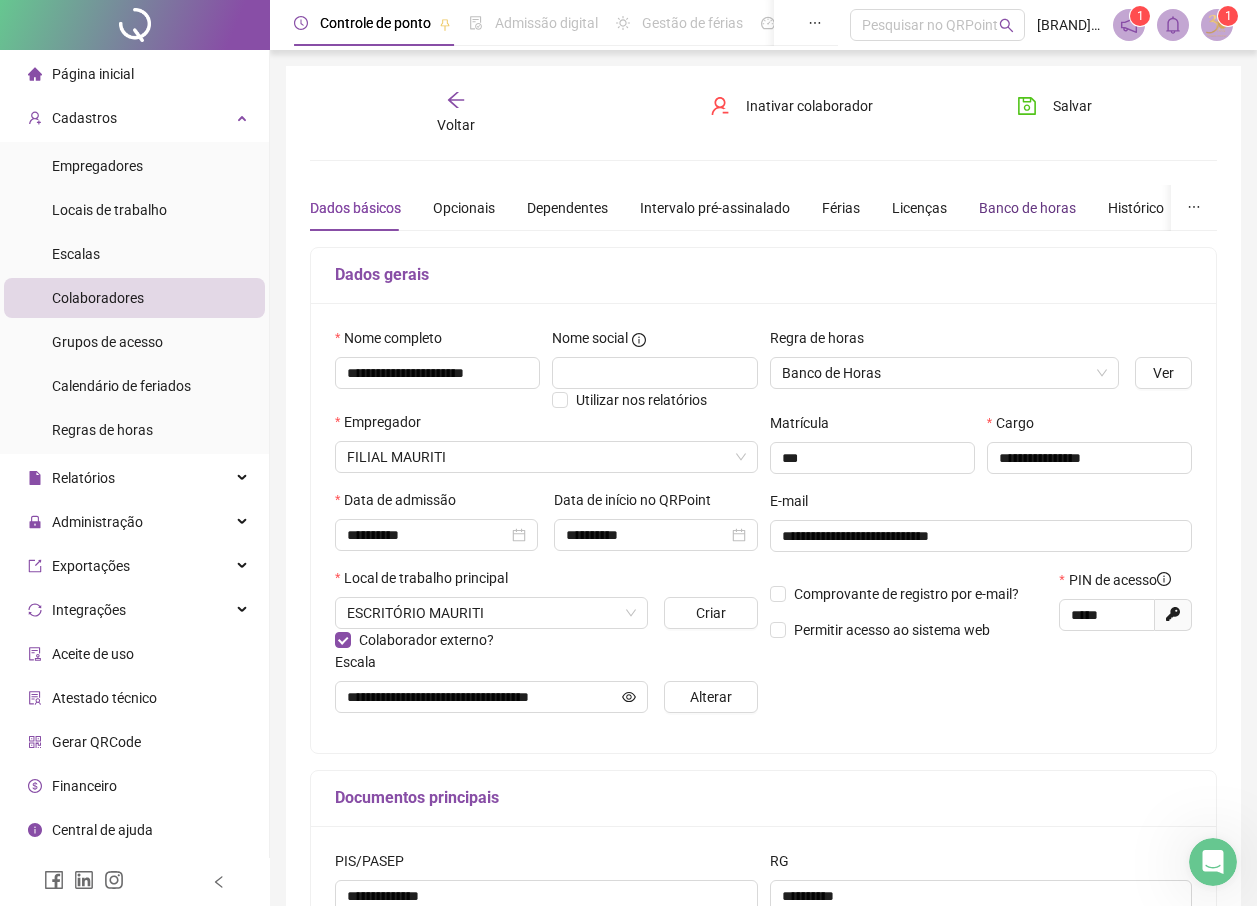 click on "Banco de horas" at bounding box center [1027, 208] 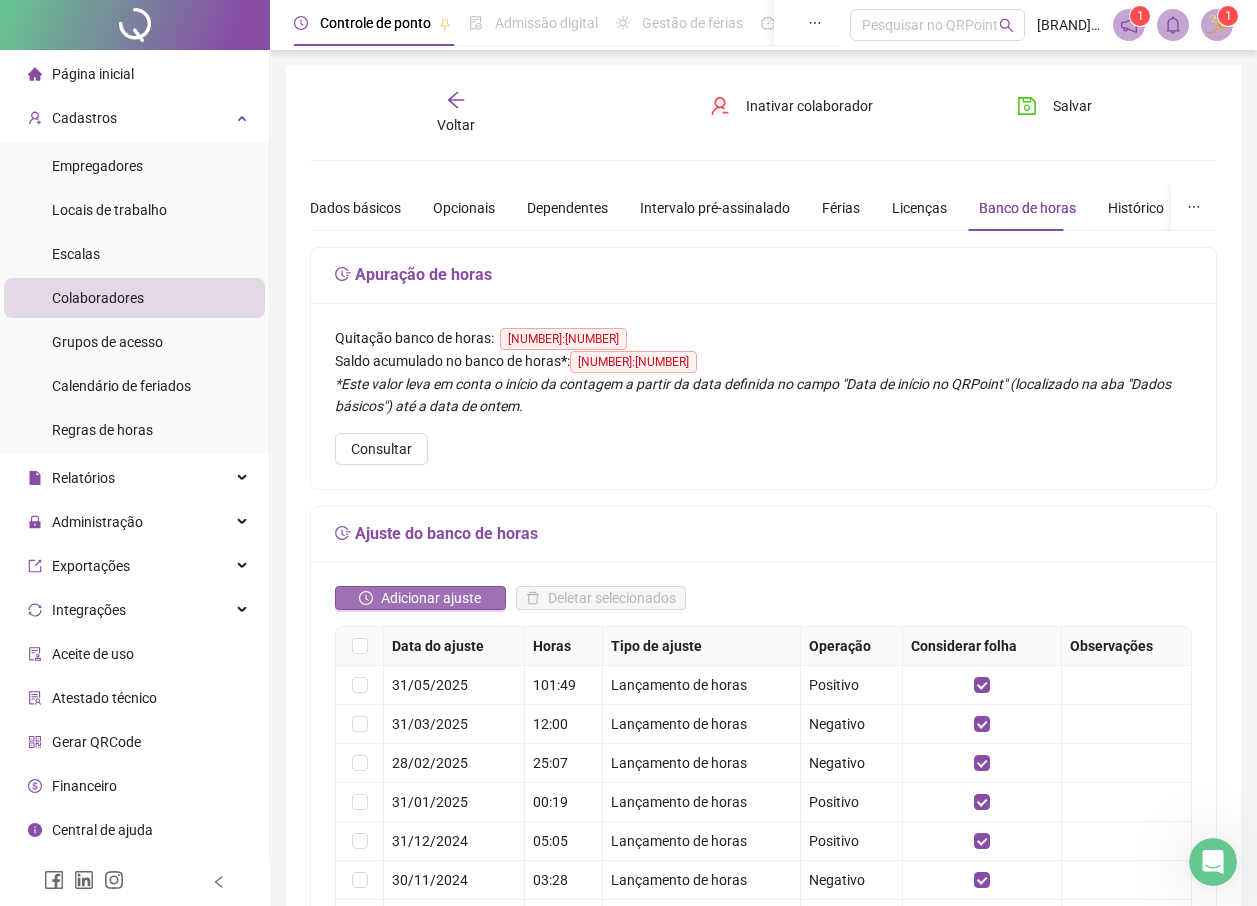 click on "Adicionar ajuste" at bounding box center (431, 598) 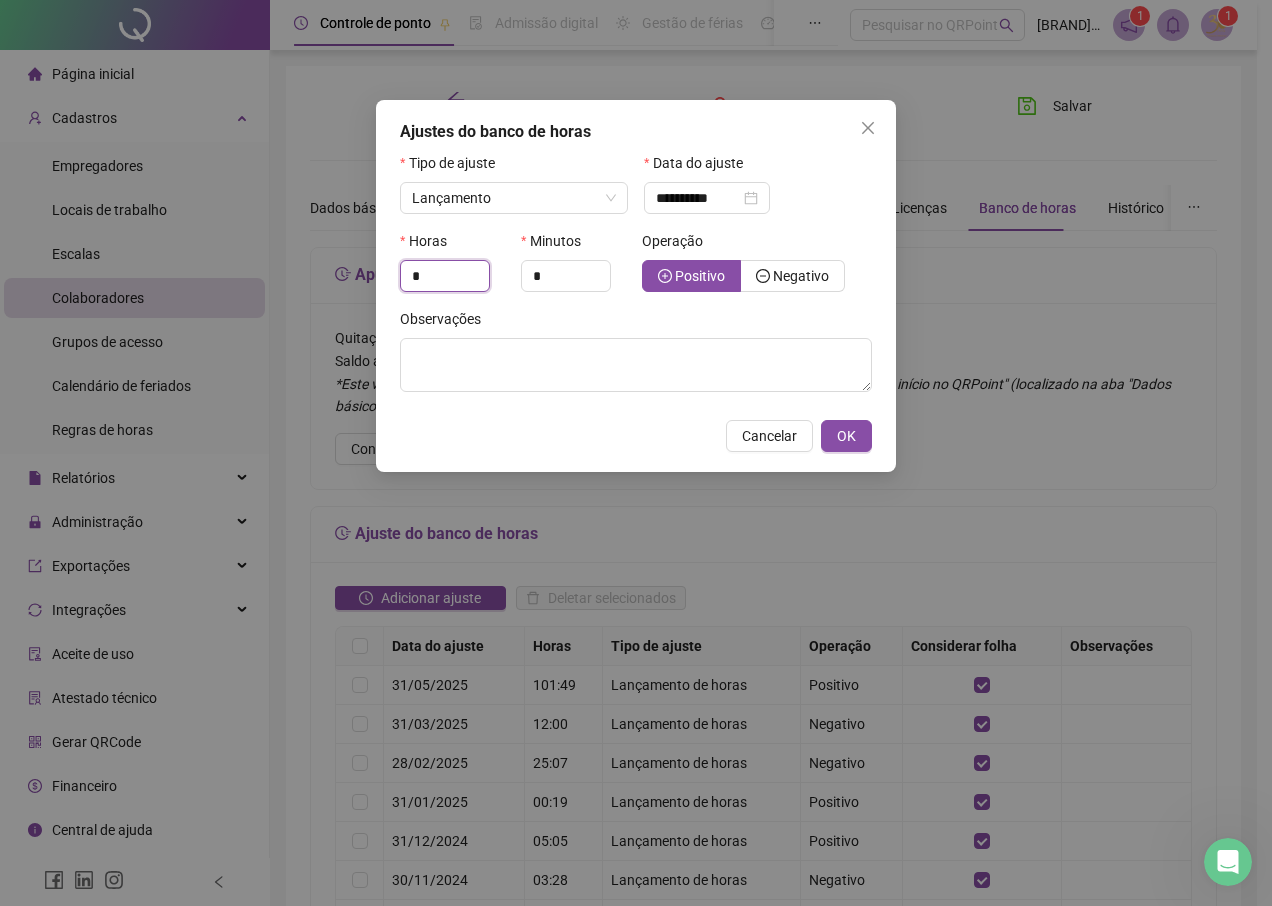 drag, startPoint x: 440, startPoint y: 284, endPoint x: 320, endPoint y: 284, distance: 120 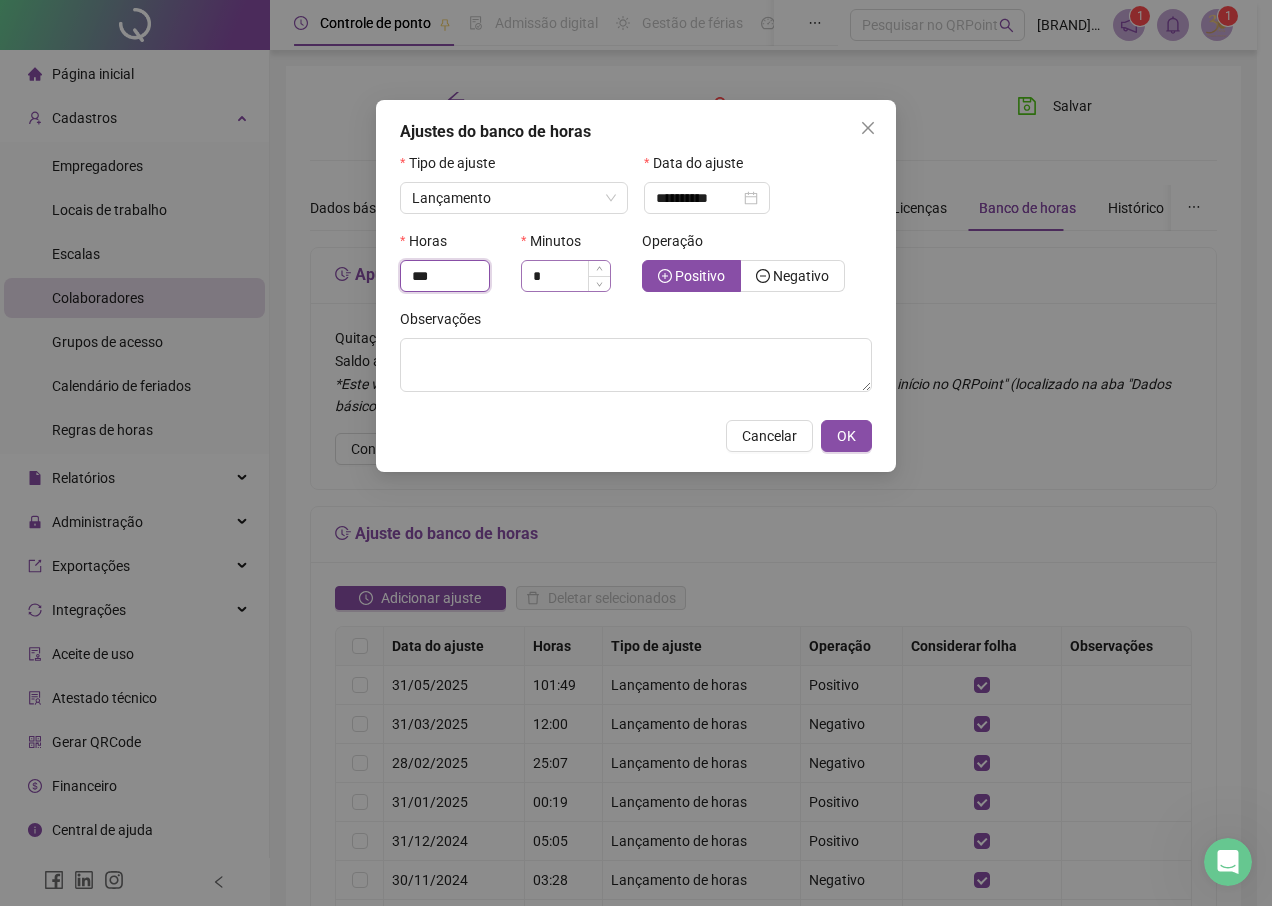 type on "***" 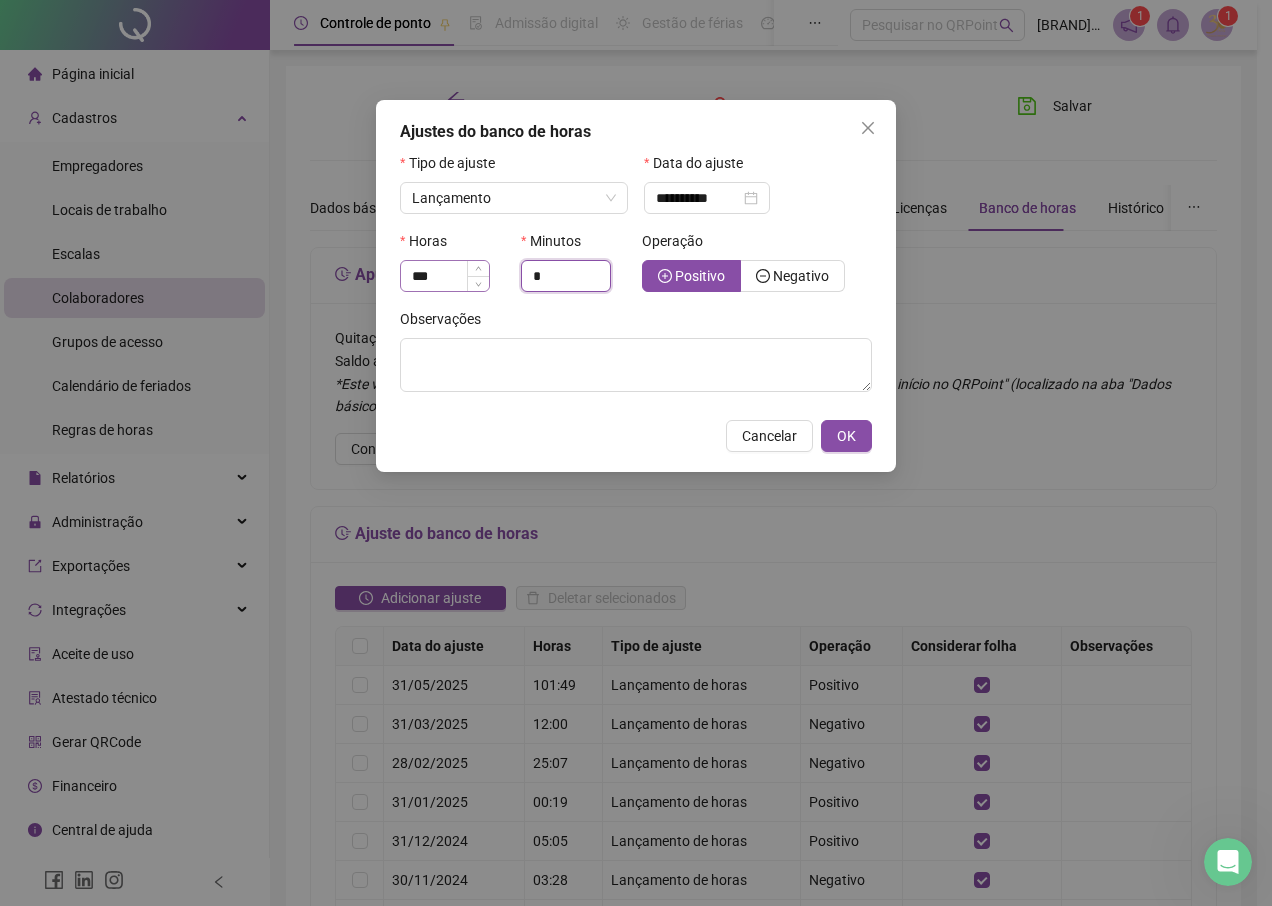 drag, startPoint x: 561, startPoint y: 271, endPoint x: 443, endPoint y: 272, distance: 118.004234 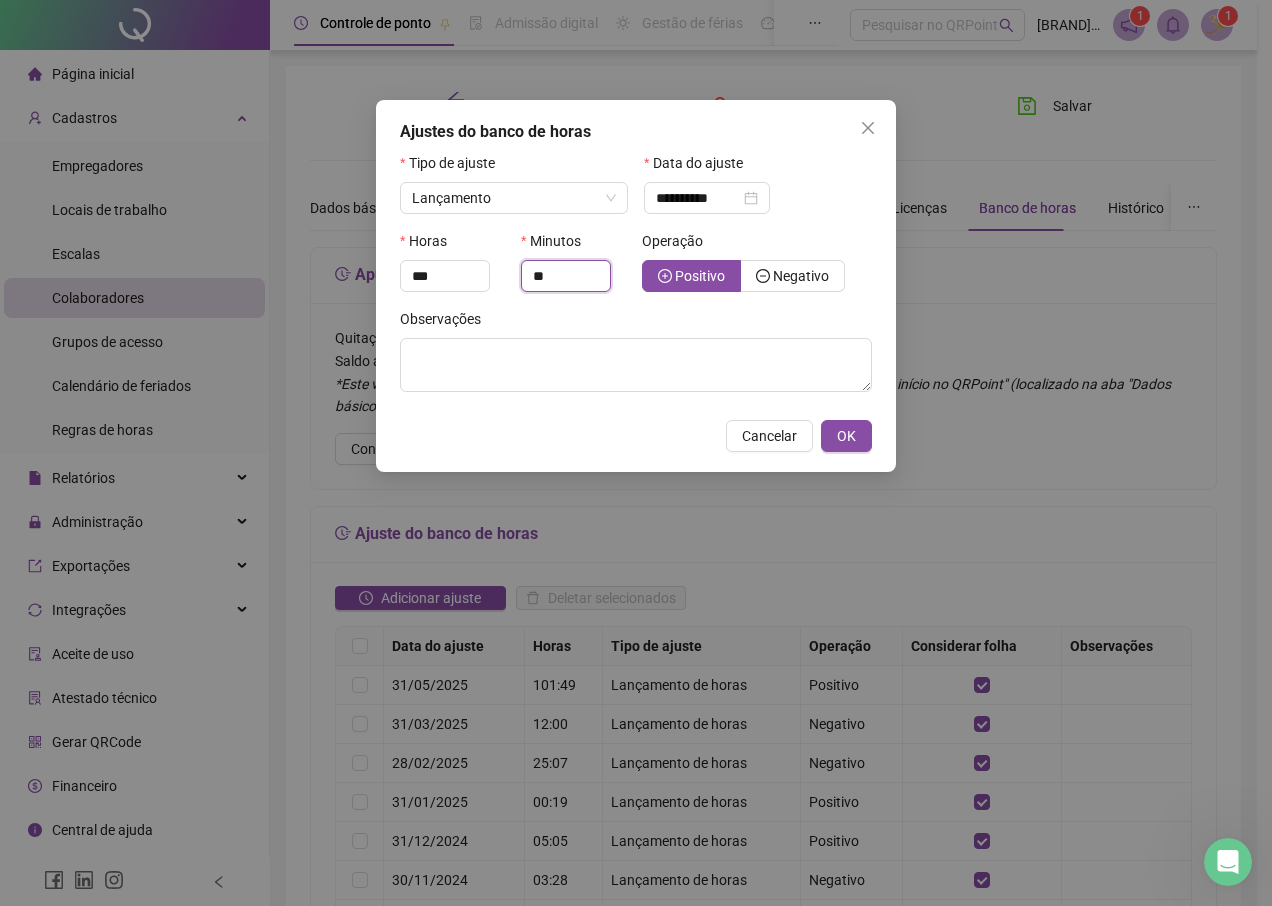 type on "**" 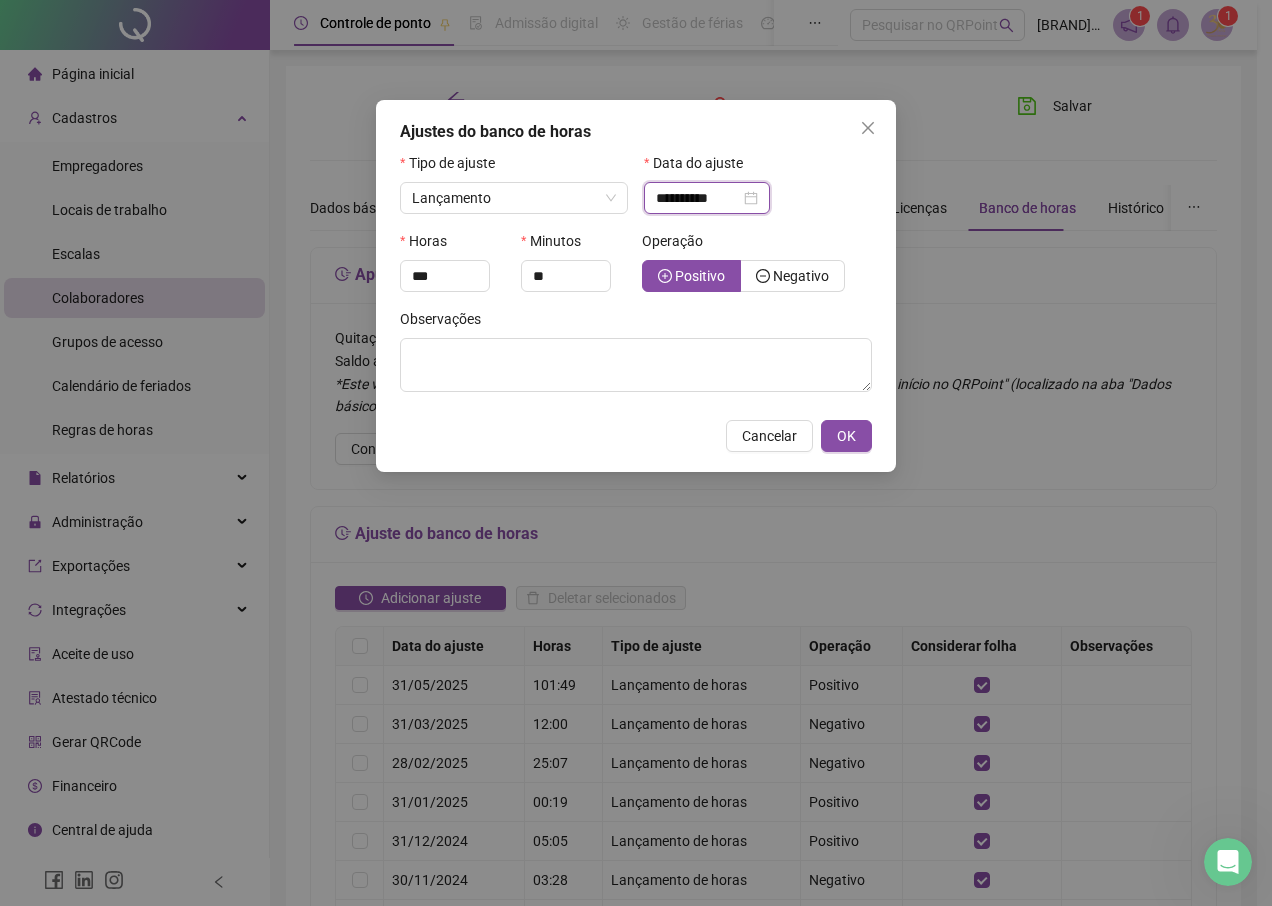 click on "**********" at bounding box center [698, 198] 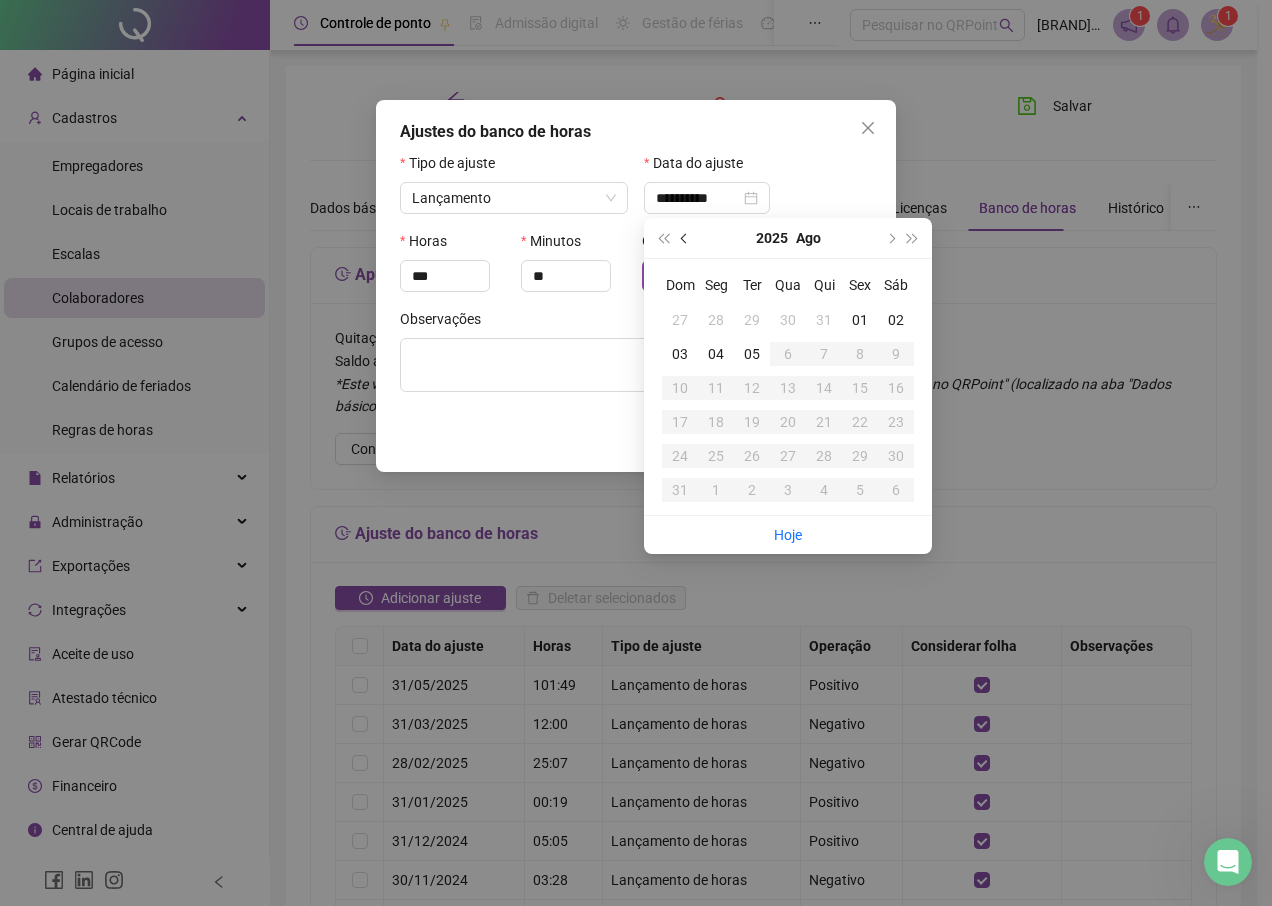 click at bounding box center [686, 238] 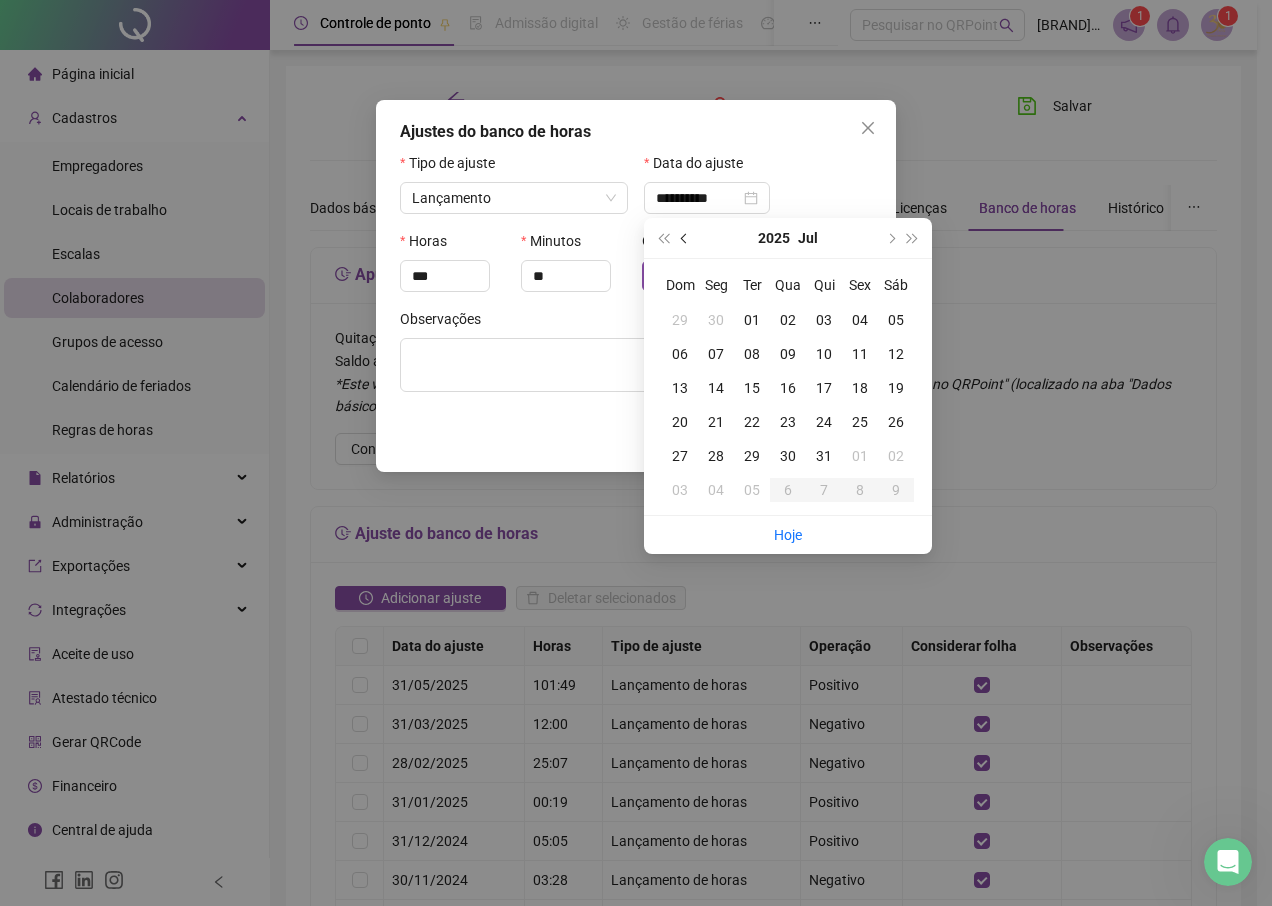 click at bounding box center [686, 238] 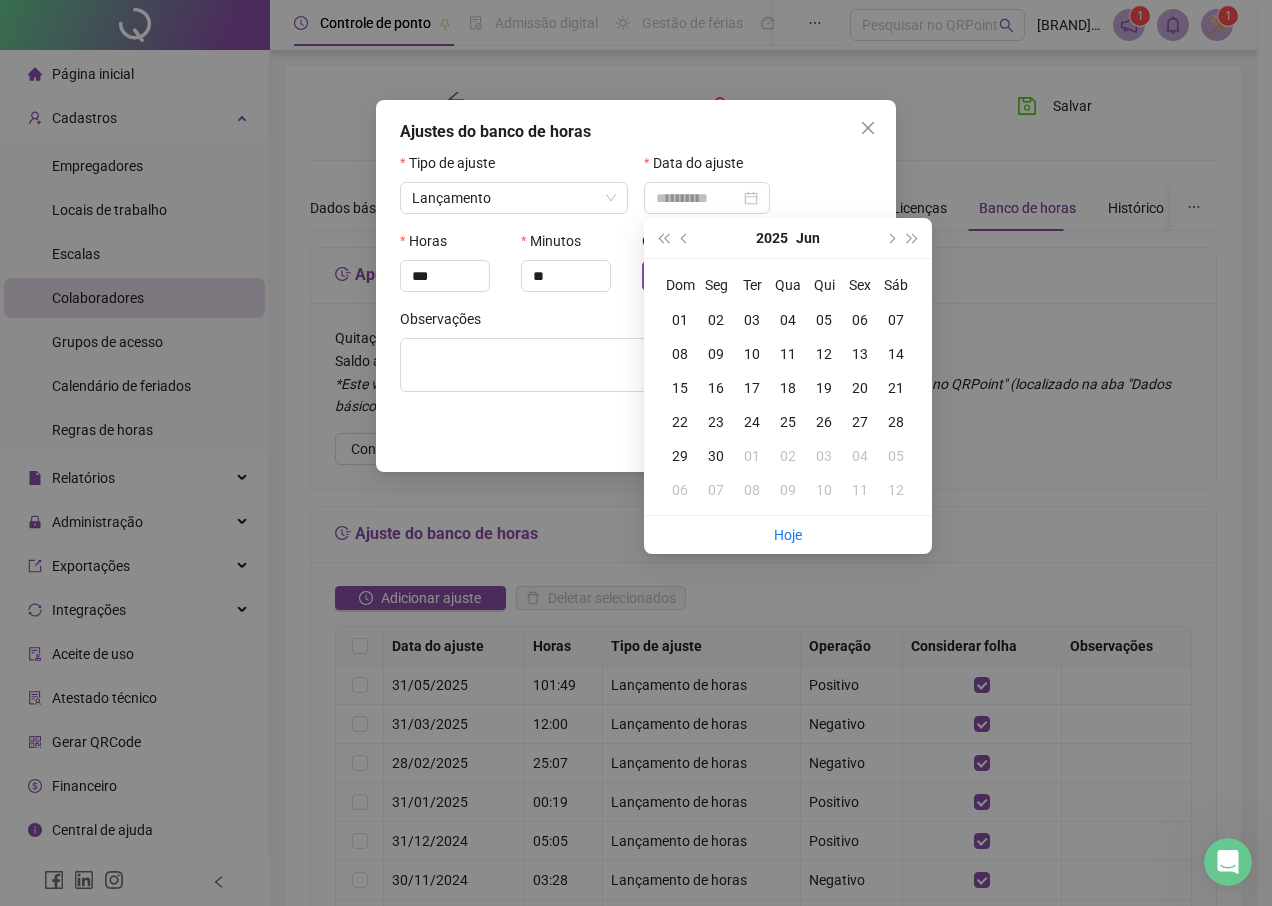 type on "**********" 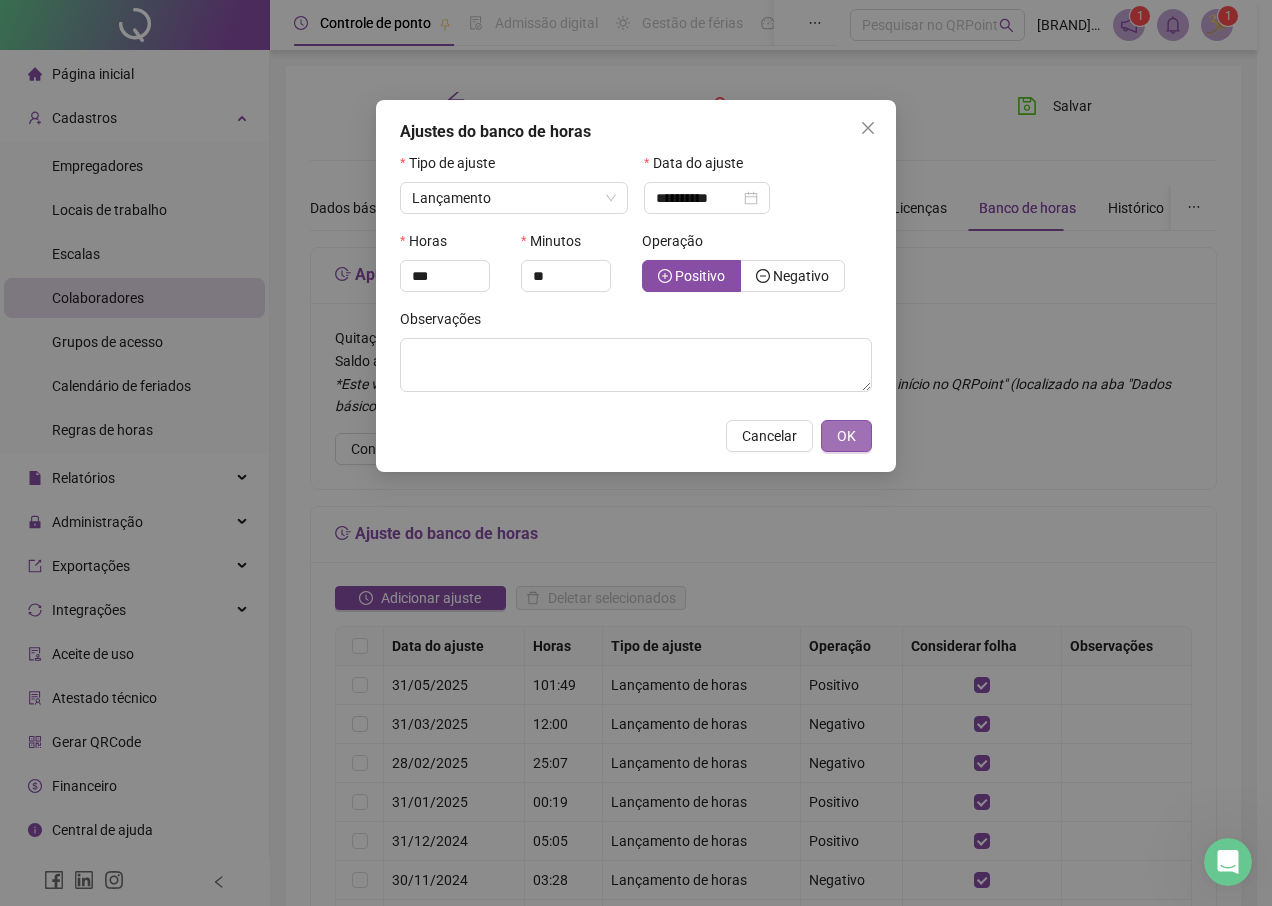 click on "OK" at bounding box center (846, 436) 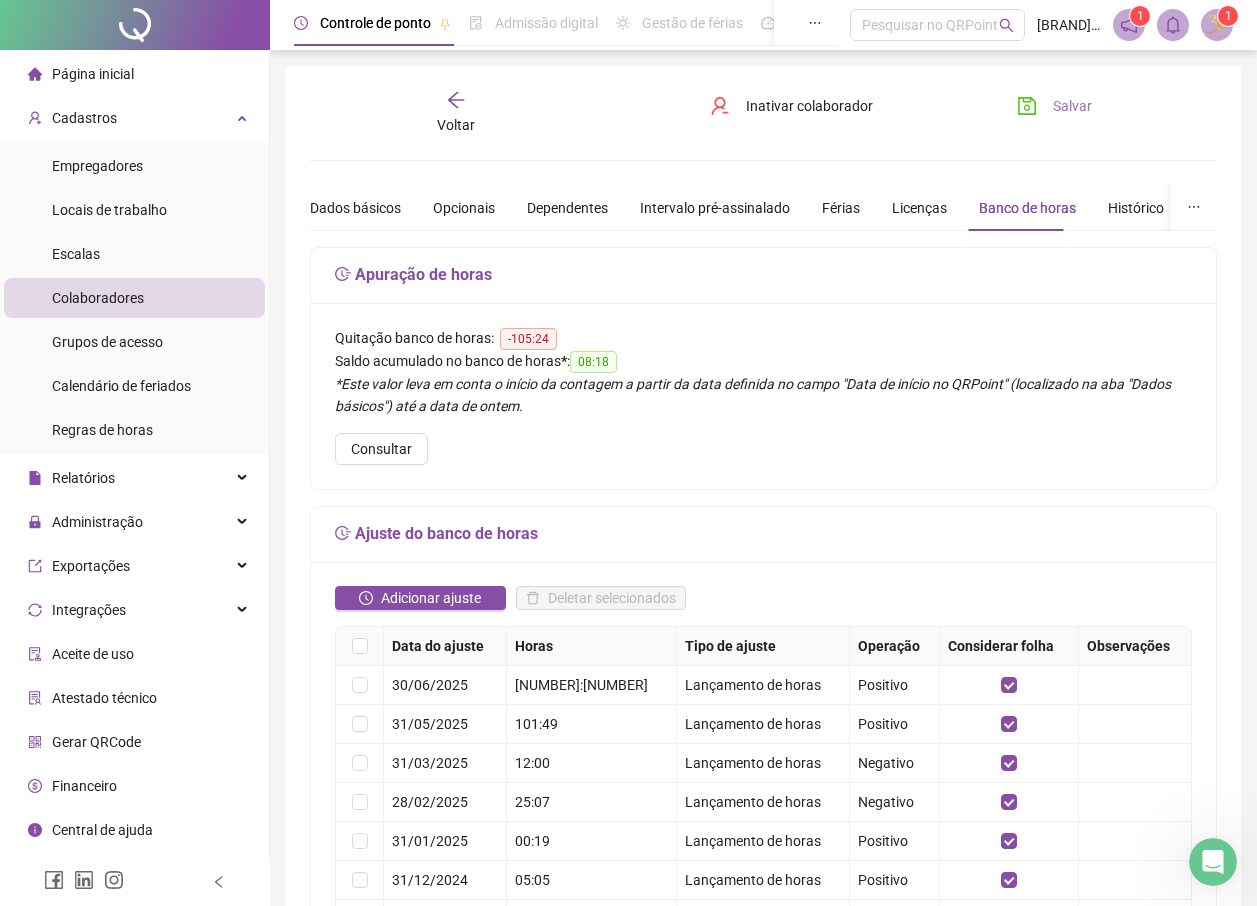 click on "Salvar" at bounding box center [1054, 106] 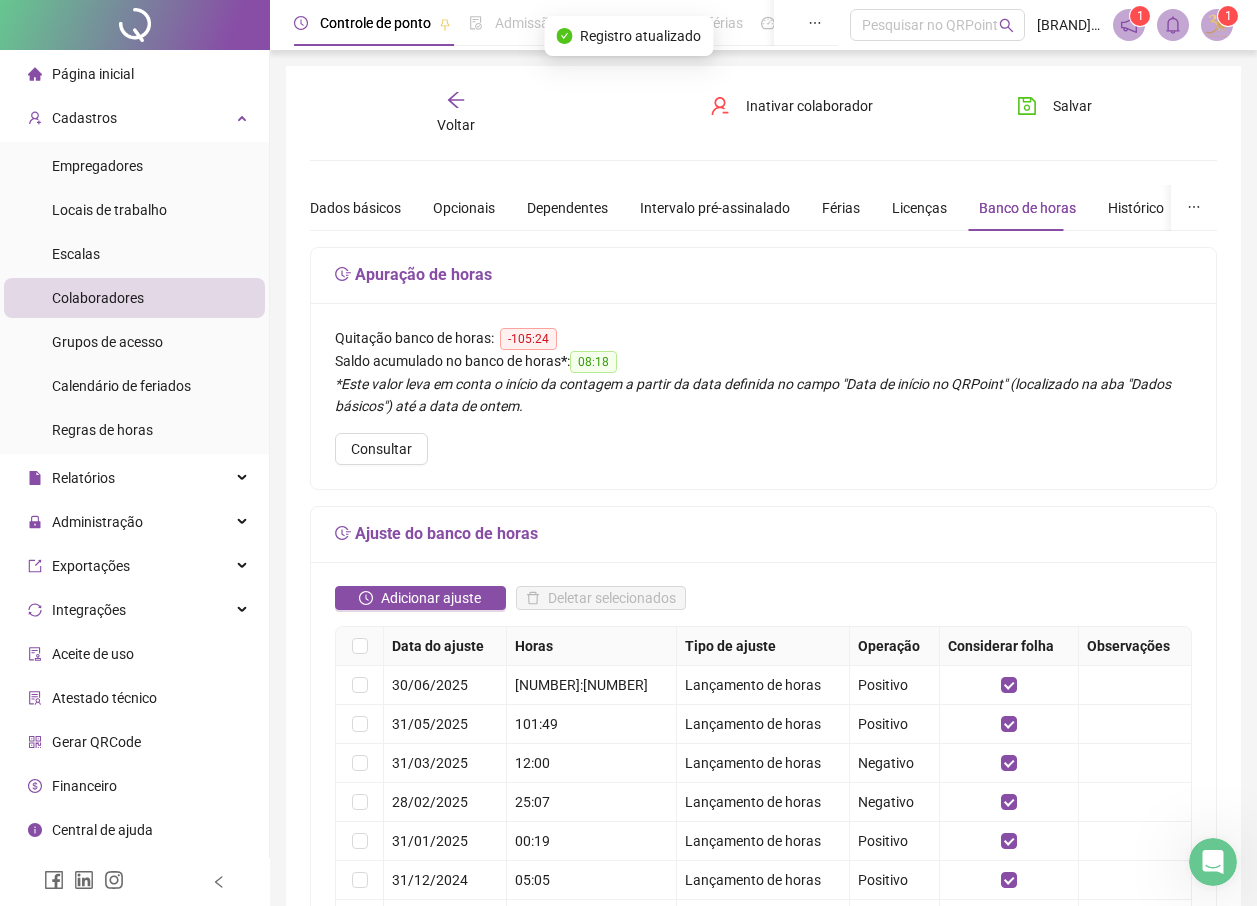 click on "Voltar" at bounding box center [456, 125] 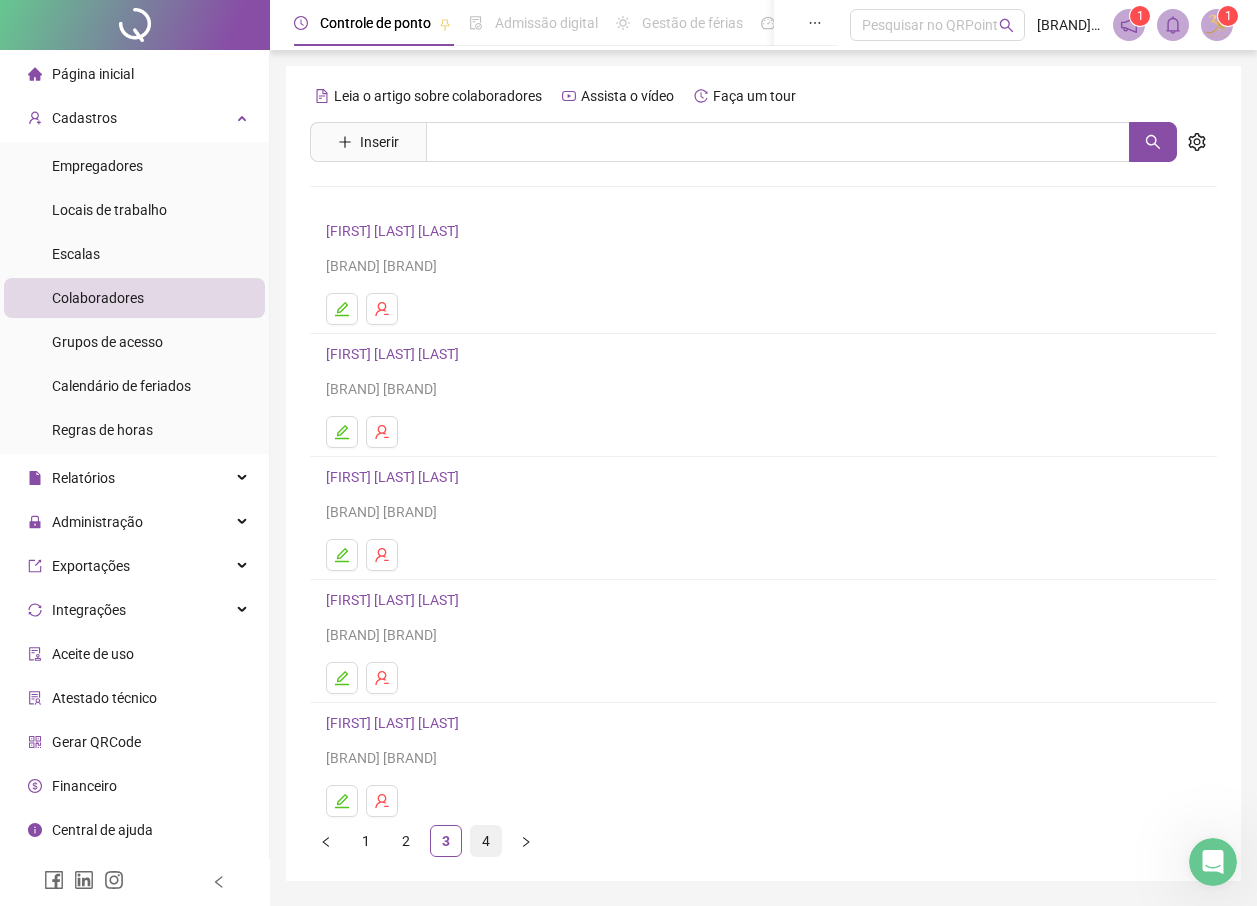 click on "4" at bounding box center [486, 841] 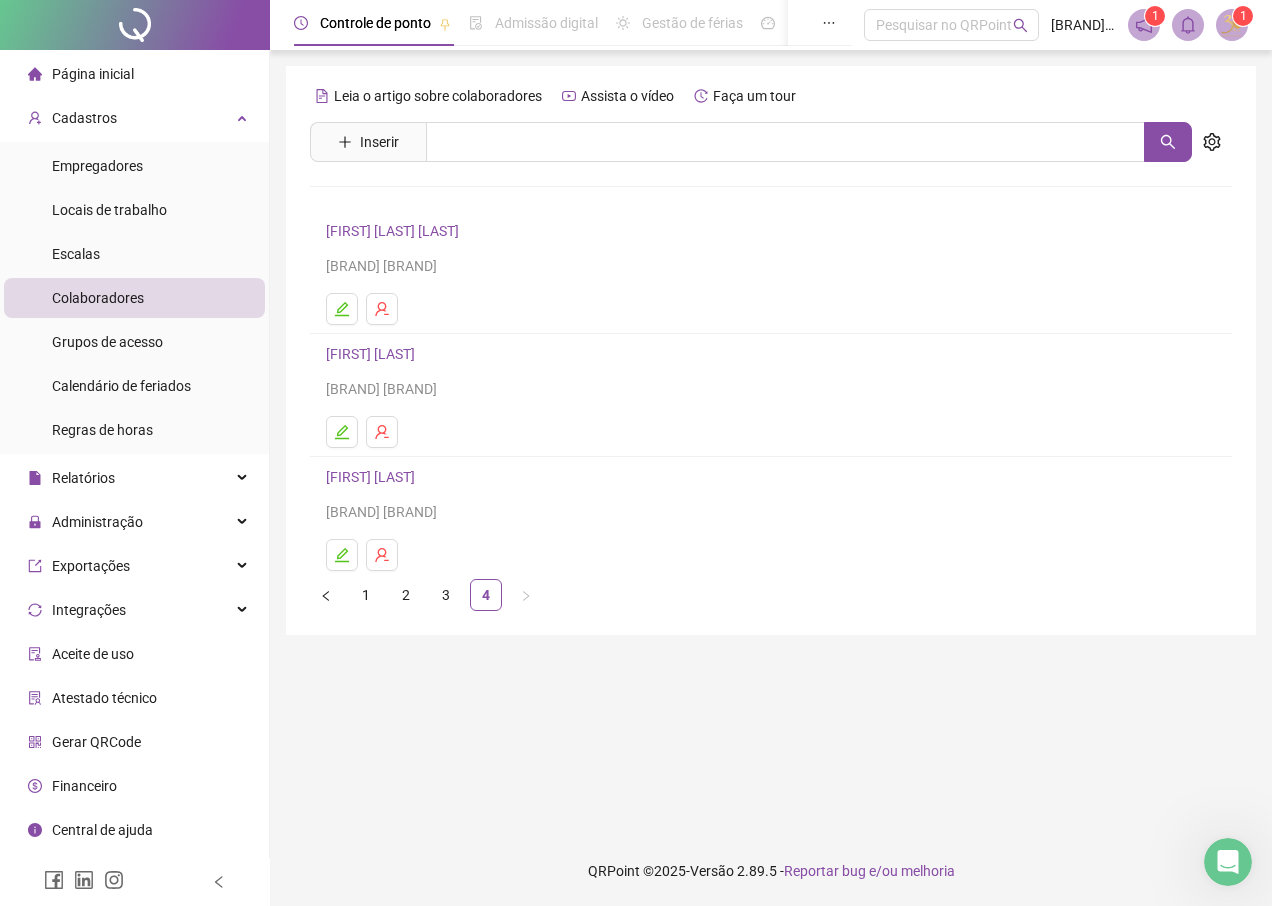 click on "[FIRST] [LAST] [LAST]" at bounding box center (395, 231) 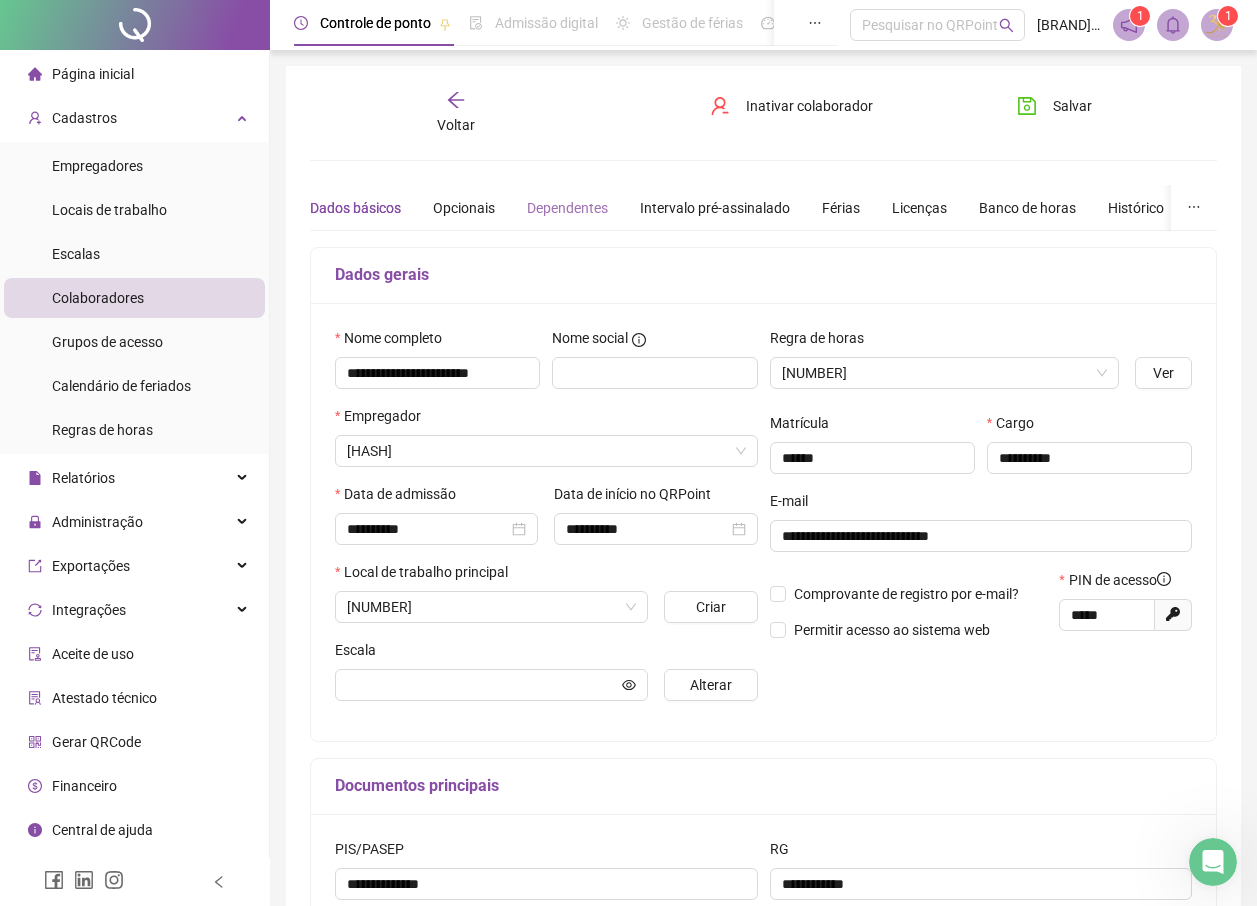 type on "**********" 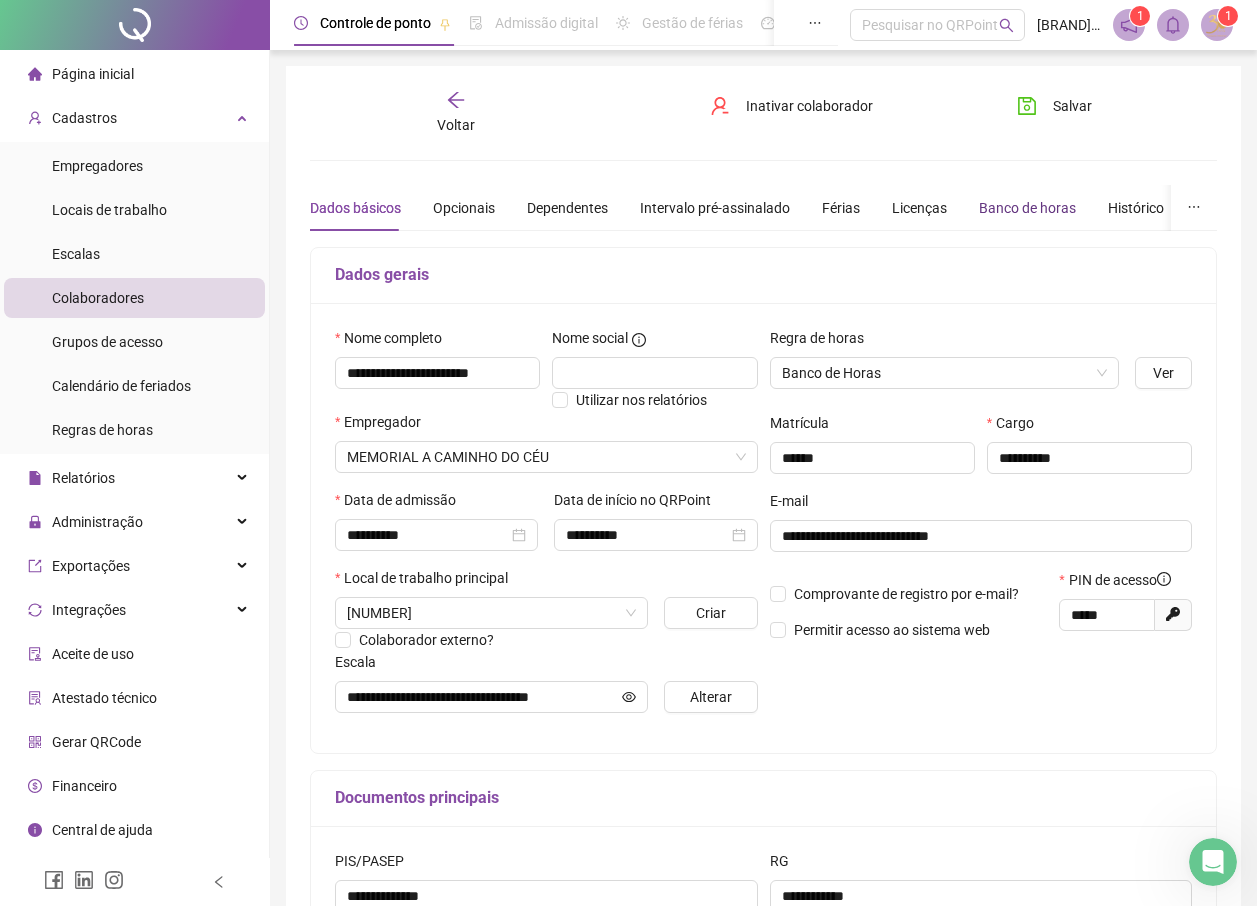 click on "Banco de horas" at bounding box center [1027, 208] 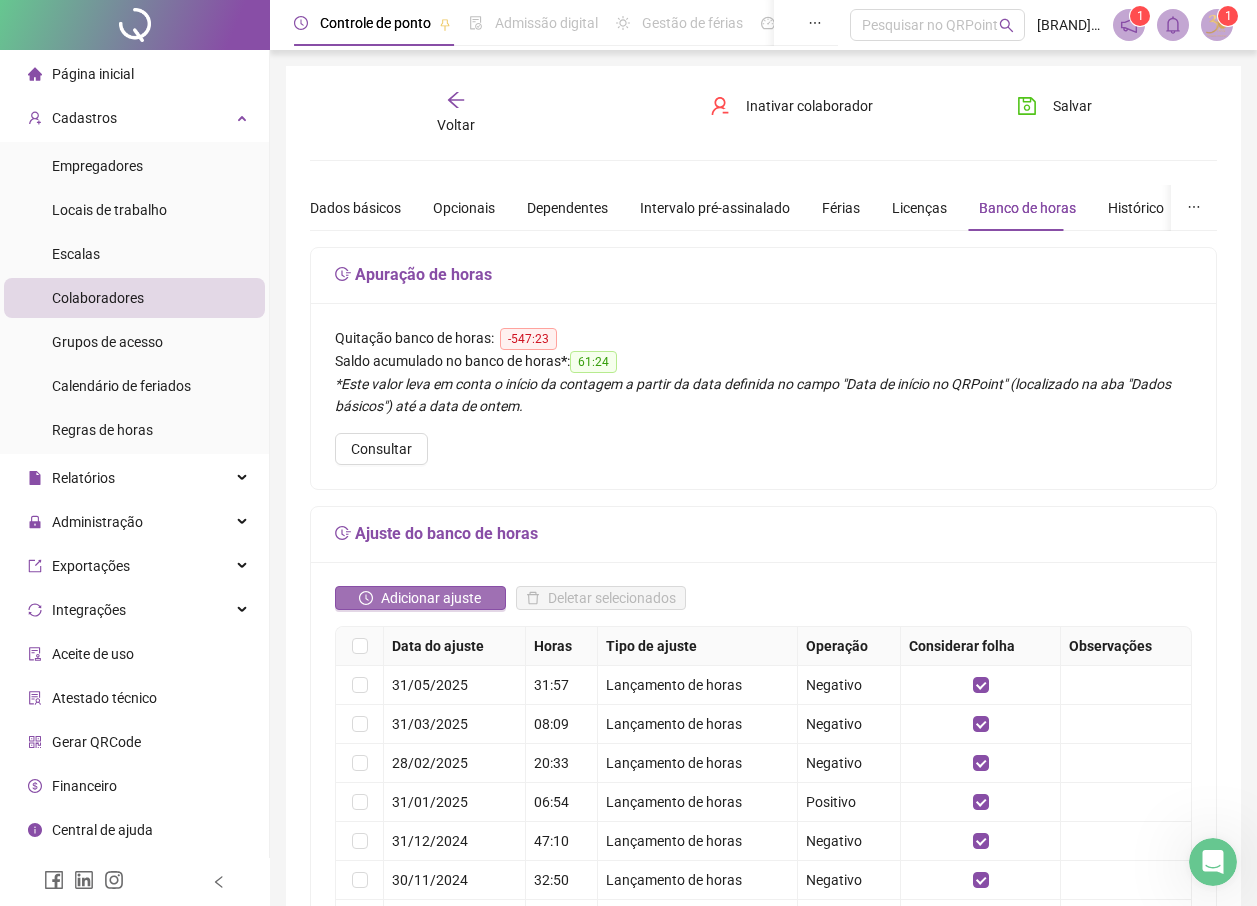 click on "Adicionar ajuste" at bounding box center [431, 598] 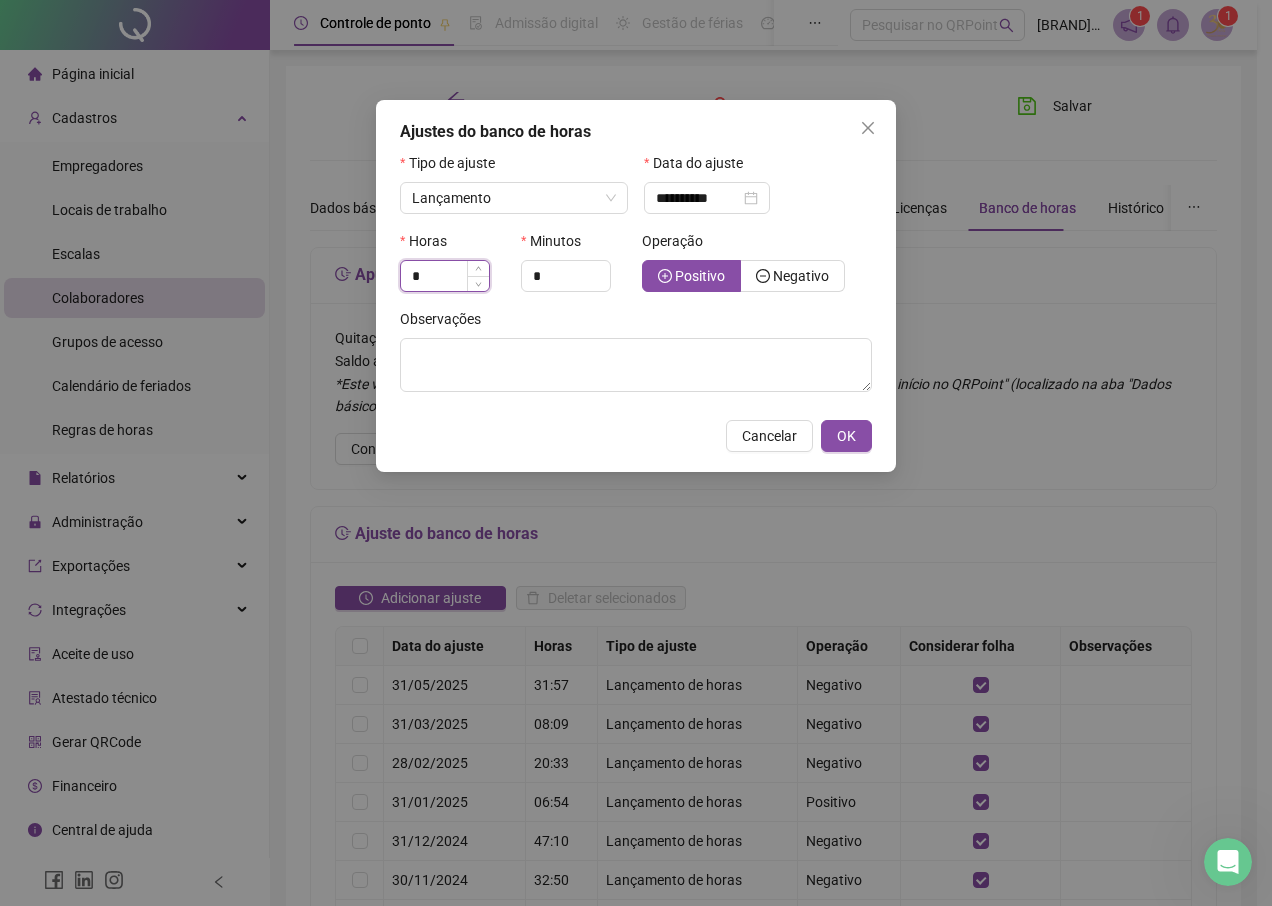 type on "*" 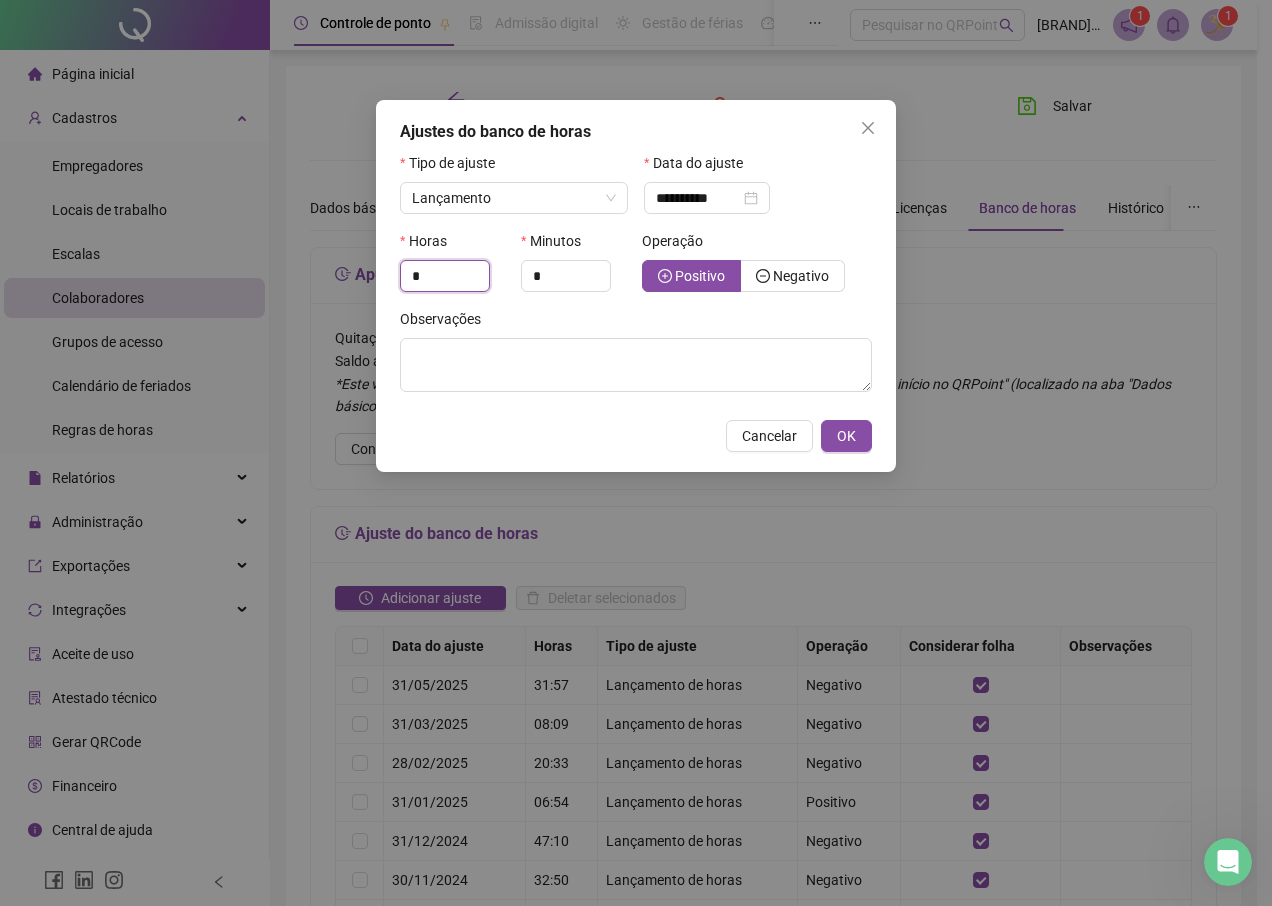 drag, startPoint x: 469, startPoint y: 275, endPoint x: 352, endPoint y: 275, distance: 117 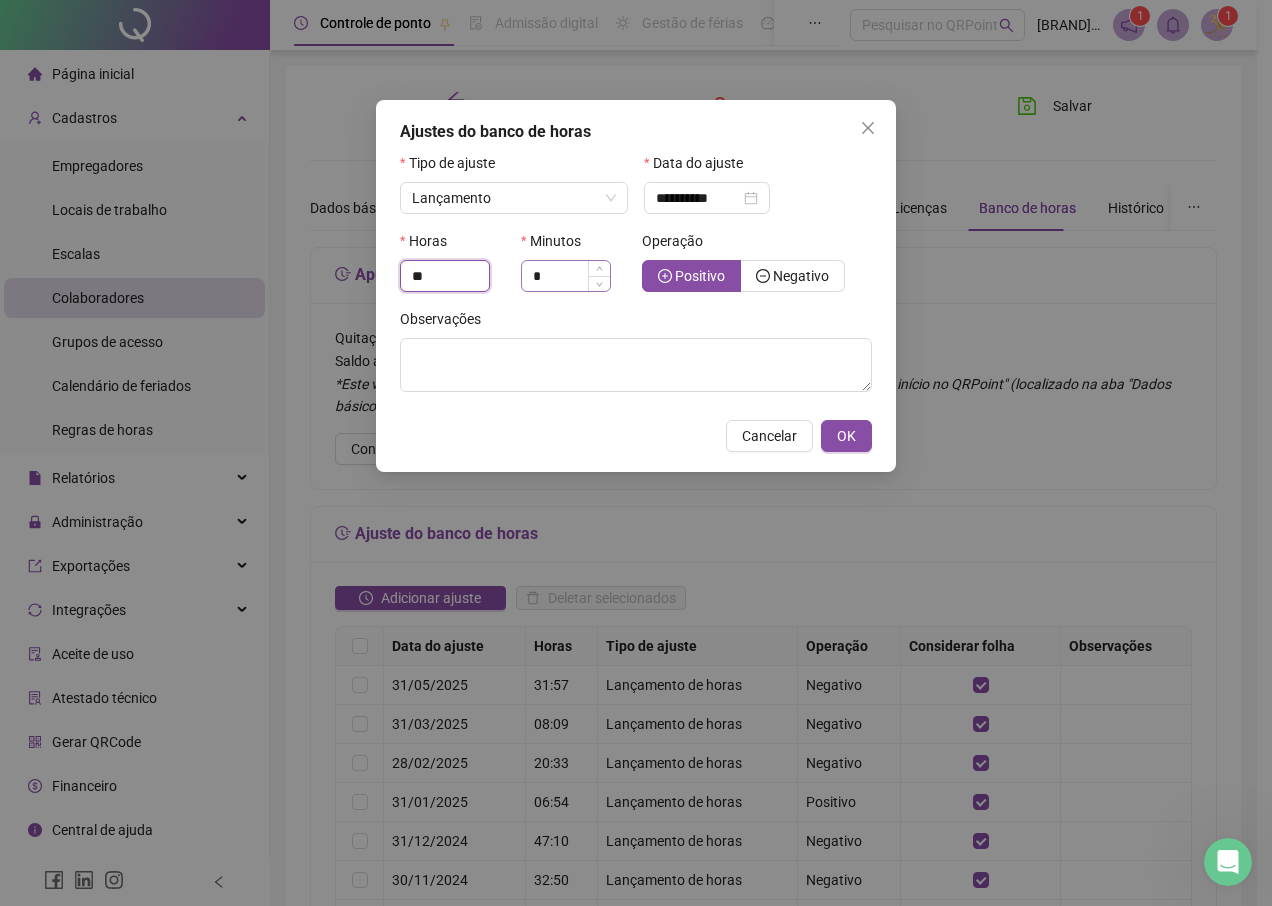 type on "**" 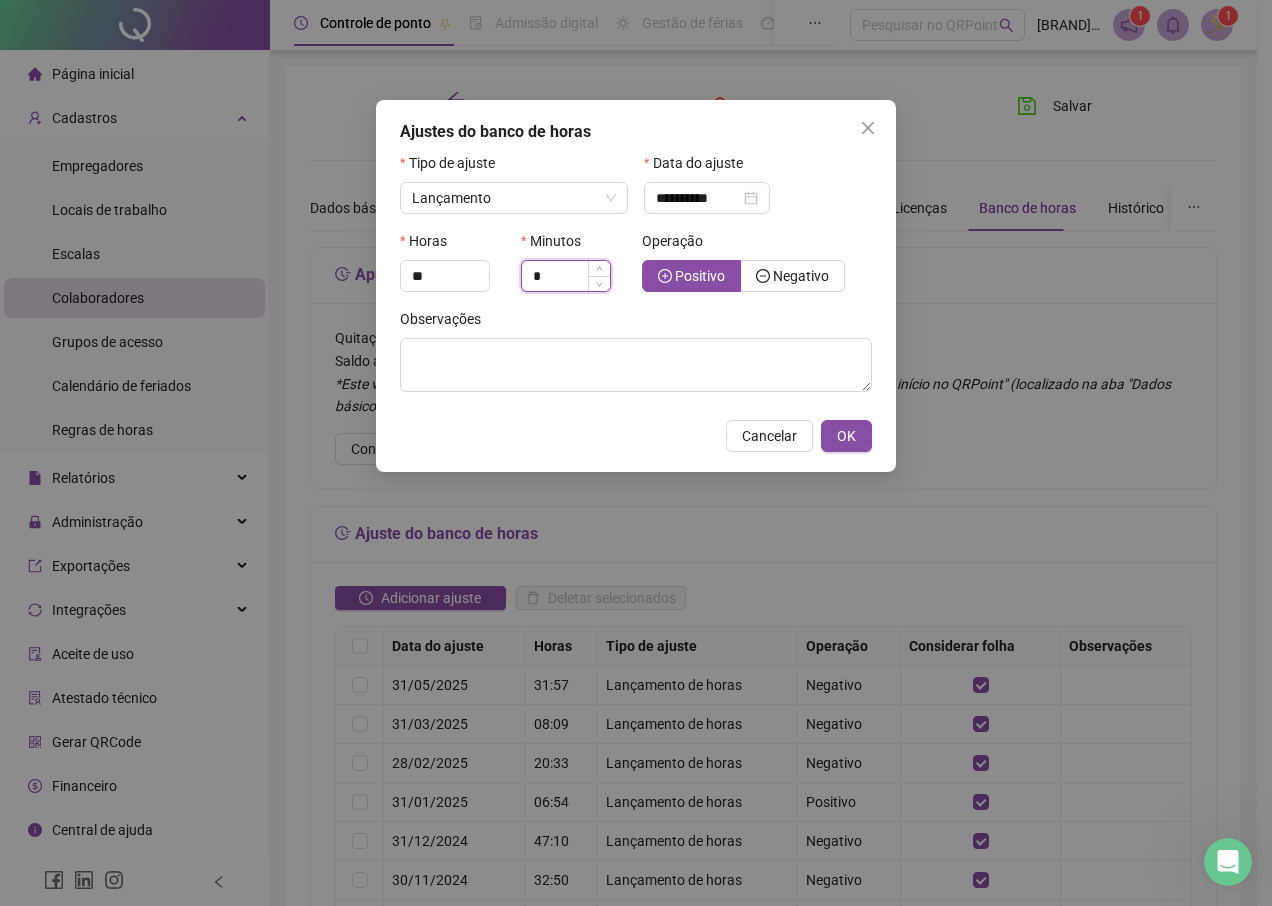 click on "*" at bounding box center [566, 276] 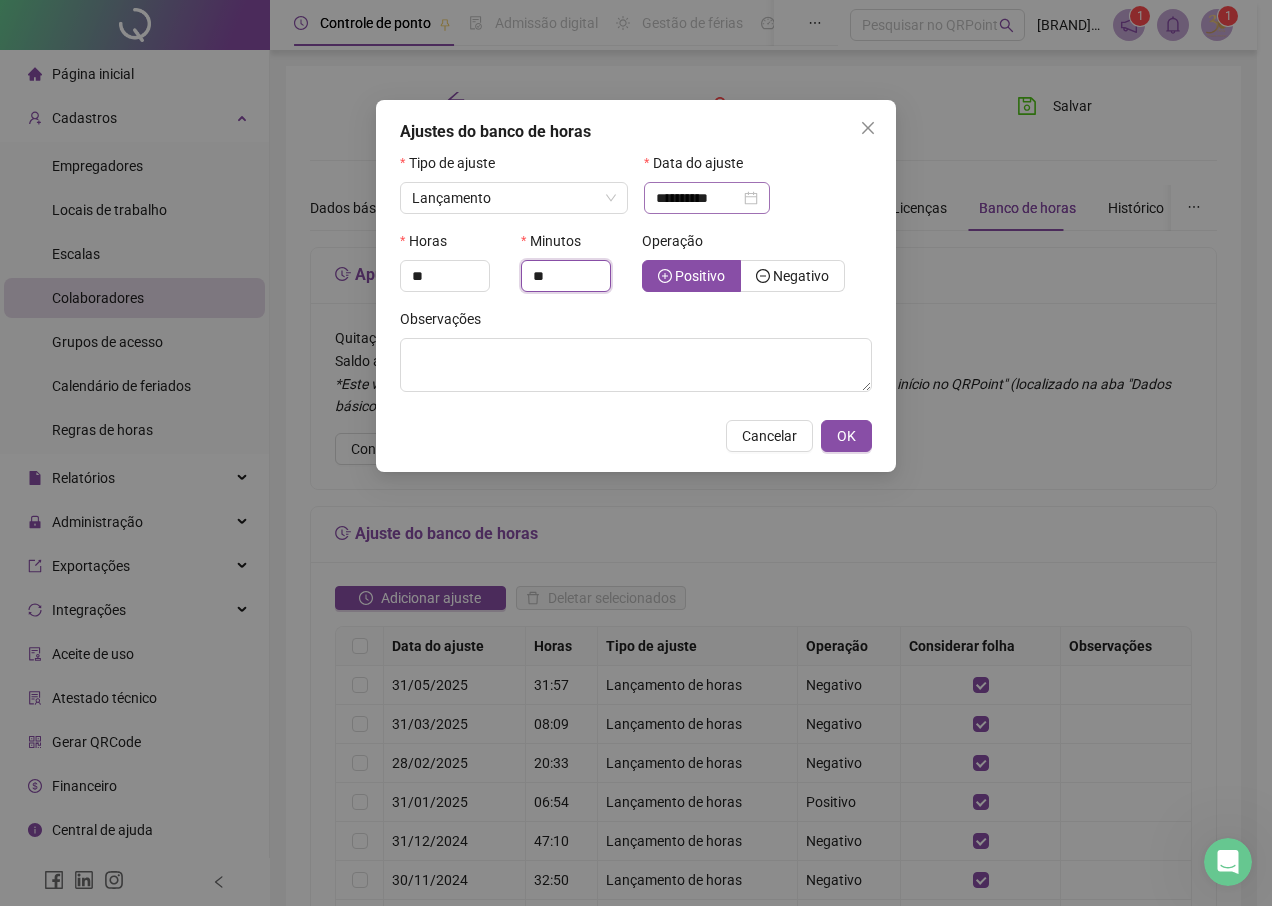 type on "**" 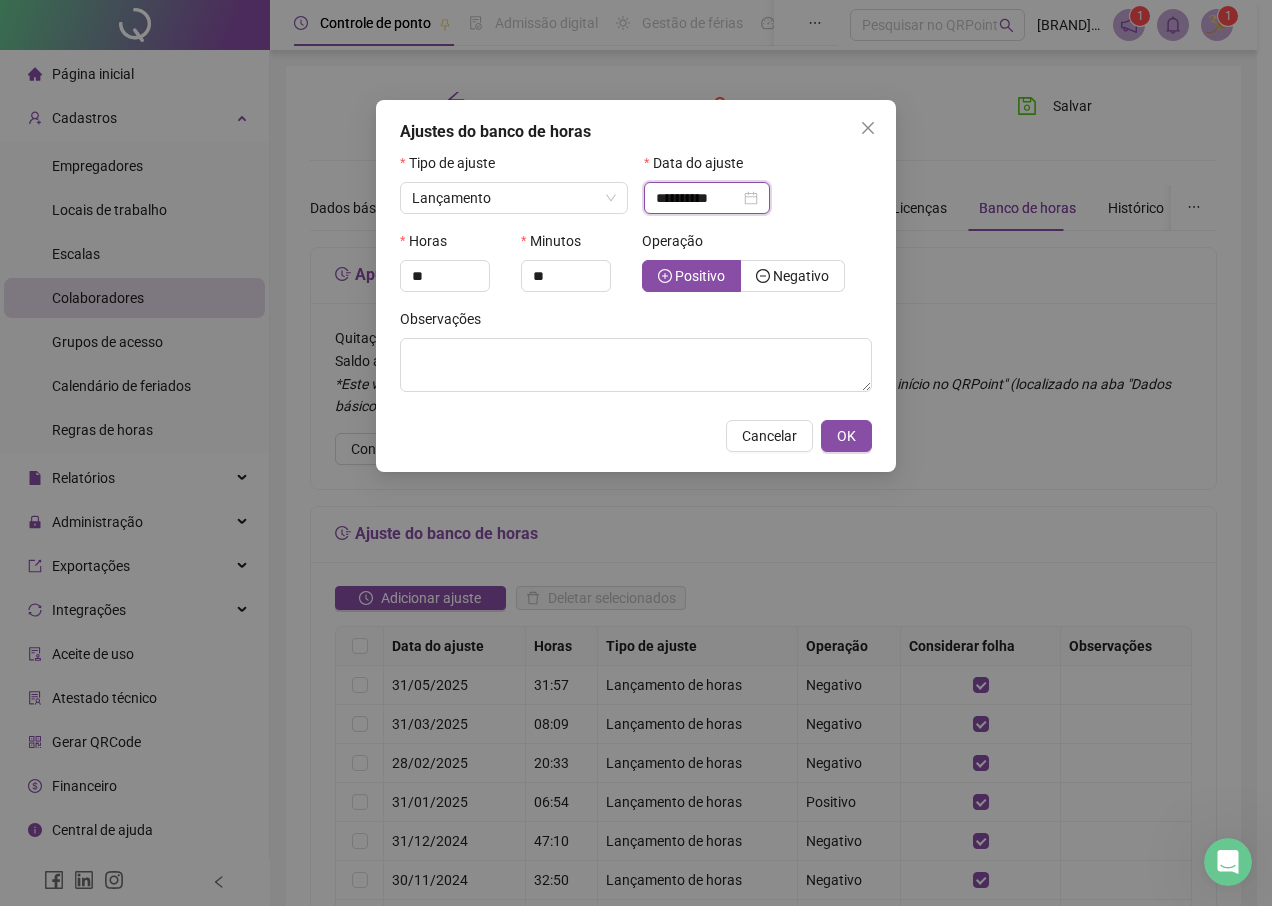 click on "**********" at bounding box center [698, 198] 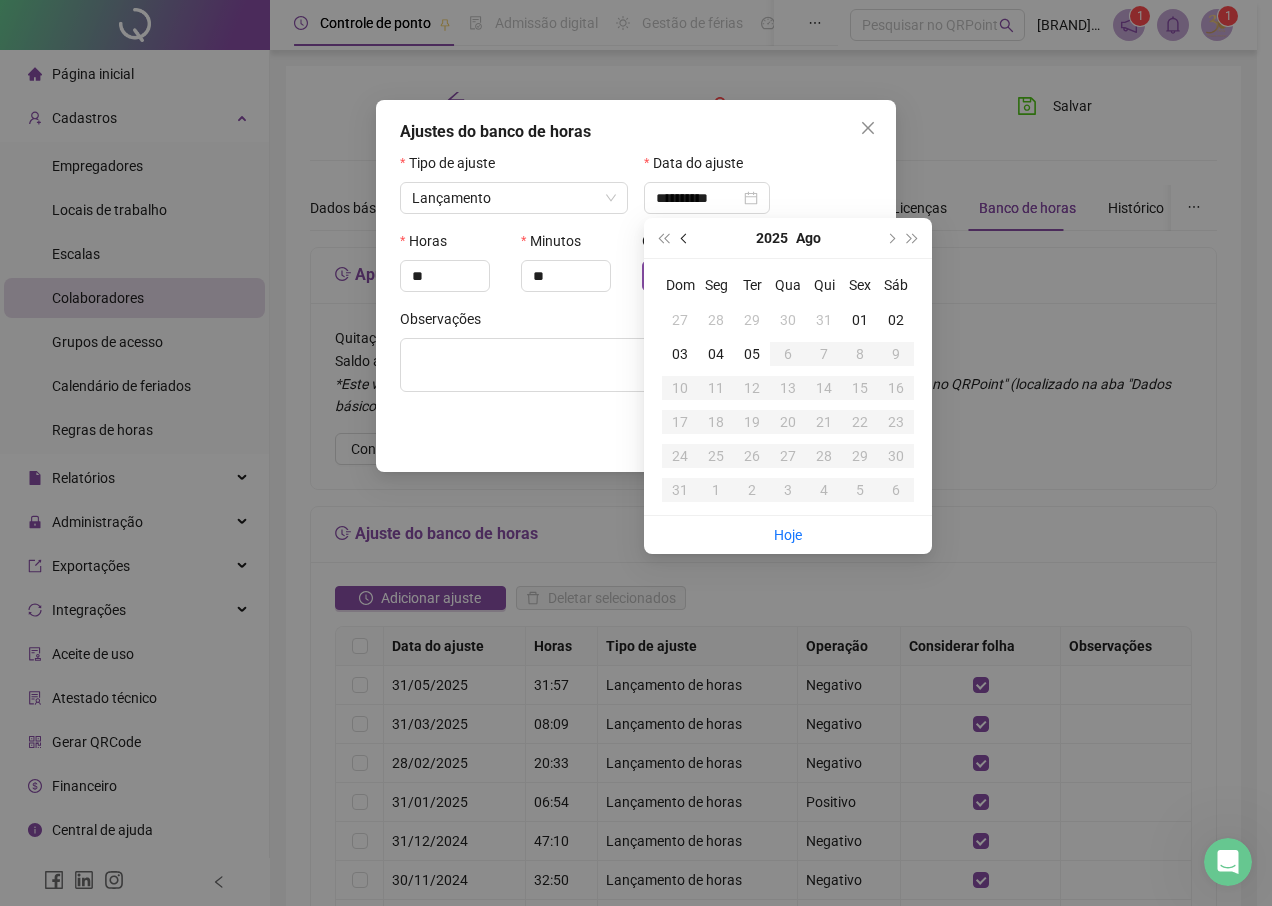 click at bounding box center [685, 238] 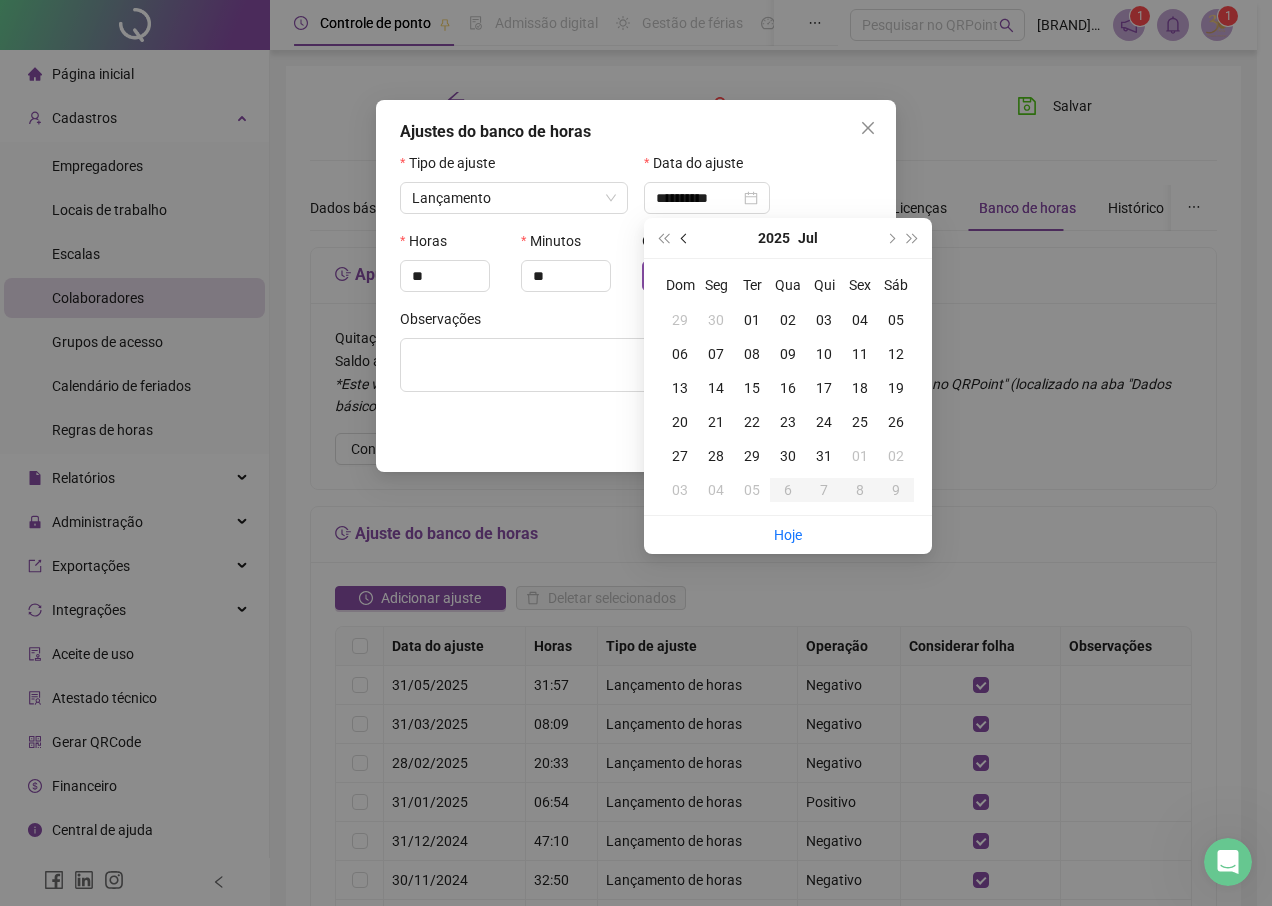 click at bounding box center (685, 238) 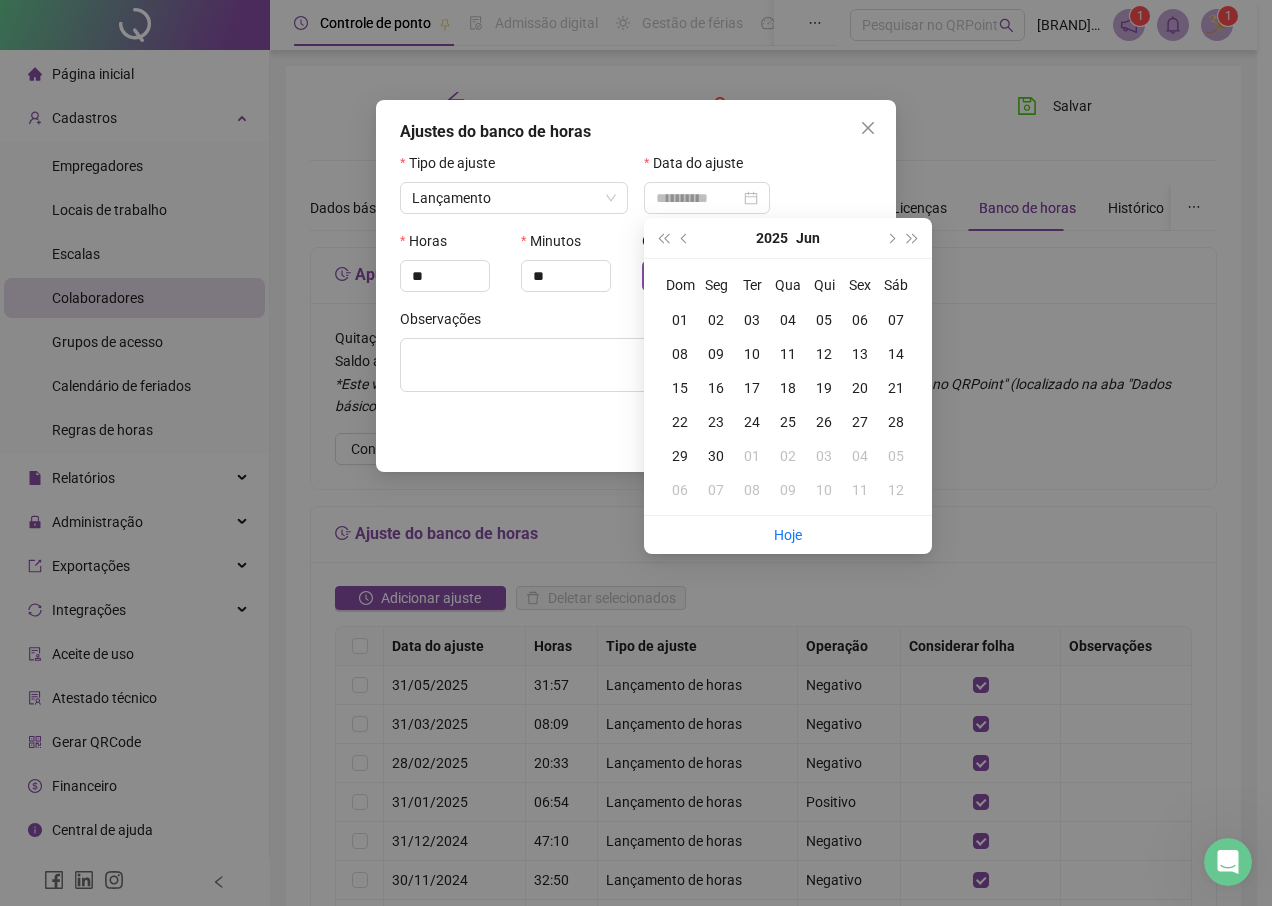 type on "**********" 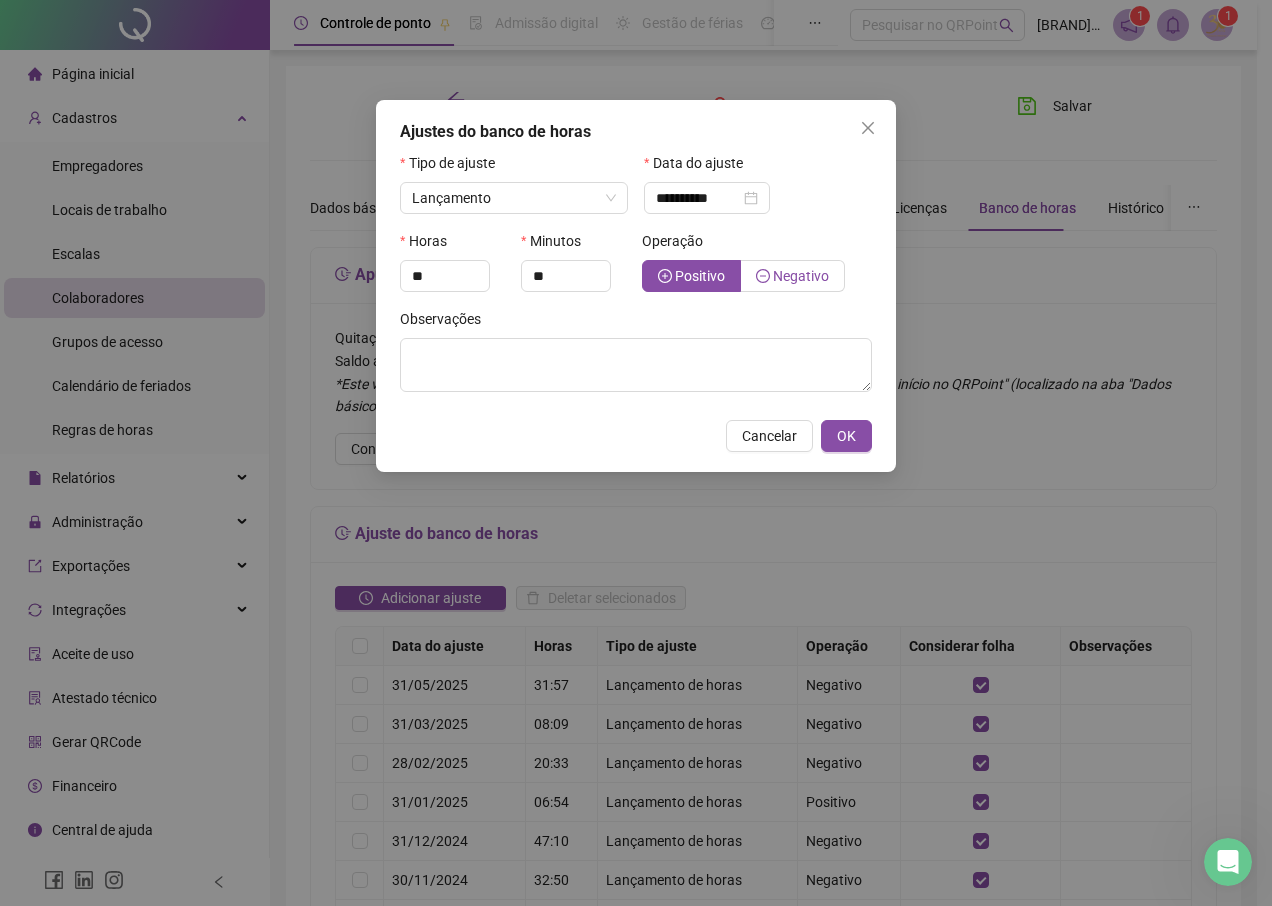 click on "Negativo" at bounding box center [801, 276] 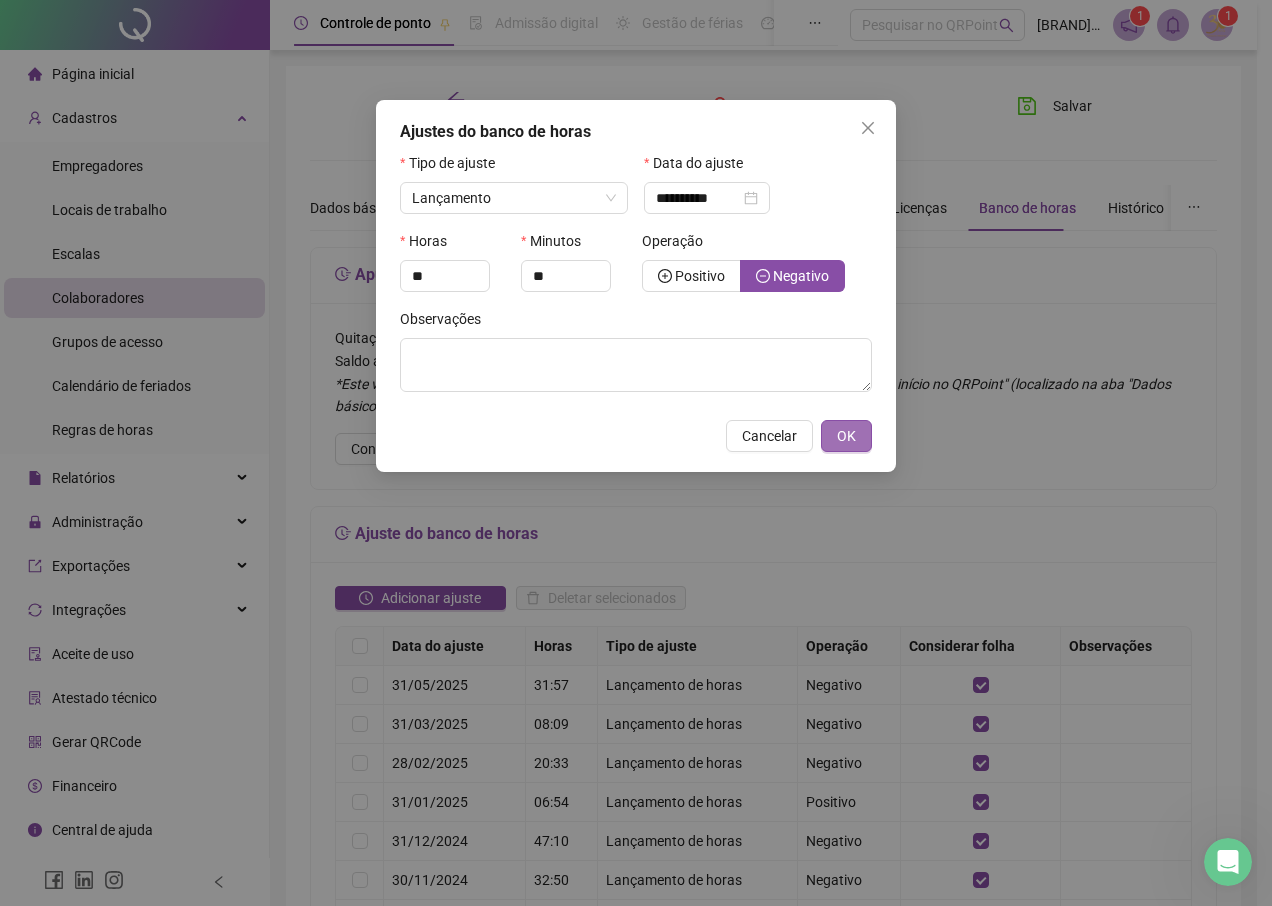 click on "OK" at bounding box center (846, 436) 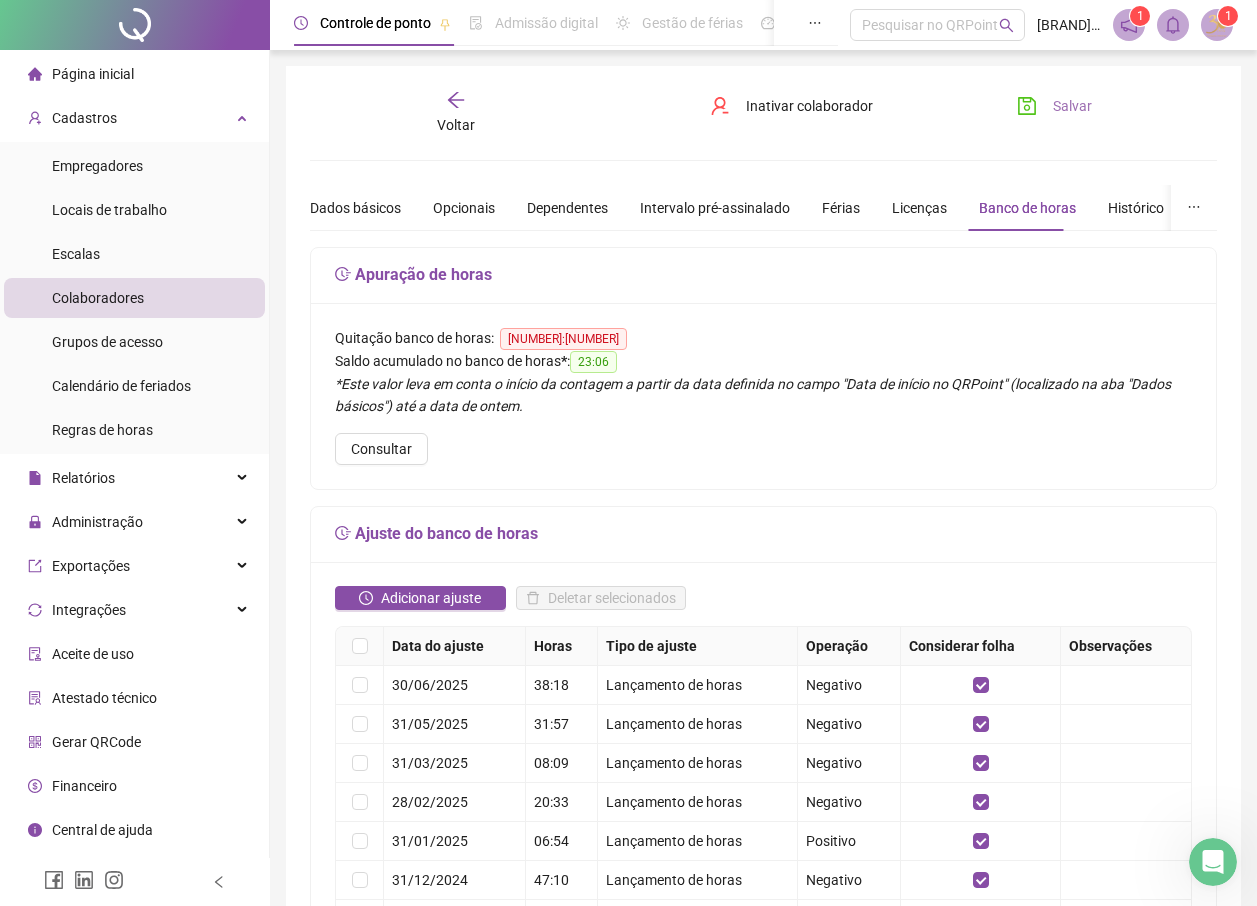 click on "Salvar" at bounding box center (1072, 106) 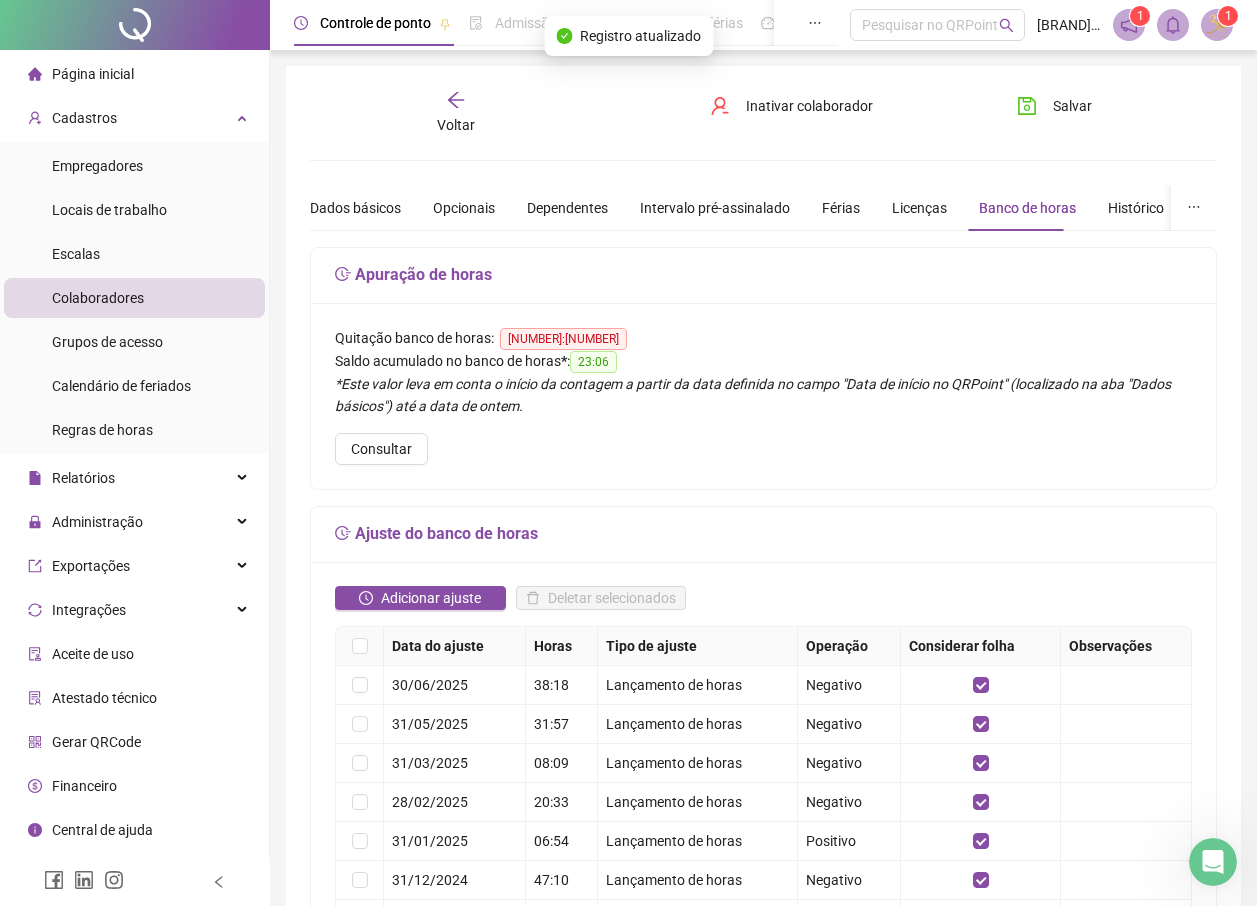 click on "Voltar" at bounding box center (456, 113) 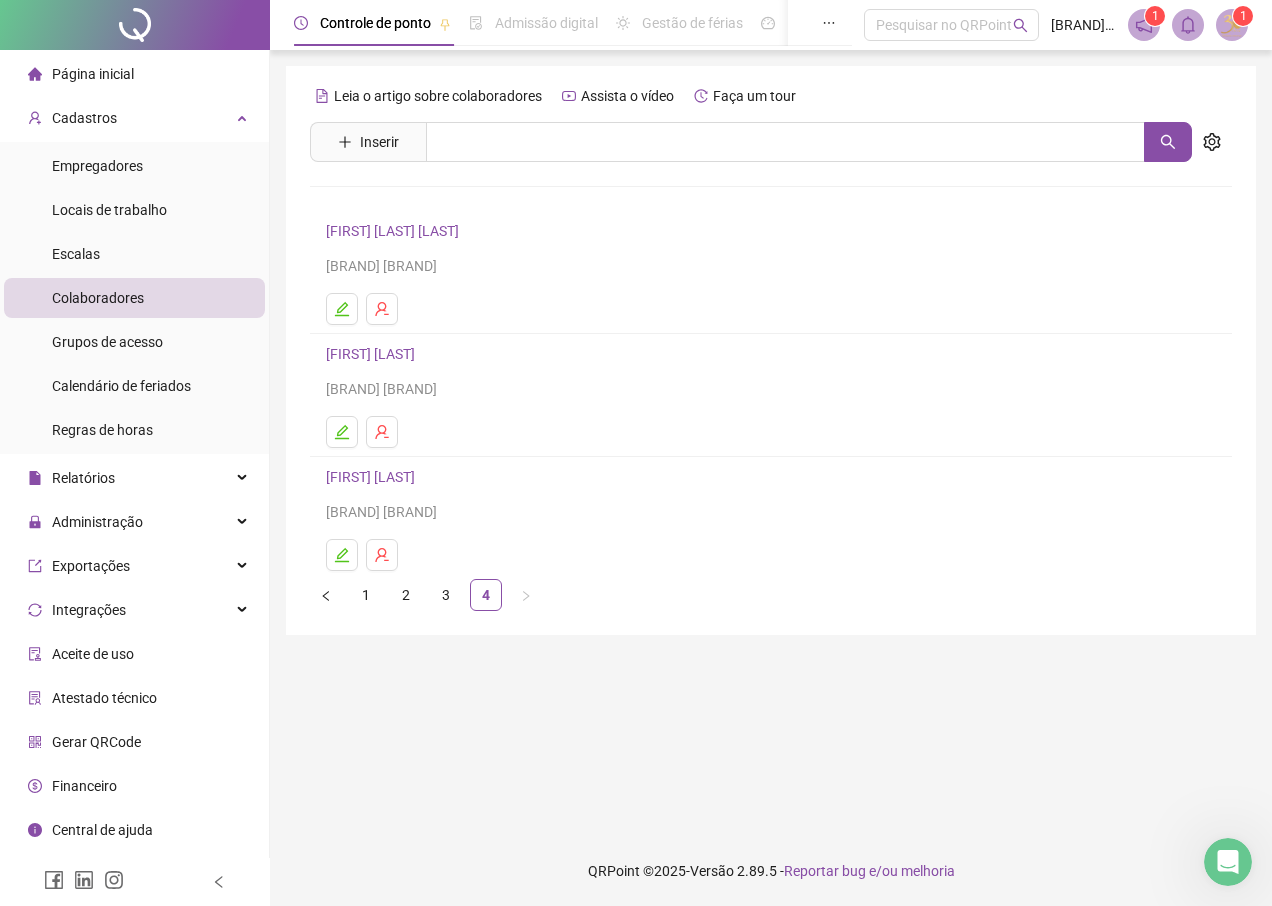 click on "[FIRST] [LAST]" at bounding box center (373, 477) 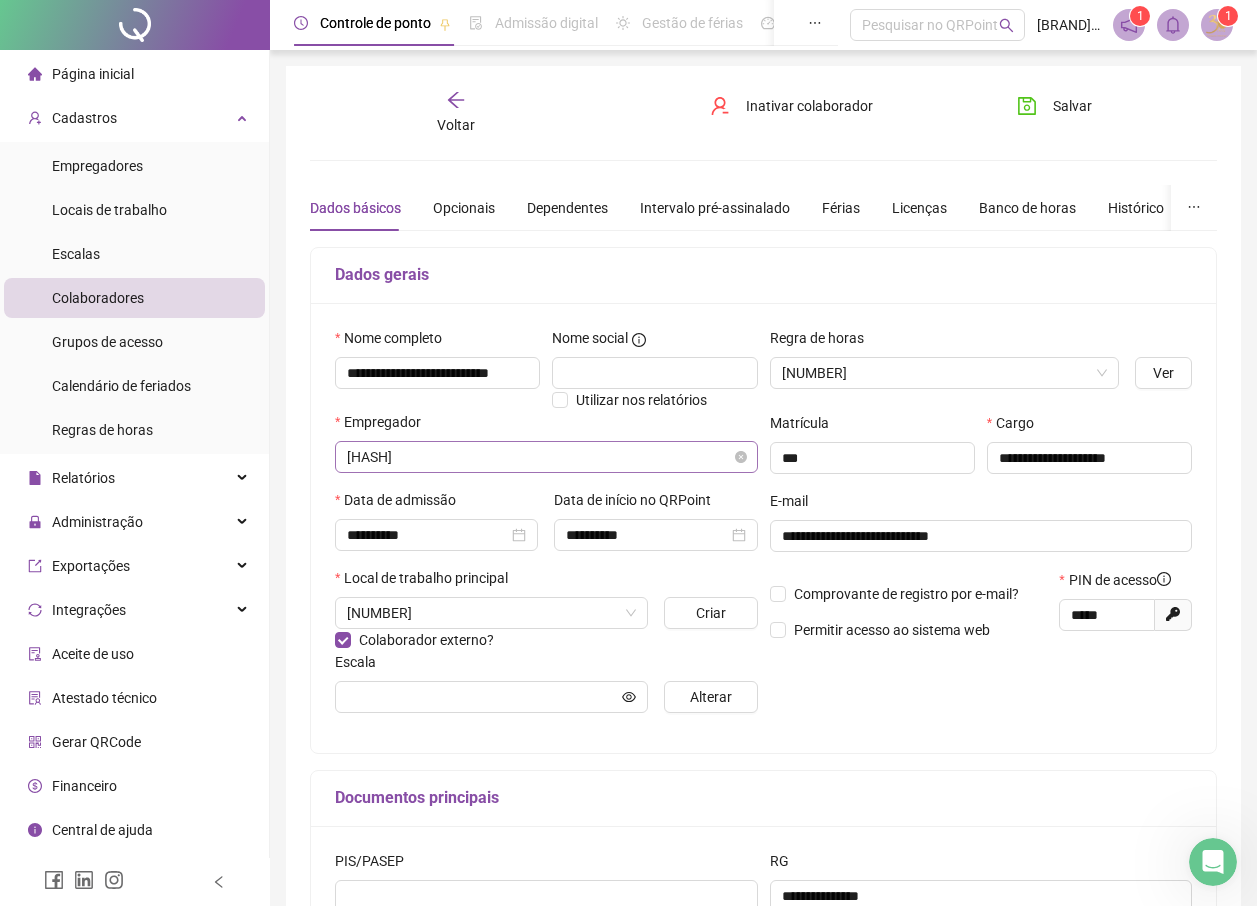 type on "**********" 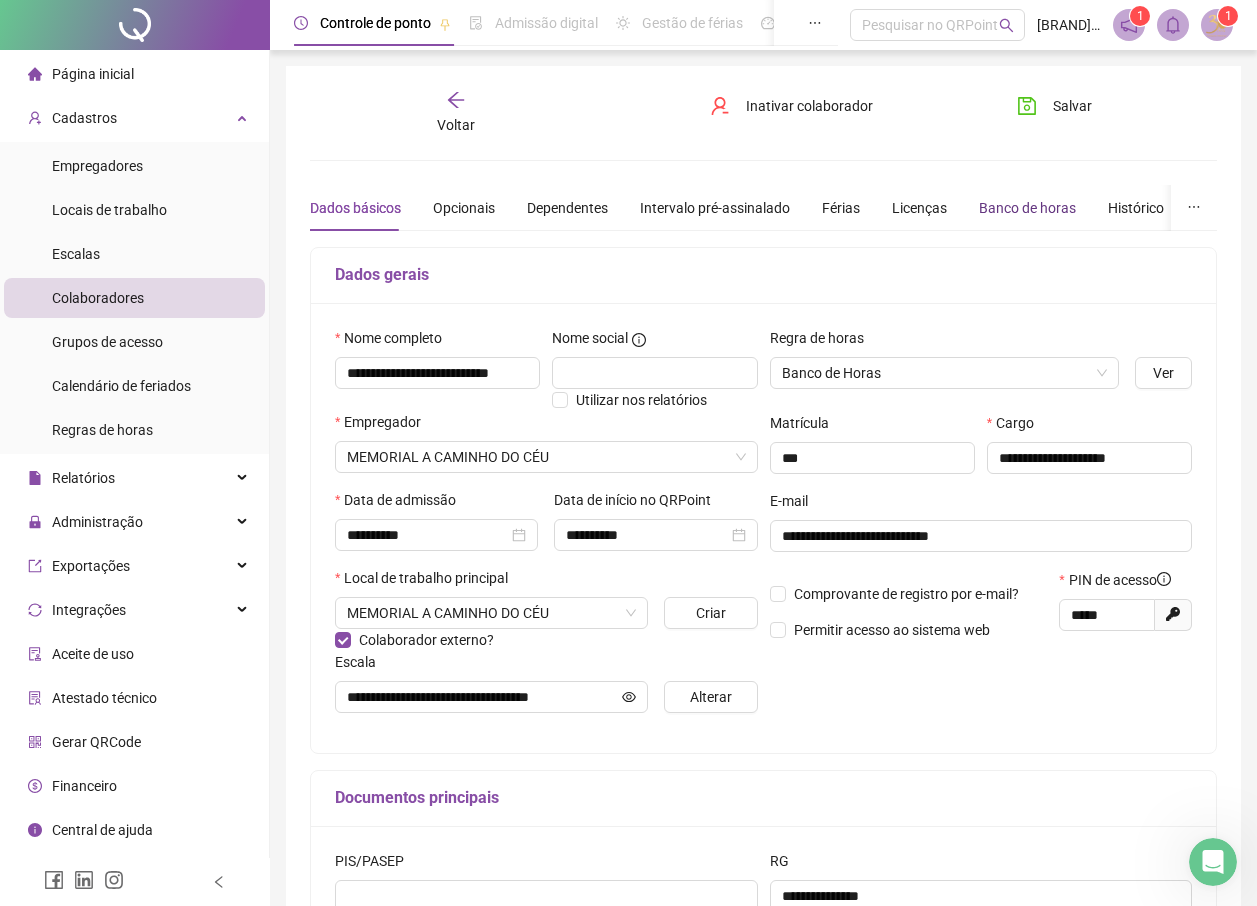 click on "Banco de horas" at bounding box center (1027, 208) 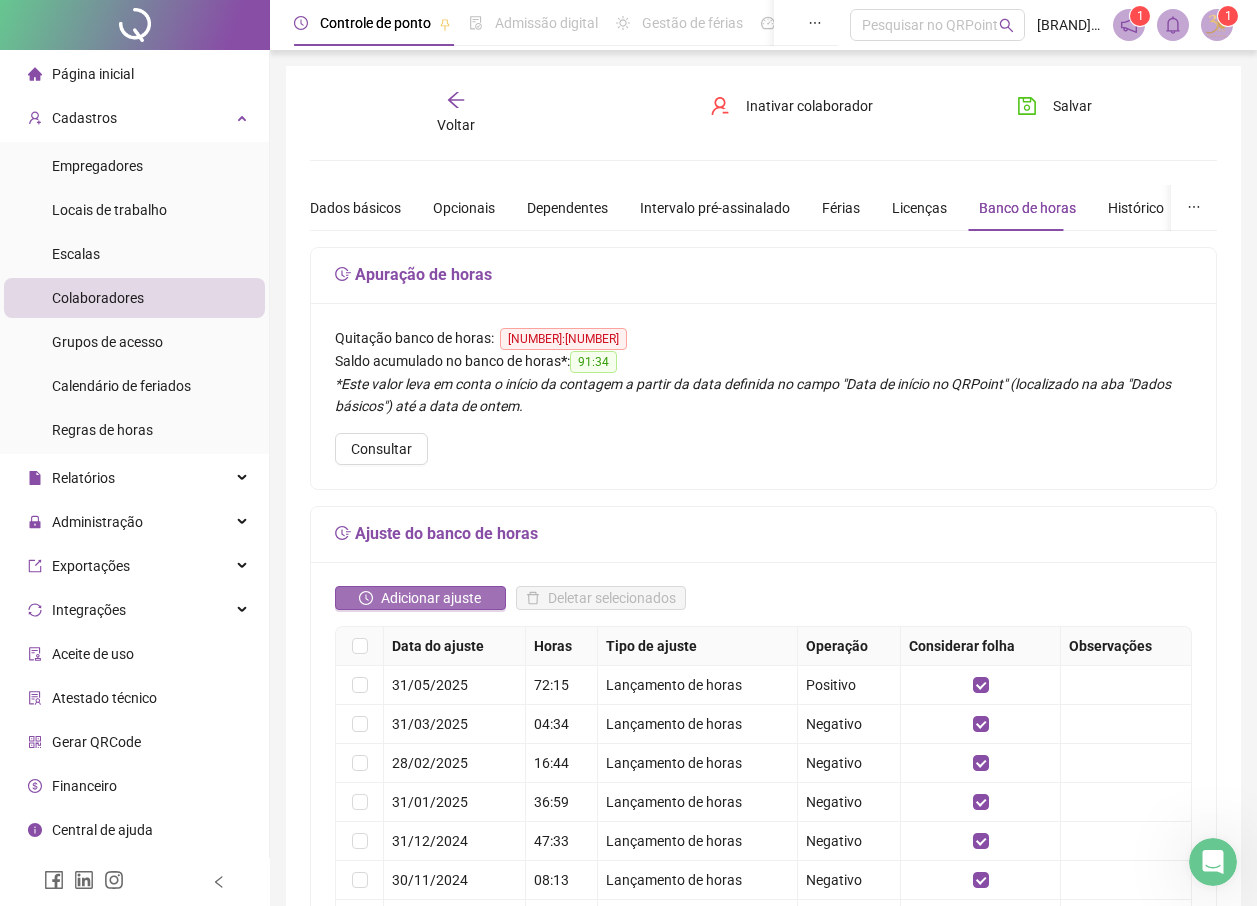 click on "Adicionar ajuste" at bounding box center [431, 598] 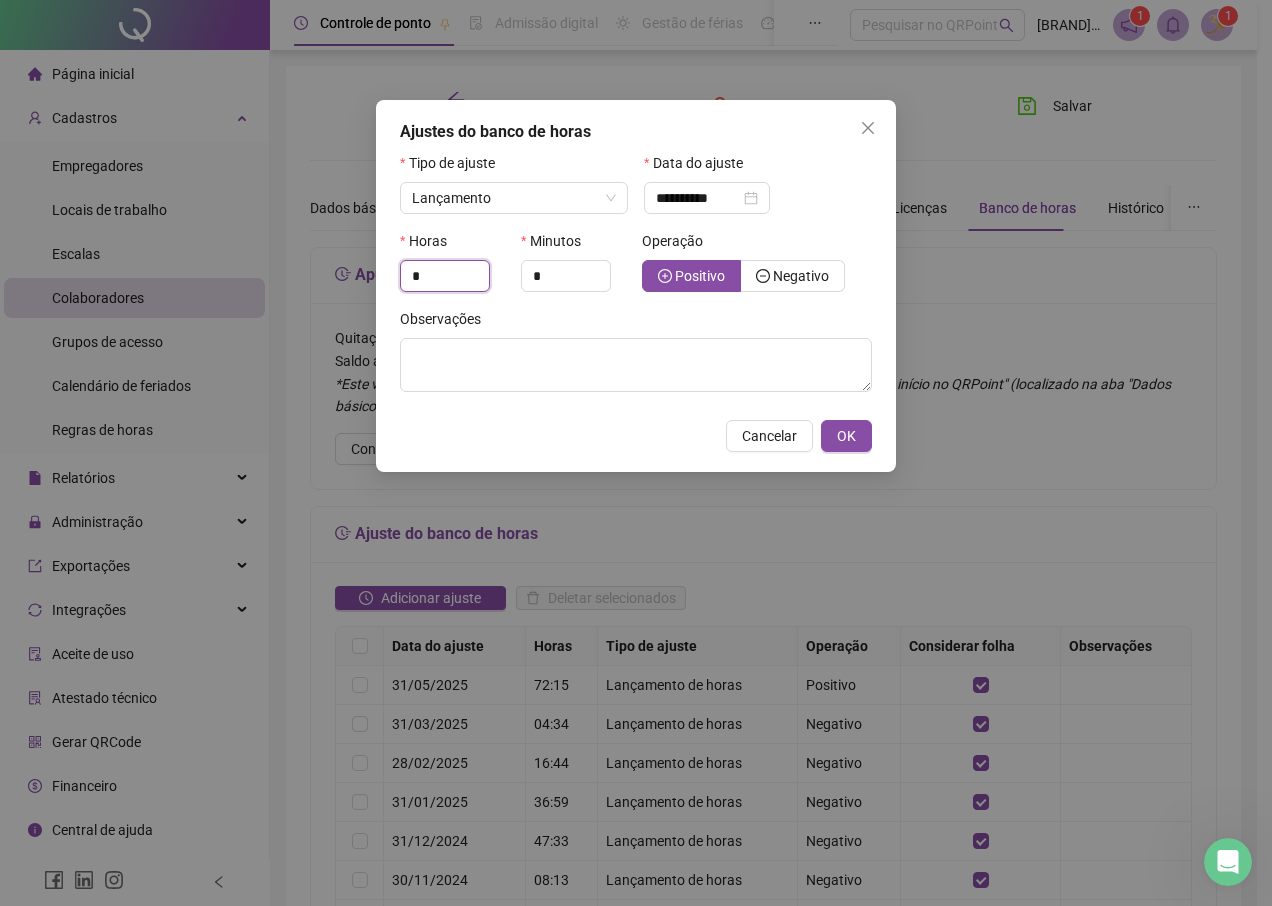 drag, startPoint x: 439, startPoint y: 285, endPoint x: 375, endPoint y: 278, distance: 64.381676 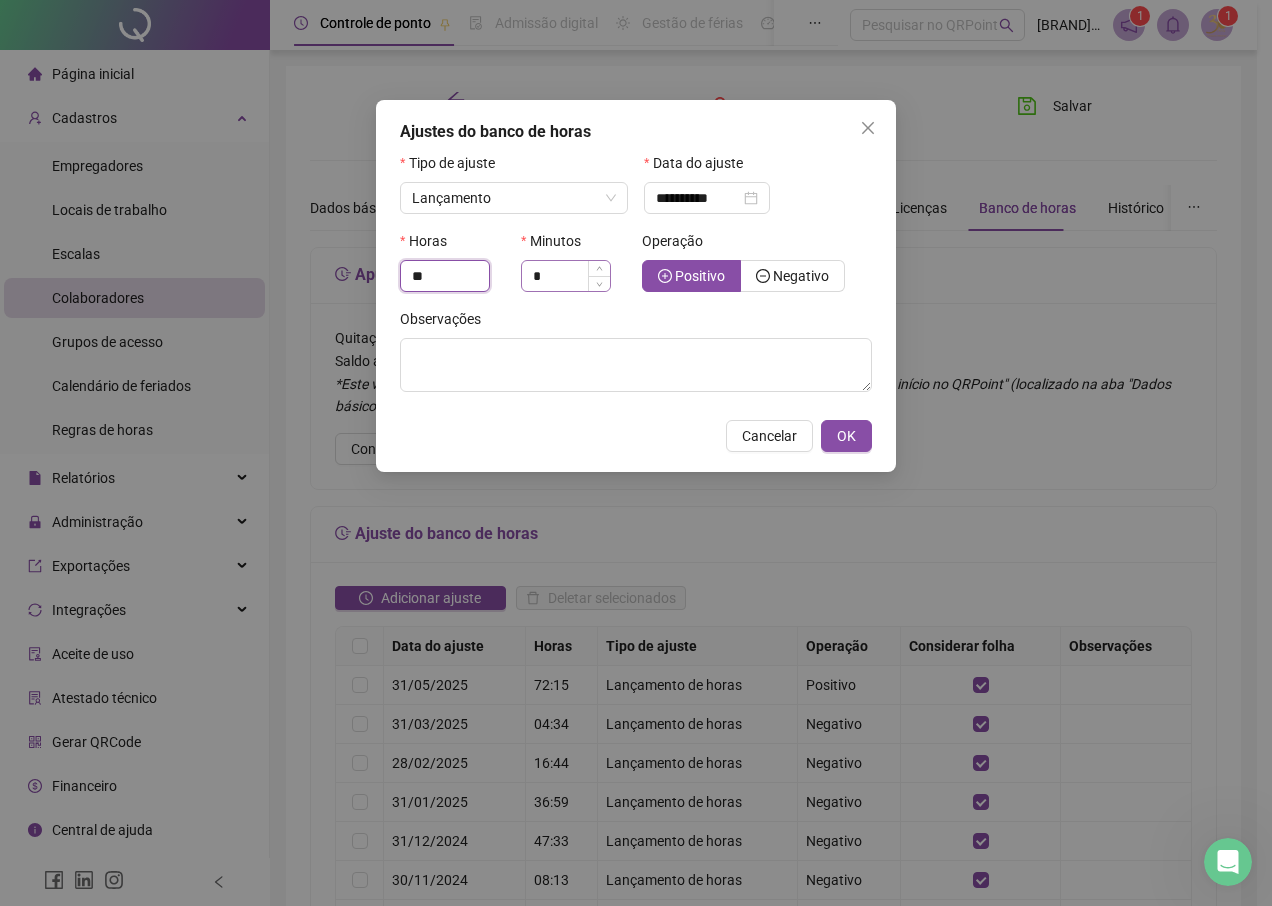 type on "**" 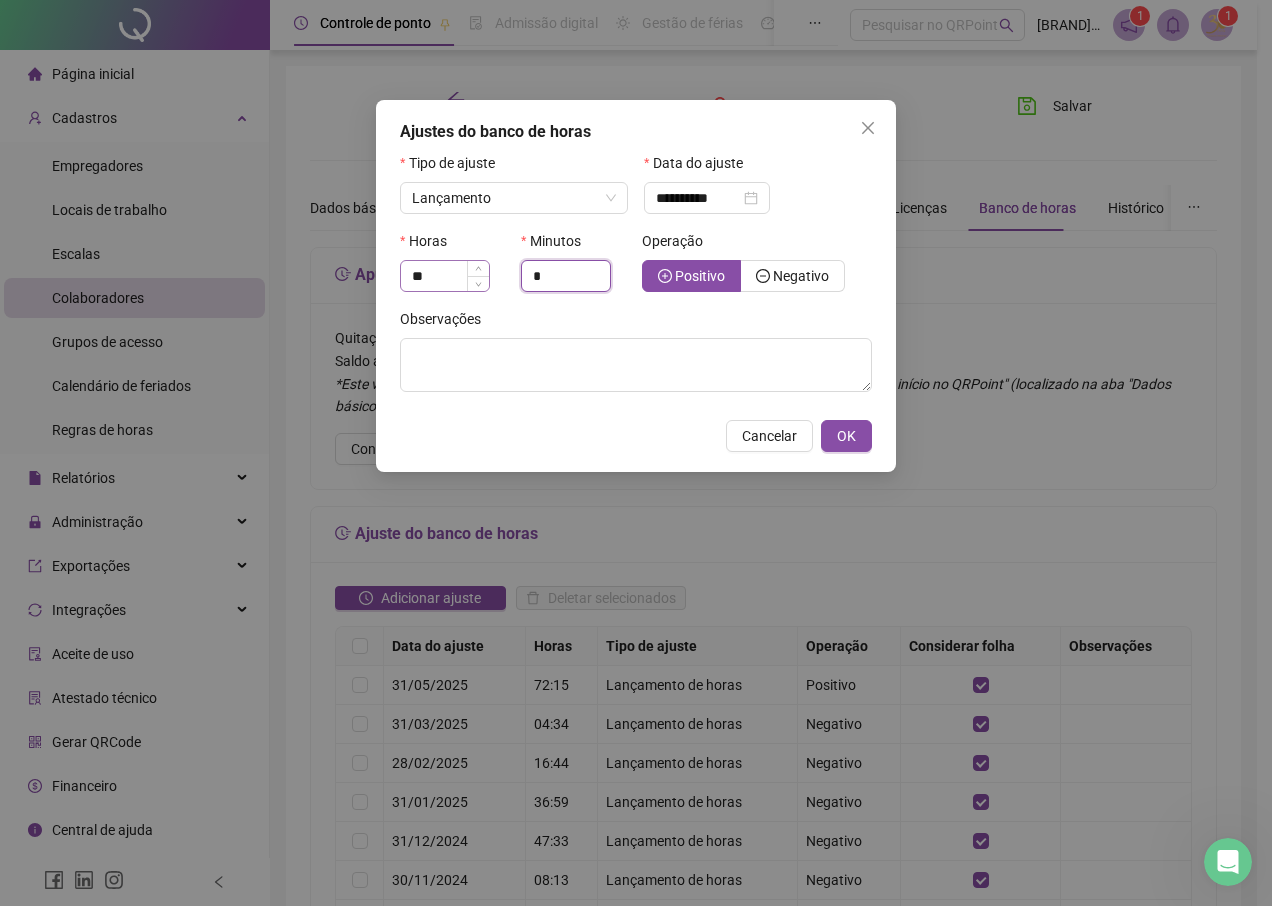 drag, startPoint x: 557, startPoint y: 273, endPoint x: 473, endPoint y: 280, distance: 84.29116 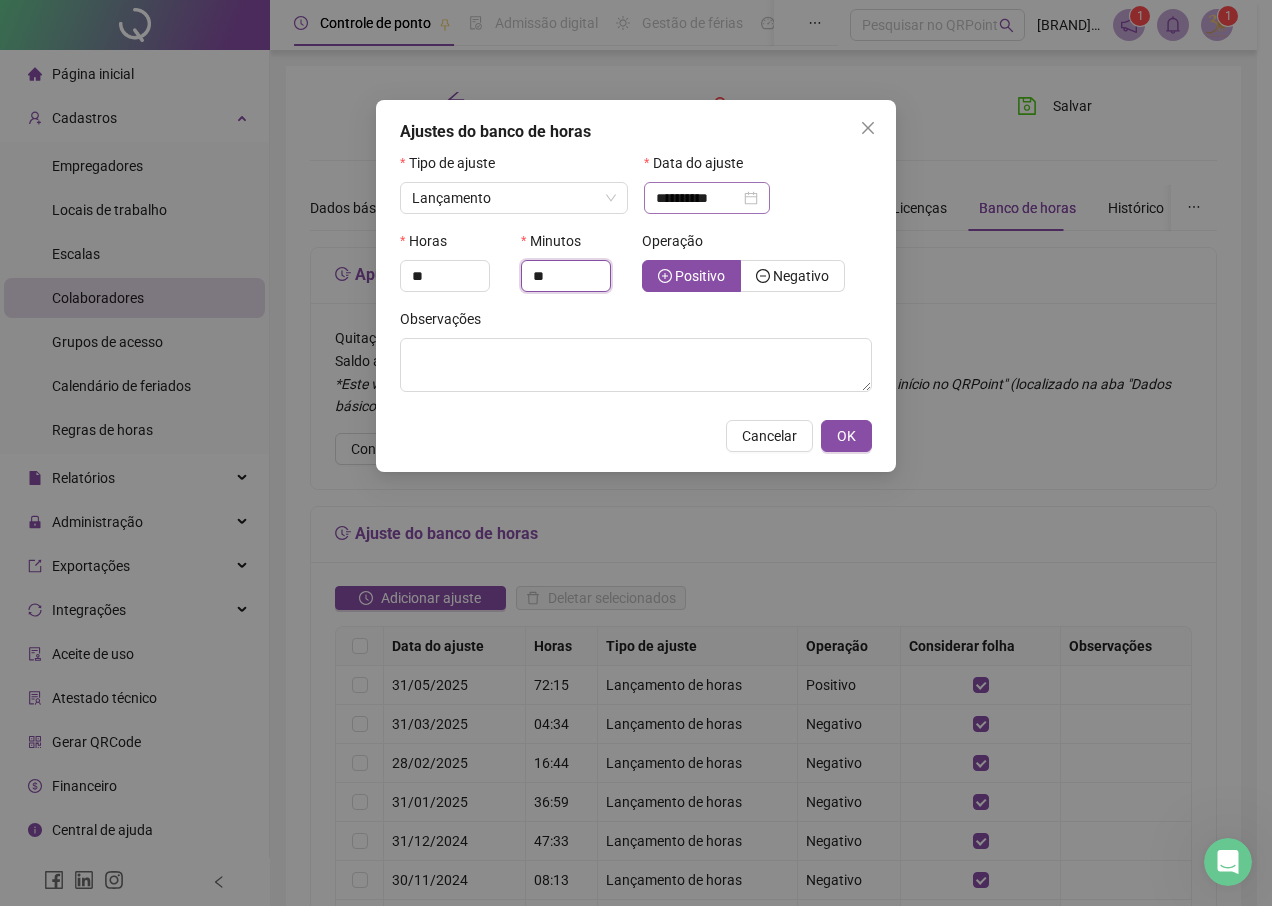 type on "**" 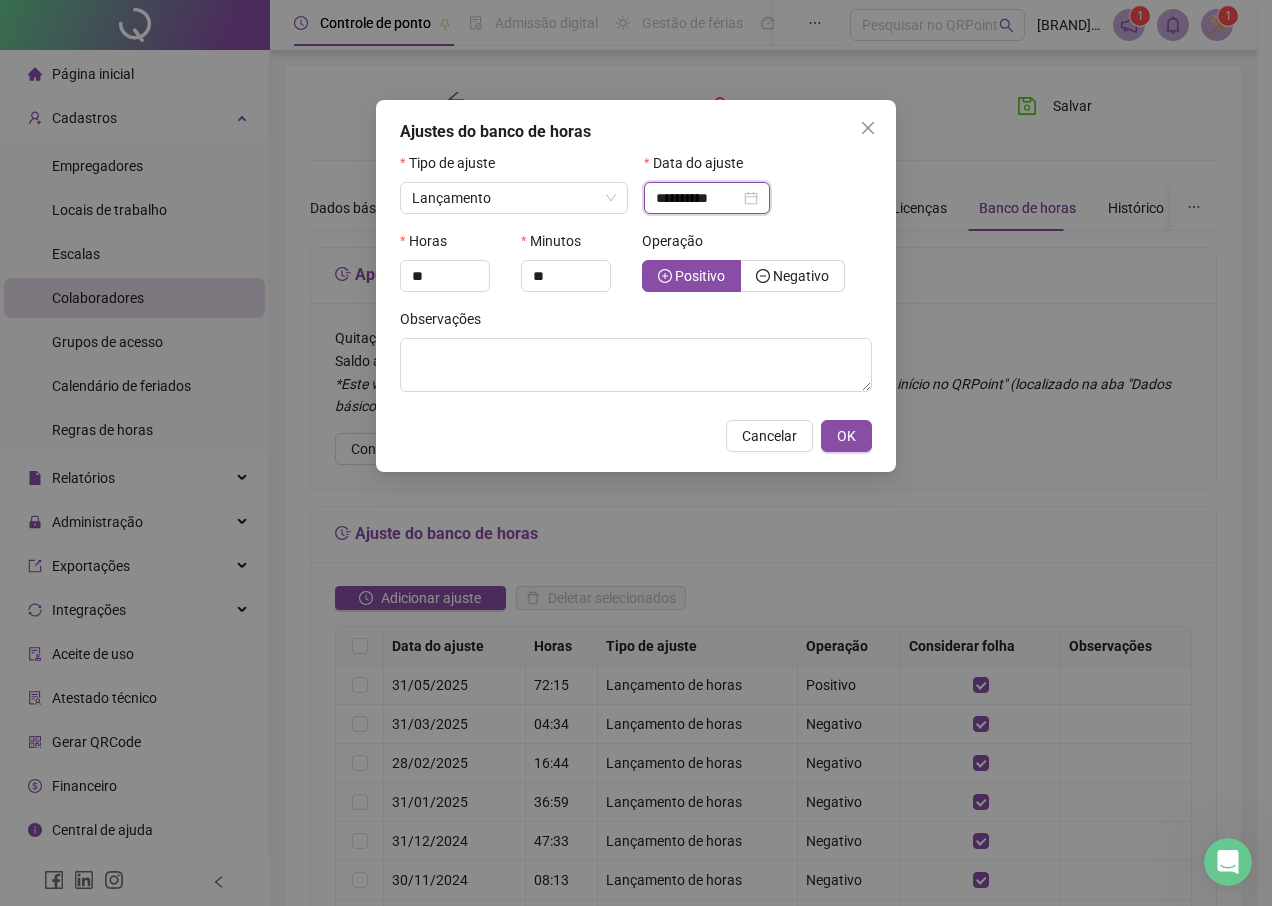 click on "**********" at bounding box center [698, 198] 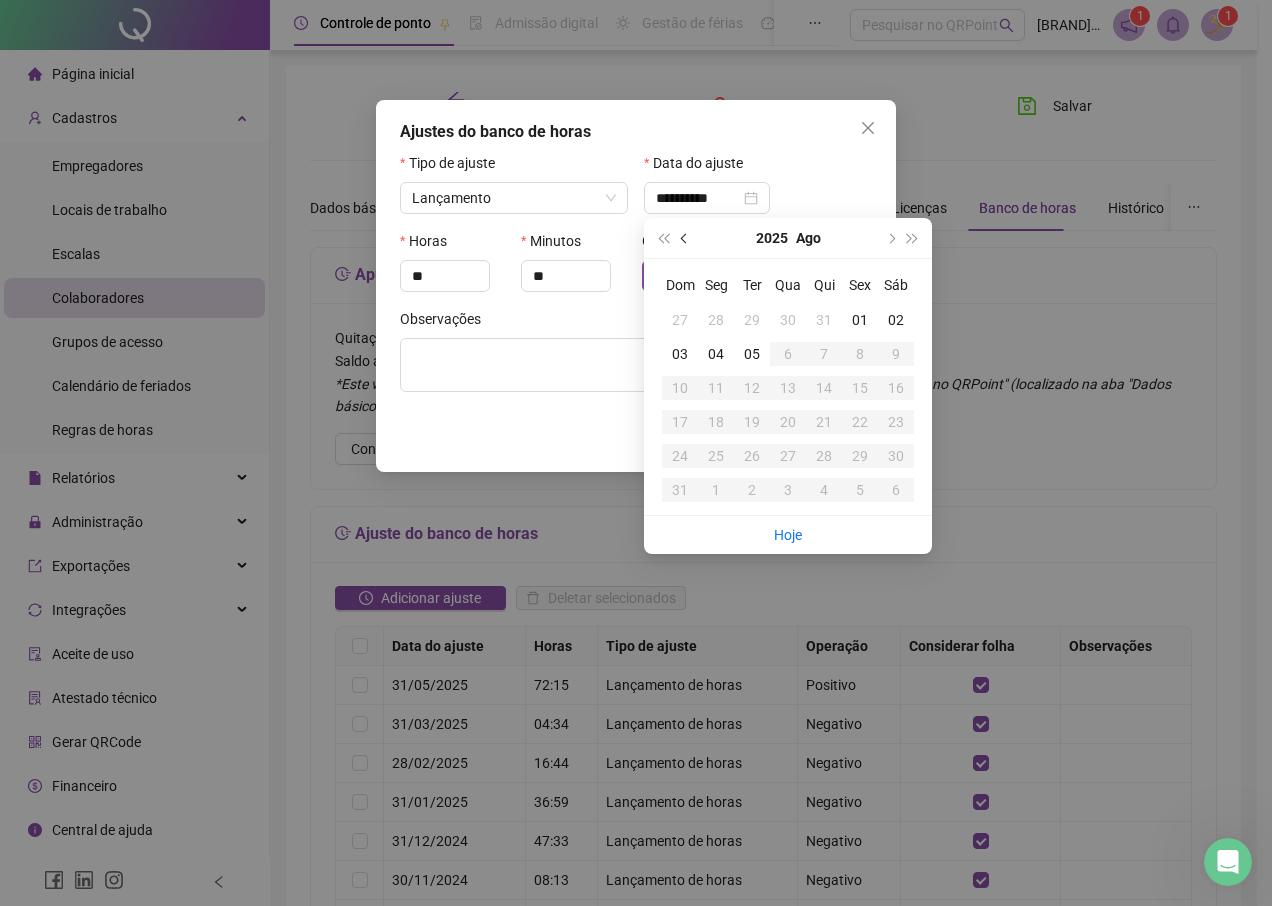 click at bounding box center (686, 238) 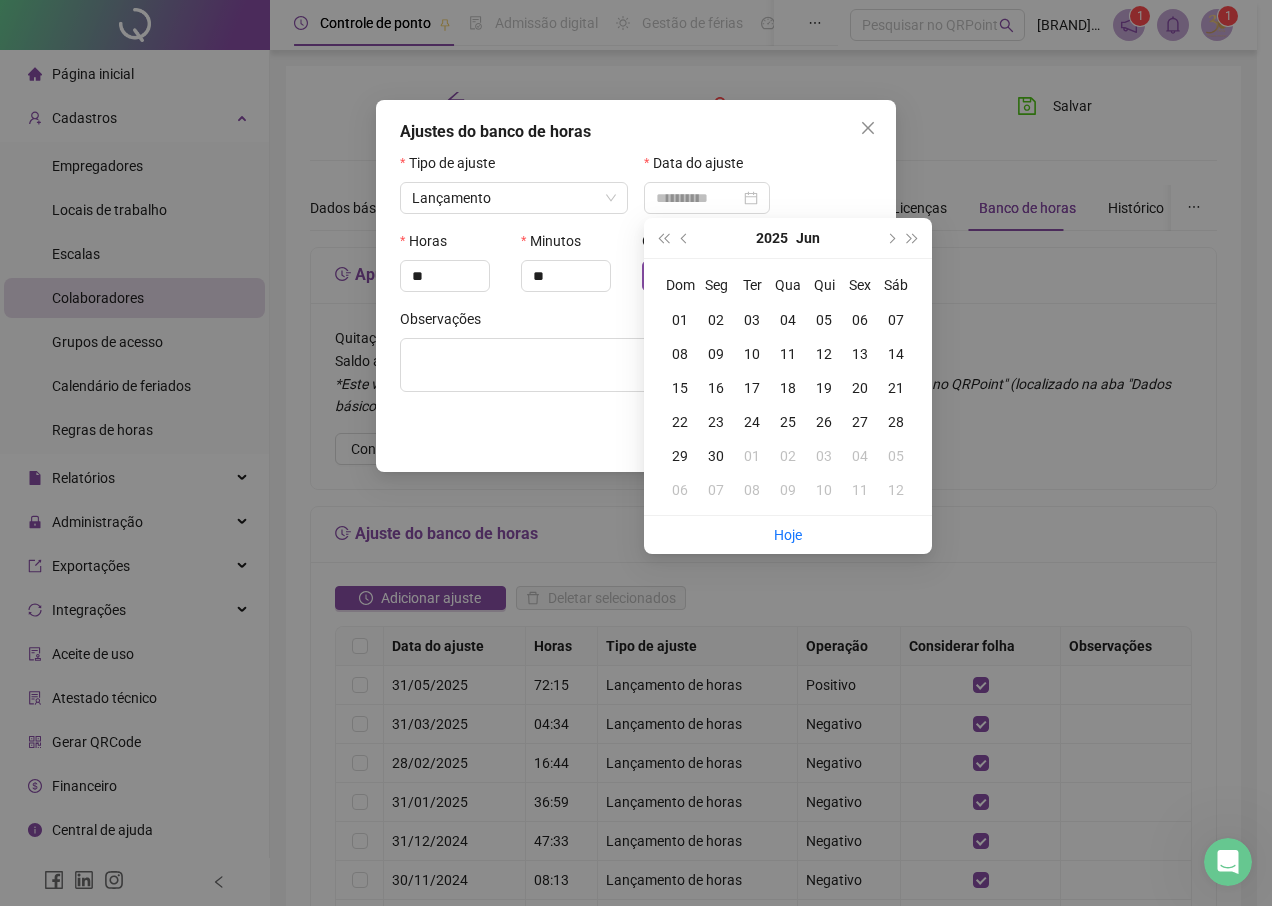type on "**********" 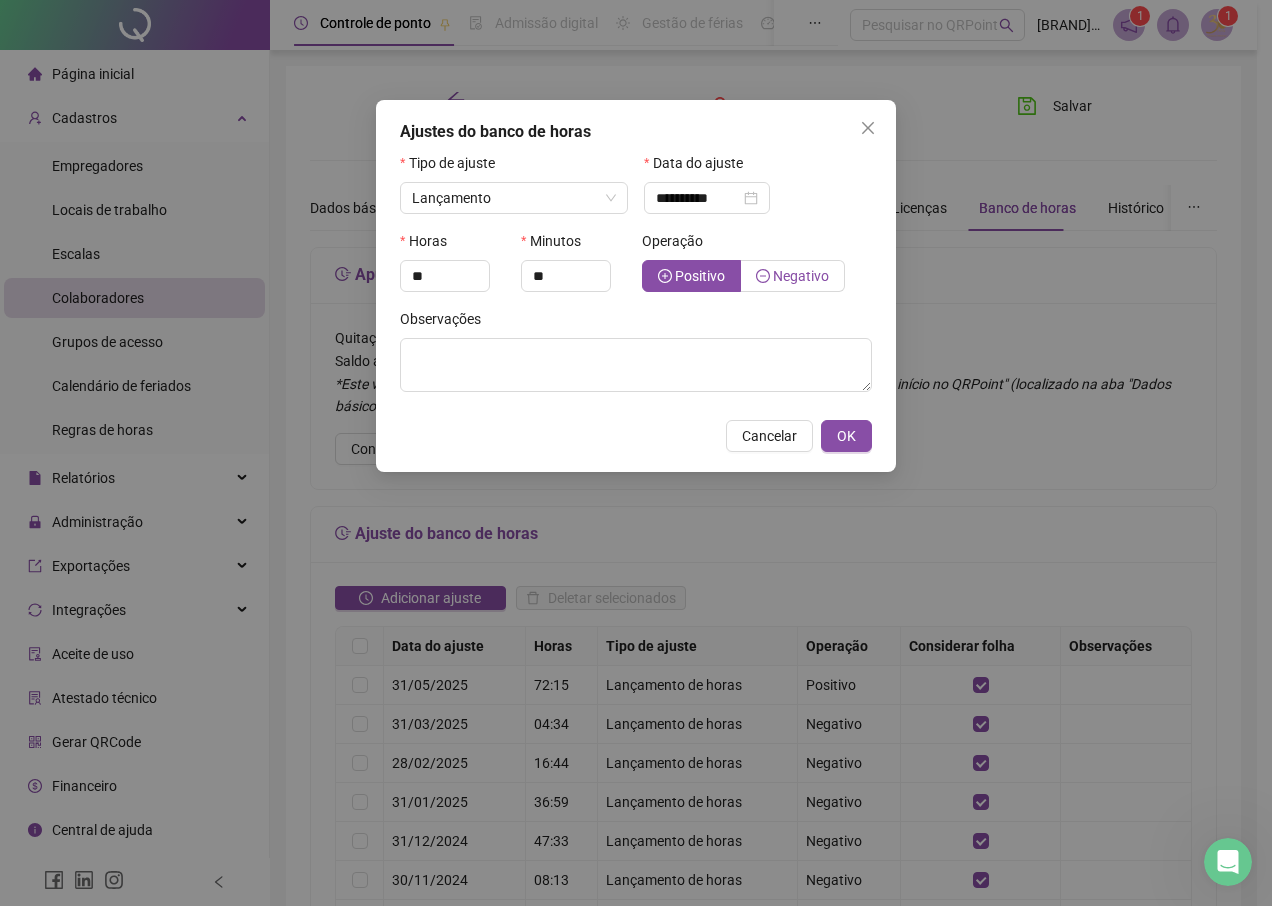 click on "Negativo" at bounding box center [801, 276] 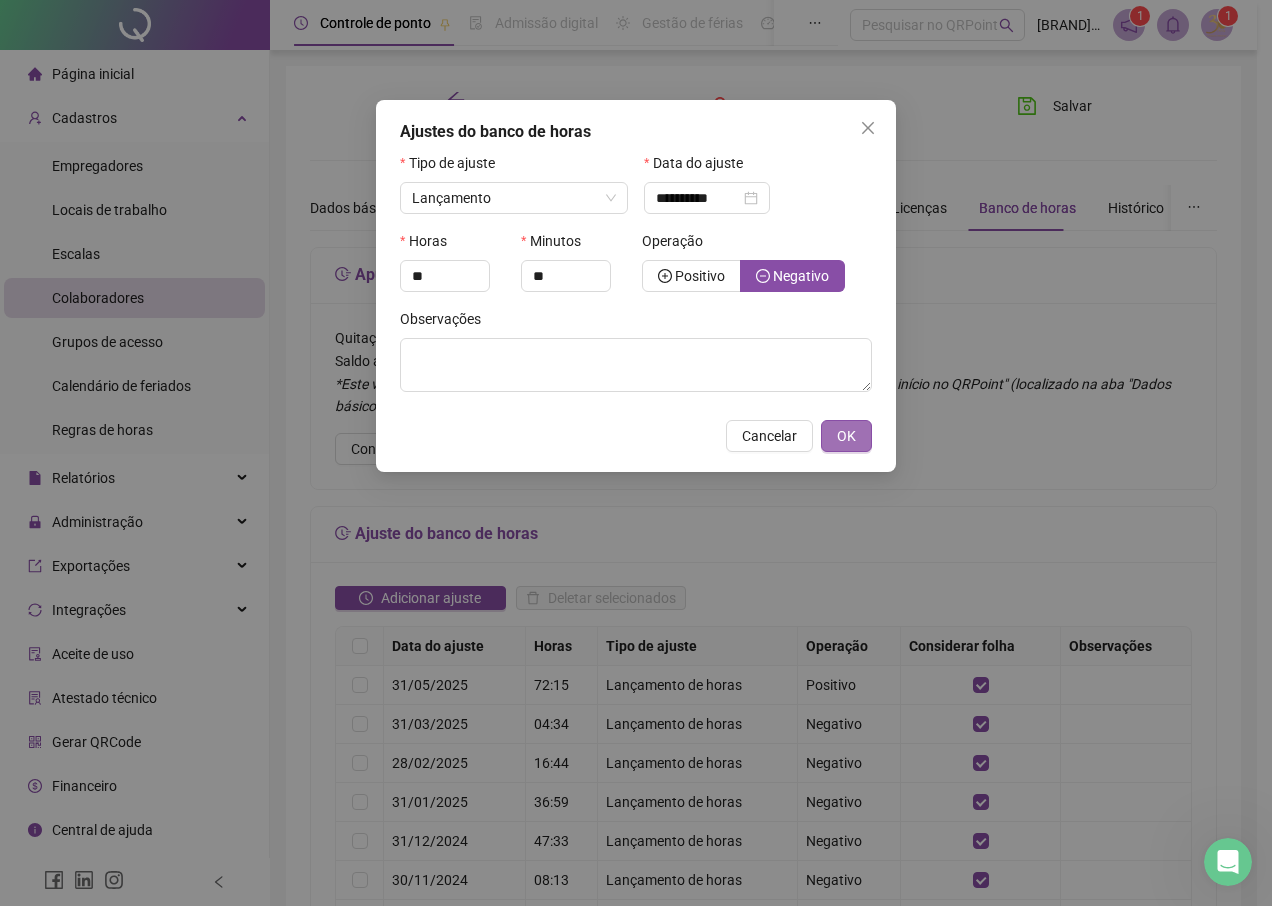 click on "OK" at bounding box center (846, 436) 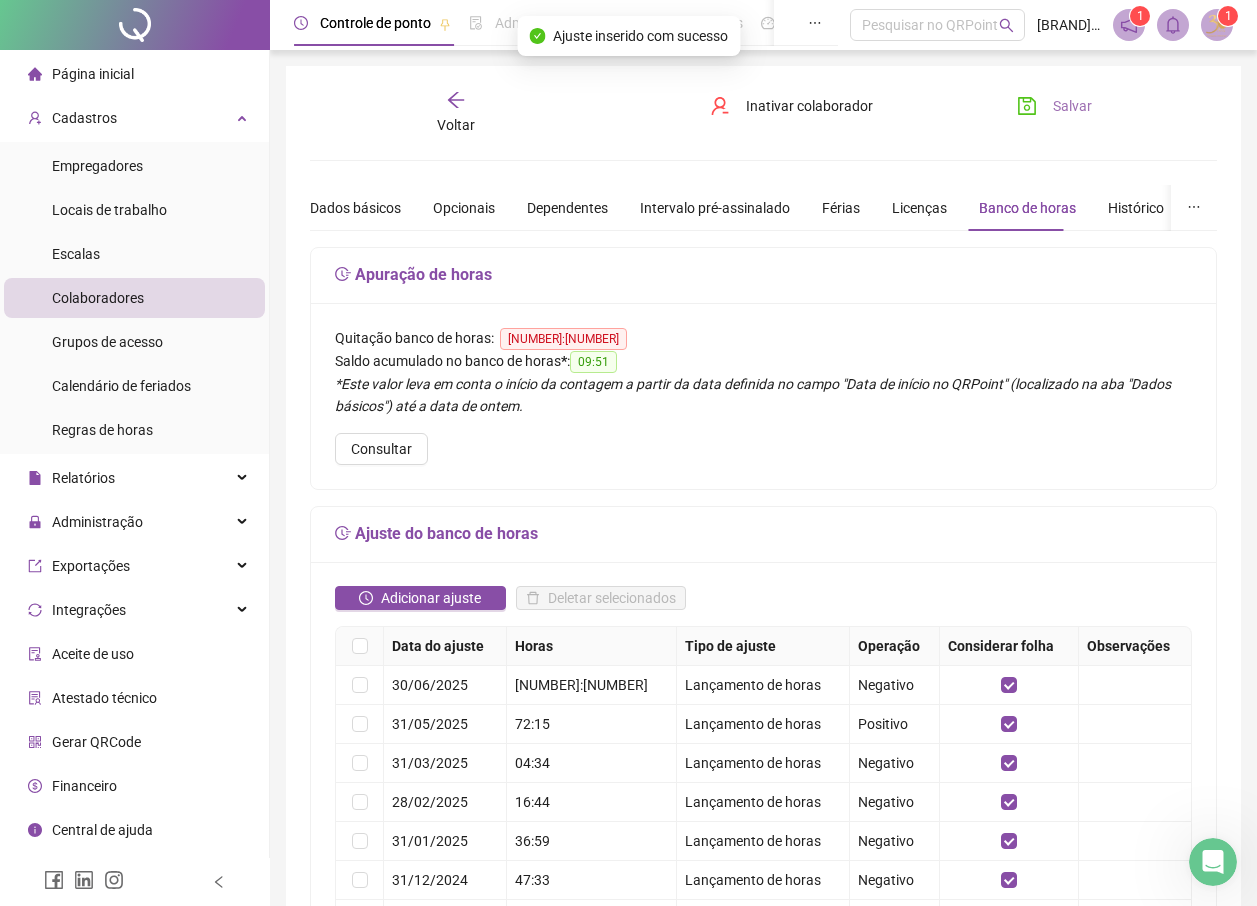 click on "Salvar" at bounding box center [1072, 106] 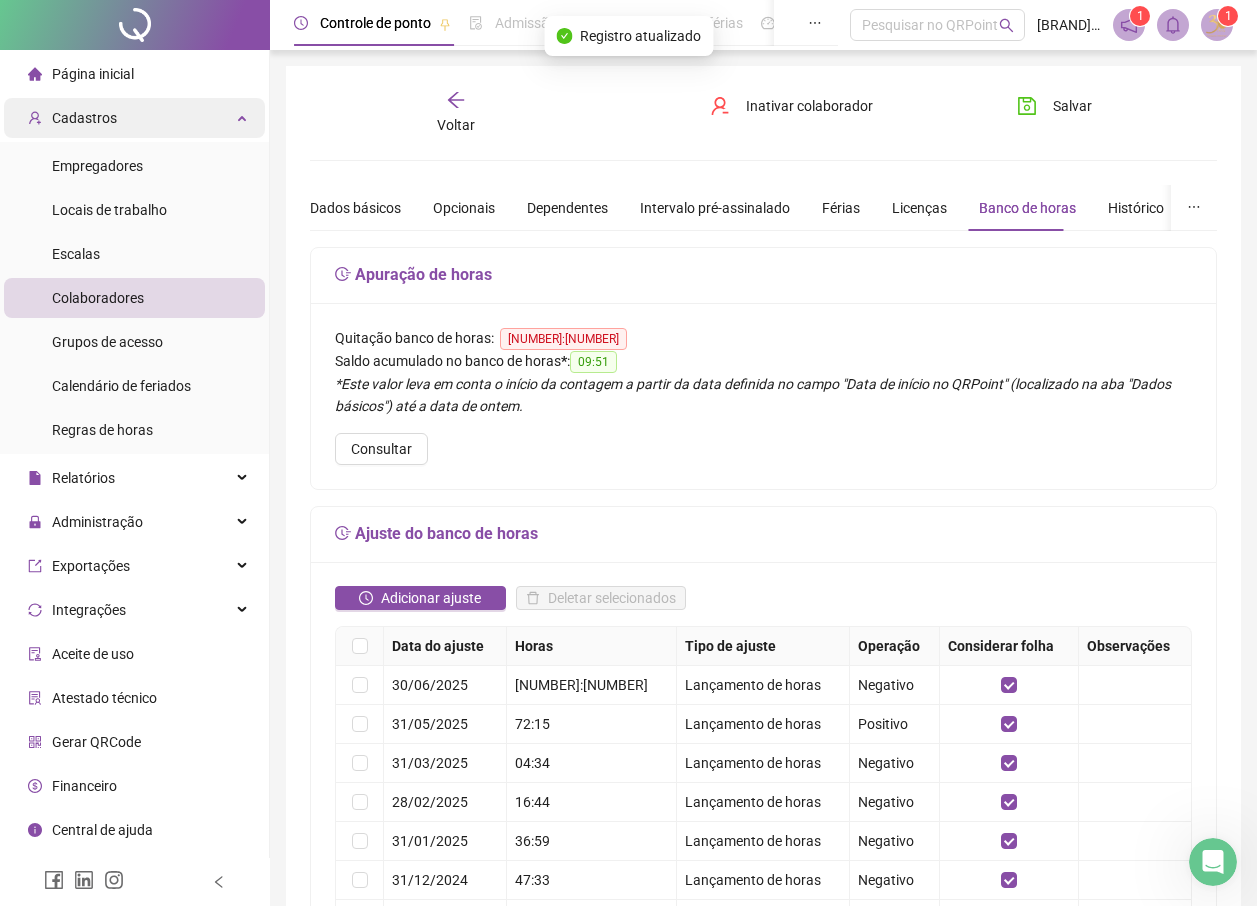 click on "Cadastros" at bounding box center [134, 118] 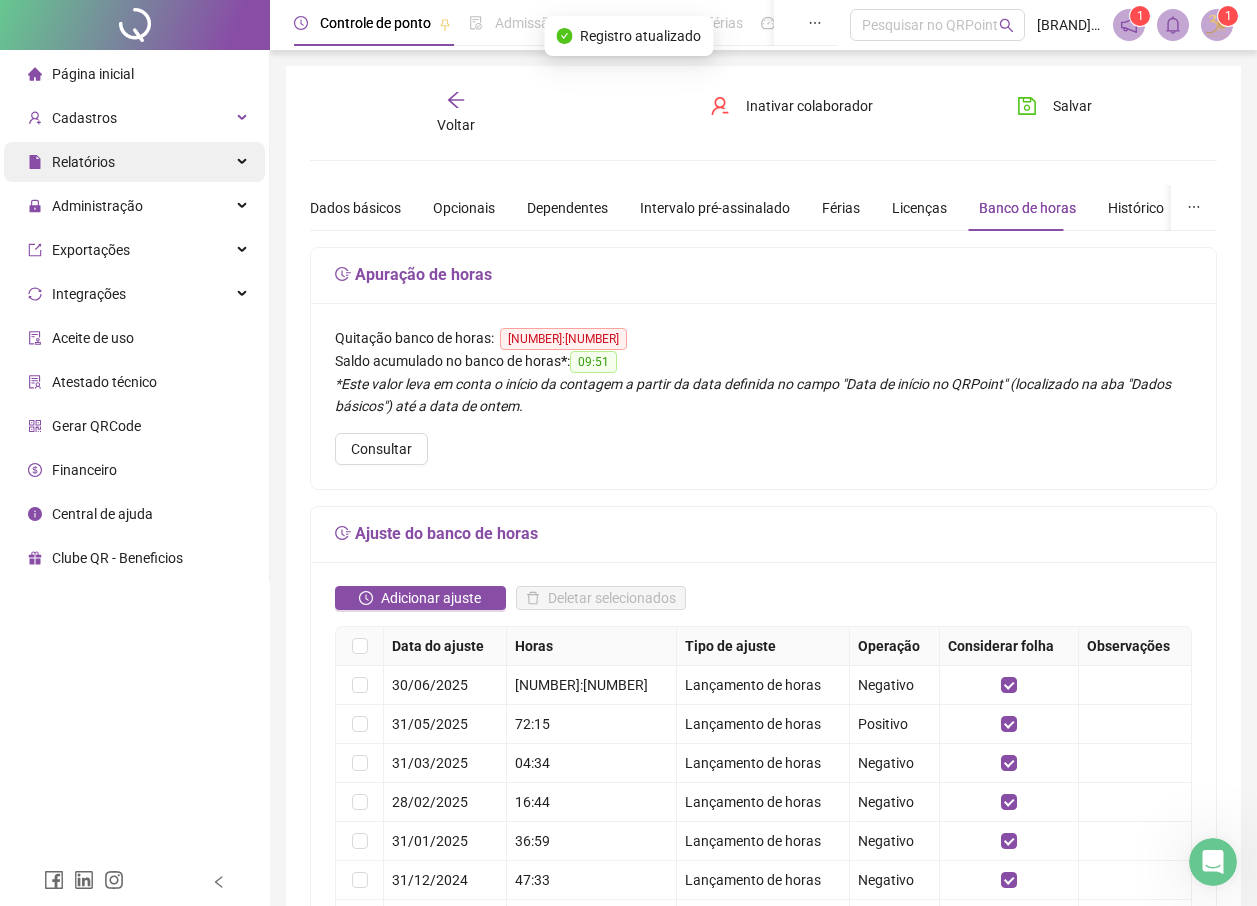 click on "Relatórios" at bounding box center [134, 162] 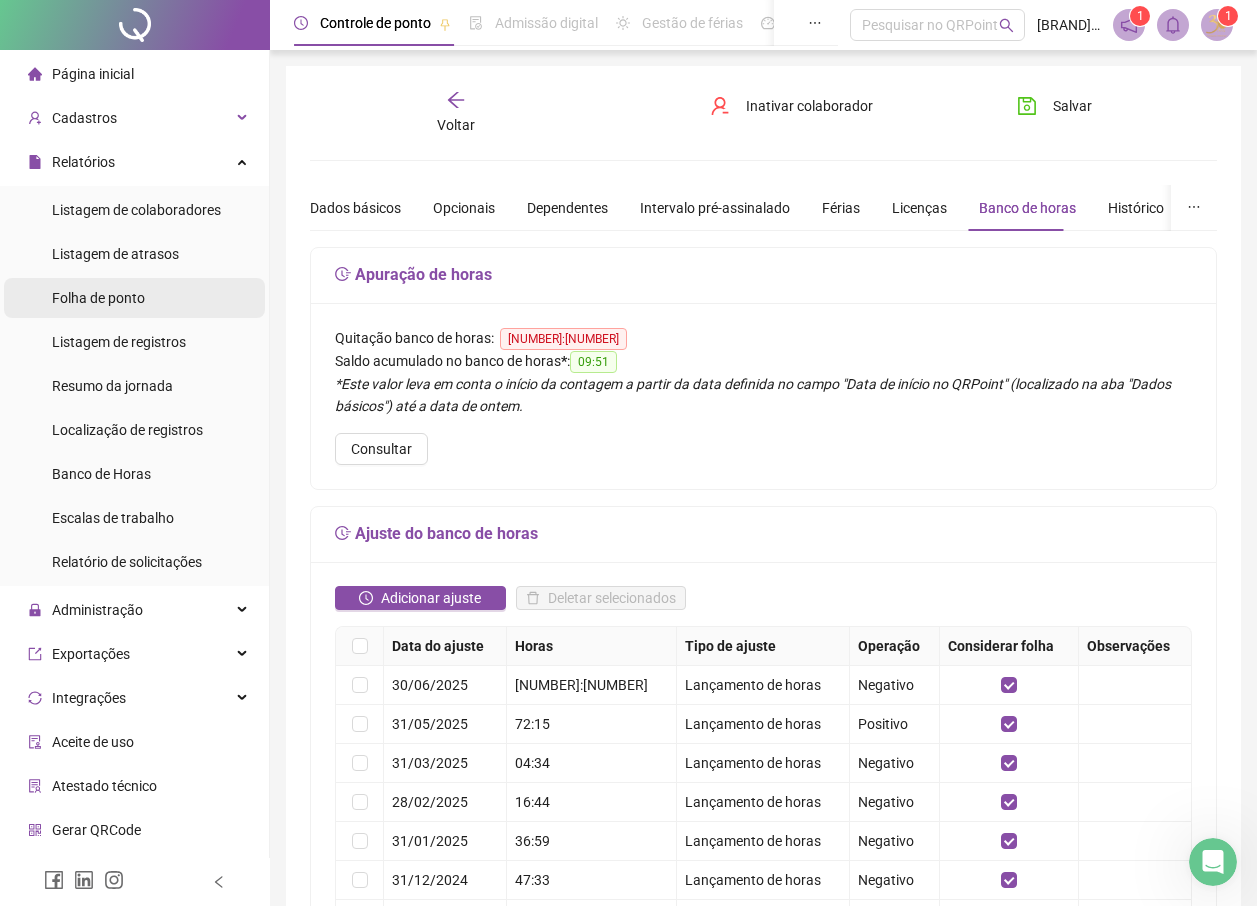 click on "Folha de ponto" at bounding box center (98, 298) 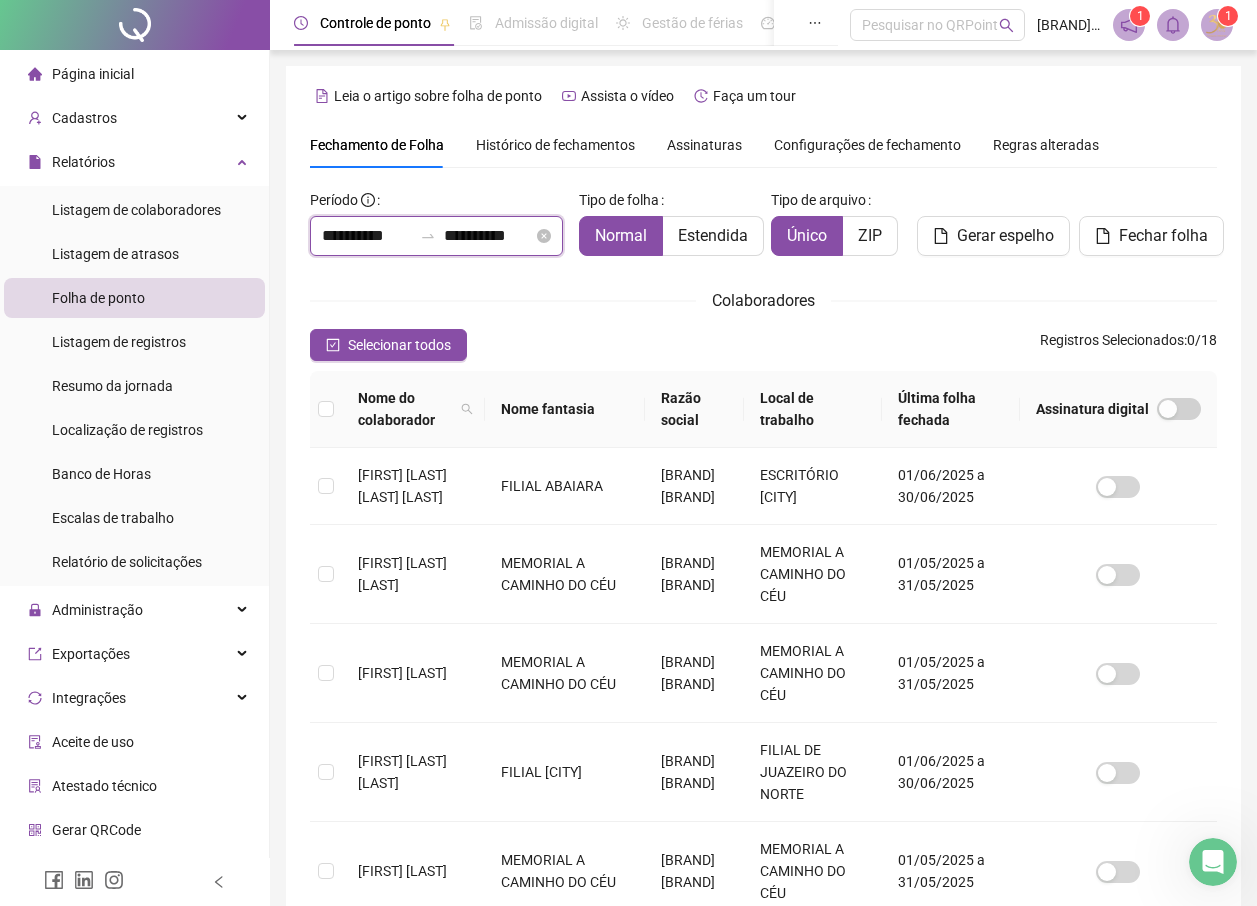 click on "**********" at bounding box center [367, 236] 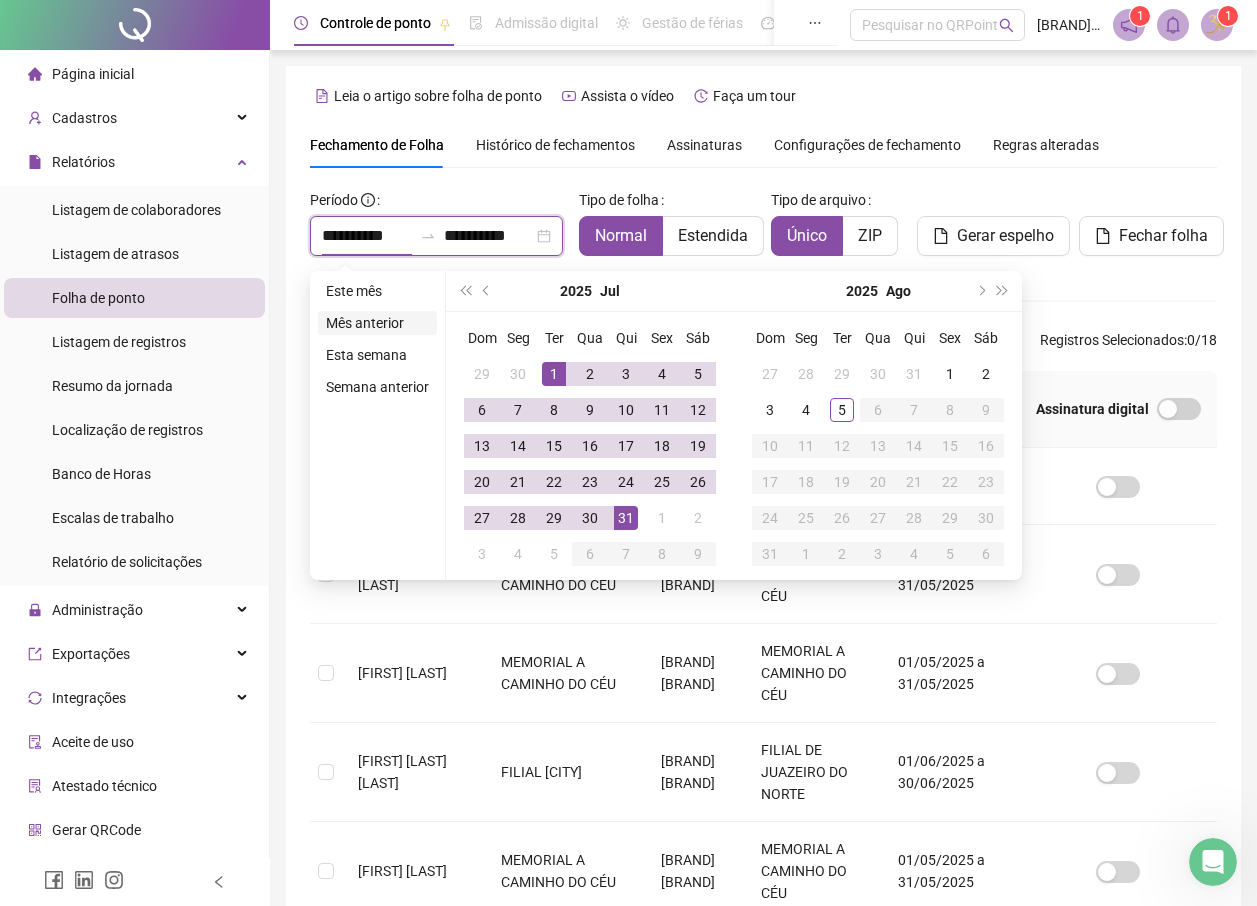 type on "**********" 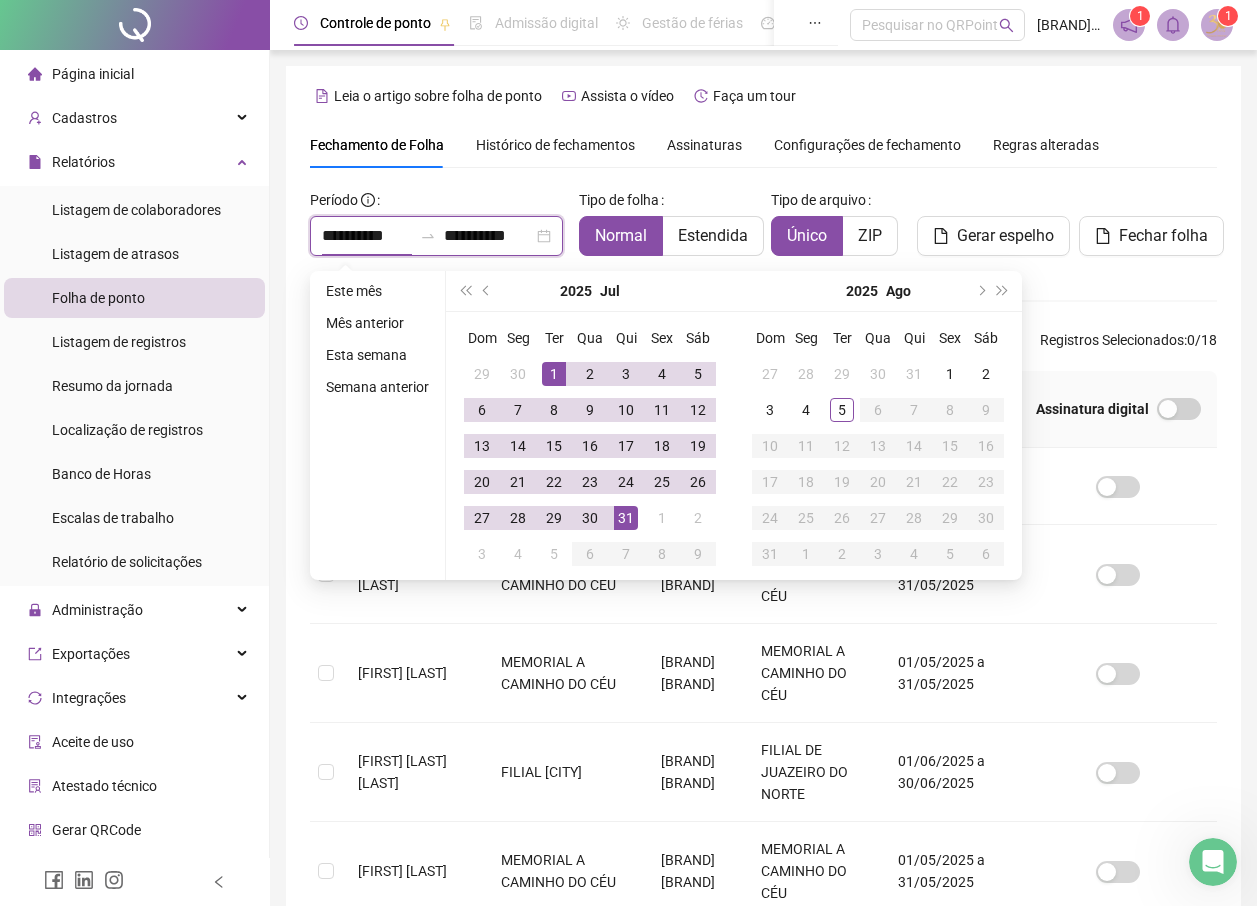 type on "**********" 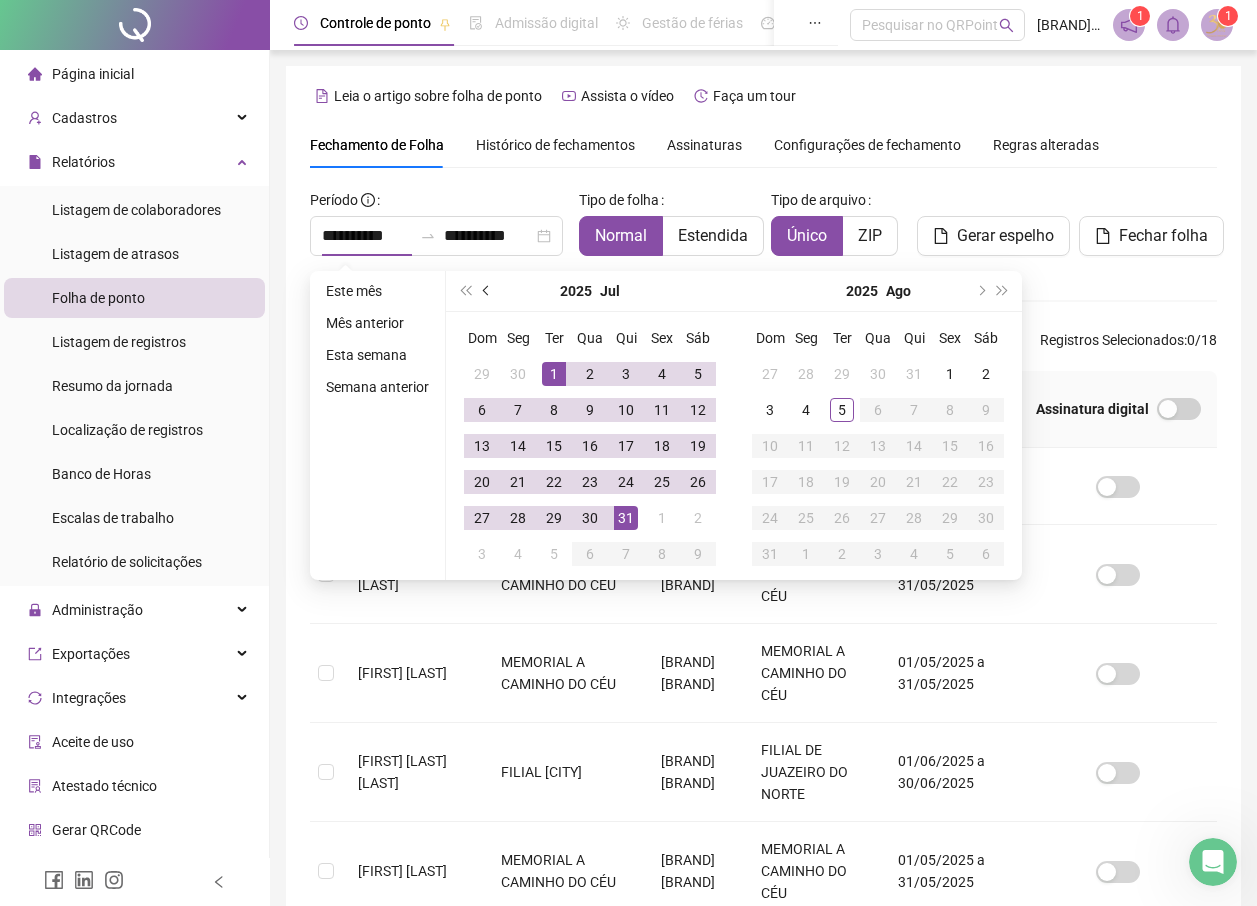 click at bounding box center (487, 291) 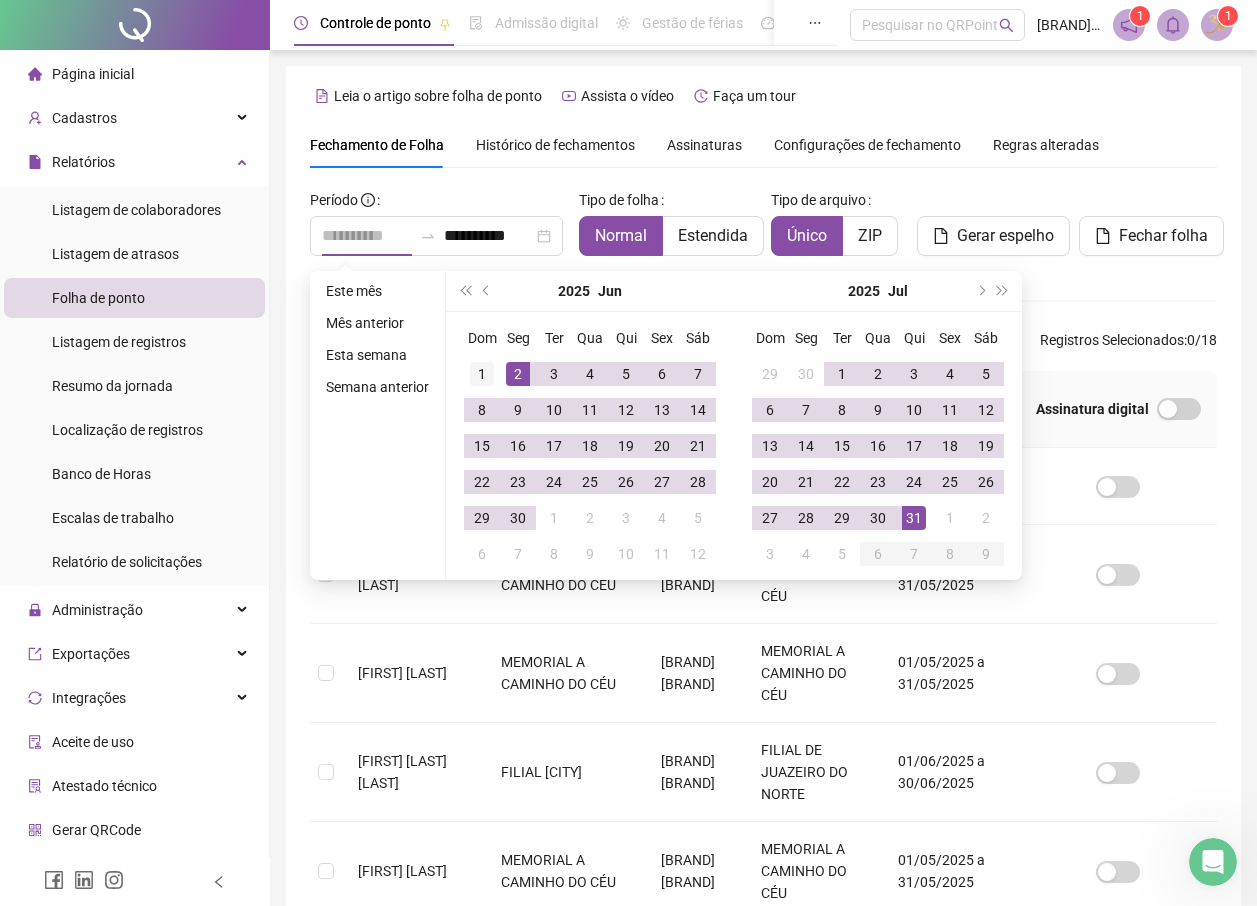 type on "**********" 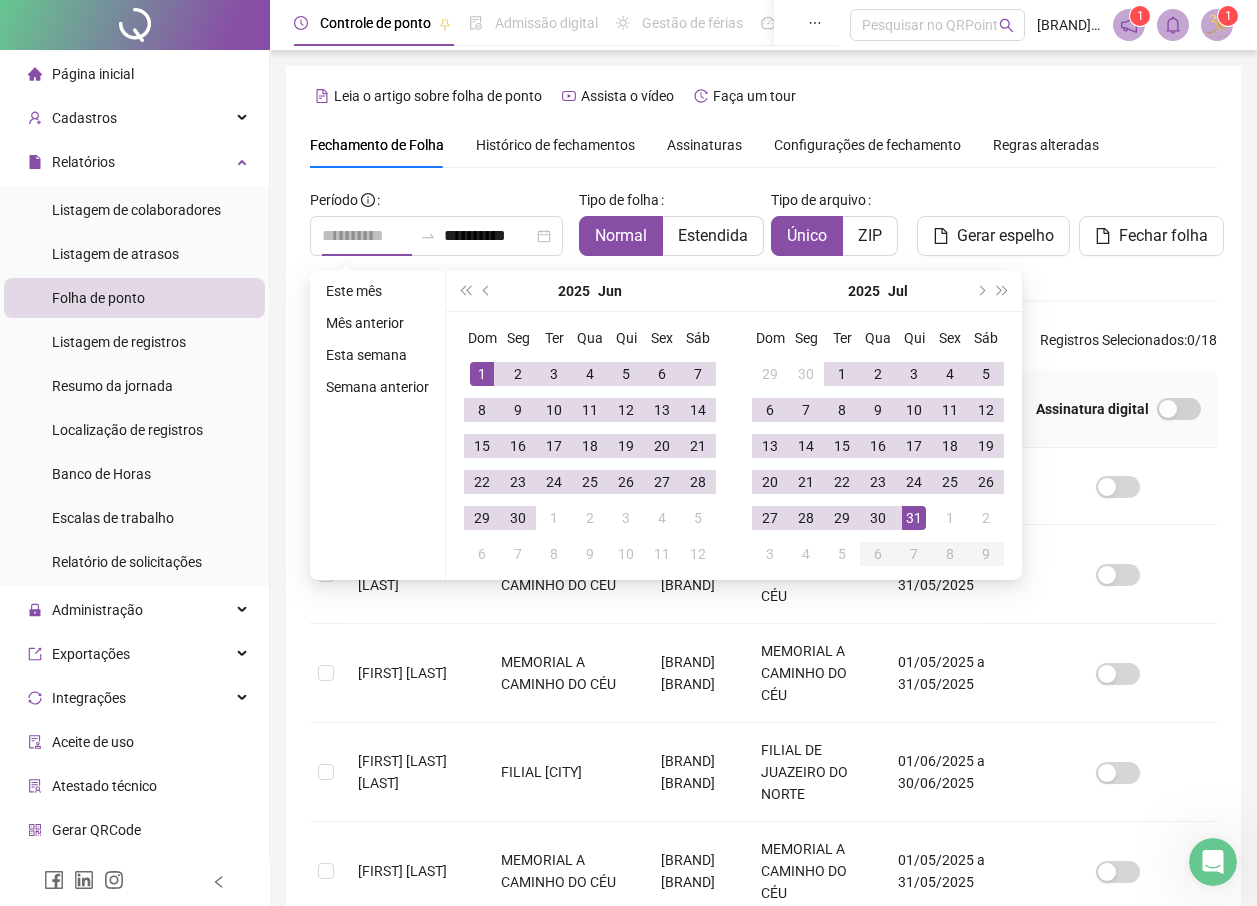click on "1" at bounding box center (482, 374) 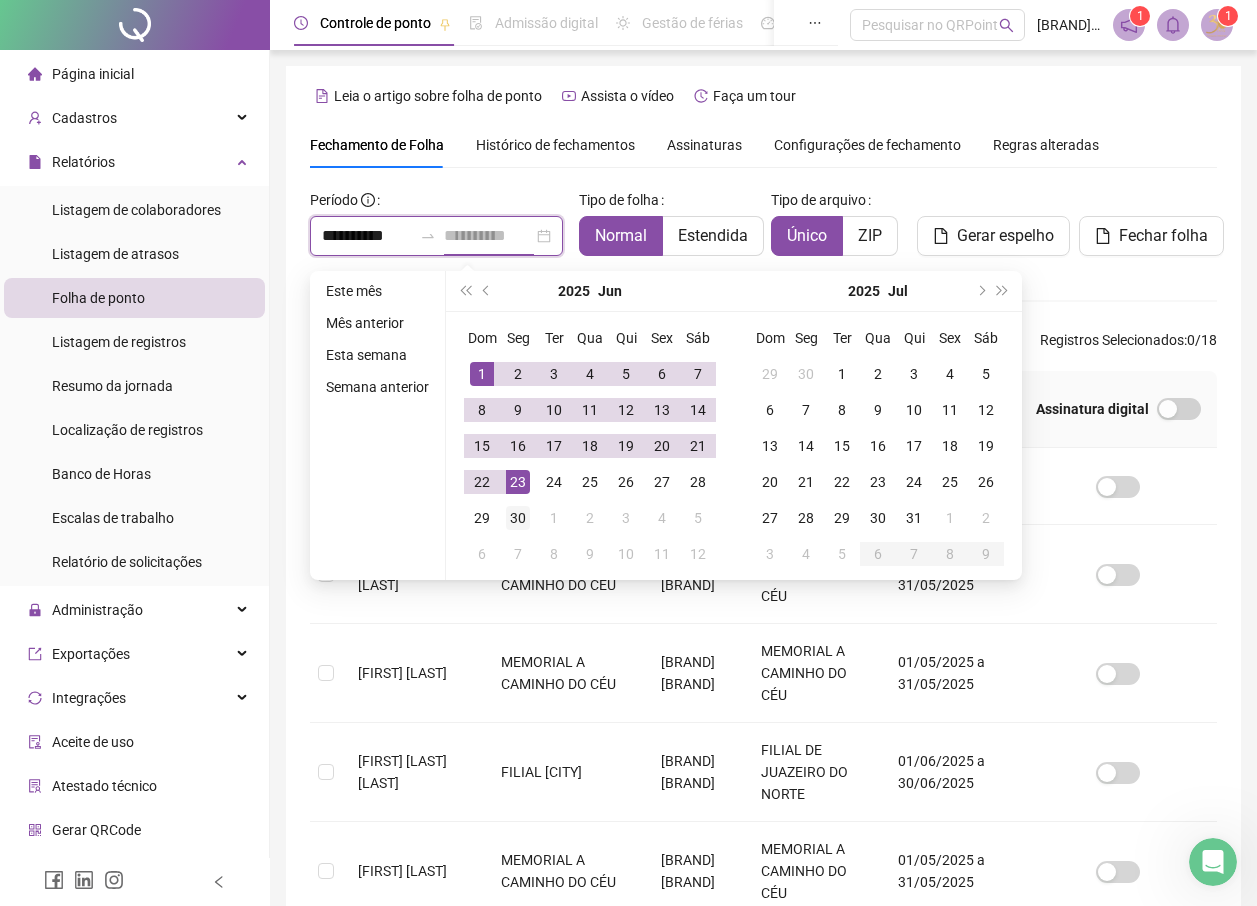 type on "**********" 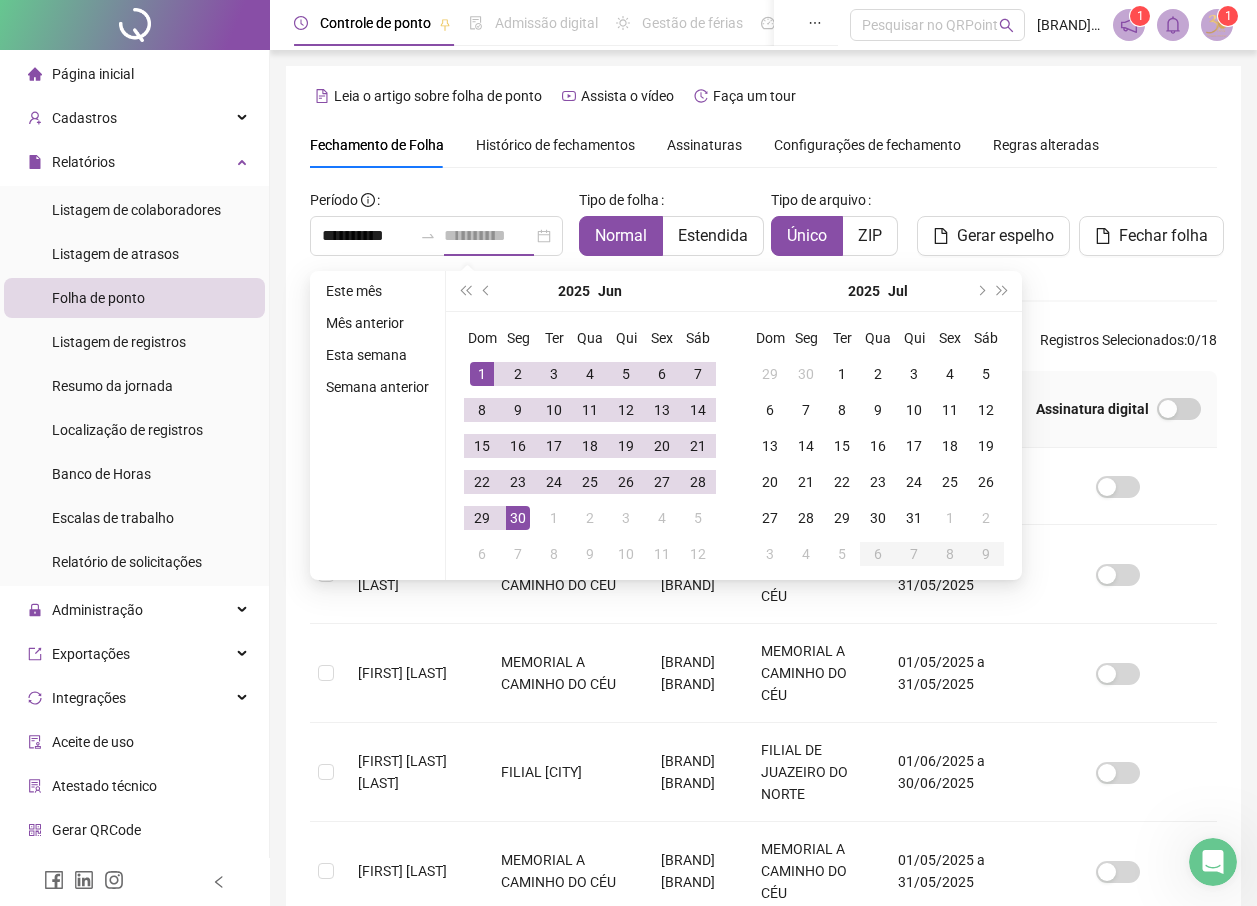 click on "30" at bounding box center [518, 518] 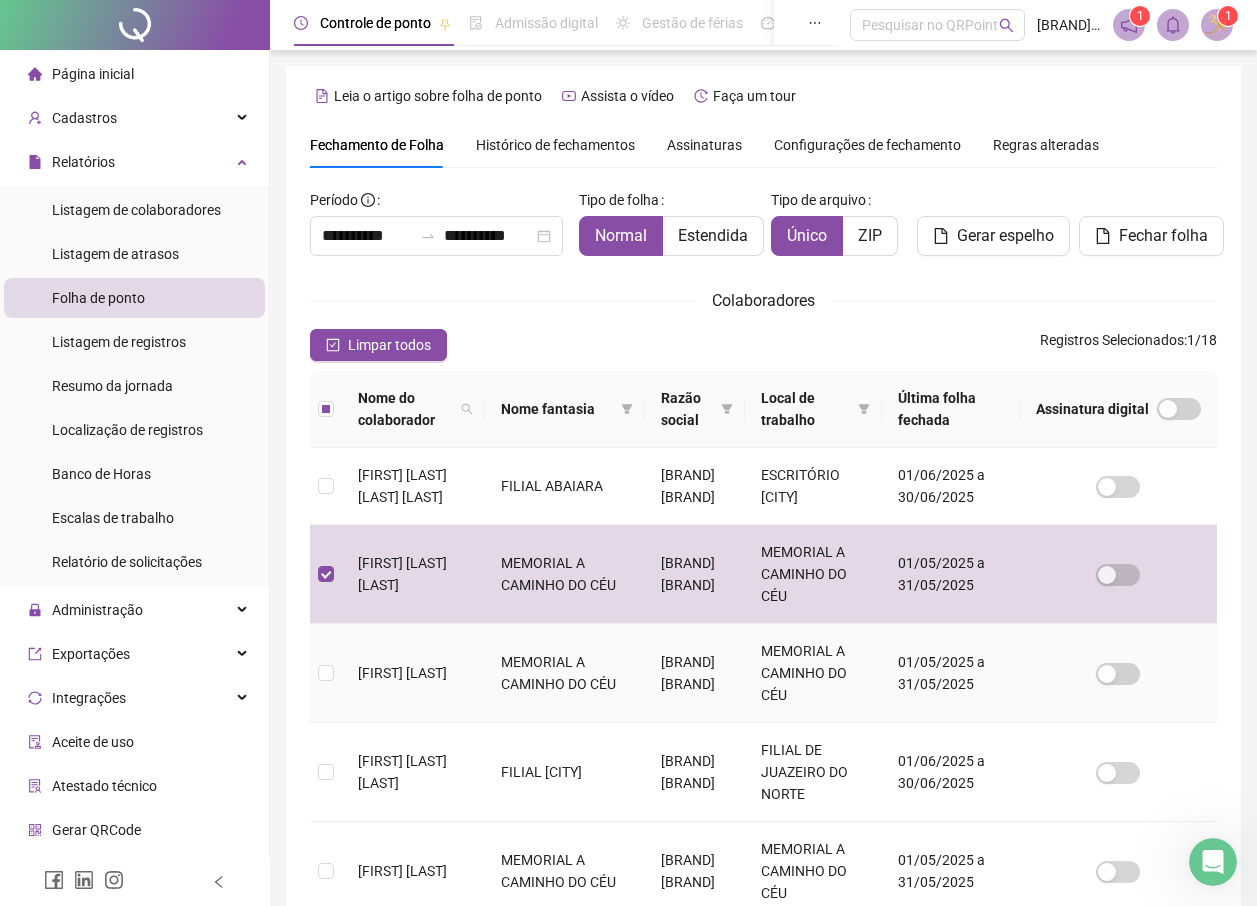 click at bounding box center [326, 673] 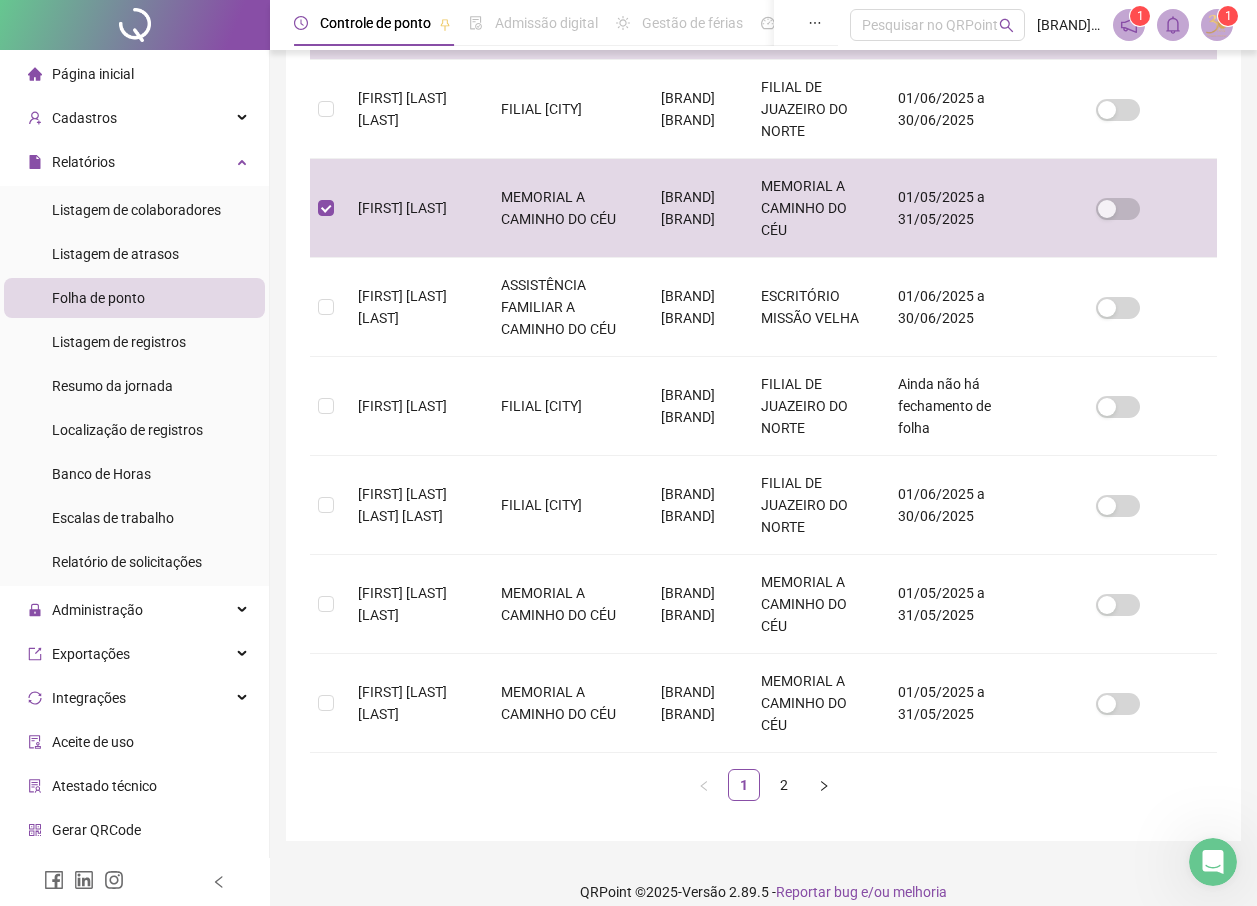 scroll, scrollTop: 706, scrollLeft: 0, axis: vertical 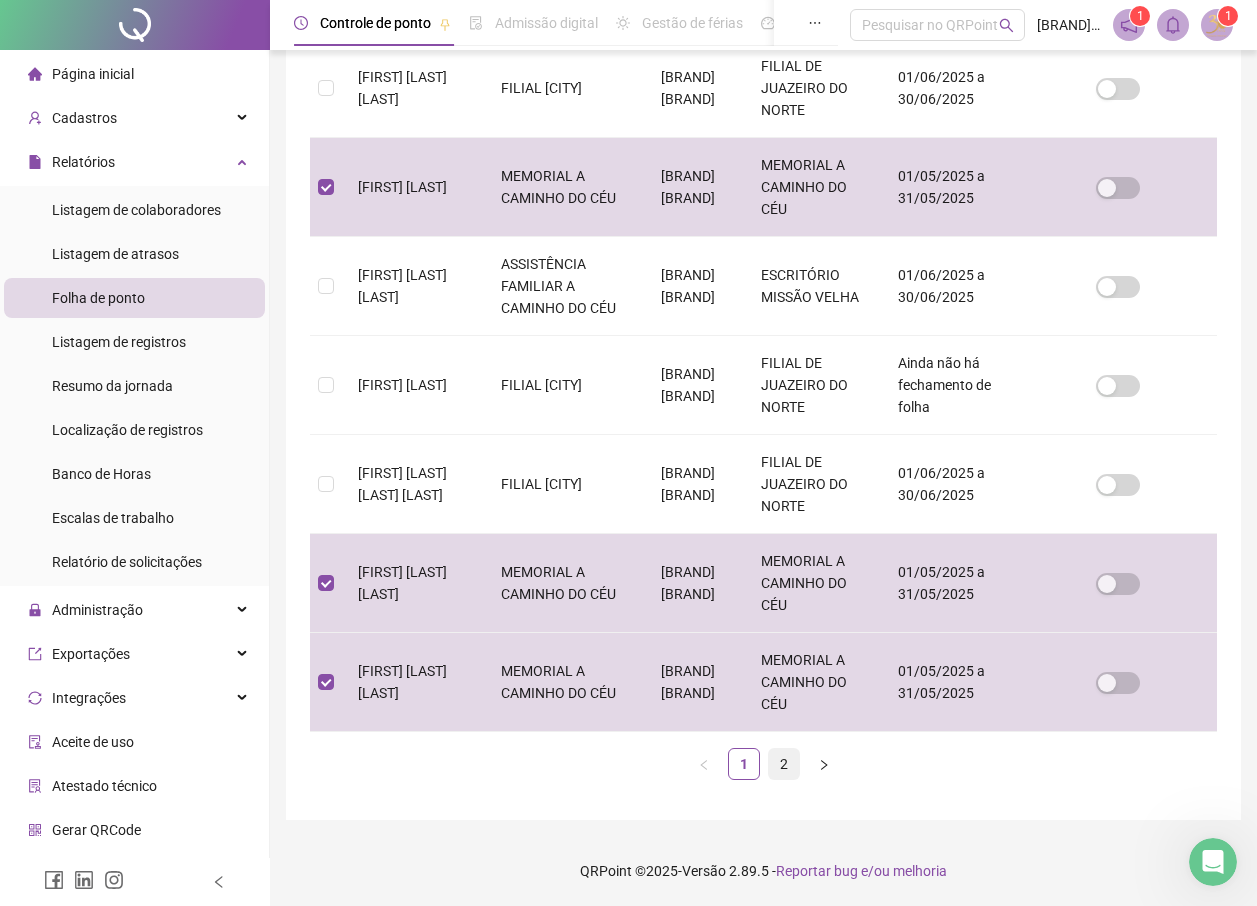 click on "2" at bounding box center (784, 764) 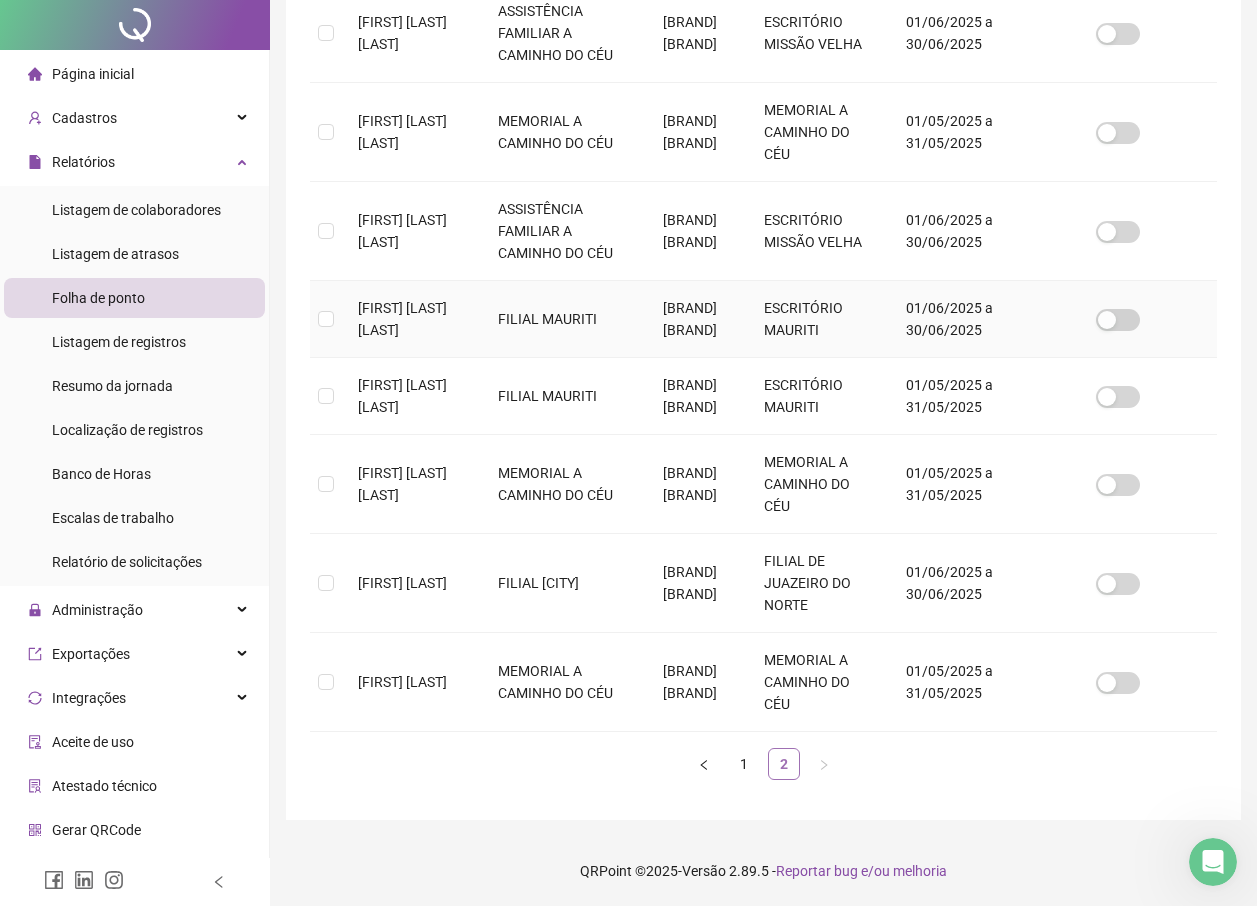 scroll, scrollTop: 0, scrollLeft: 0, axis: both 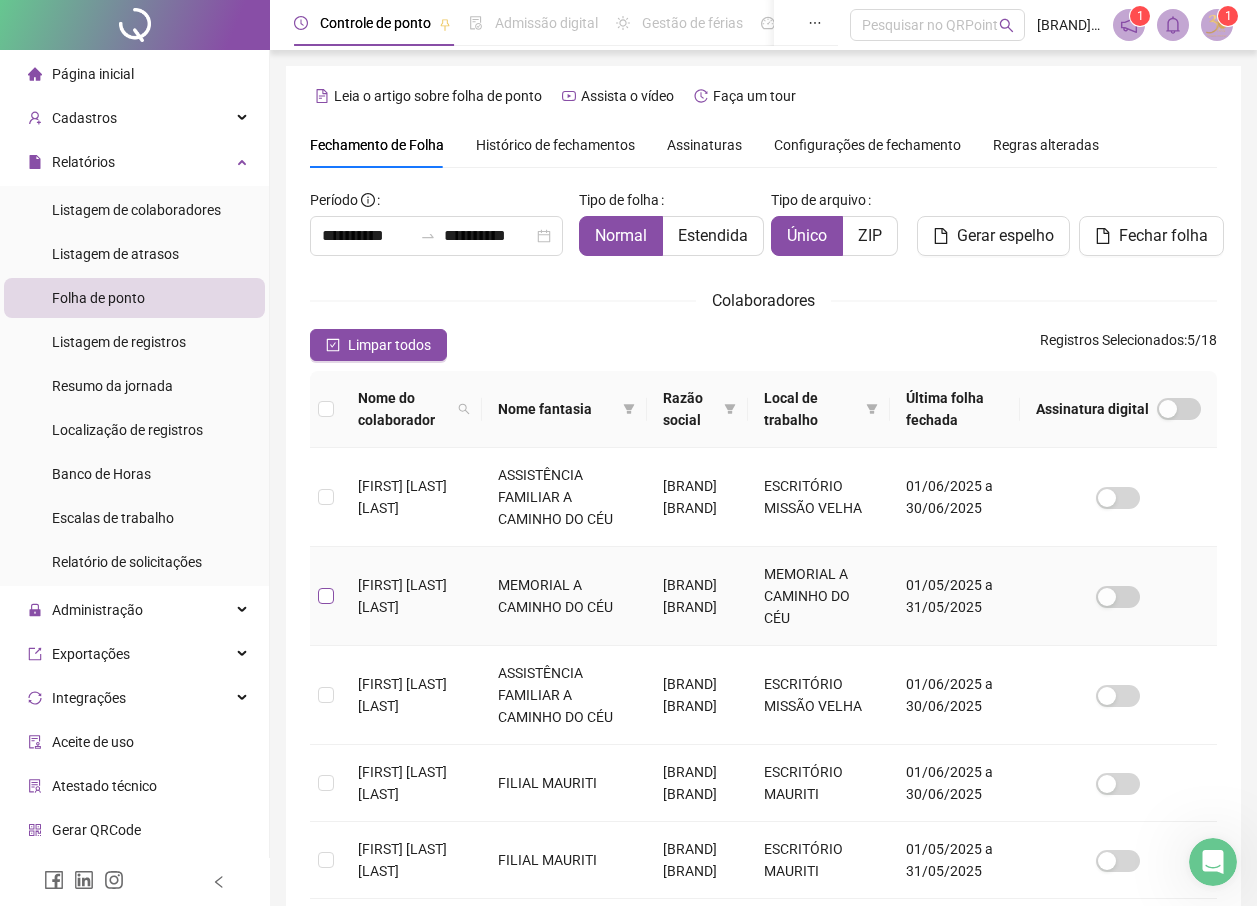 click at bounding box center (326, 596) 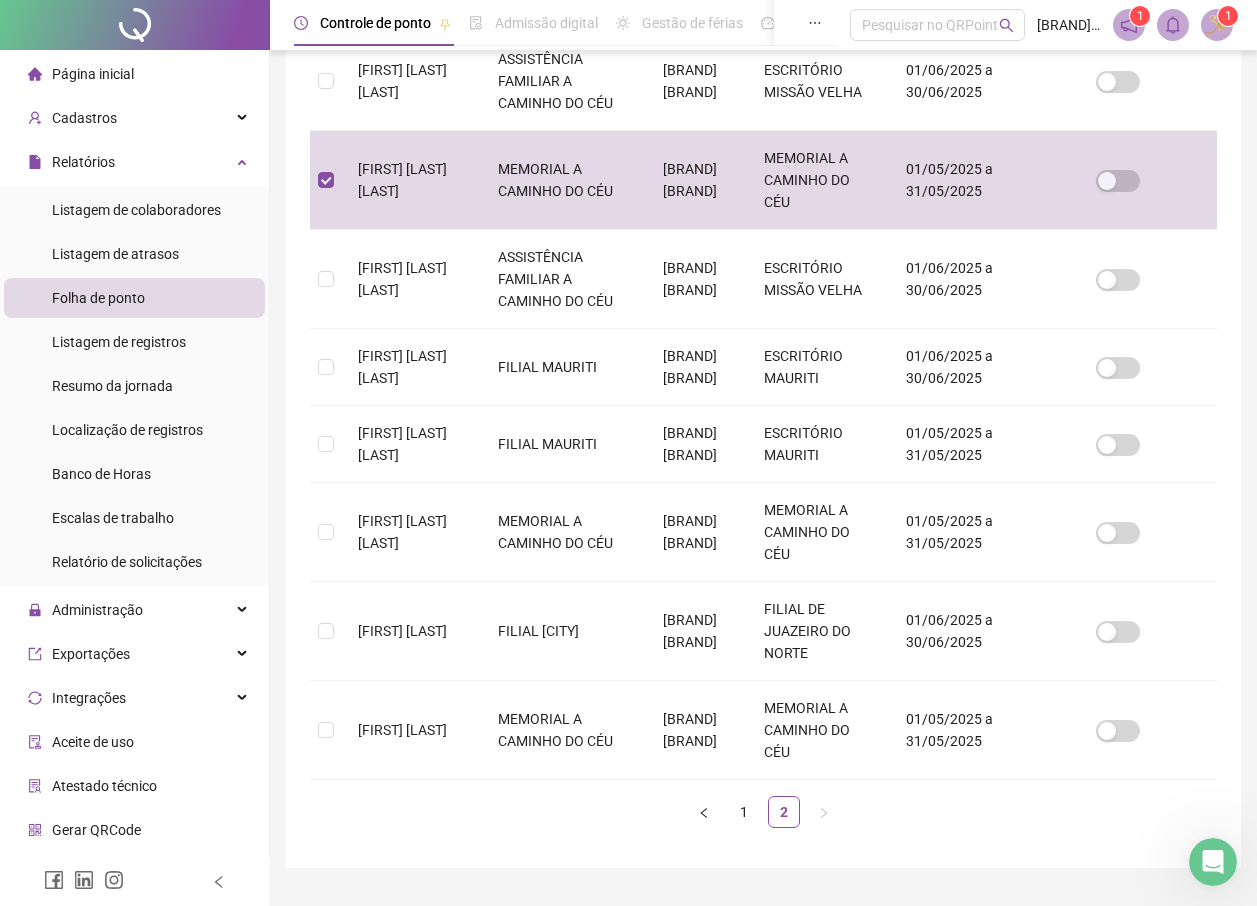scroll, scrollTop: 437, scrollLeft: 0, axis: vertical 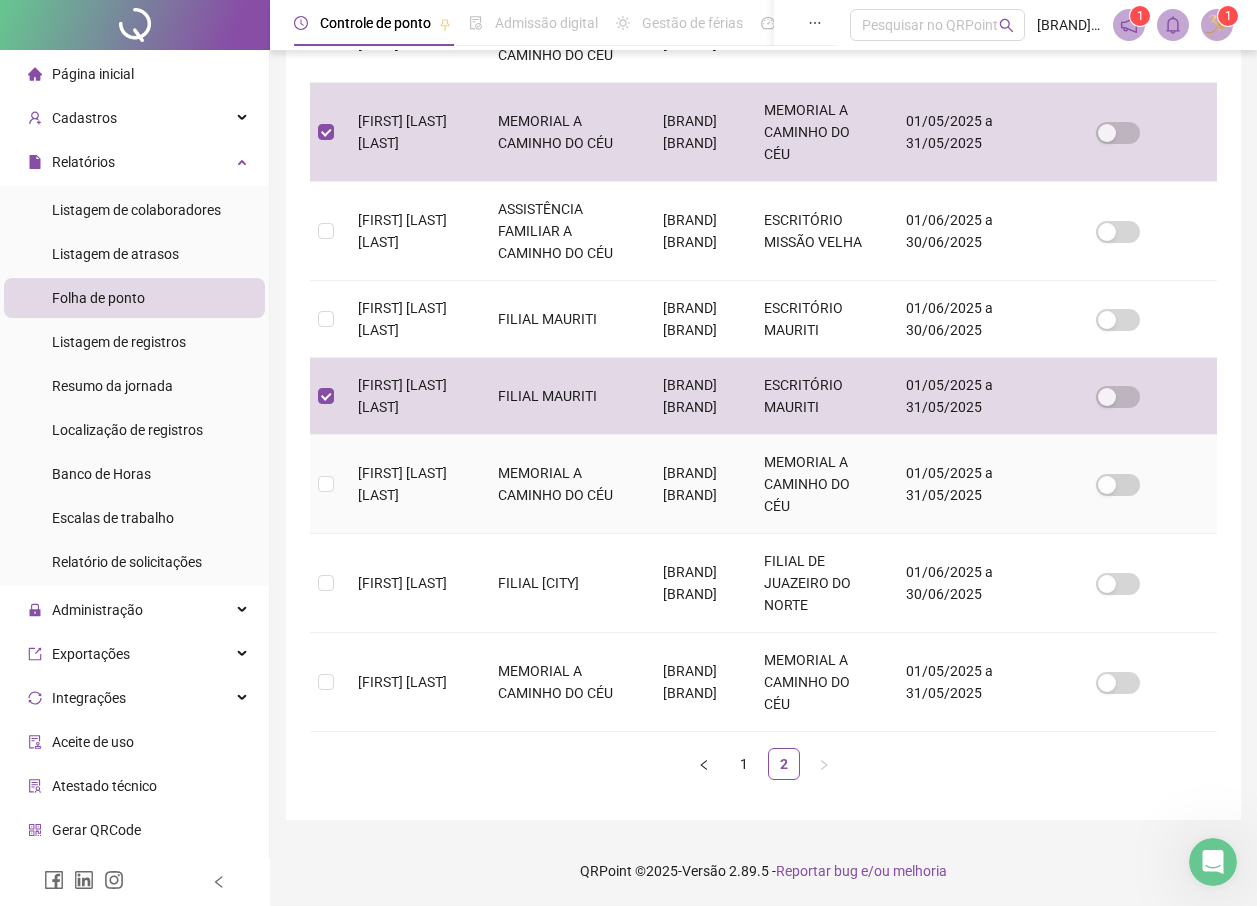 click at bounding box center (326, 484) 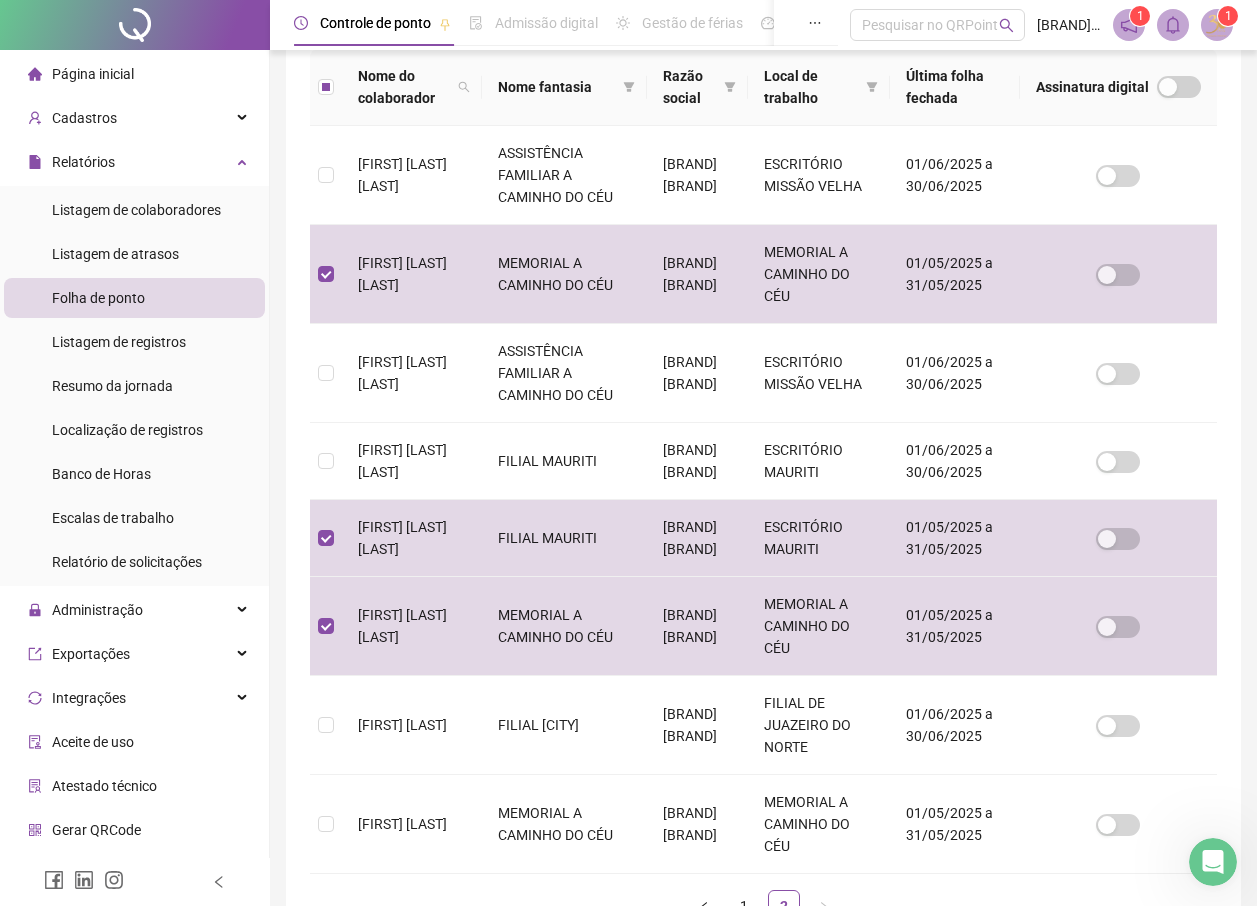 scroll, scrollTop: 508, scrollLeft: 0, axis: vertical 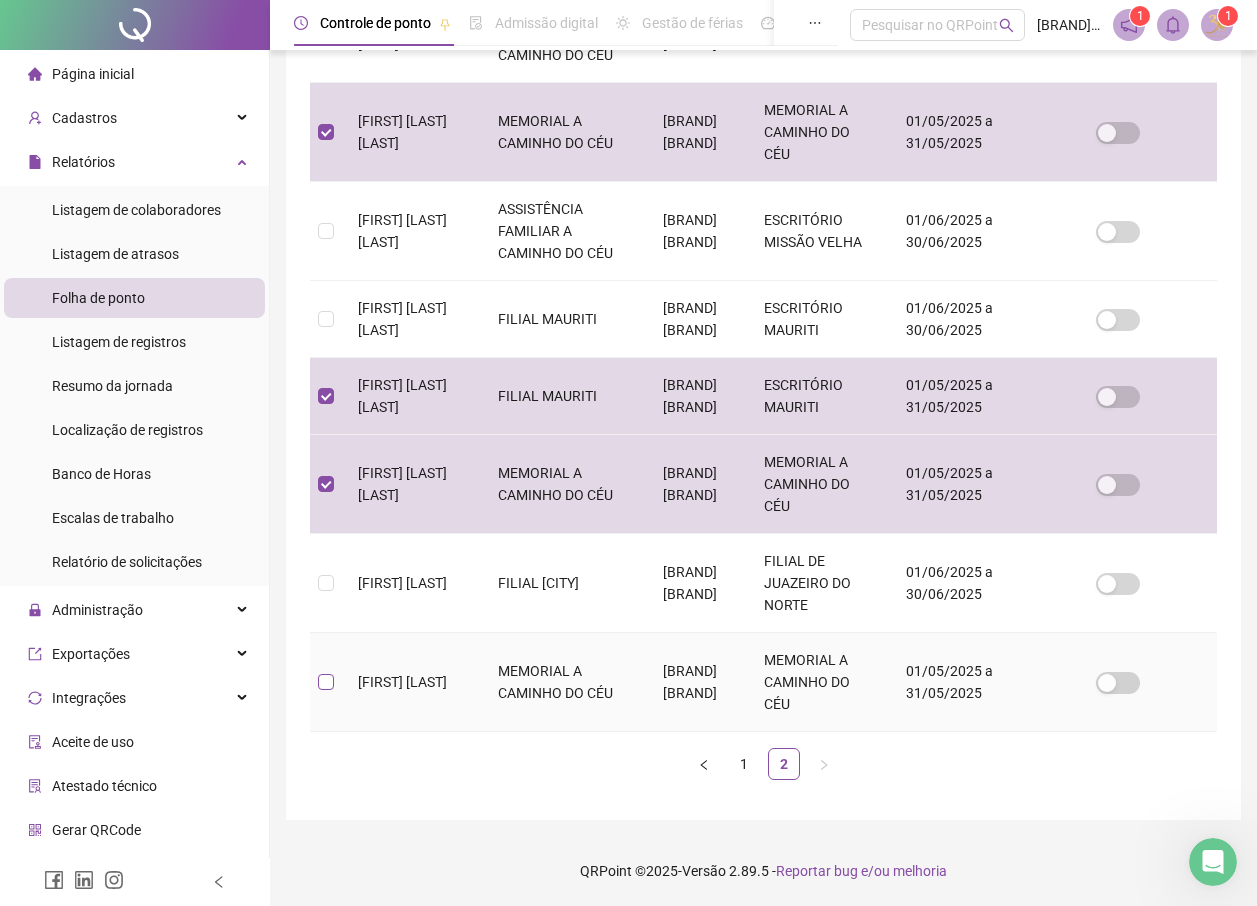 click at bounding box center [326, 682] 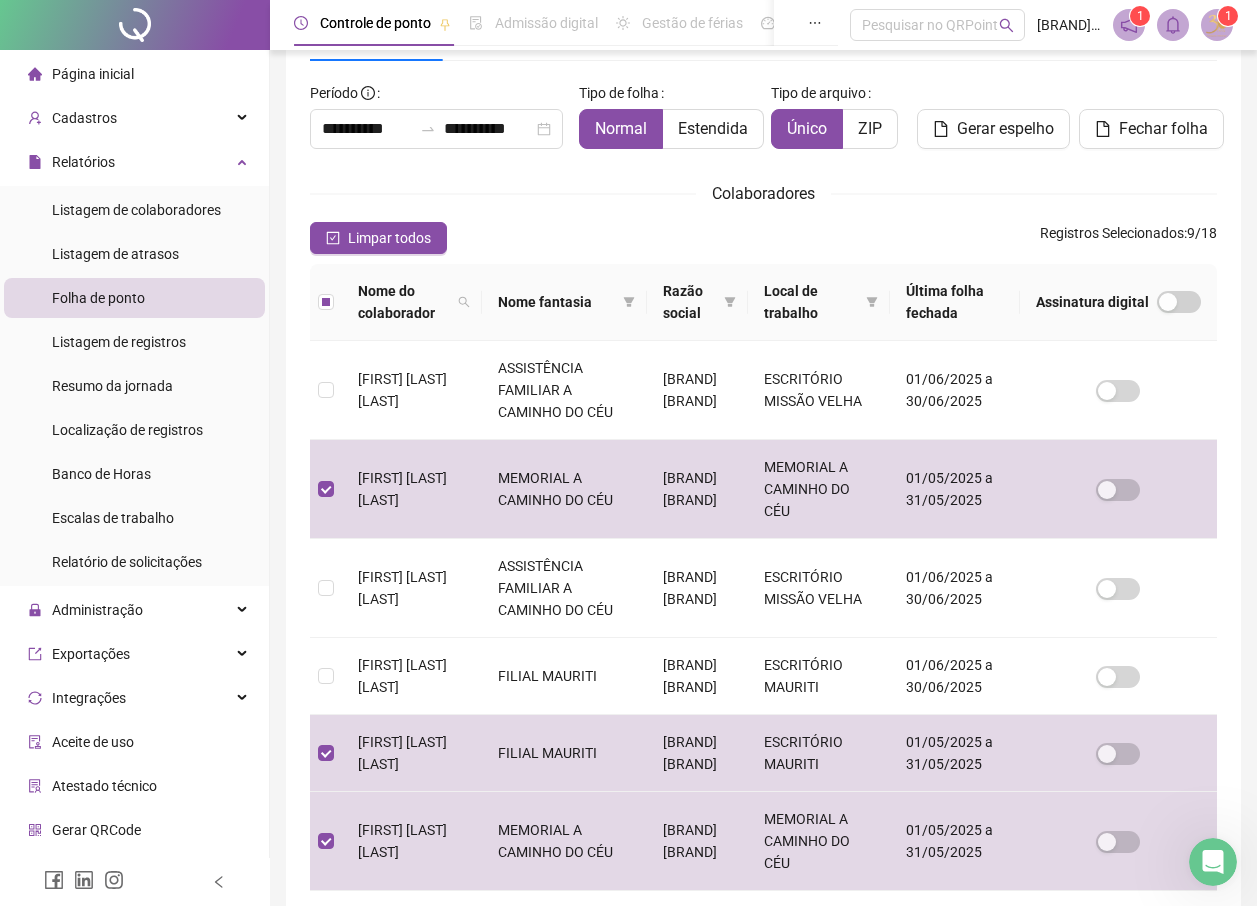 scroll, scrollTop: 0, scrollLeft: 0, axis: both 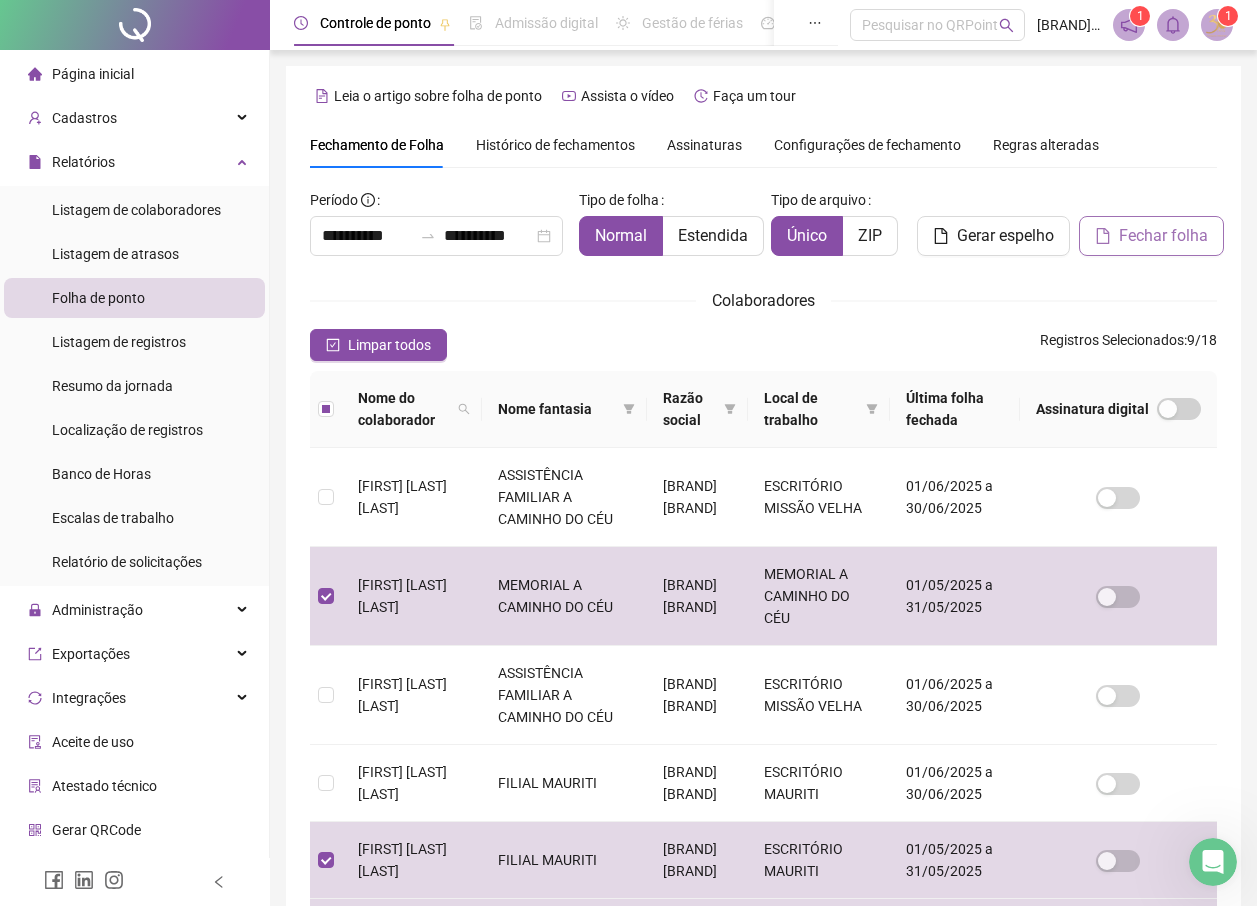click on "Fechar folha" at bounding box center [1163, 236] 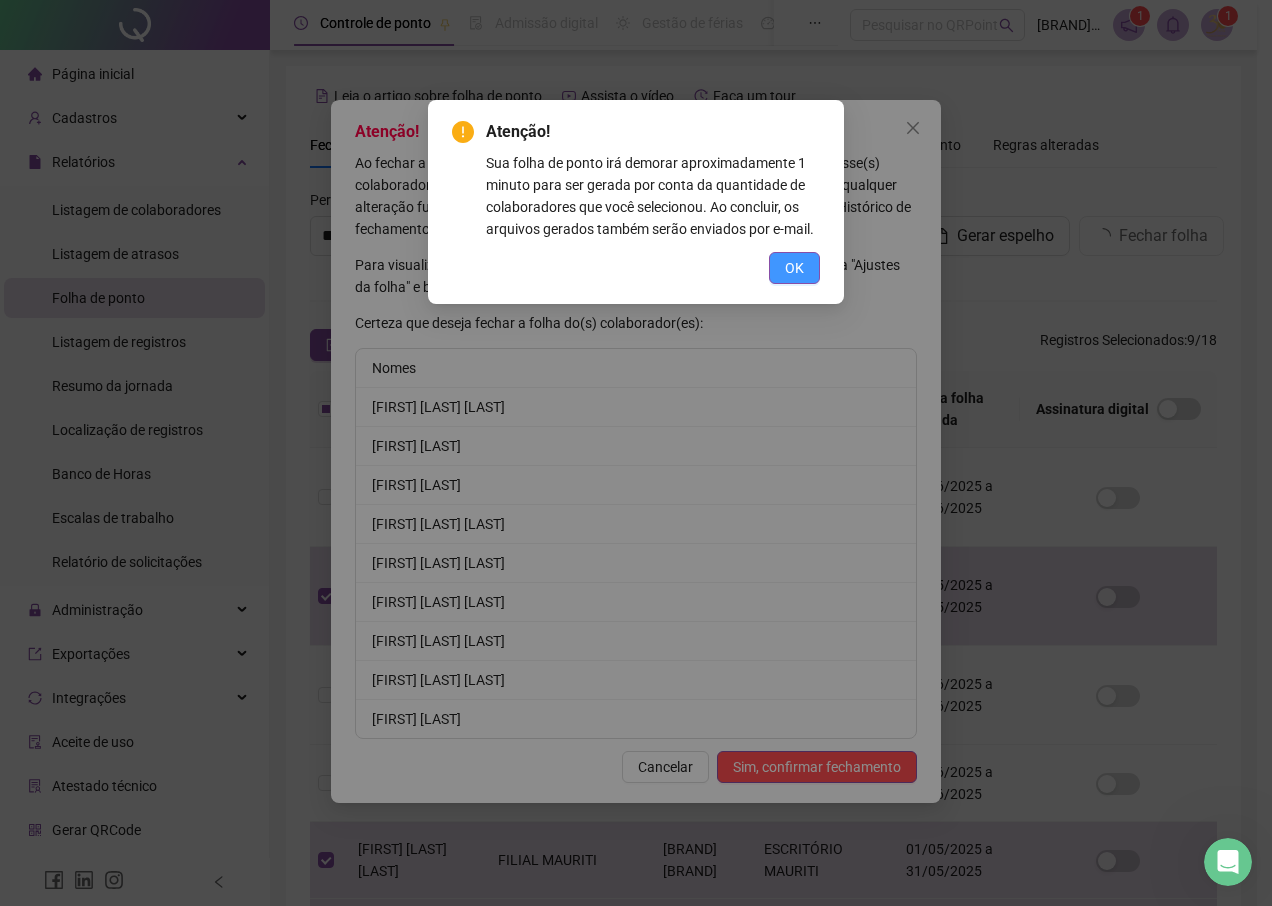 click on "OK" at bounding box center [794, 268] 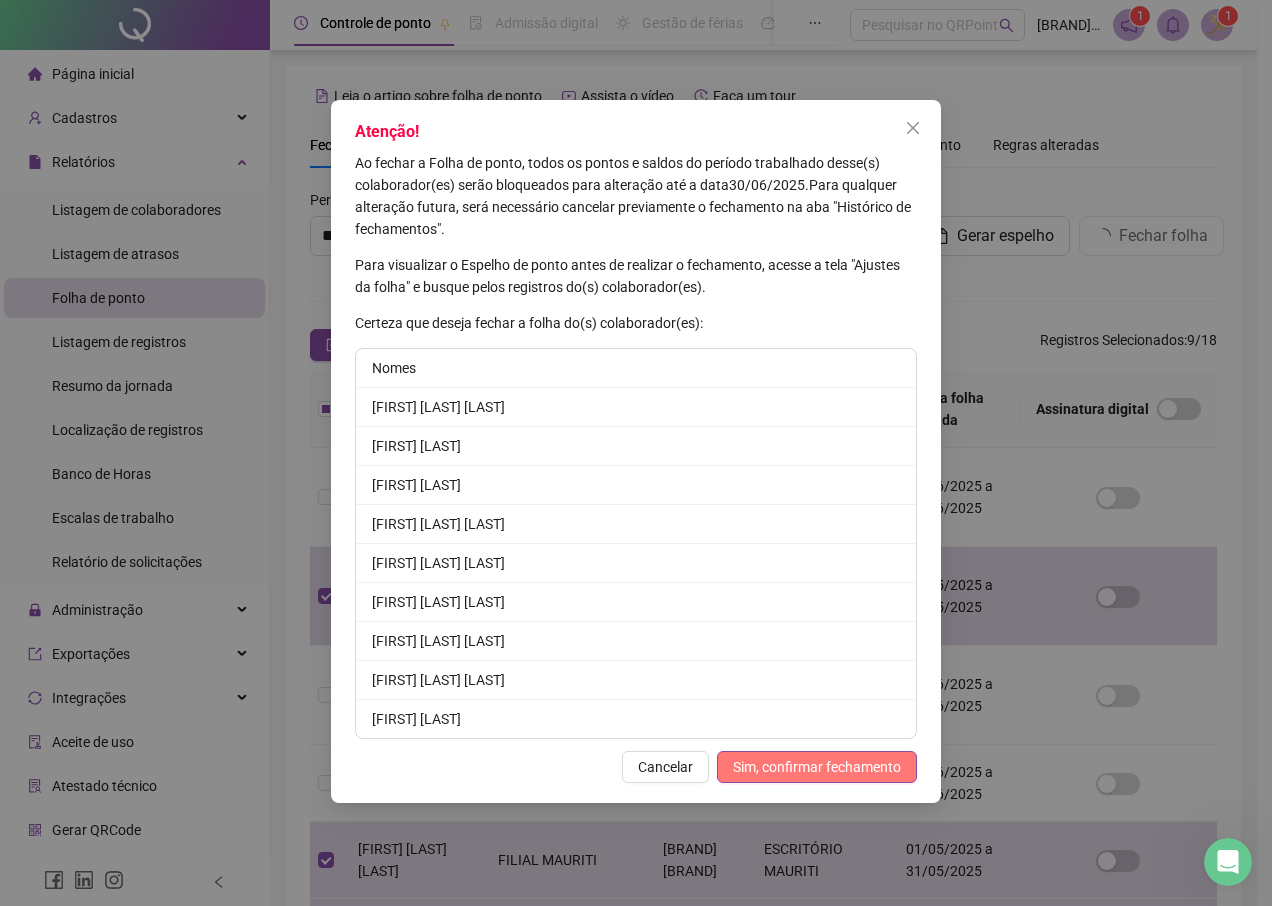 click on "Sim, confirmar fechamento" at bounding box center (817, 767) 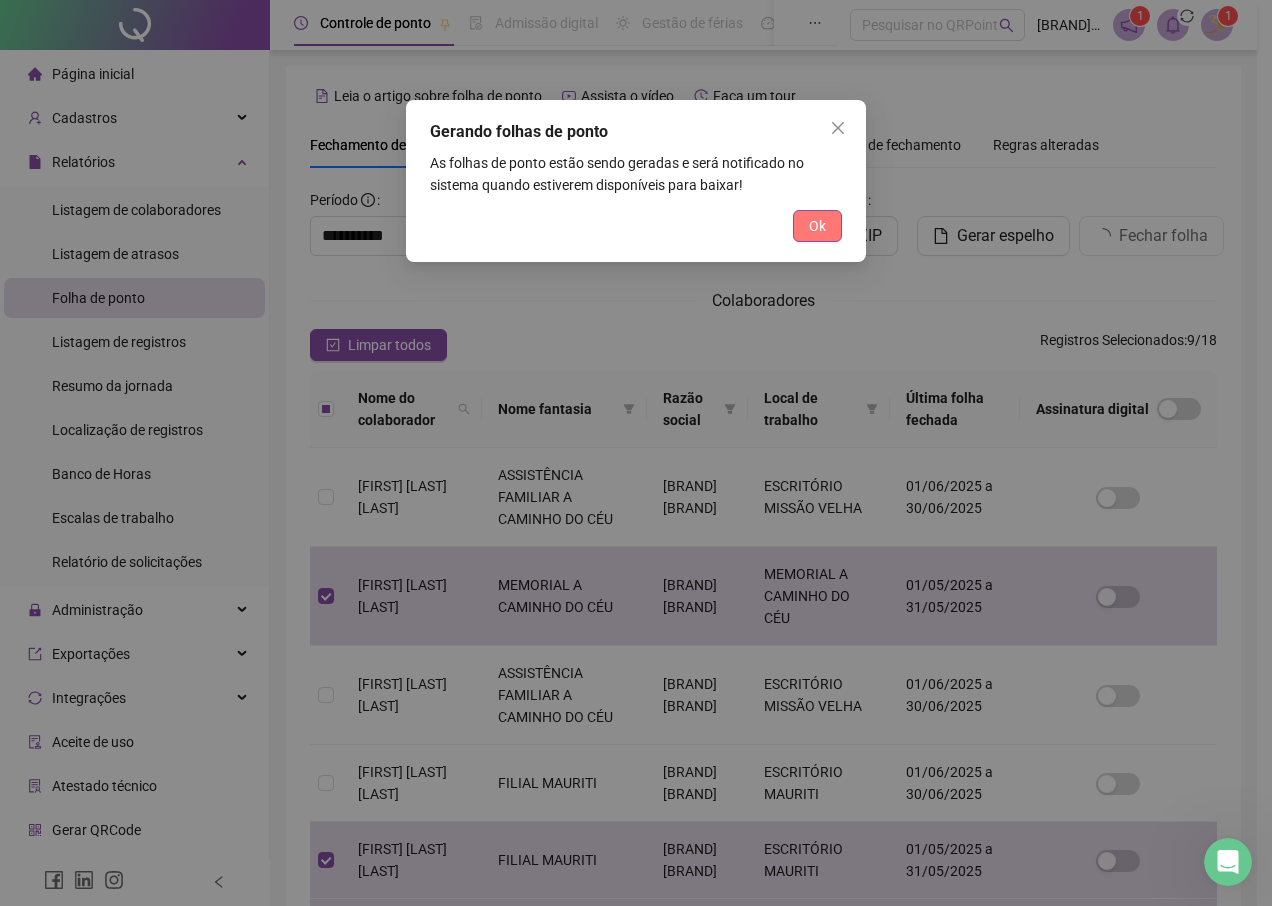 click on "Ok" at bounding box center (817, 226) 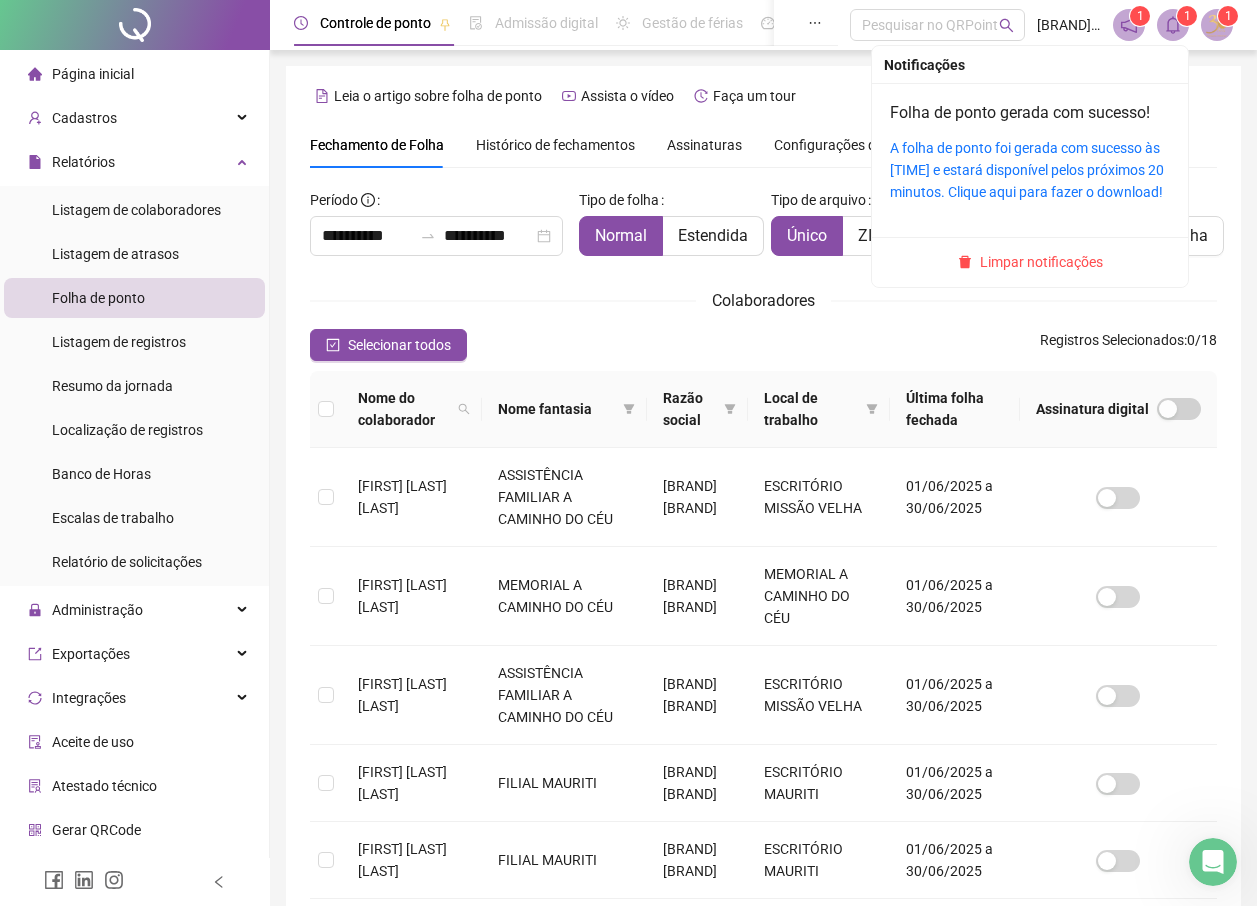 click at bounding box center (1173, 25) 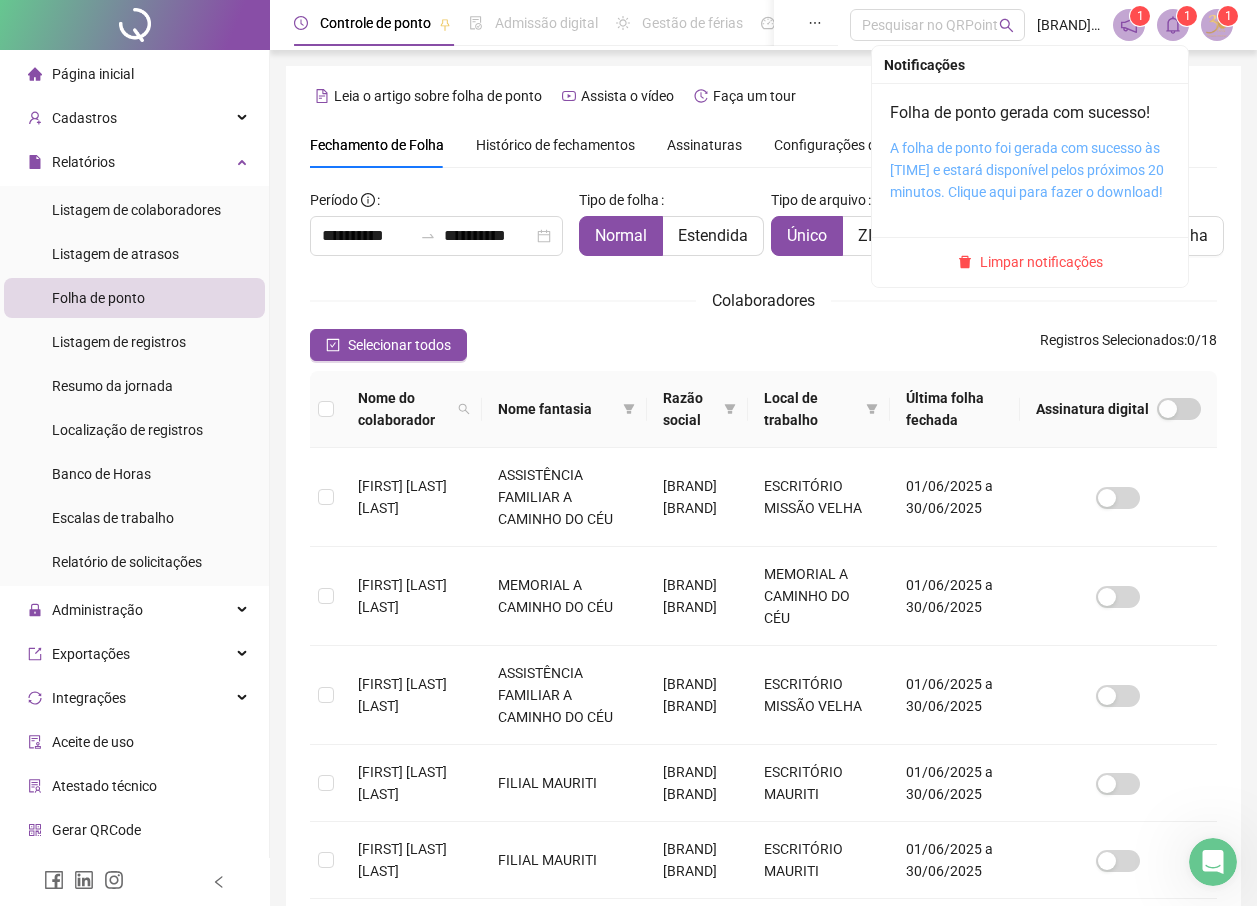 click on "A folha de ponto foi gerada com sucesso às [TIME] e estará disponível pelos próximos 20 minutos.
Clique aqui para fazer o download!" at bounding box center (1027, 170) 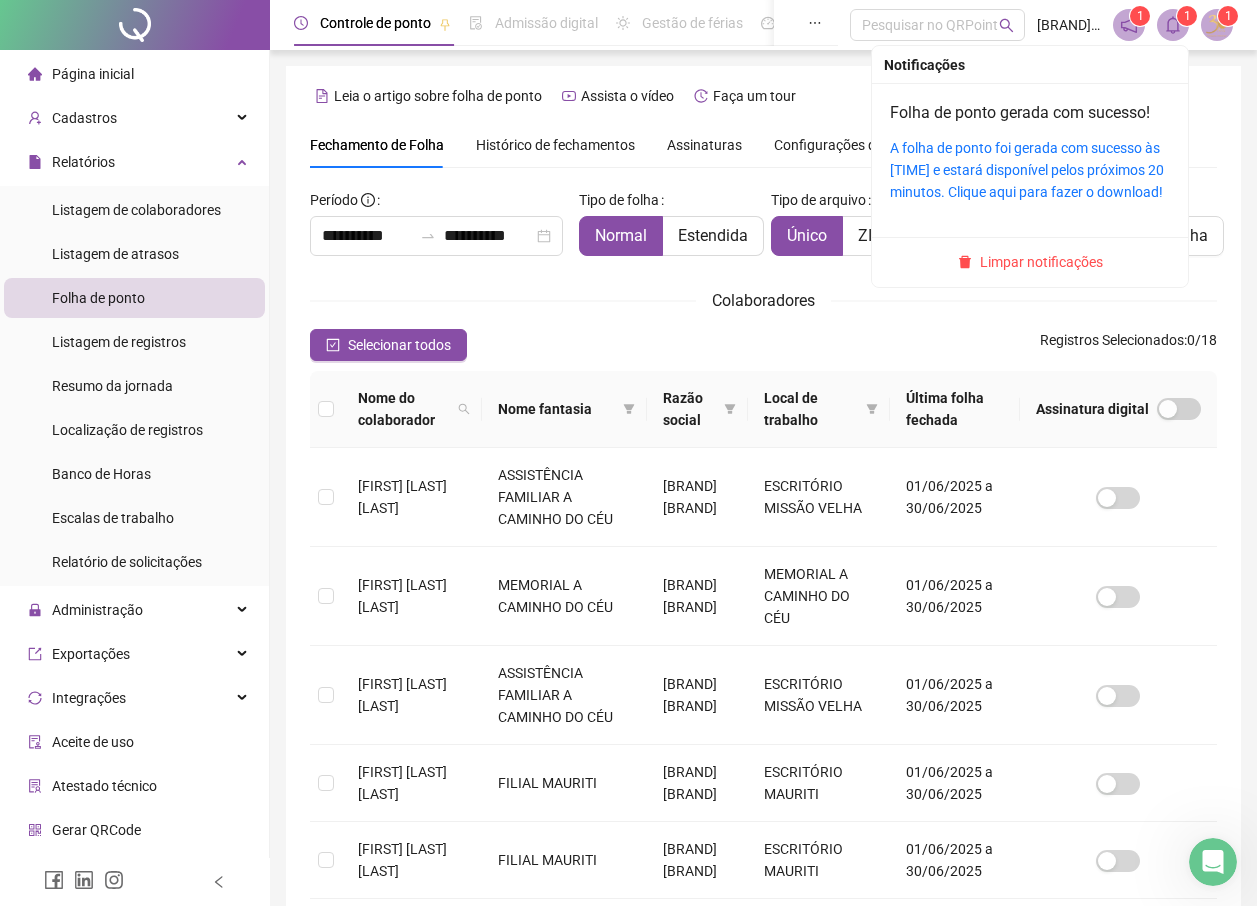 click on "1" at bounding box center [1187, 16] 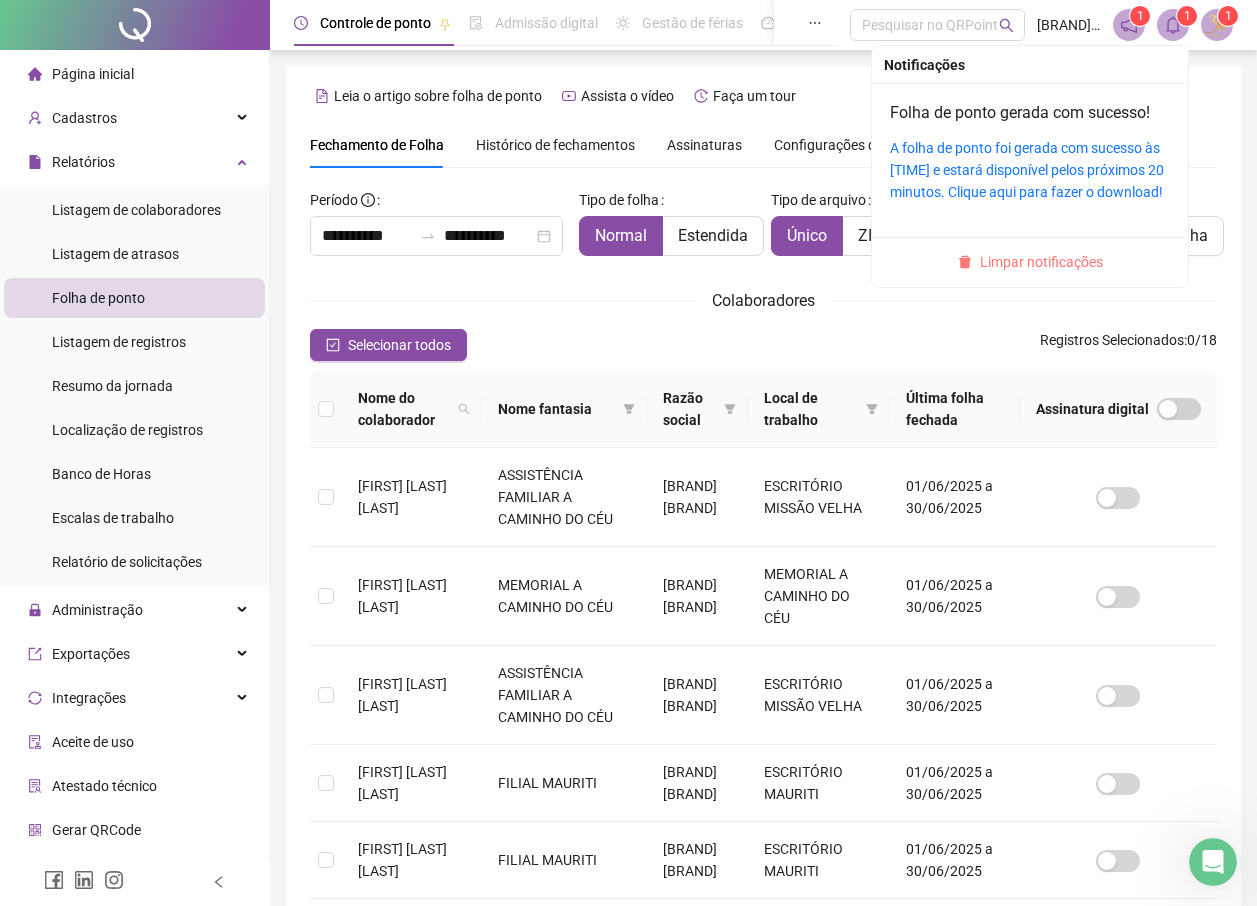 click on "Limpar notificações" at bounding box center [1041, 262] 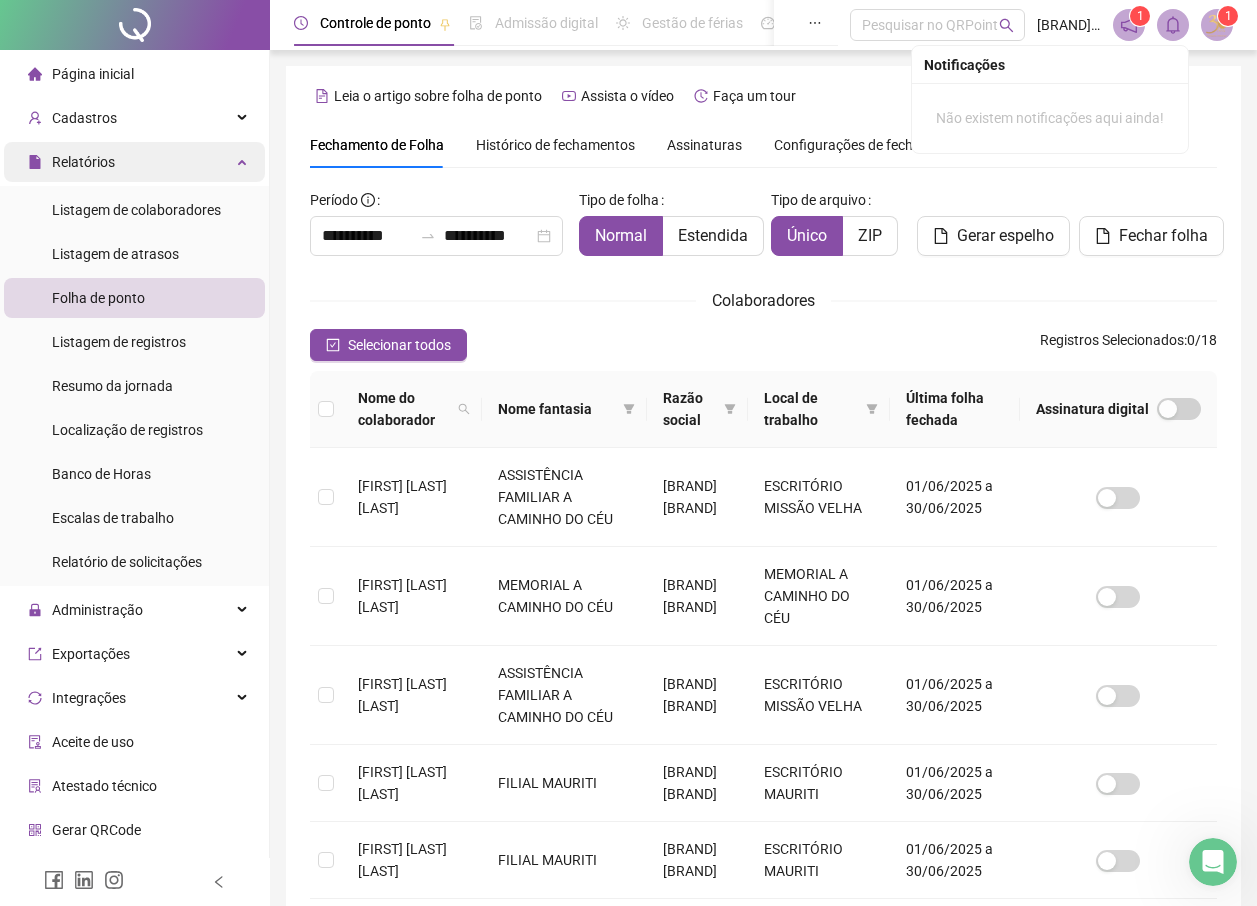 click on "Relatórios" at bounding box center (134, 162) 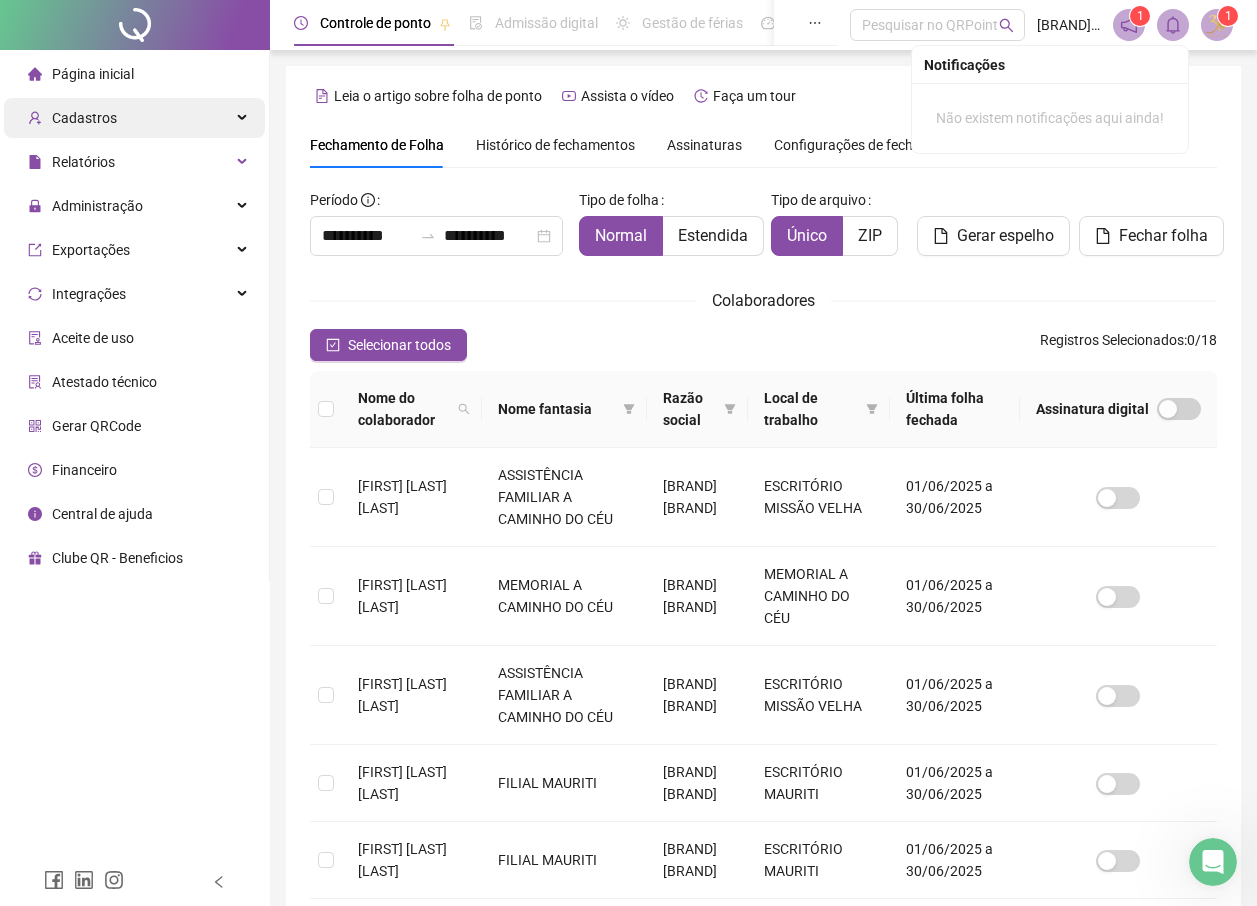 click on "Cadastros" at bounding box center (84, 118) 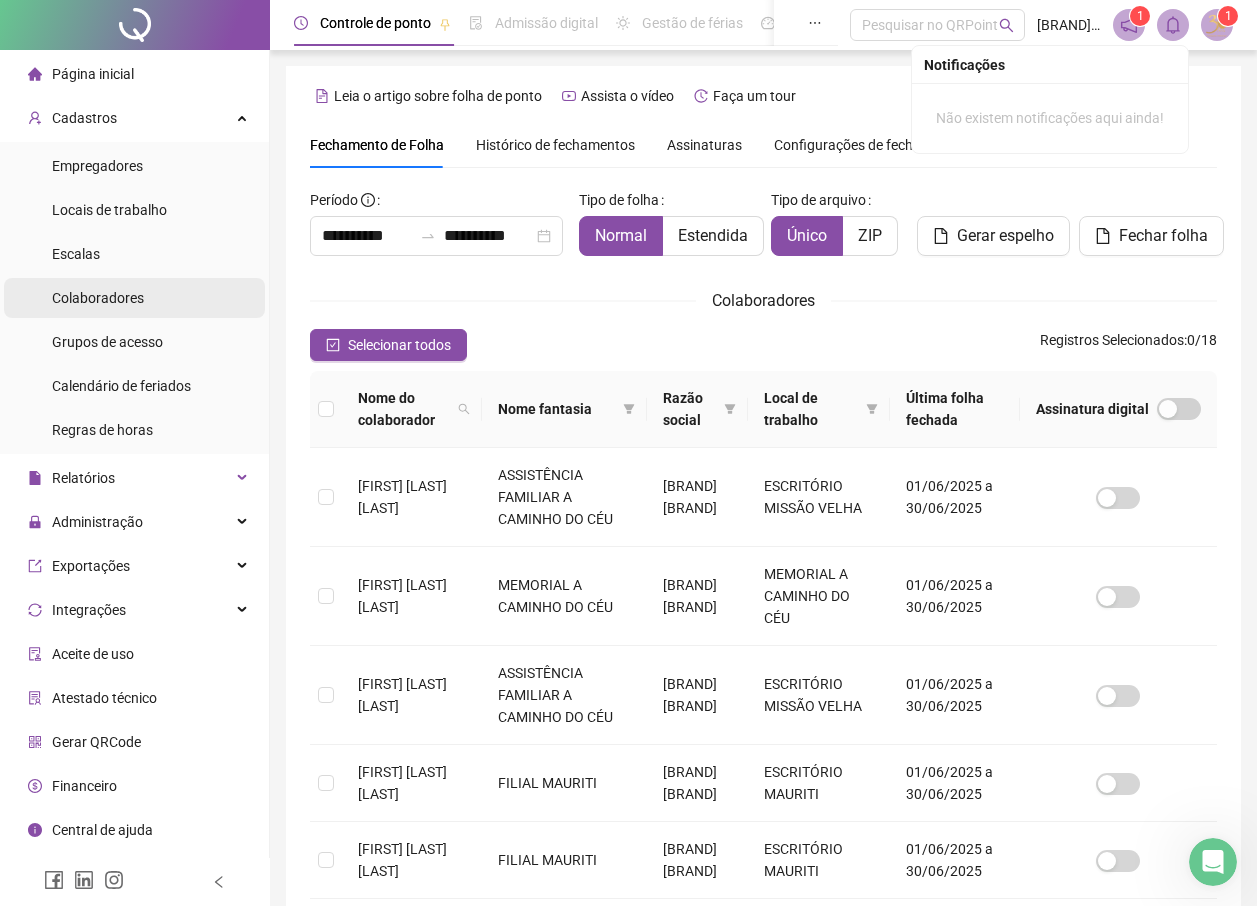 click on "Colaboradores" at bounding box center [98, 298] 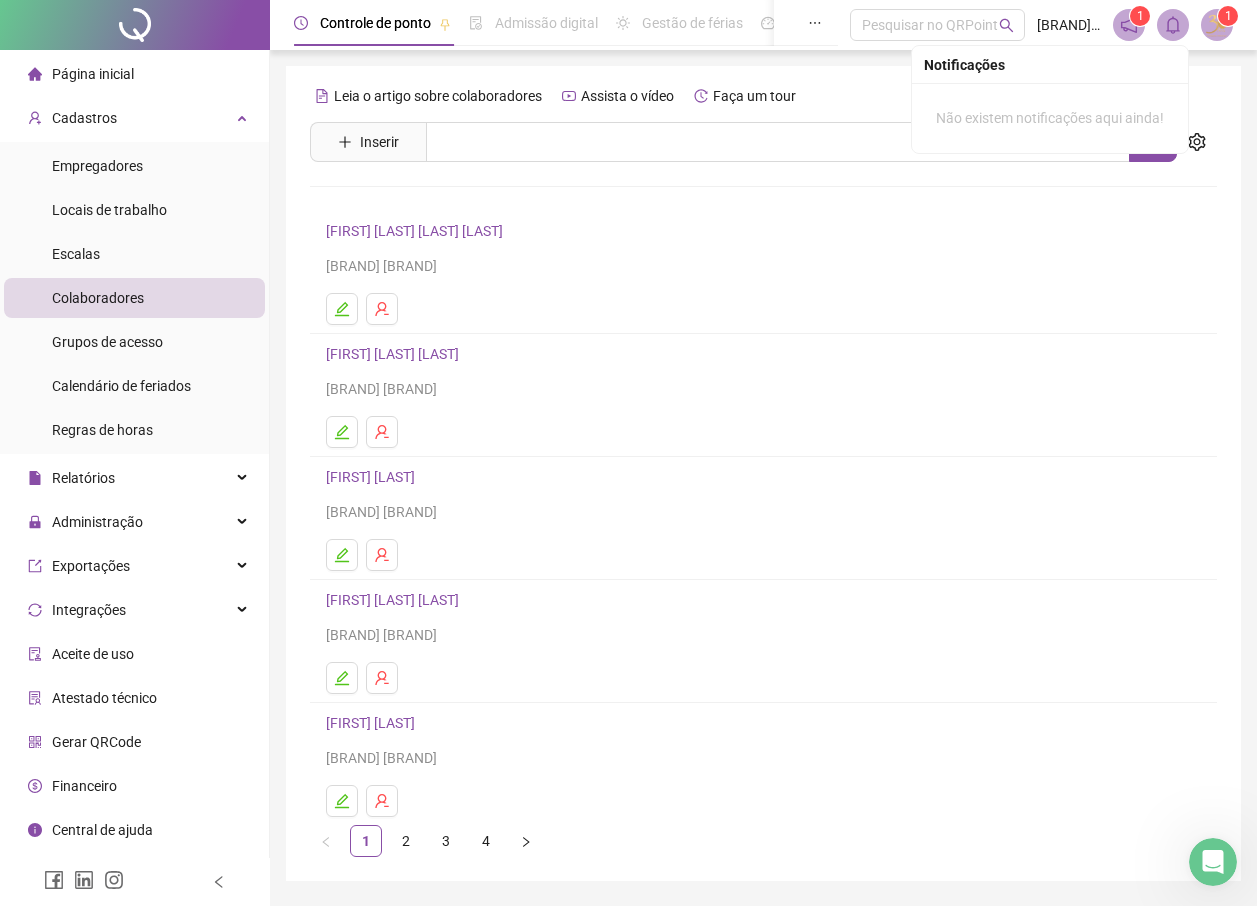 scroll, scrollTop: 61, scrollLeft: 0, axis: vertical 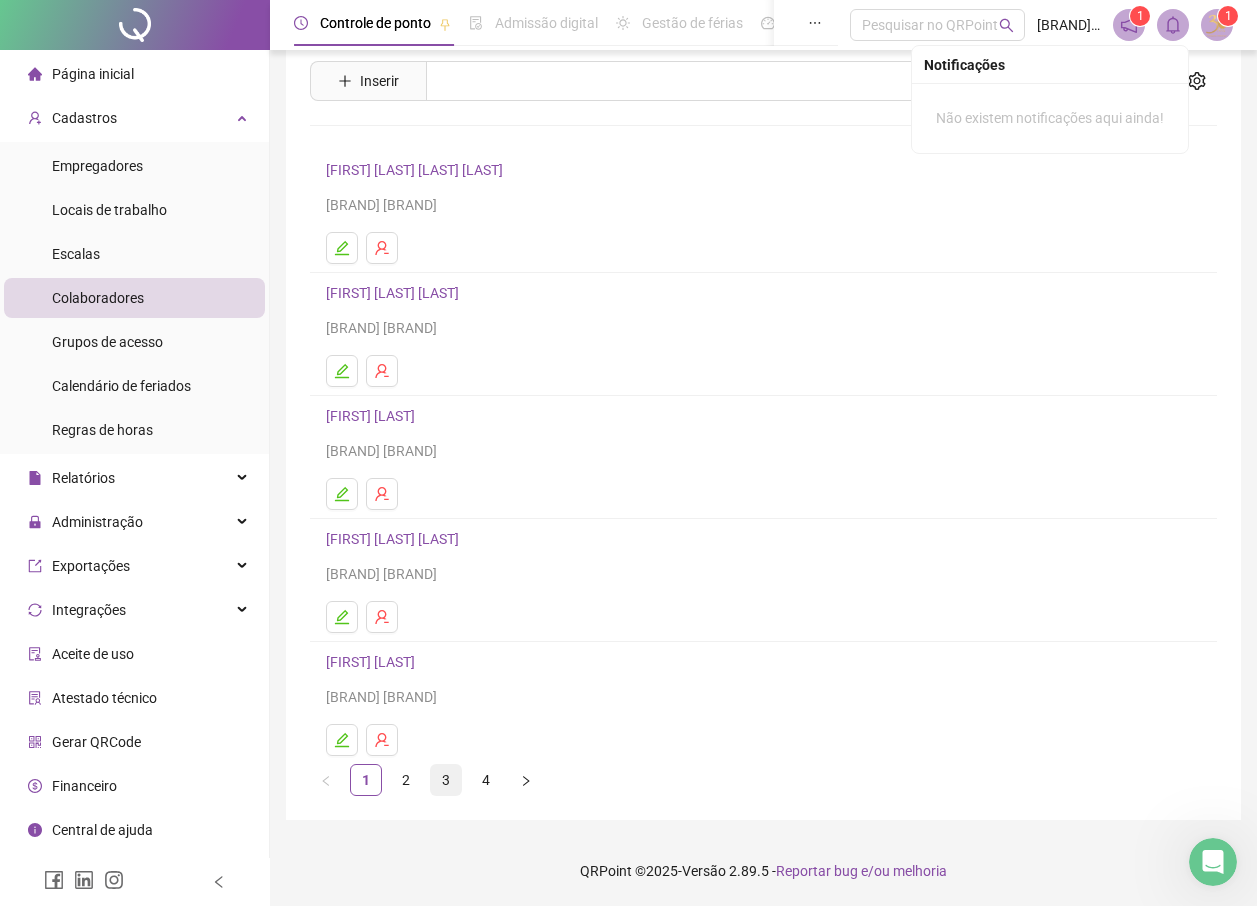 click on "3" at bounding box center [446, 780] 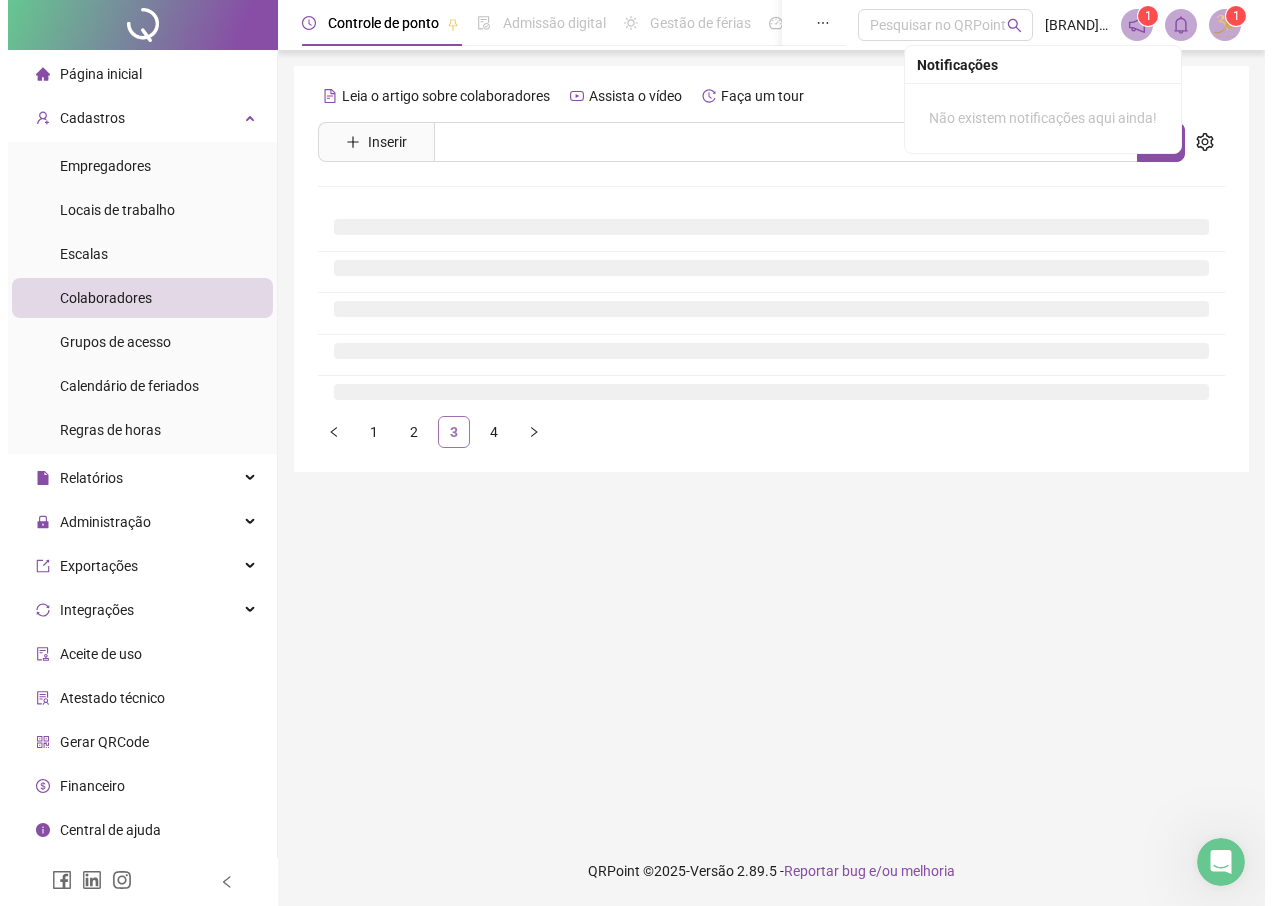 scroll, scrollTop: 0, scrollLeft: 0, axis: both 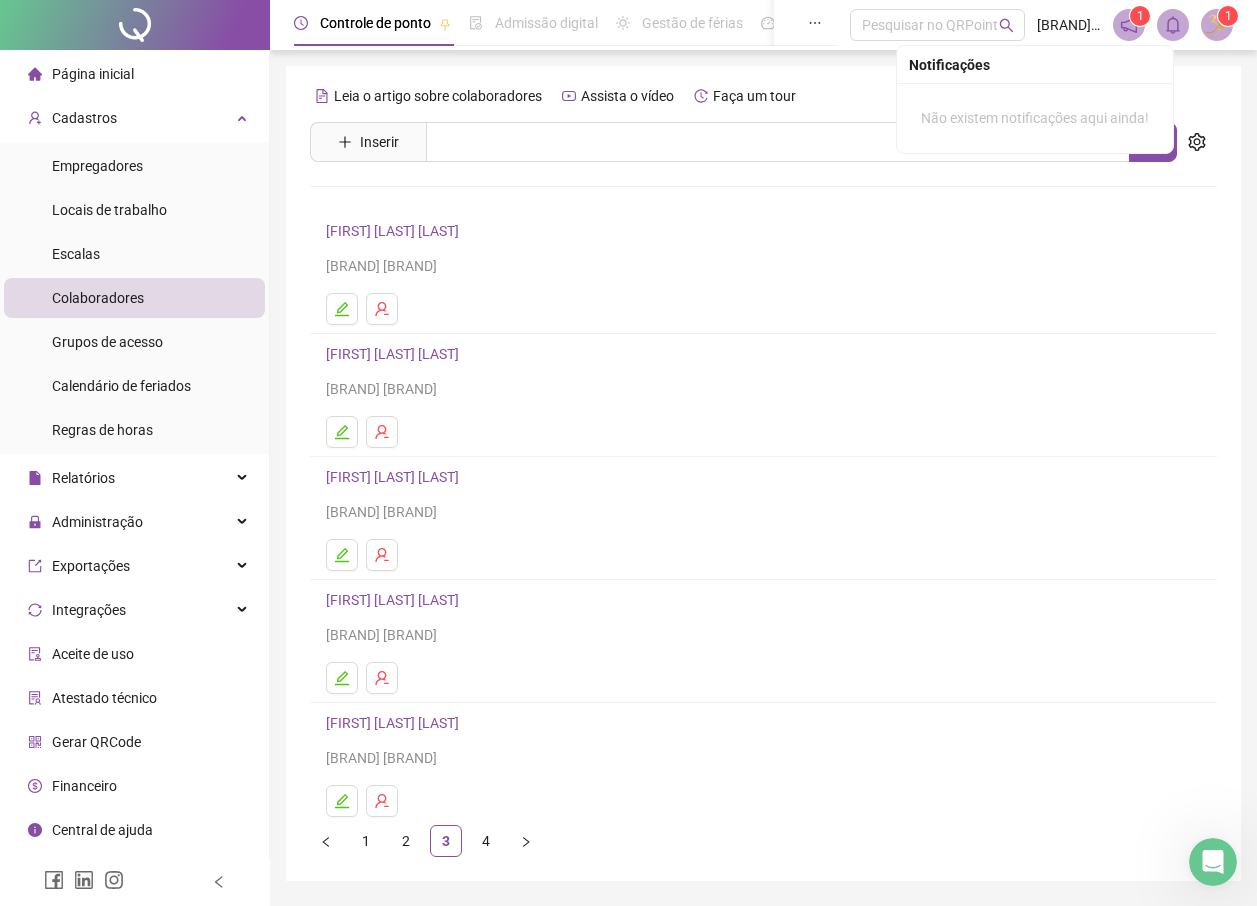 click on "[FIRST] [LAST] [LAST]" at bounding box center (395, 723) 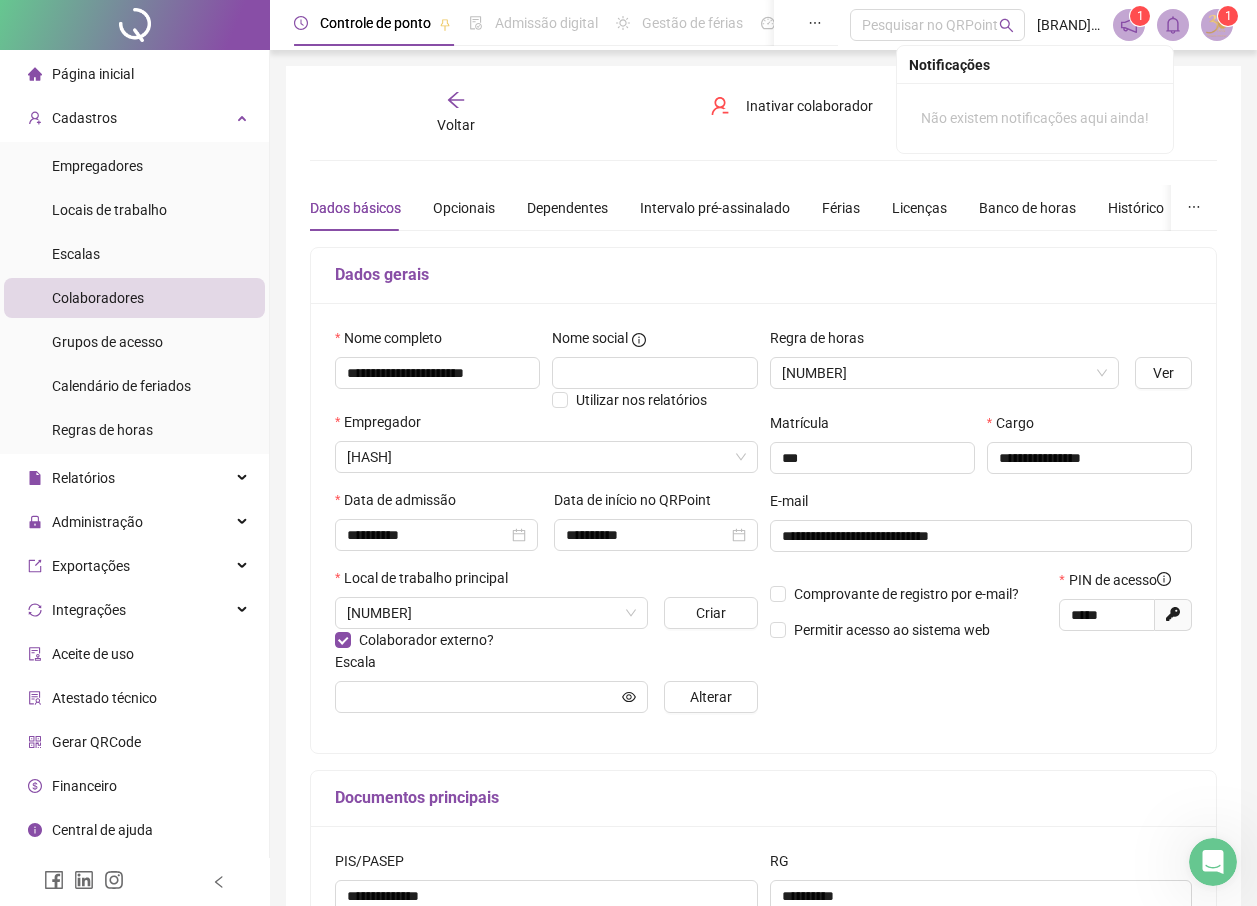 type on "**********" 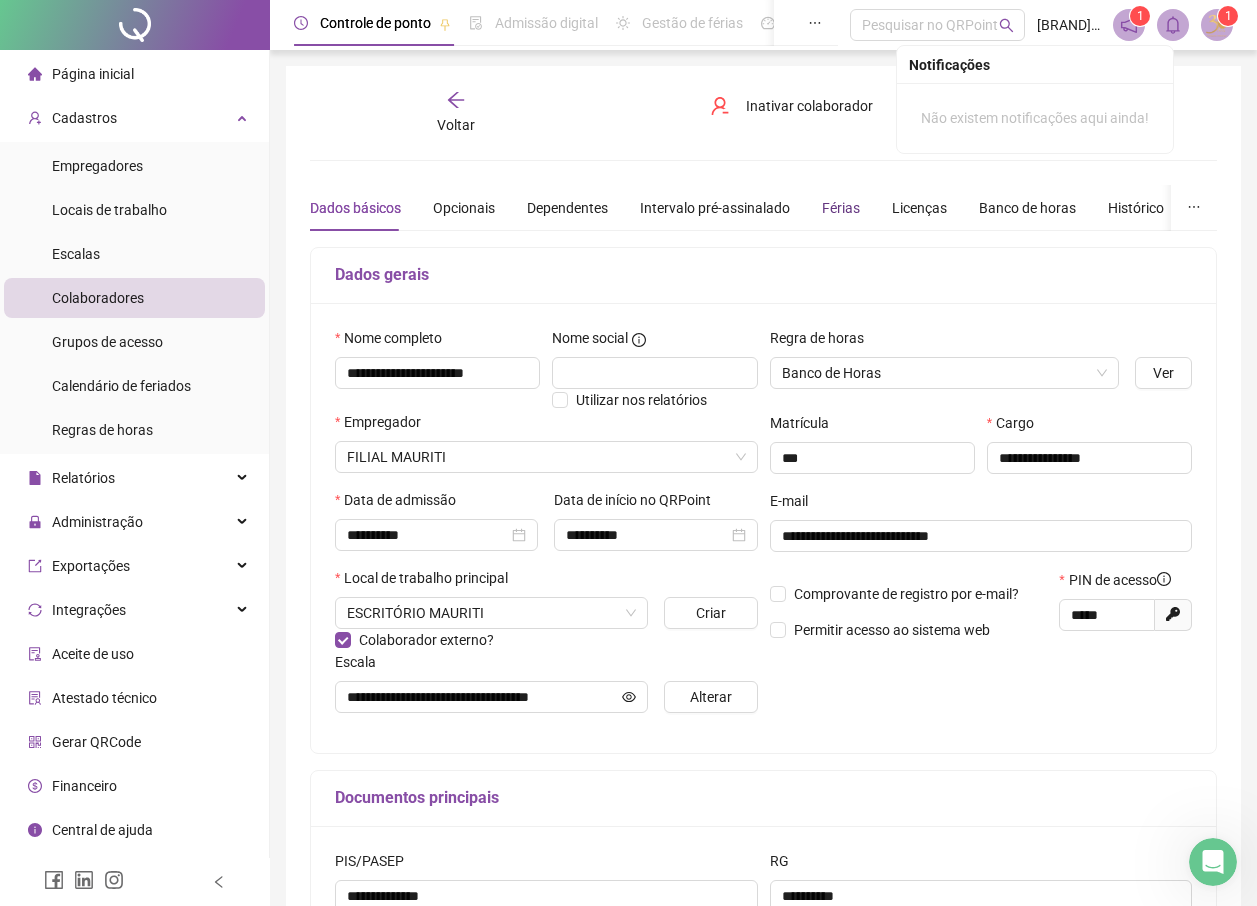click on "Férias" at bounding box center [841, 208] 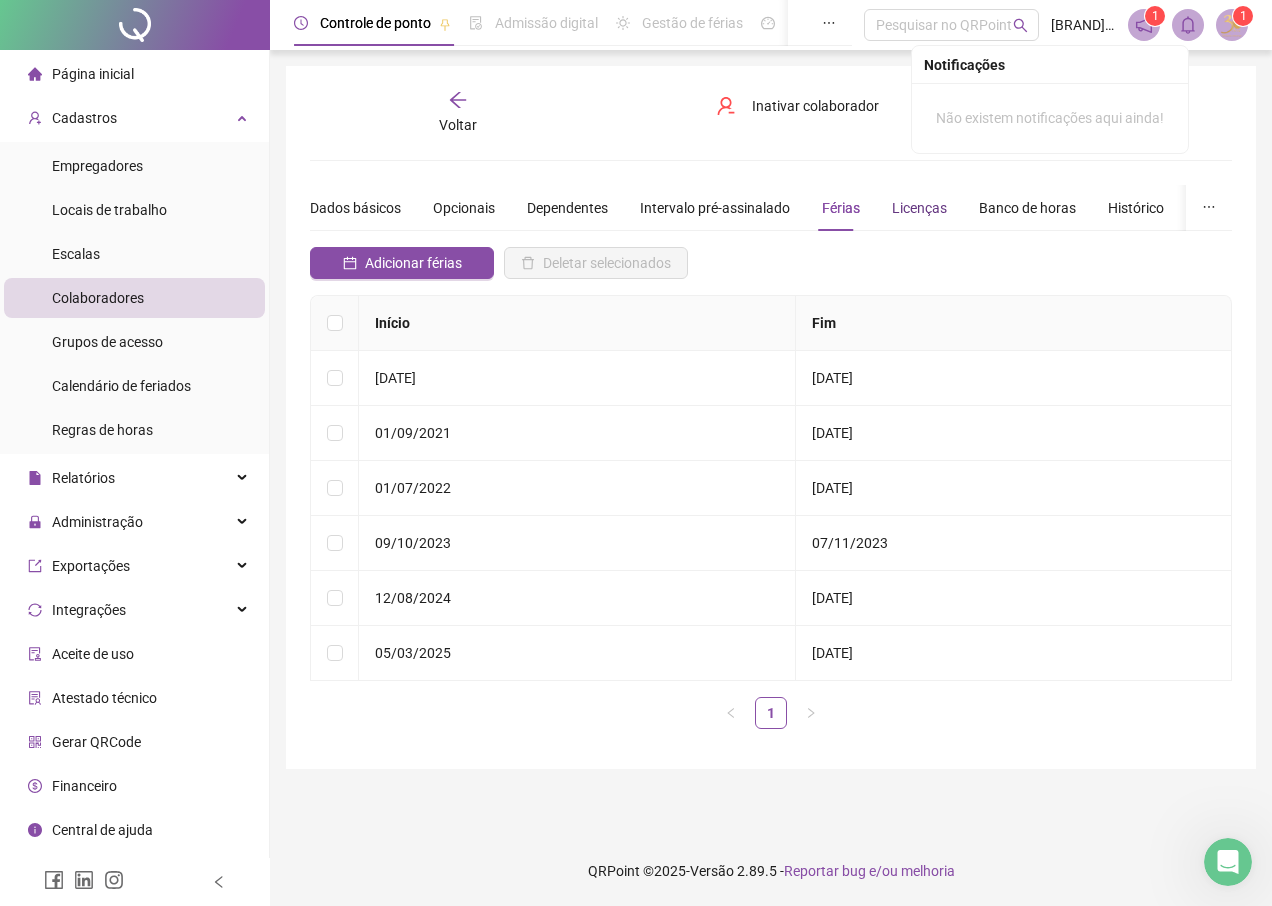 click on "Licenças" at bounding box center (919, 208) 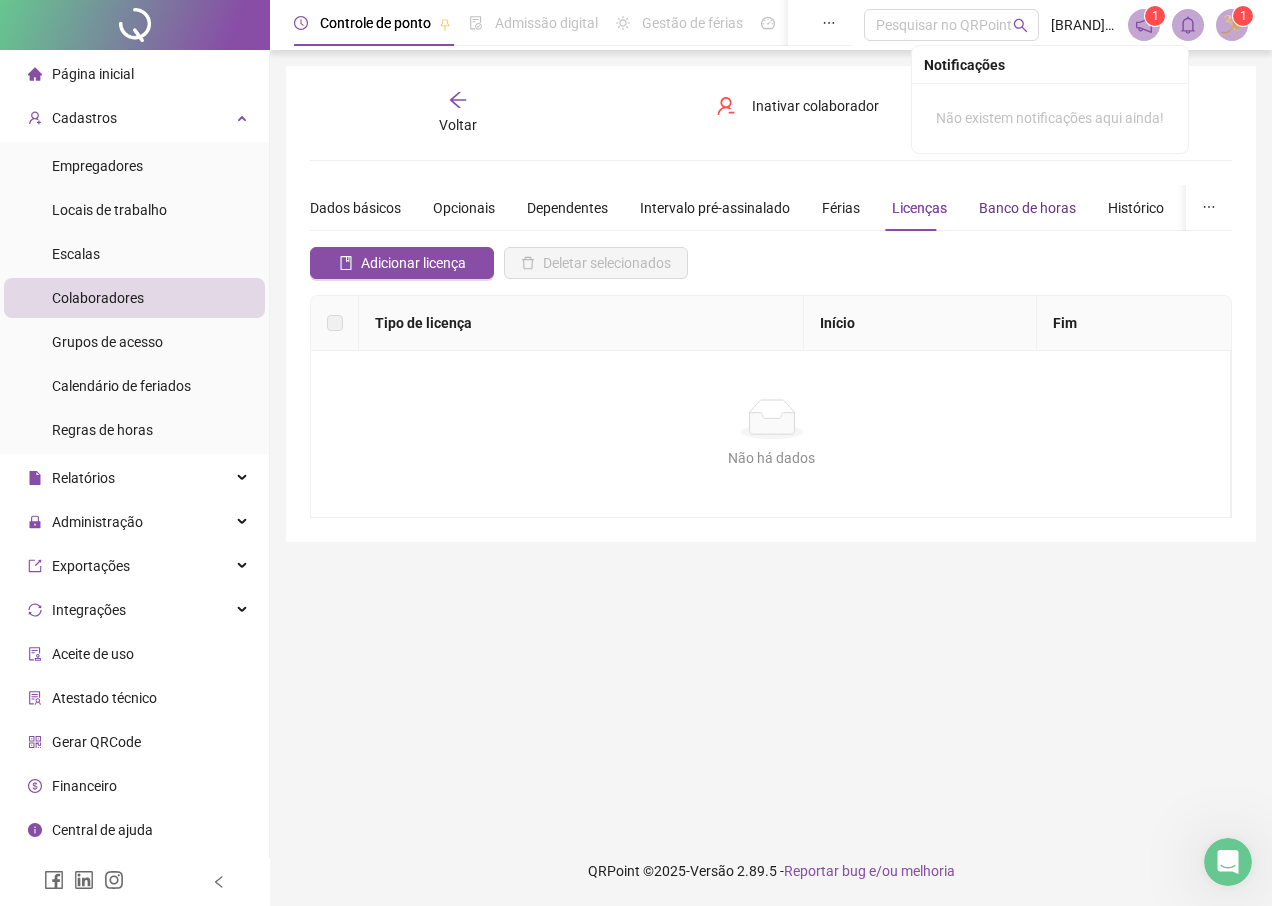 click on "Banco de horas" at bounding box center [1027, 208] 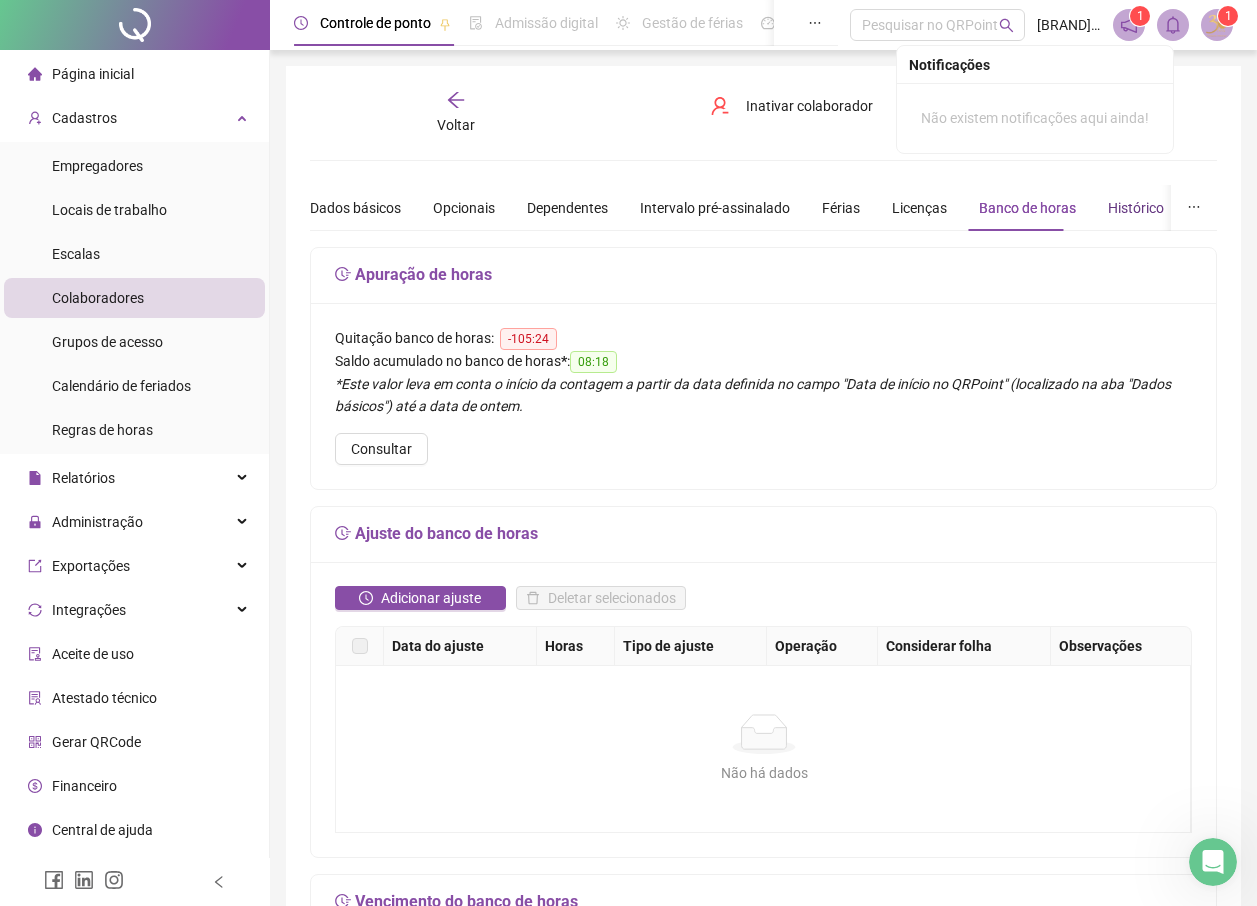 click on "Histórico" at bounding box center [1136, 208] 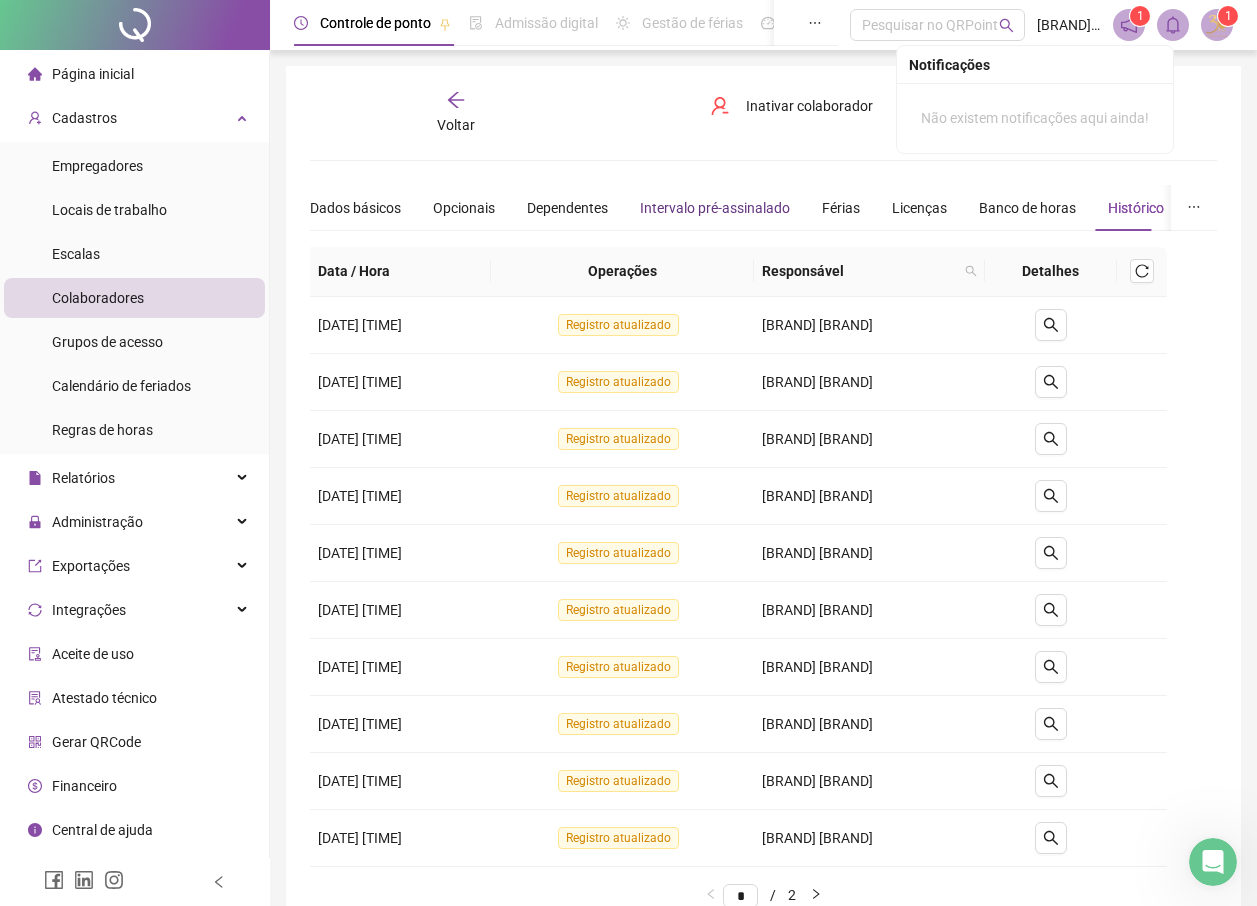 click on "Intervalo pré-assinalado" at bounding box center [715, 208] 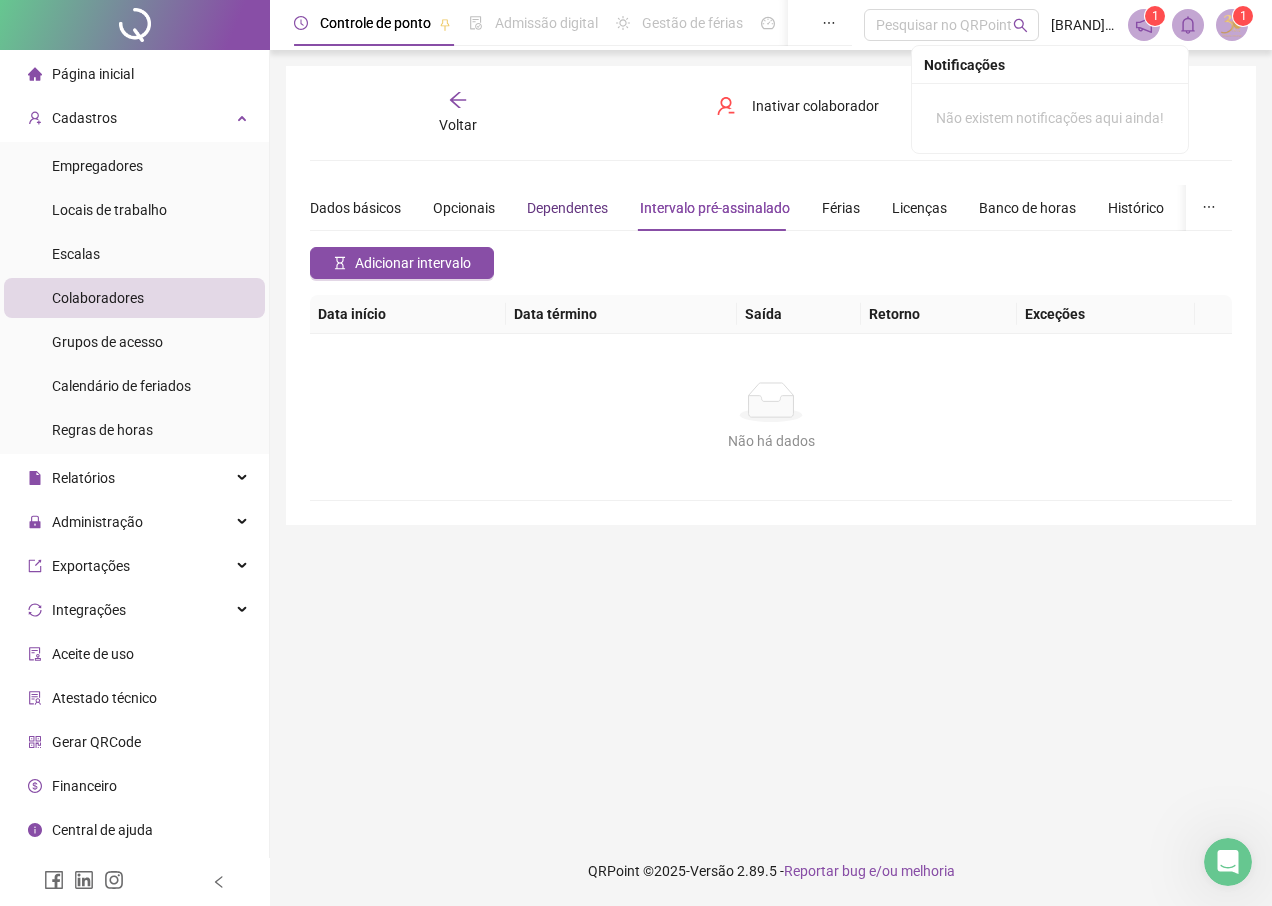 click on "Dependentes" at bounding box center (567, 208) 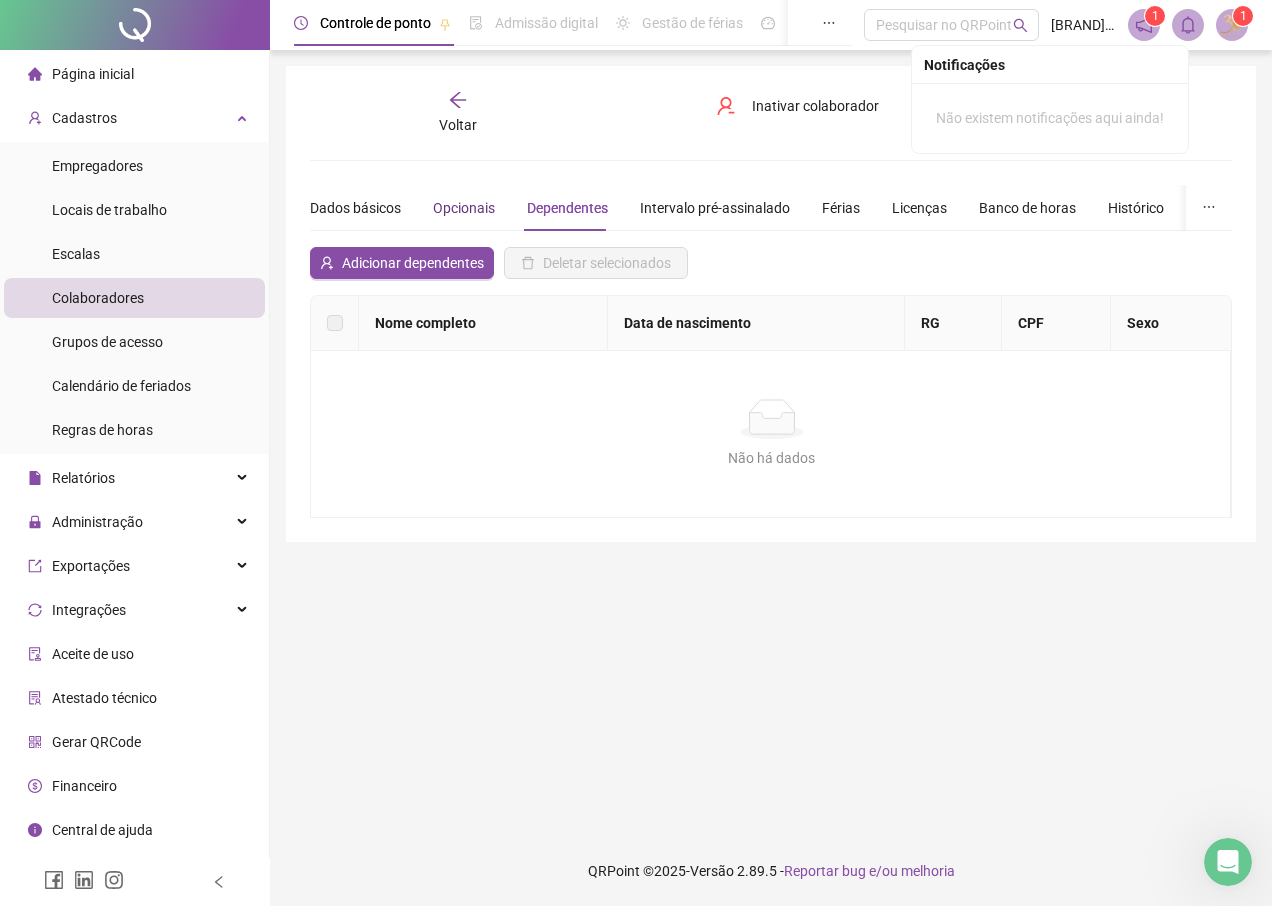 click on "Opcionais" at bounding box center (464, 208) 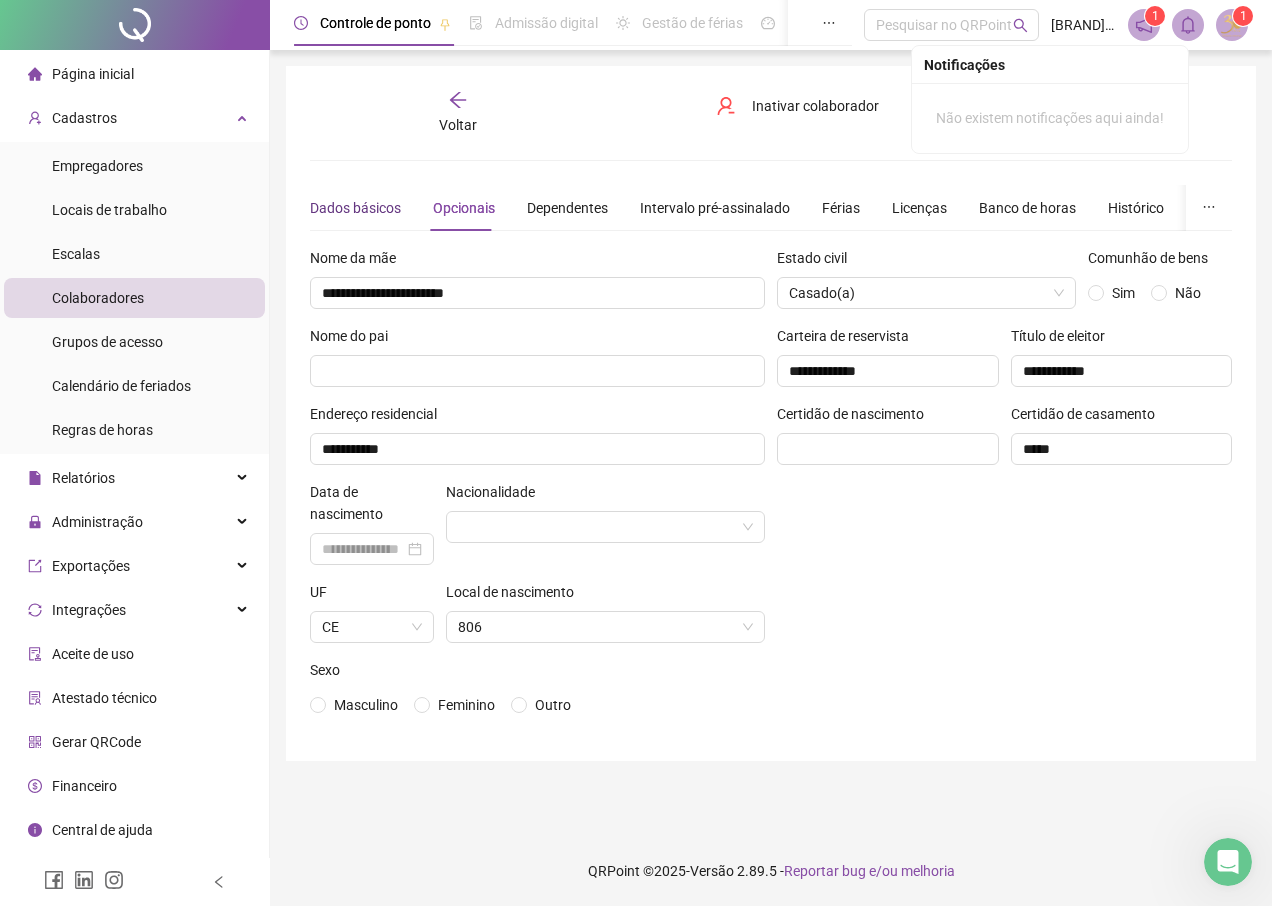 click on "Dados básicos" at bounding box center (355, 208) 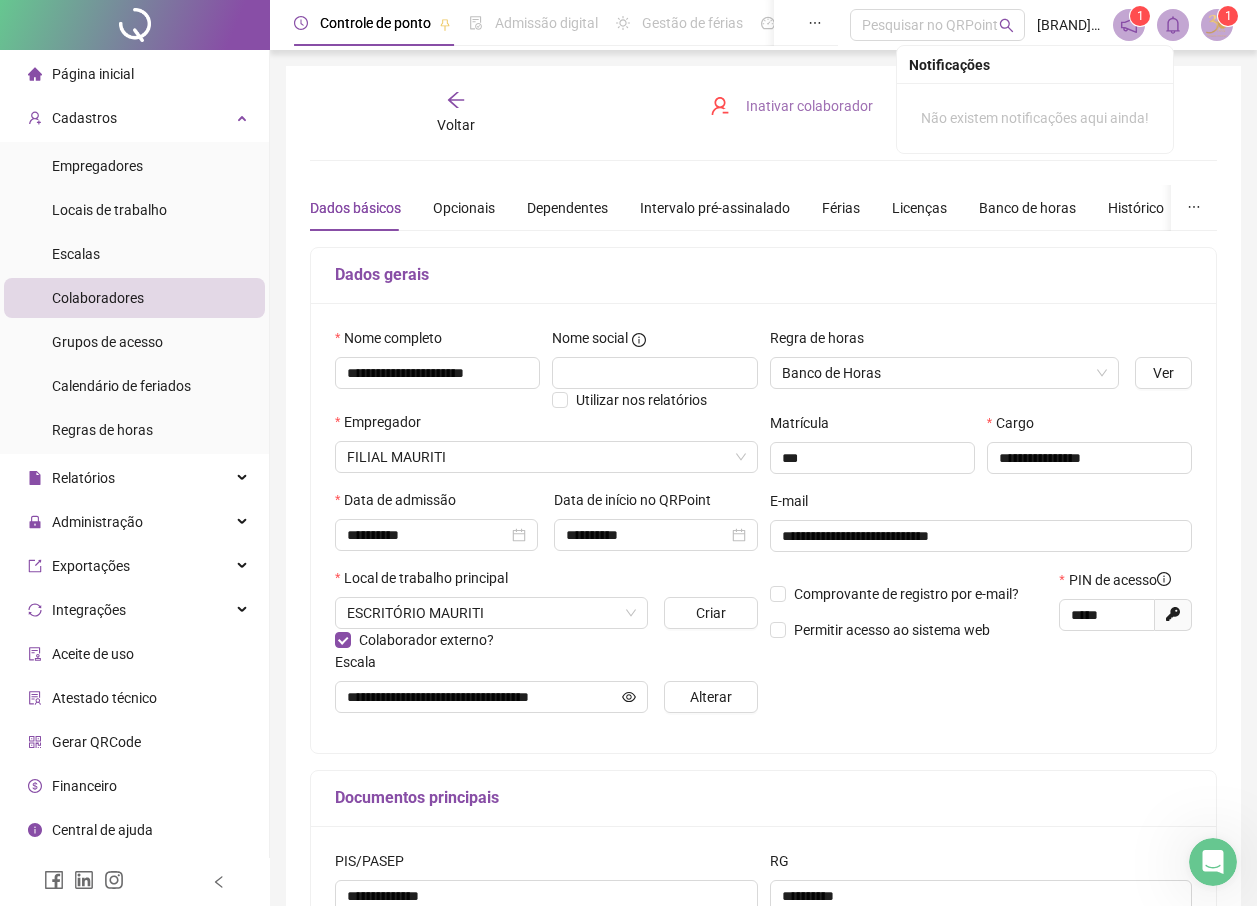 click on "Inativar colaborador" at bounding box center [791, 106] 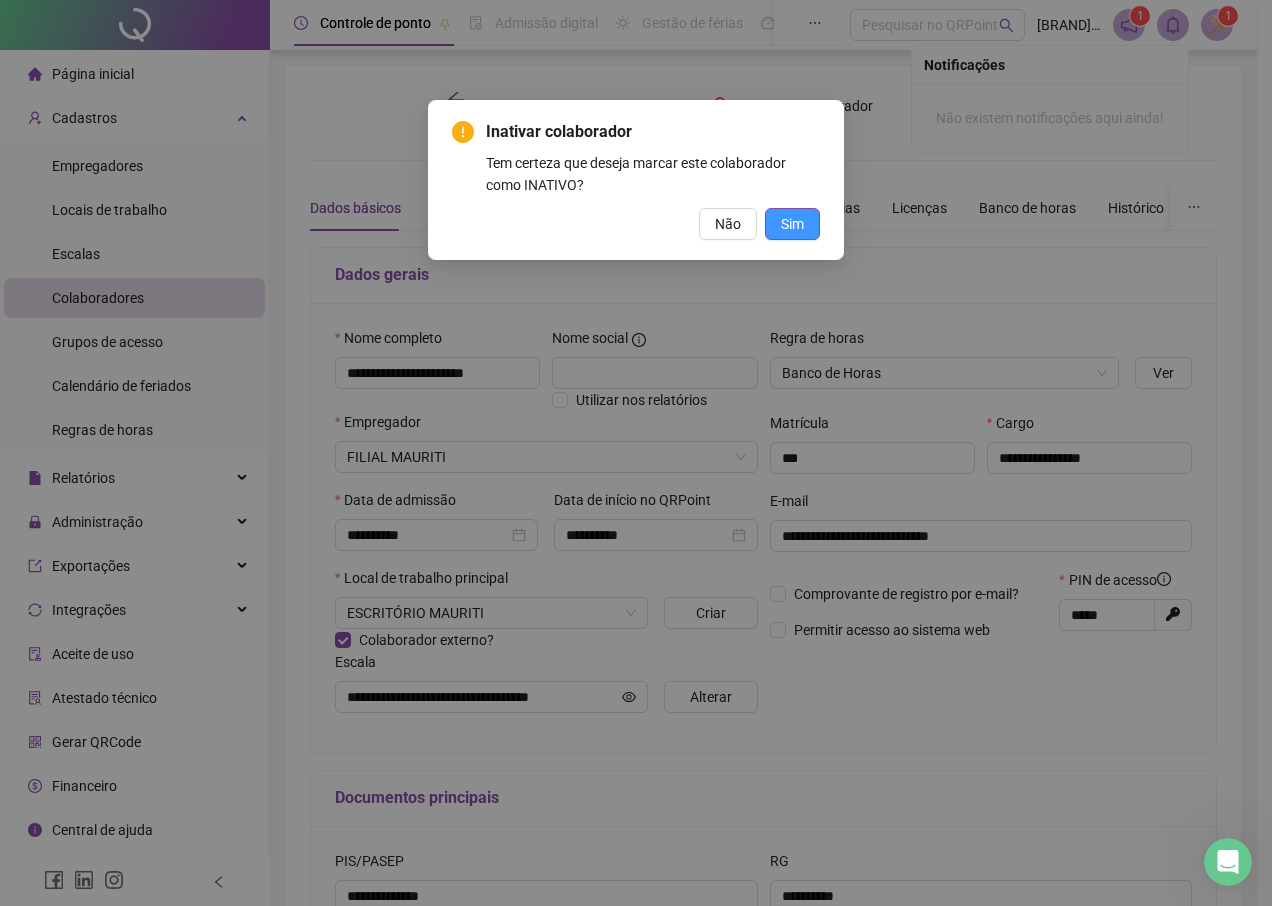 click on "Sim" at bounding box center (792, 224) 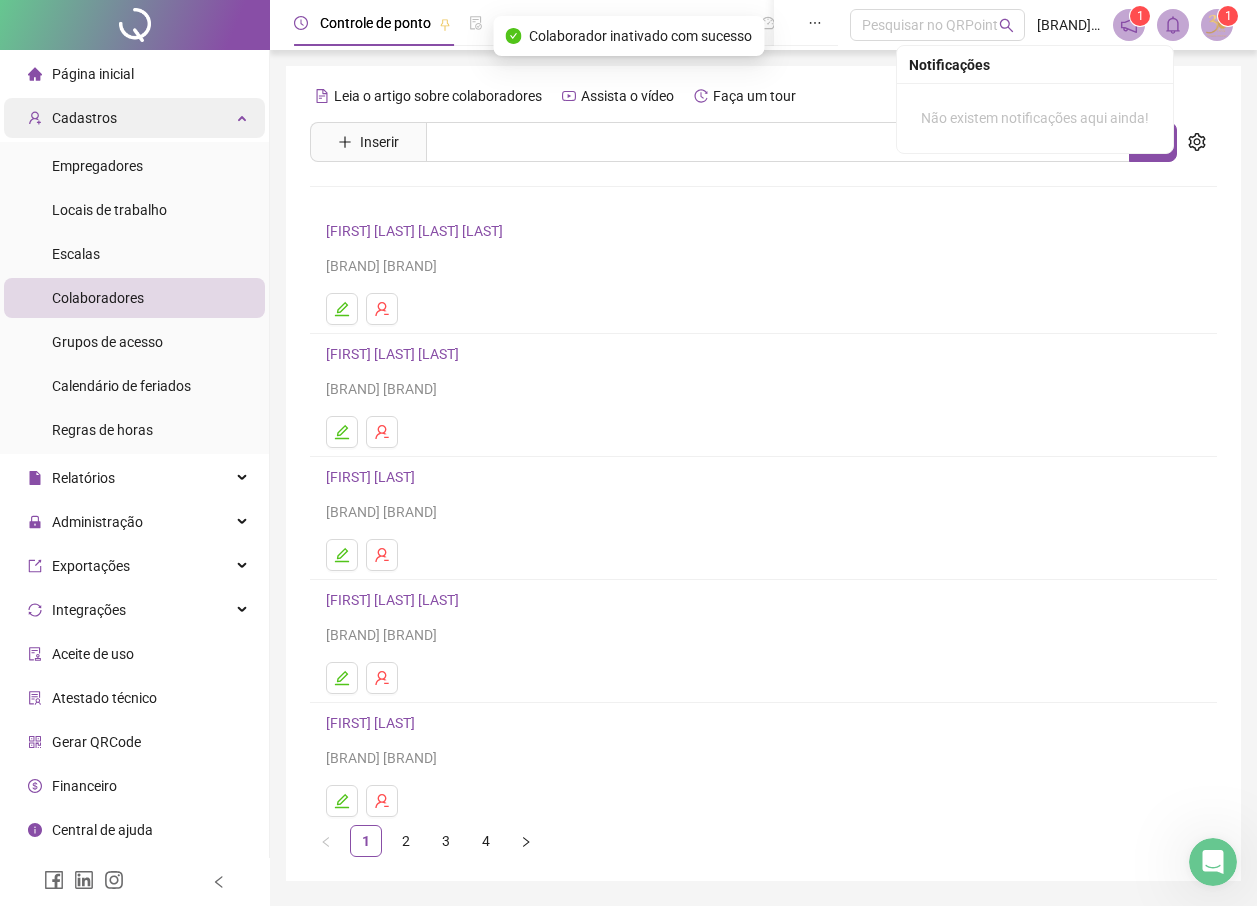 click on "Cadastros" at bounding box center [134, 118] 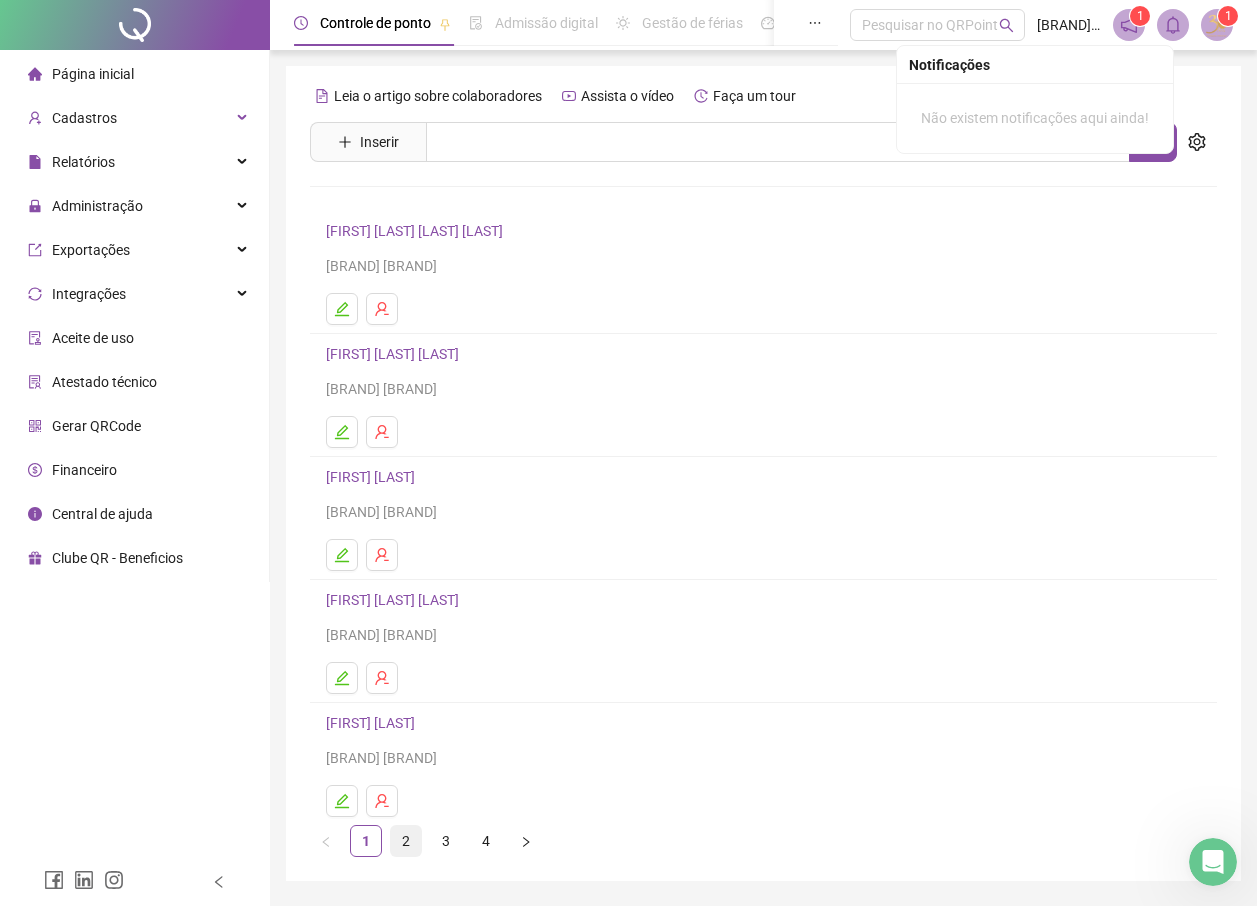 click on "2" at bounding box center [406, 841] 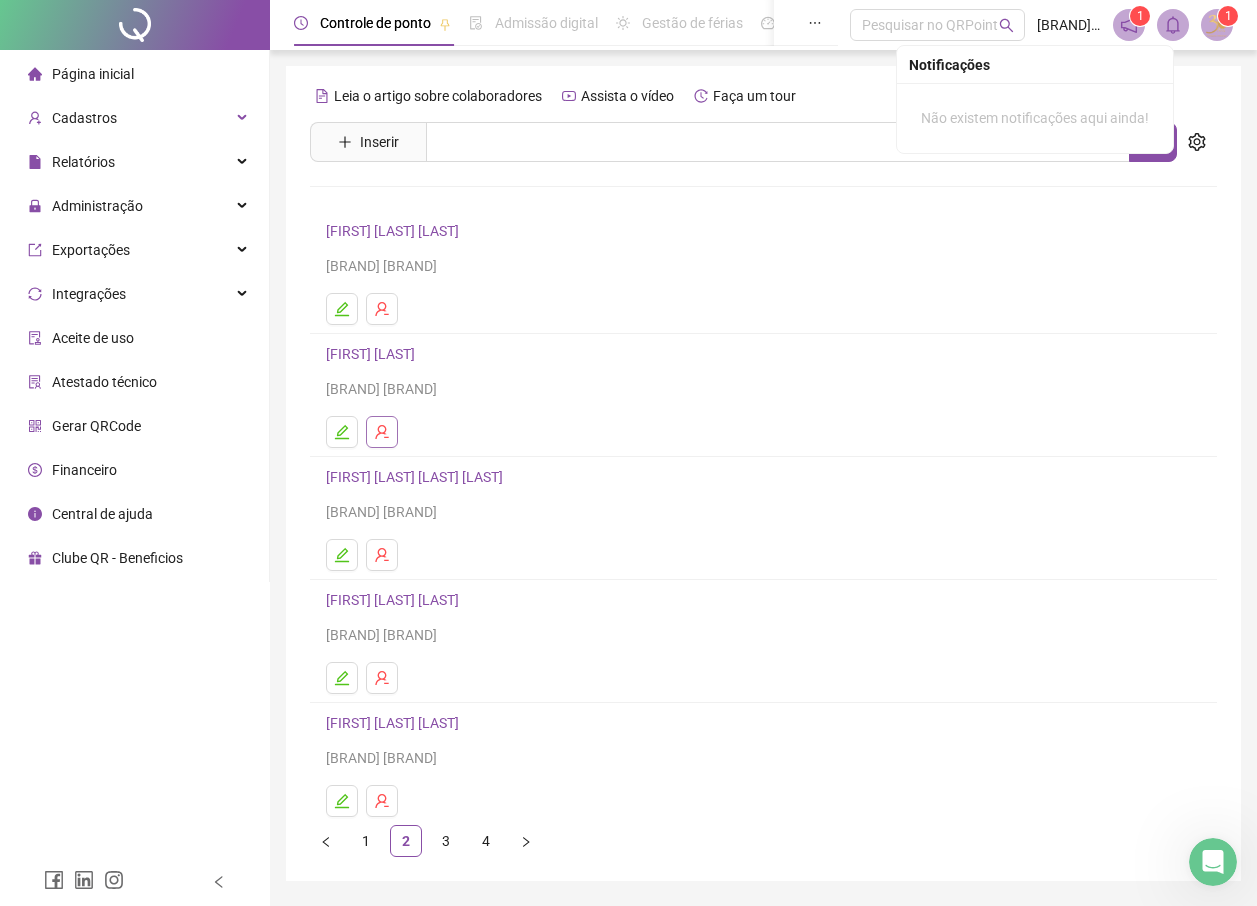 click 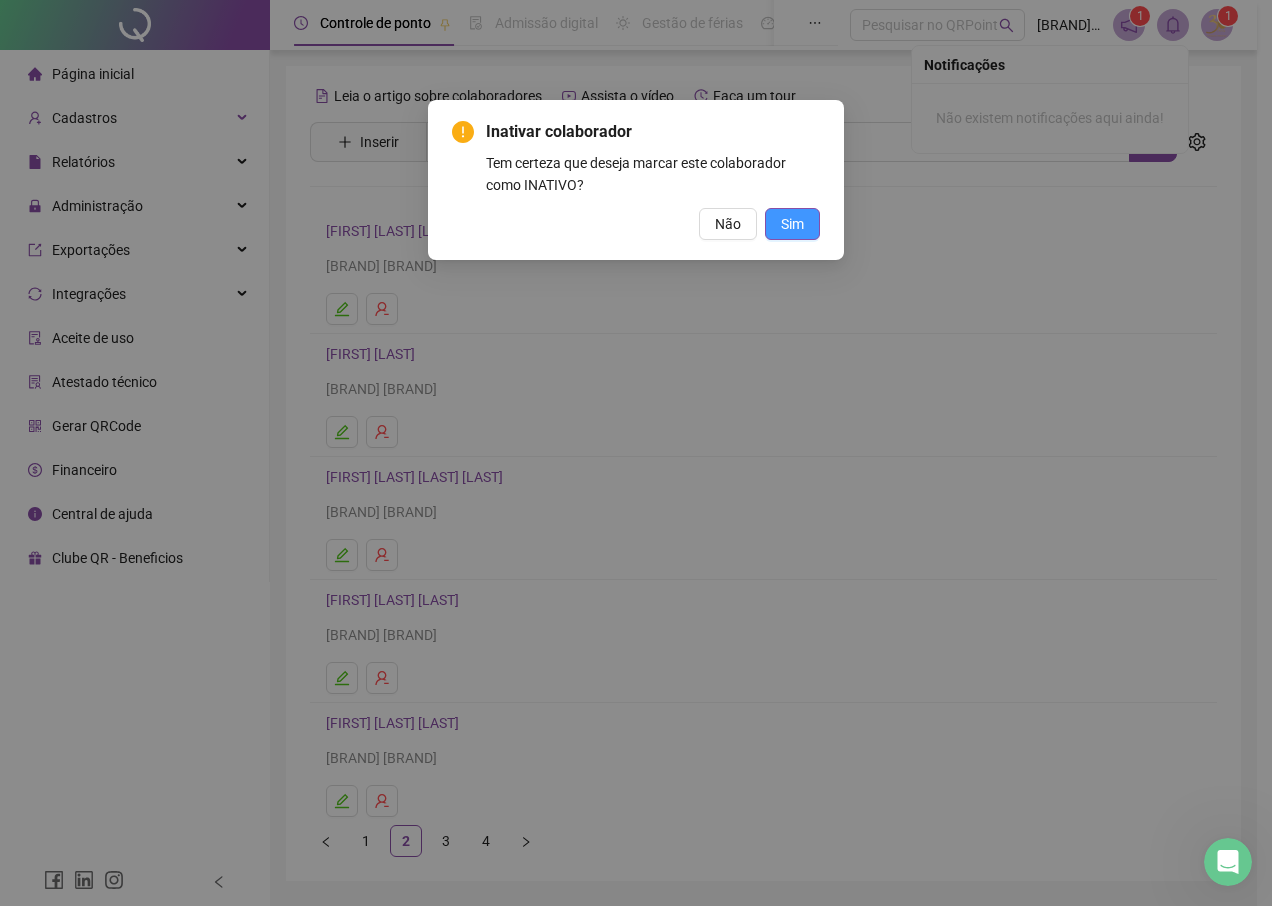 click on "Sim" at bounding box center (792, 224) 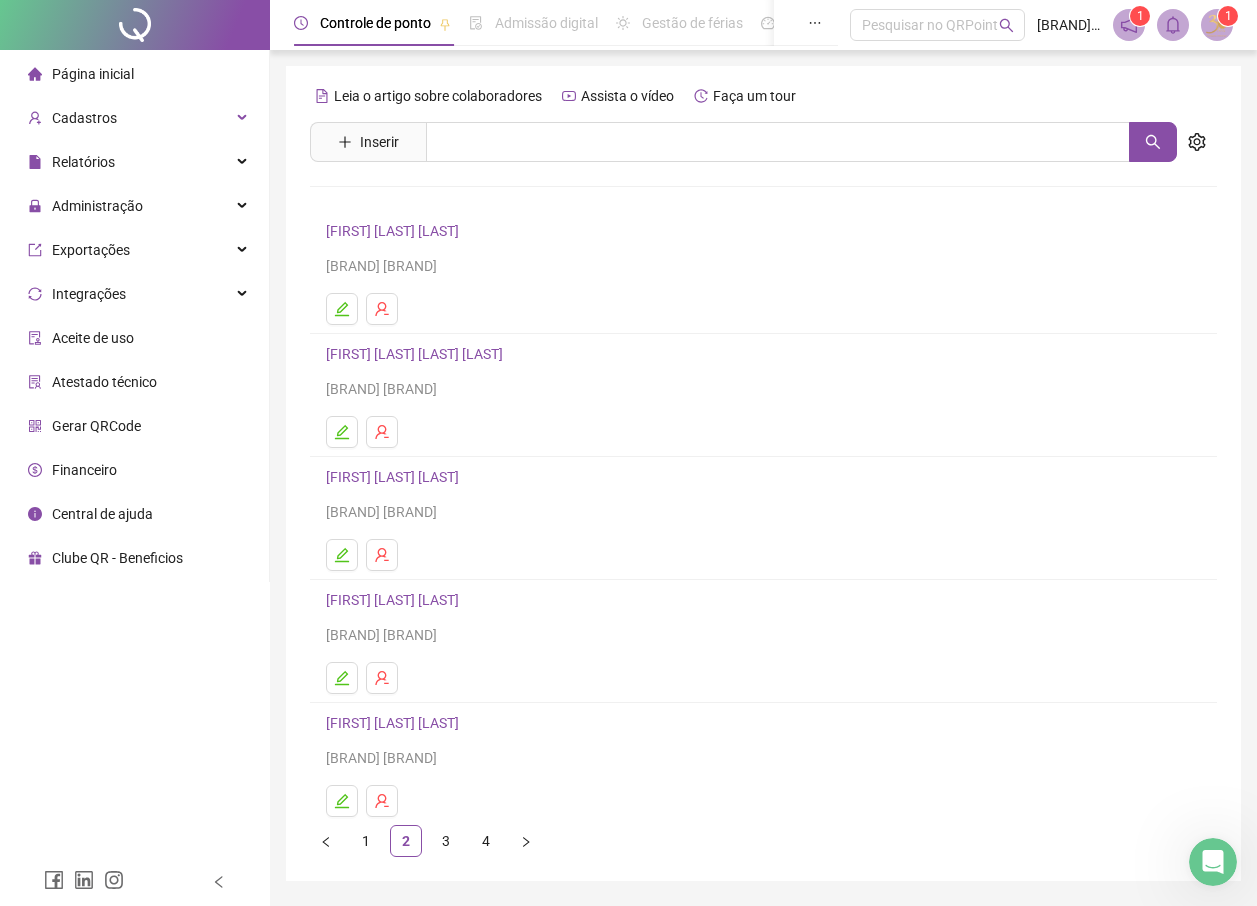 click on "Página inicial" at bounding box center (93, 74) 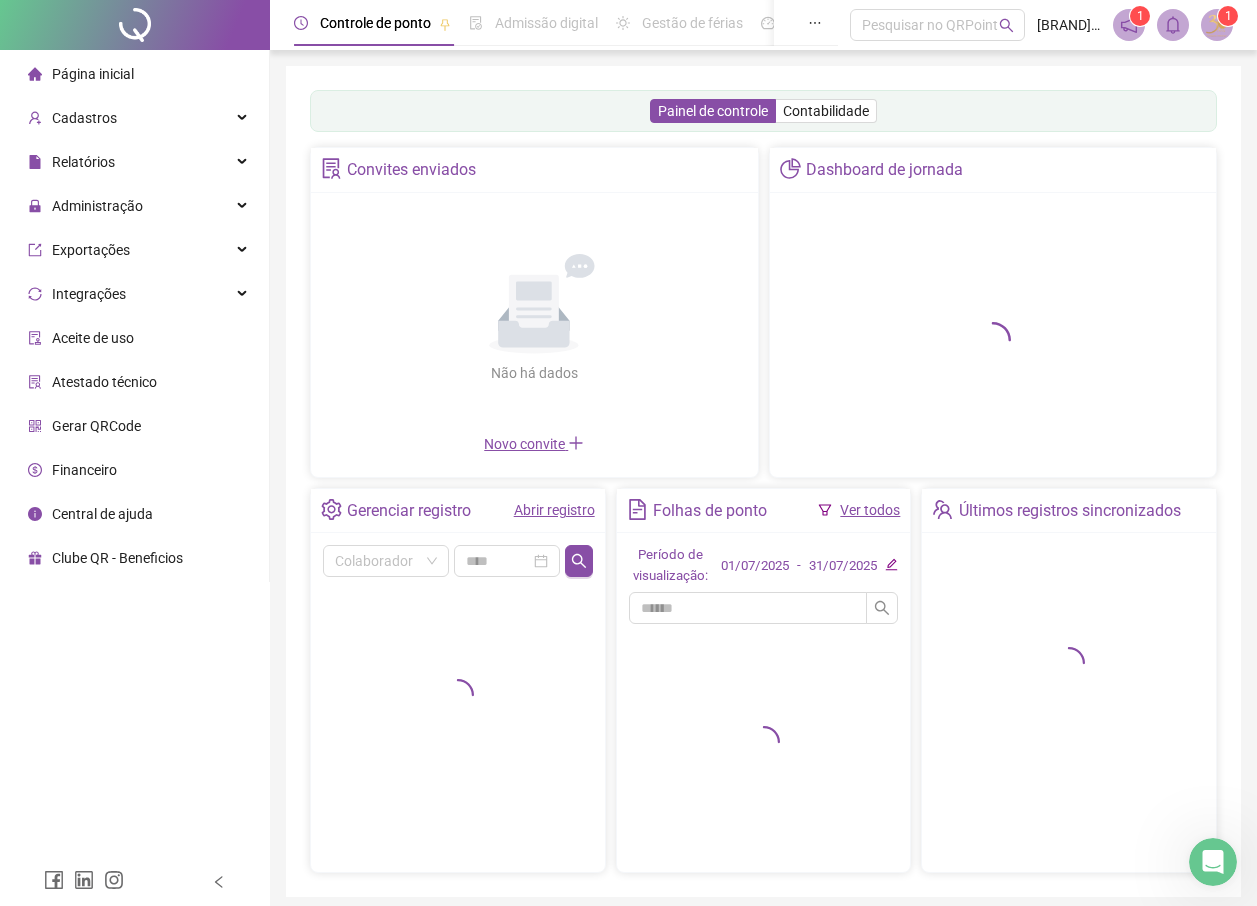 click on "Página inicial" at bounding box center [81, 74] 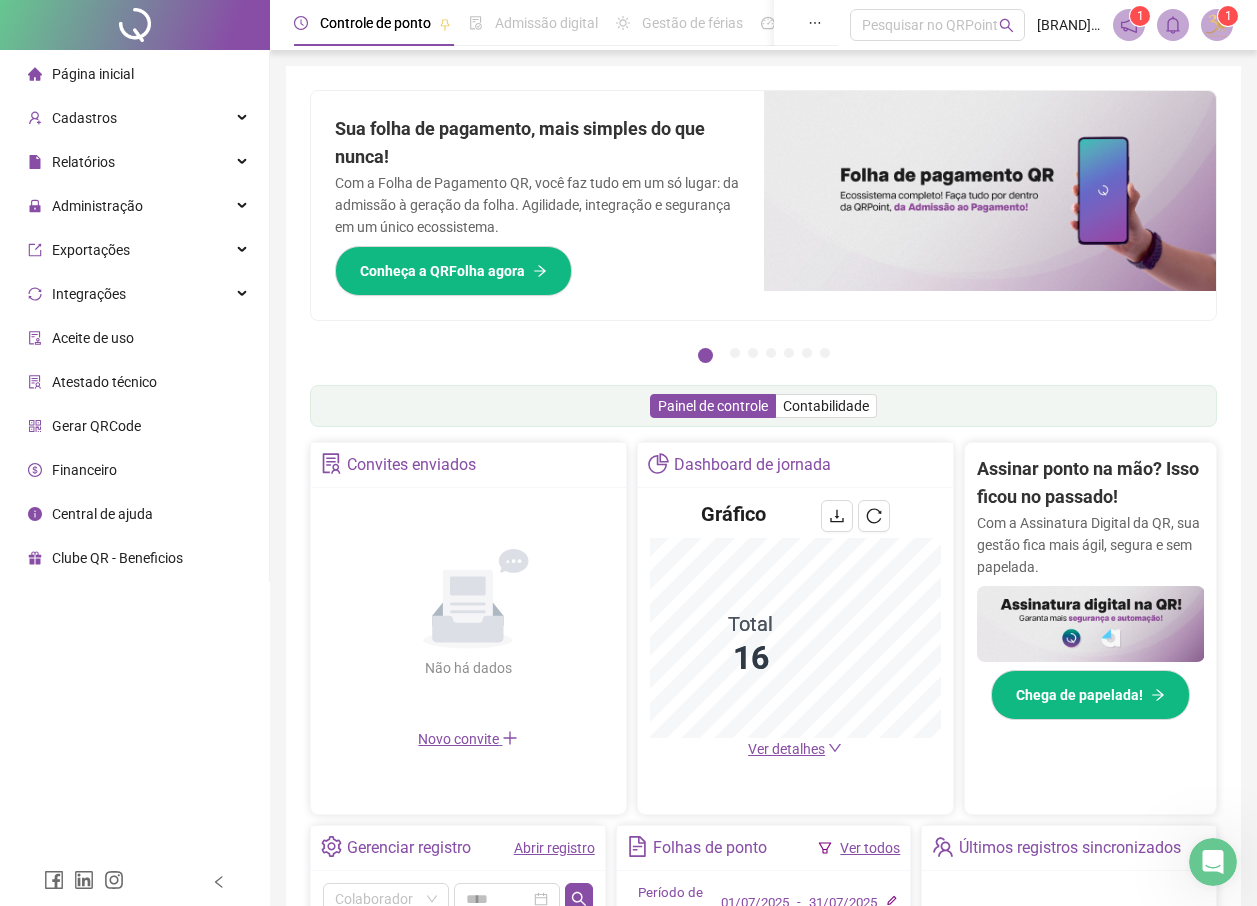 click at bounding box center [1217, 25] 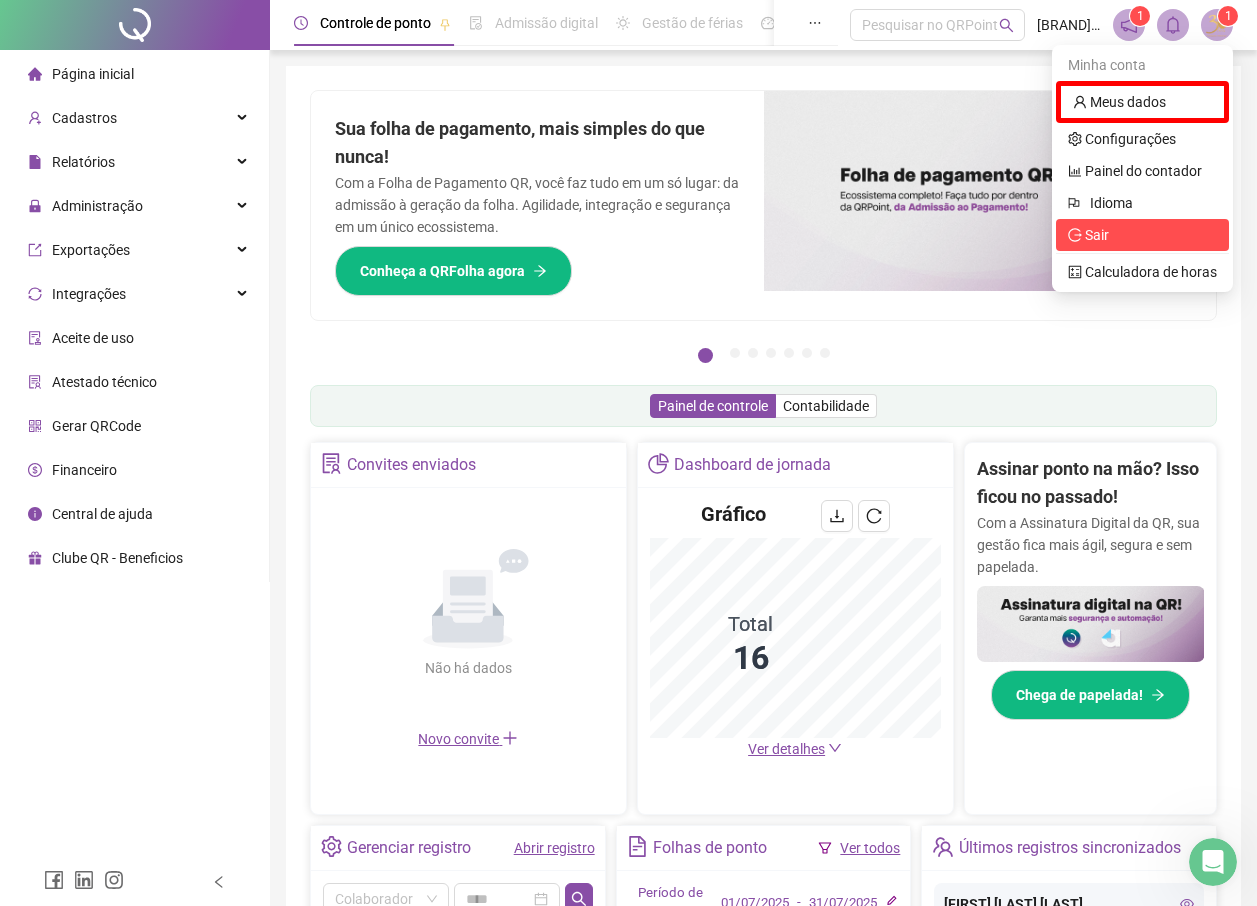 click on "Sair" at bounding box center (1142, 235) 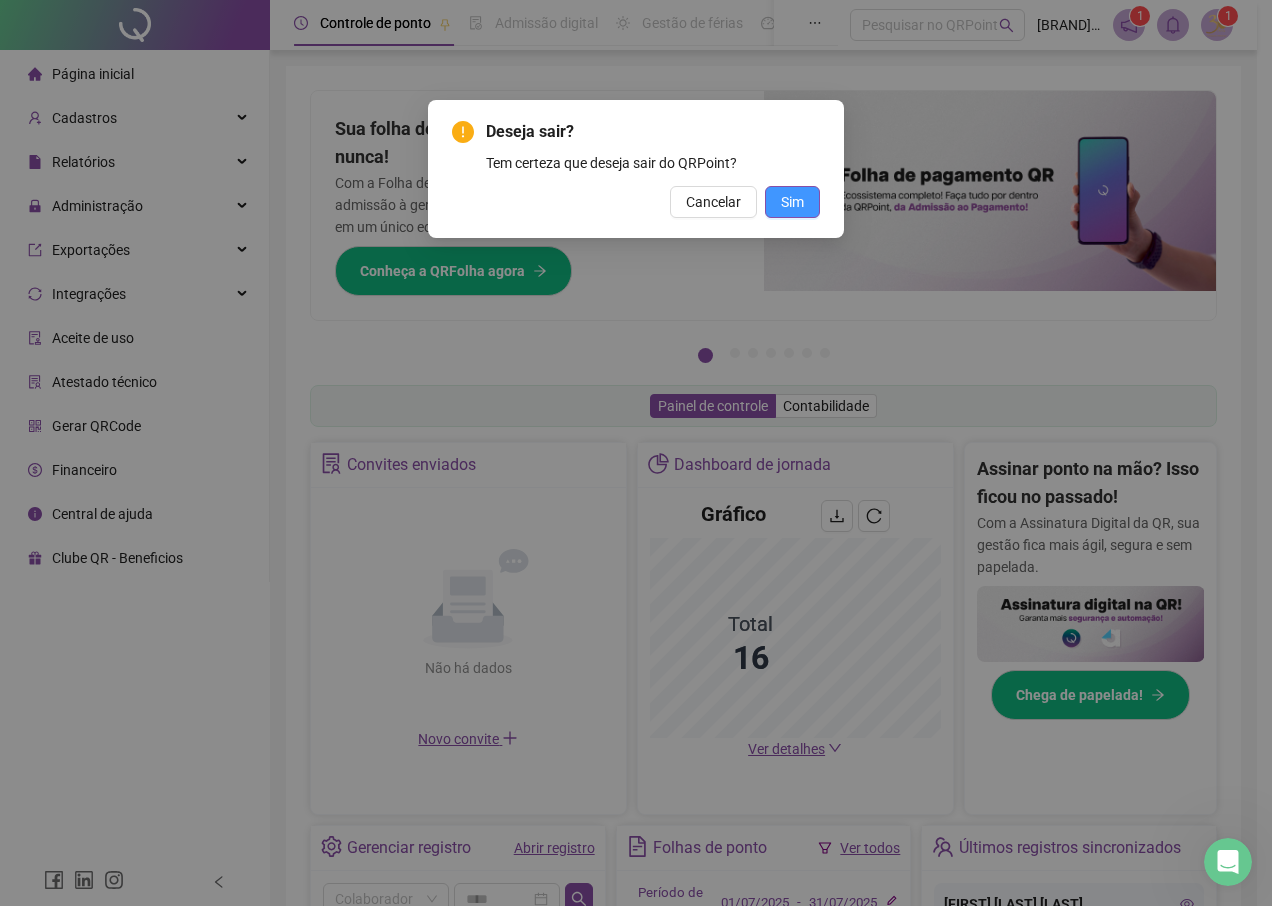 click on "Sim" at bounding box center (792, 202) 